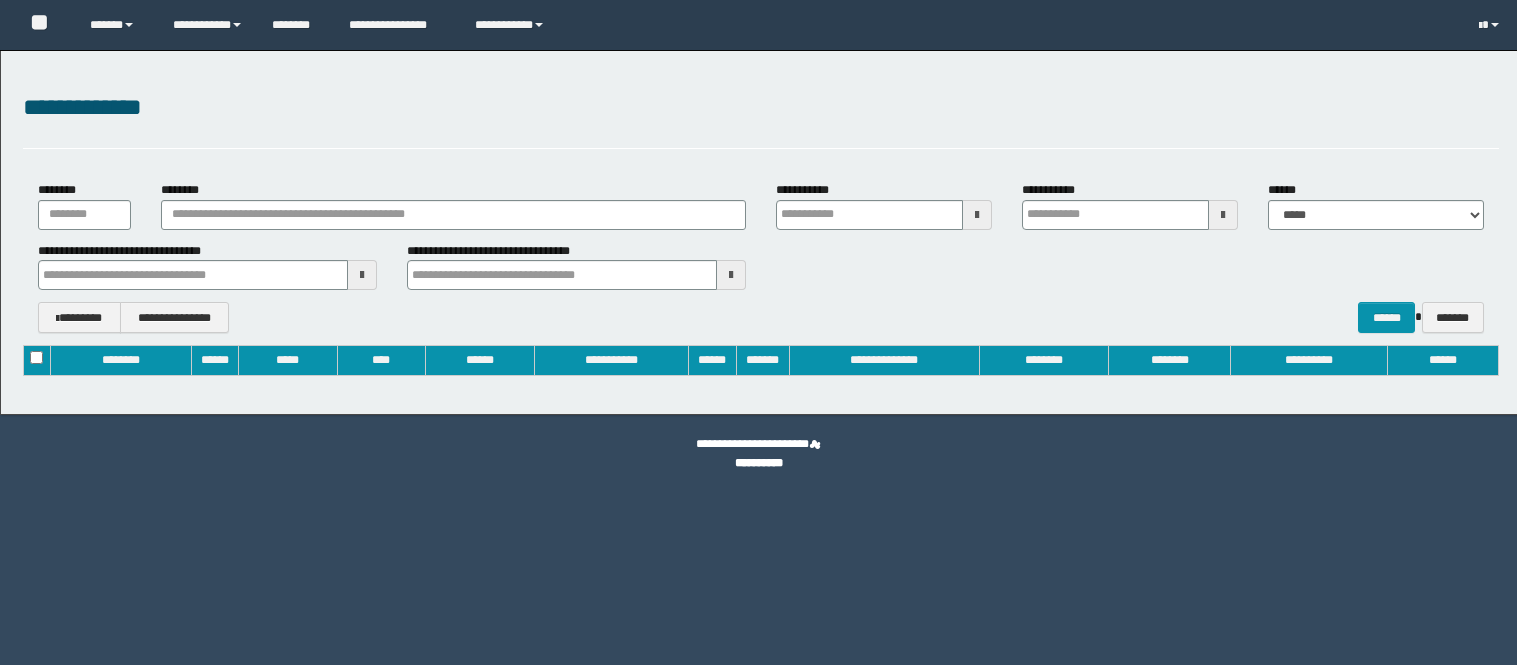 type on "**********" 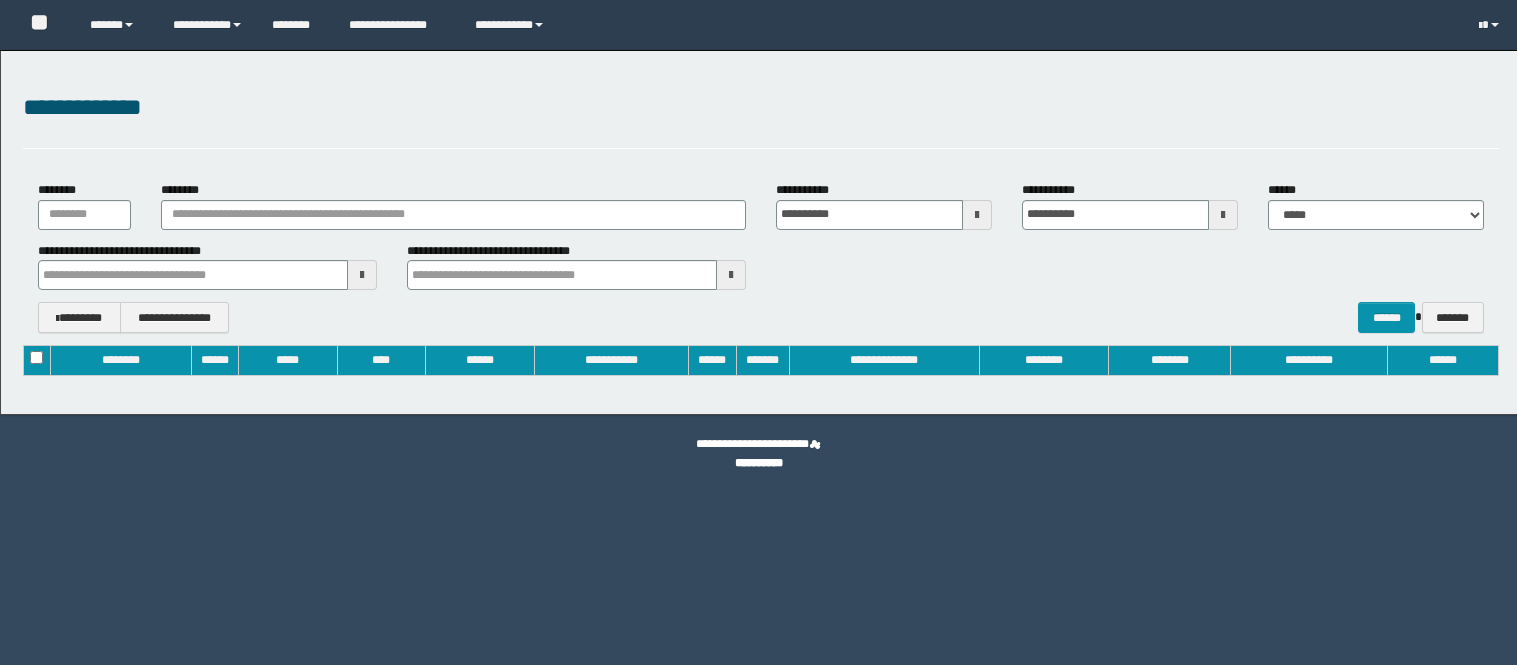 scroll, scrollTop: 0, scrollLeft: 0, axis: both 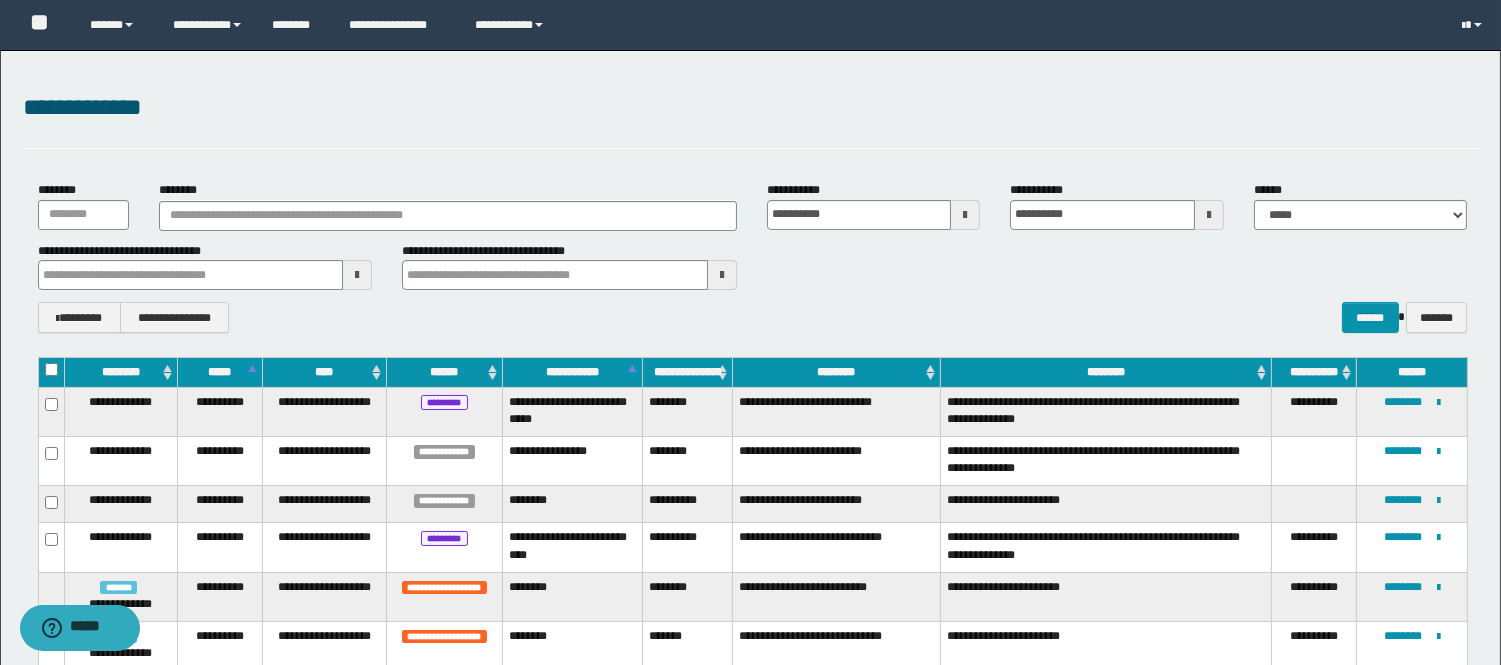 type 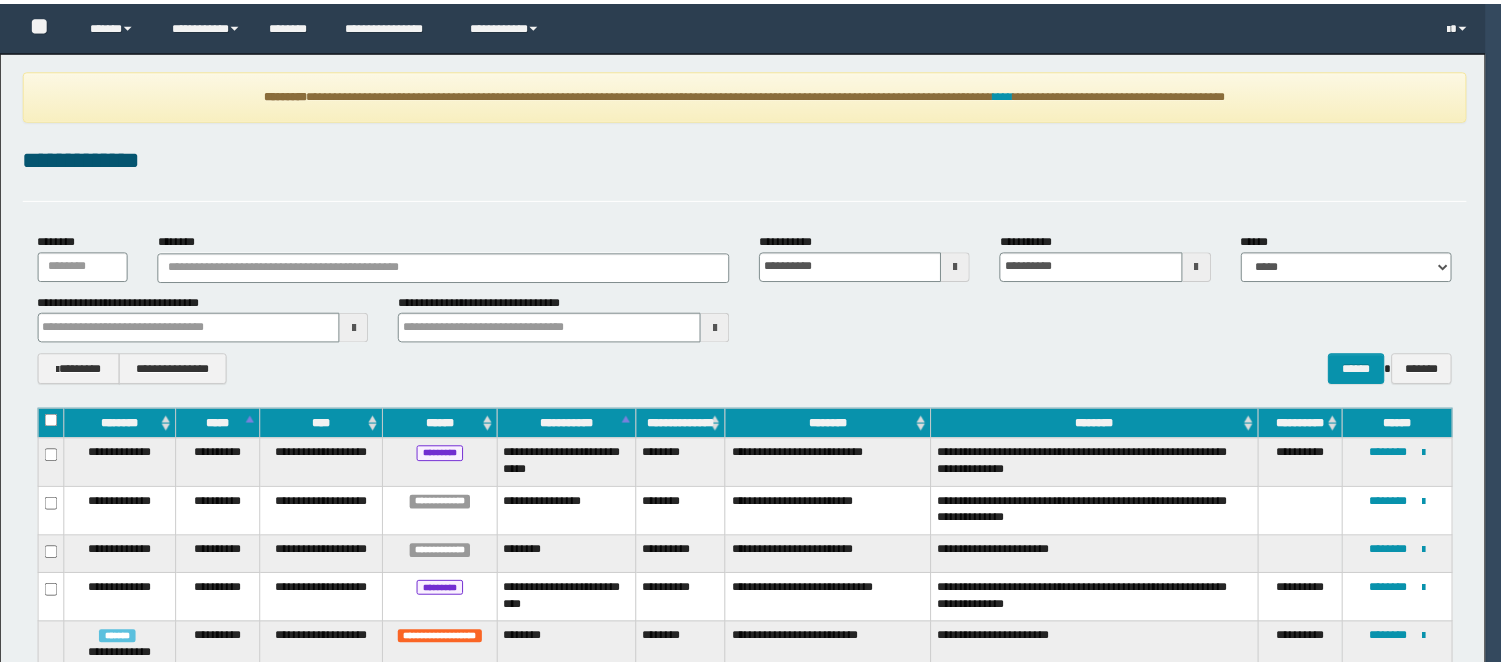 scroll, scrollTop: 0, scrollLeft: 0, axis: both 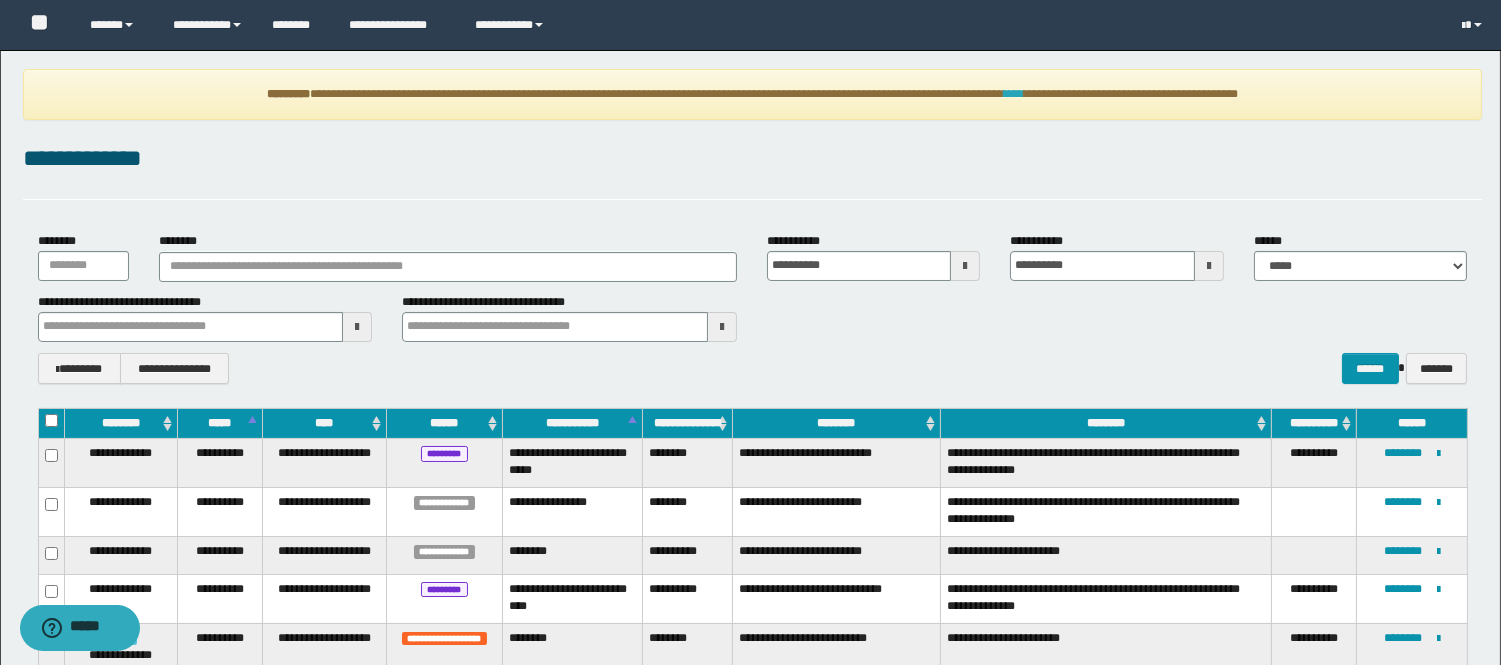 click on "****" at bounding box center [1014, 94] 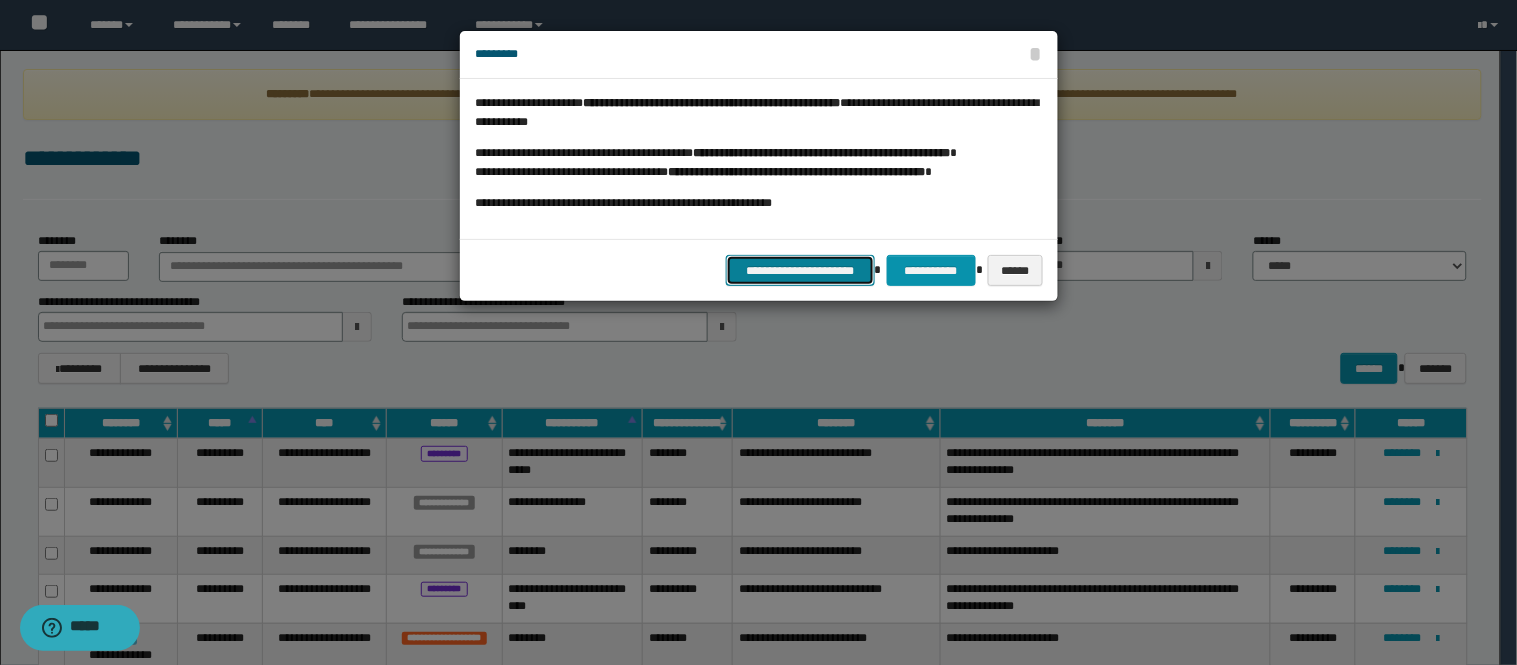 click on "**********" at bounding box center [800, 270] 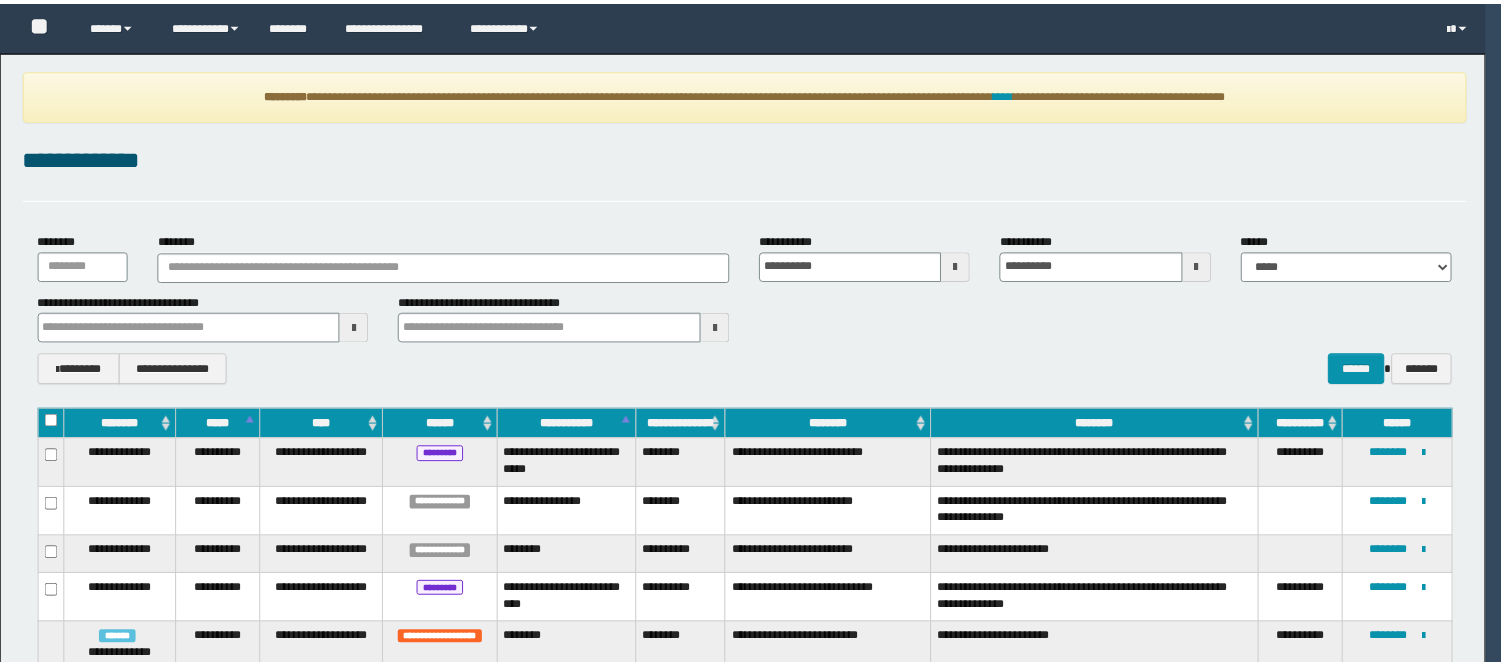 scroll, scrollTop: 0, scrollLeft: 0, axis: both 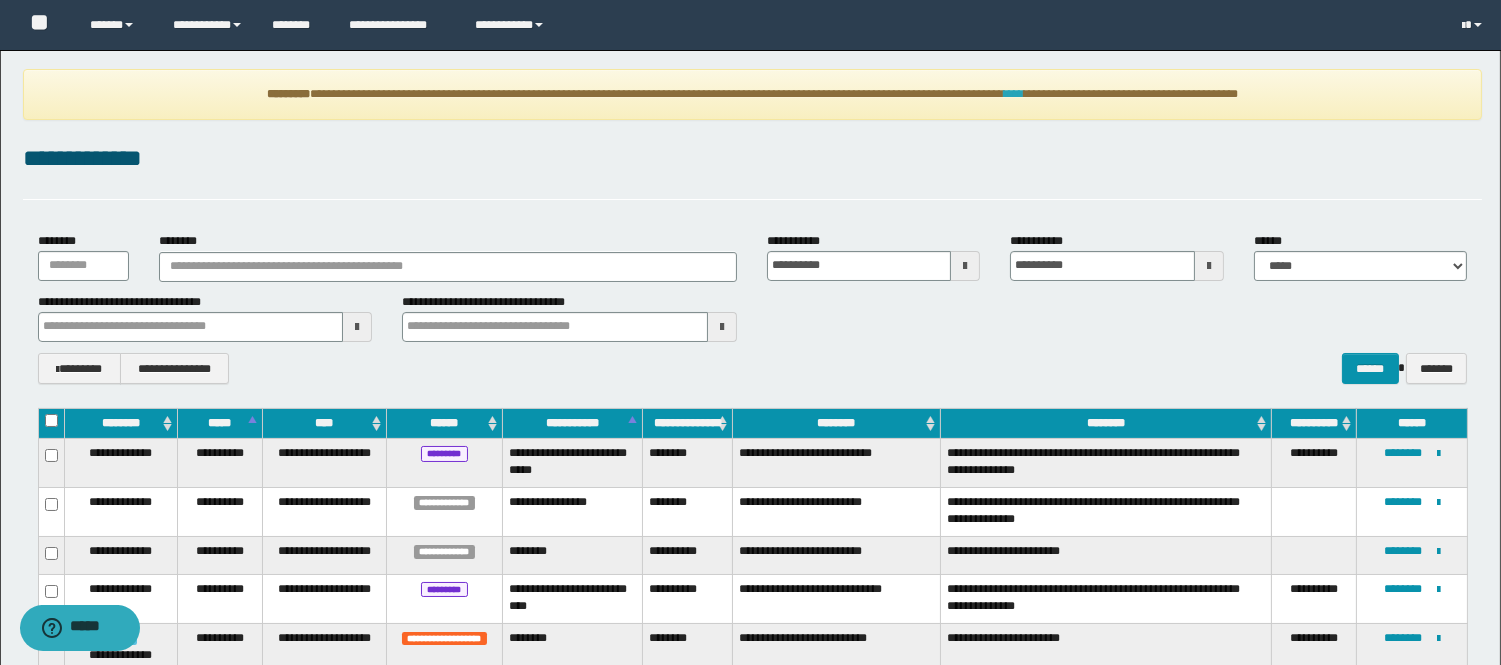 click on "****" at bounding box center [1014, 94] 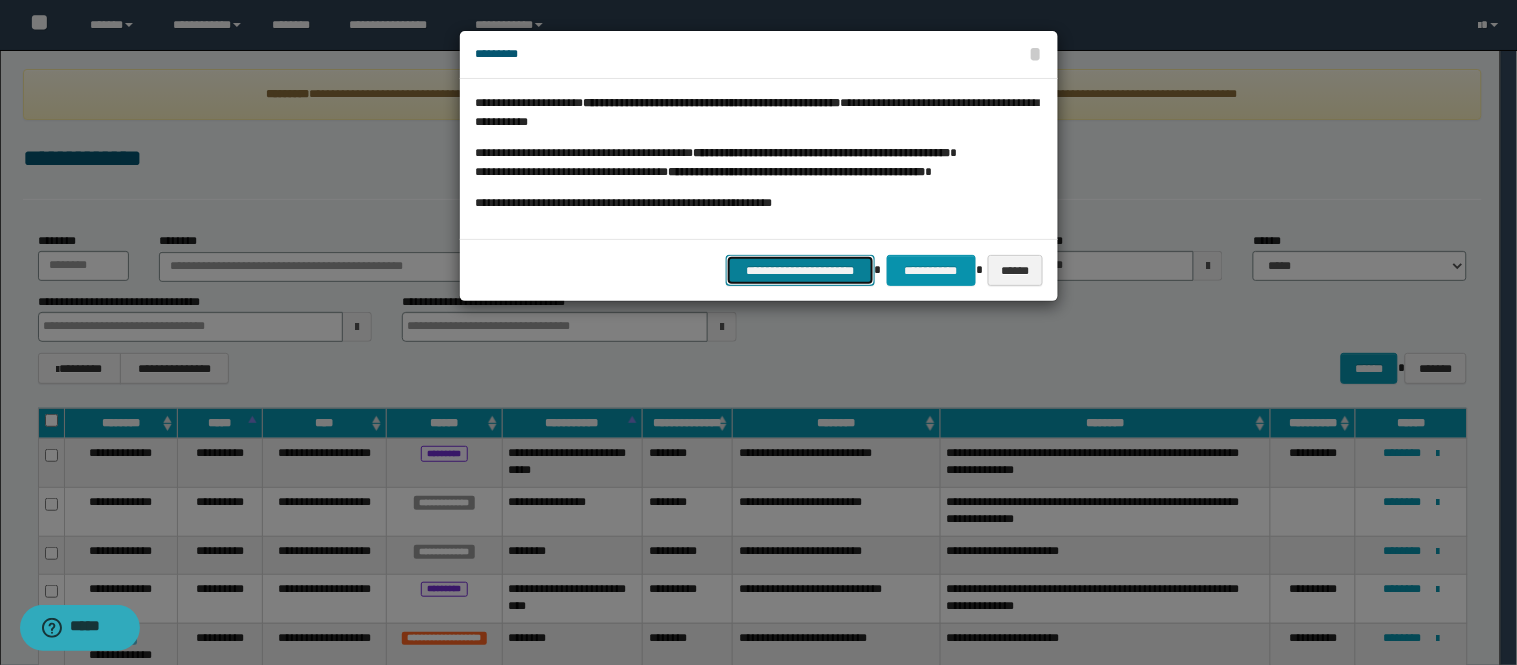 click on "**********" at bounding box center (800, 270) 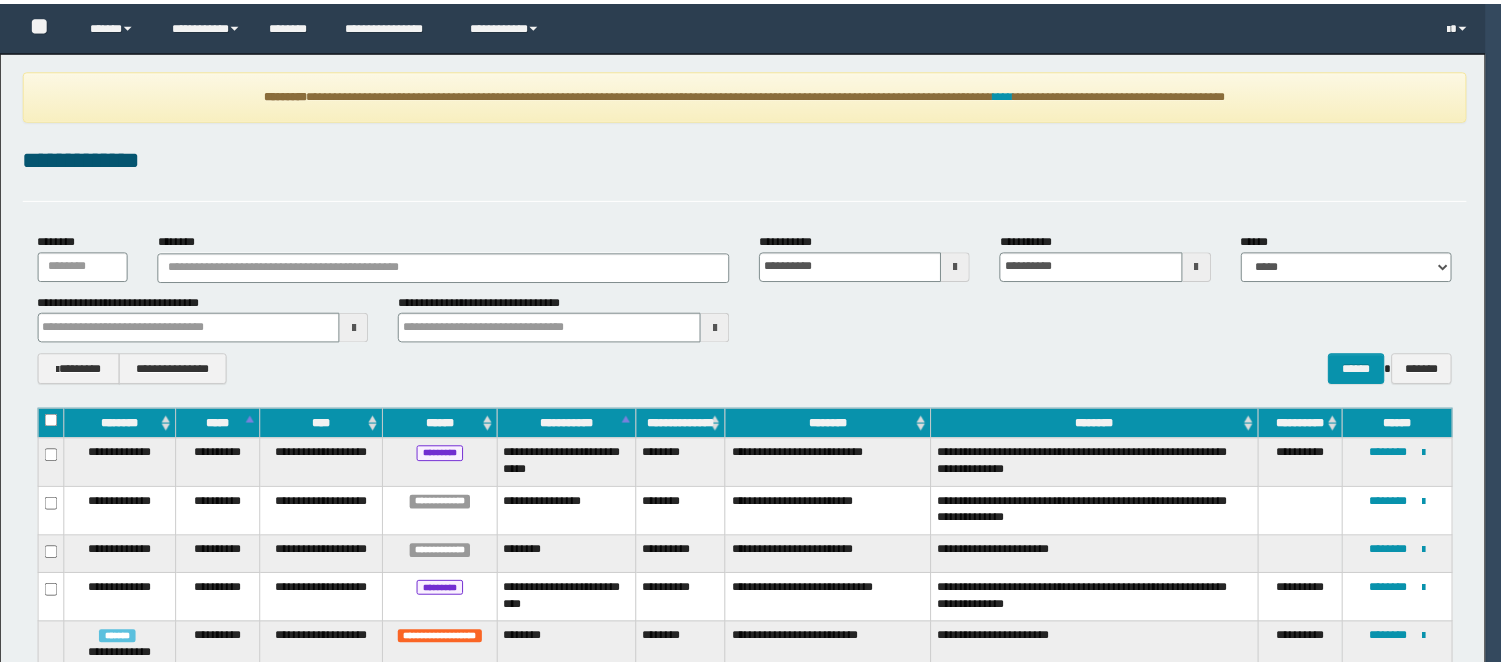scroll, scrollTop: 0, scrollLeft: 0, axis: both 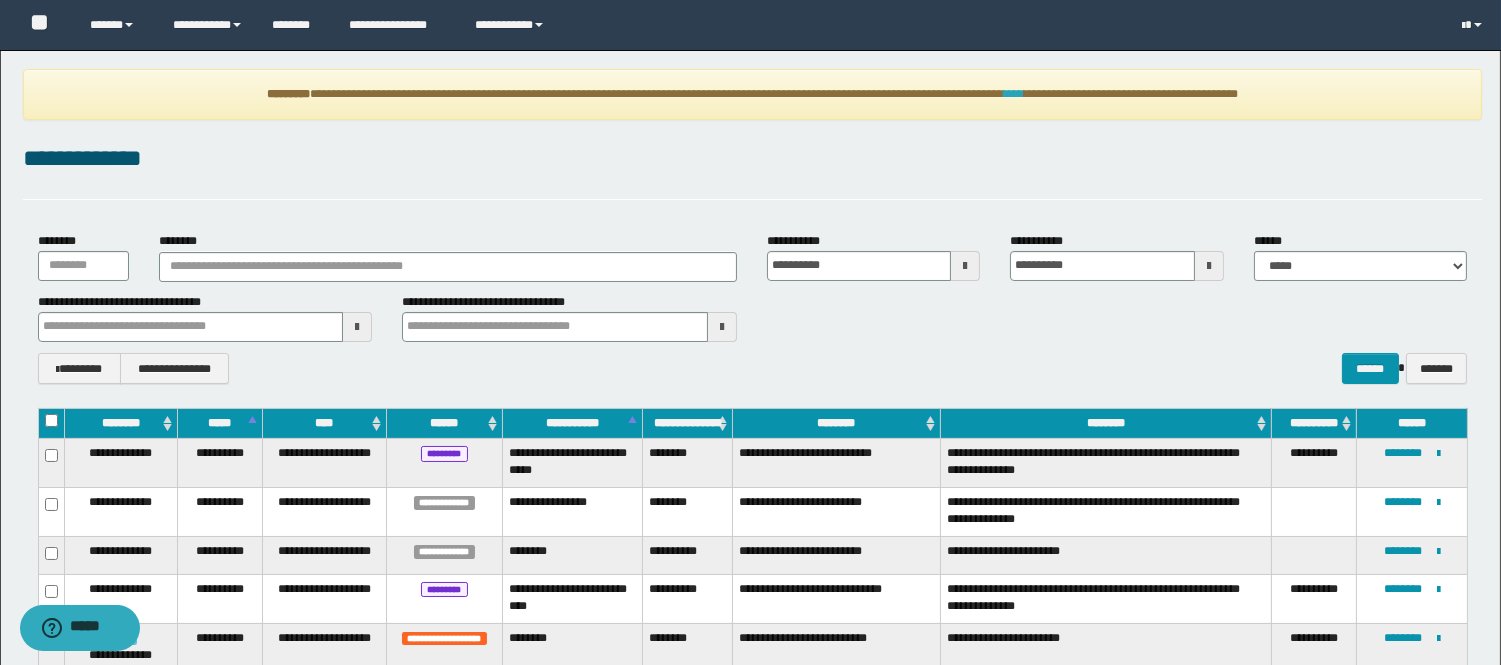 click on "****" at bounding box center (1014, 94) 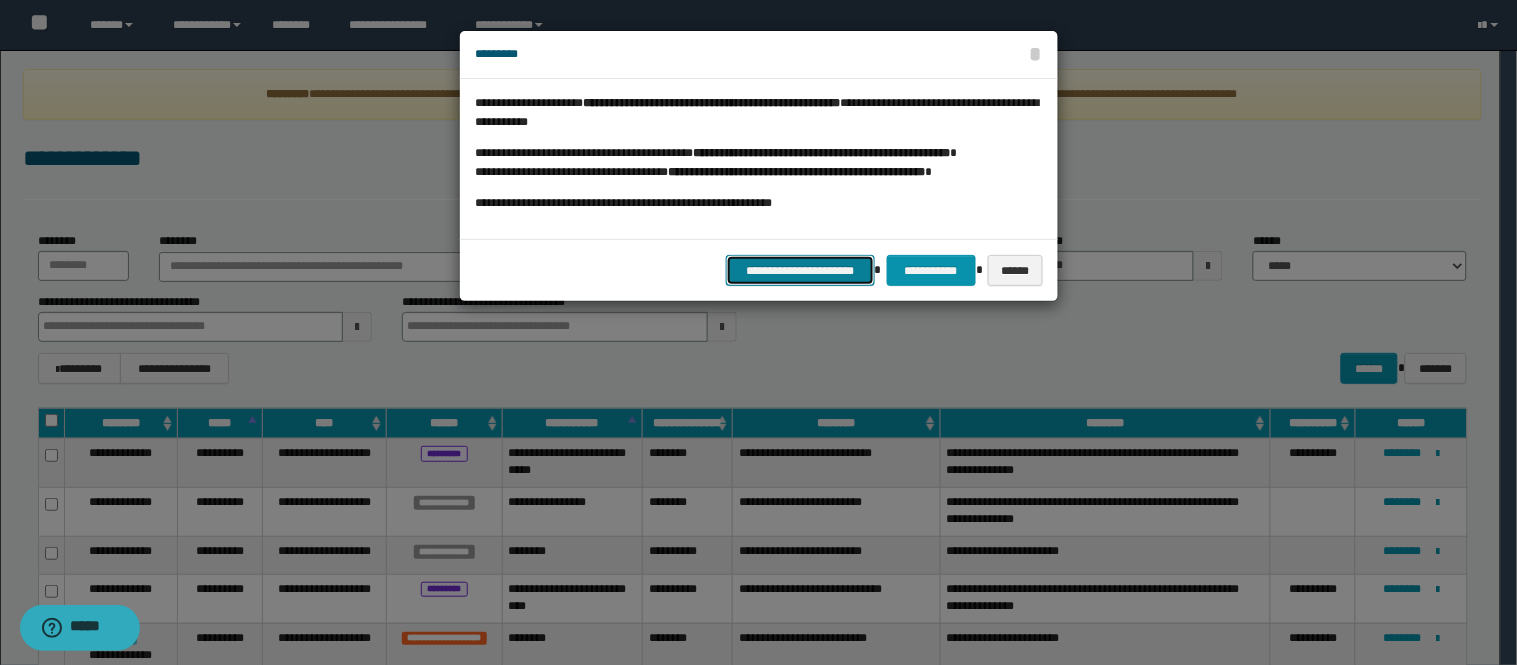 drag, startPoint x: 850, startPoint y: 281, endPoint x: 846, endPoint y: 227, distance: 54.147945 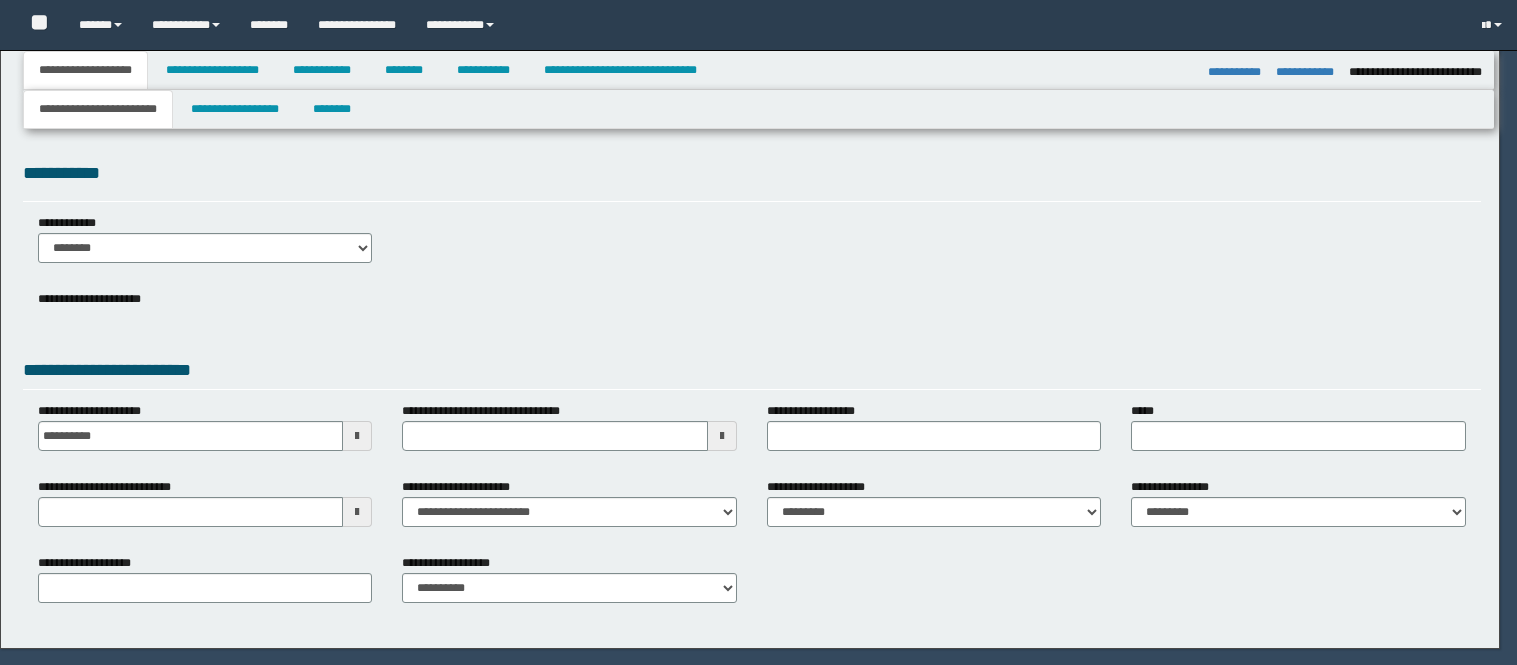 select on "*" 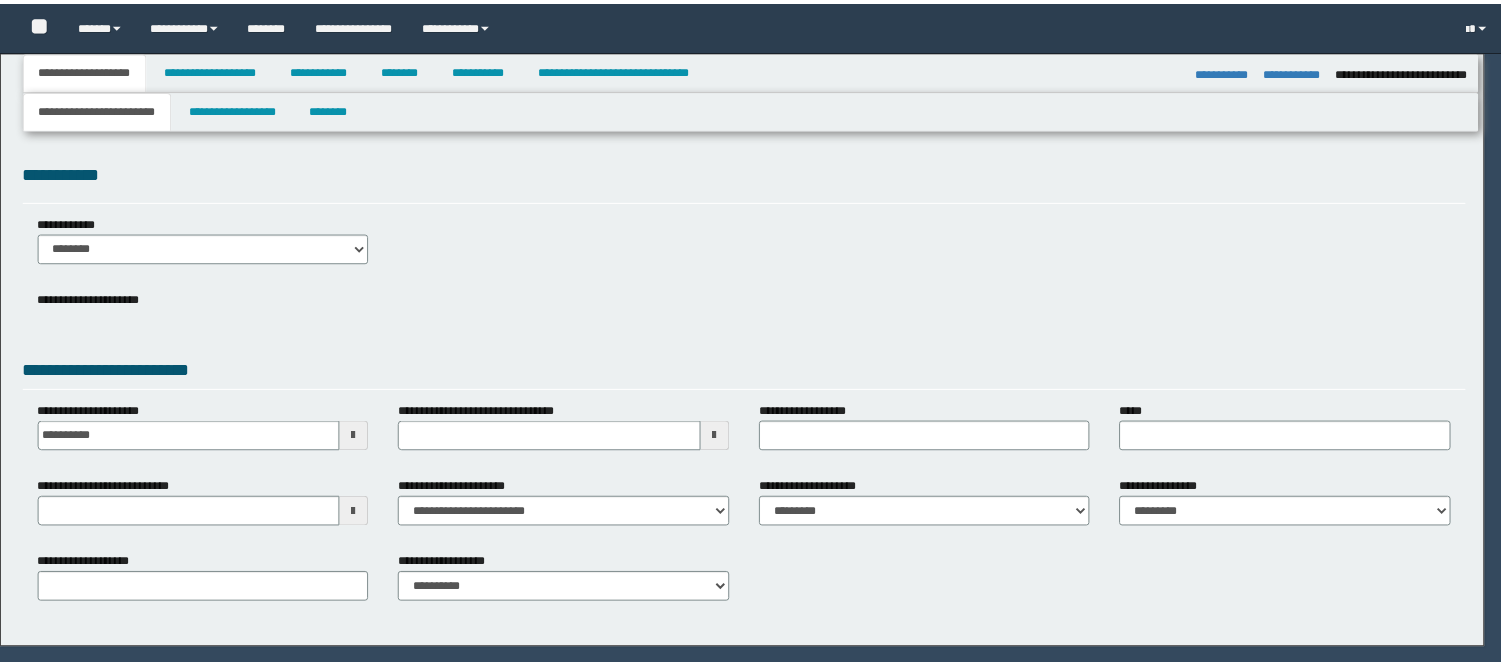 scroll, scrollTop: 0, scrollLeft: 0, axis: both 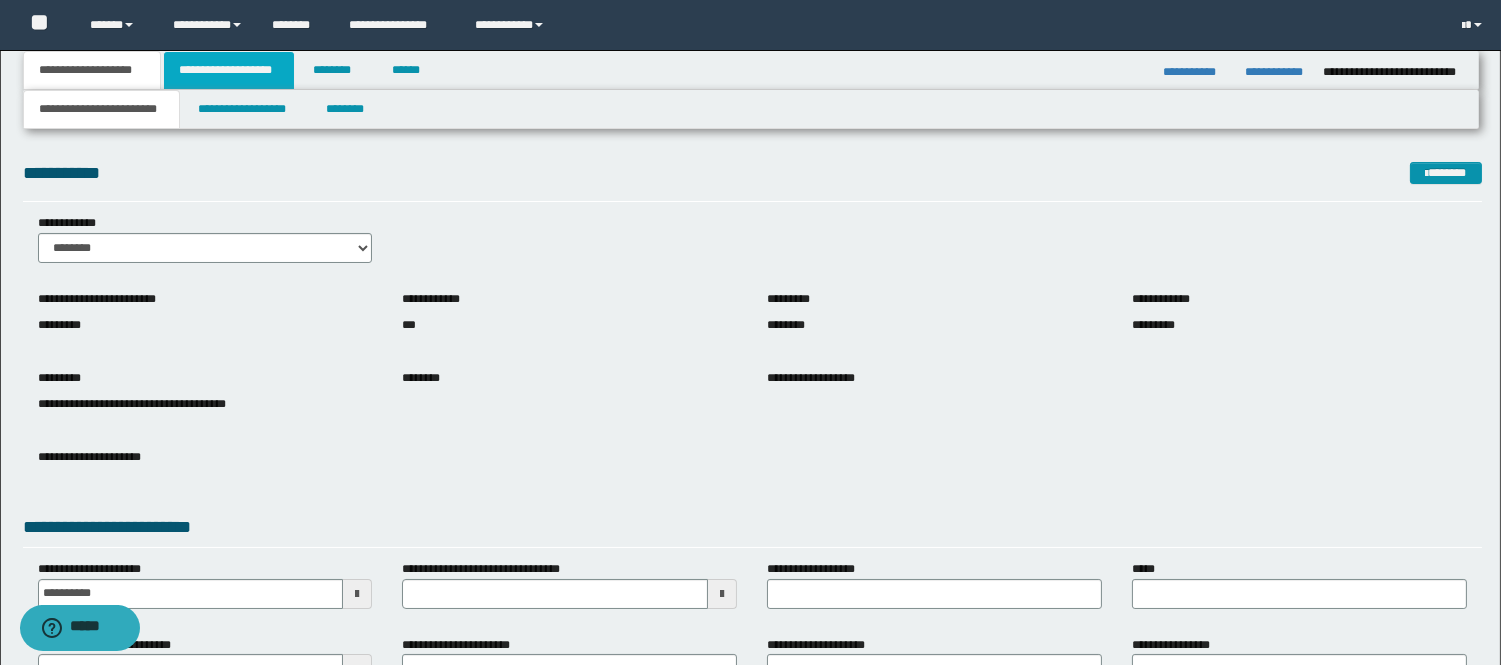 click on "**********" at bounding box center [229, 70] 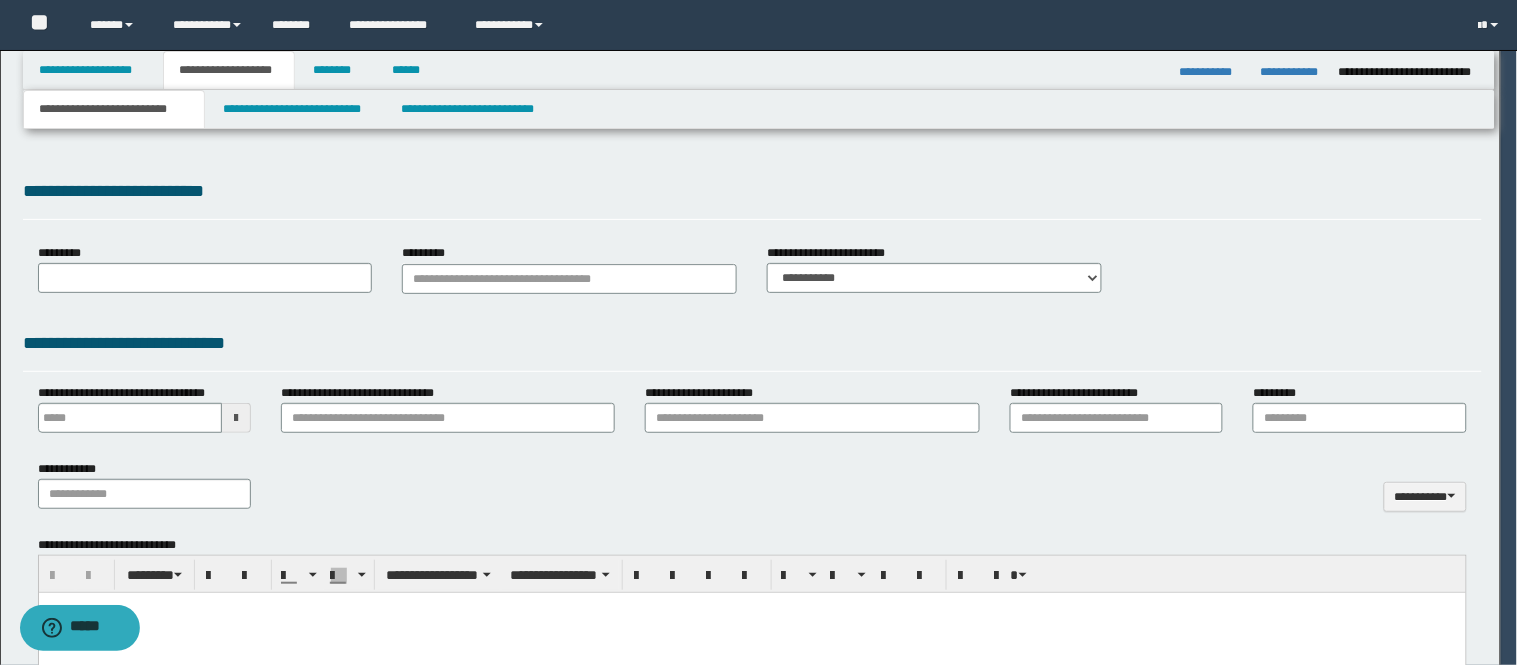 type 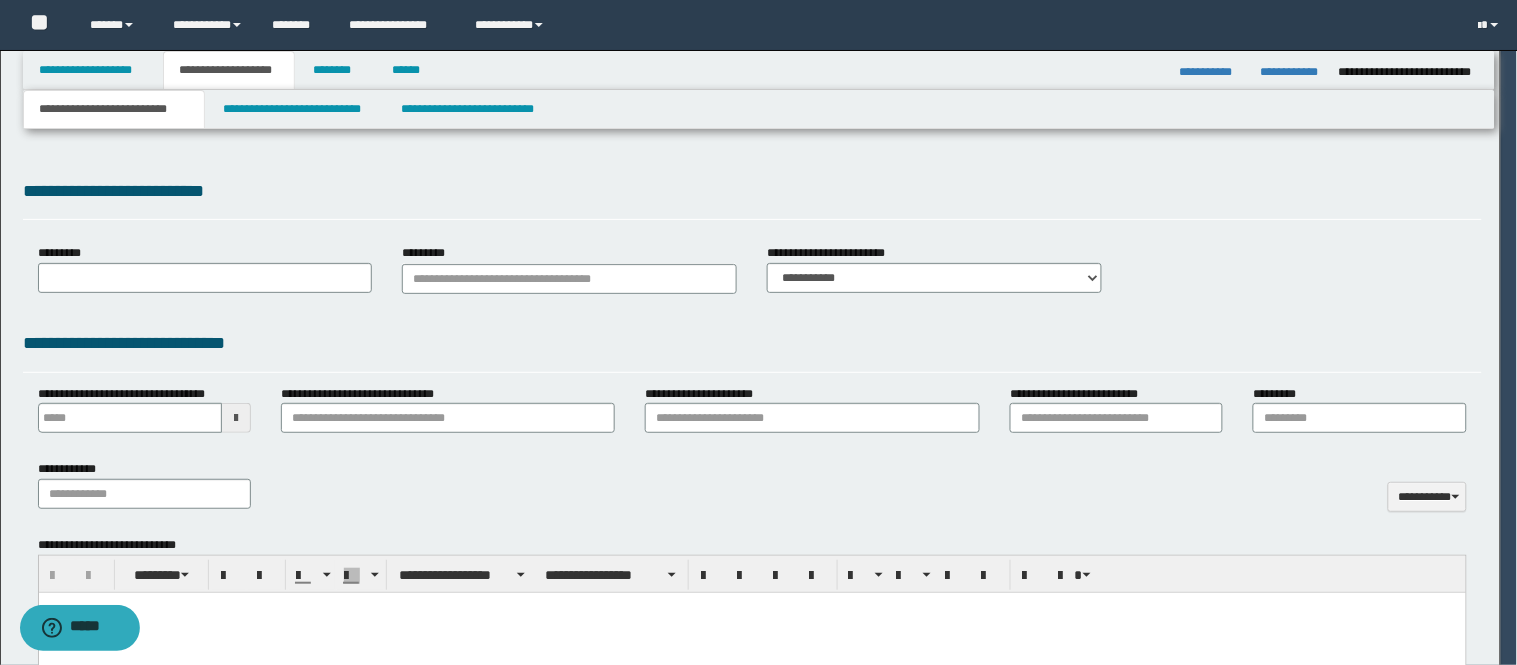 scroll, scrollTop: 0, scrollLeft: 0, axis: both 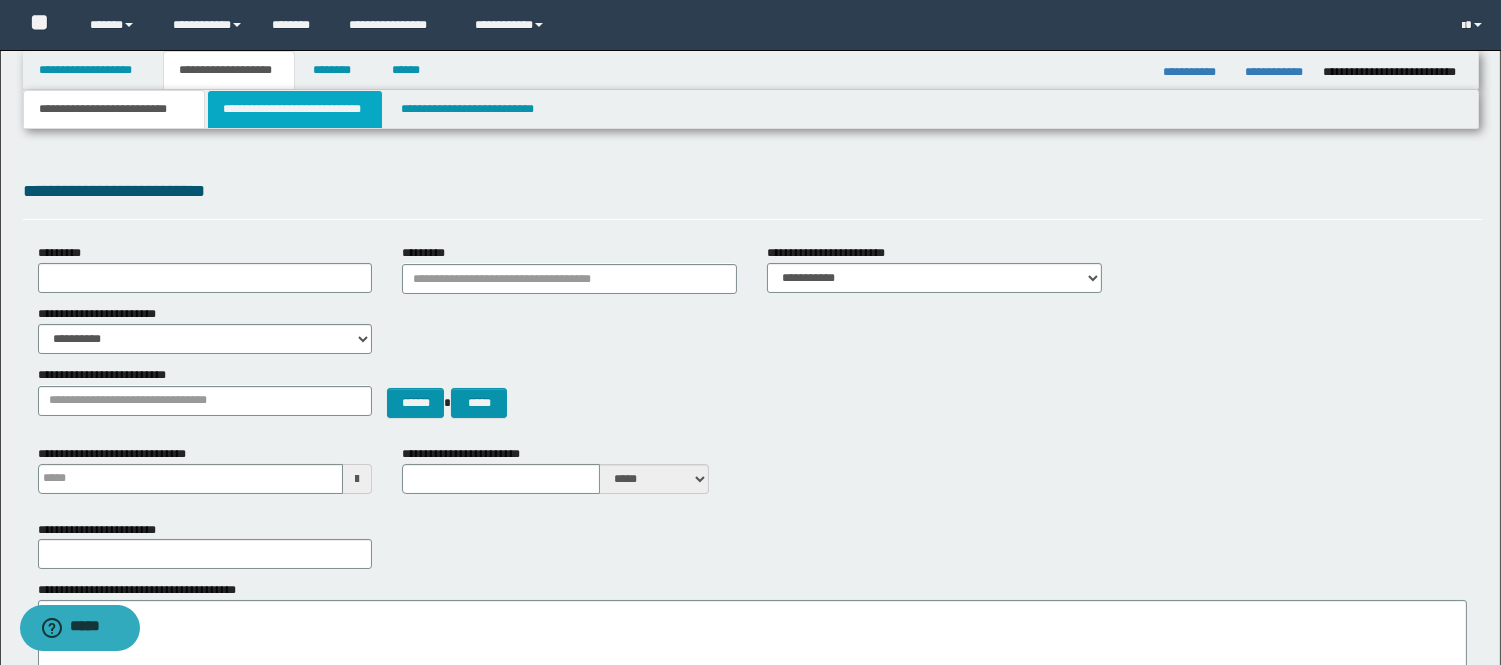 click on "**********" at bounding box center [295, 109] 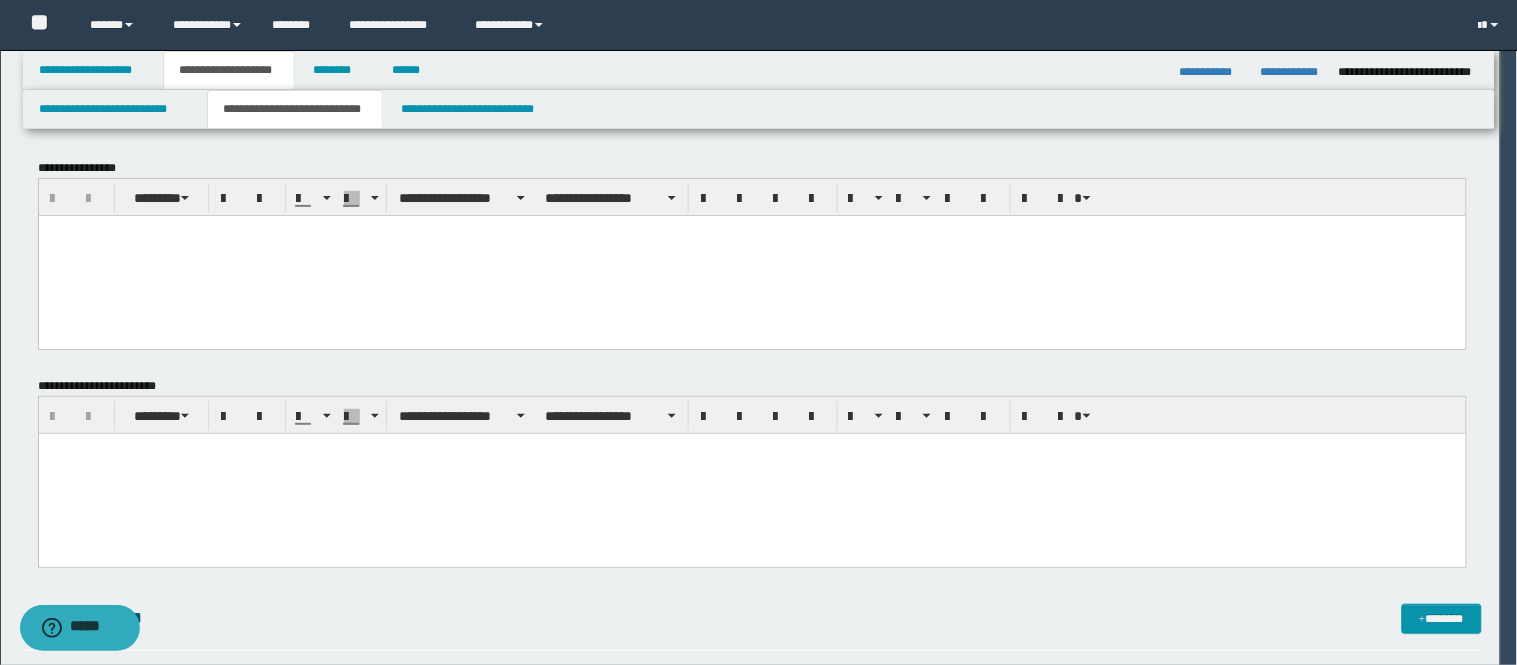 scroll, scrollTop: 0, scrollLeft: 0, axis: both 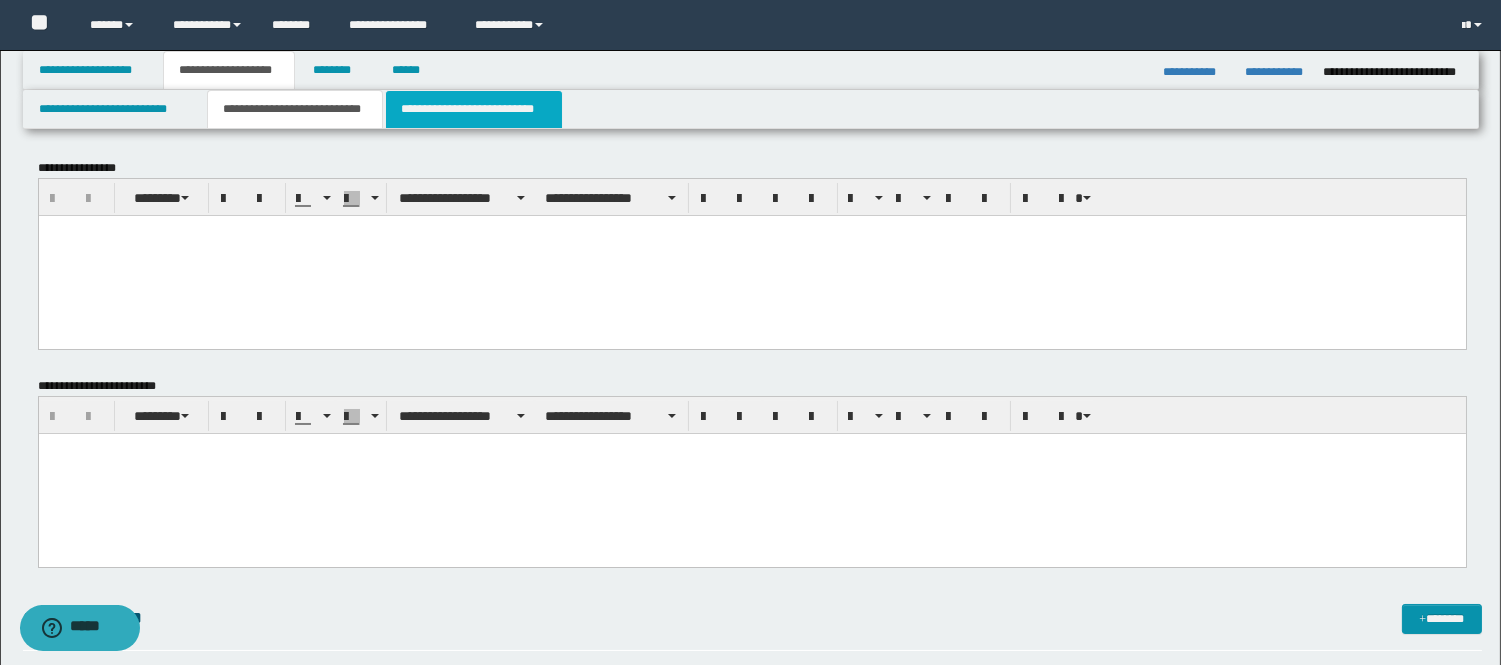 click on "**********" at bounding box center [474, 109] 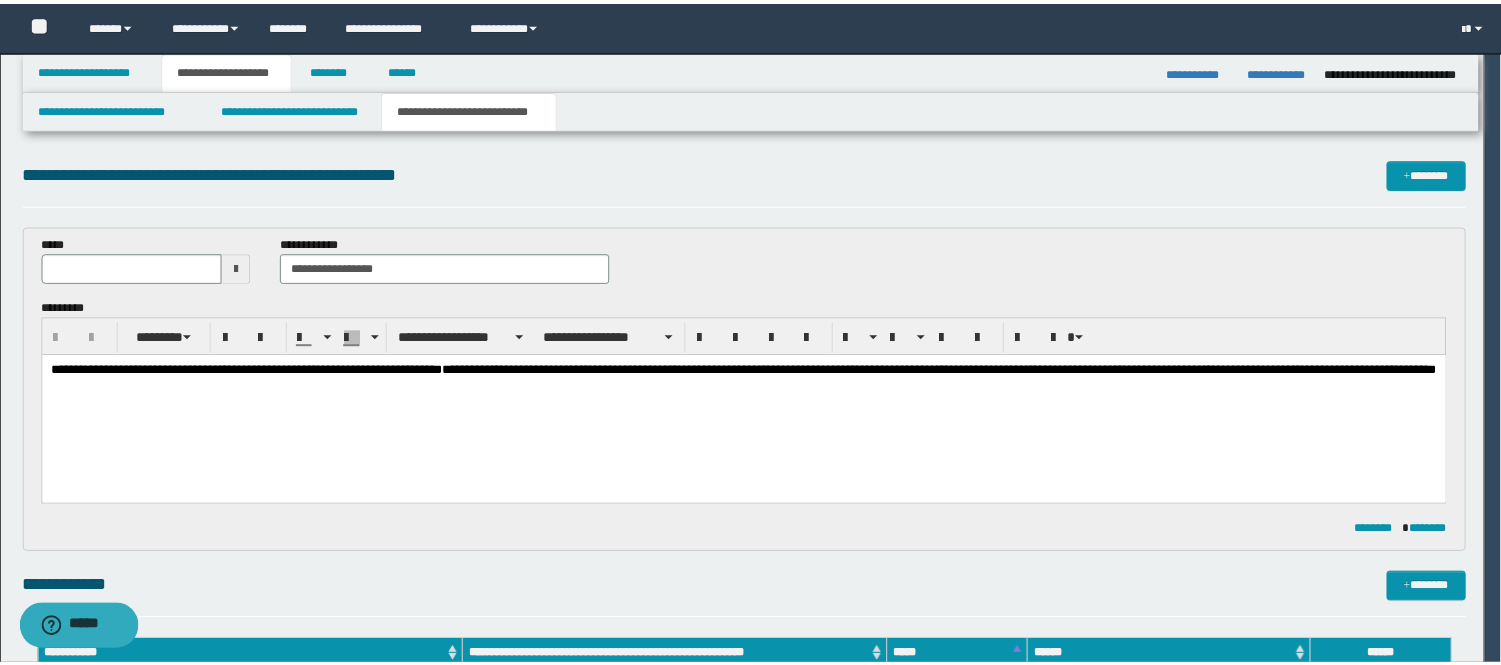 scroll, scrollTop: 0, scrollLeft: 0, axis: both 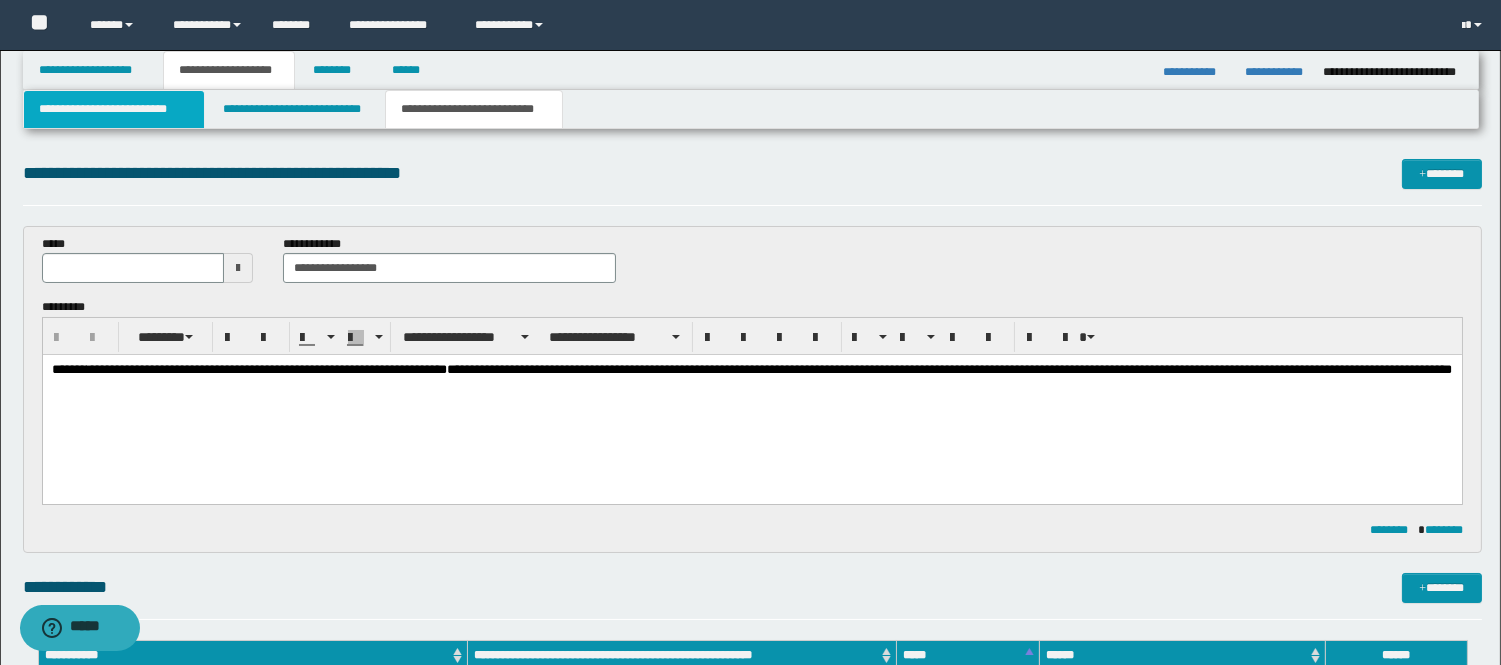 click on "**********" at bounding box center (114, 109) 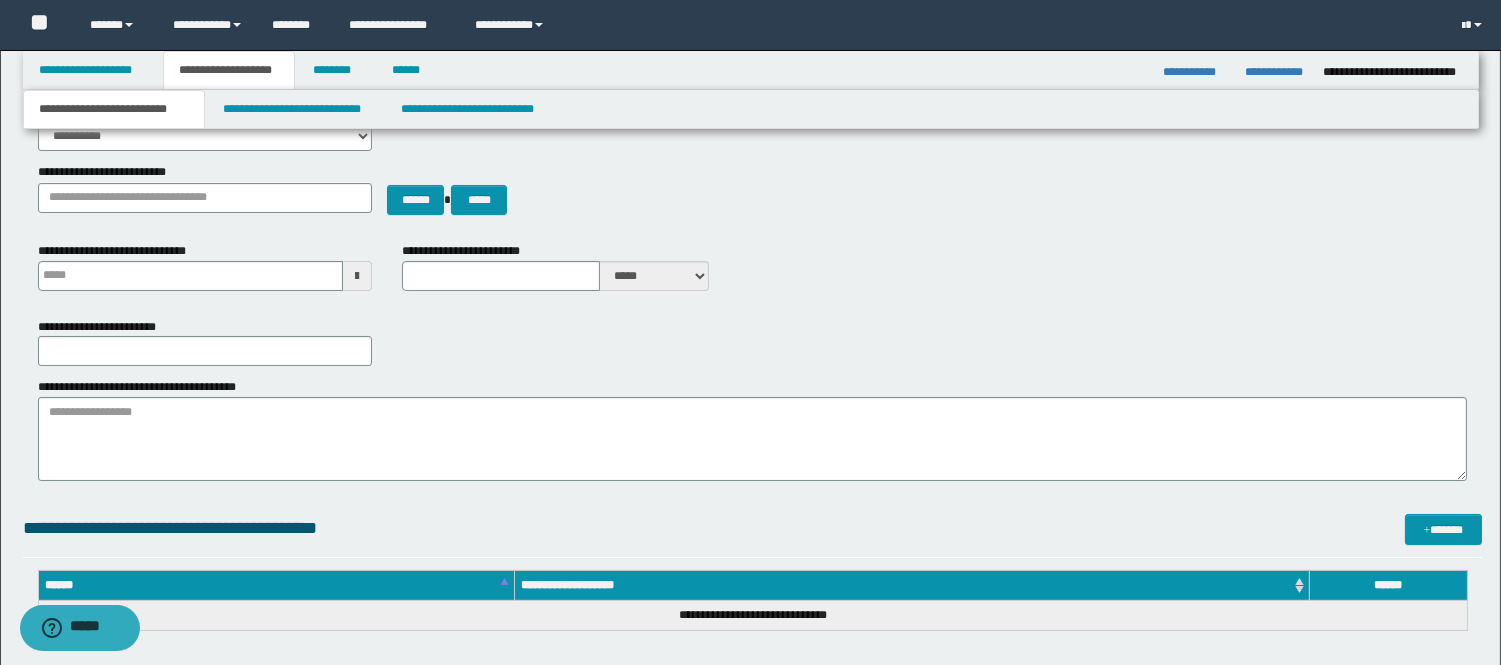 scroll, scrollTop: 444, scrollLeft: 0, axis: vertical 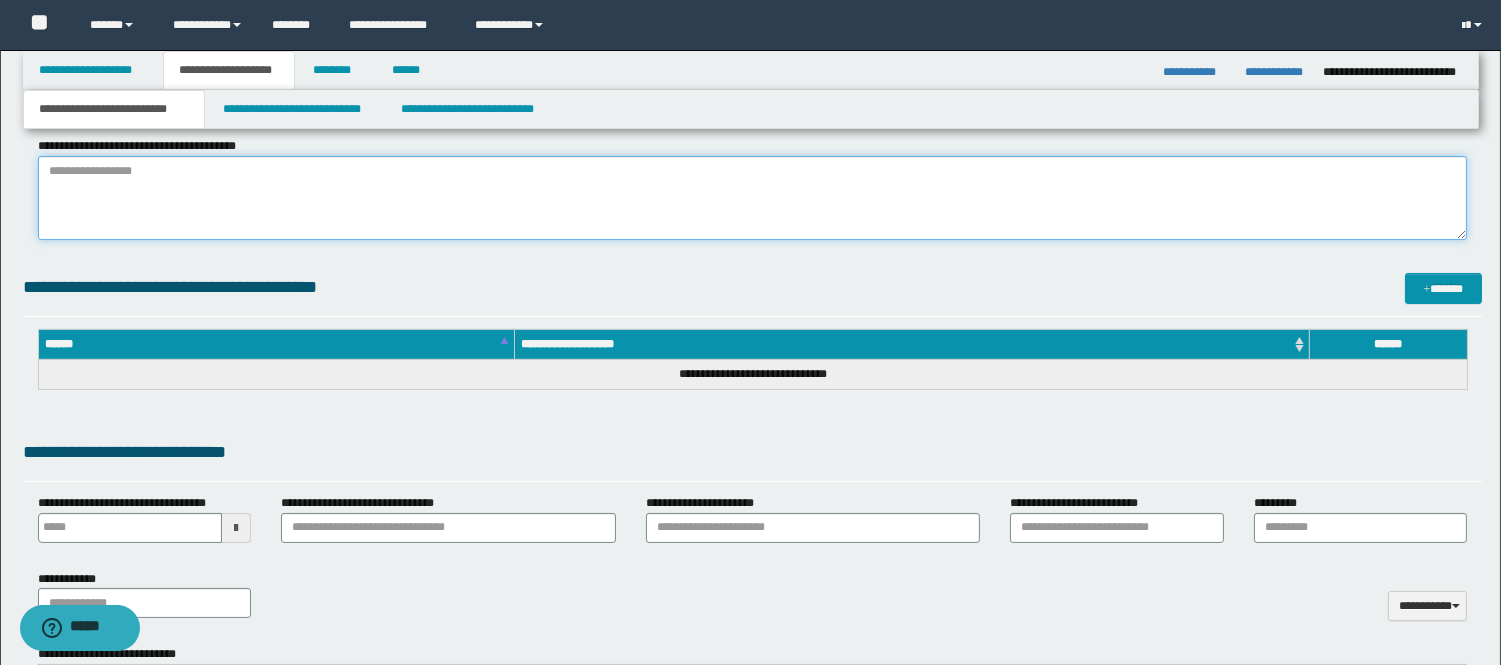 paste on "**********" 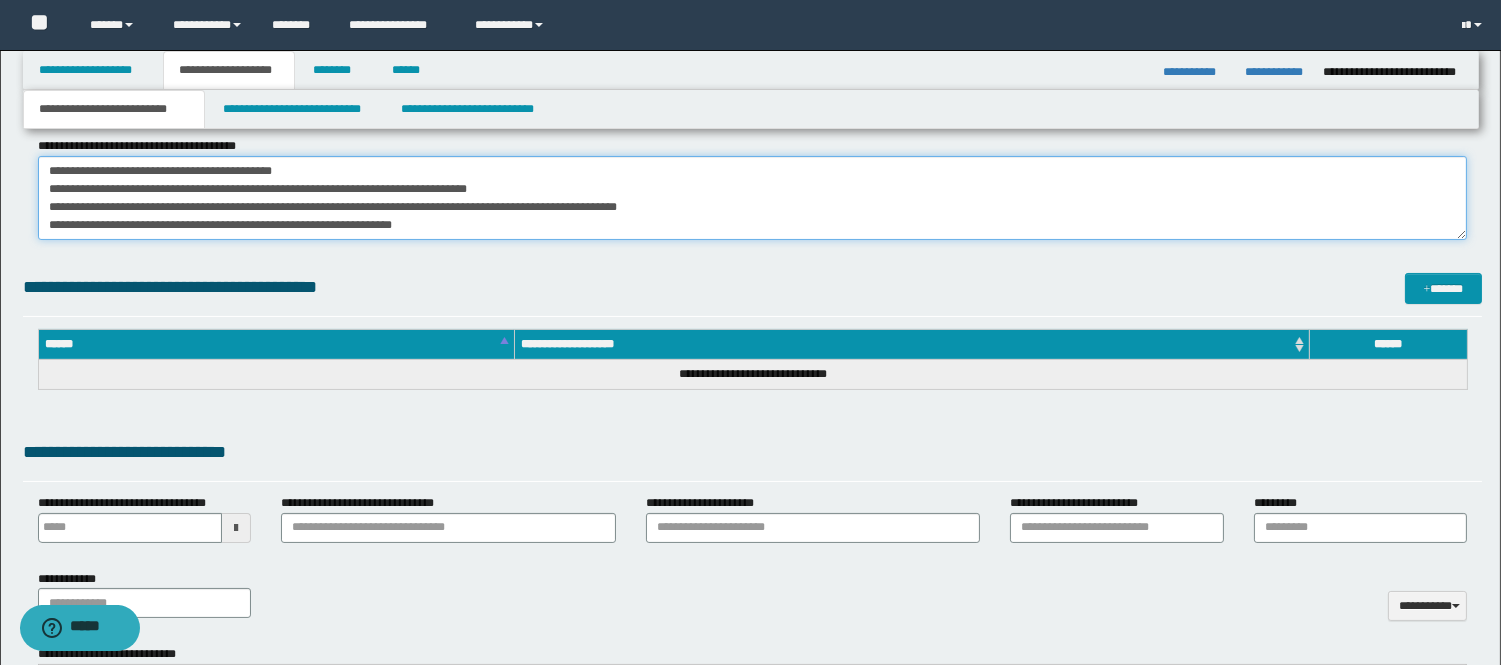 scroll, scrollTop: 624, scrollLeft: 0, axis: vertical 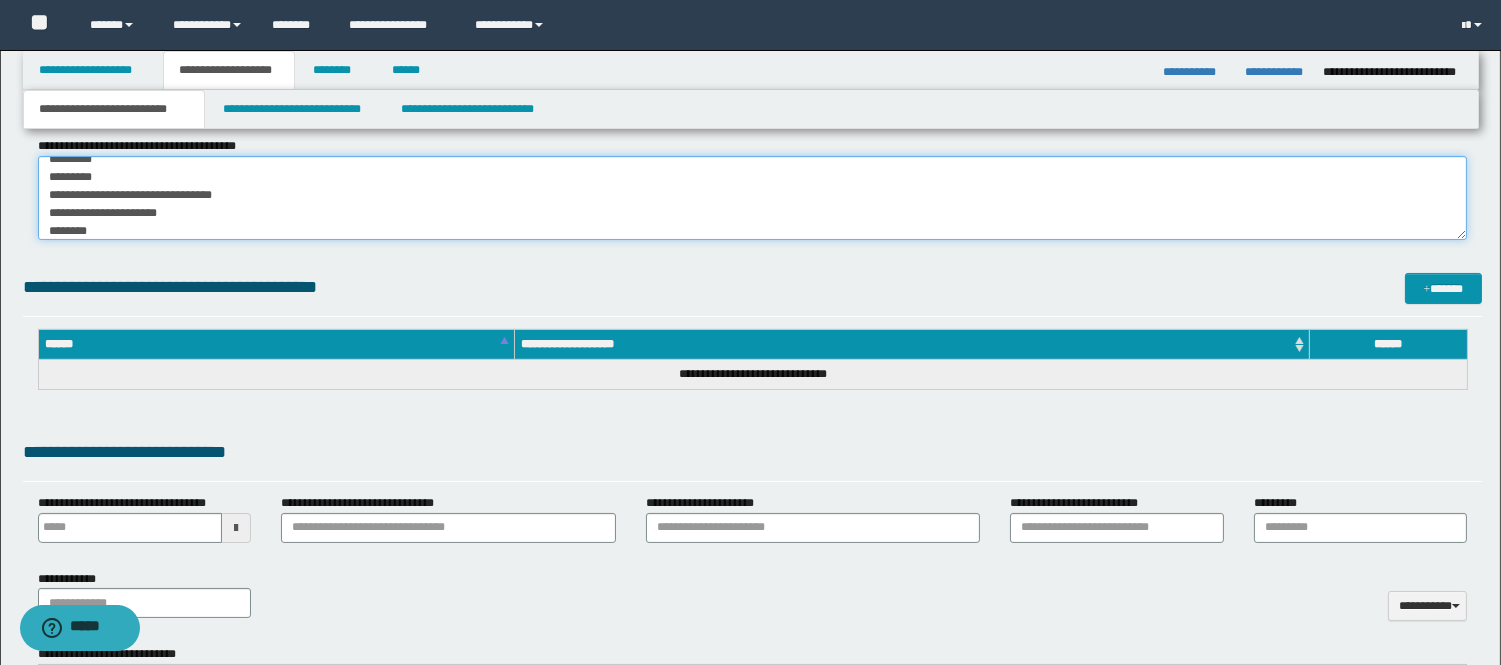type on "**********" 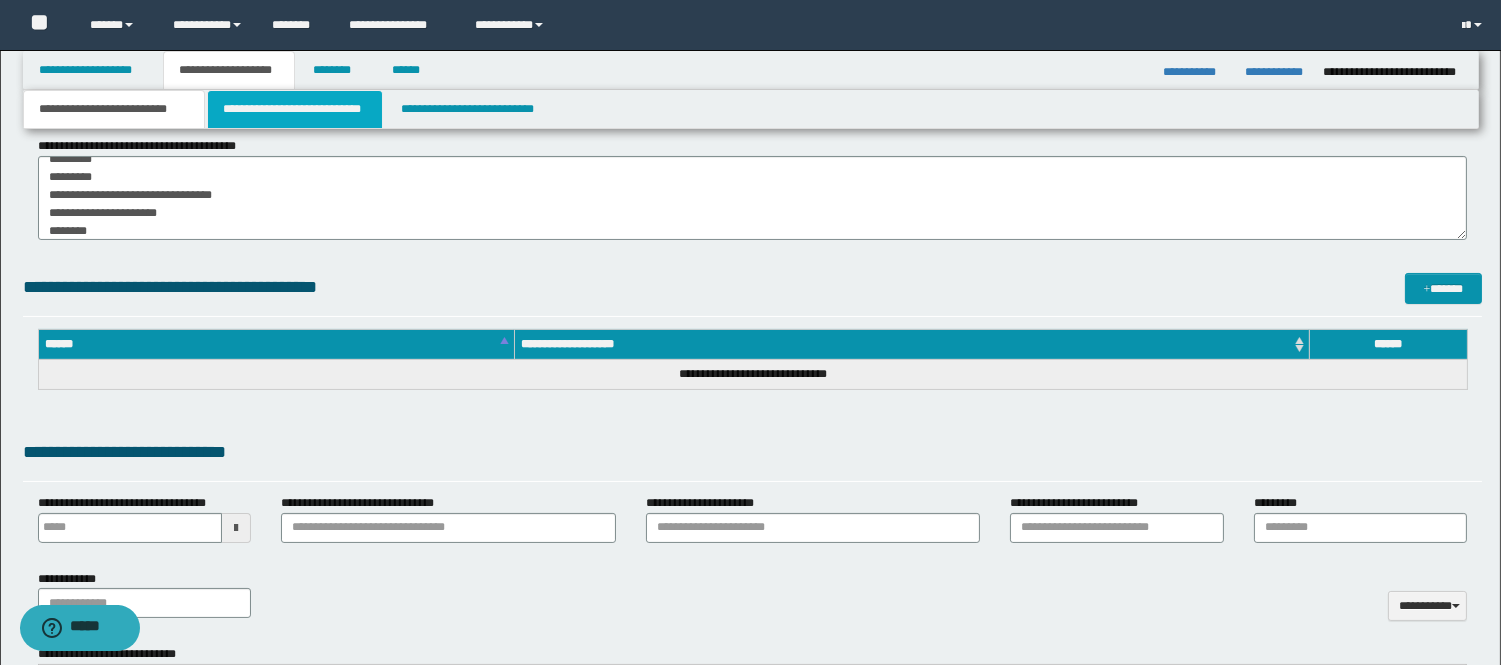 click on "**********" at bounding box center [295, 109] 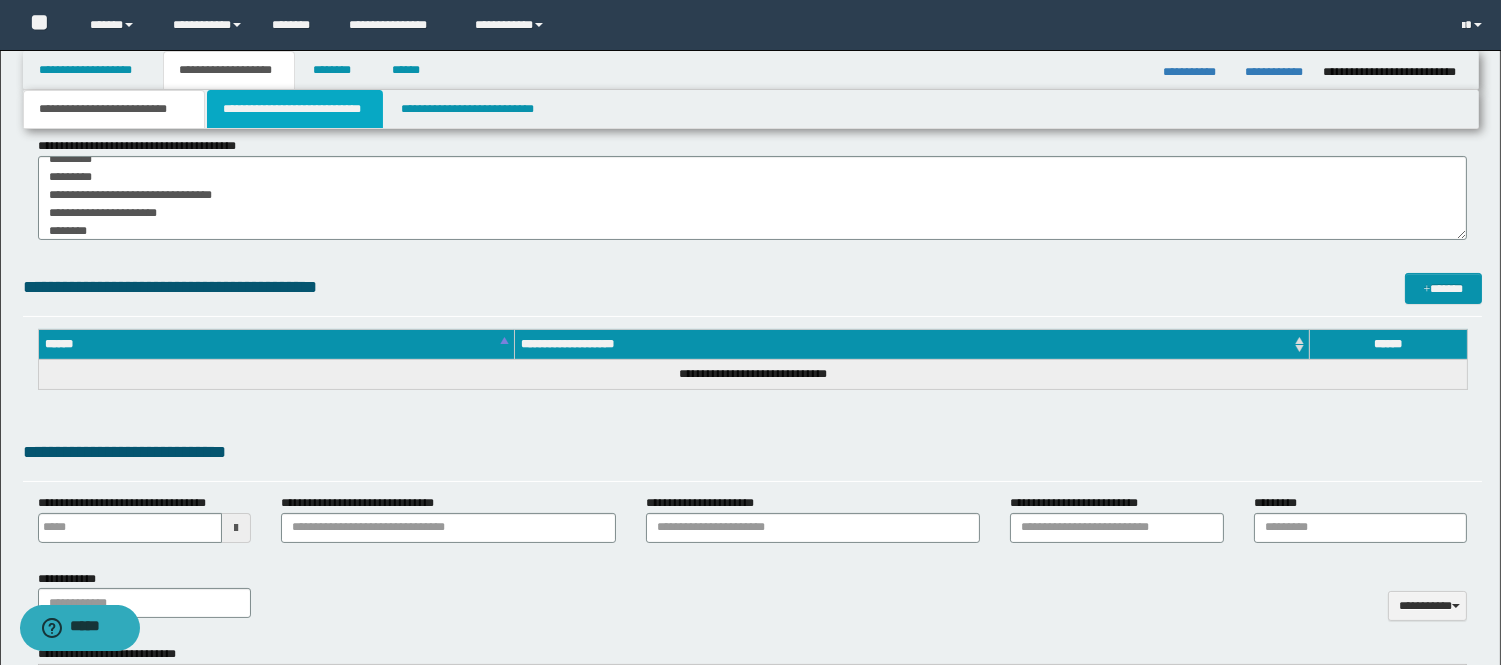 type 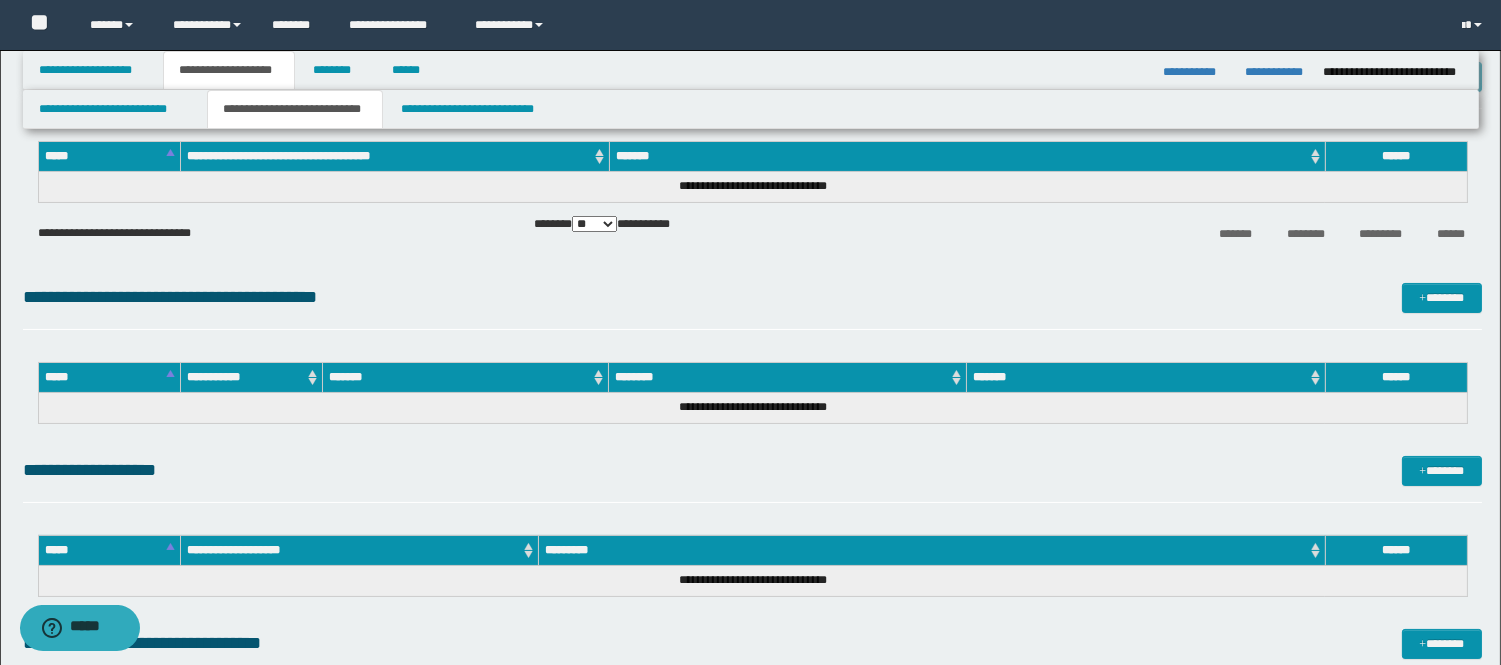 scroll, scrollTop: 222, scrollLeft: 0, axis: vertical 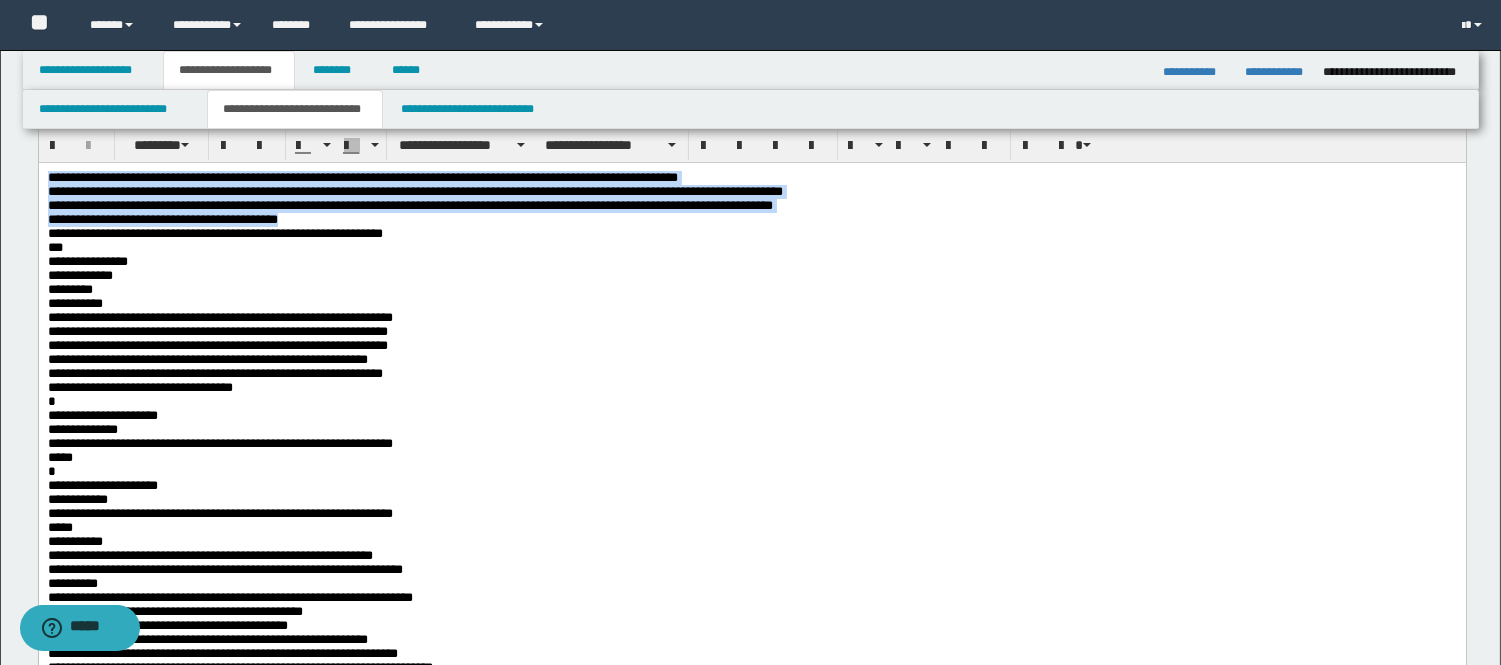 drag, startPoint x: 502, startPoint y: 233, endPoint x: 454, endPoint y: 188, distance: 65.795135 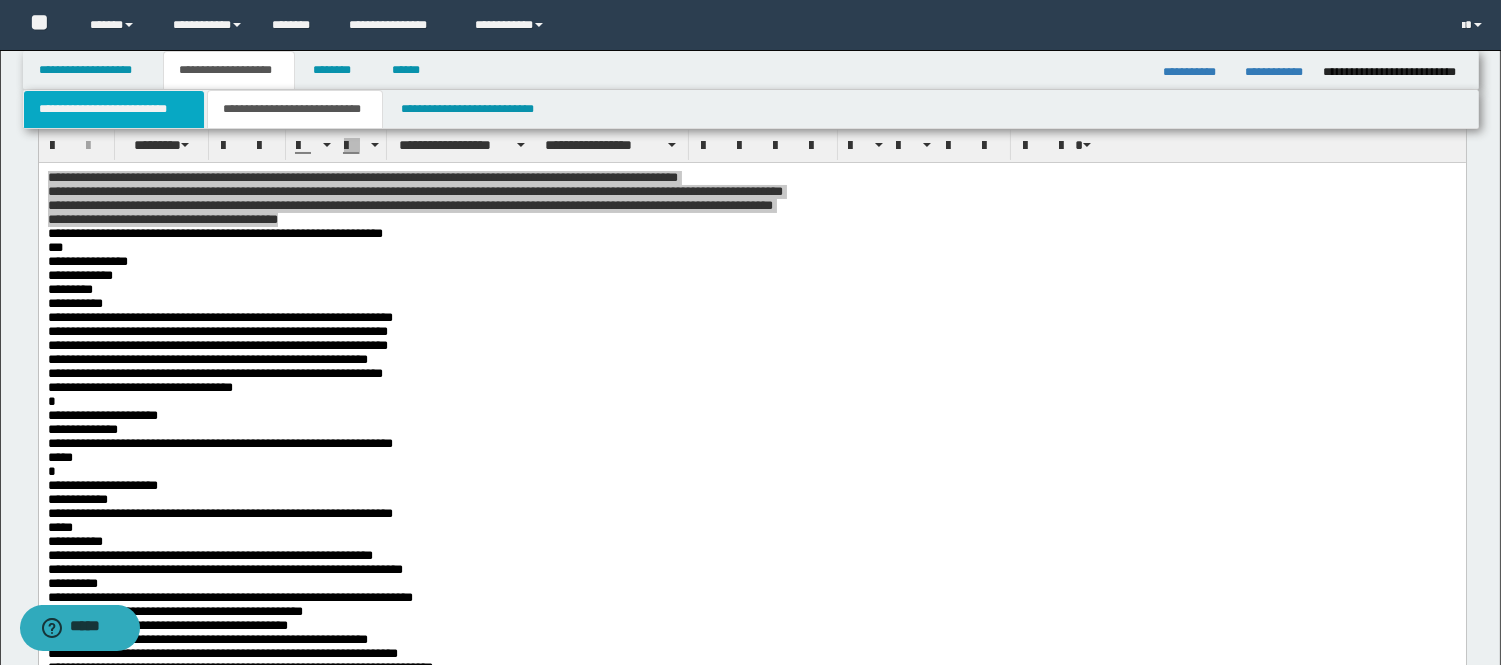 click on "**********" at bounding box center [114, 109] 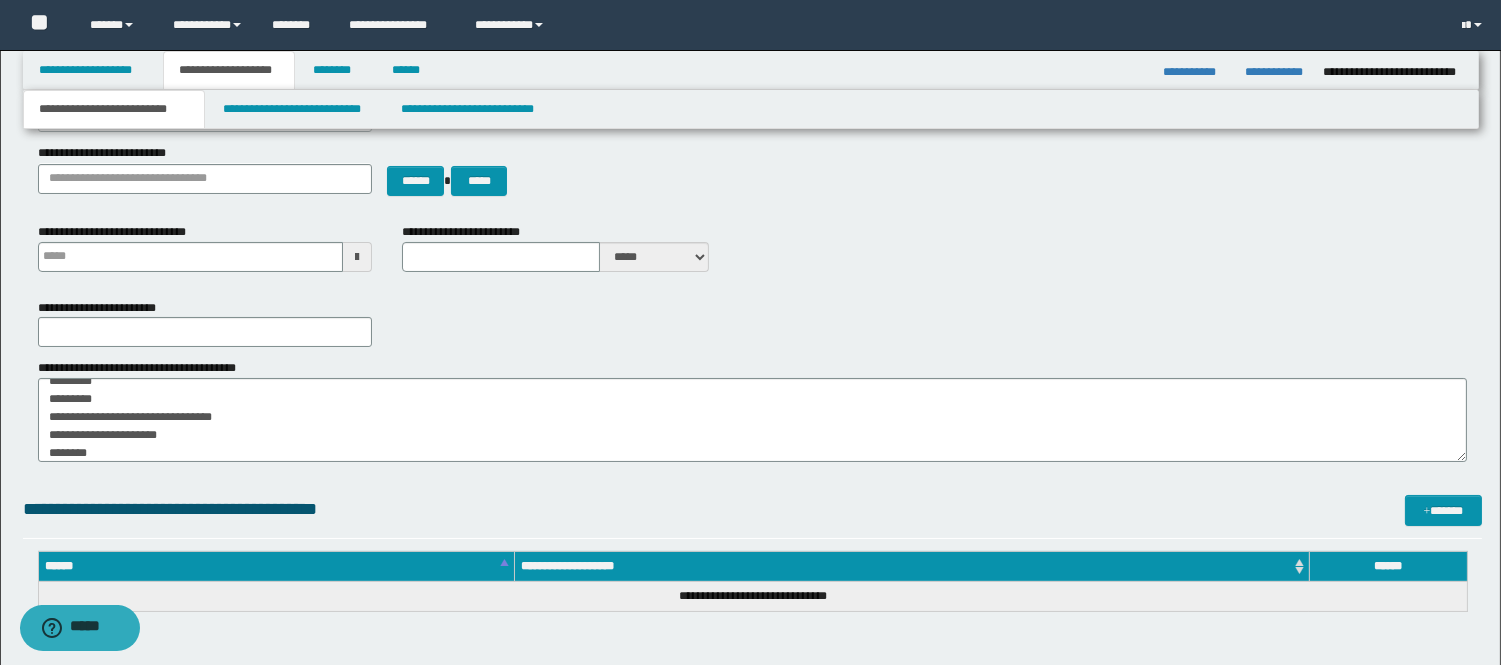 type 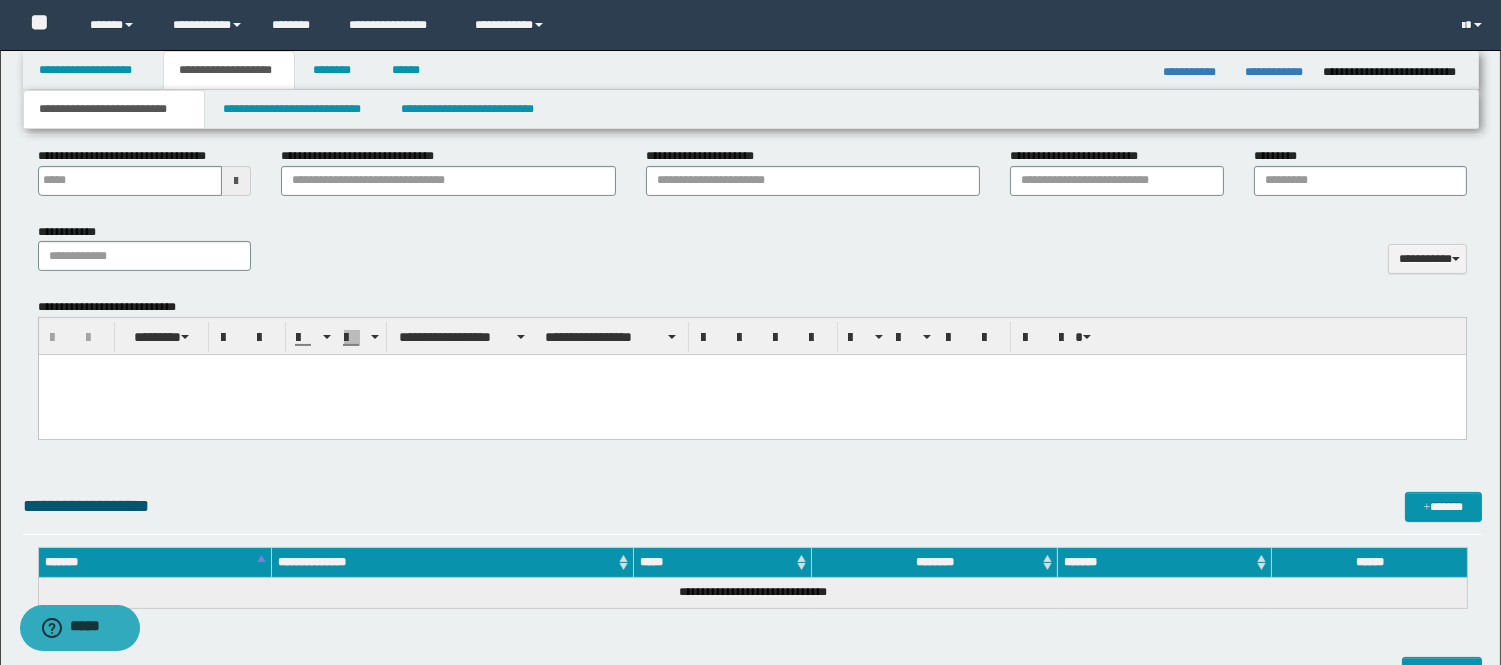 scroll, scrollTop: 888, scrollLeft: 0, axis: vertical 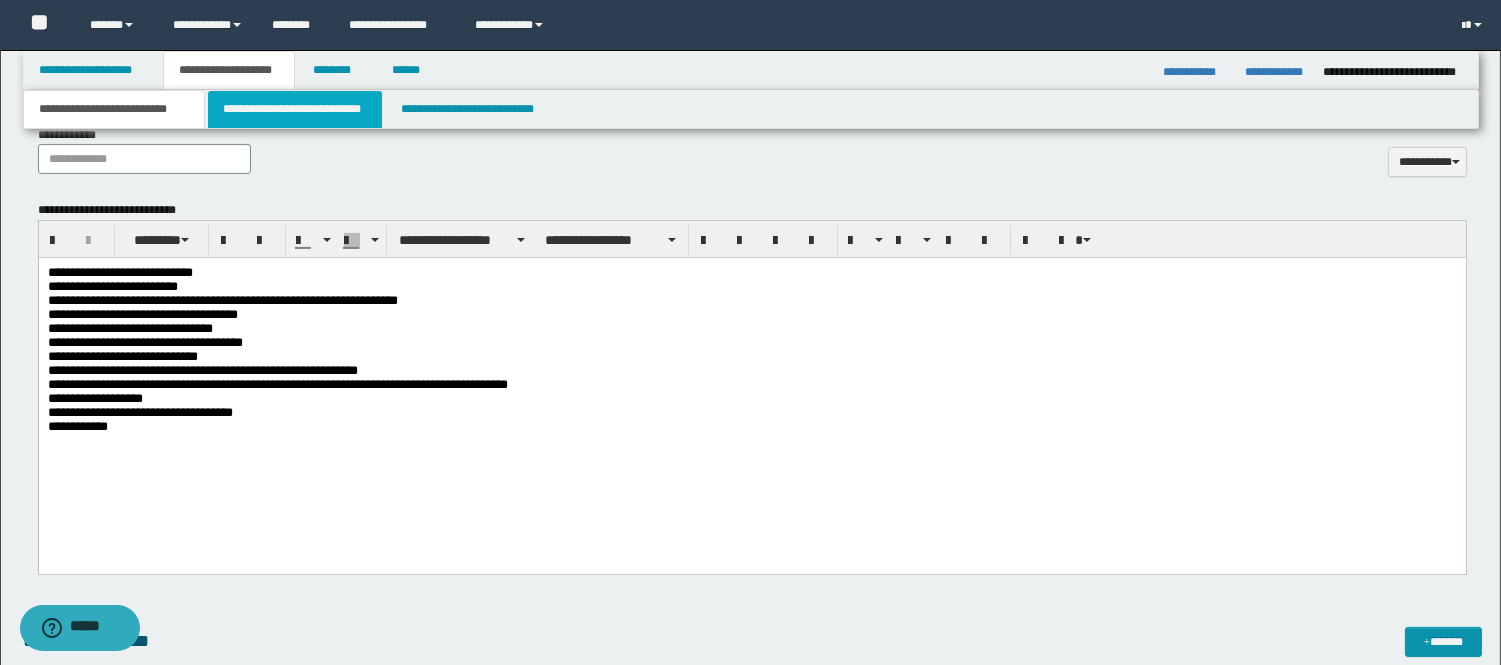 click on "**********" at bounding box center [295, 109] 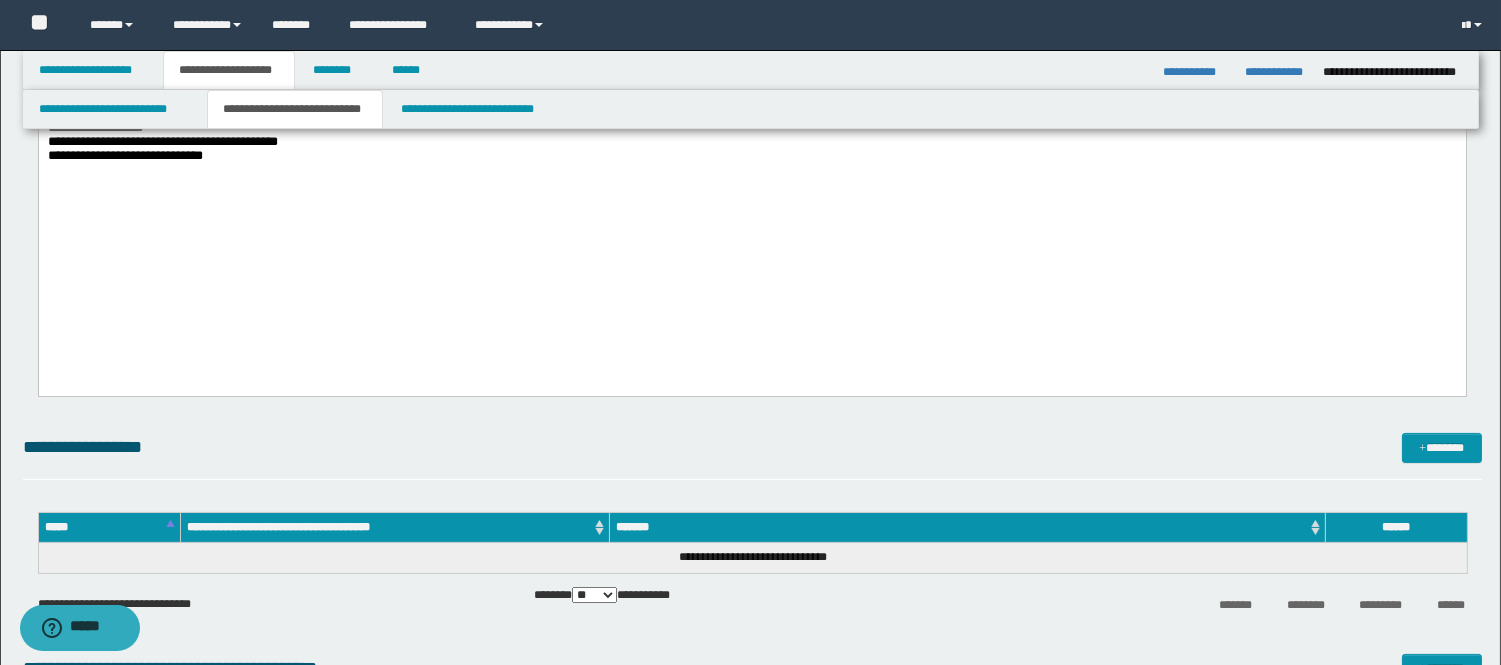 click on "**********" at bounding box center [751, -103] 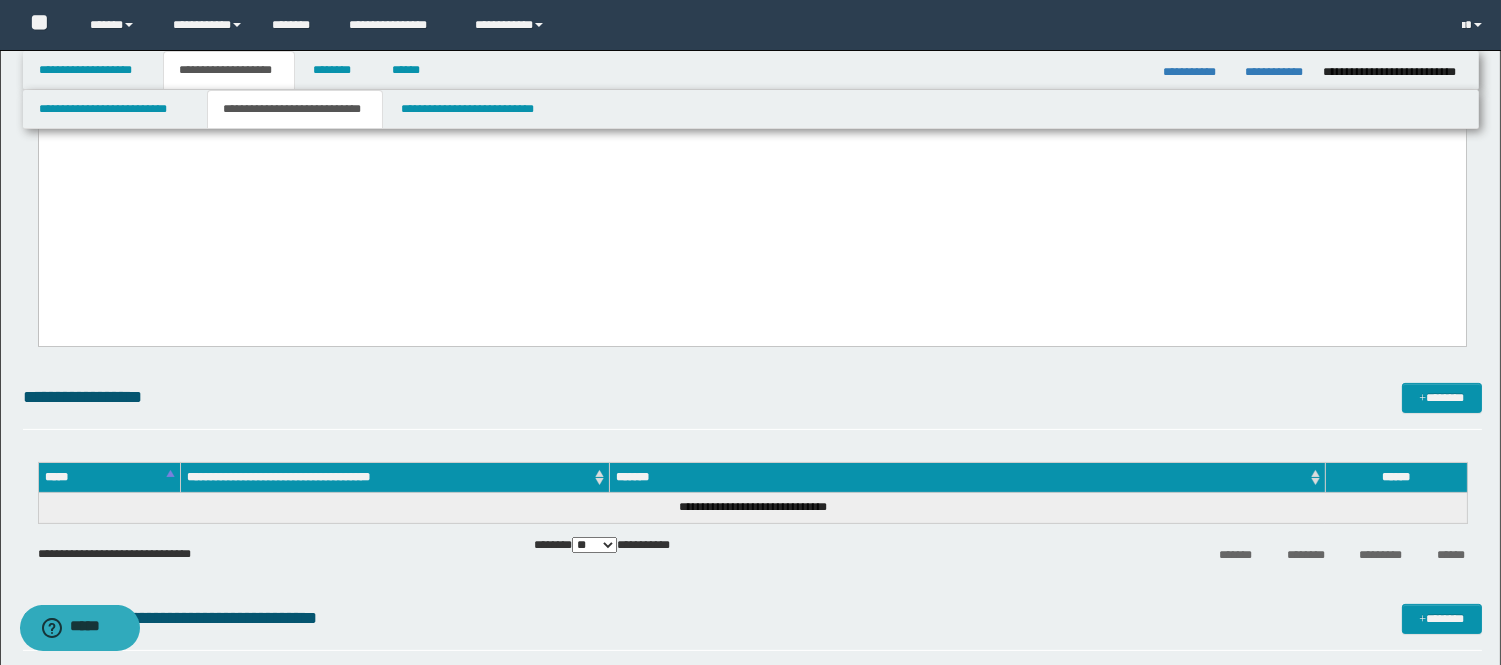 drag, startPoint x: 115, startPoint y: 284, endPoint x: 393, endPoint y: 277, distance: 278.0881 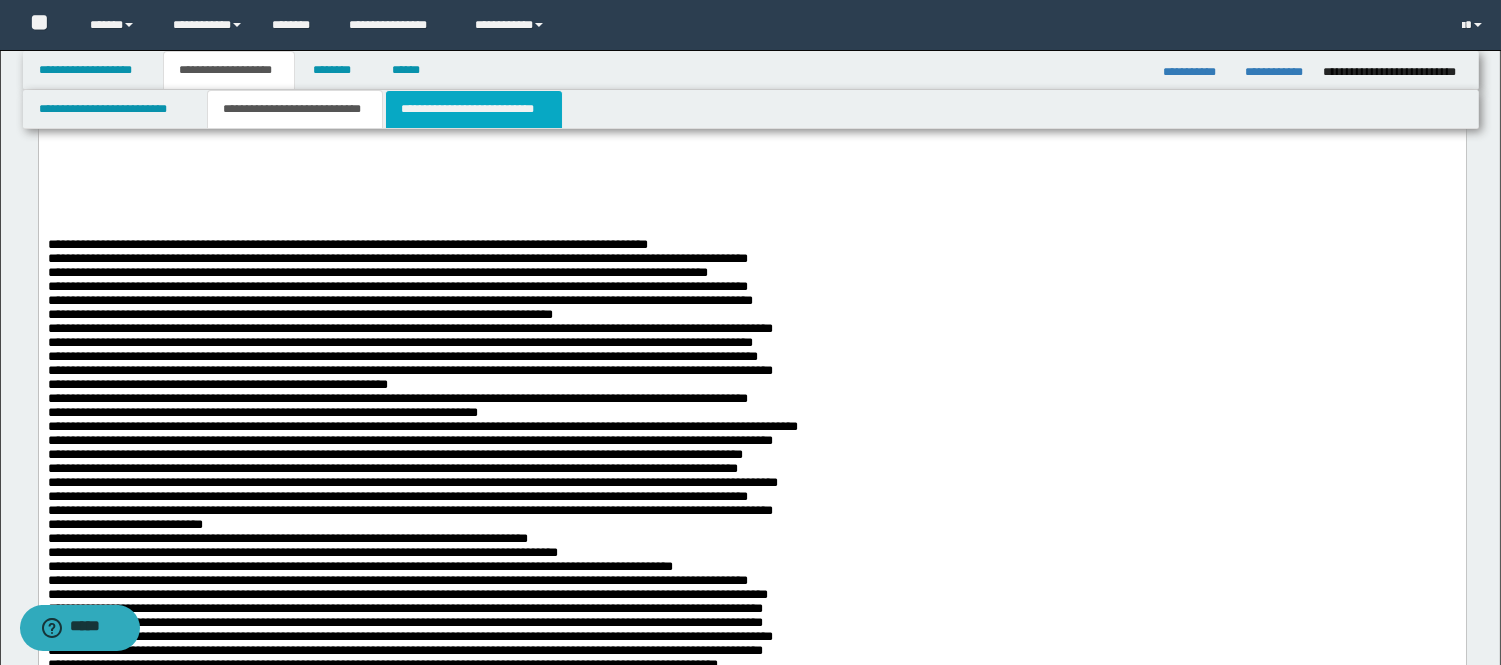 click on "**********" at bounding box center (474, 109) 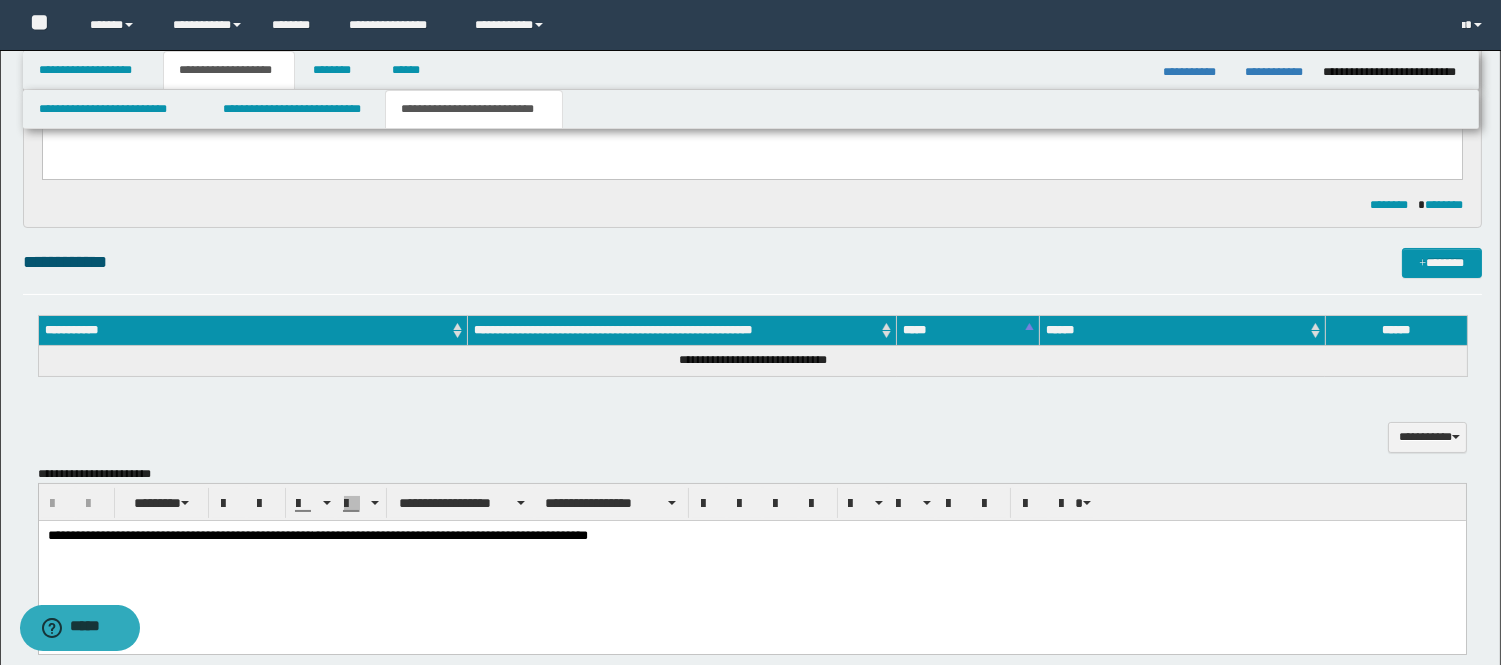 scroll, scrollTop: 154, scrollLeft: 0, axis: vertical 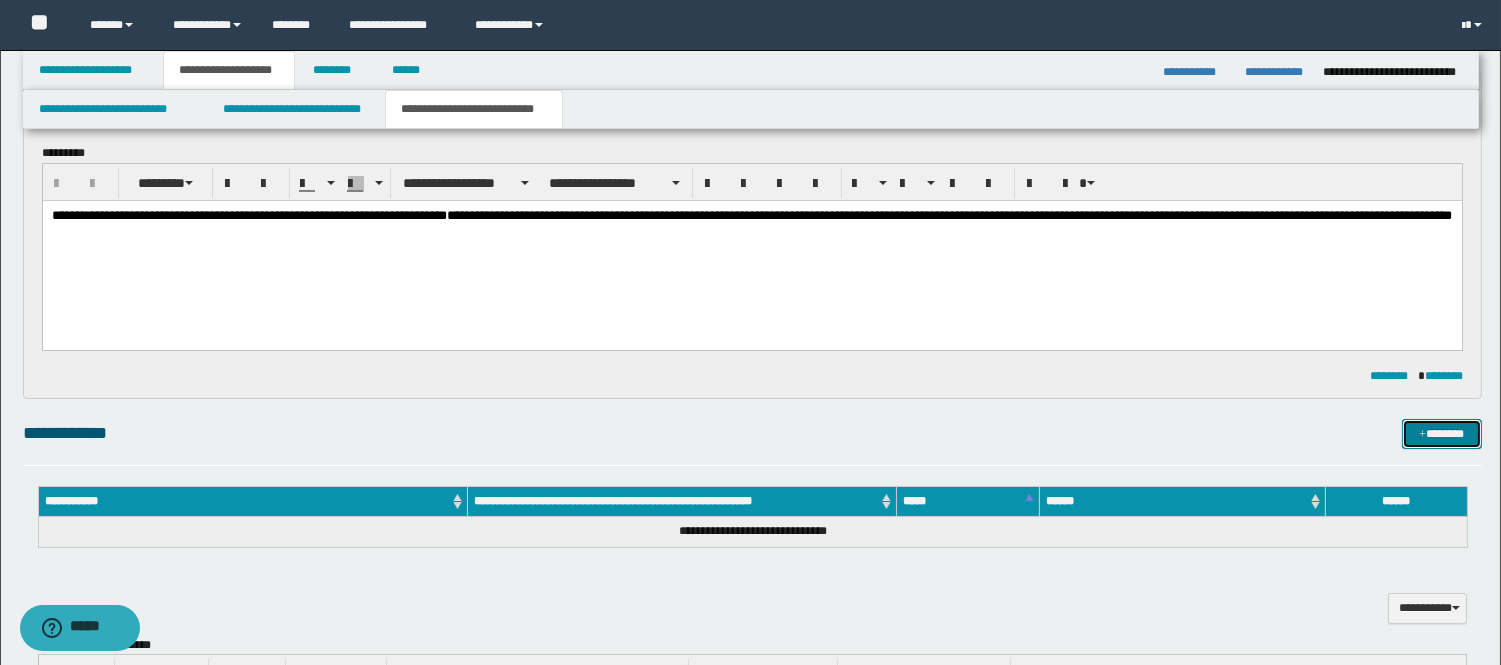 drag, startPoint x: 1454, startPoint y: 436, endPoint x: 1431, endPoint y: 437, distance: 23.021729 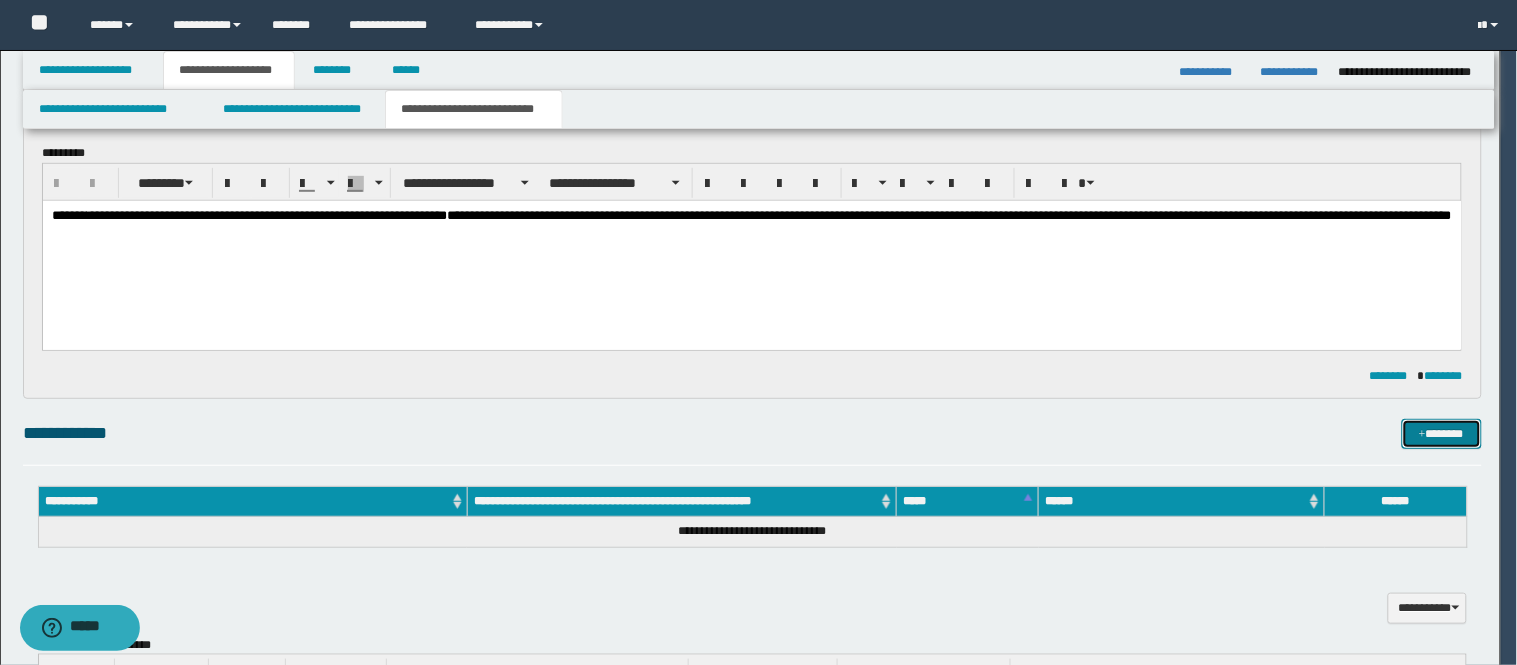 type 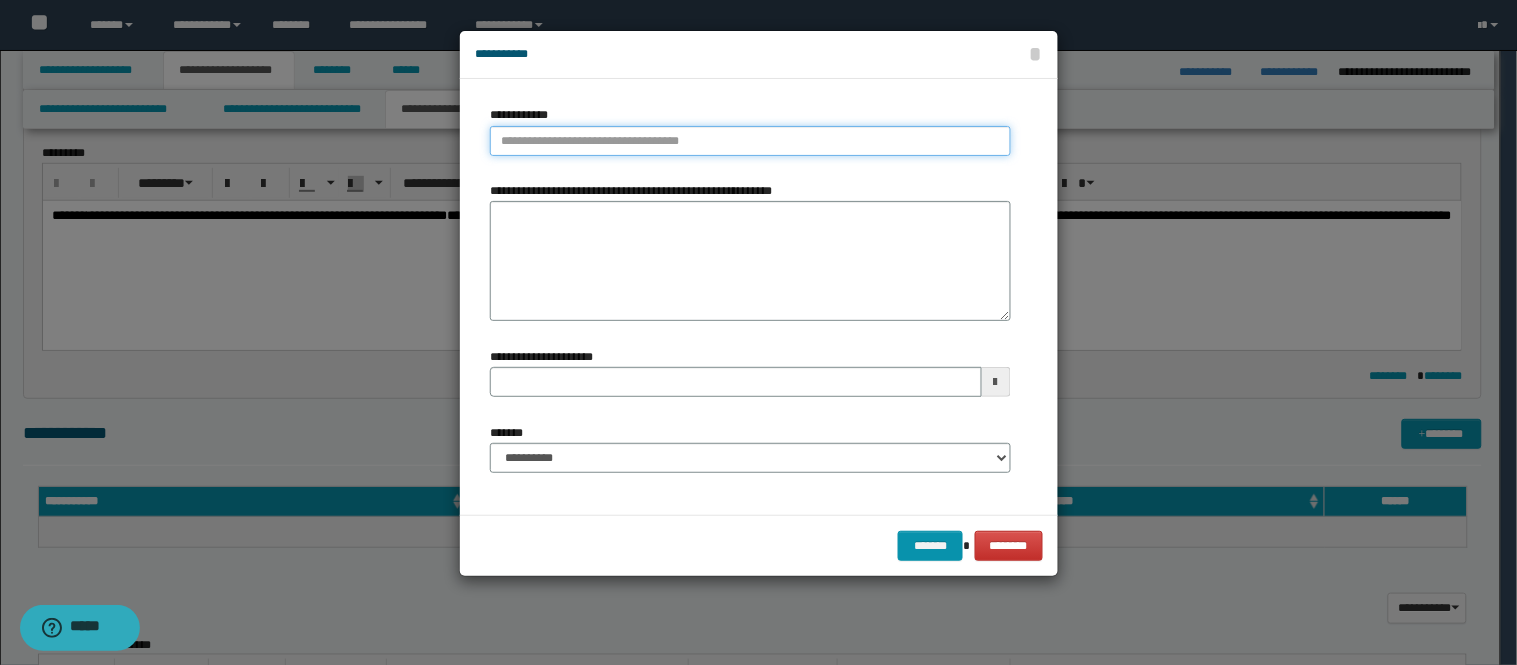 click on "**********" at bounding box center [750, 141] 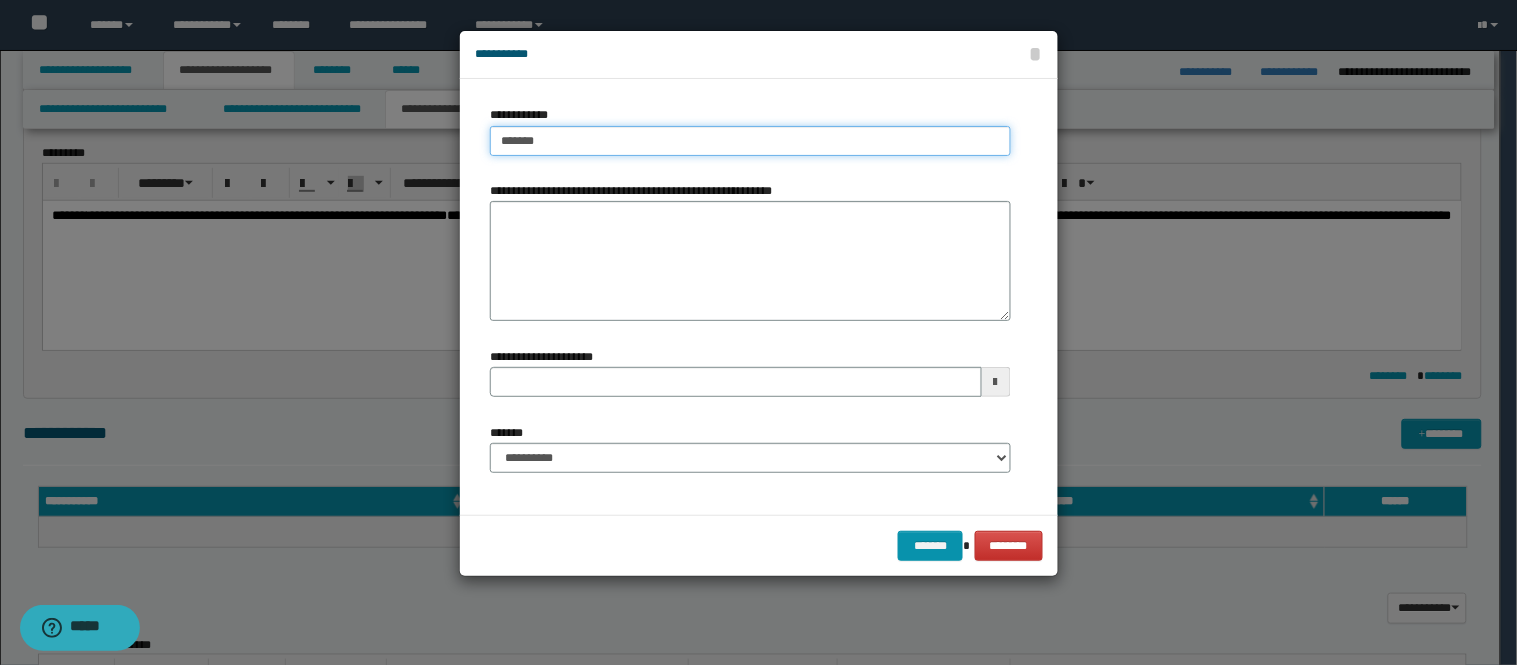 type on "********" 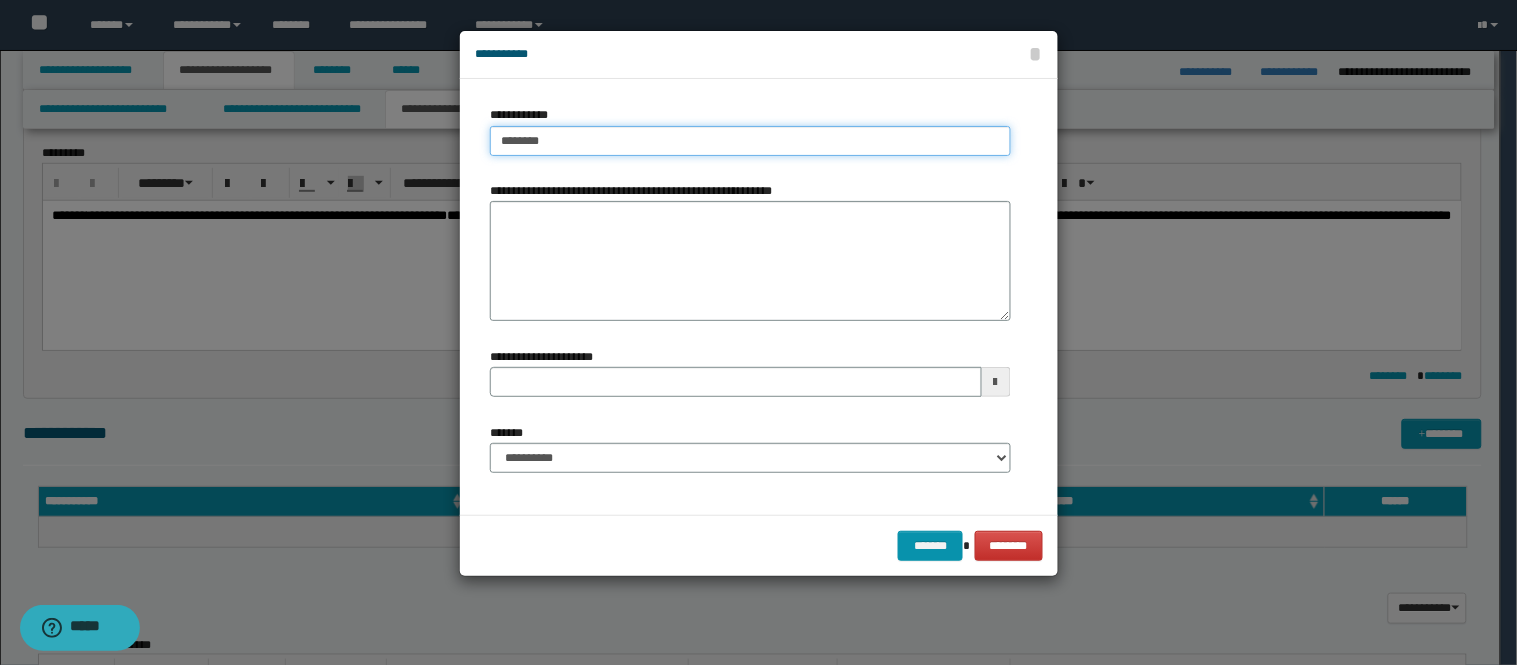 type on "********" 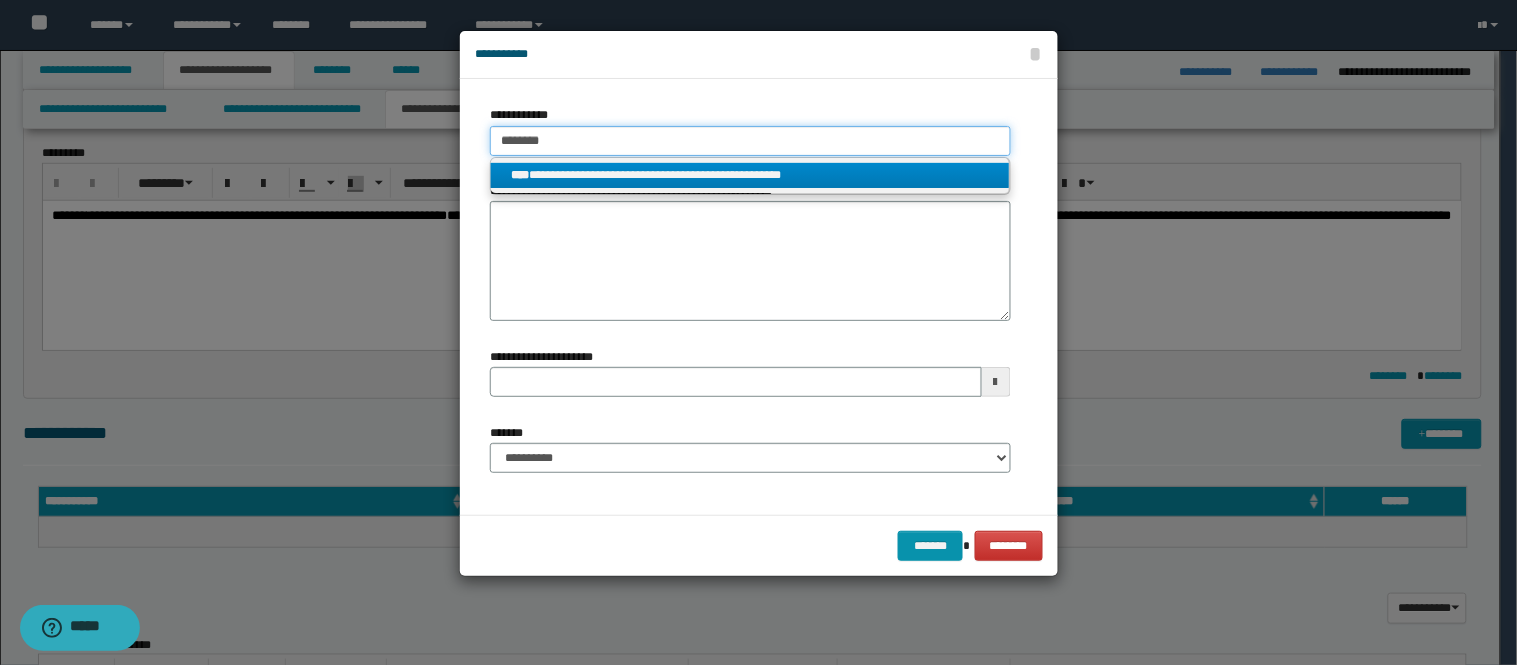 type on "********" 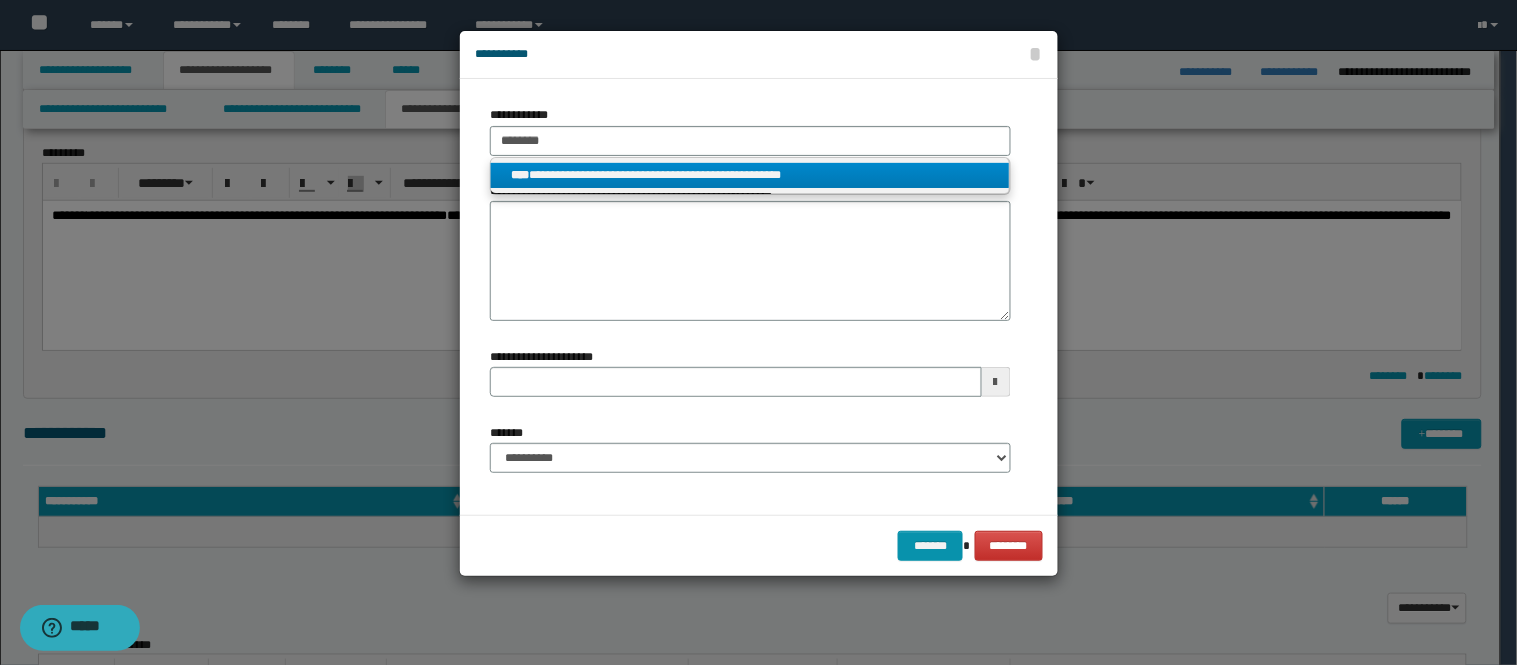 click on "**********" at bounding box center [750, 175] 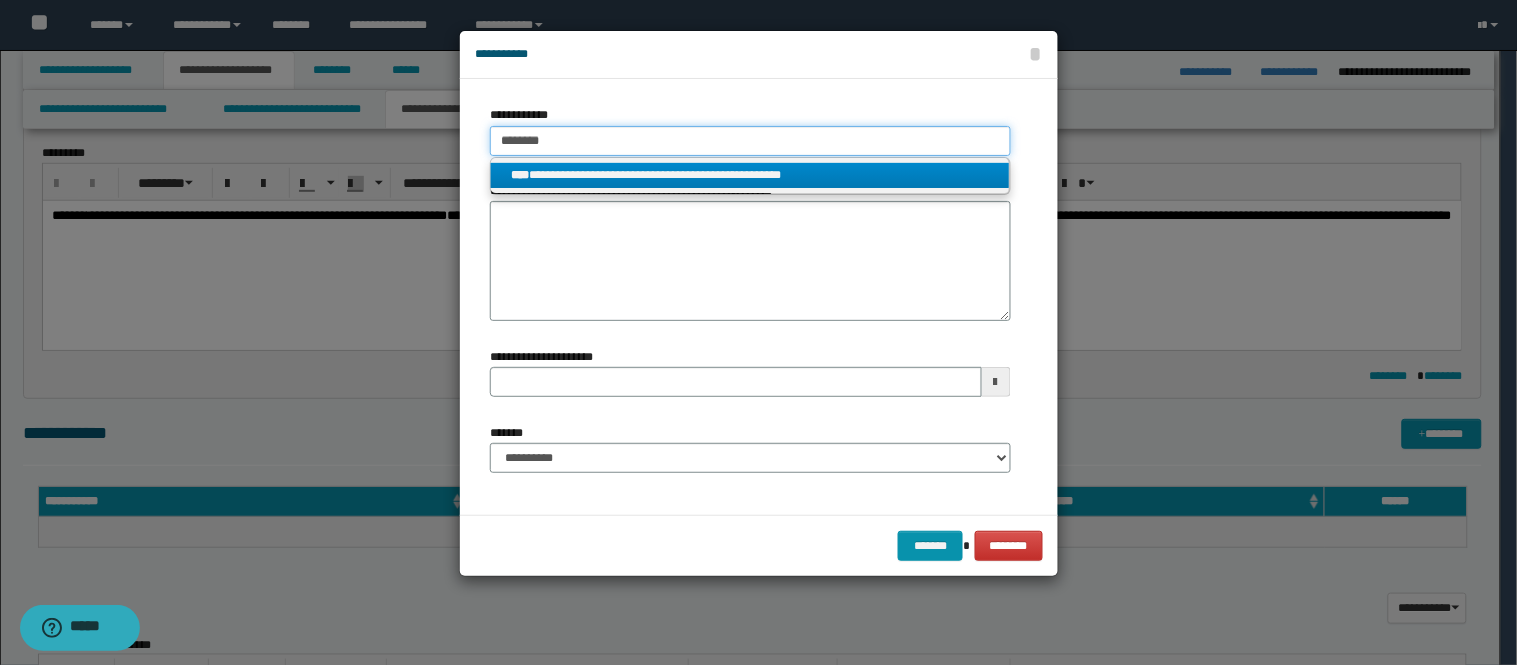 type 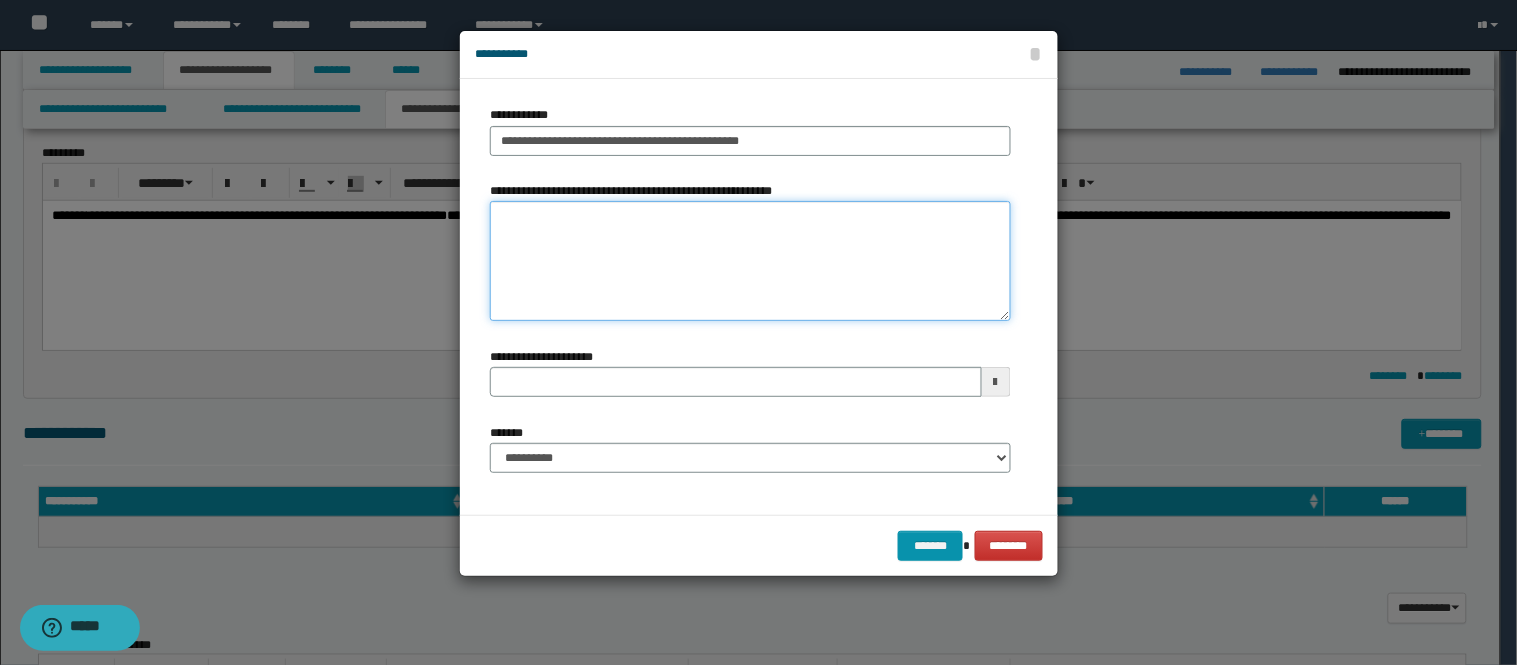 click on "**********" at bounding box center (750, 261) 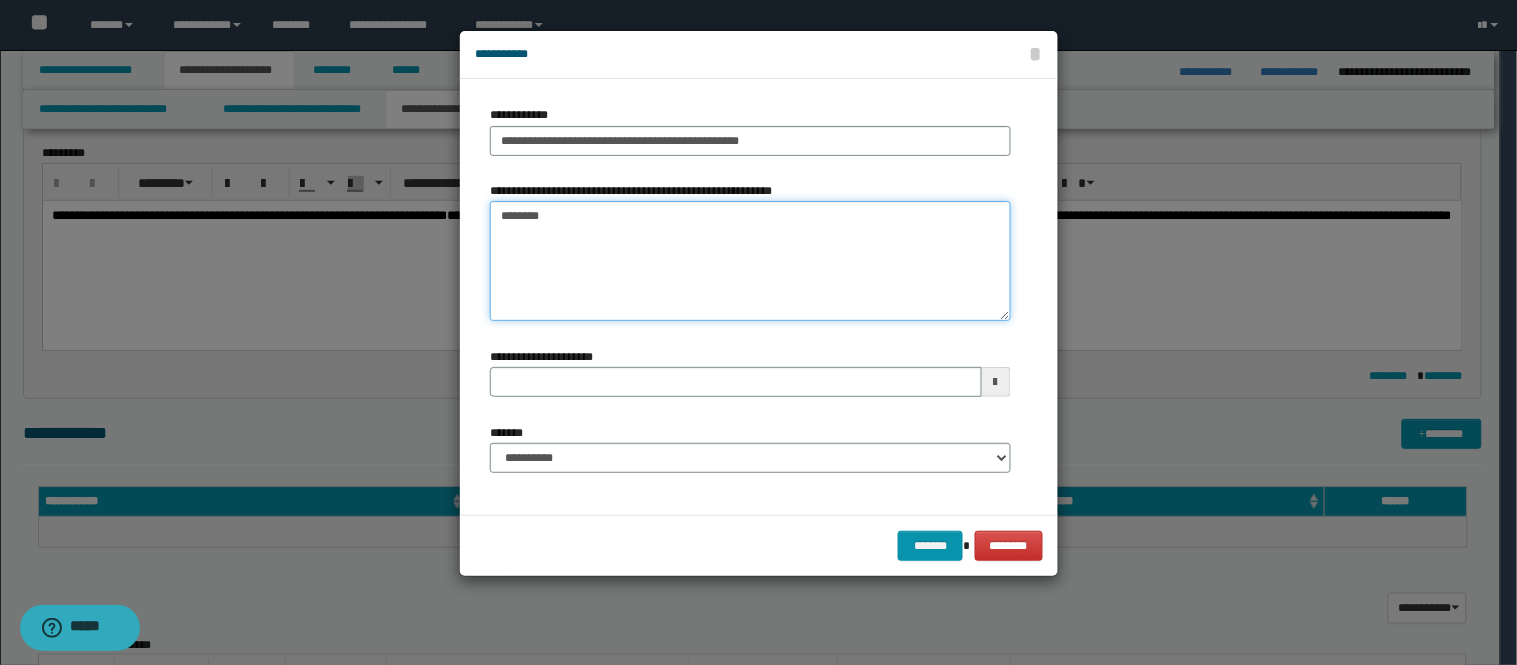 type on "*********" 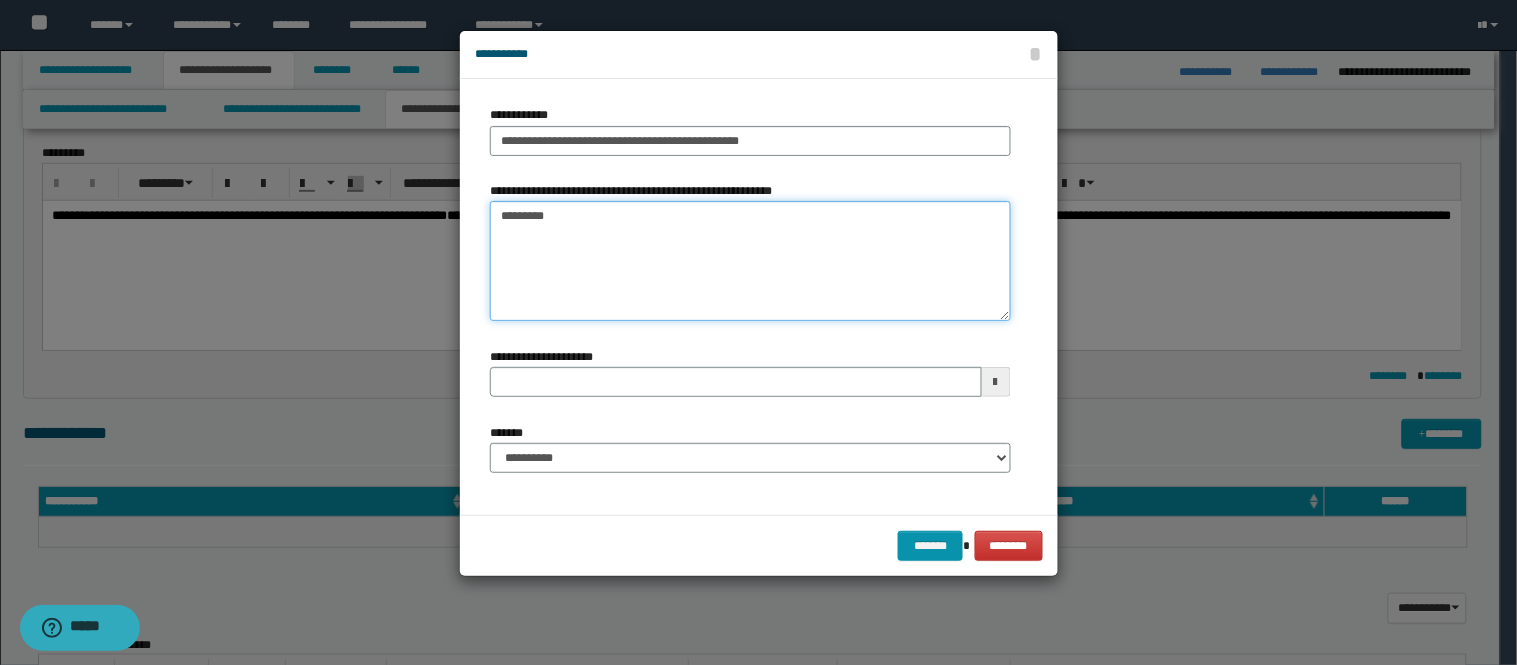 type 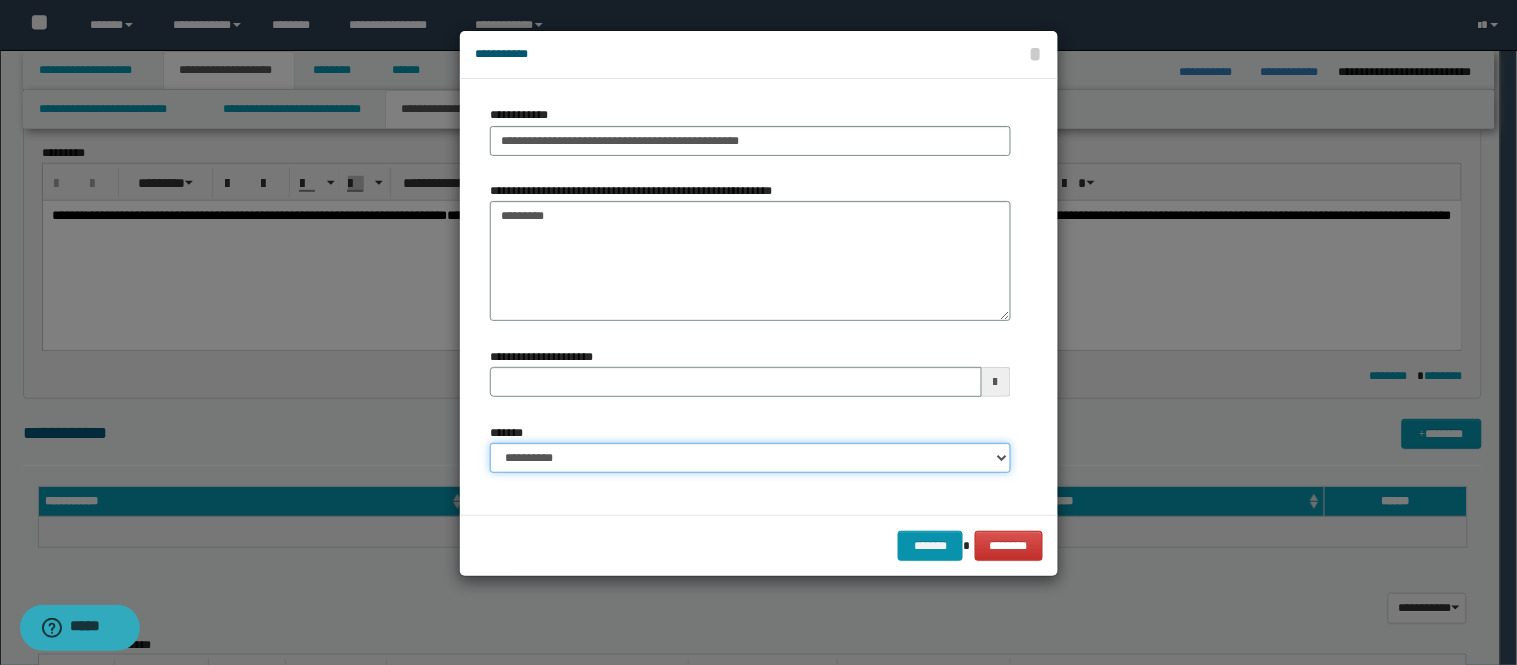 click on "**********" at bounding box center [750, 458] 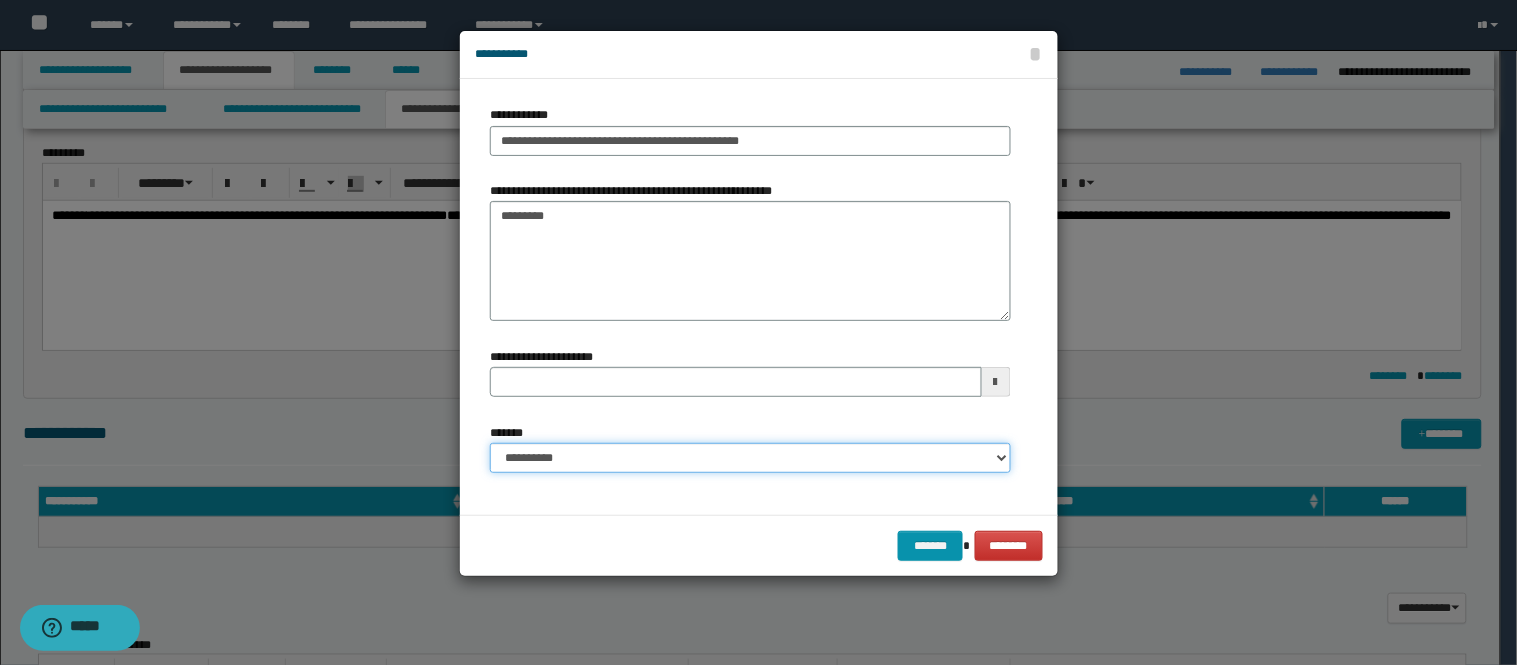 select on "*" 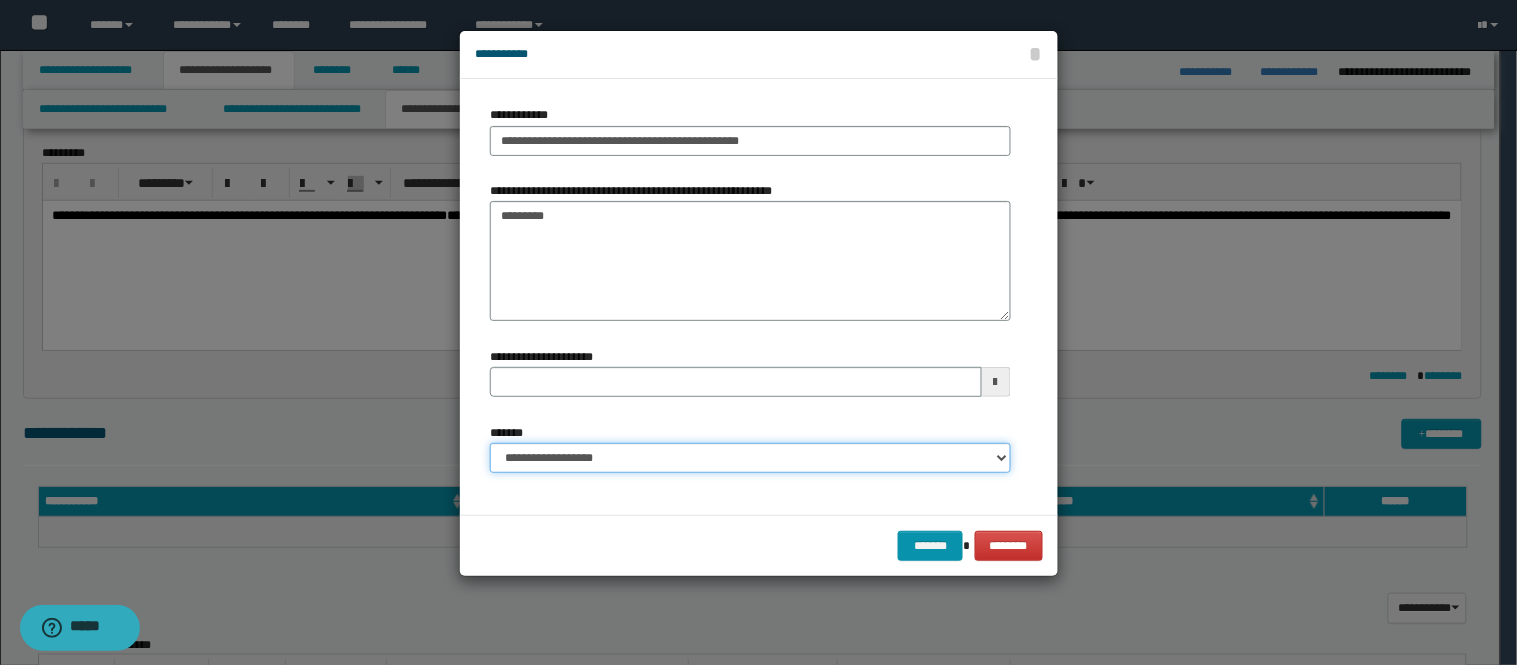 type 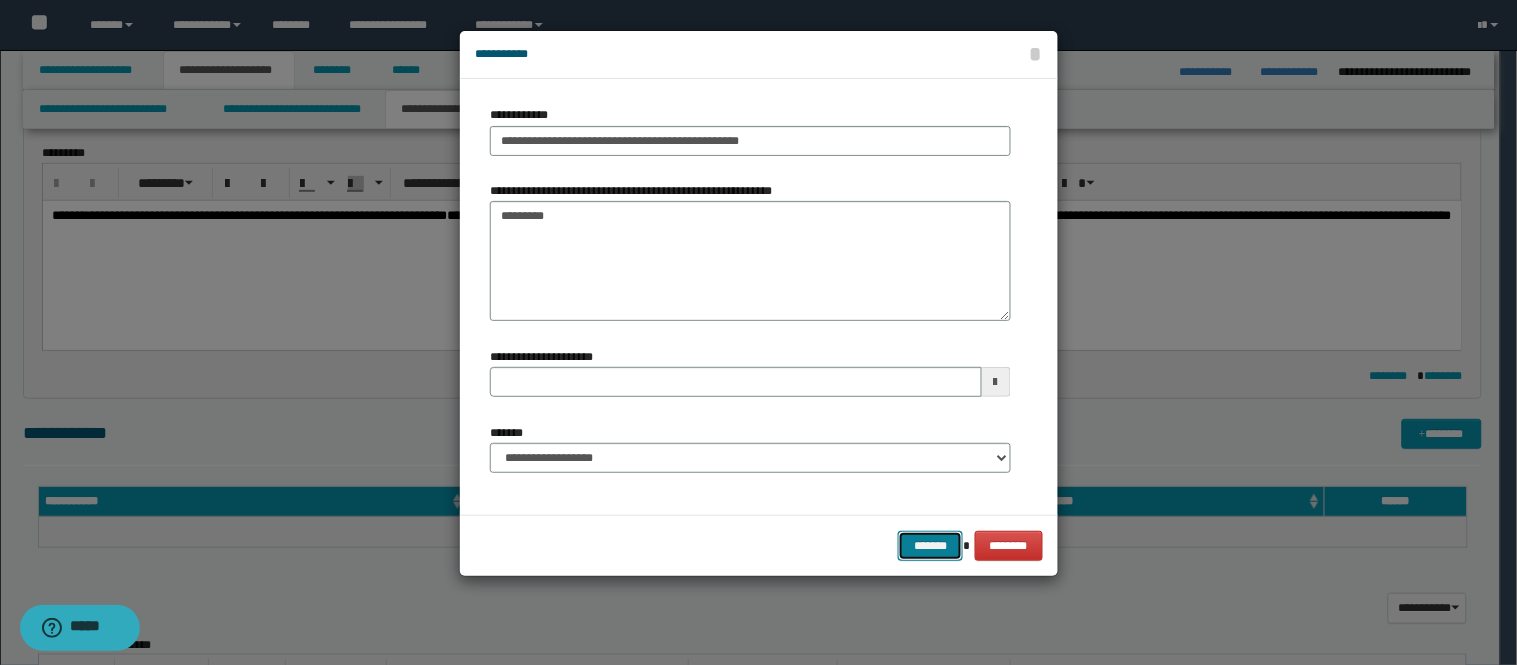click on "*******" at bounding box center (930, 546) 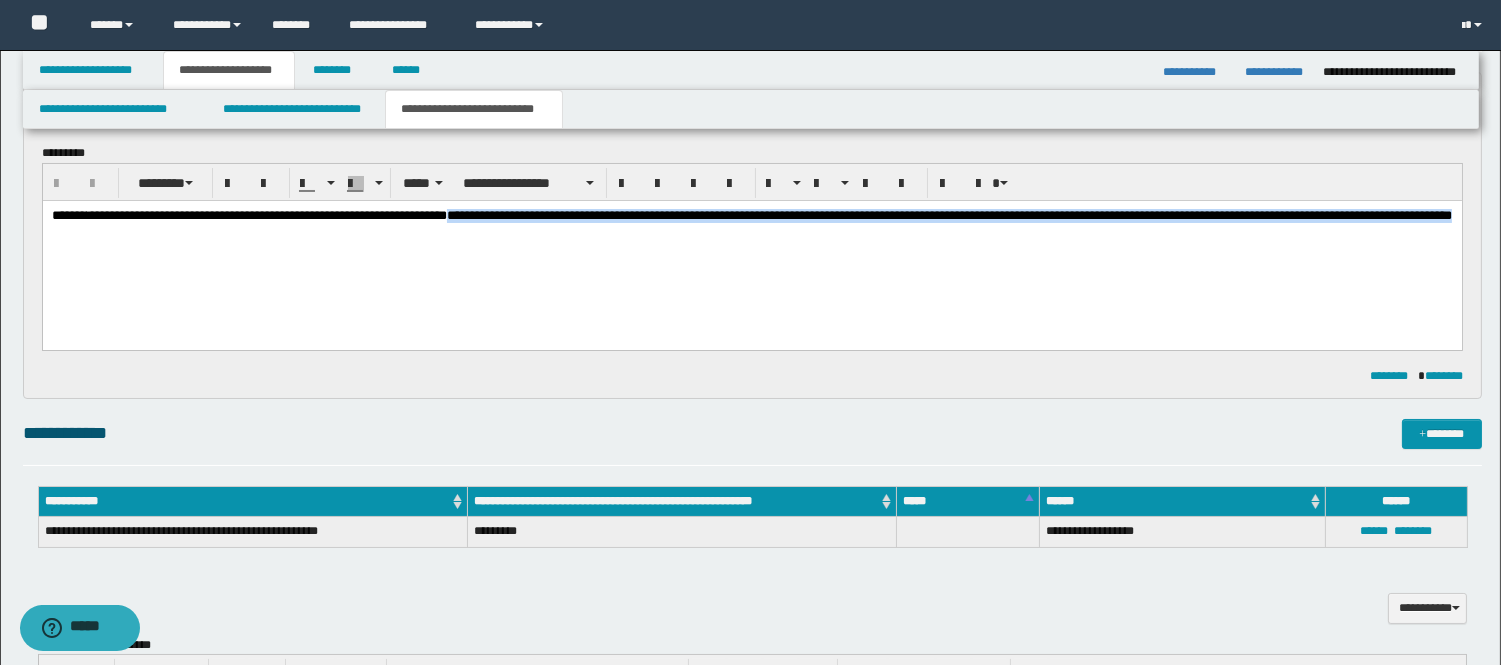 drag, startPoint x: 791, startPoint y: 240, endPoint x: 491, endPoint y: 215, distance: 301.03986 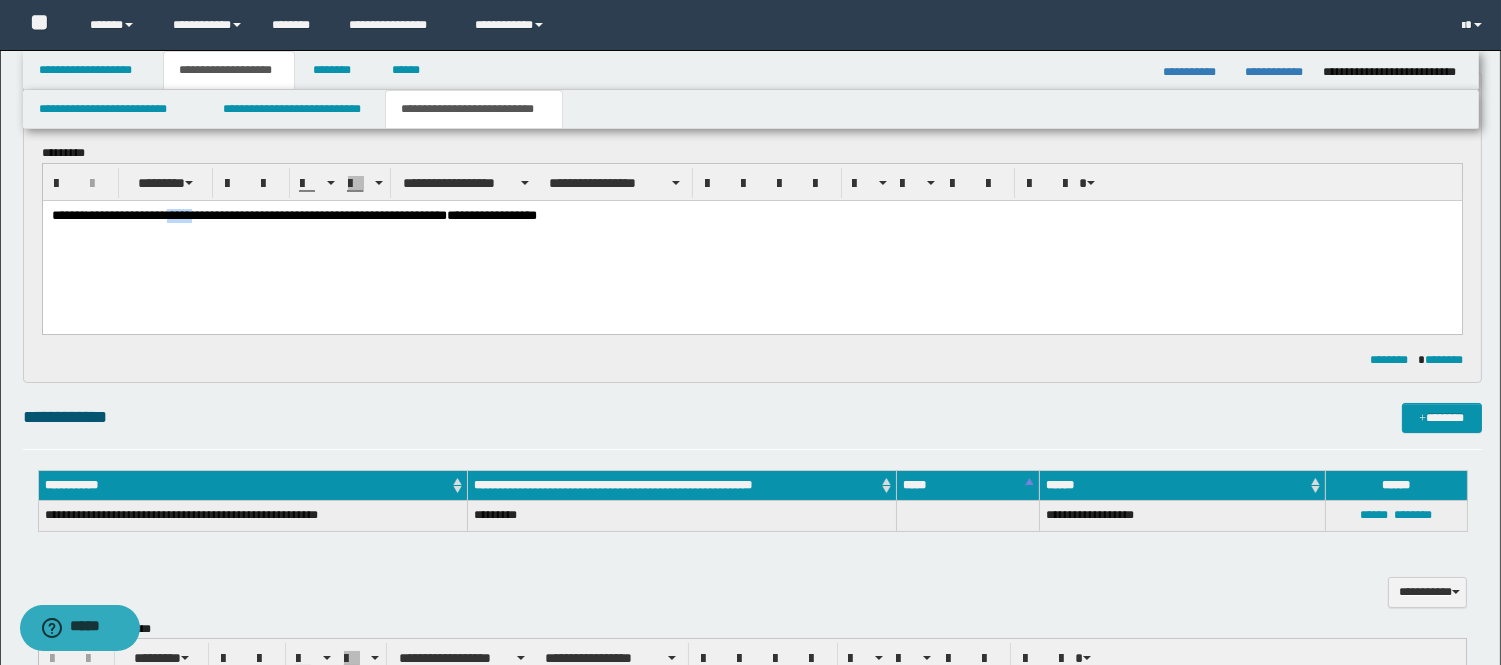 drag, startPoint x: 217, startPoint y: 218, endPoint x: 181, endPoint y: 208, distance: 37.363083 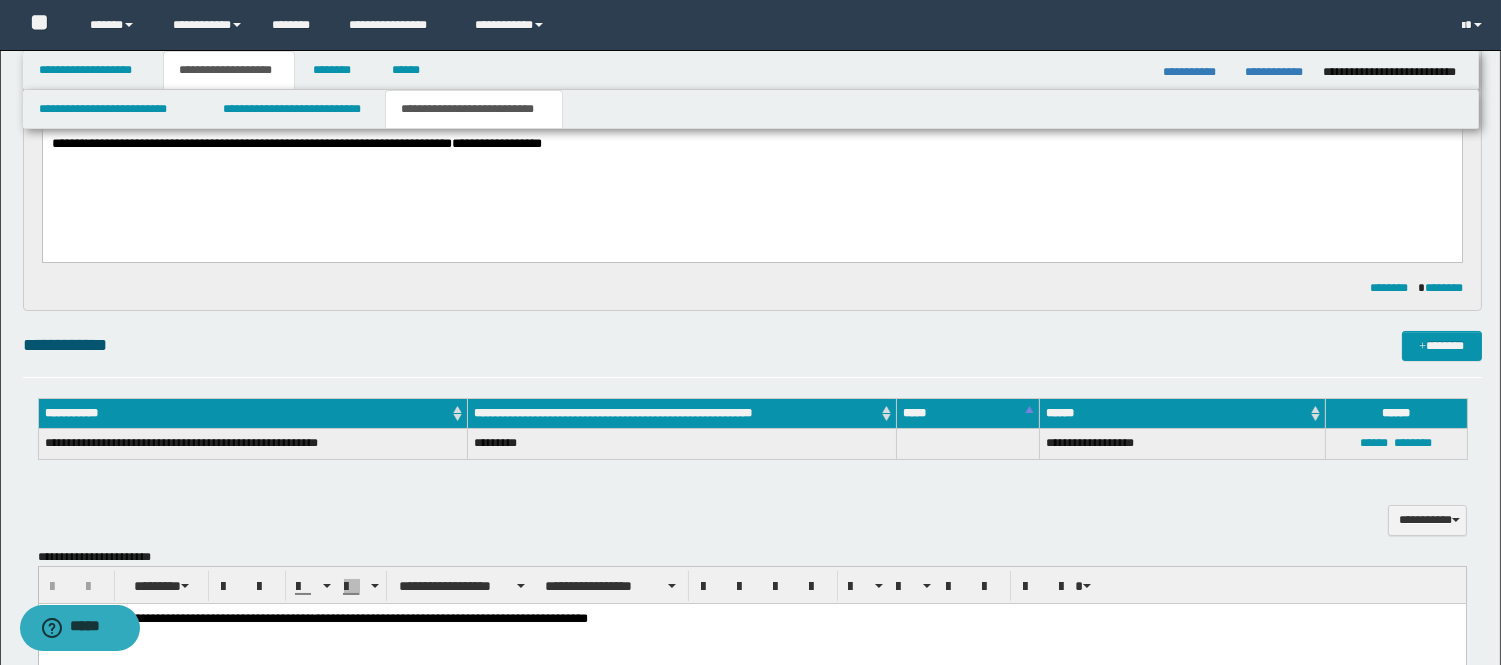 scroll, scrollTop: 265, scrollLeft: 0, axis: vertical 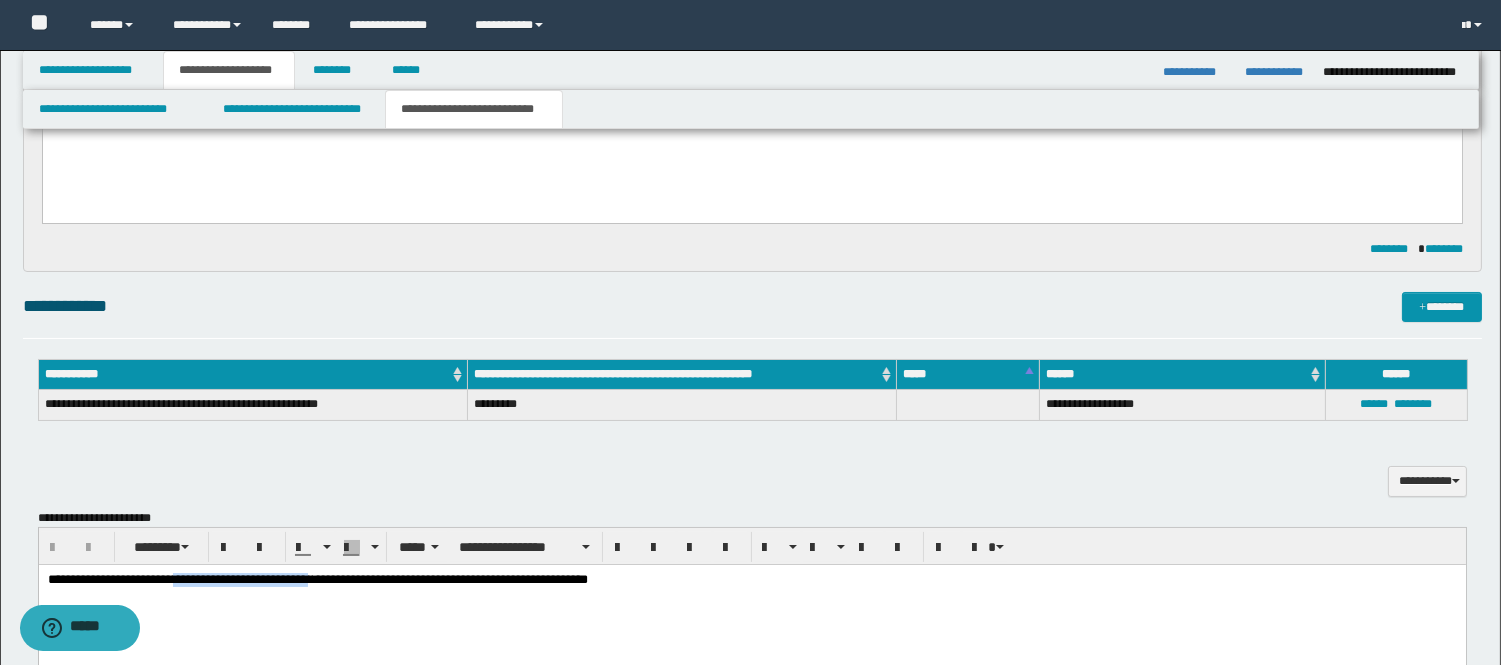 drag, startPoint x: 378, startPoint y: 587, endPoint x: 189, endPoint y: 588, distance: 189.00264 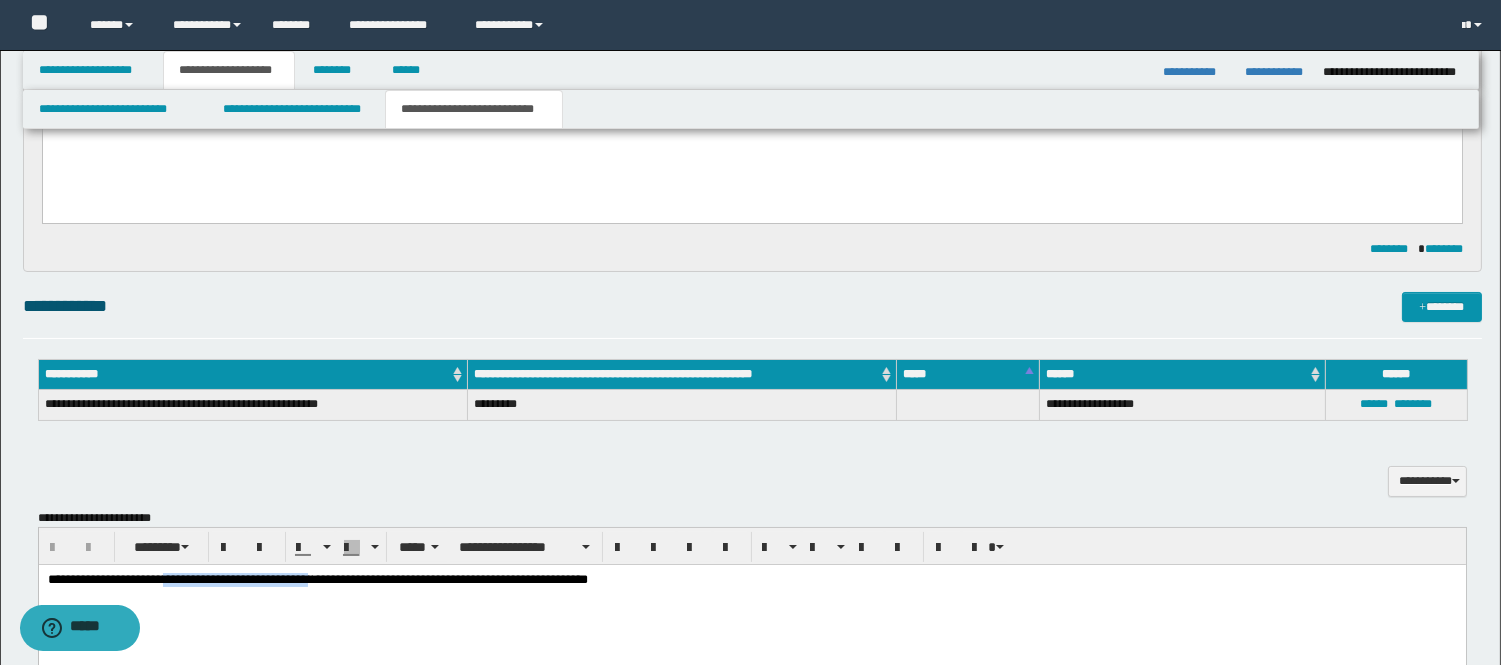 type 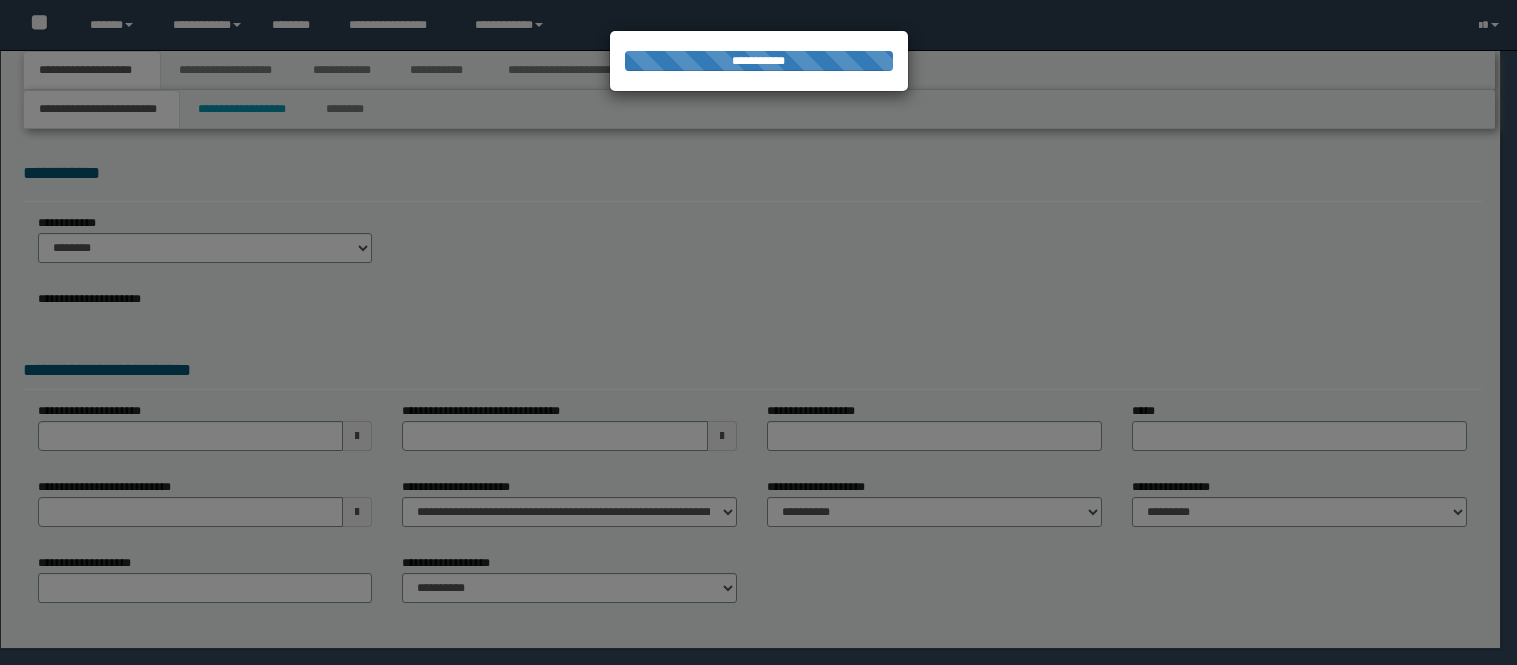 scroll, scrollTop: 0, scrollLeft: 0, axis: both 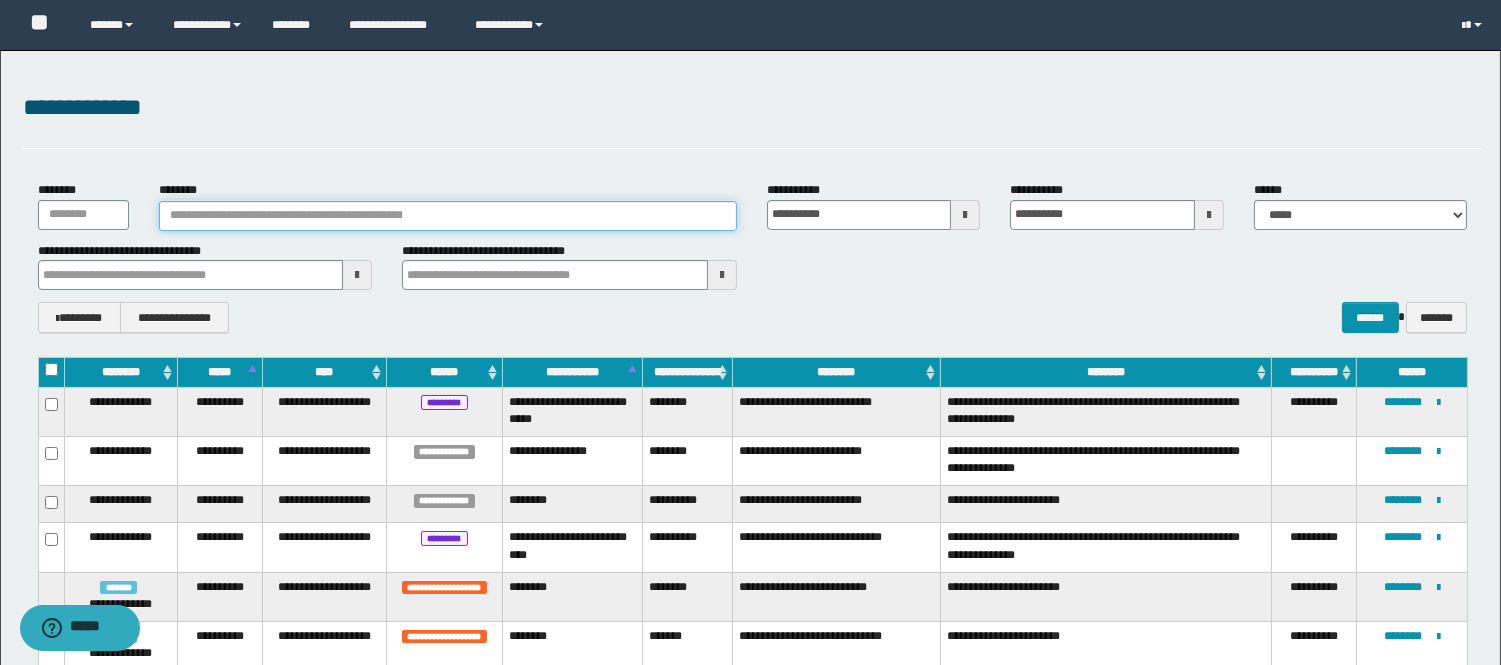 click on "********" at bounding box center (448, 216) 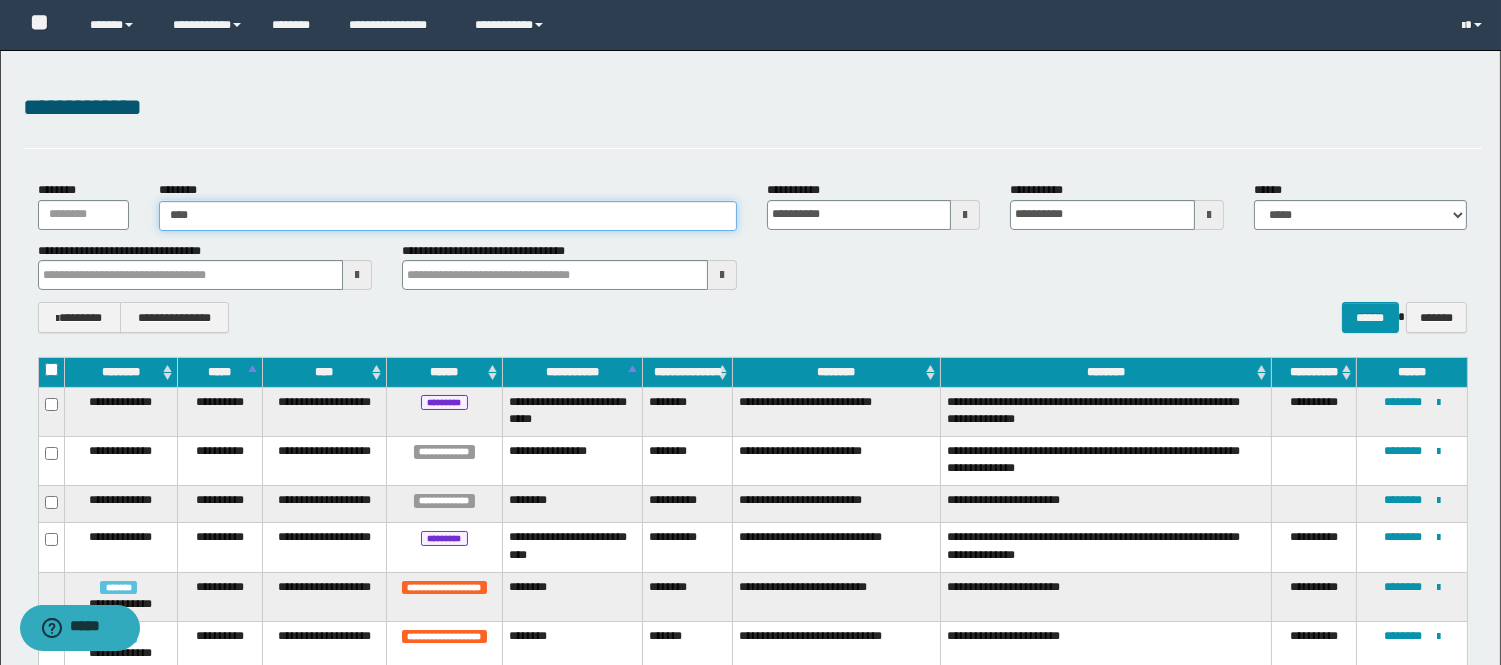 type on "****" 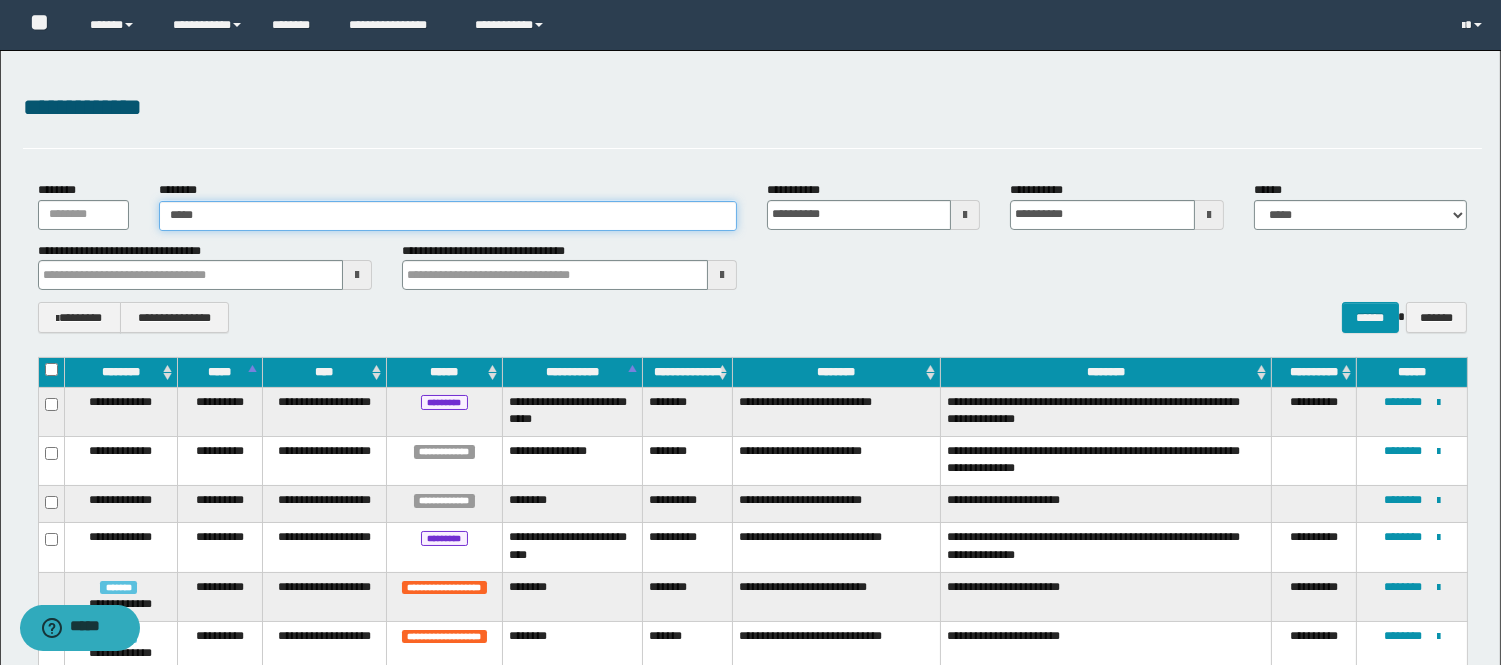 type on "****" 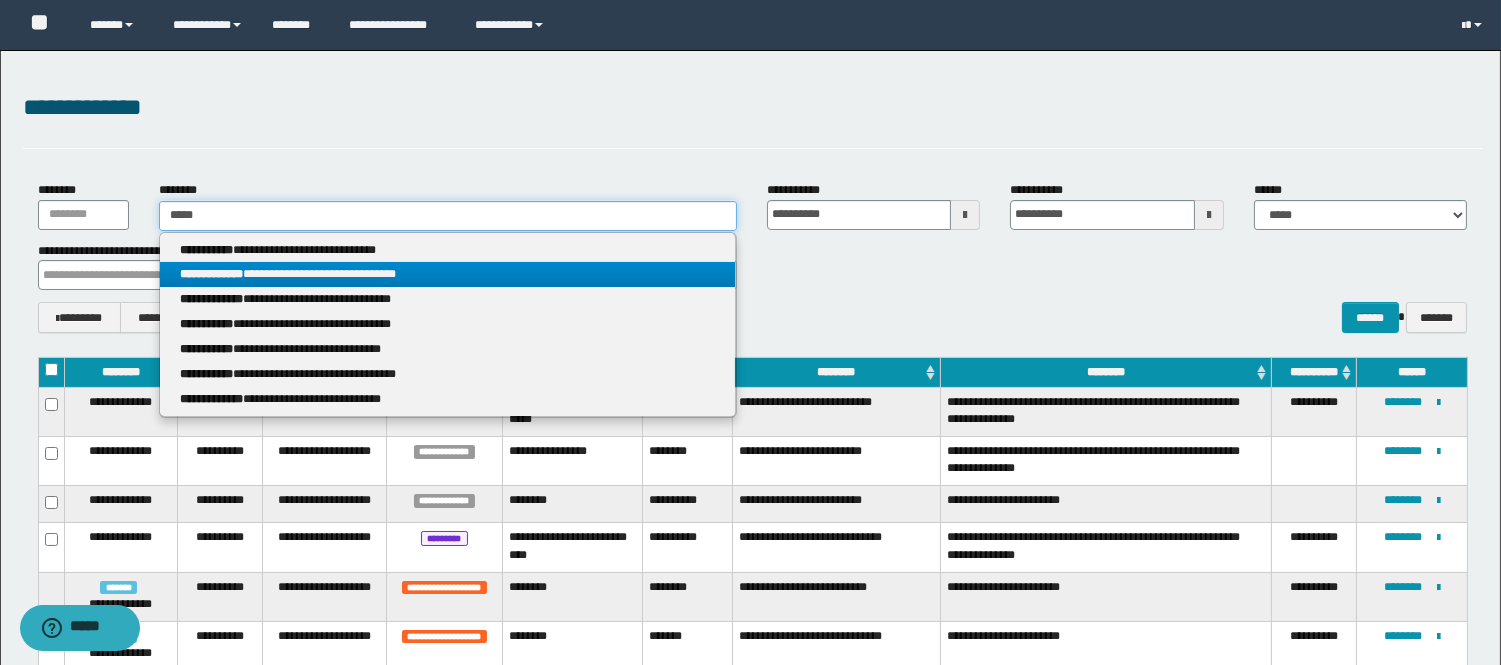 type on "****" 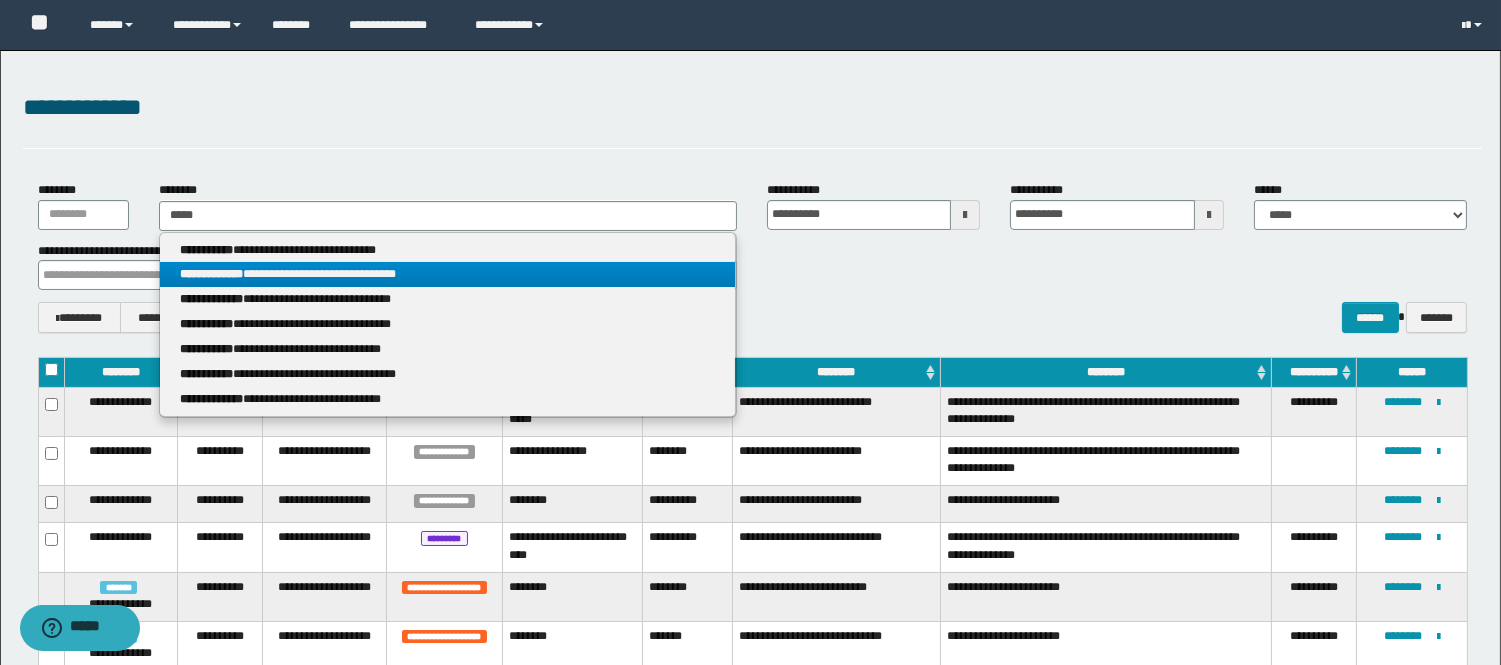 click on "**********" at bounding box center (448, 274) 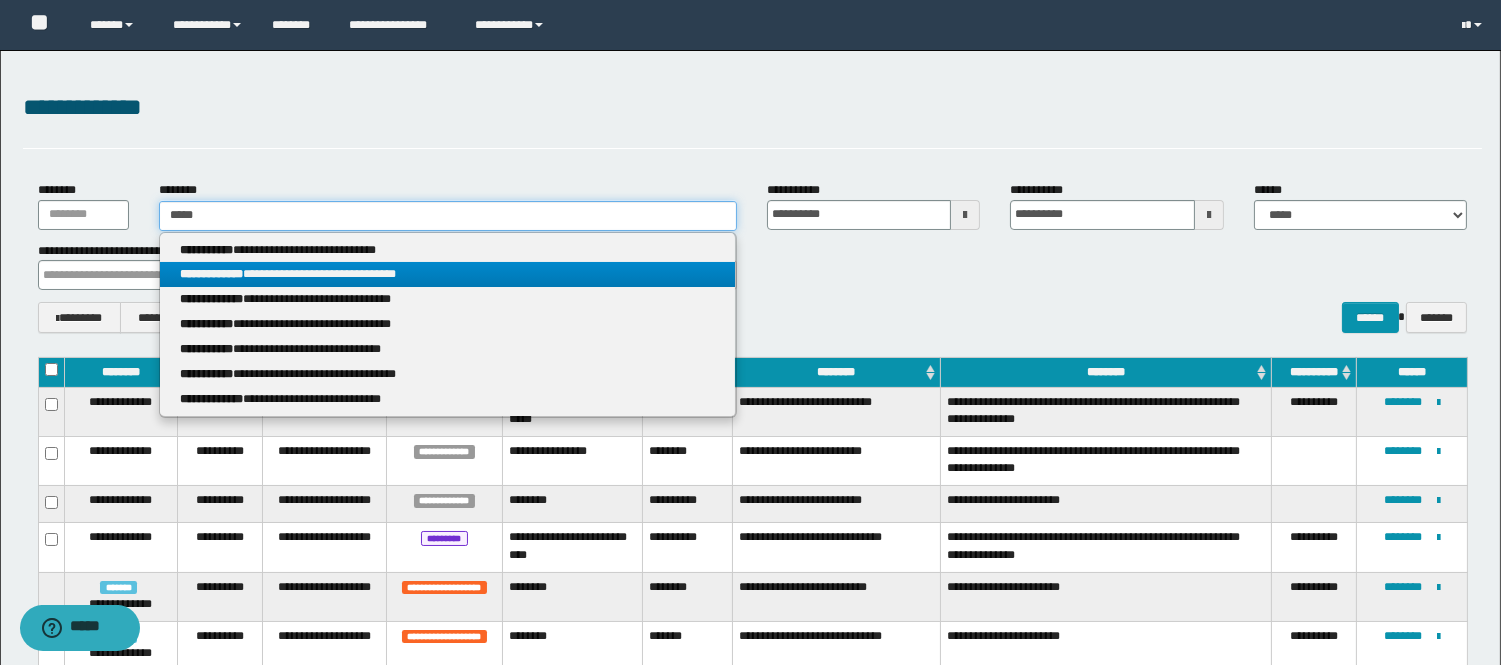 type 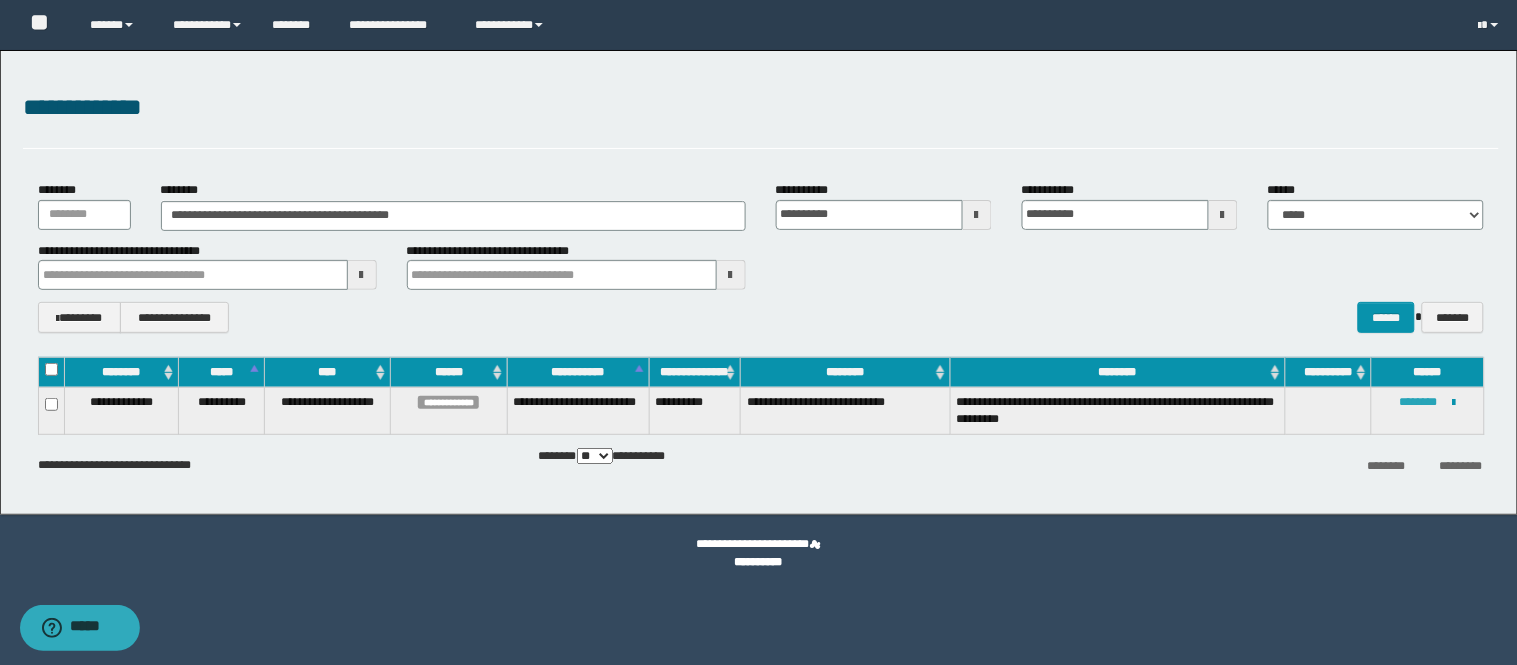 click on "********" at bounding box center [1419, 402] 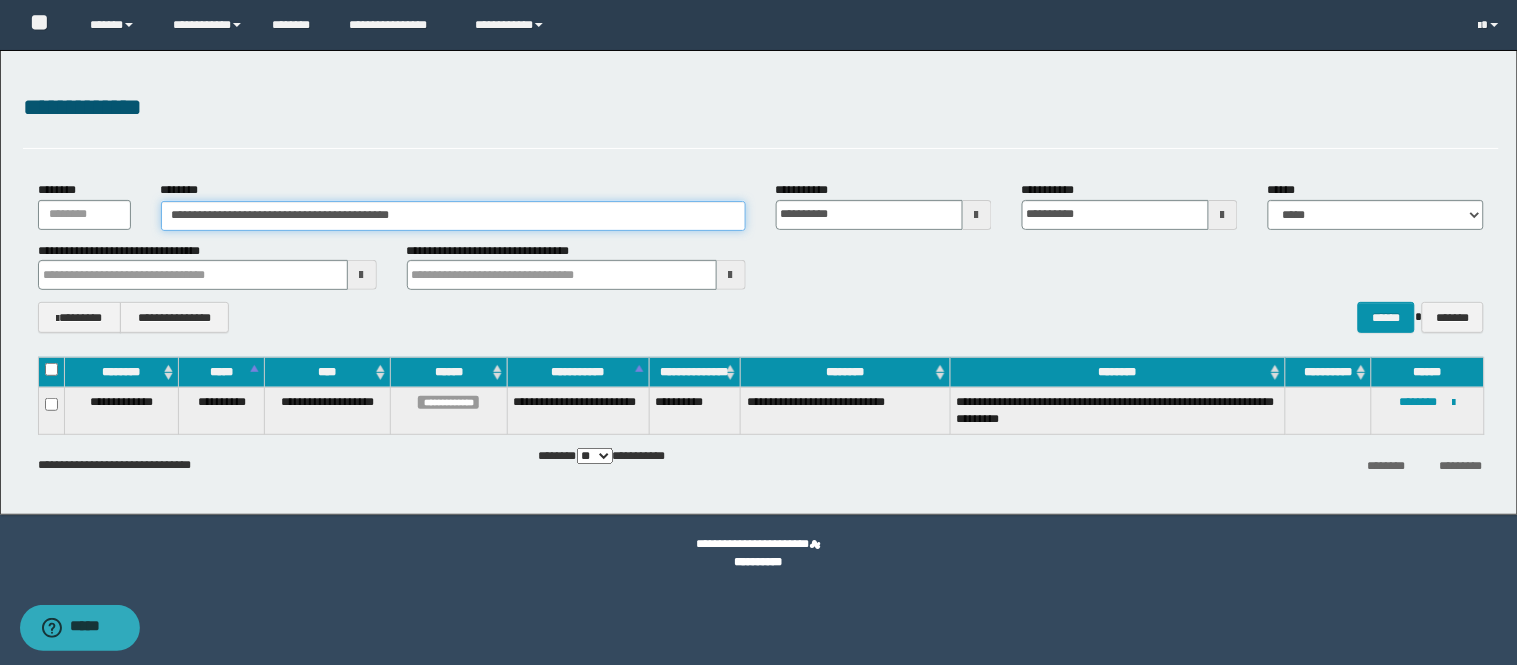 drag, startPoint x: 444, startPoint y: 213, endPoint x: 1, endPoint y: 241, distance: 443.884 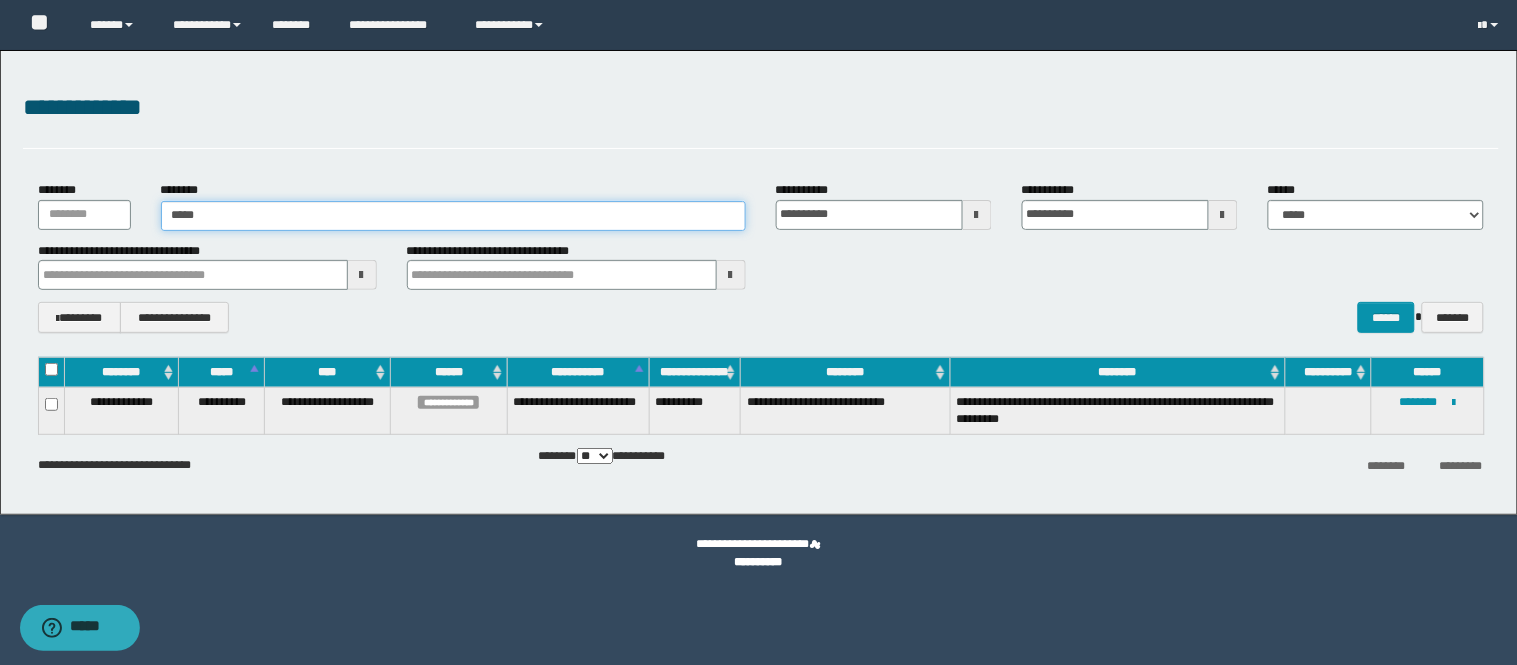 type on "****" 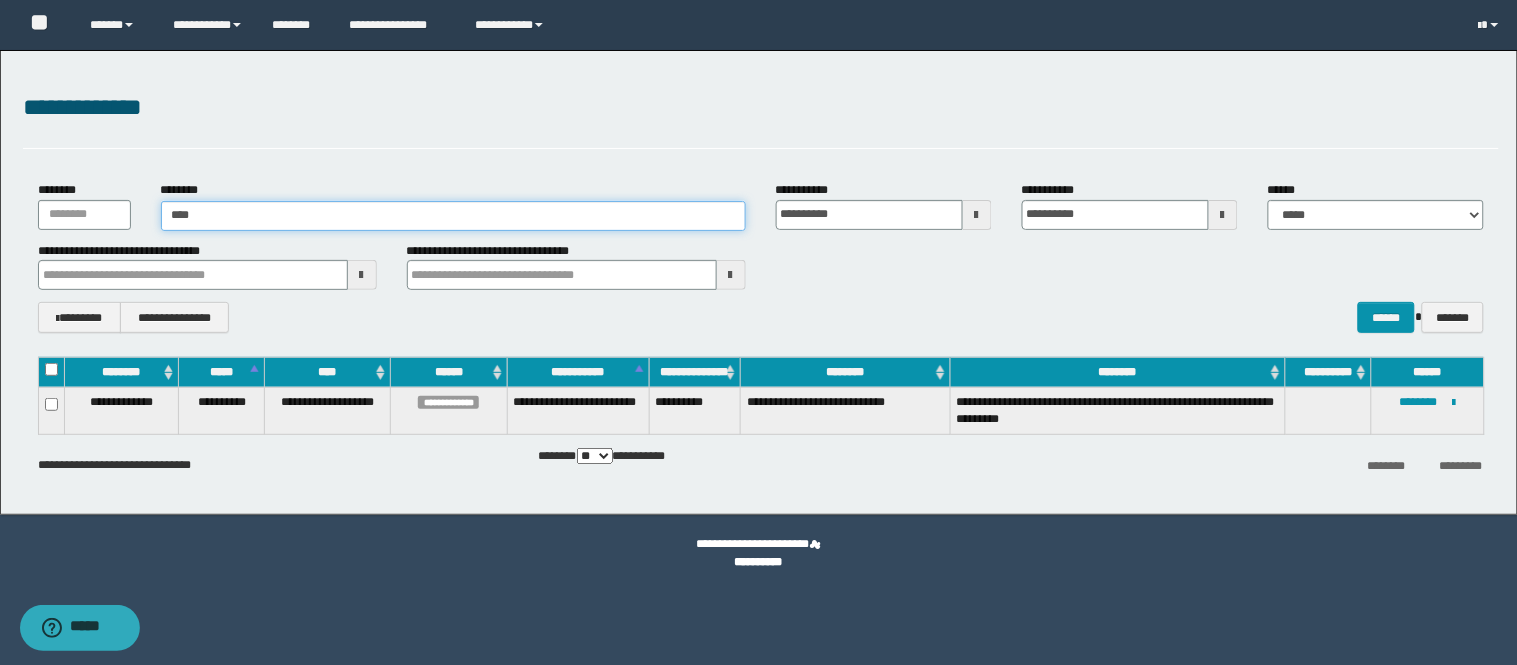 type on "****" 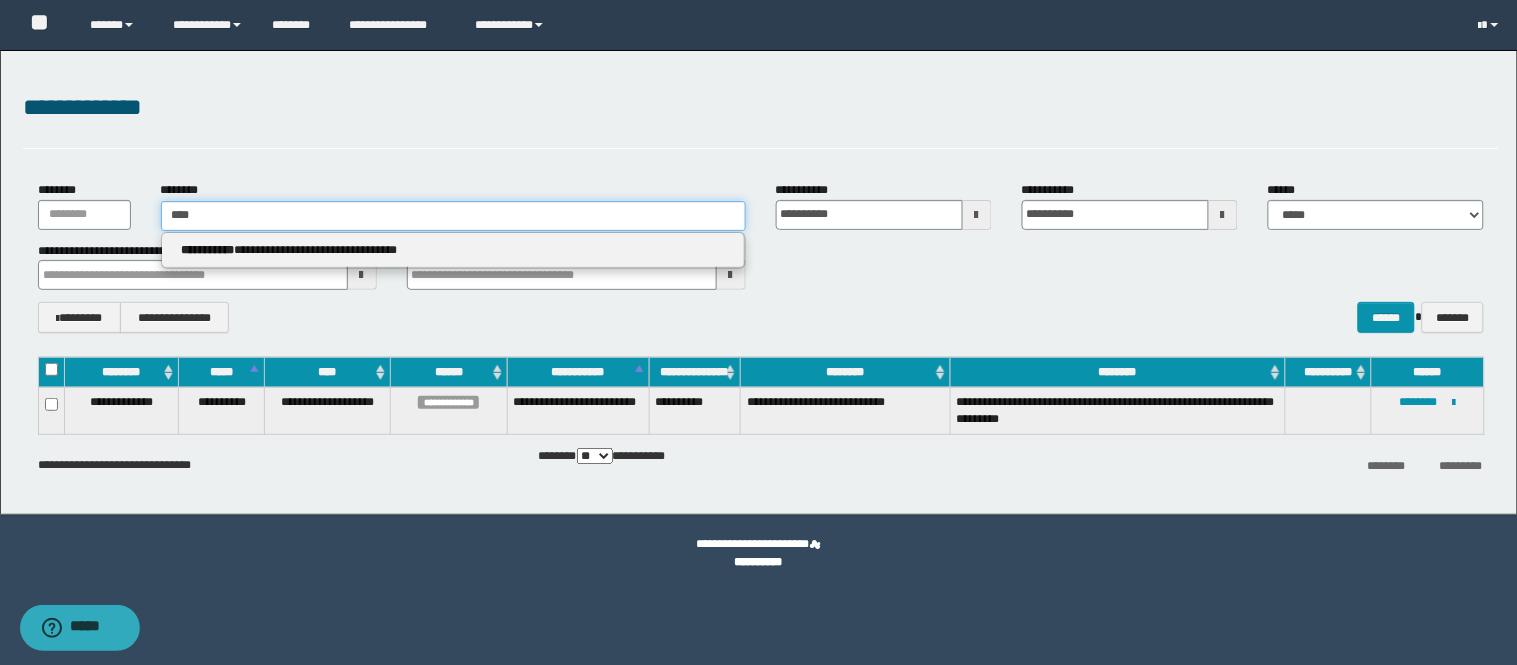 type 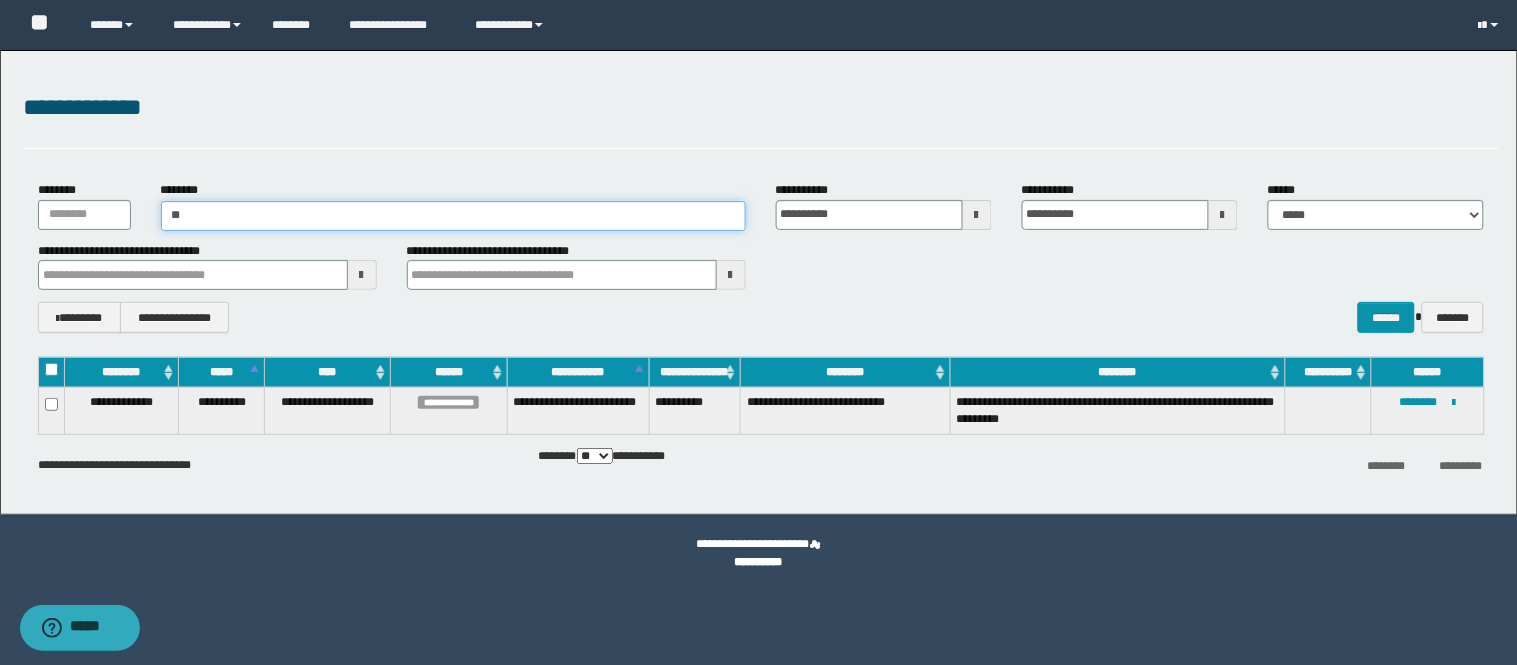 type on "*" 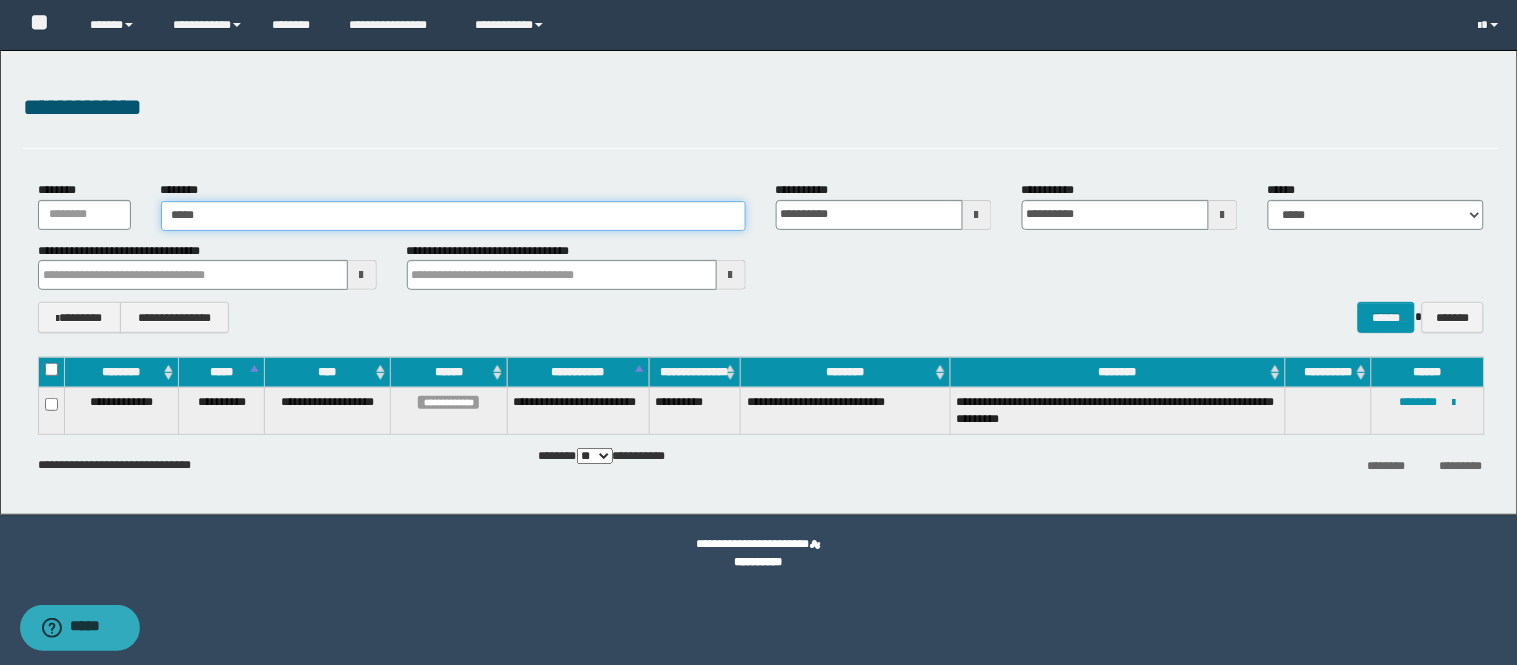 type on "******" 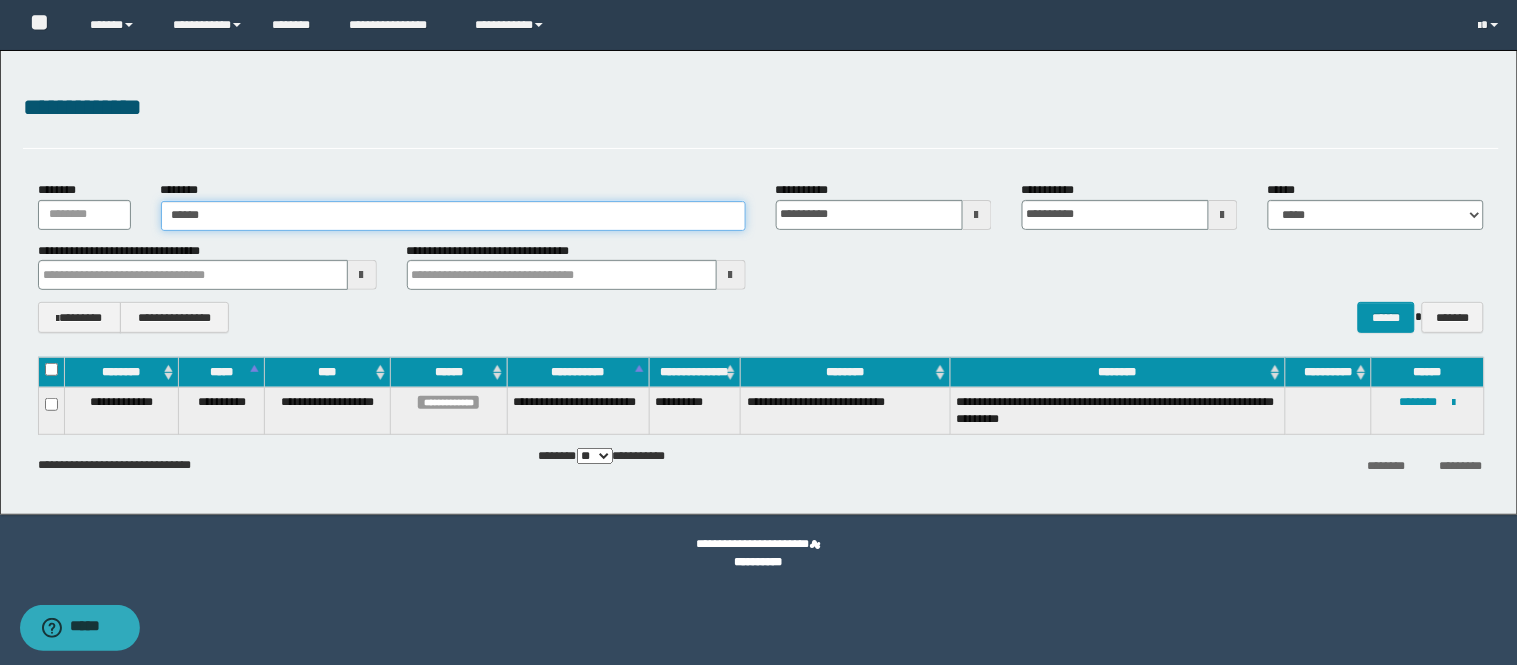 type on "******" 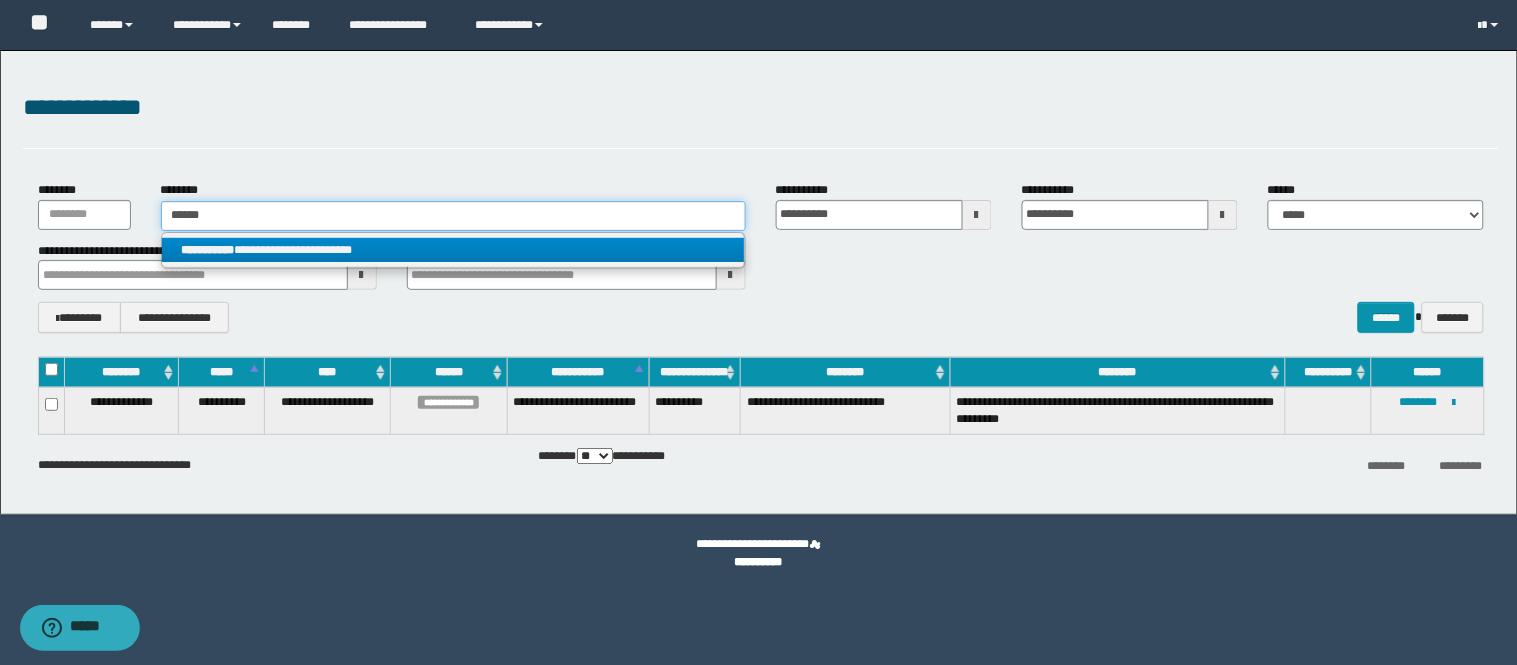 type on "******" 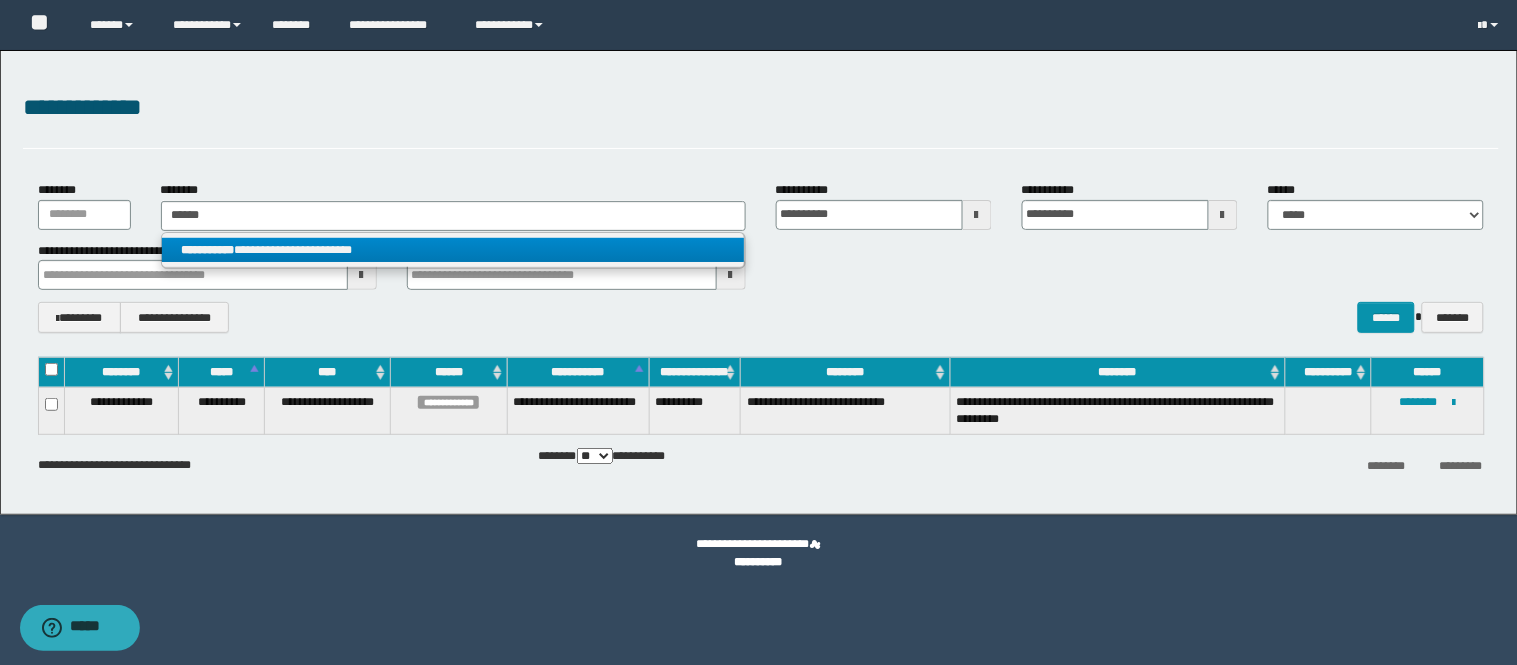 click on "**********" at bounding box center [453, 250] 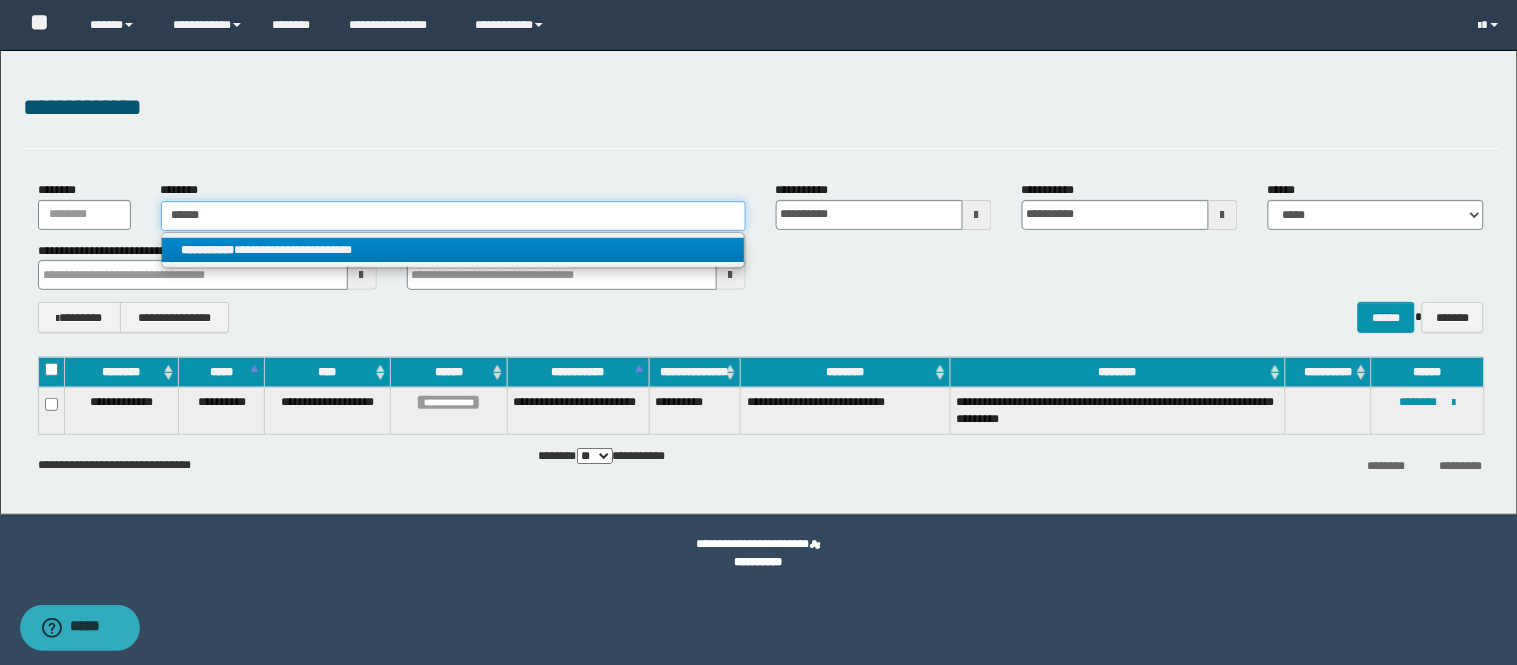 type 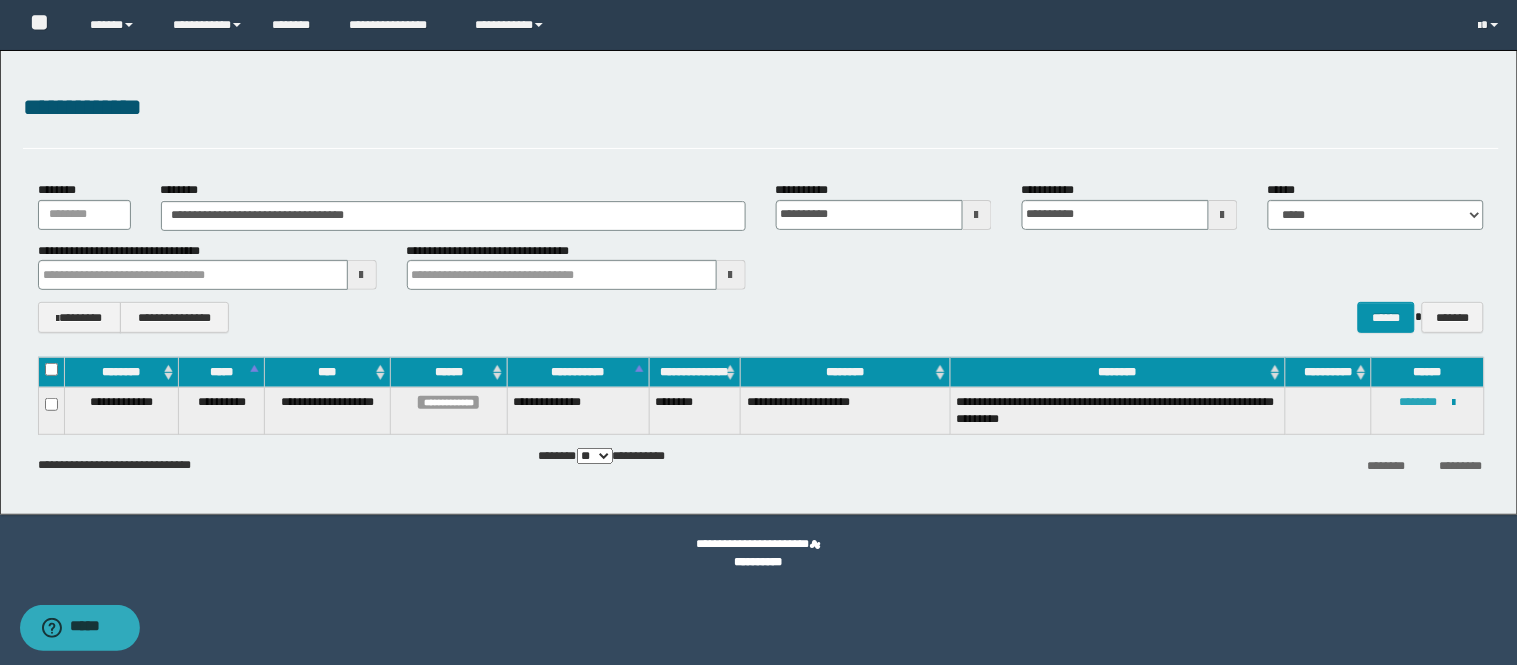 click on "********" at bounding box center [1419, 402] 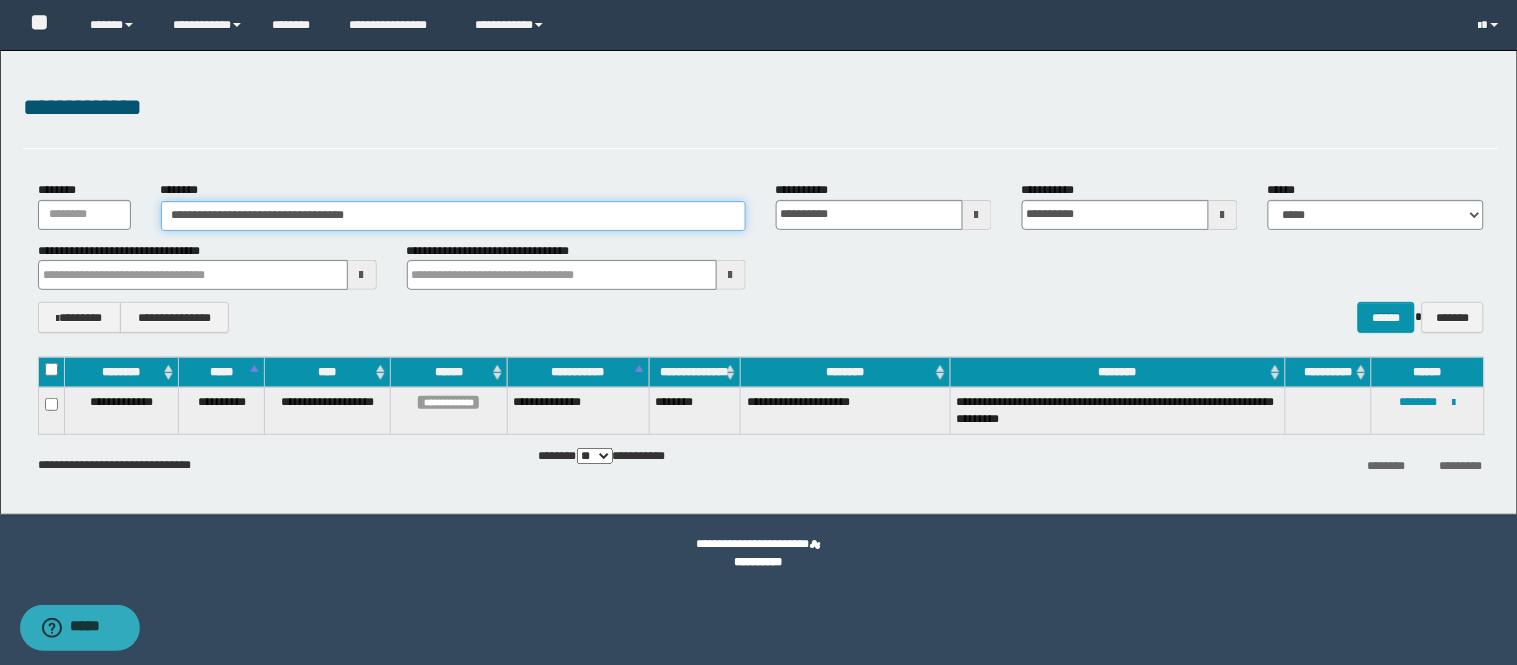 drag, startPoint x: 494, startPoint y: 216, endPoint x: 0, endPoint y: 253, distance: 495.3837 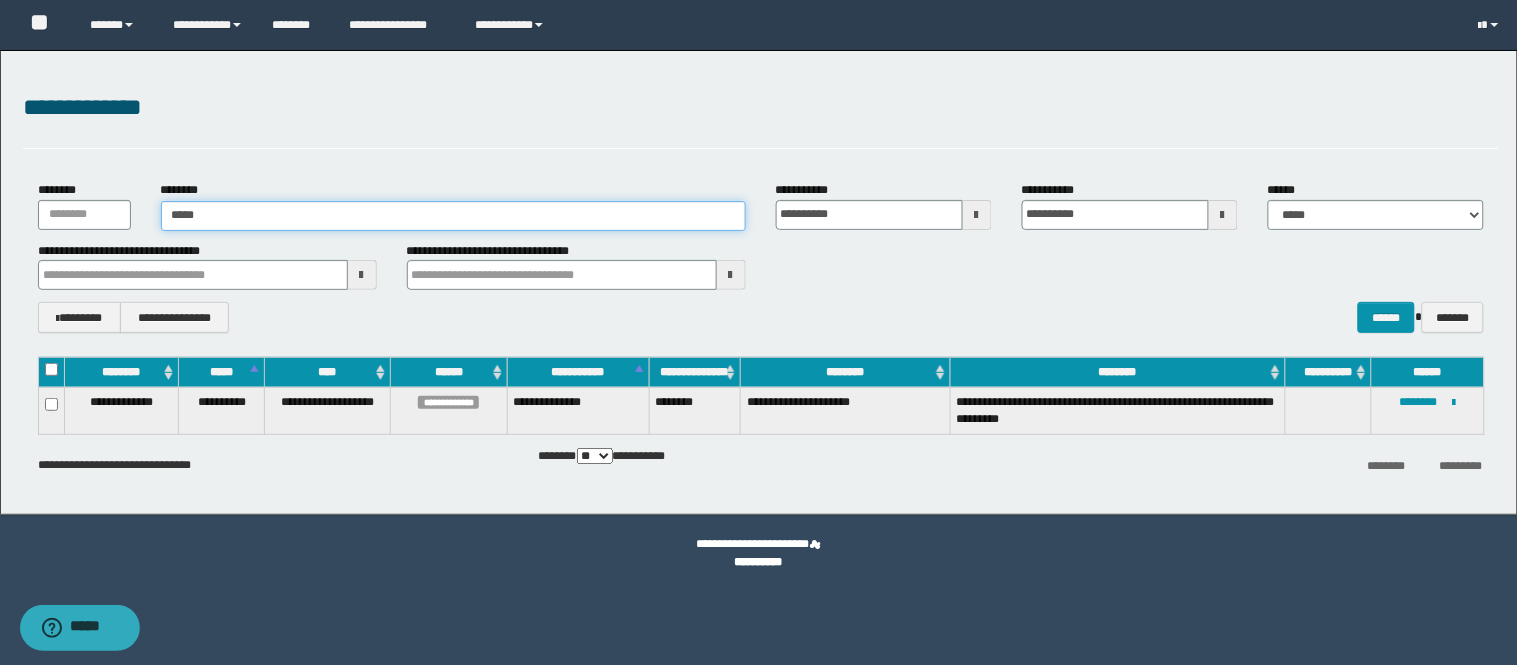 type on "*****" 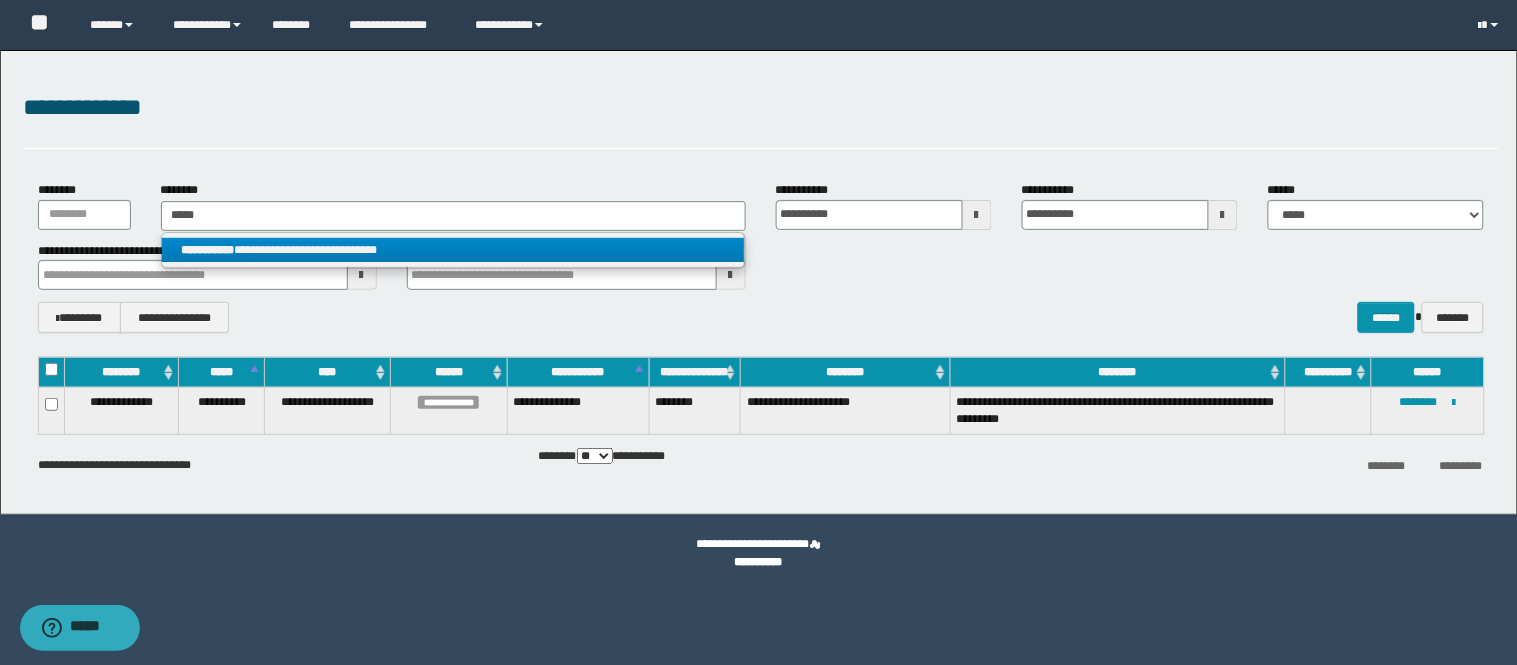 click on "**********" at bounding box center (453, 250) 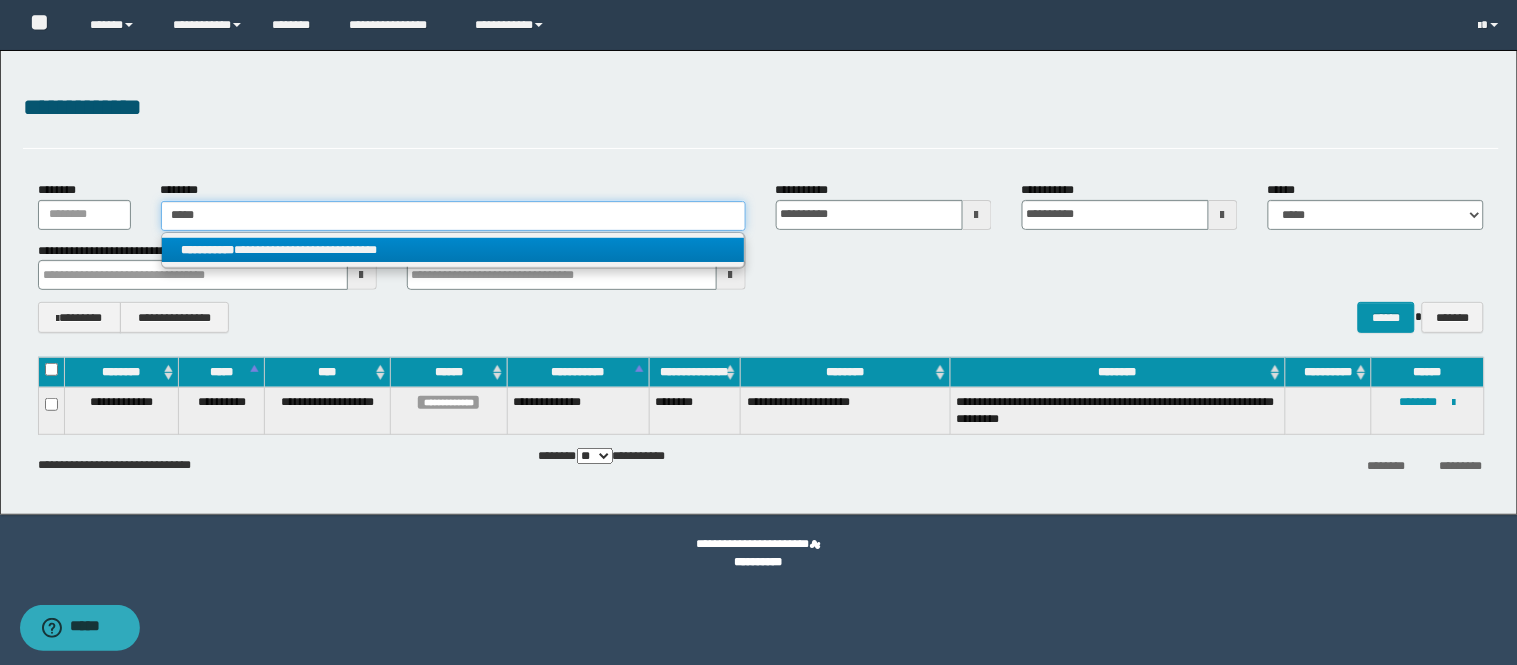 type 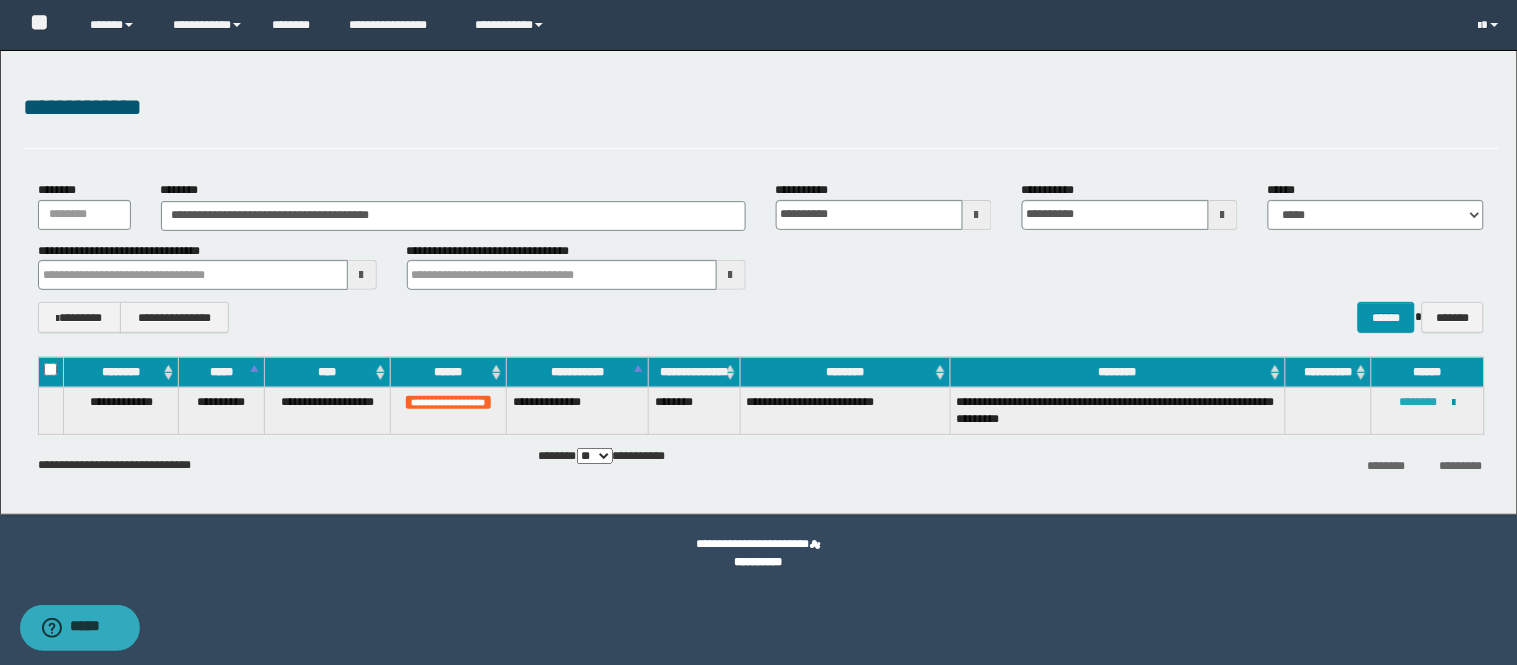 click on "********" at bounding box center (1419, 402) 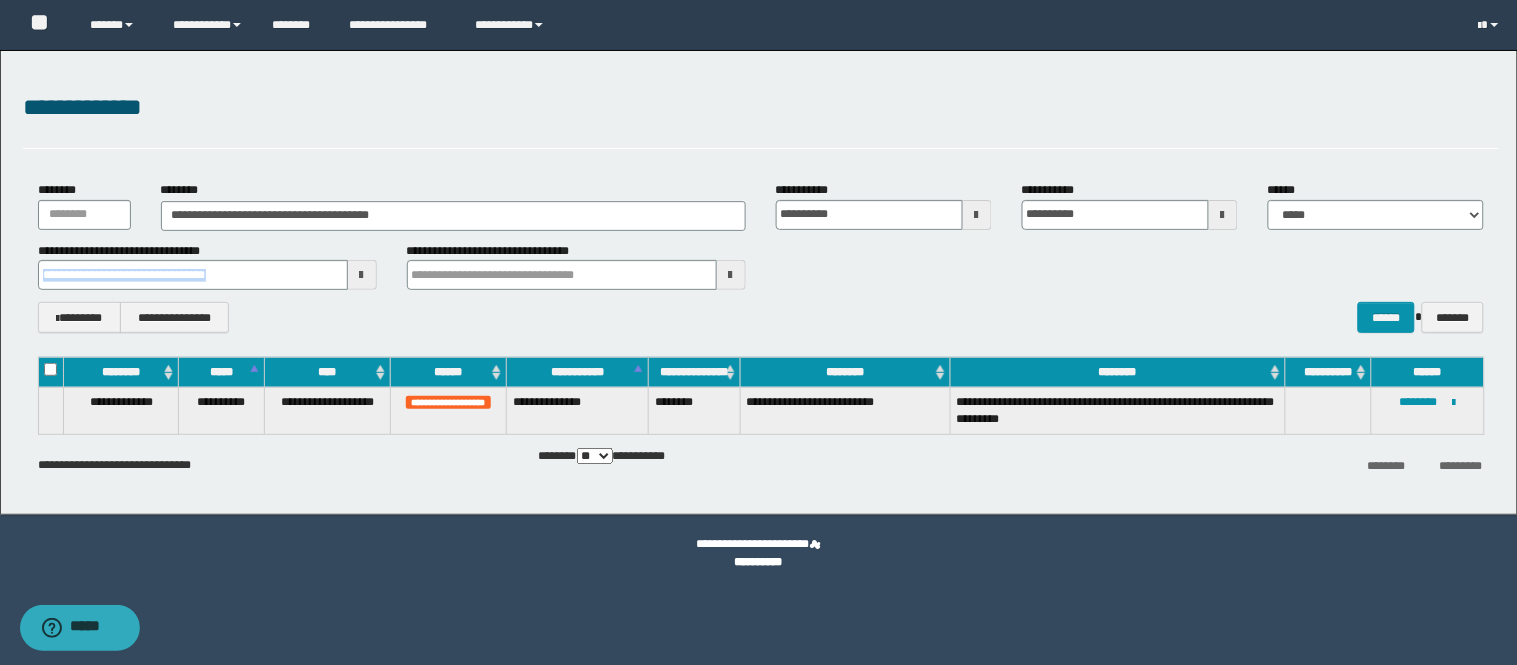 drag, startPoint x: 583, startPoint y: 235, endPoint x: 0, endPoint y: 278, distance: 584.5836 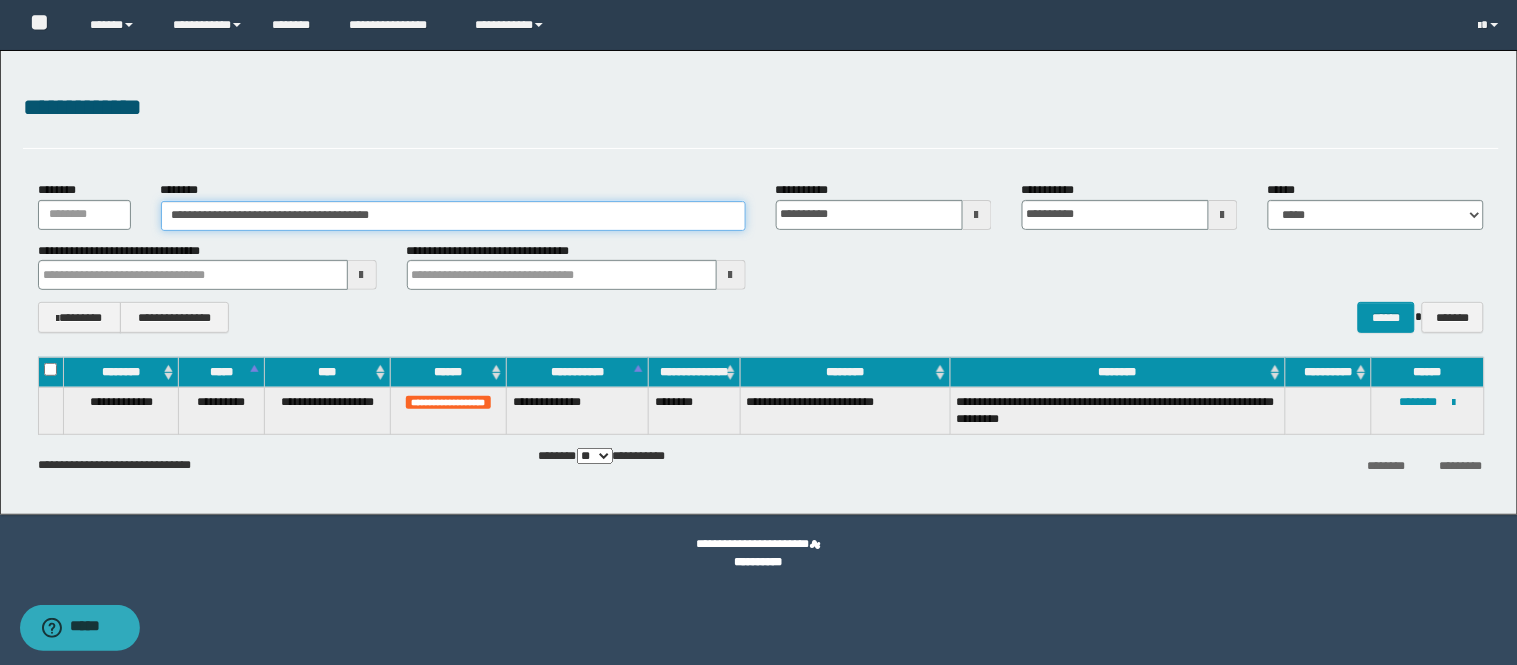 click on "**********" at bounding box center [453, 216] 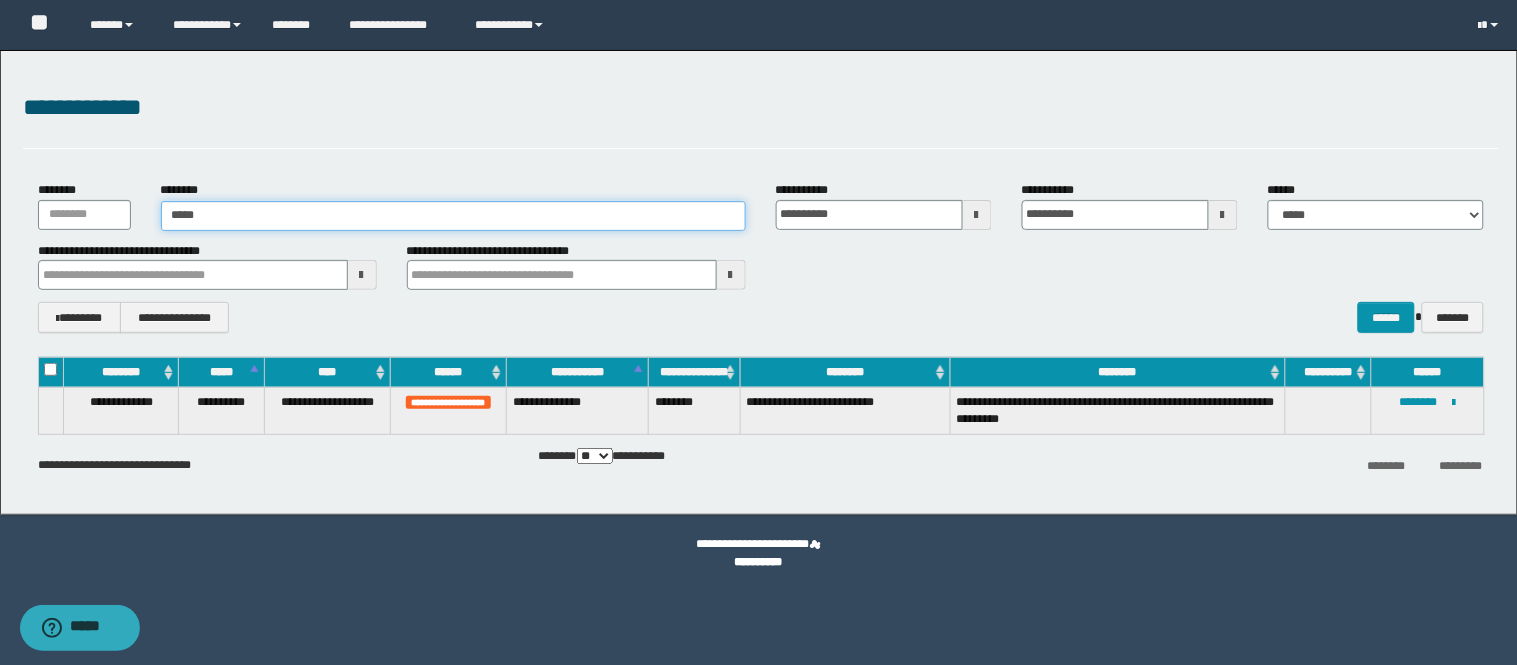 type on "******" 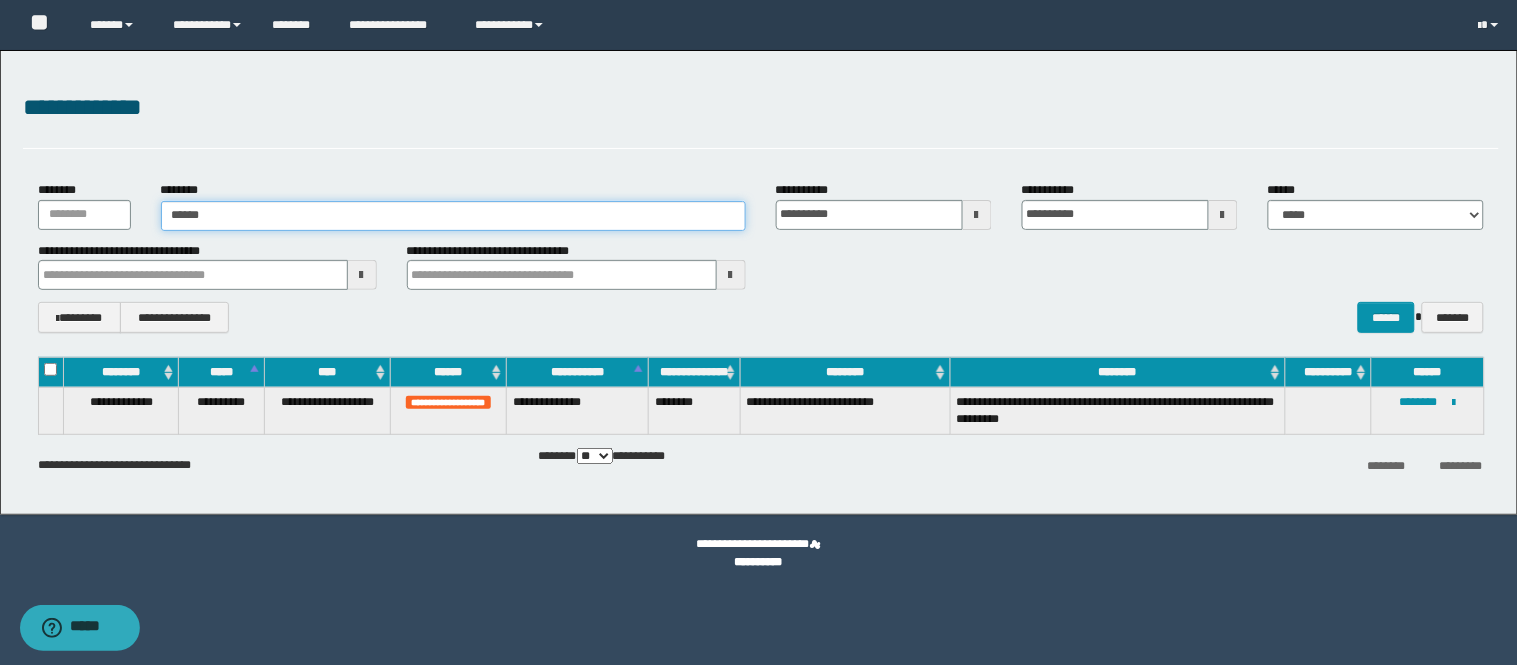 type on "******" 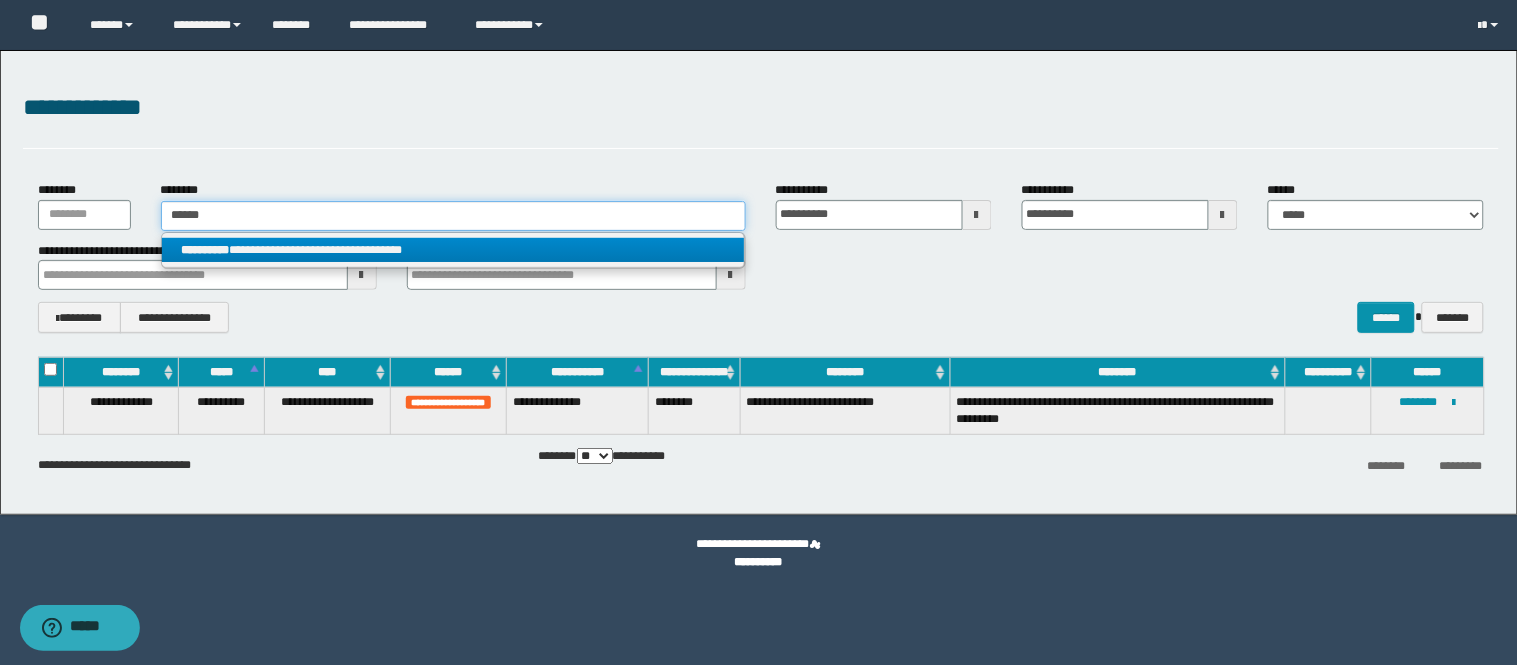 type on "******" 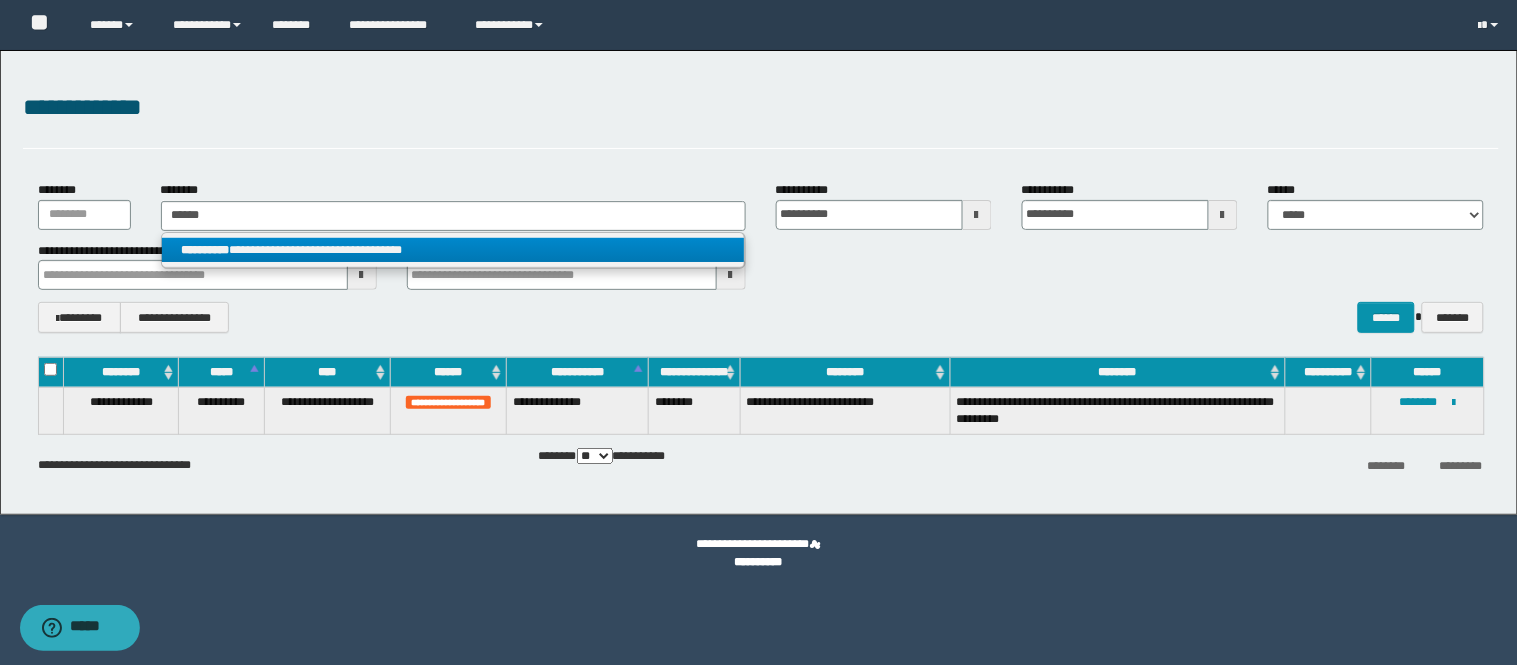 click on "**********" at bounding box center [453, 250] 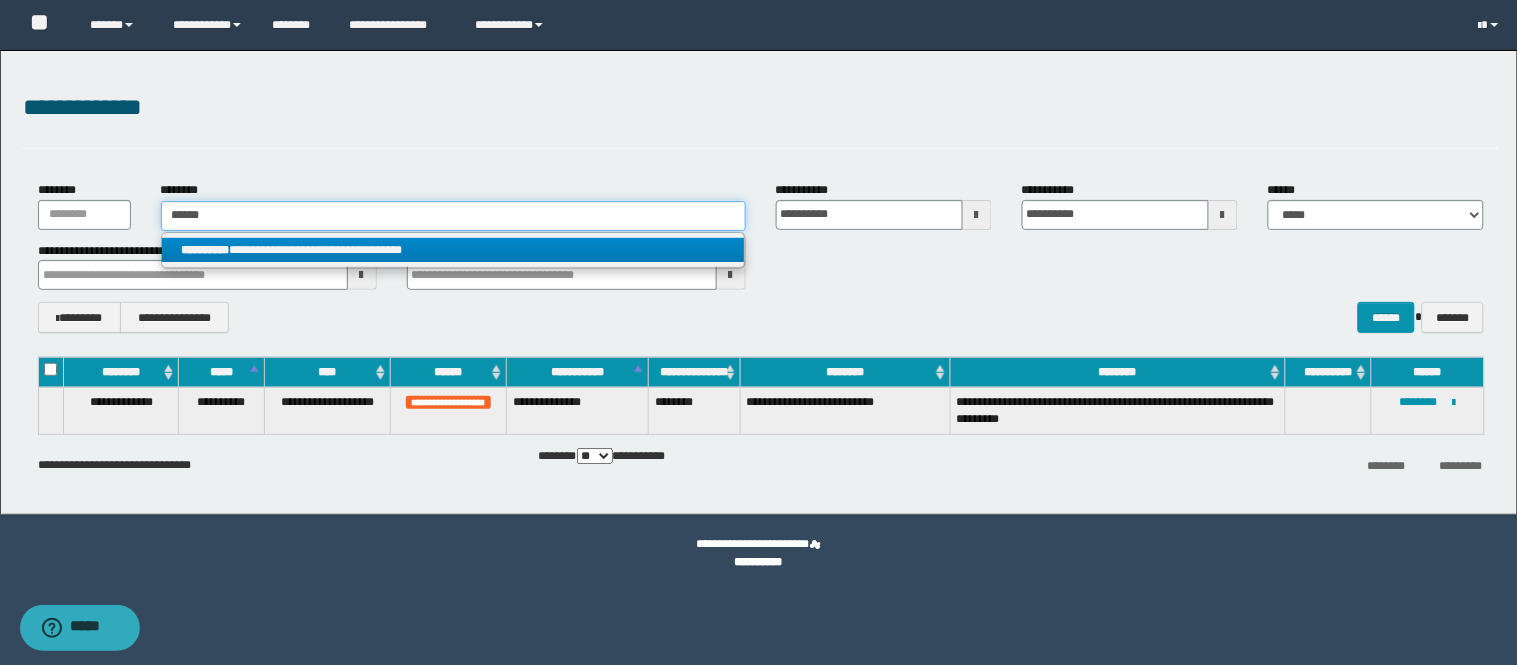 type 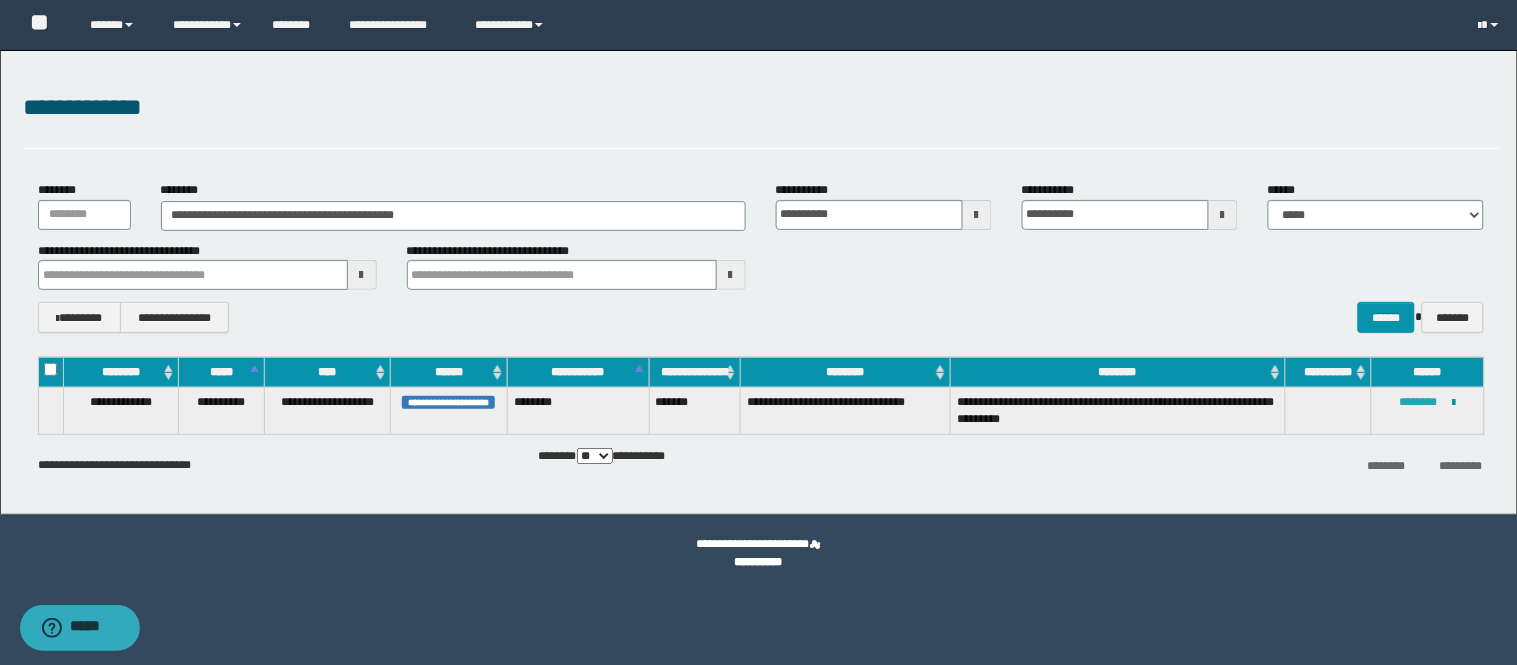click on "********" at bounding box center [1419, 402] 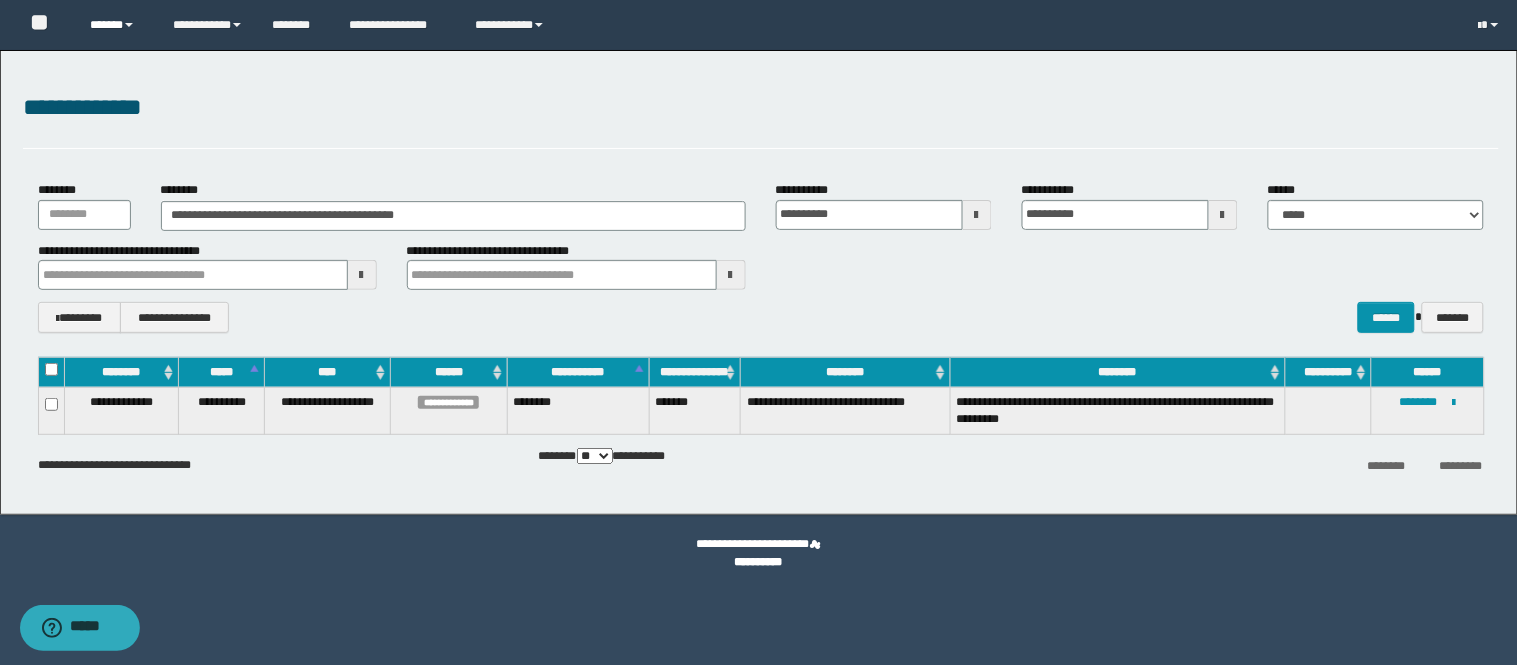 click on "******" at bounding box center (116, 25) 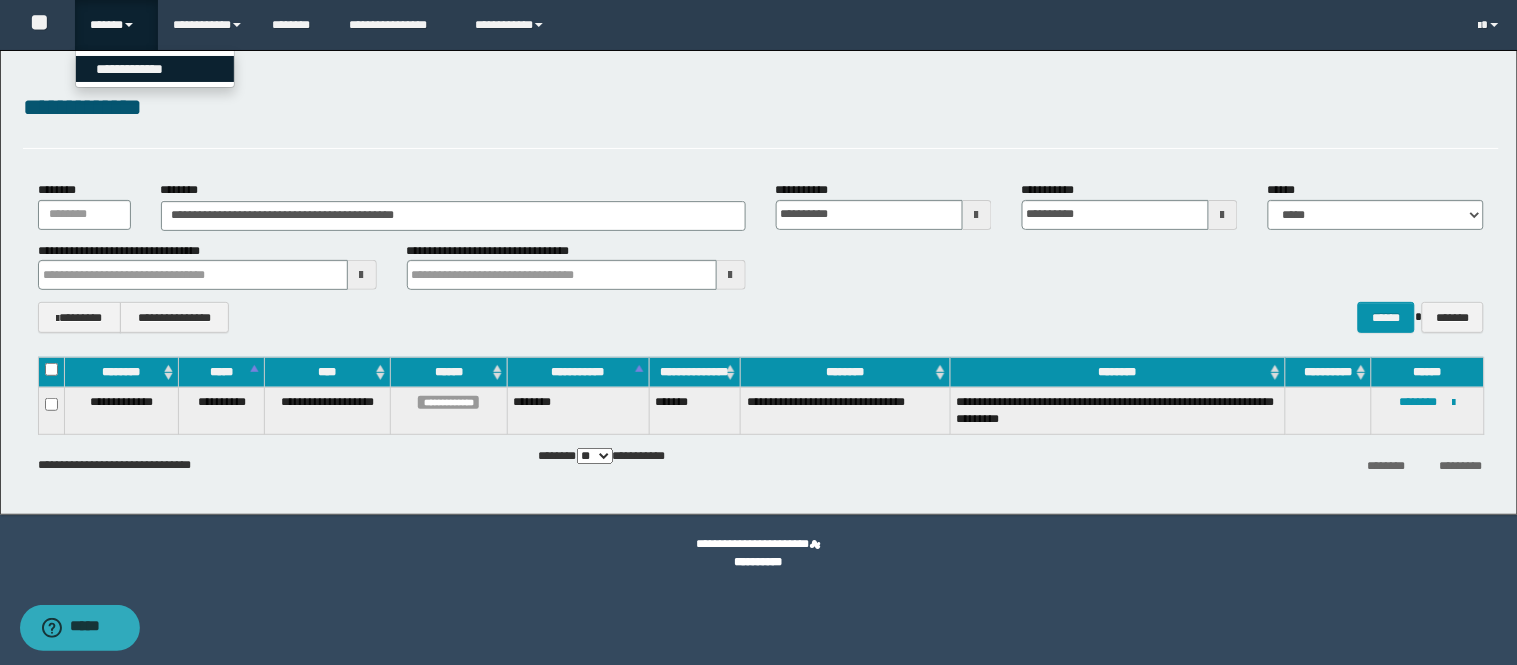 click on "**********" at bounding box center (155, 69) 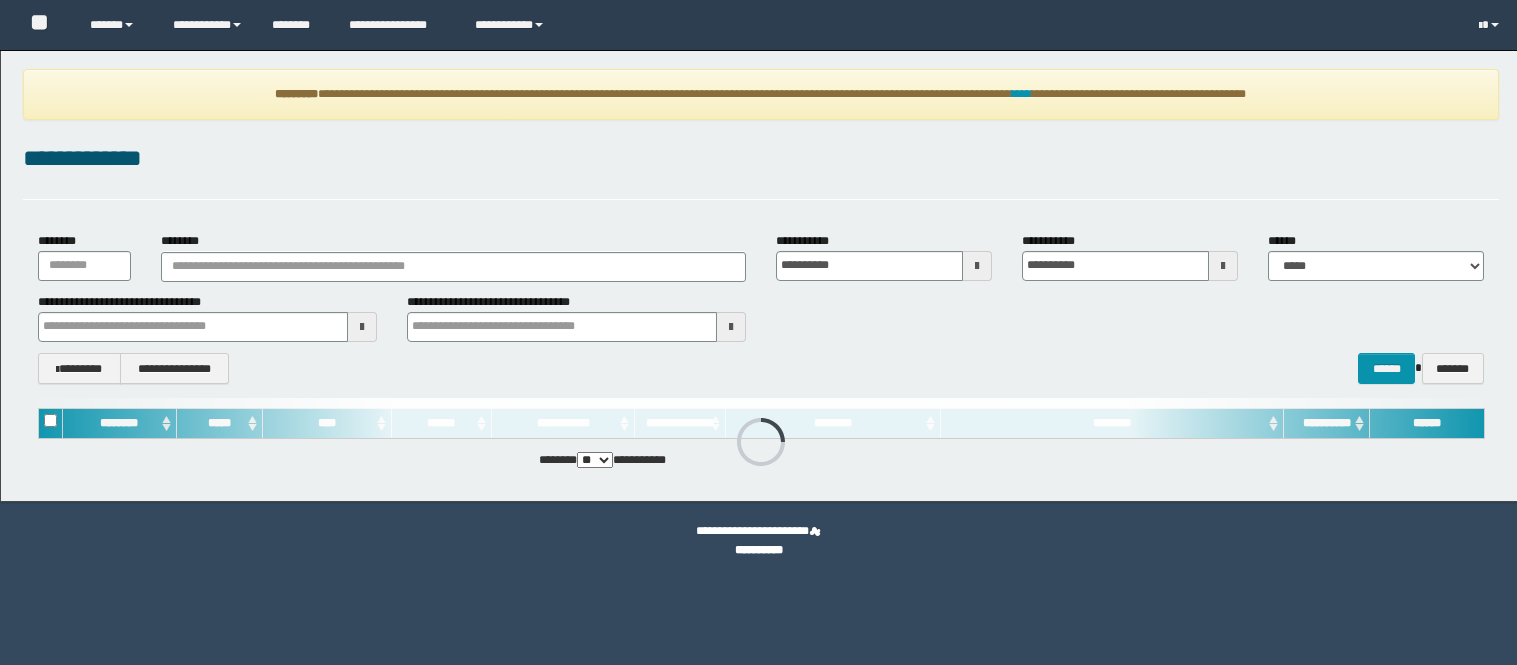 scroll, scrollTop: 0, scrollLeft: 0, axis: both 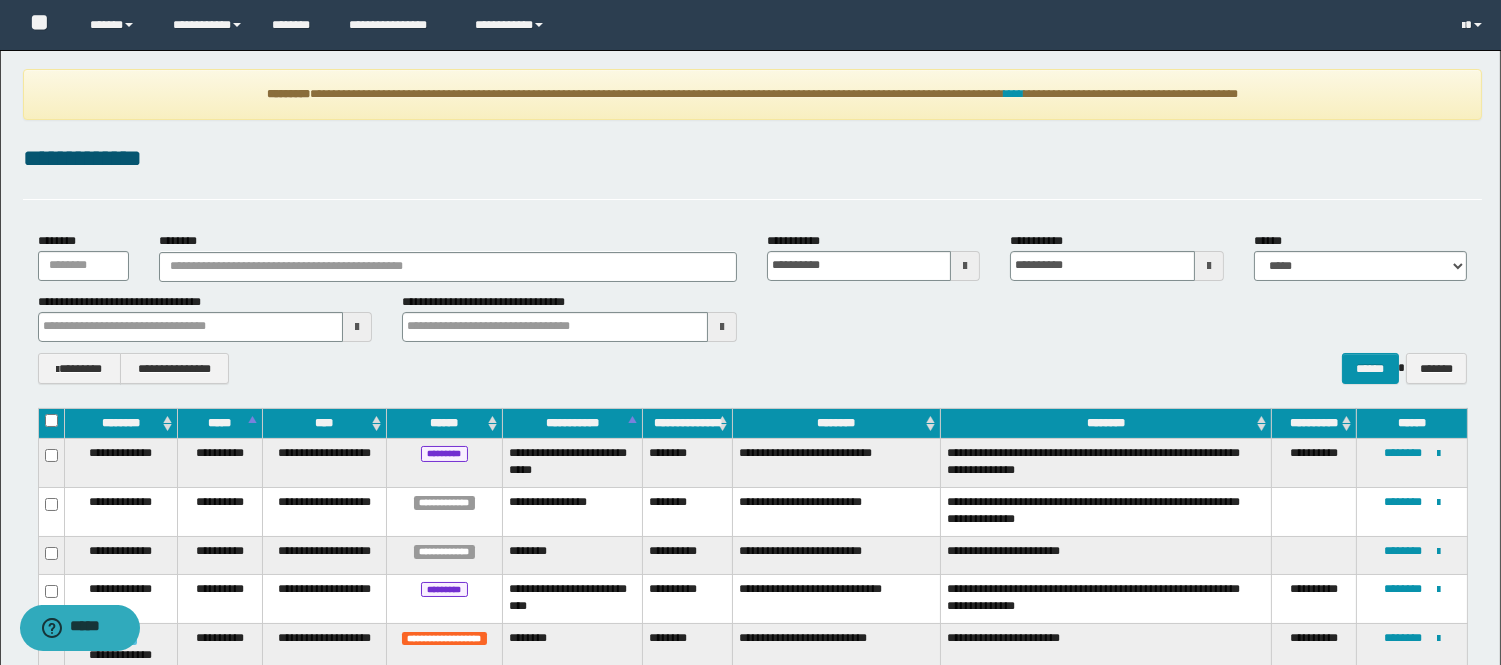 click on "**********" at bounding box center [752, 94] 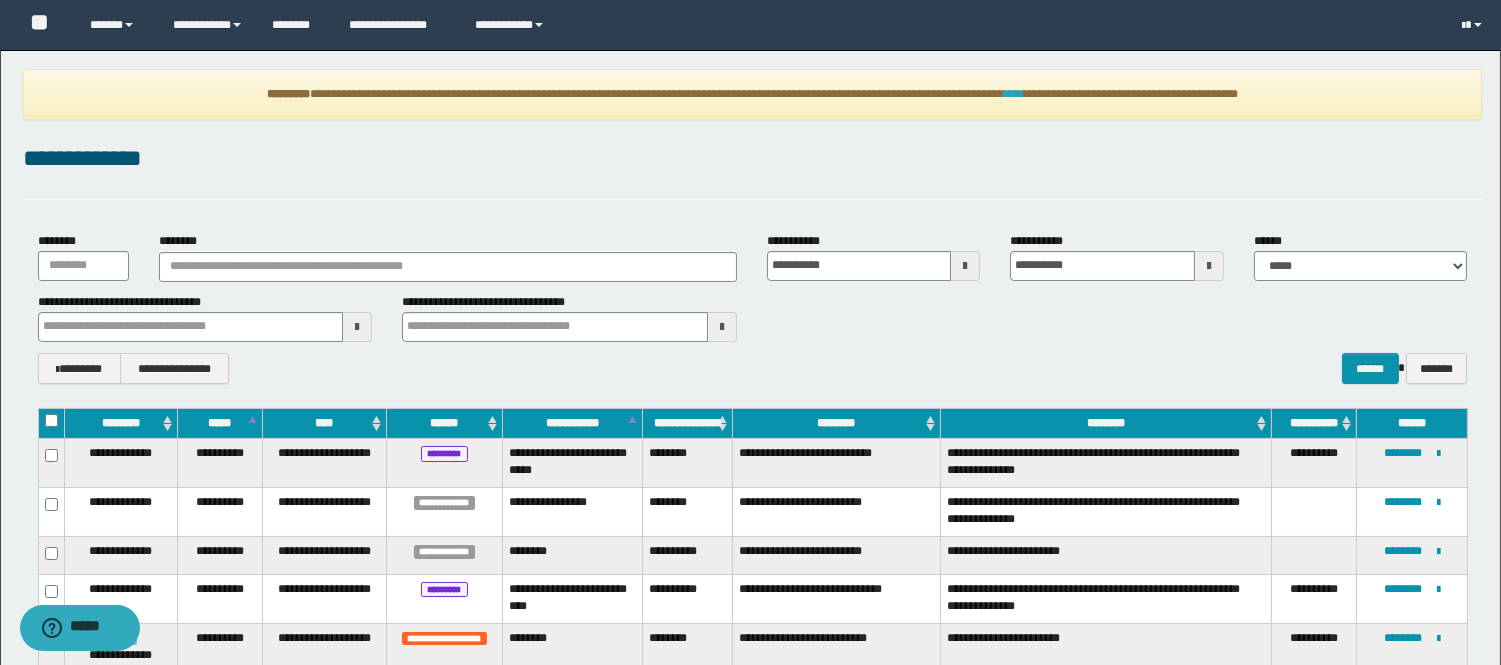 click on "****" at bounding box center (1014, 94) 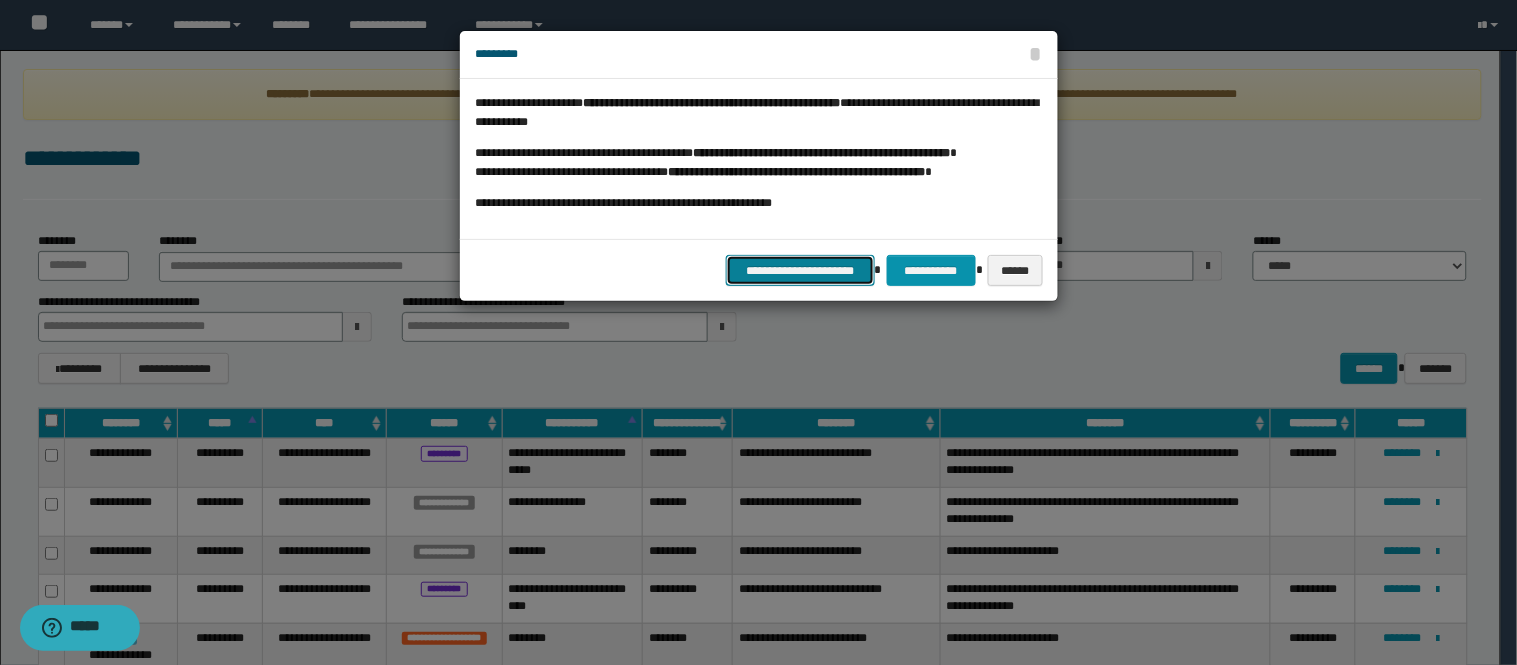 click on "**********" at bounding box center (800, 270) 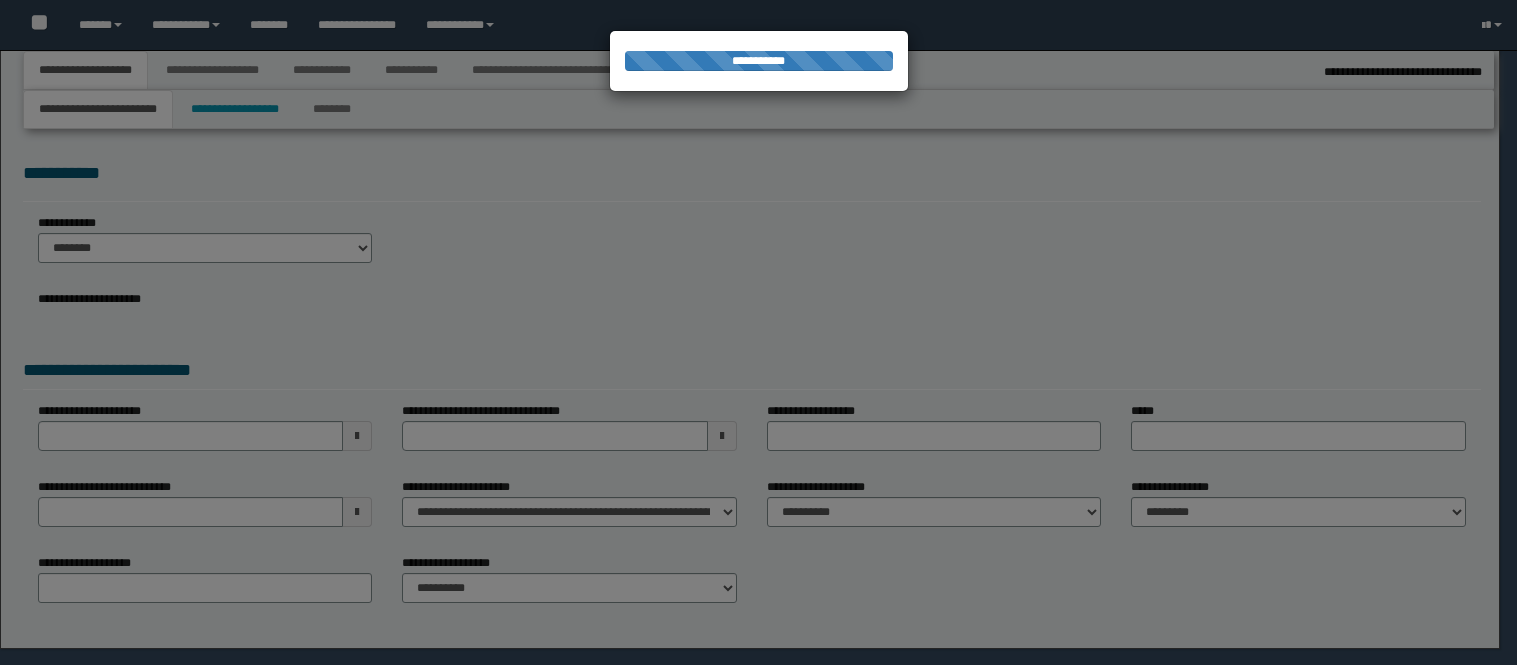 select on "*" 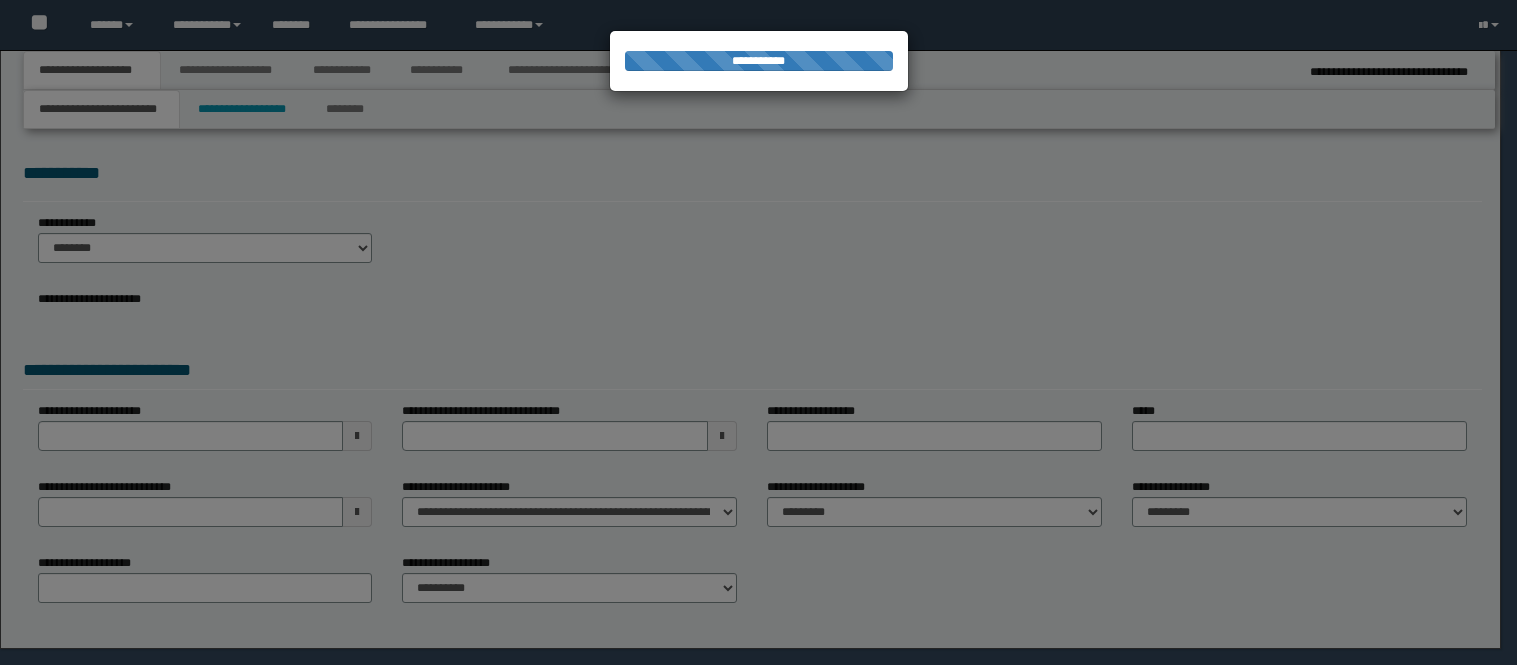 scroll, scrollTop: 0, scrollLeft: 0, axis: both 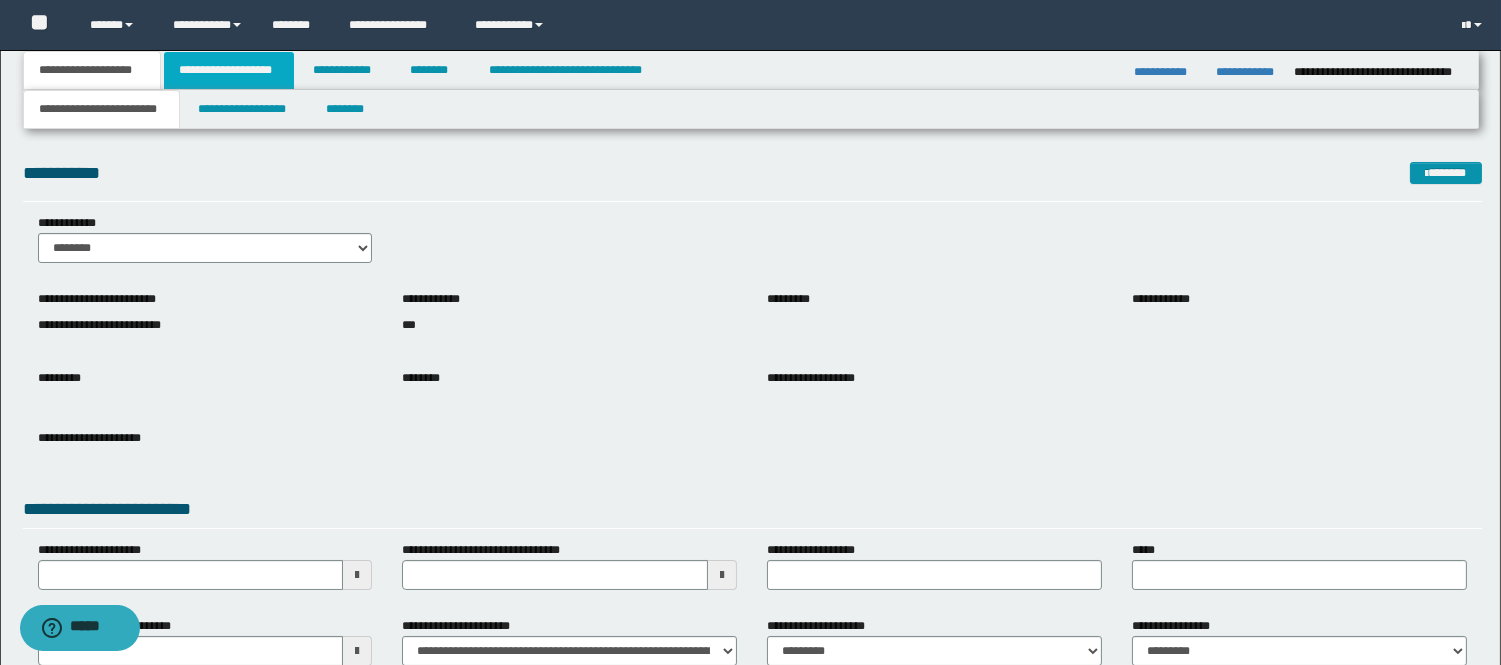 drag, startPoint x: 271, startPoint y: 56, endPoint x: 275, endPoint y: 84, distance: 28.284271 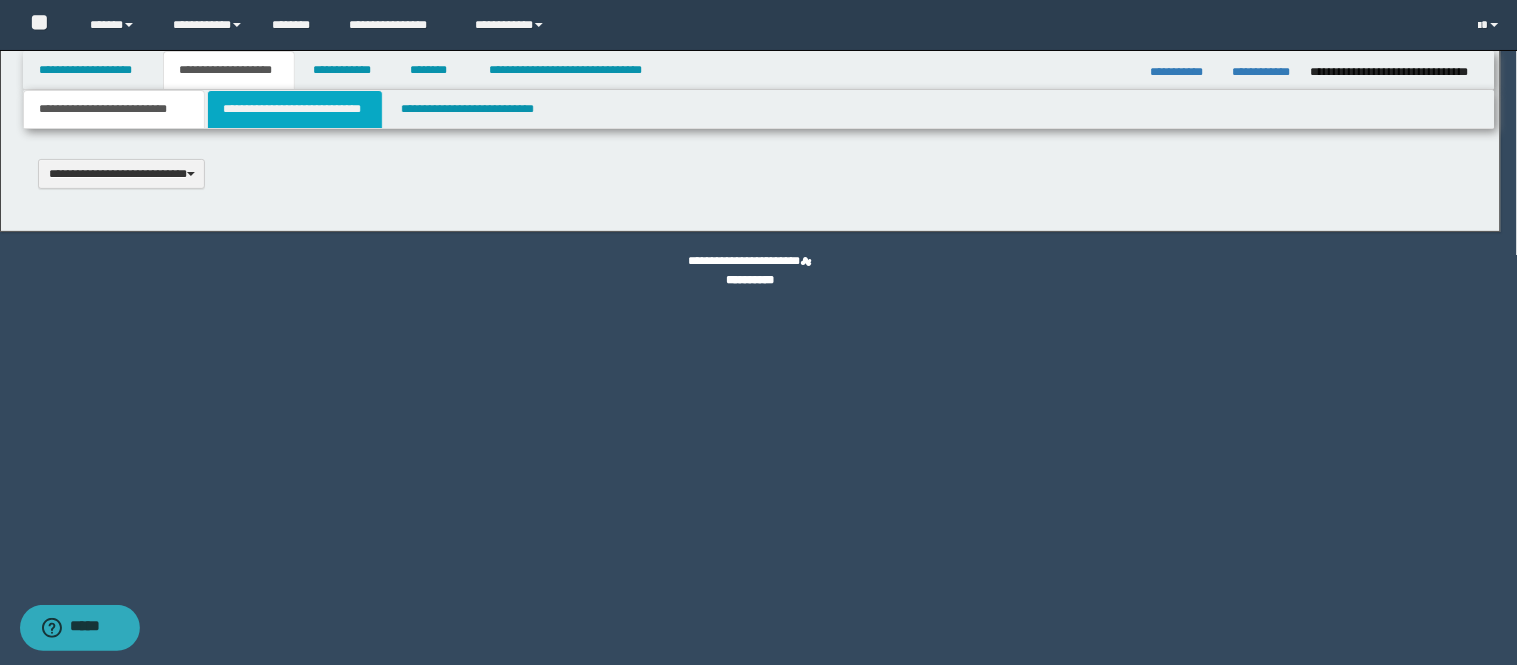 type 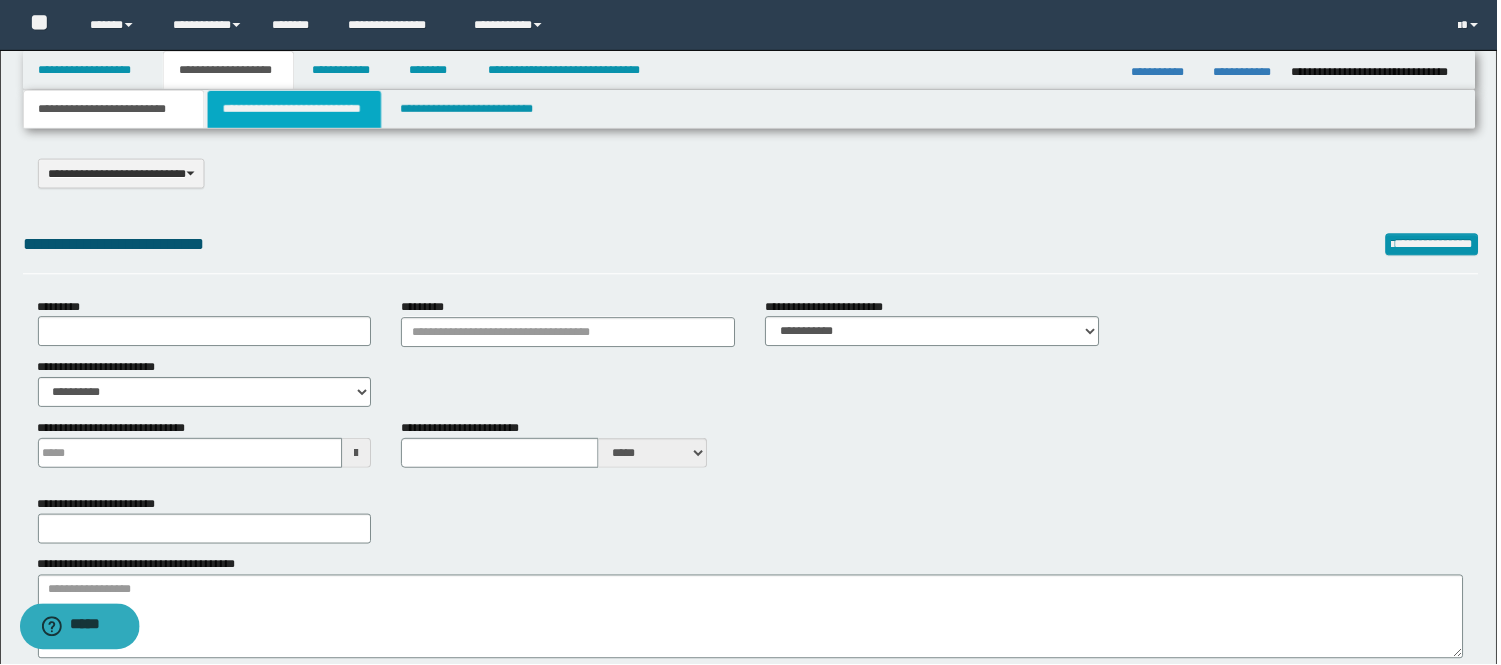 click on "**********" at bounding box center (295, 109) 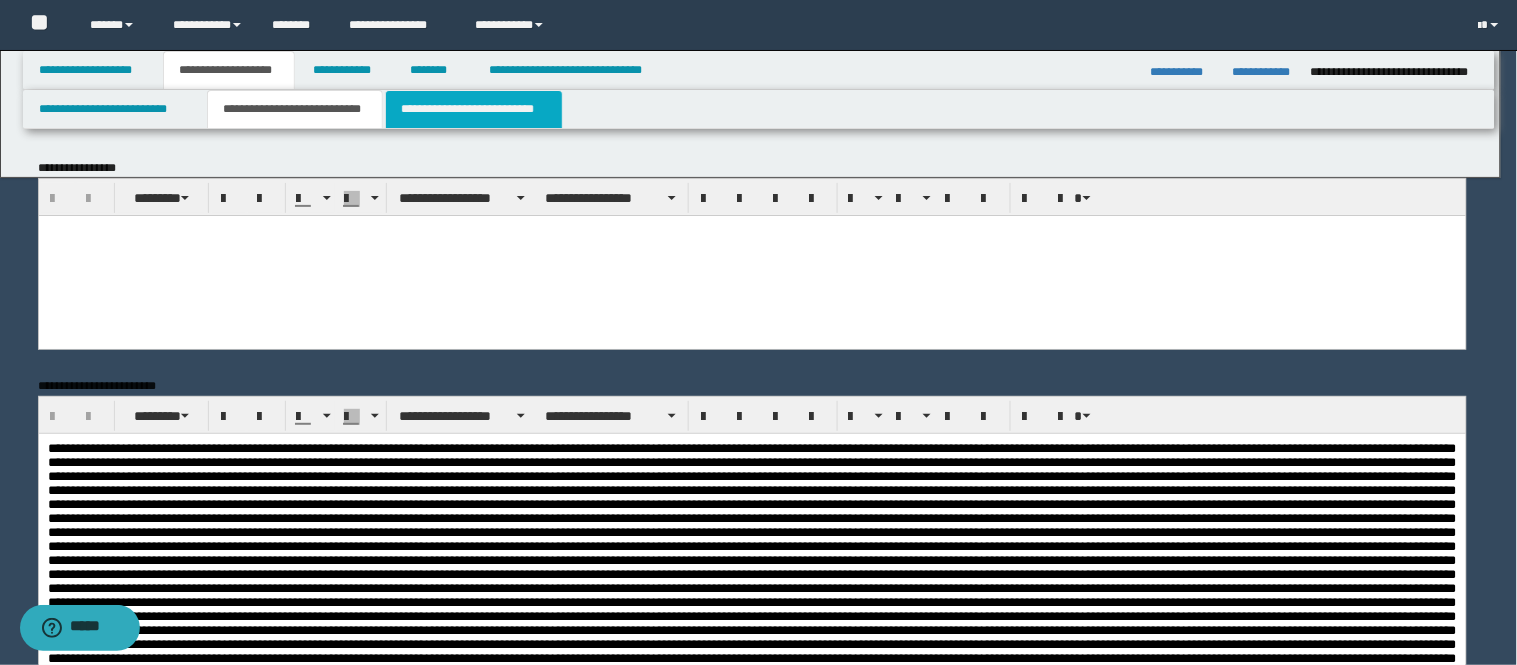 scroll, scrollTop: 0, scrollLeft: 0, axis: both 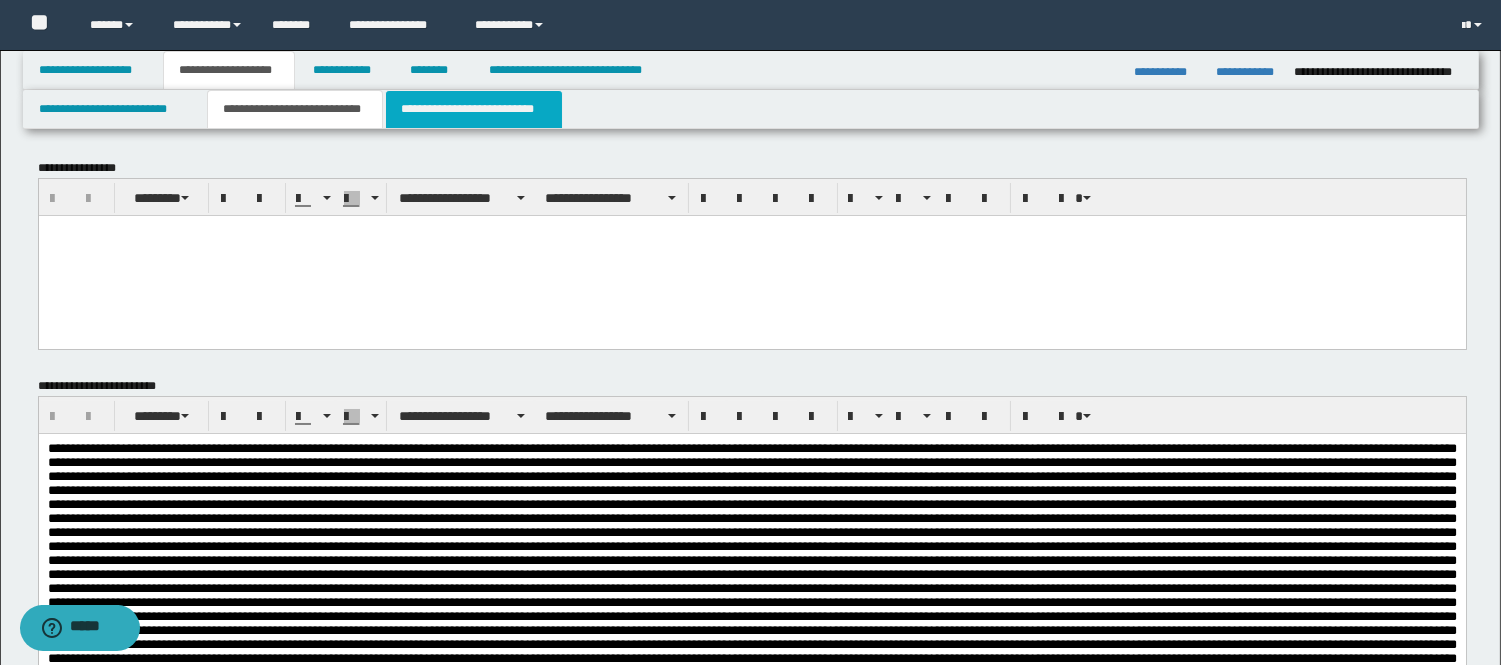 click on "**********" at bounding box center [474, 109] 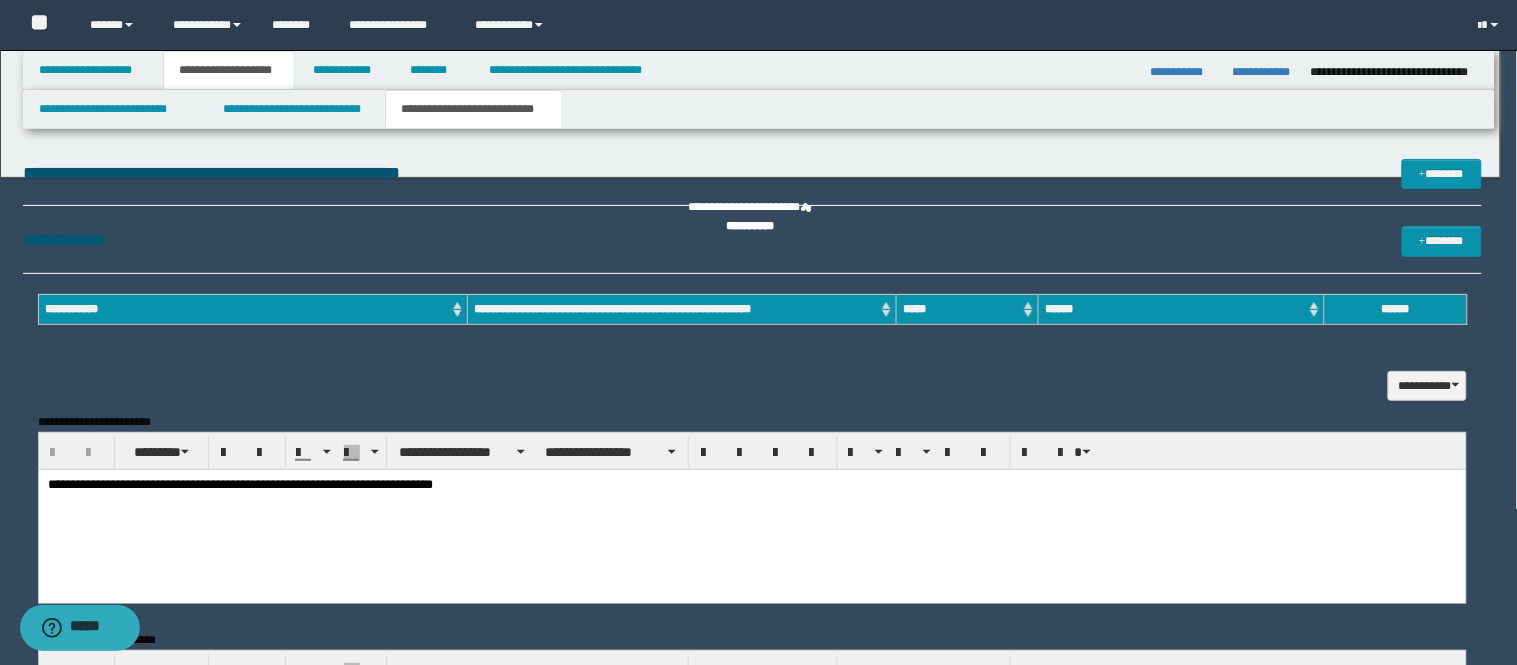 scroll, scrollTop: 0, scrollLeft: 0, axis: both 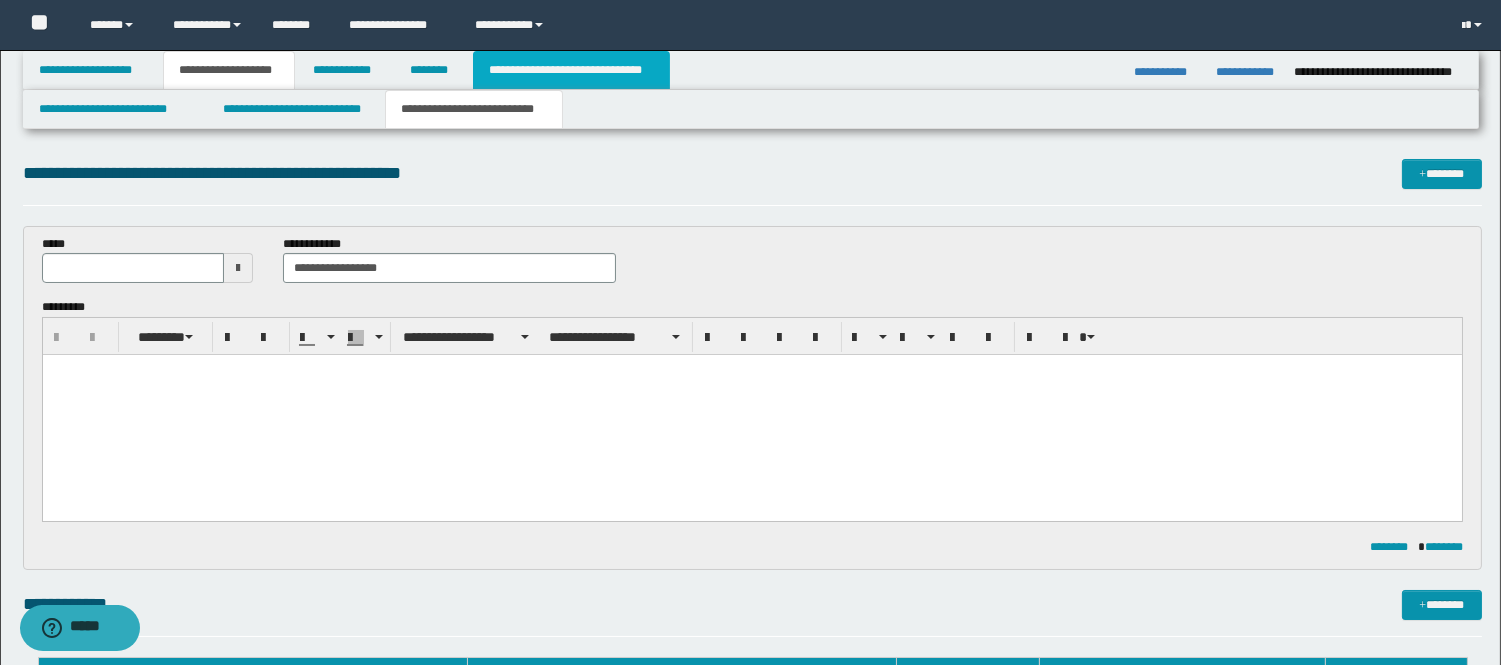 click on "**********" at bounding box center (571, 70) 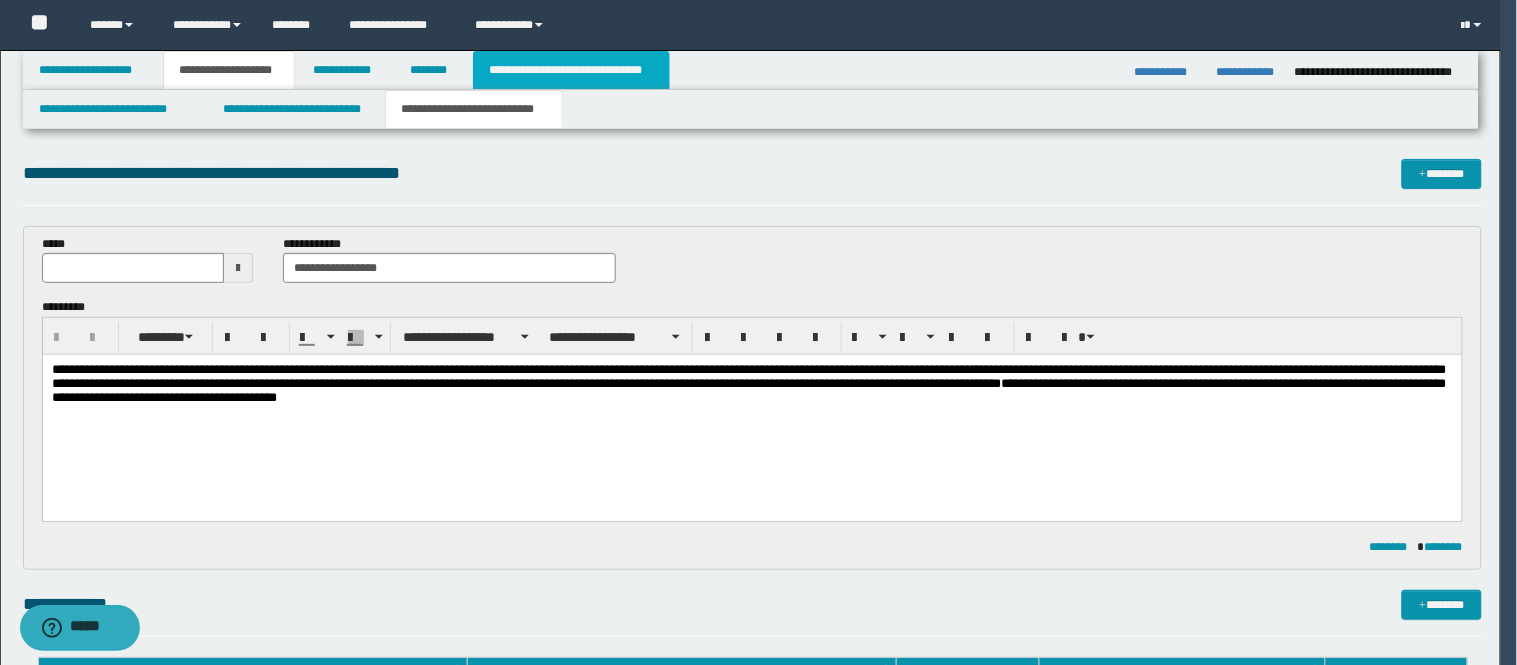 scroll, scrollTop: 0, scrollLeft: 0, axis: both 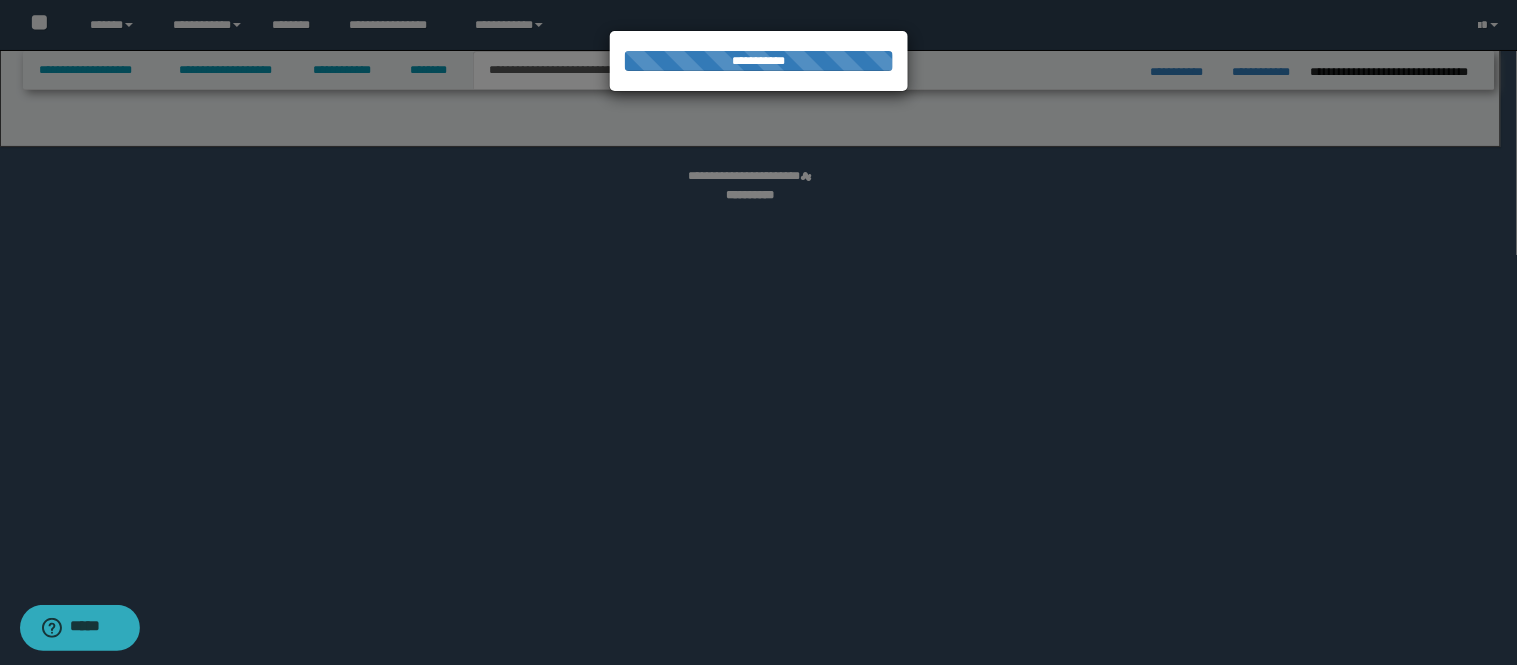 select on "*" 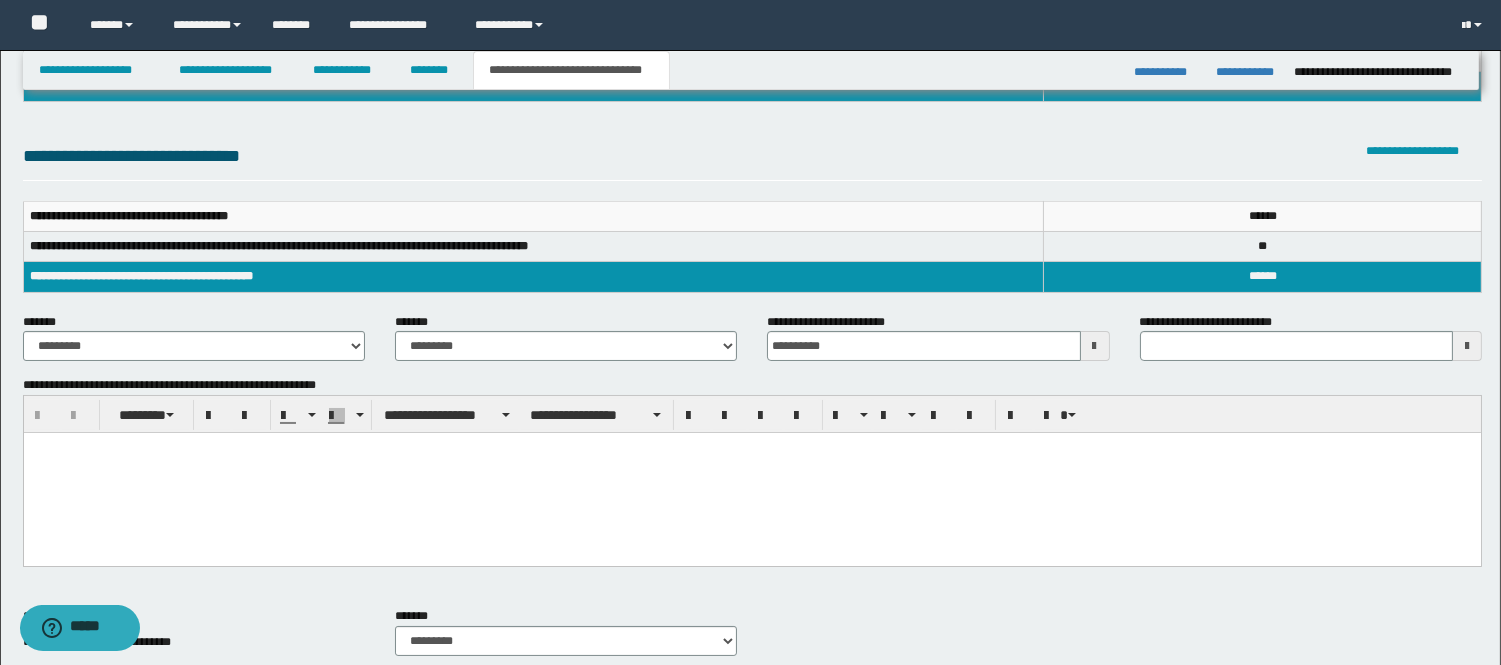 scroll, scrollTop: 222, scrollLeft: 0, axis: vertical 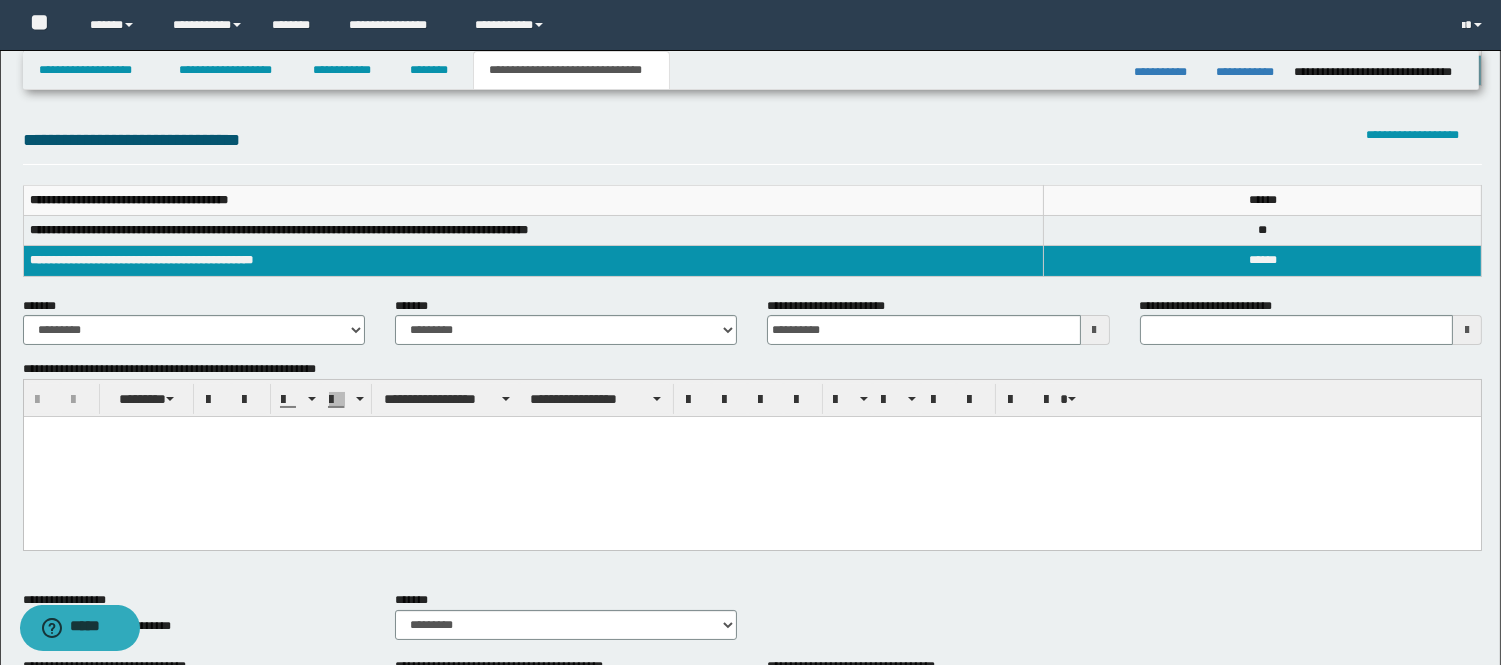 click at bounding box center [751, 457] 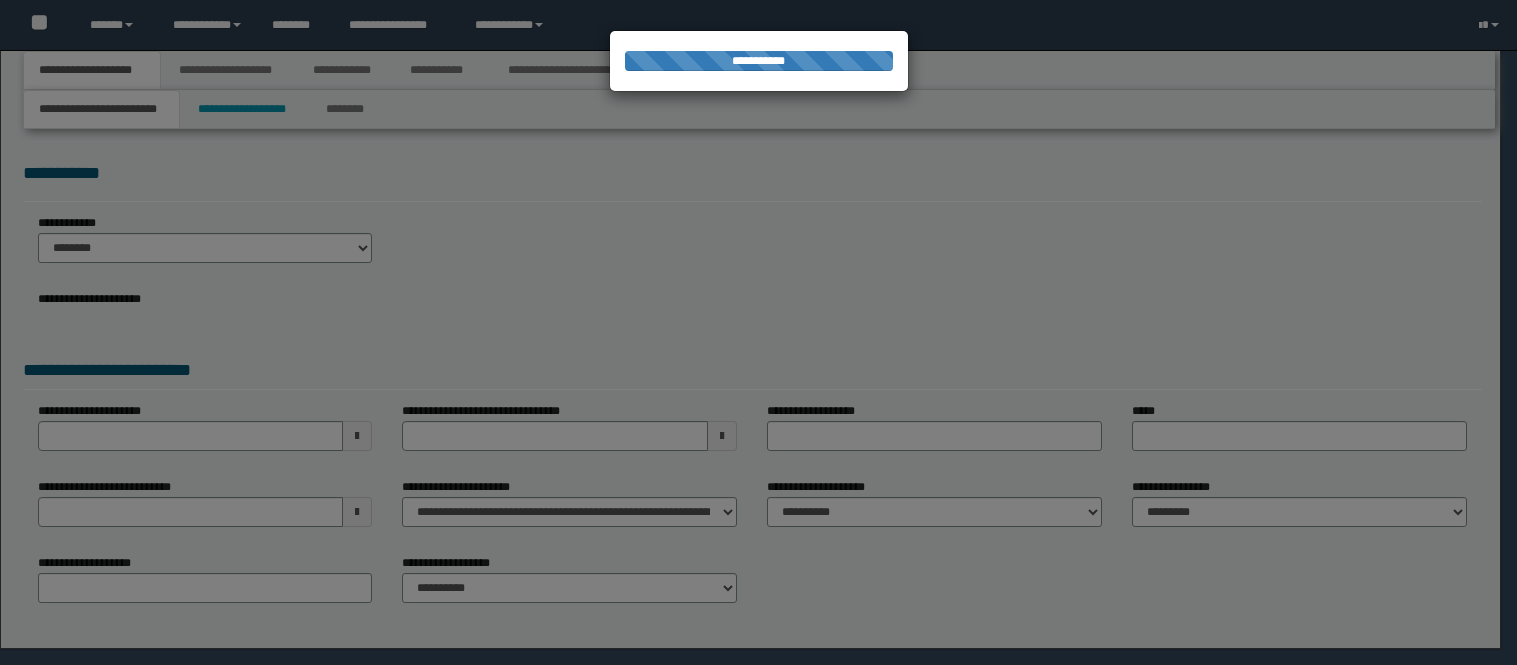 scroll, scrollTop: 0, scrollLeft: 0, axis: both 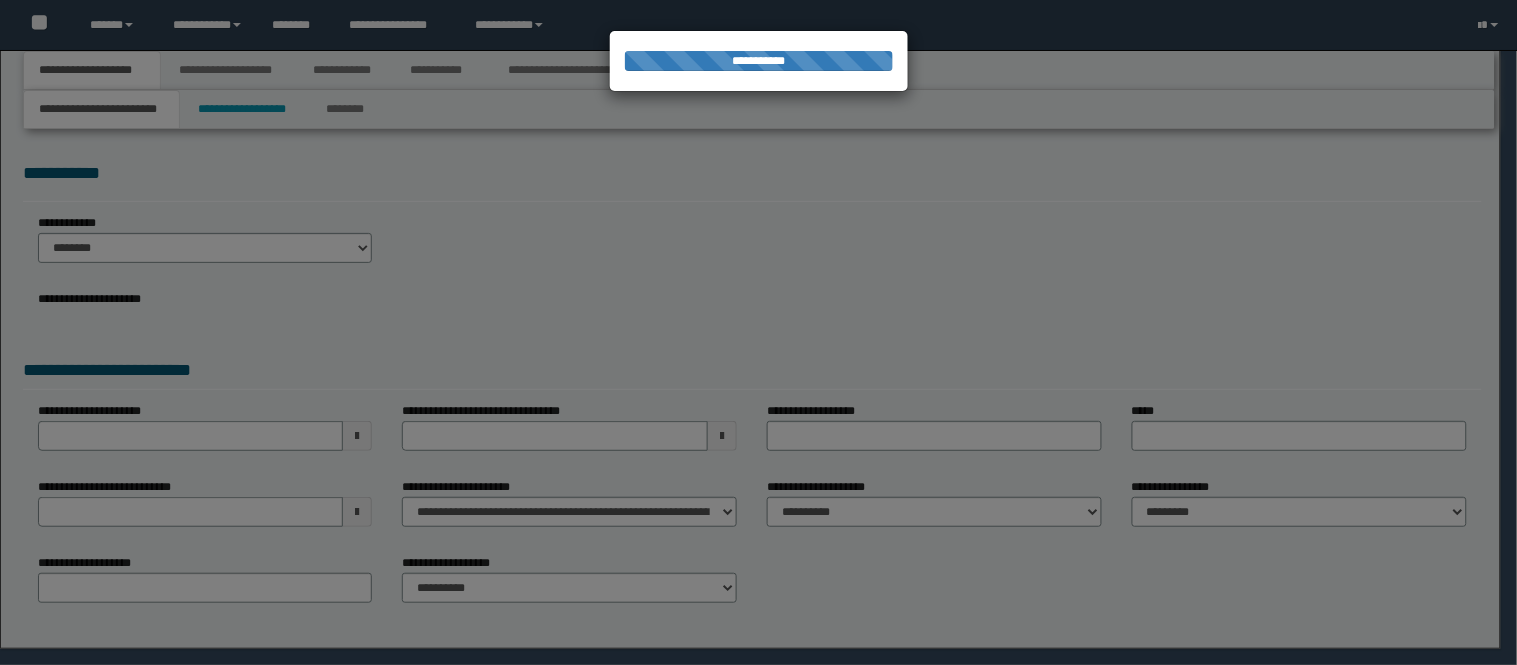 select on "*" 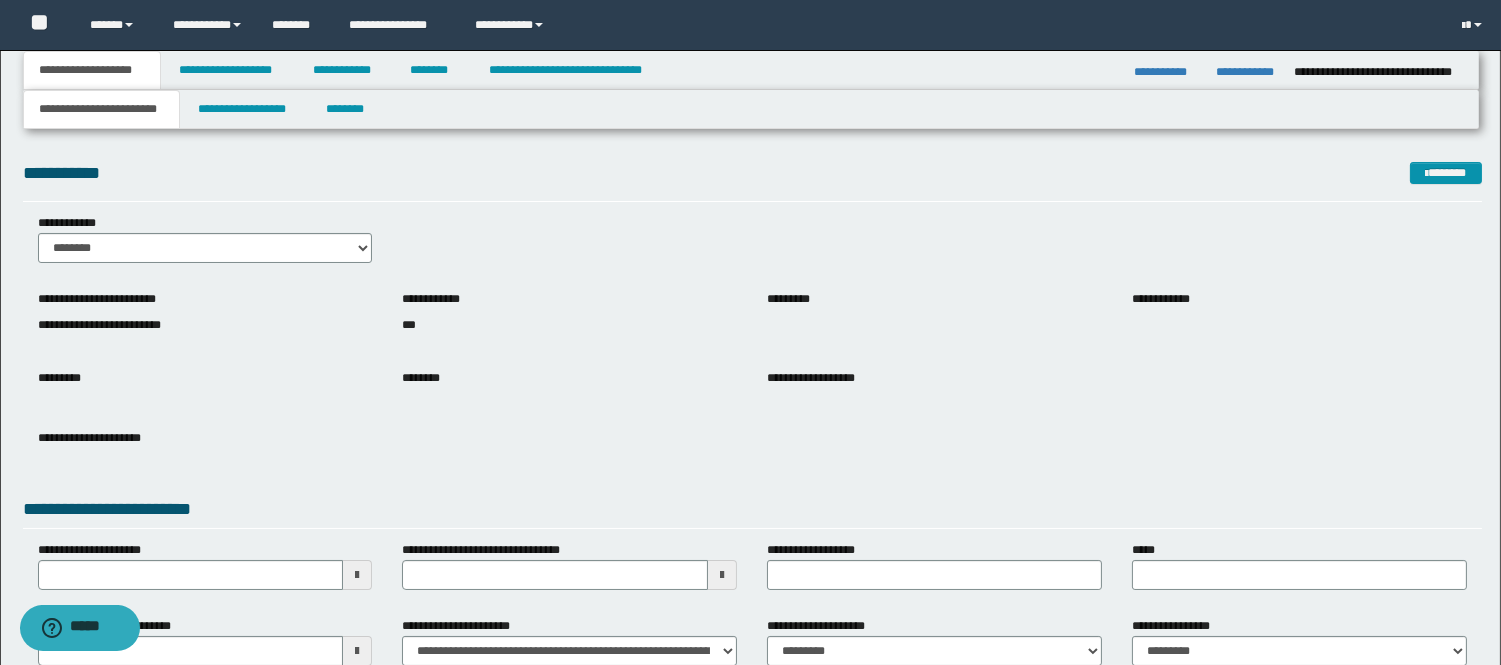 click on "**********" at bounding box center [92, 70] 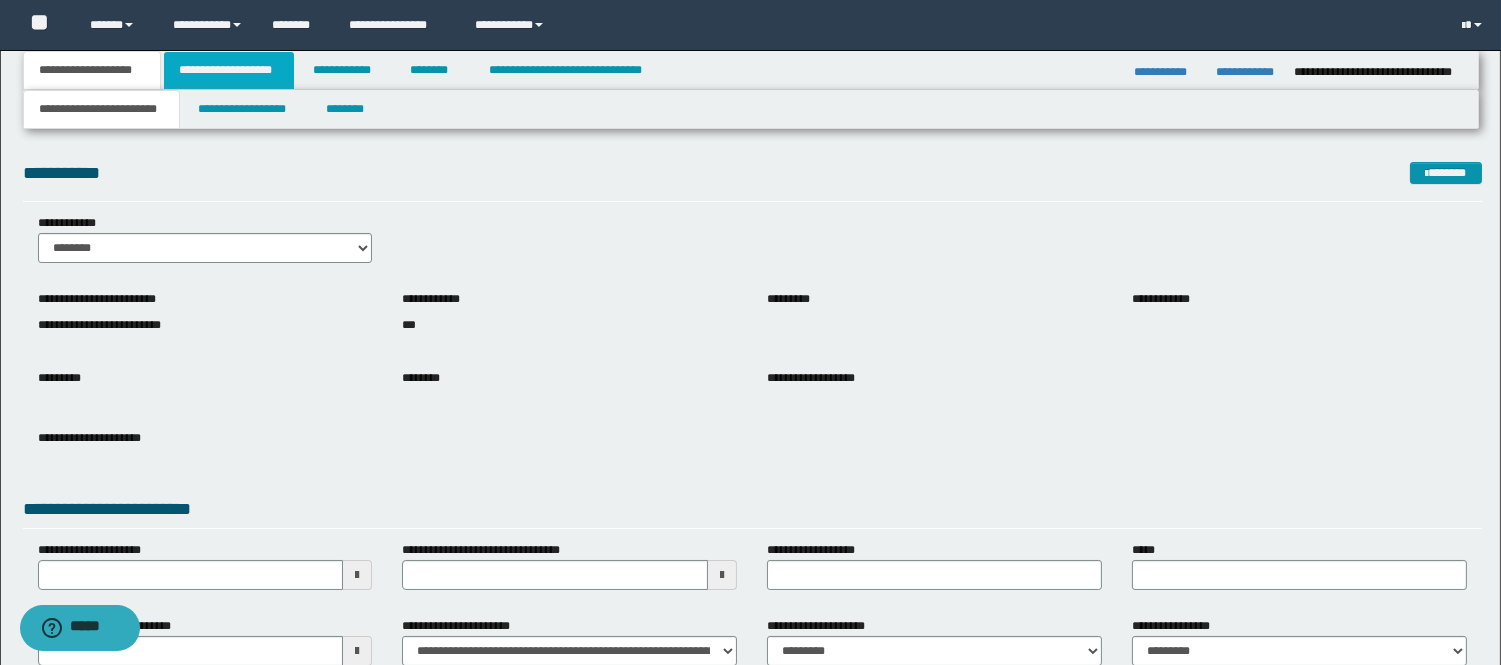 click on "**********" at bounding box center [229, 70] 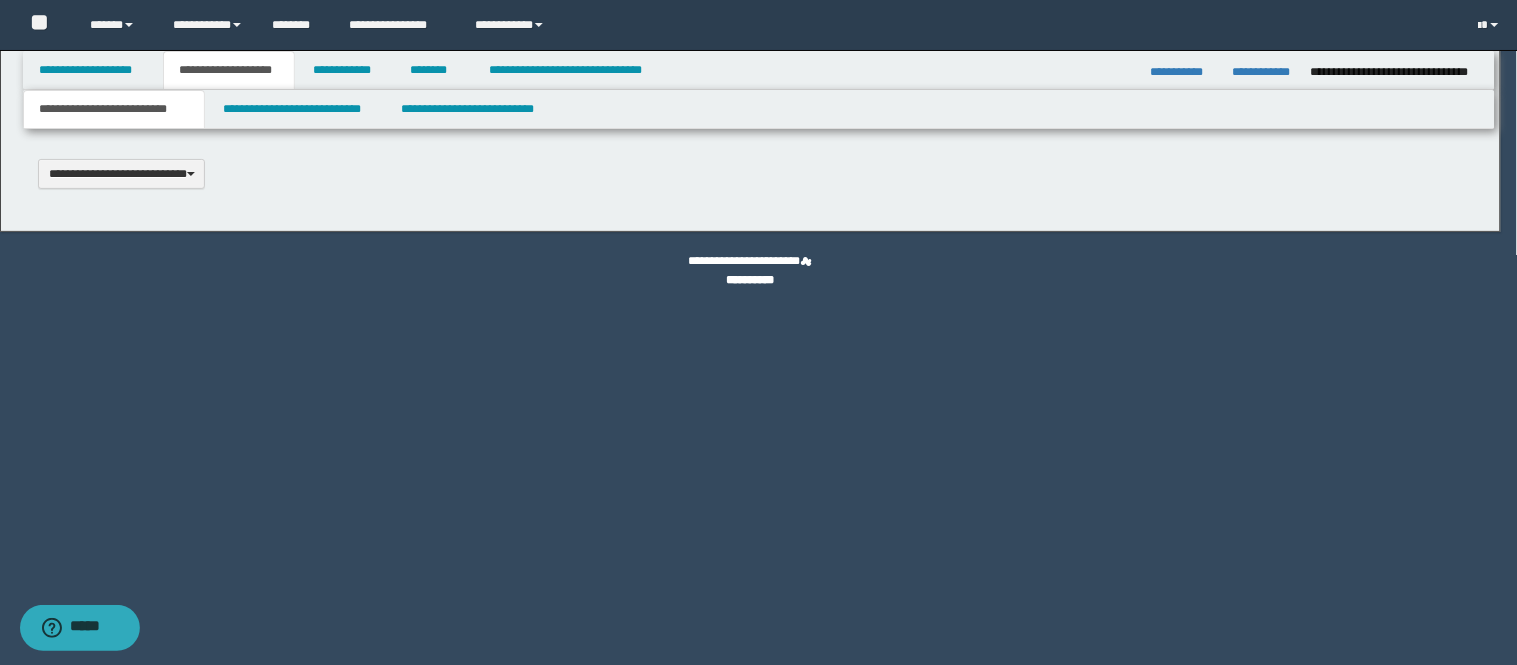 scroll, scrollTop: 0, scrollLeft: 0, axis: both 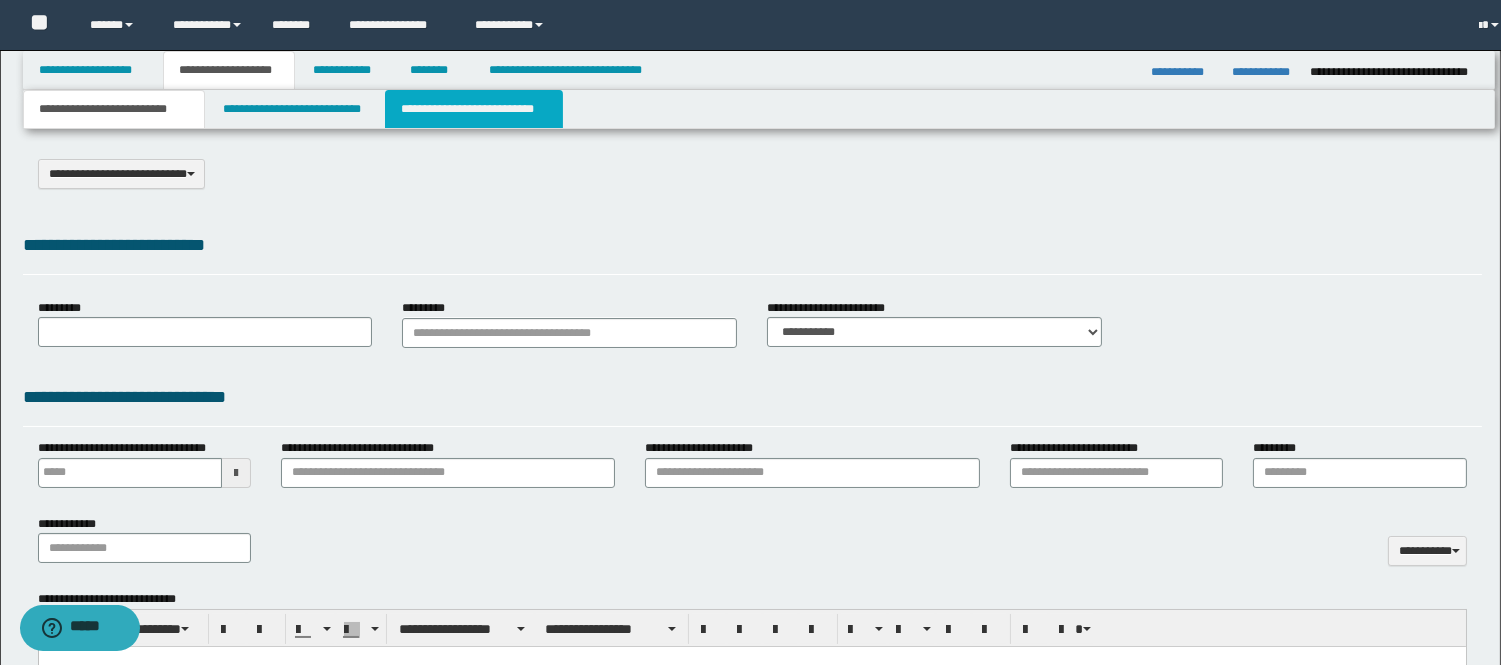 click on "**********" at bounding box center [474, 109] 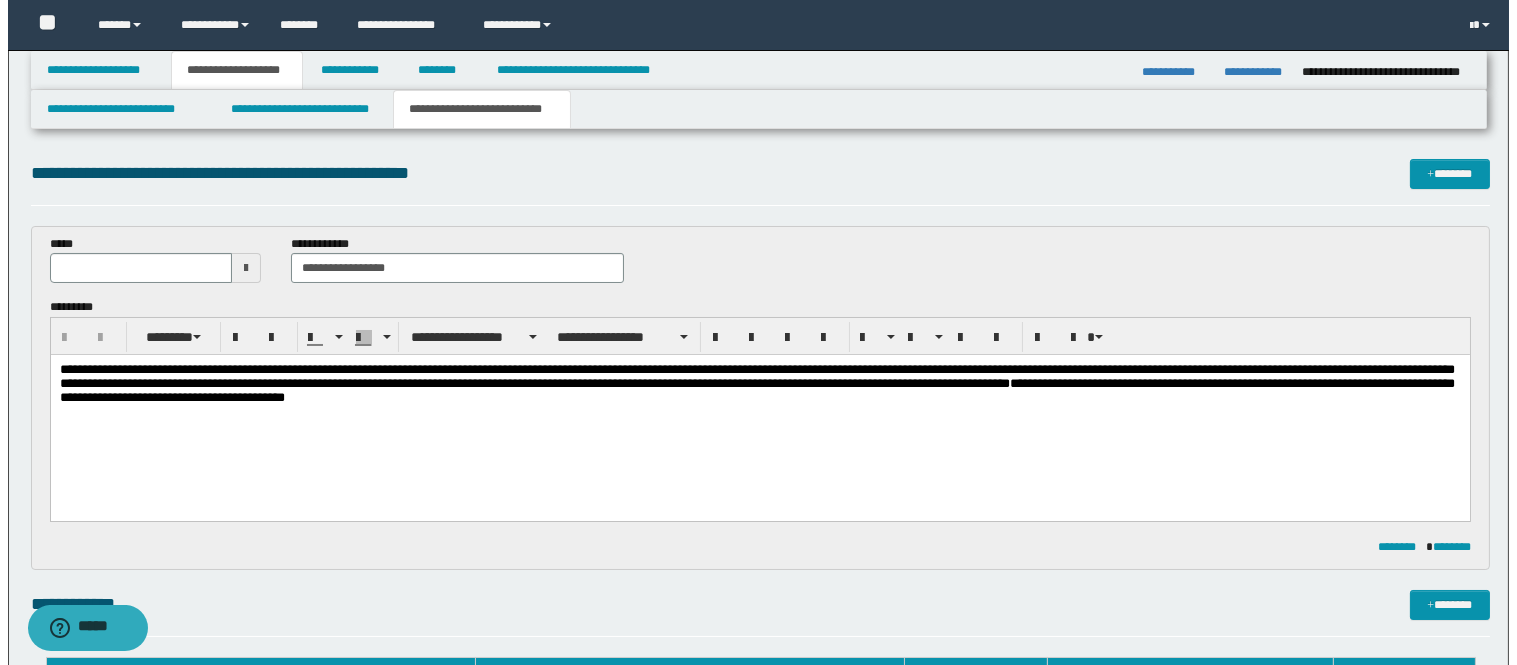 scroll, scrollTop: 0, scrollLeft: 0, axis: both 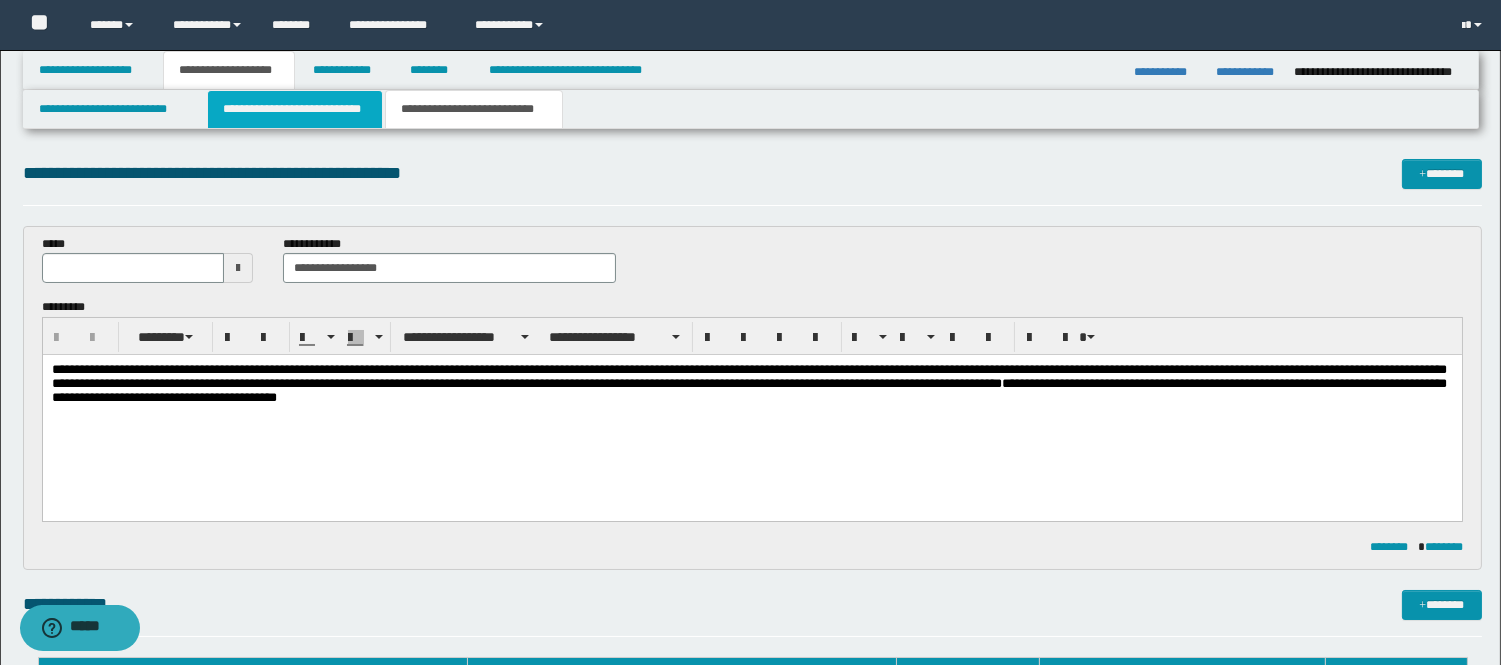 click on "**********" at bounding box center [295, 109] 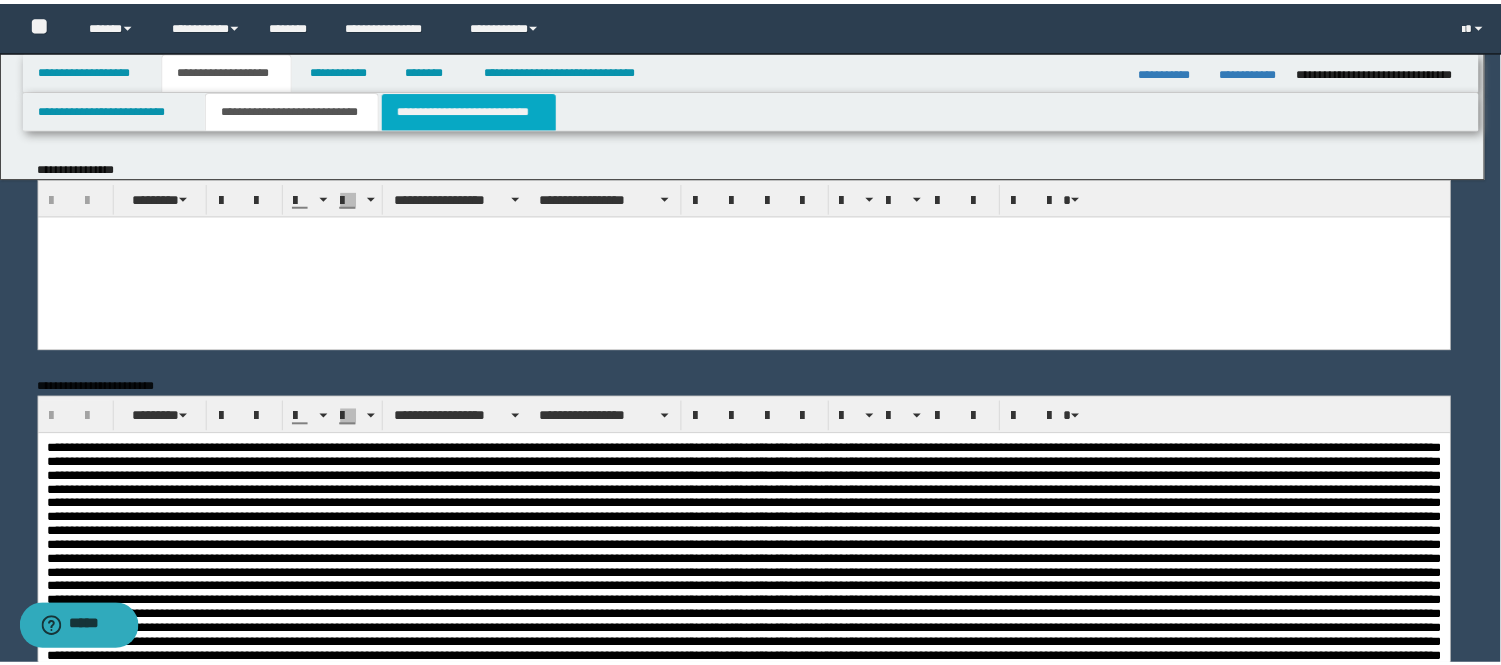 scroll, scrollTop: 0, scrollLeft: 0, axis: both 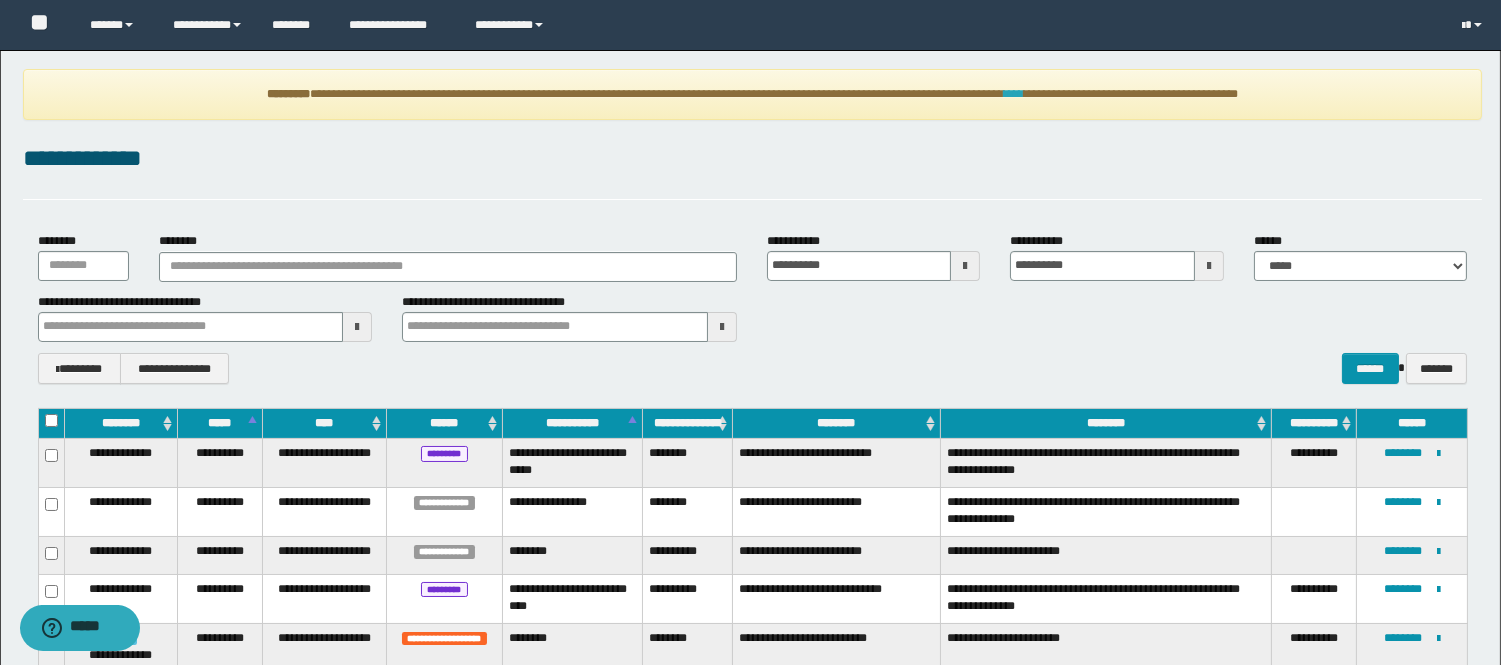 click on "****" at bounding box center [1014, 94] 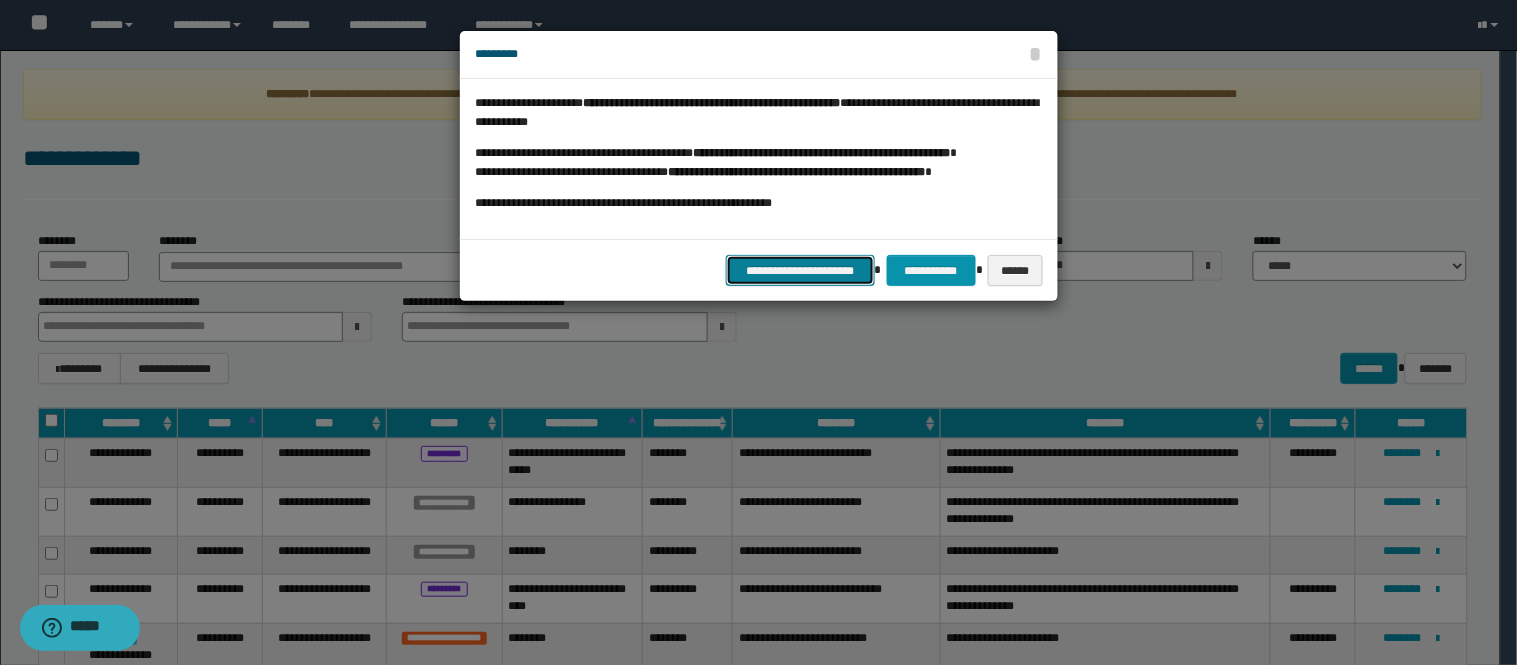 click on "**********" at bounding box center [800, 270] 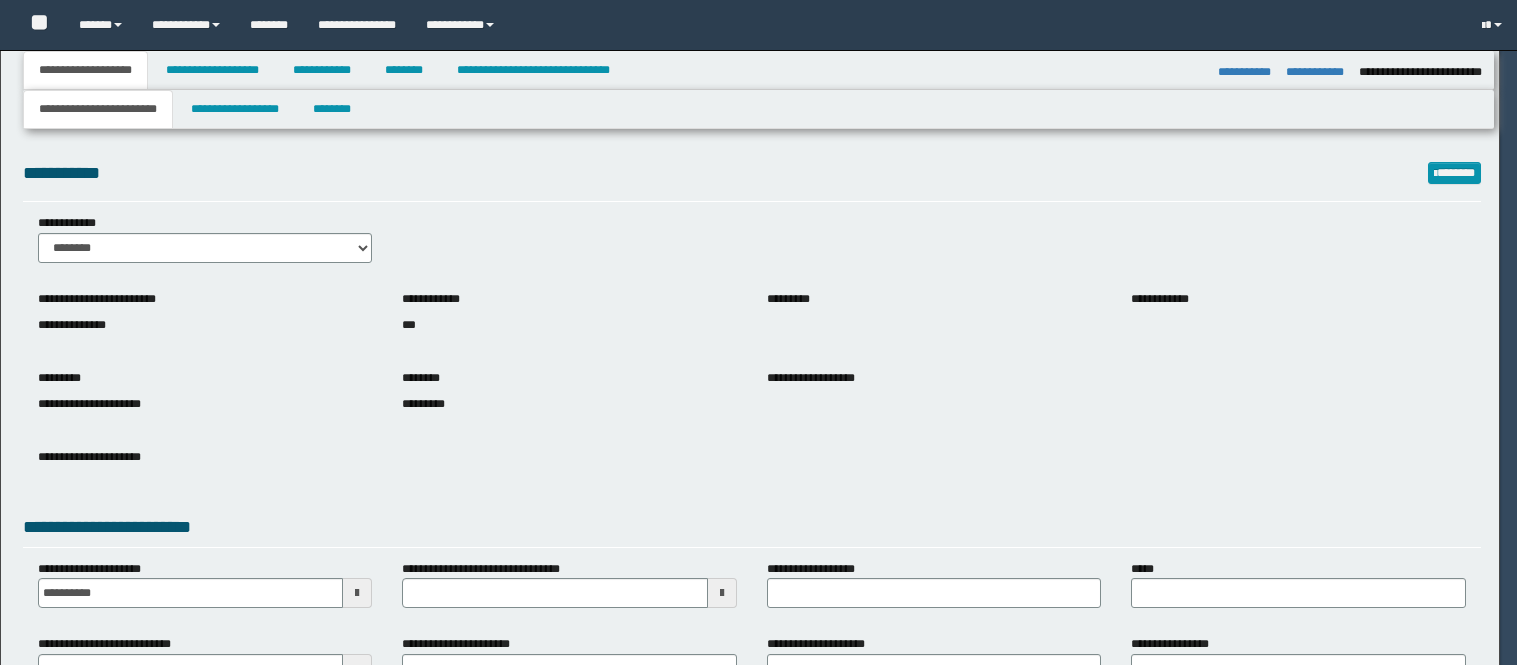 select on "*" 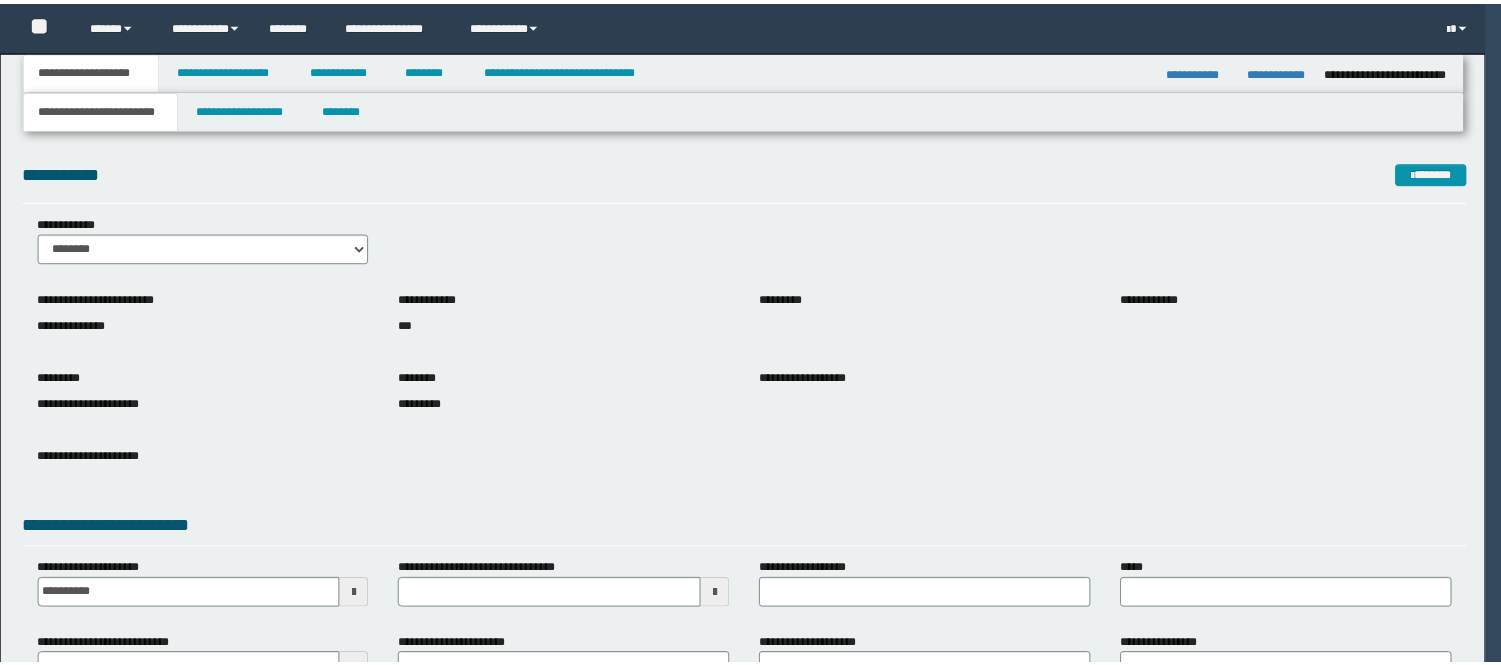 scroll, scrollTop: 0, scrollLeft: 0, axis: both 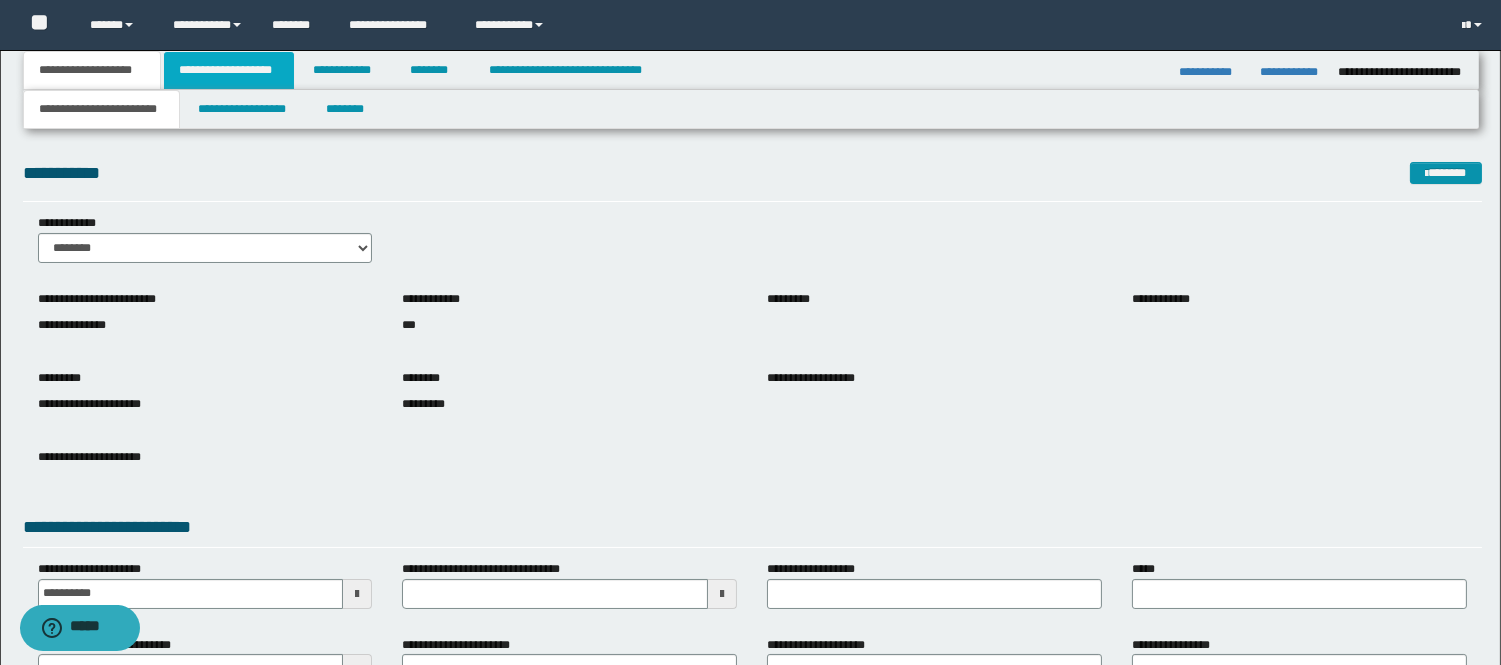 click on "**********" at bounding box center (229, 70) 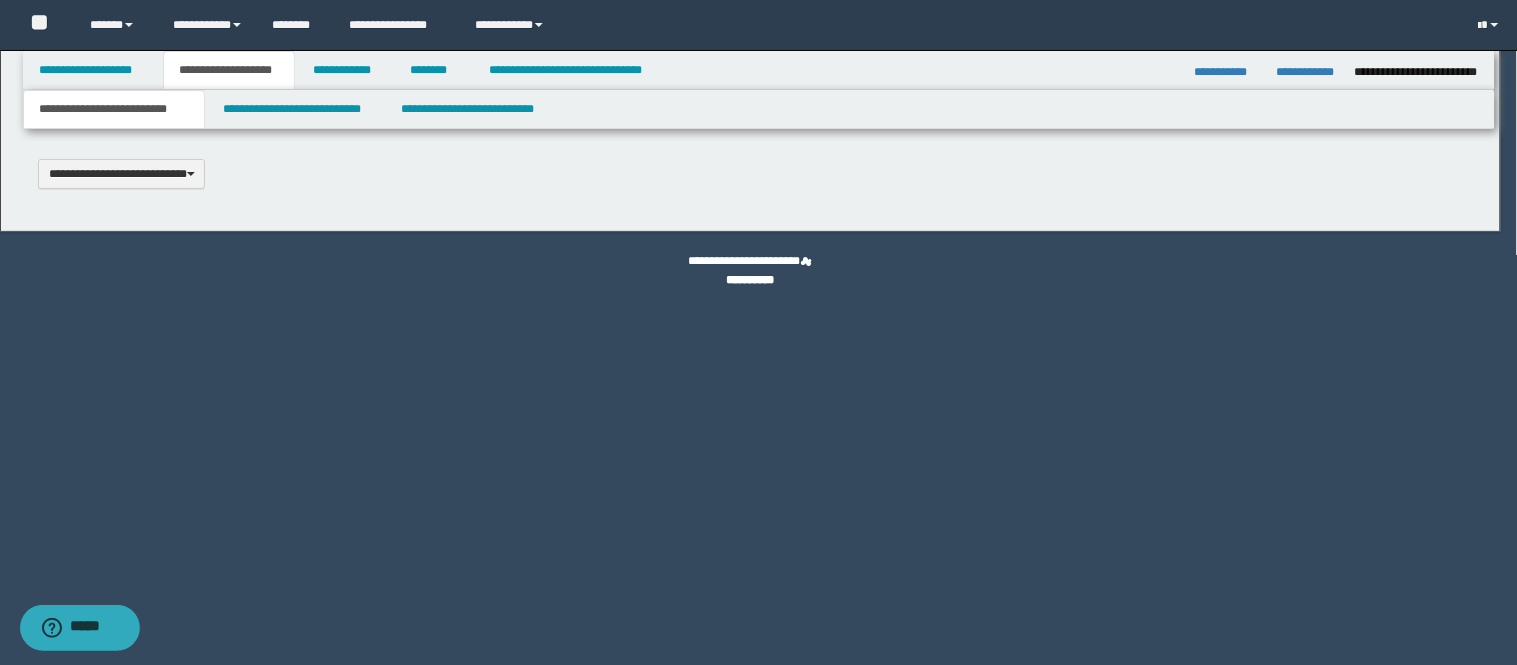 type 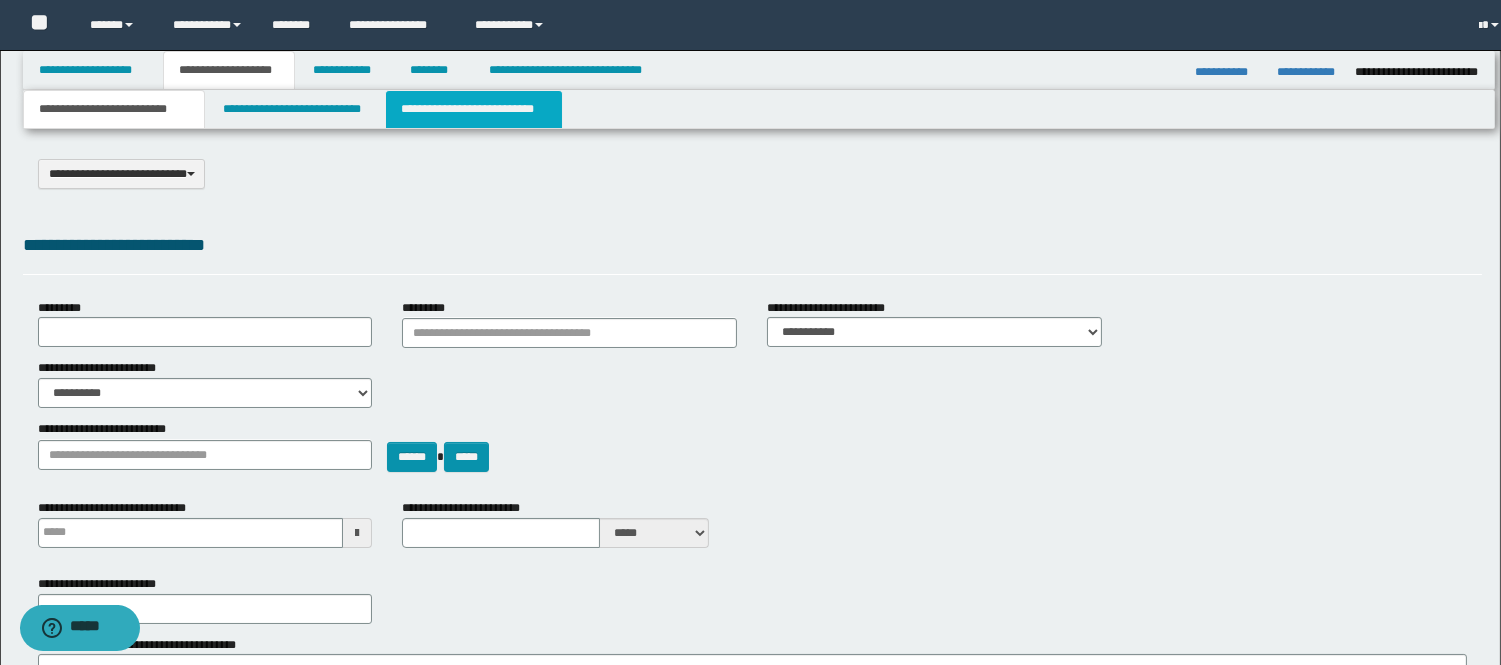 click on "**********" at bounding box center (474, 109) 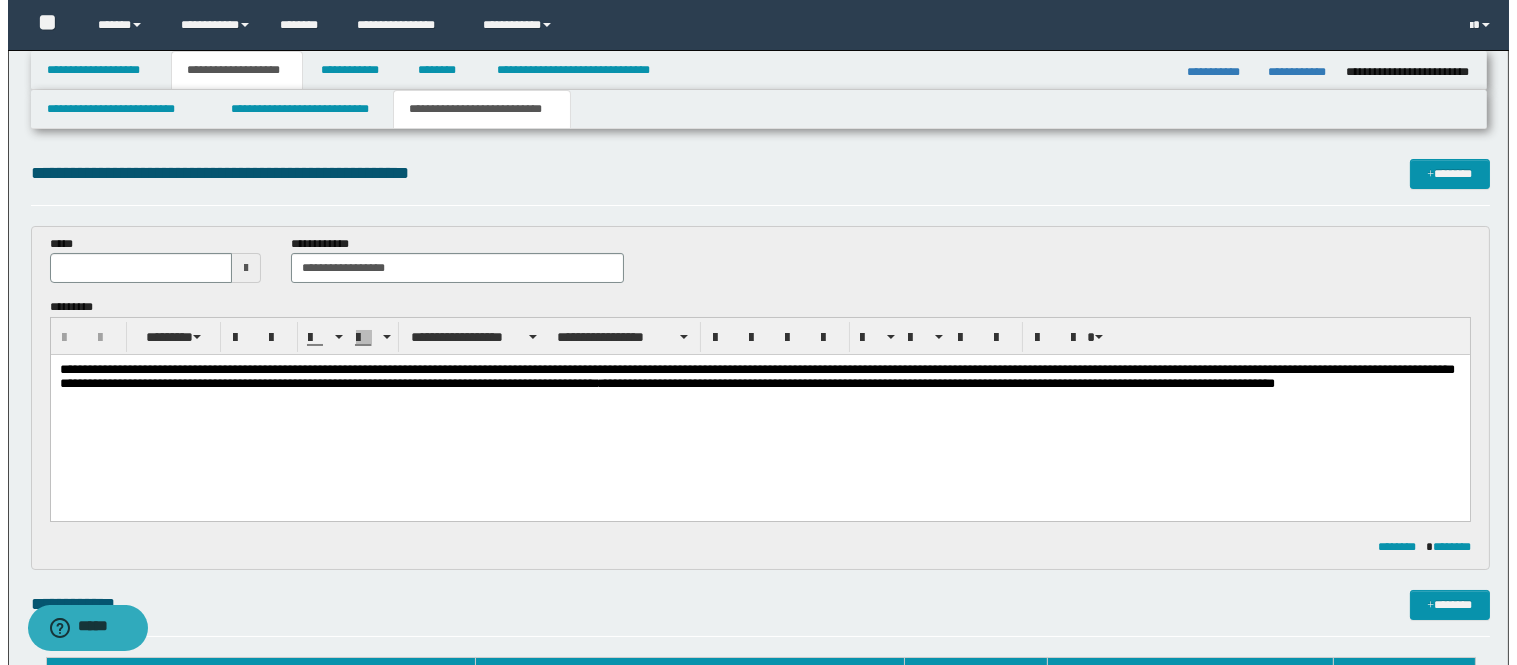 scroll, scrollTop: 0, scrollLeft: 0, axis: both 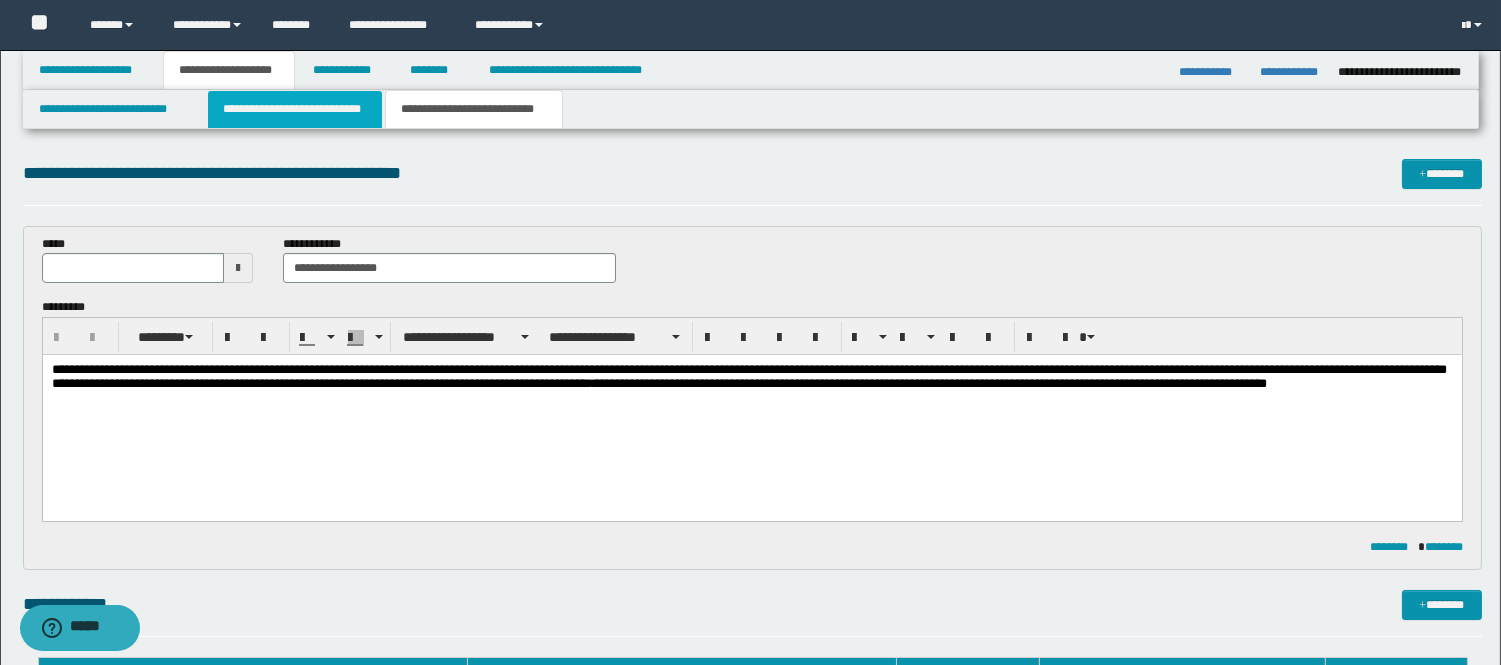 click on "**********" at bounding box center [295, 109] 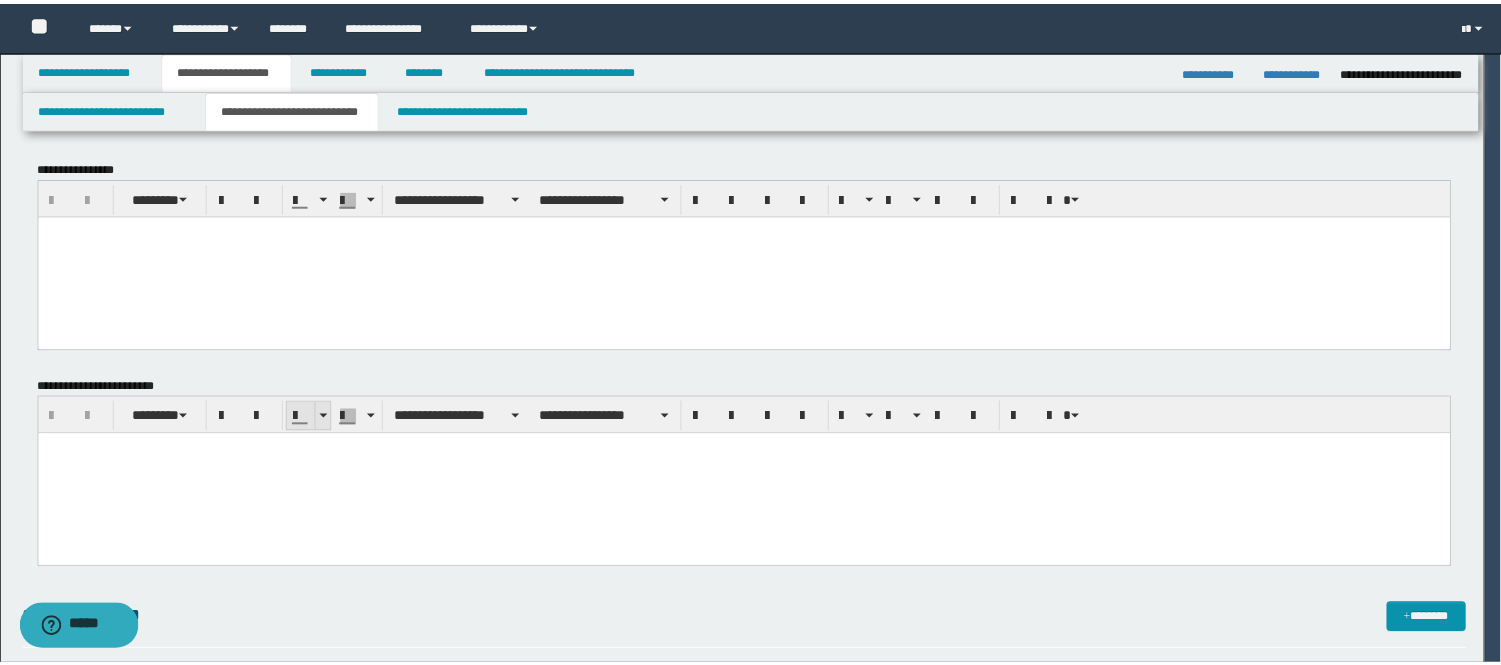 scroll, scrollTop: 0, scrollLeft: 0, axis: both 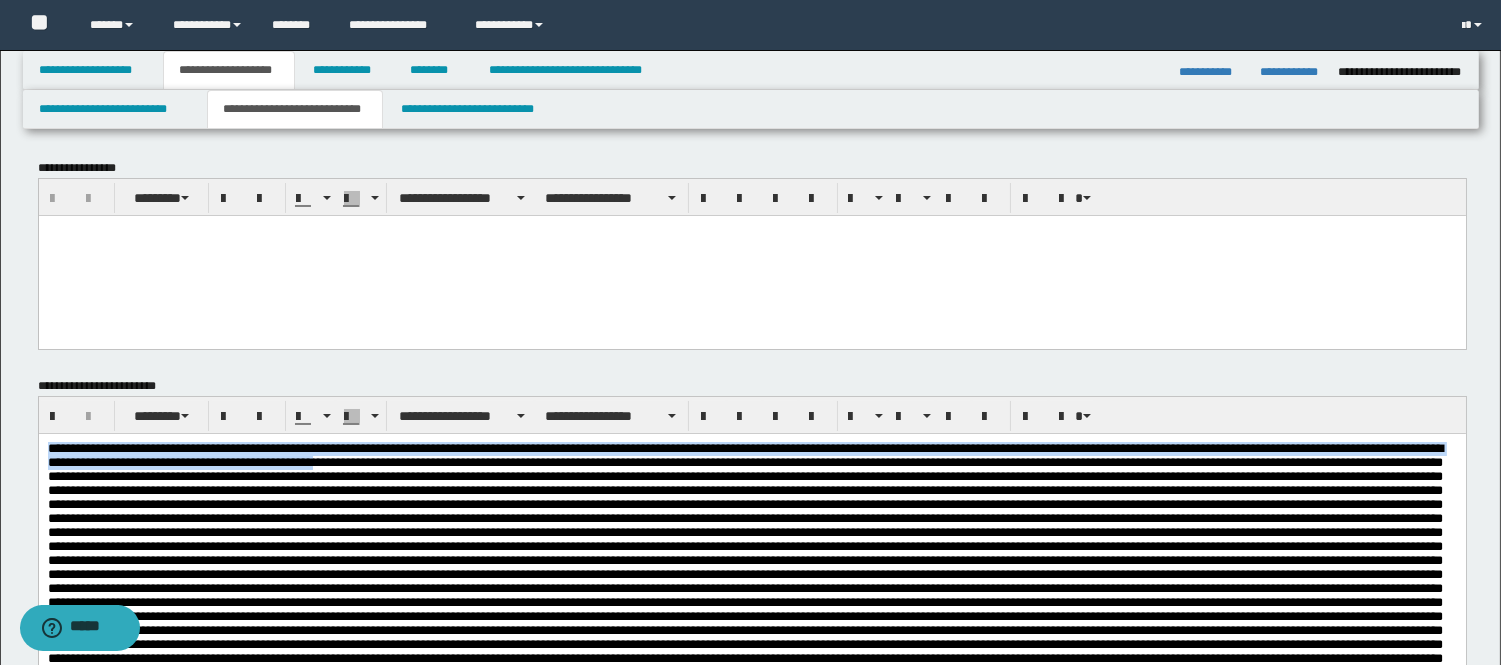 drag, startPoint x: 495, startPoint y: 472, endPoint x: -1, endPoint y: 224, distance: 554.54486 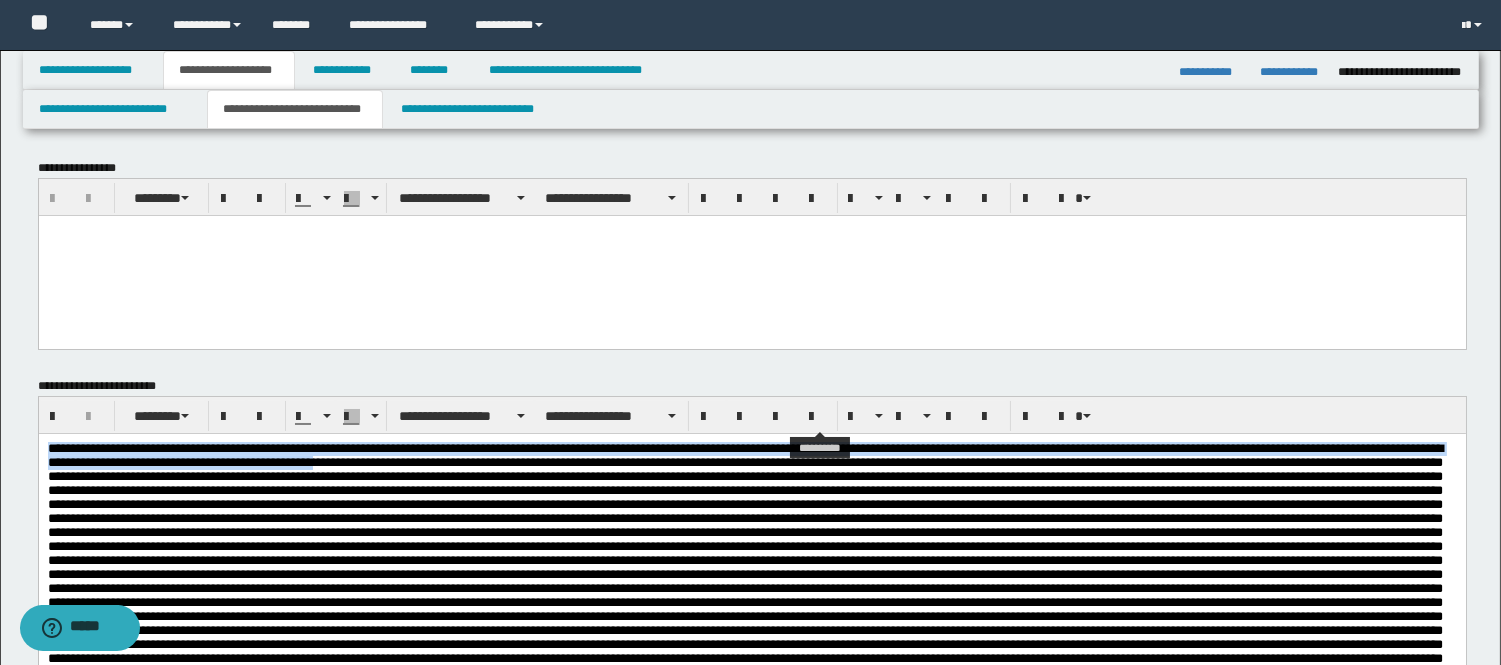 click at bounding box center (817, 417) 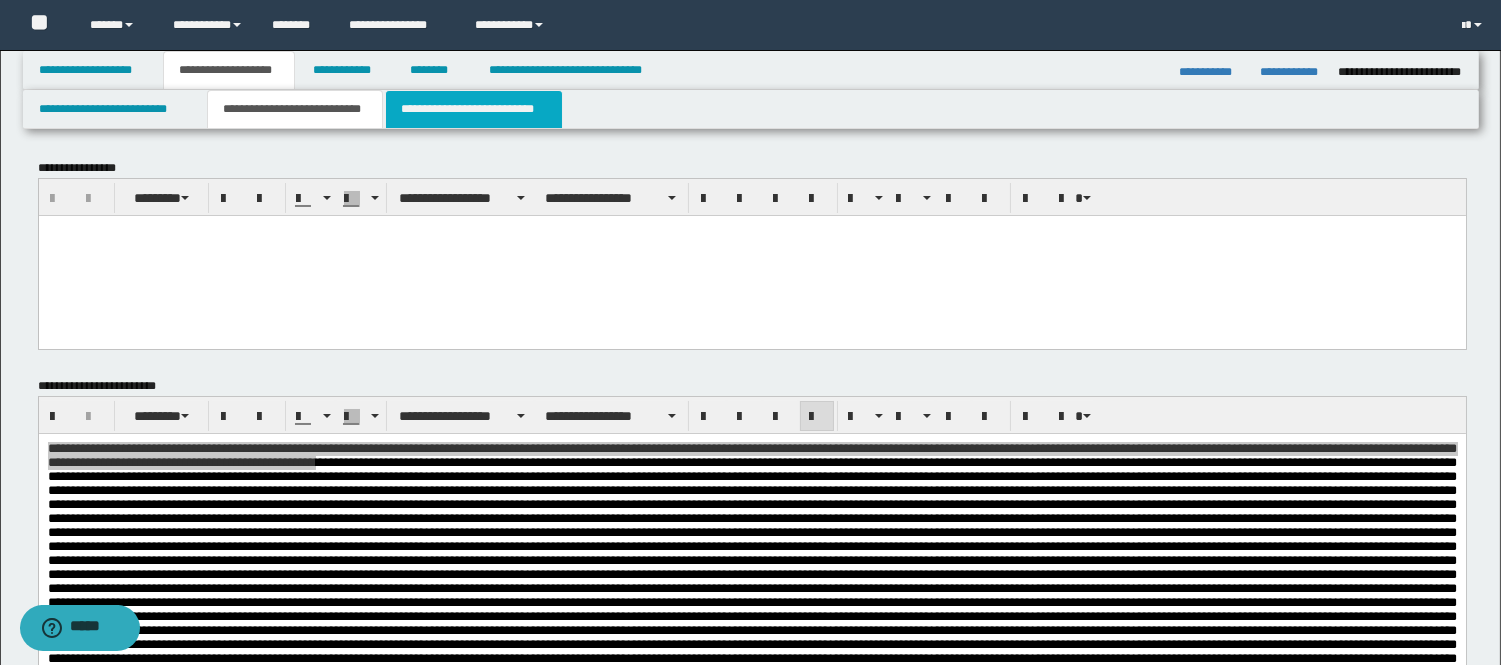 click on "**********" at bounding box center (474, 109) 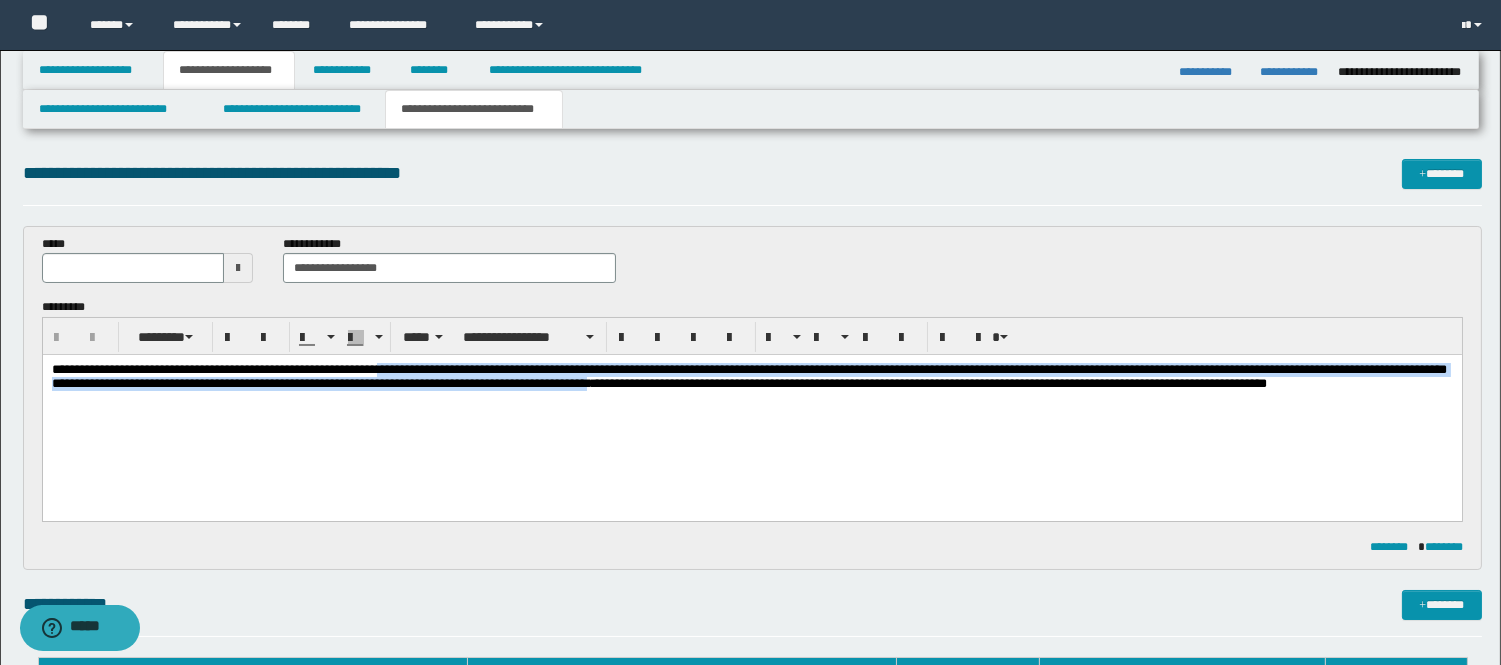 drag, startPoint x: 361, startPoint y: 400, endPoint x: 446, endPoint y: 373, distance: 89.1852 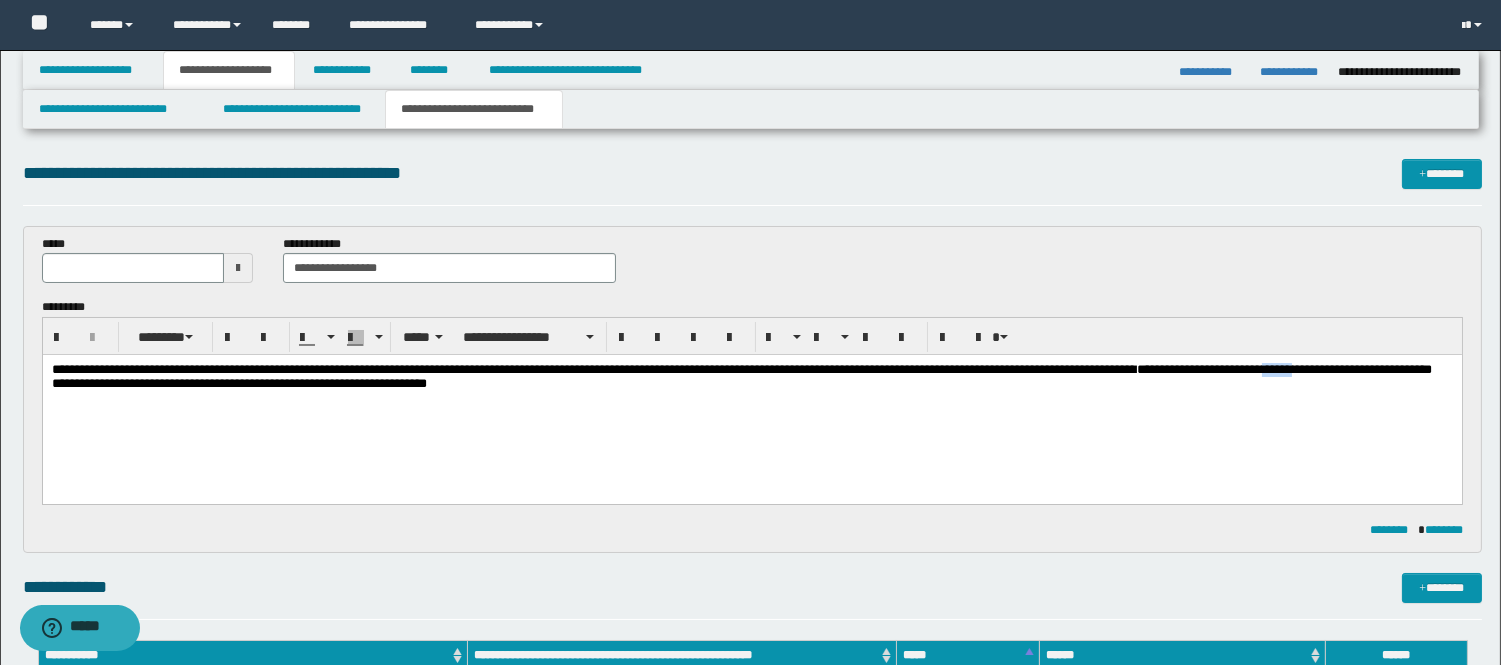 drag, startPoint x: 392, startPoint y: 386, endPoint x: 399, endPoint y: 364, distance: 23.086792 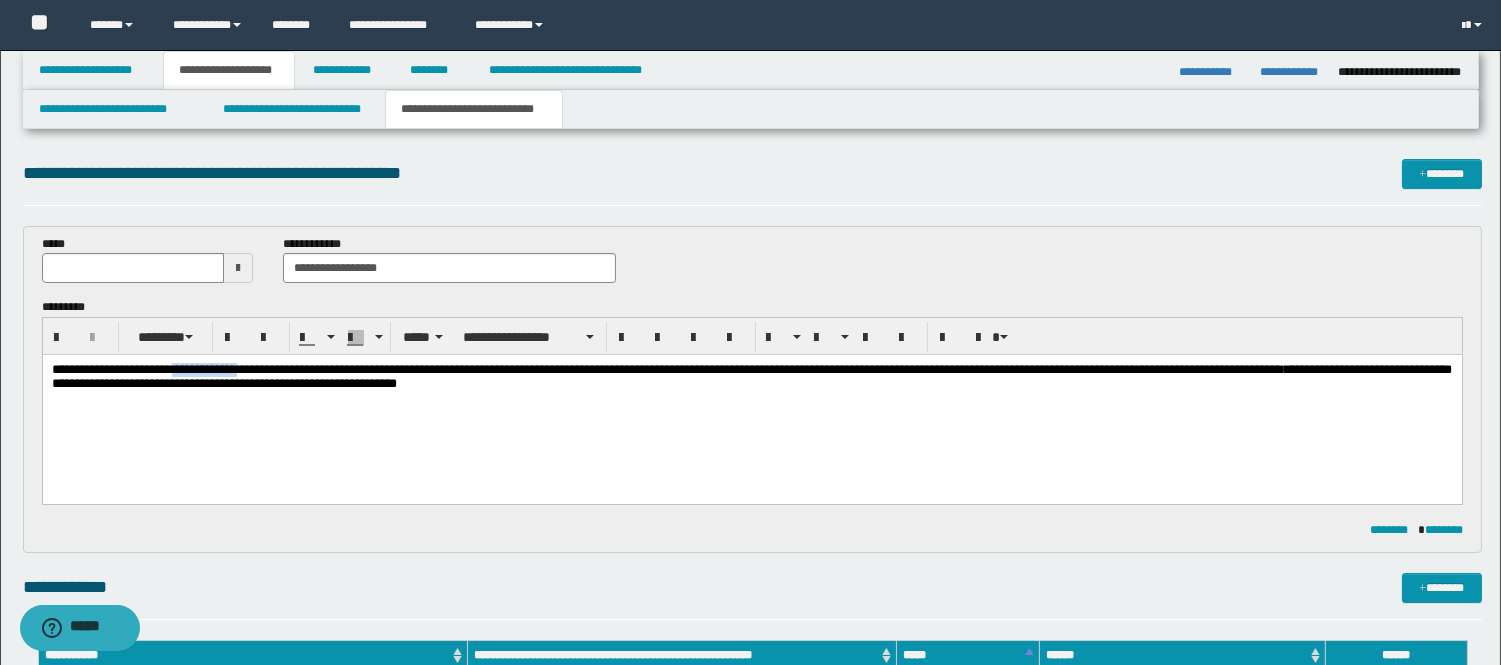 drag, startPoint x: 280, startPoint y: 369, endPoint x: 197, endPoint y: 369, distance: 83 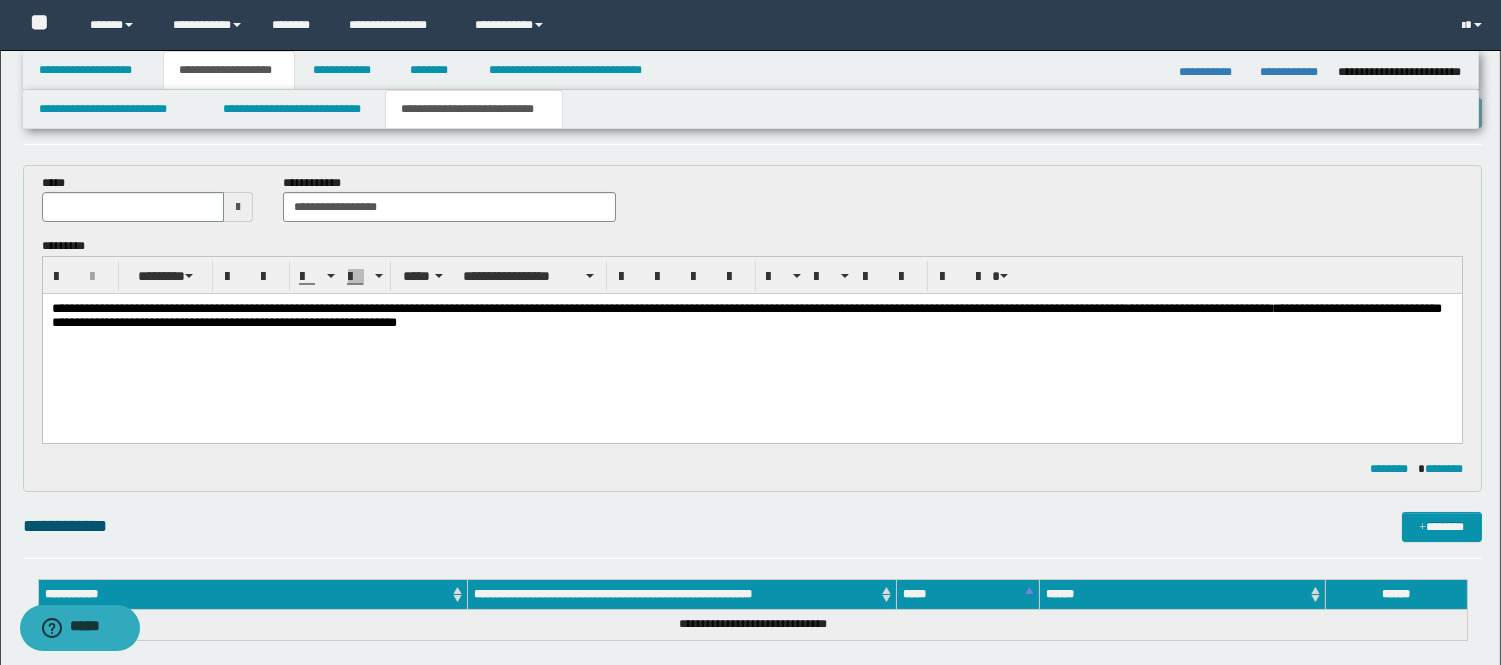 scroll, scrollTop: 111, scrollLeft: 0, axis: vertical 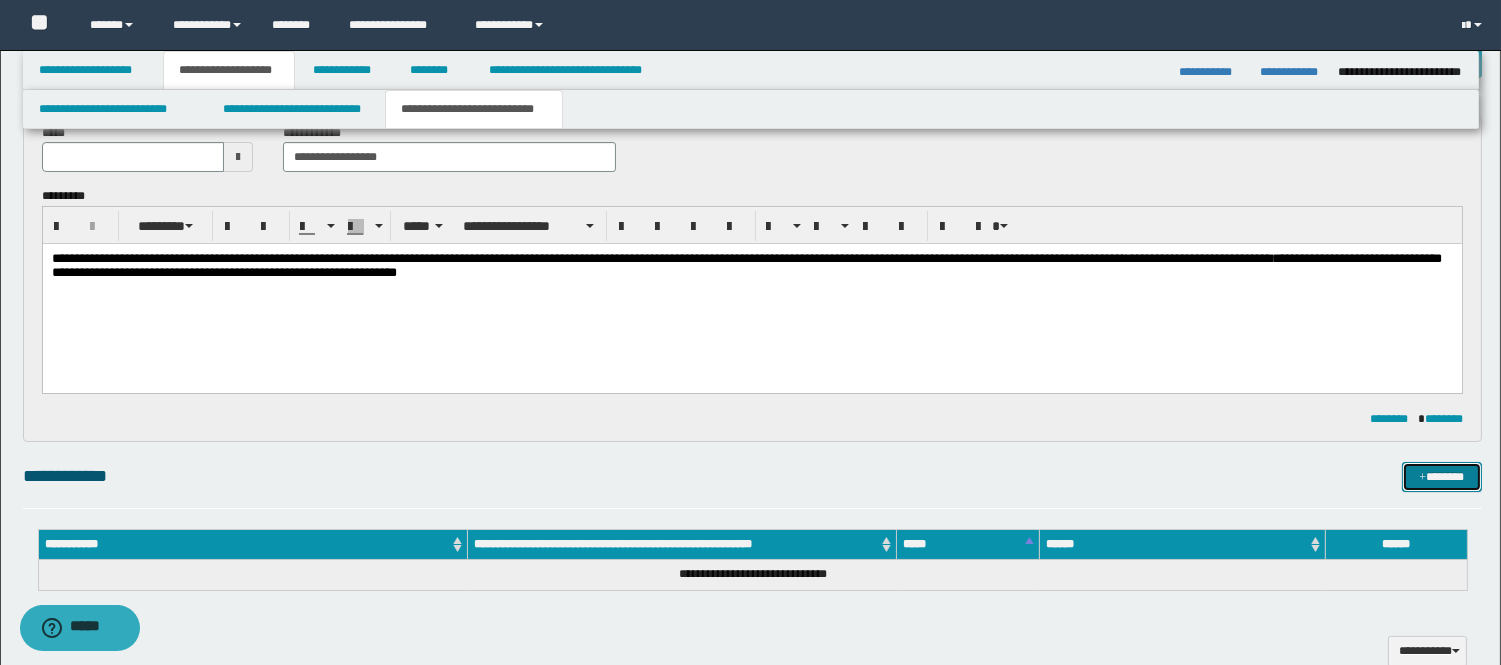 click on "*******" at bounding box center [1442, 477] 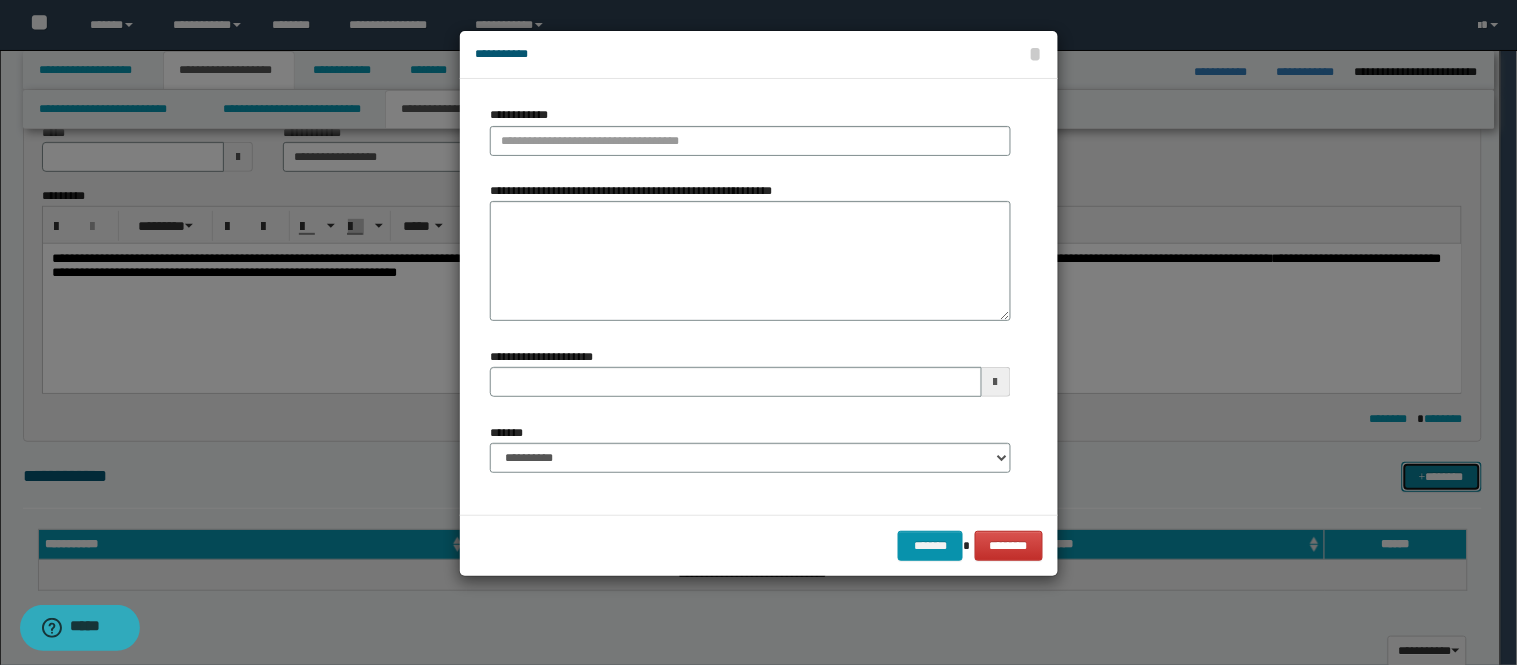 type 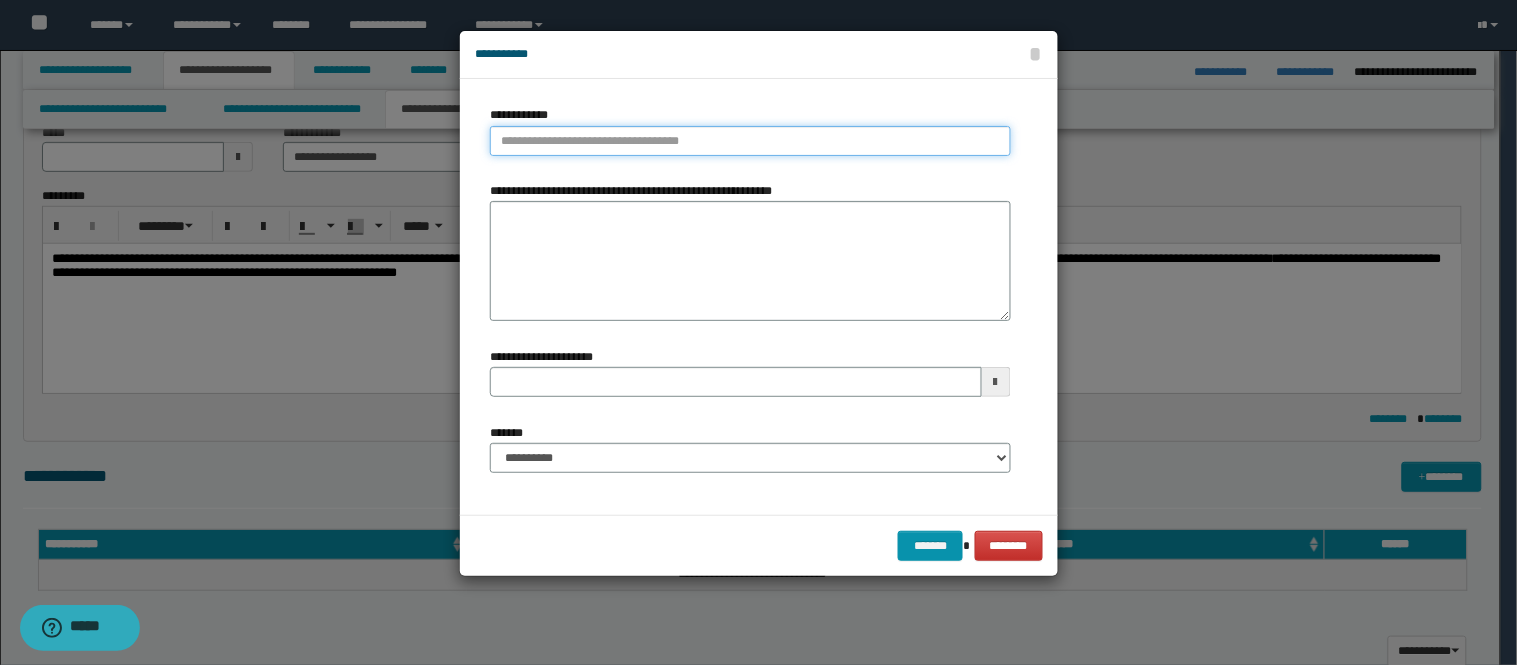 click on "**********" at bounding box center (750, 141) 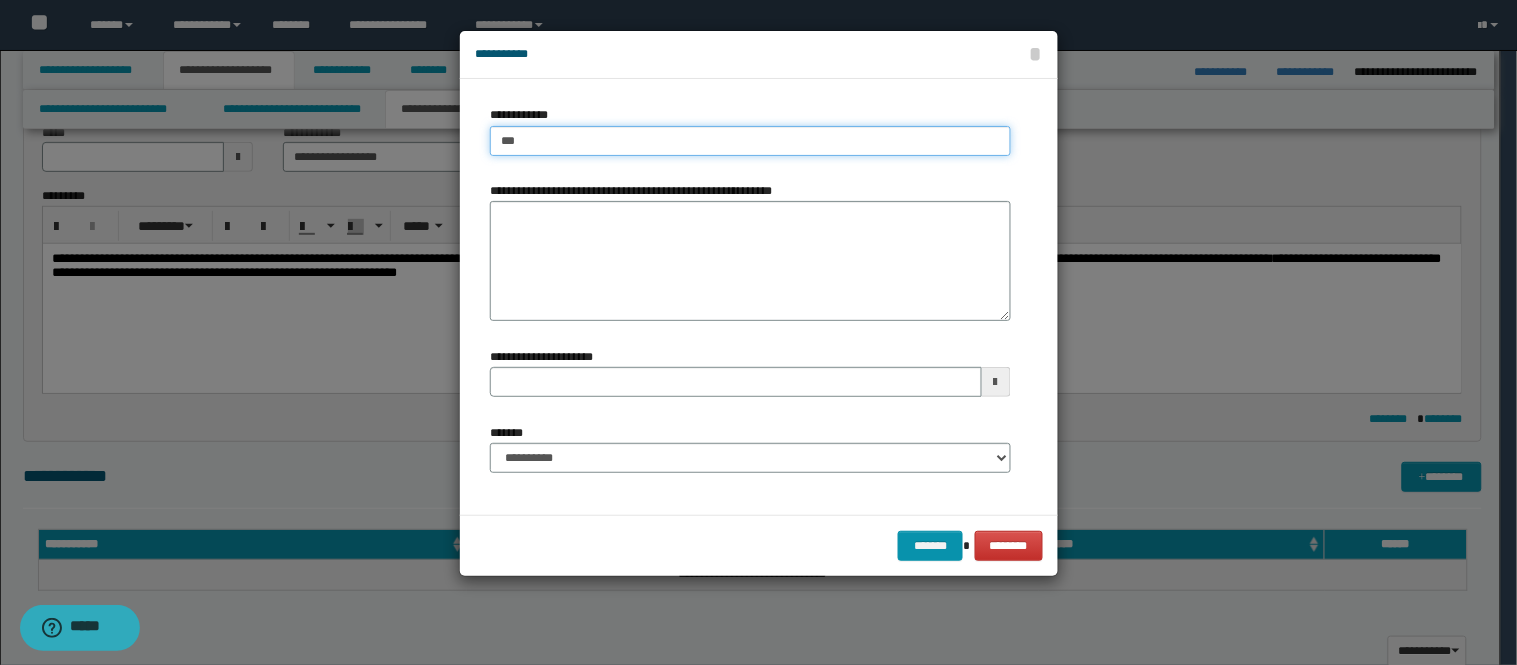 type on "****" 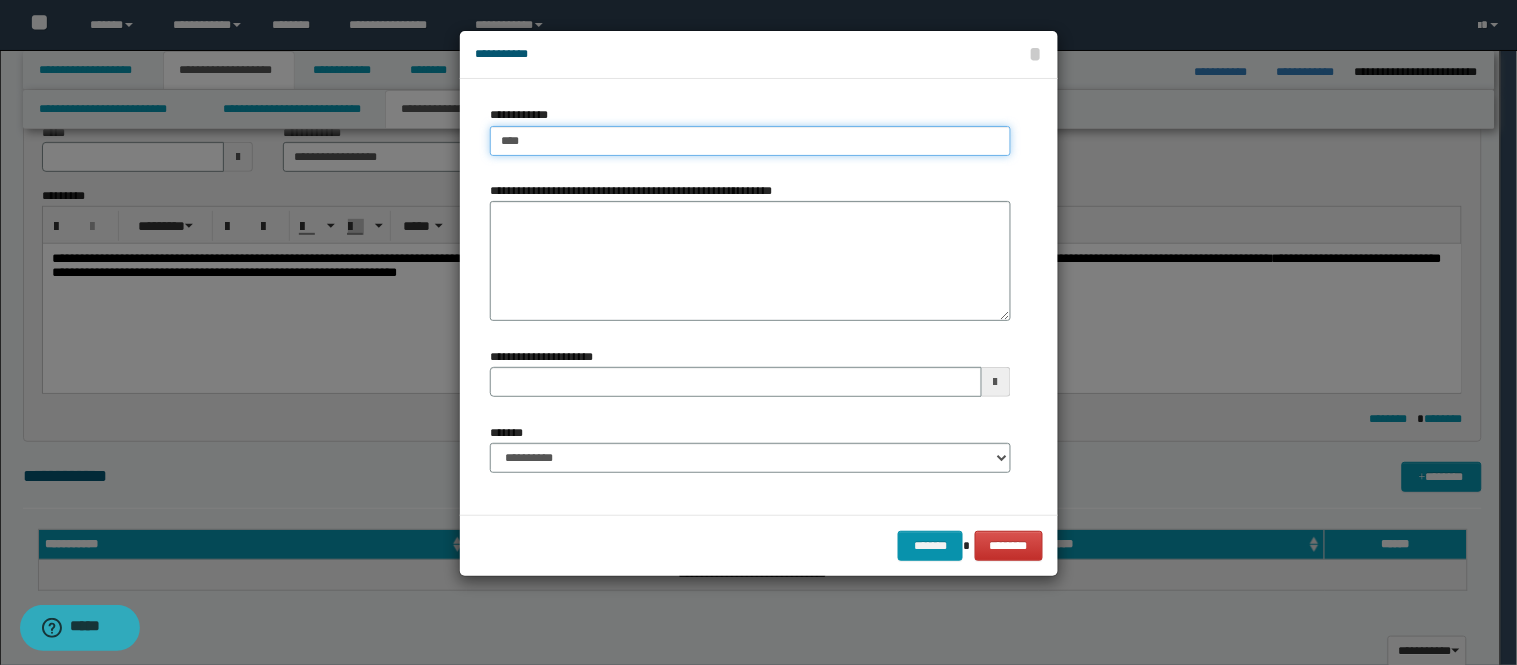 type on "****" 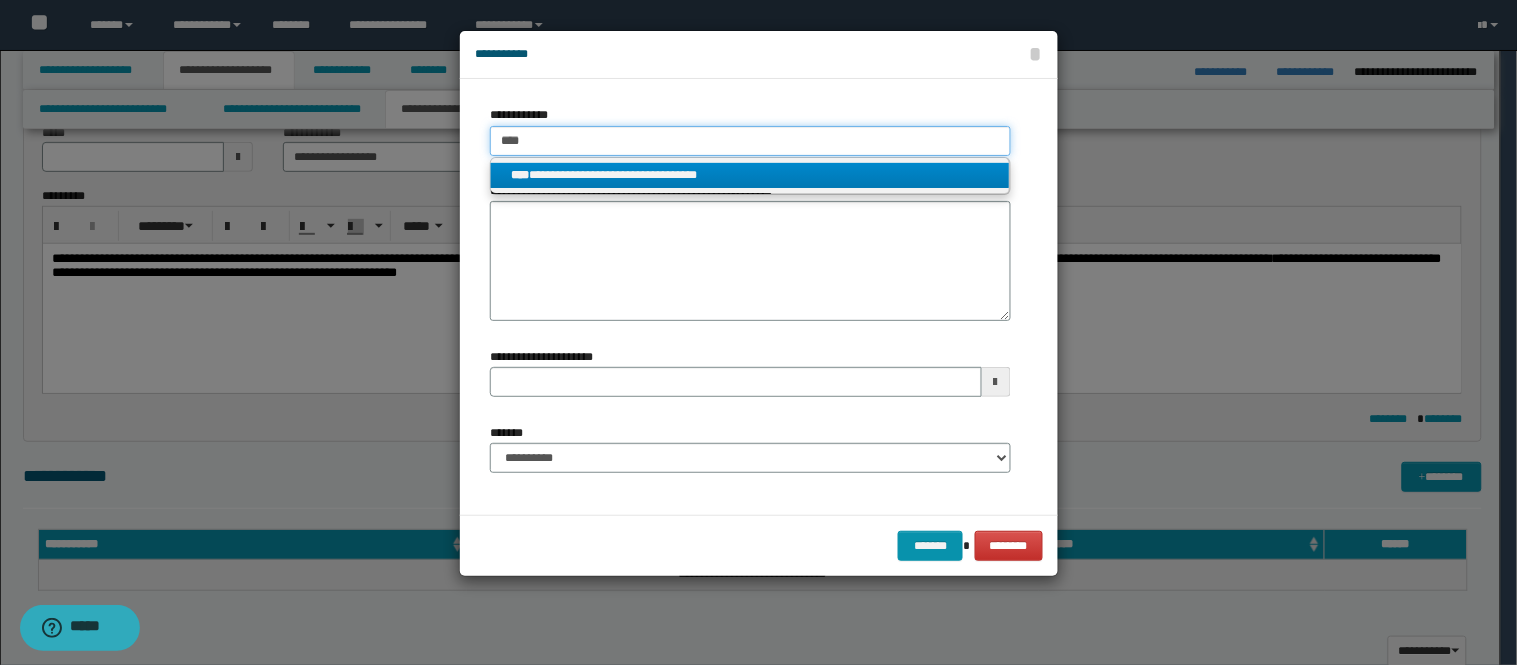 type on "****" 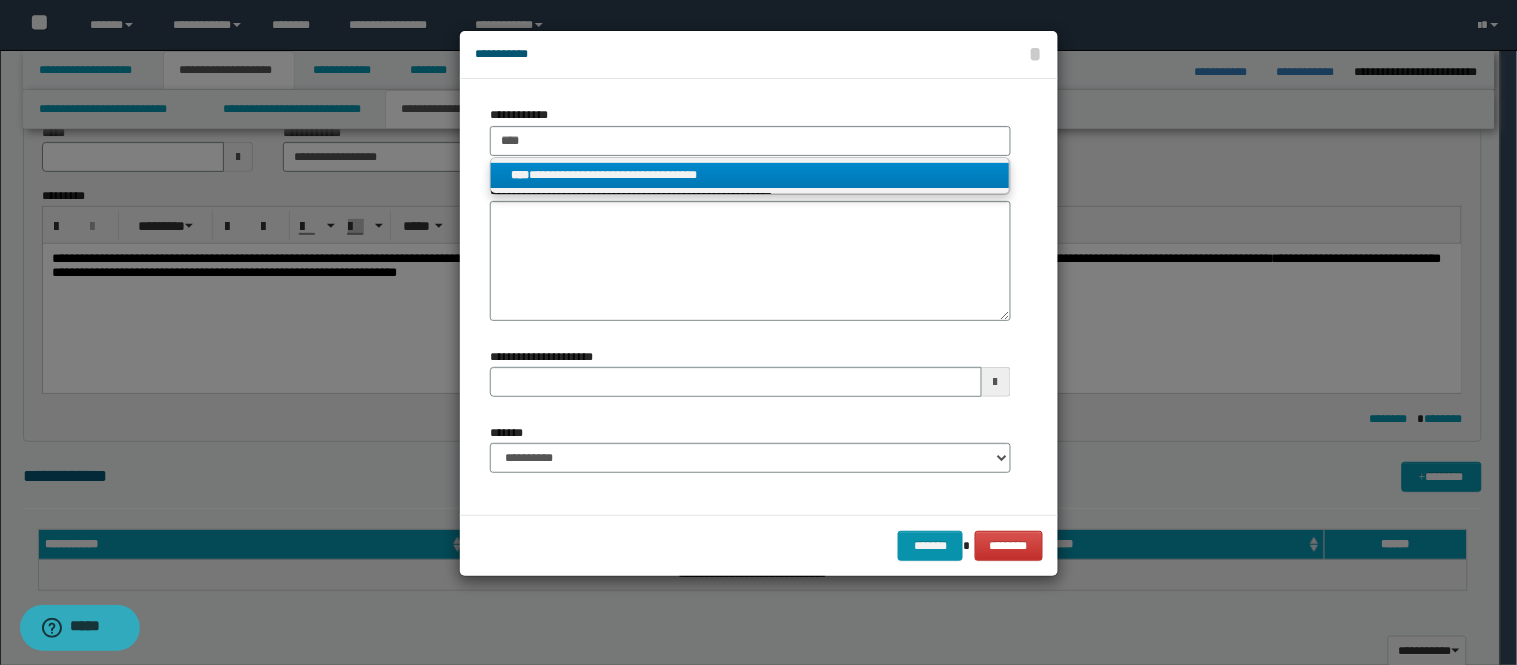 click on "**********" at bounding box center [750, 175] 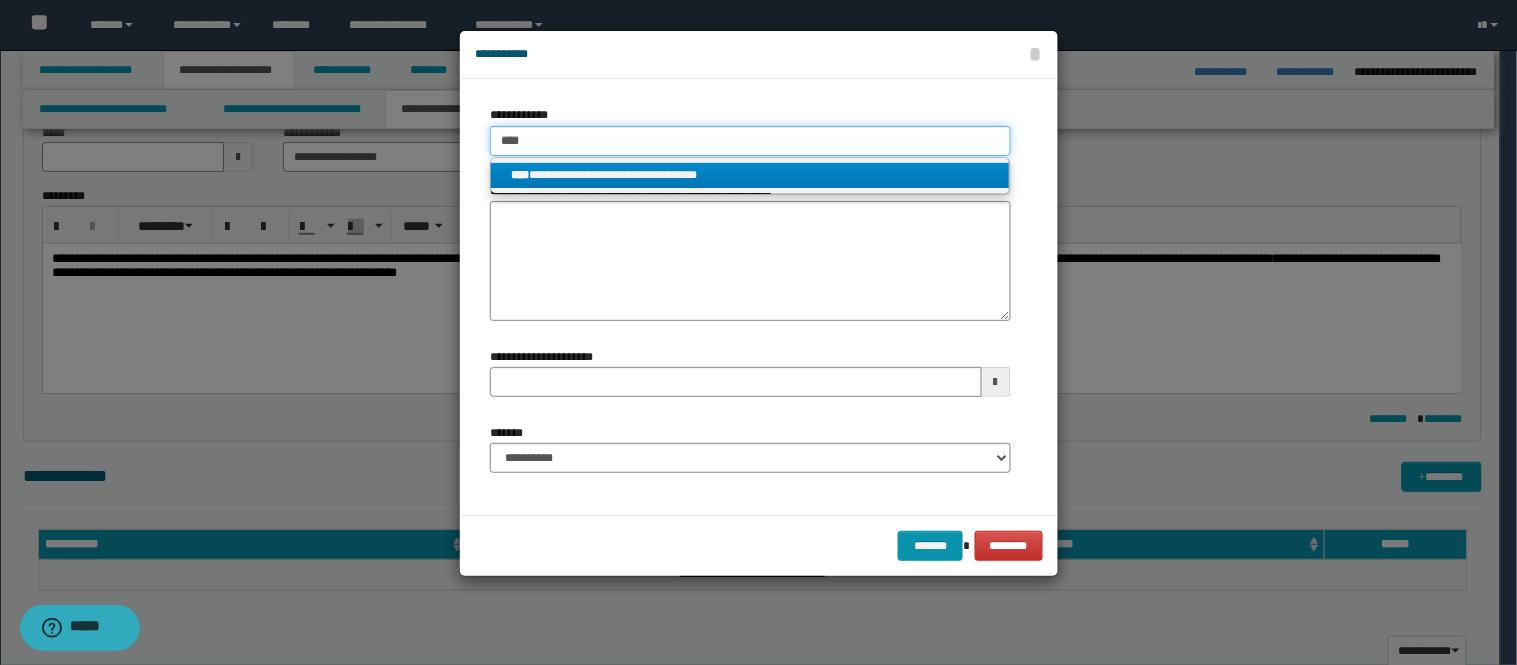 type 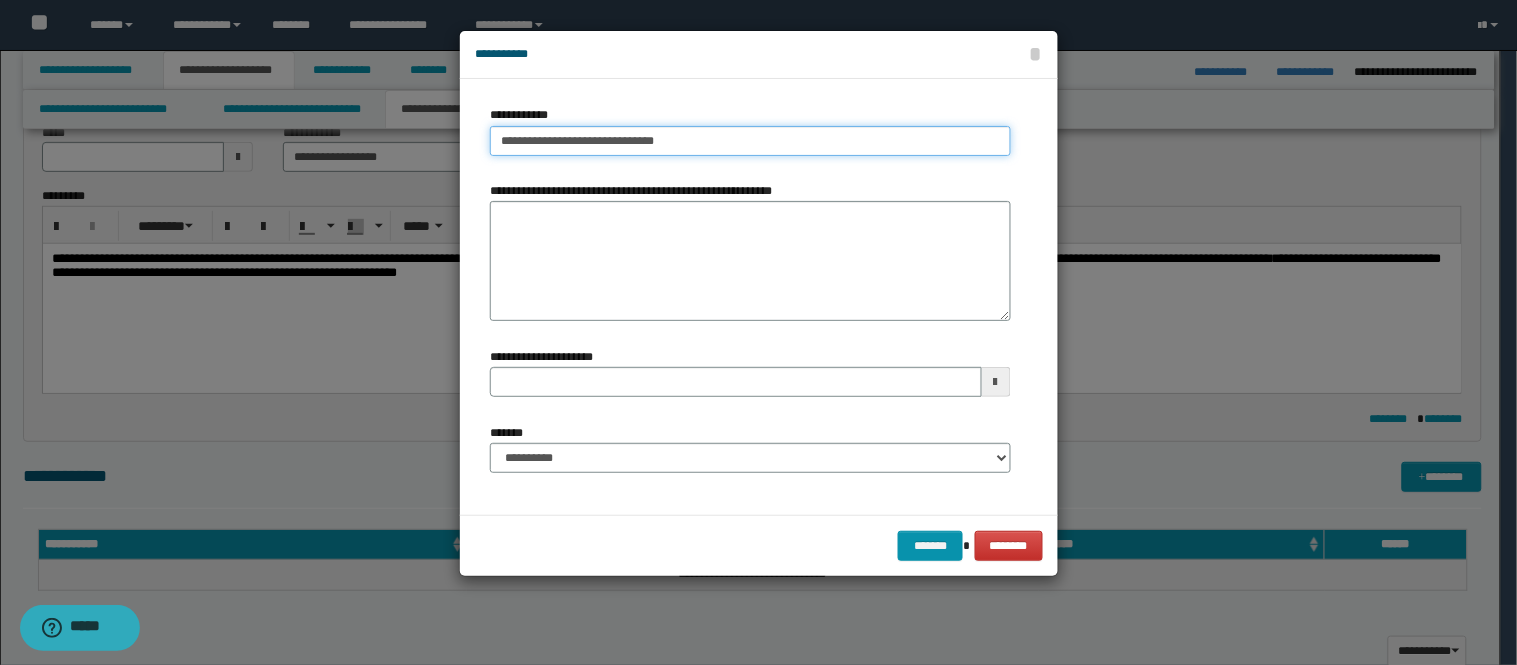type 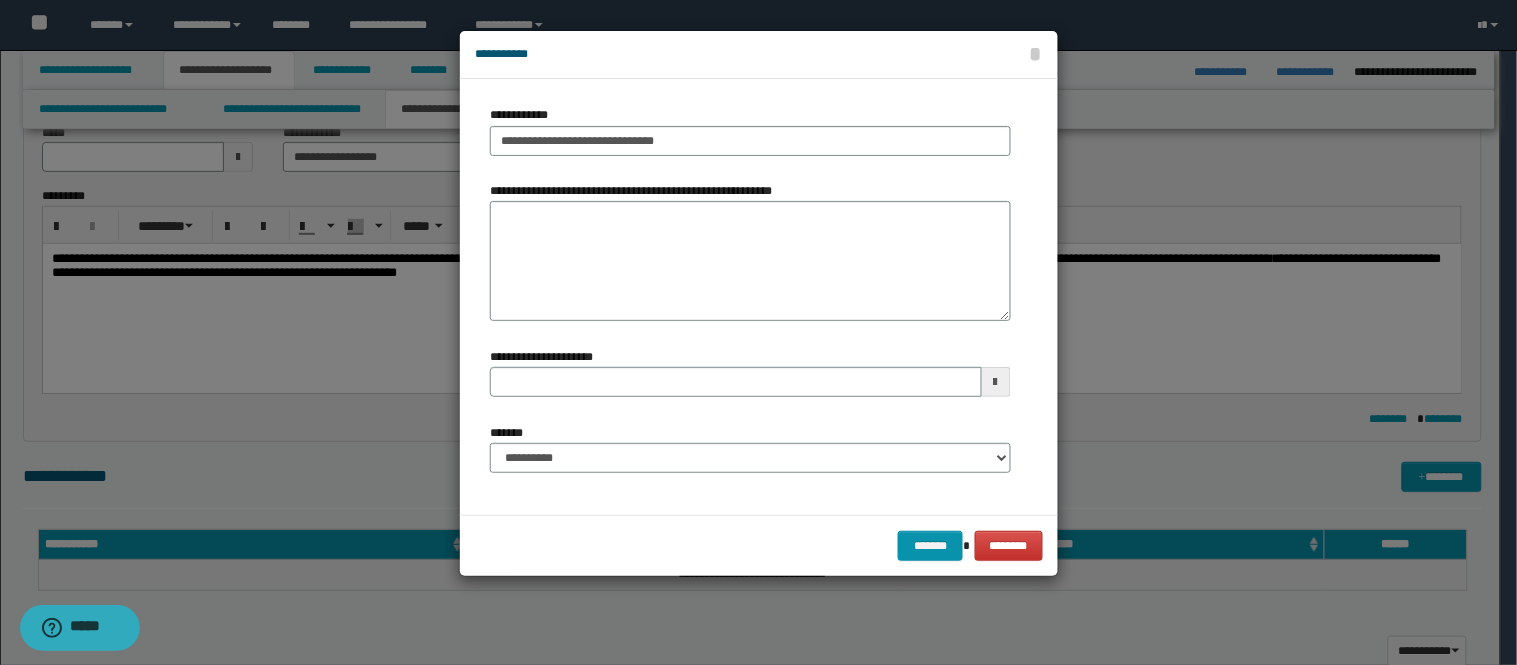 drag, startPoint x: 806, startPoint y: 435, endPoint x: 782, endPoint y: 447, distance: 26.832815 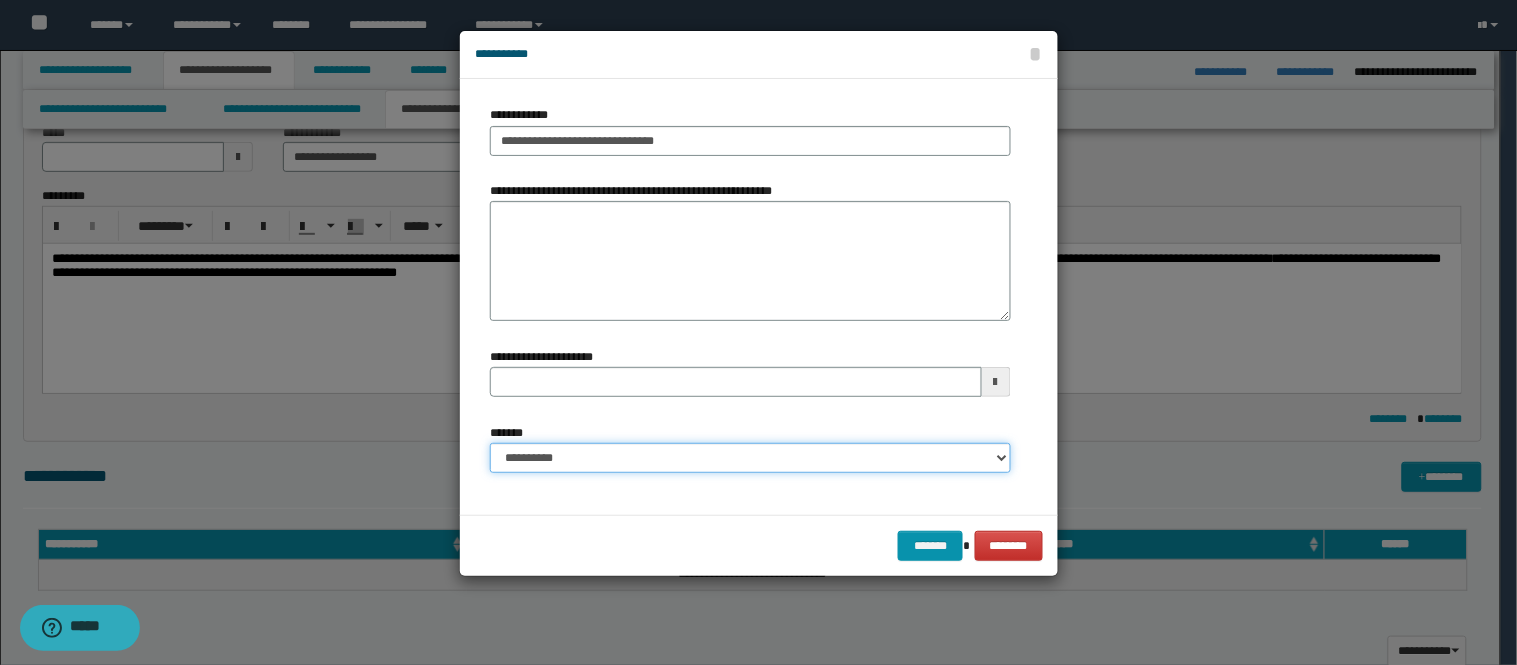 click on "**********" at bounding box center [750, 458] 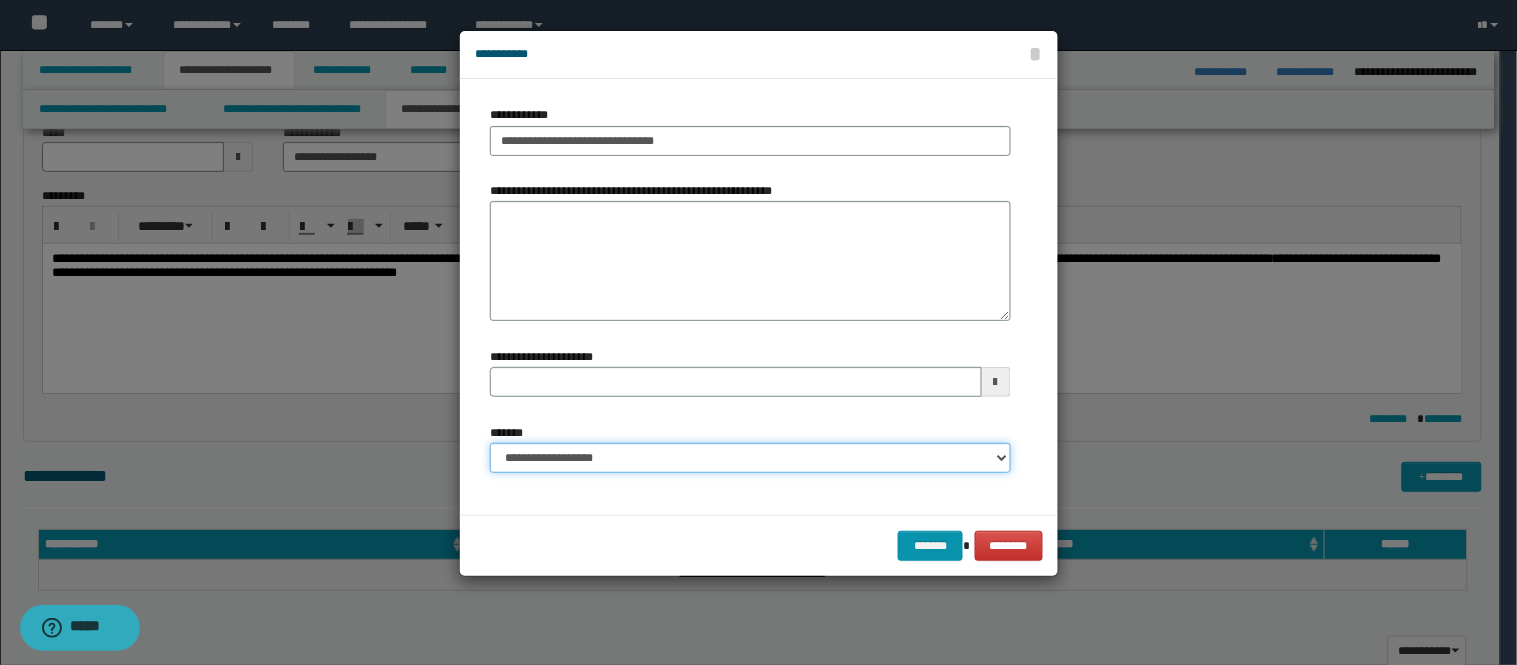 type 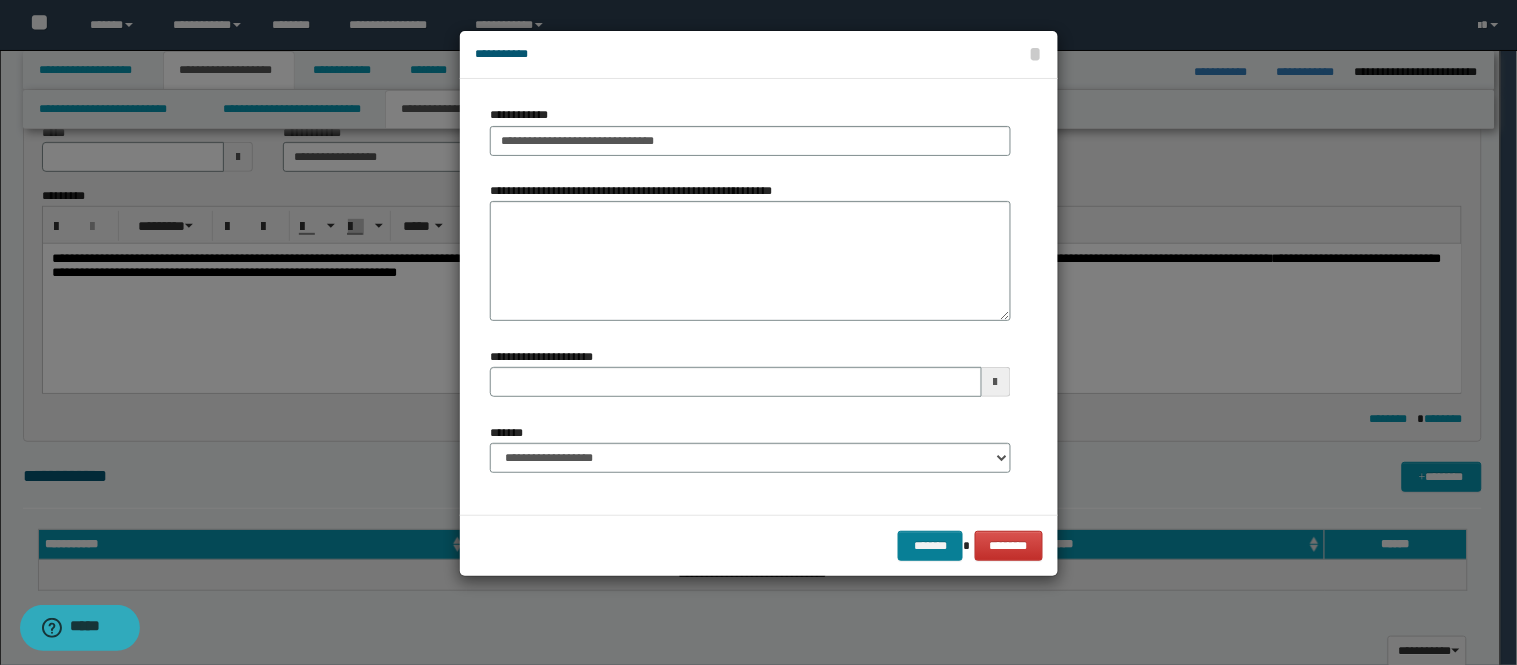 drag, startPoint x: 911, startPoint y: 526, endPoint x: 927, endPoint y: 530, distance: 16.492422 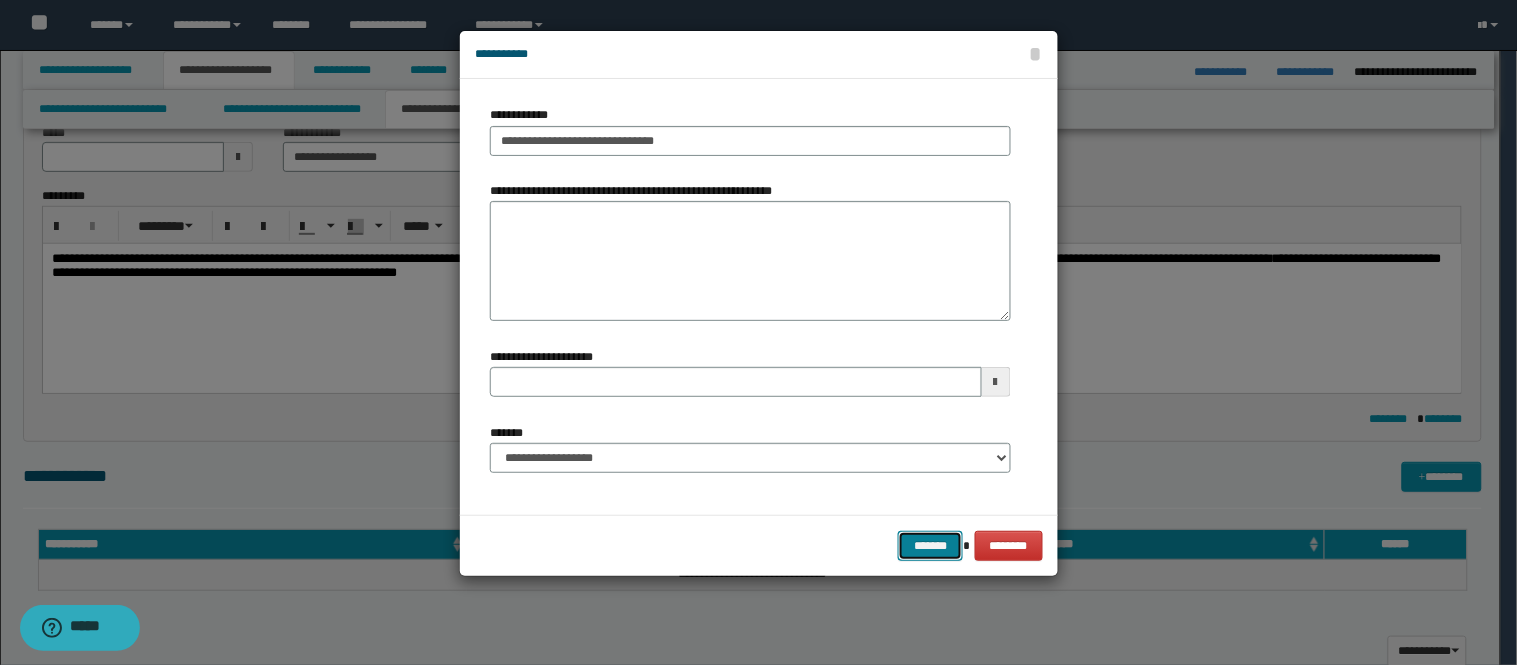 click on "*******" at bounding box center [930, 546] 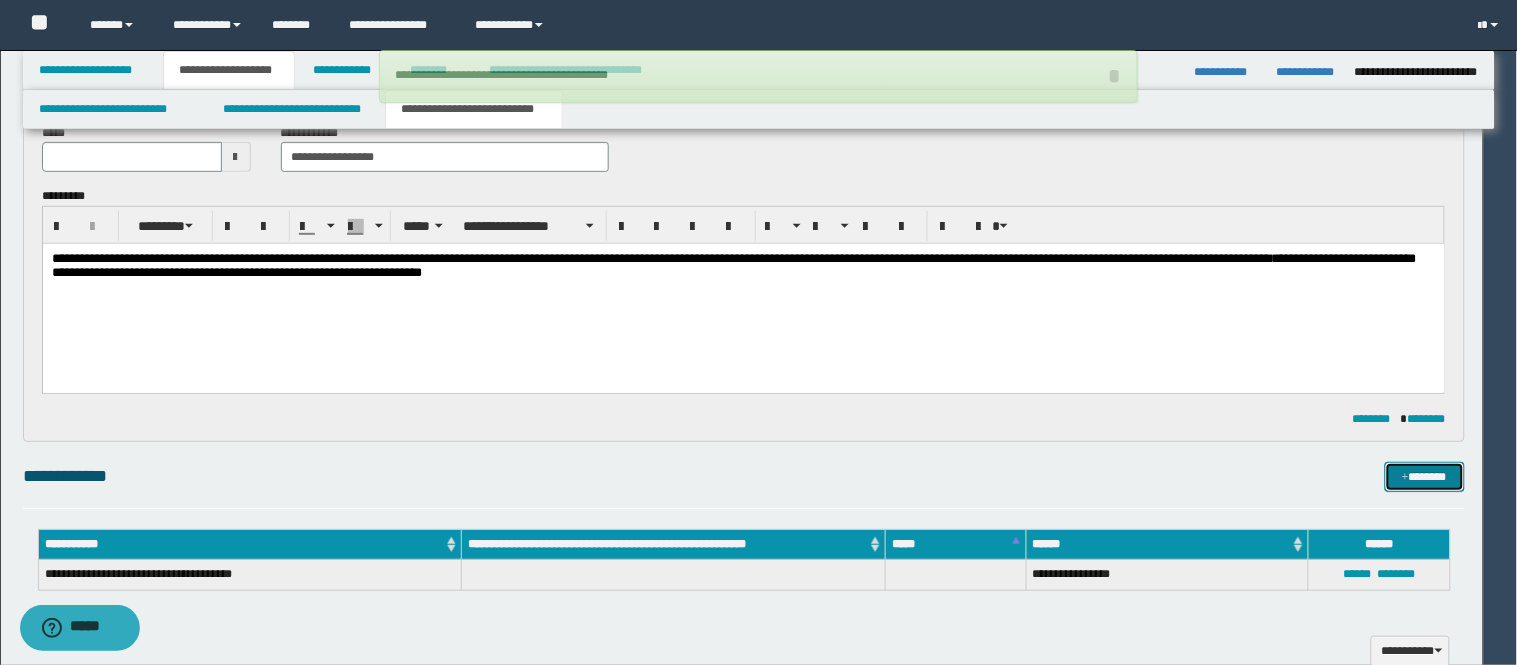 type 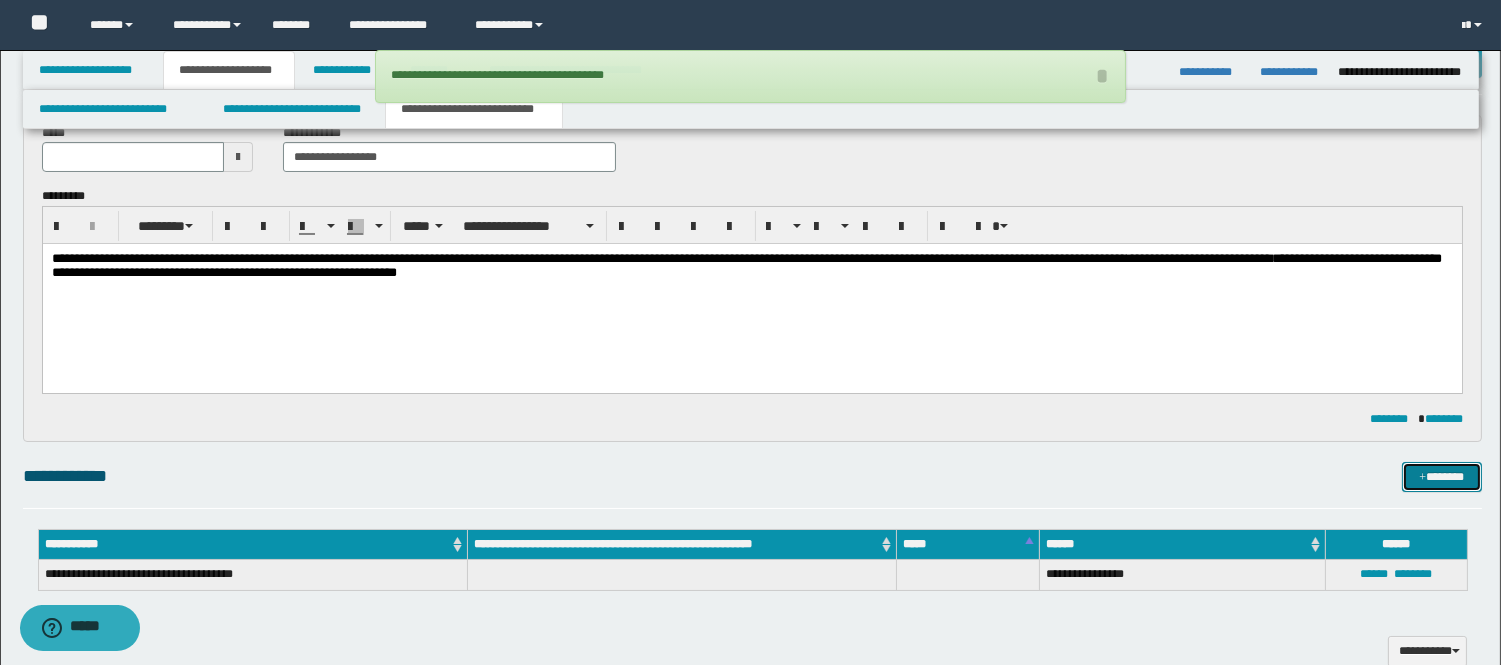 drag, startPoint x: 1444, startPoint y: 471, endPoint x: 1422, endPoint y: 474, distance: 22.203604 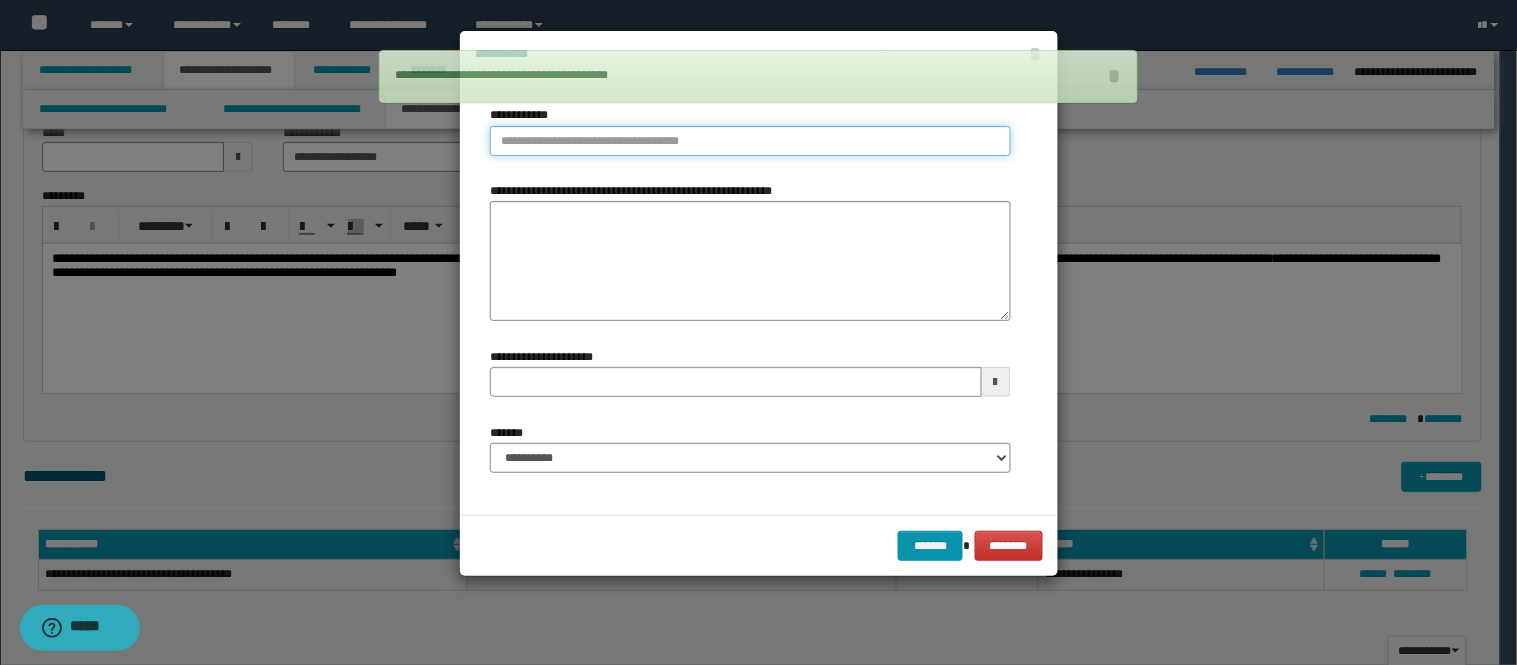 type on "**********" 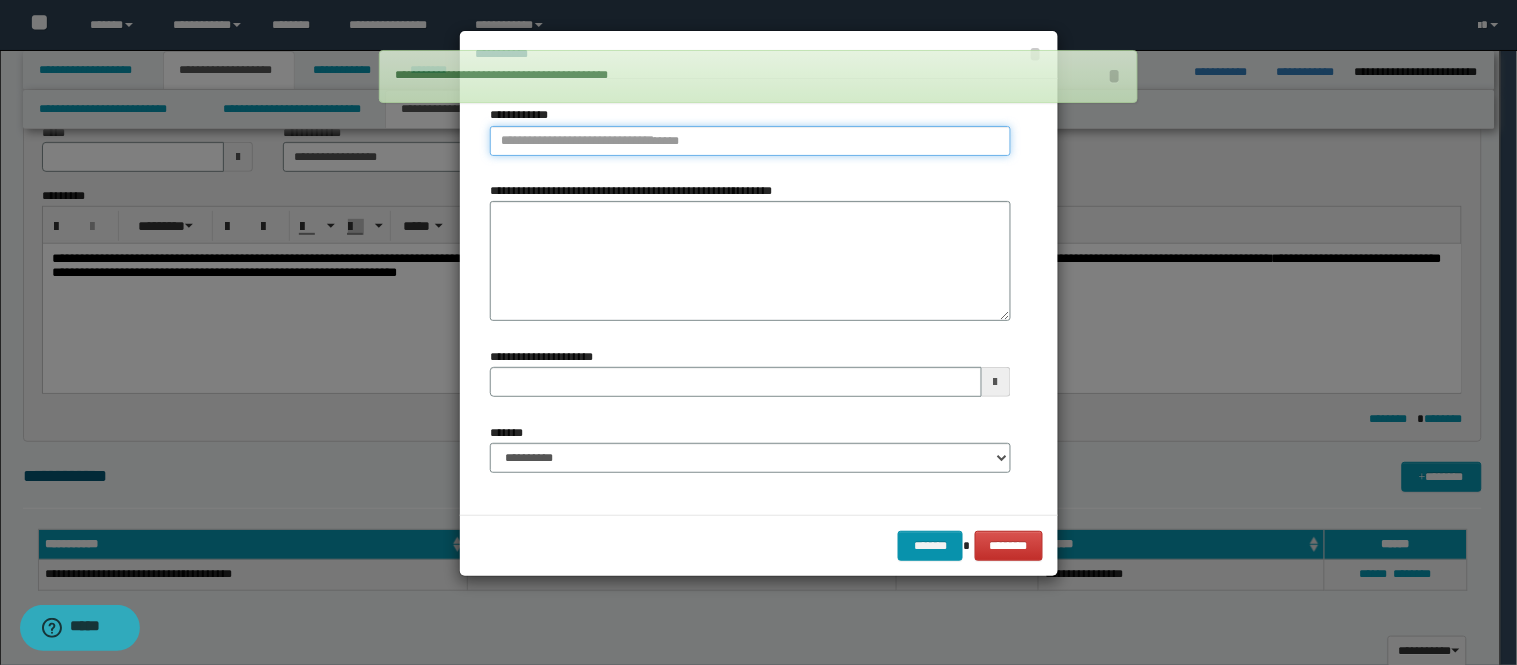 click on "**********" at bounding box center [750, 141] 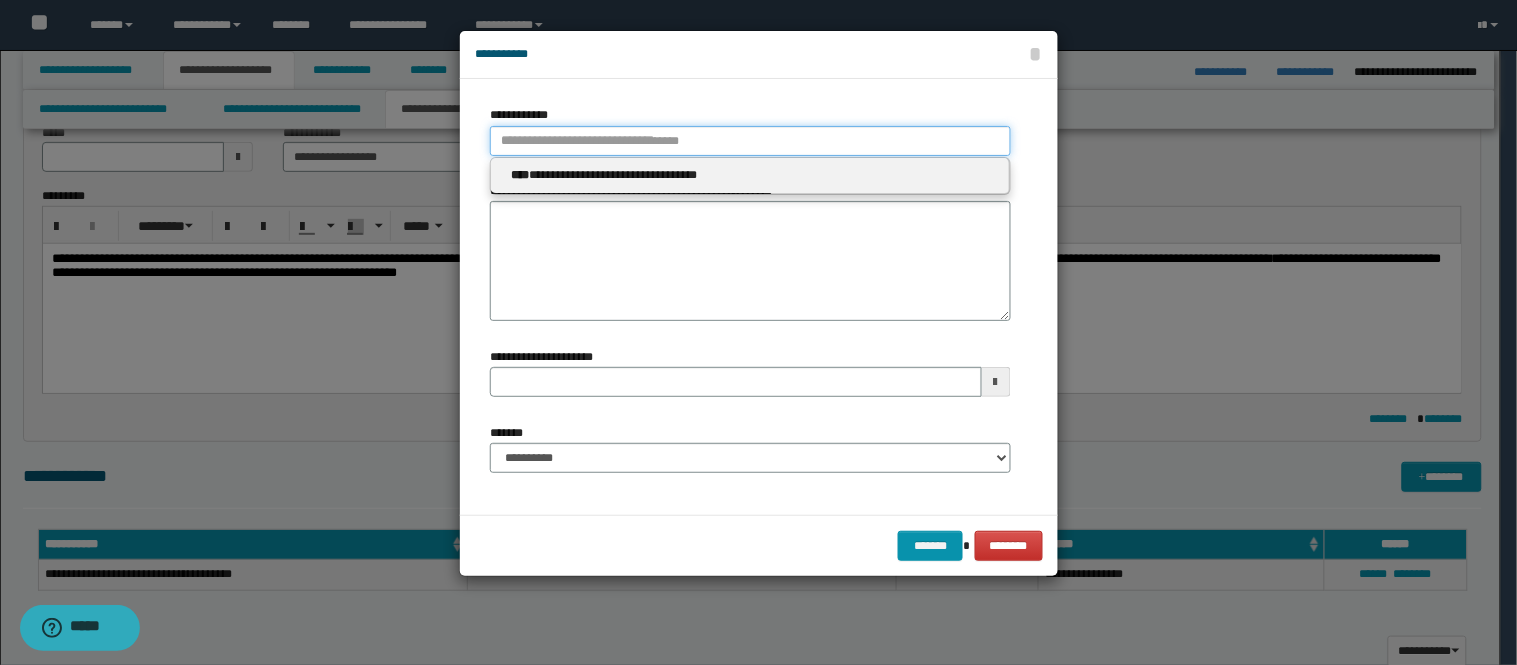 type 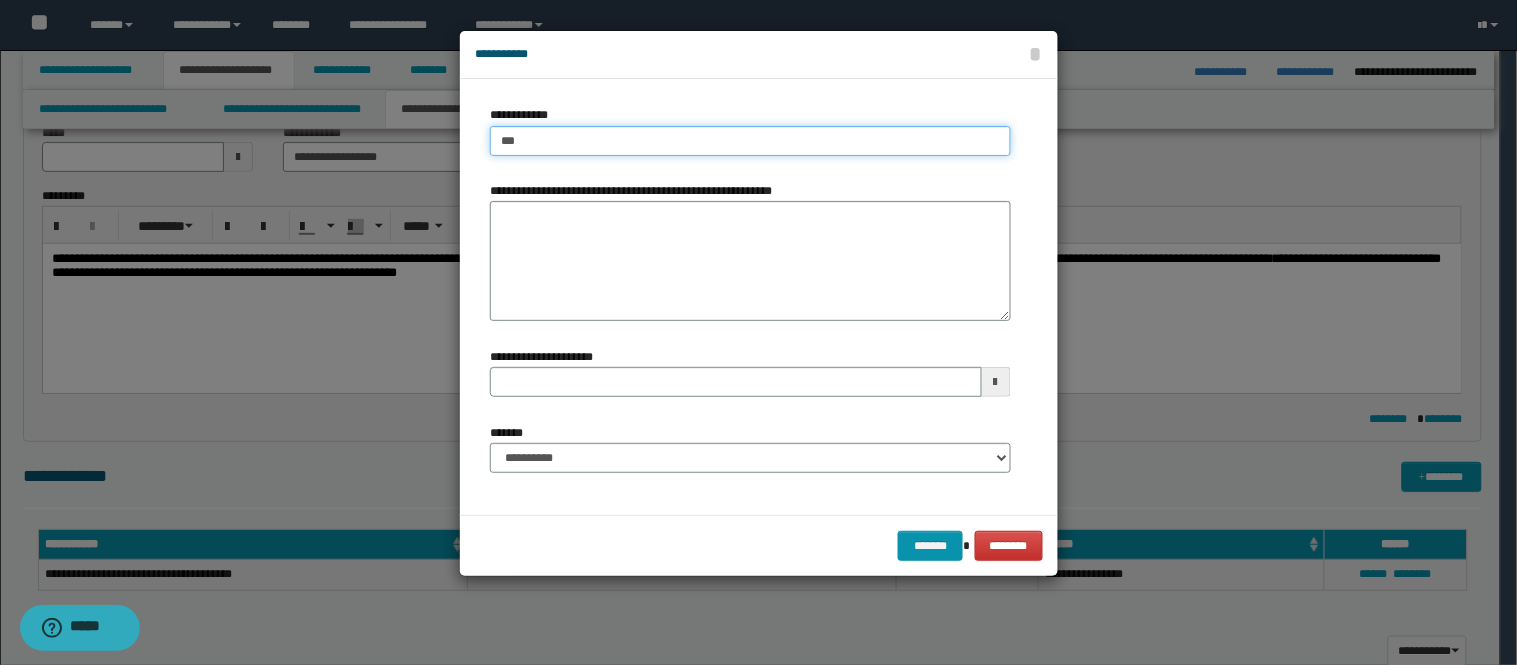 type on "****" 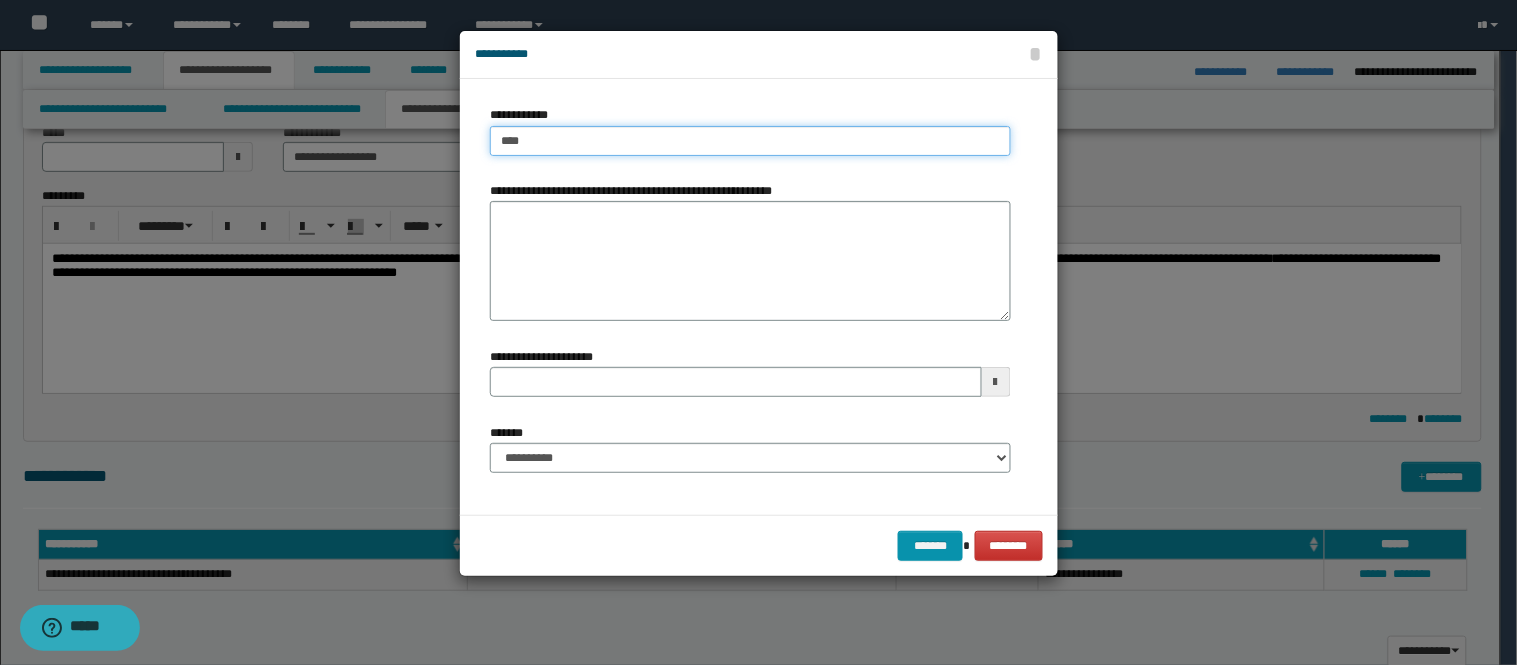 type on "****" 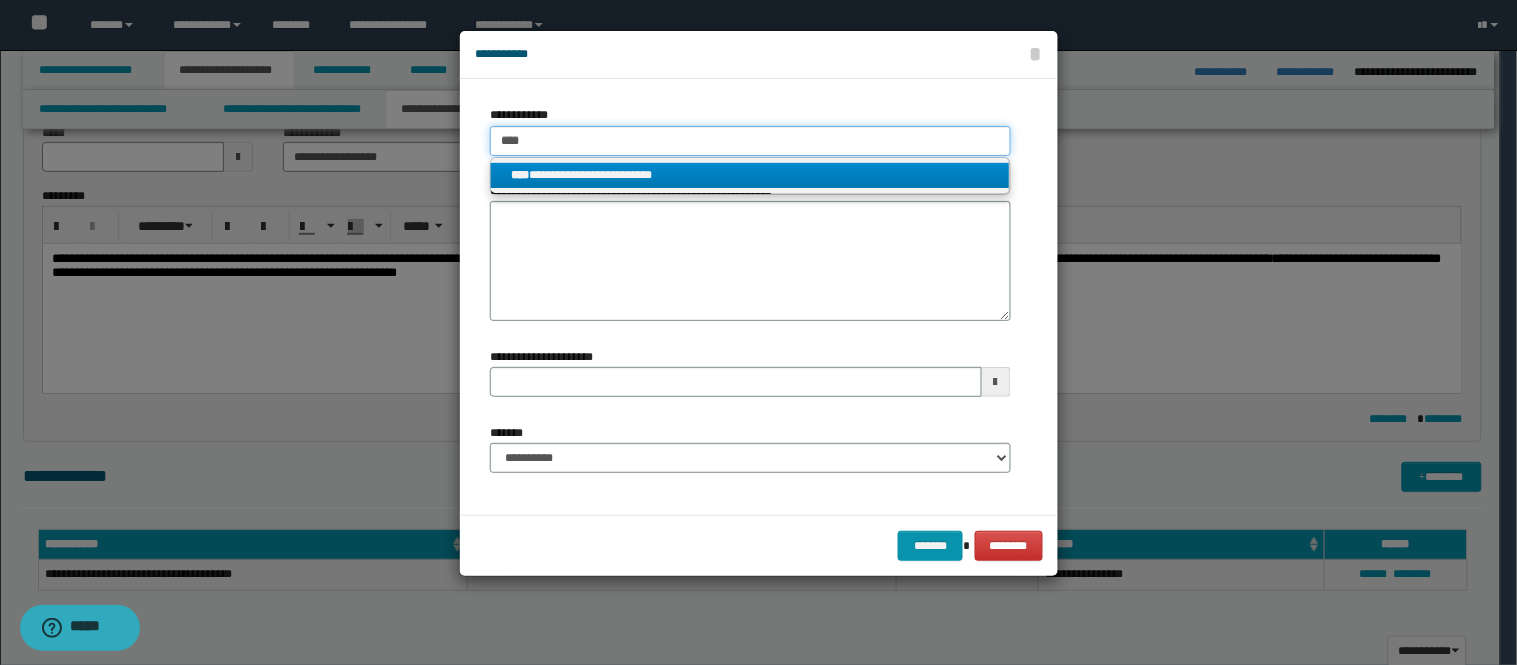 type on "****" 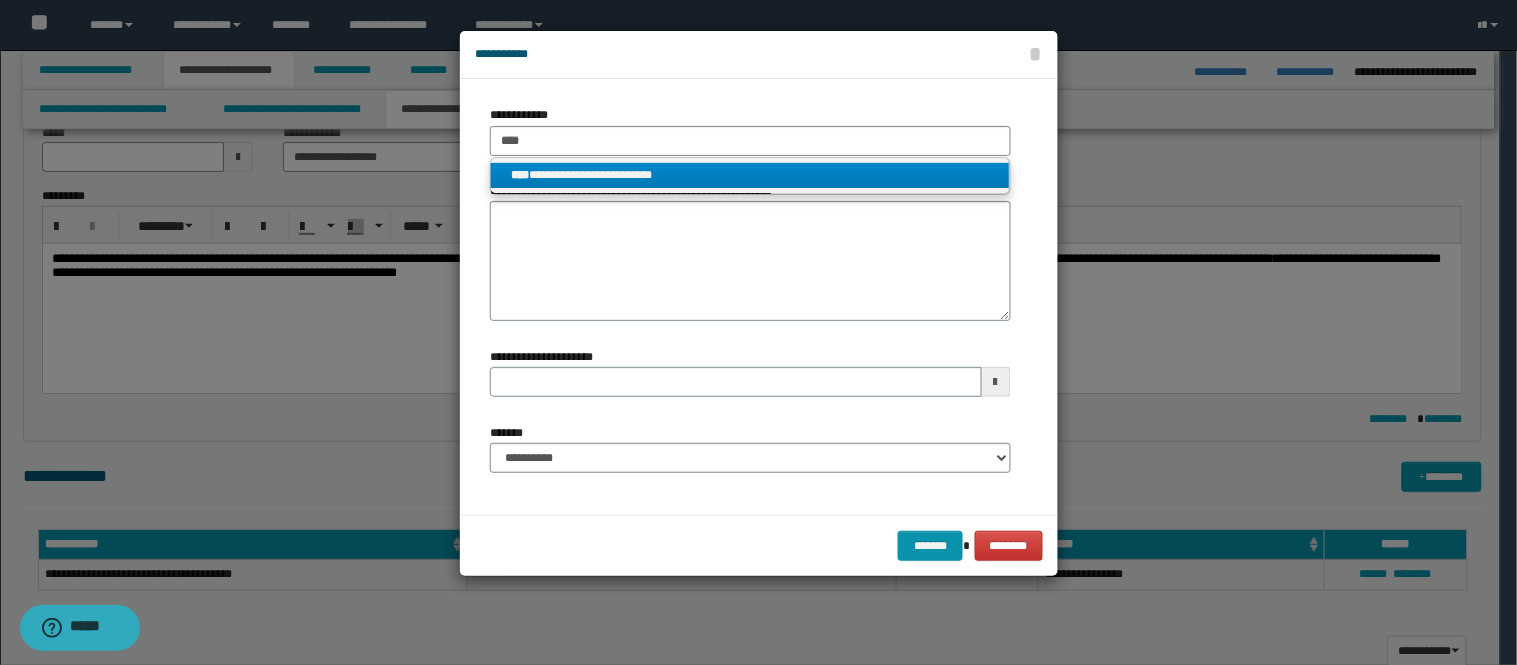 click on "**********" at bounding box center [750, 175] 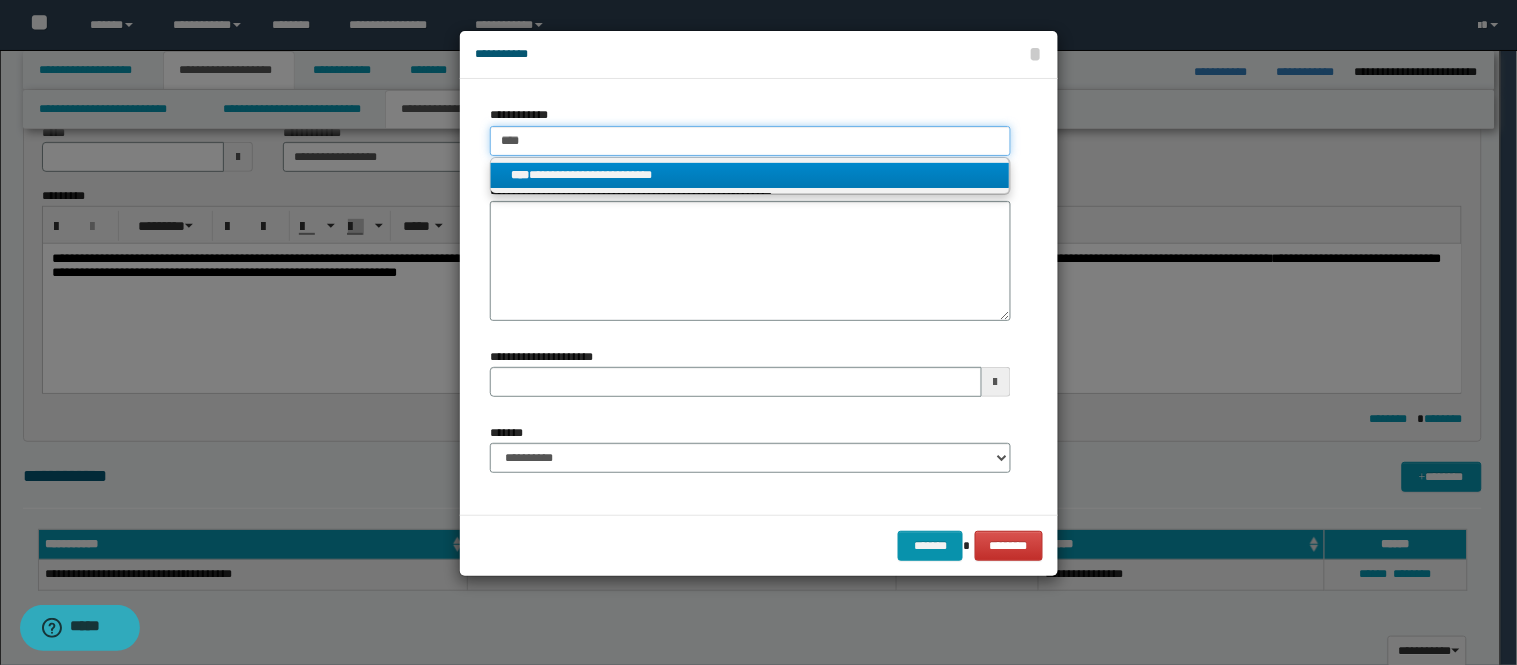 type 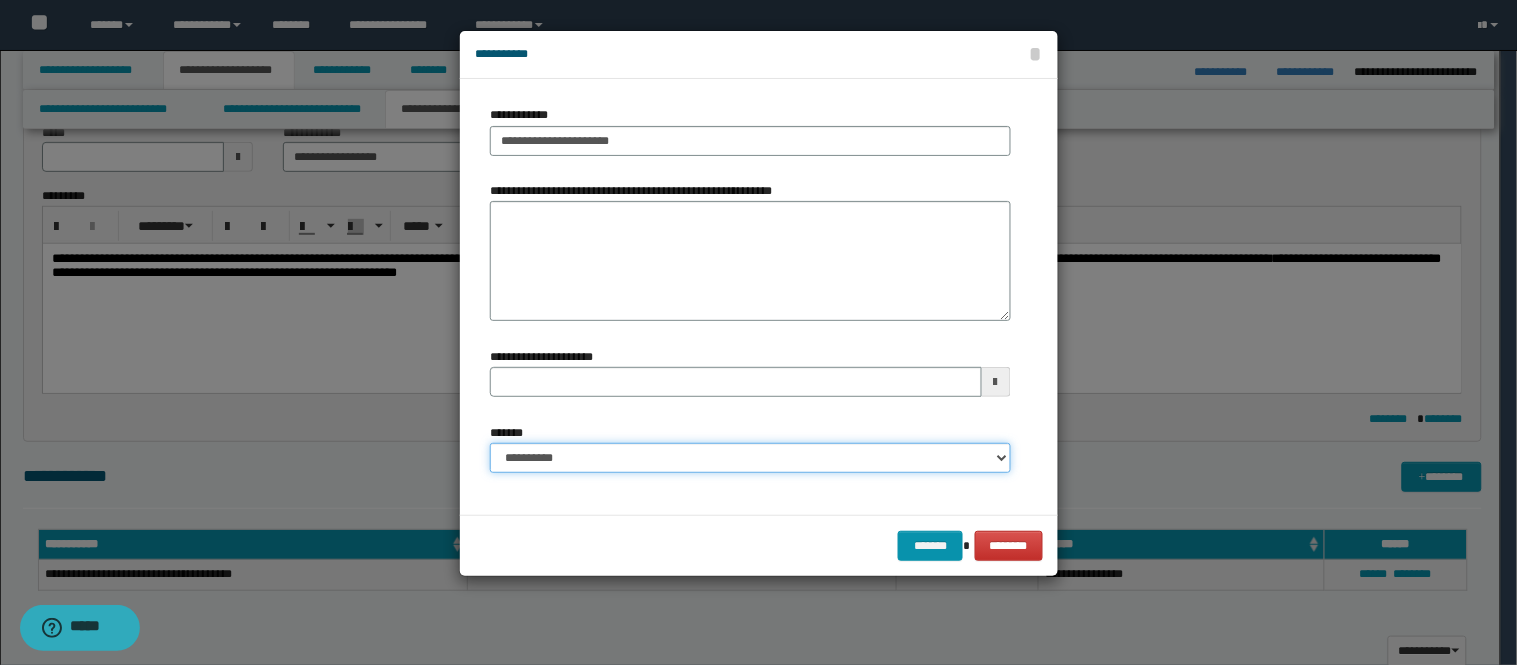drag, startPoint x: 790, startPoint y: 467, endPoint x: 776, endPoint y: 458, distance: 16.643316 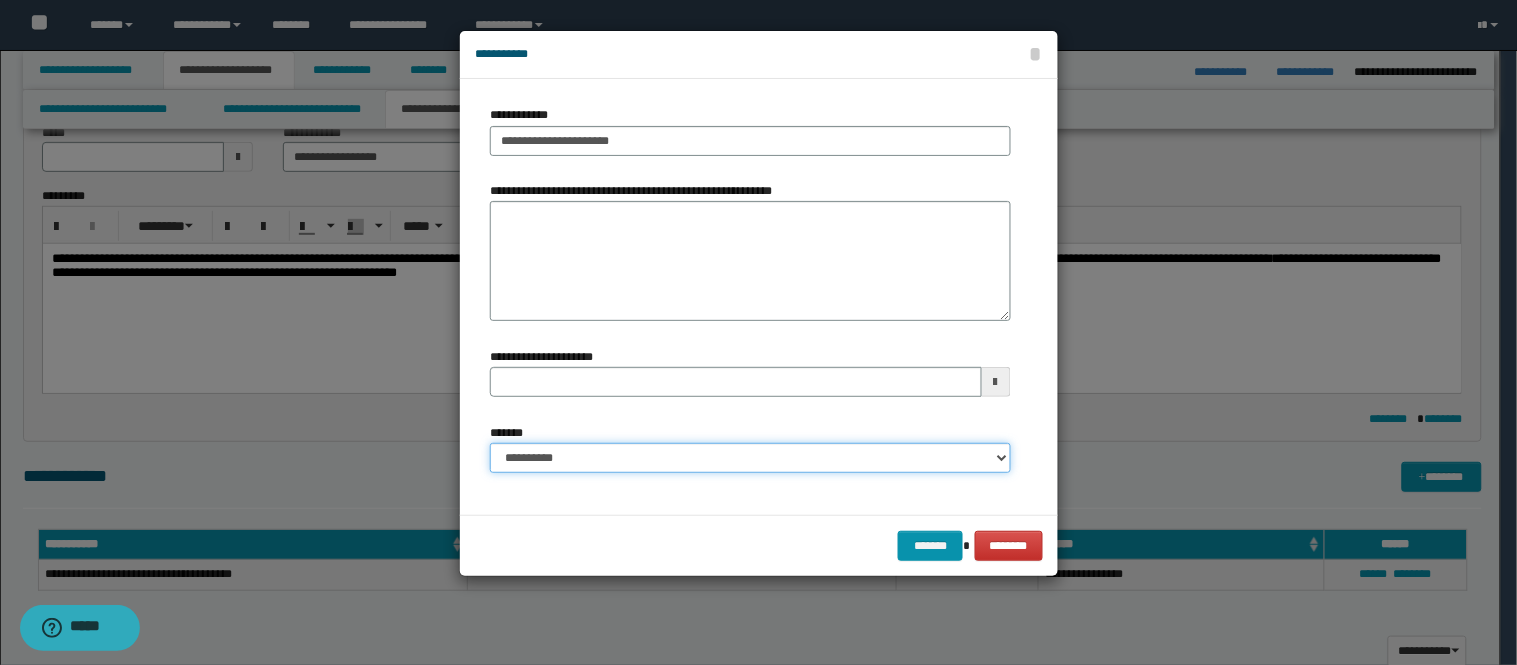 select on "*" 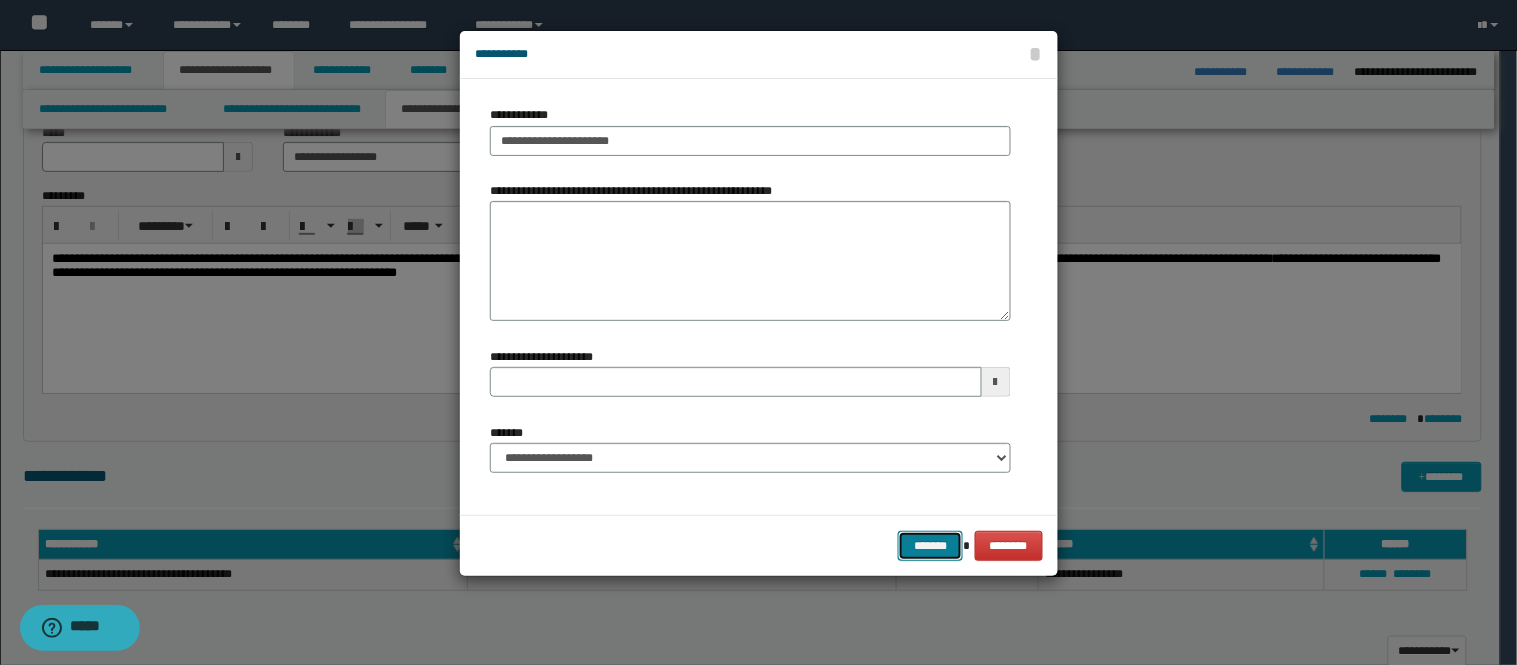 click on "*******" at bounding box center (930, 546) 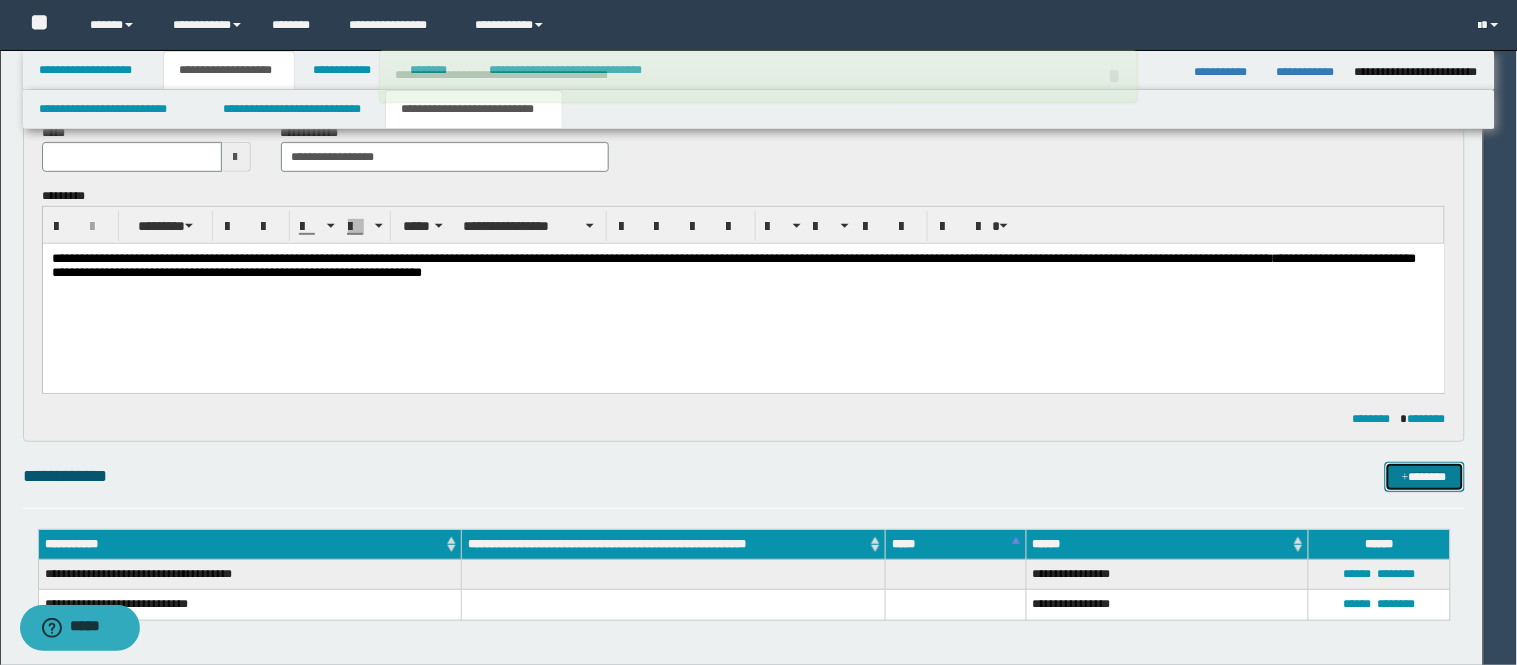 type 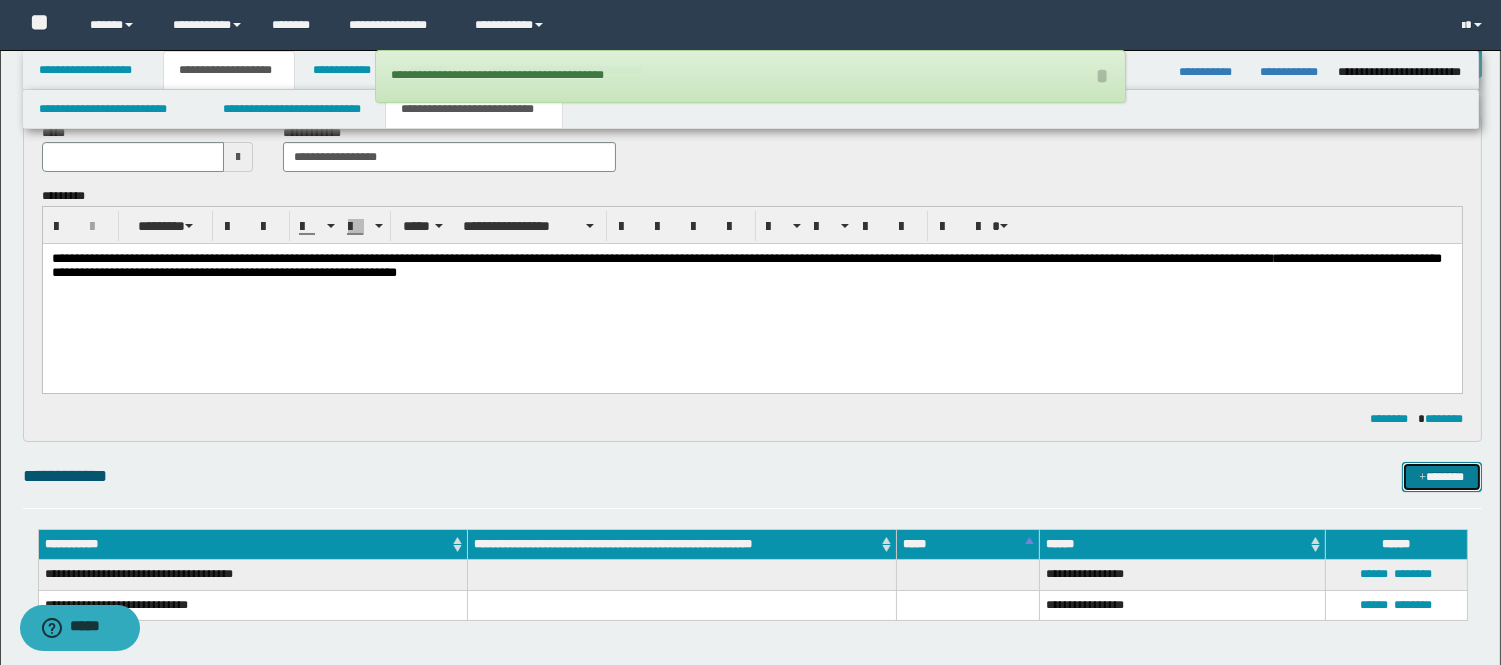 click on "*******" at bounding box center (1442, 477) 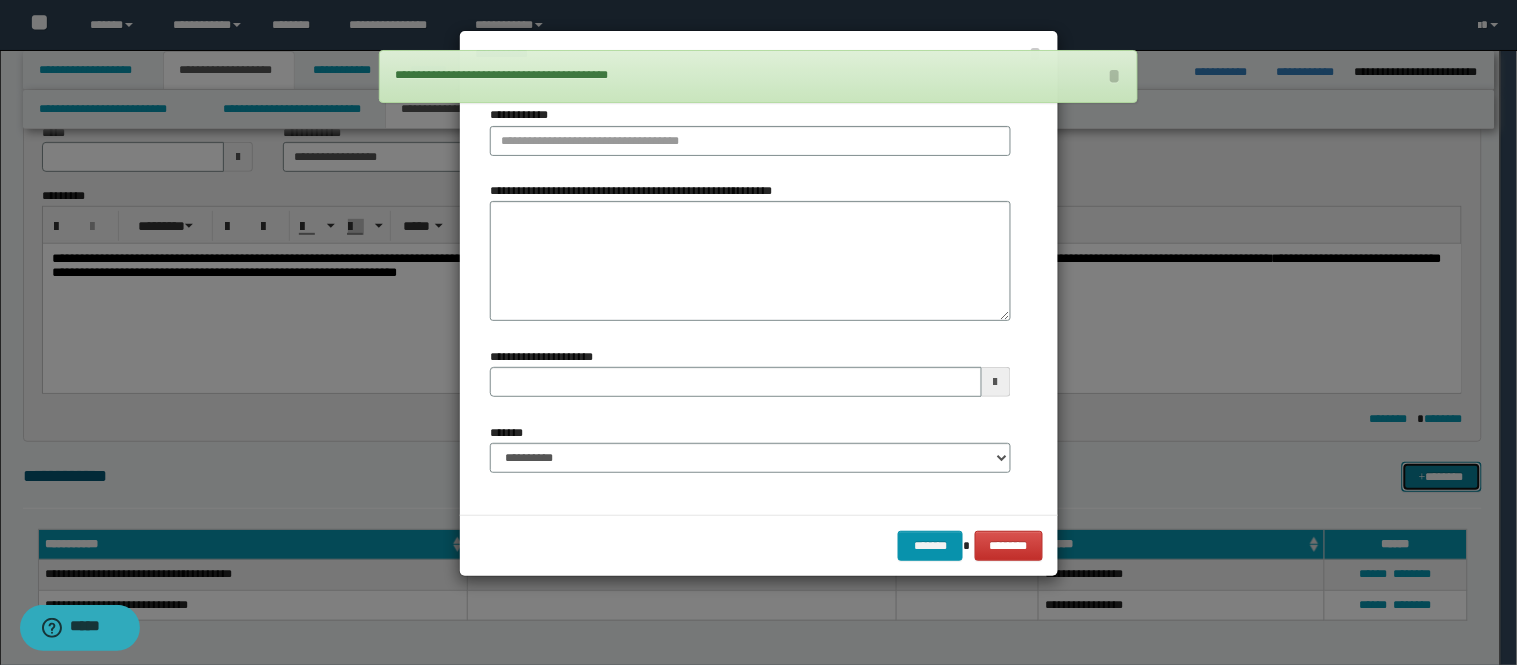 type 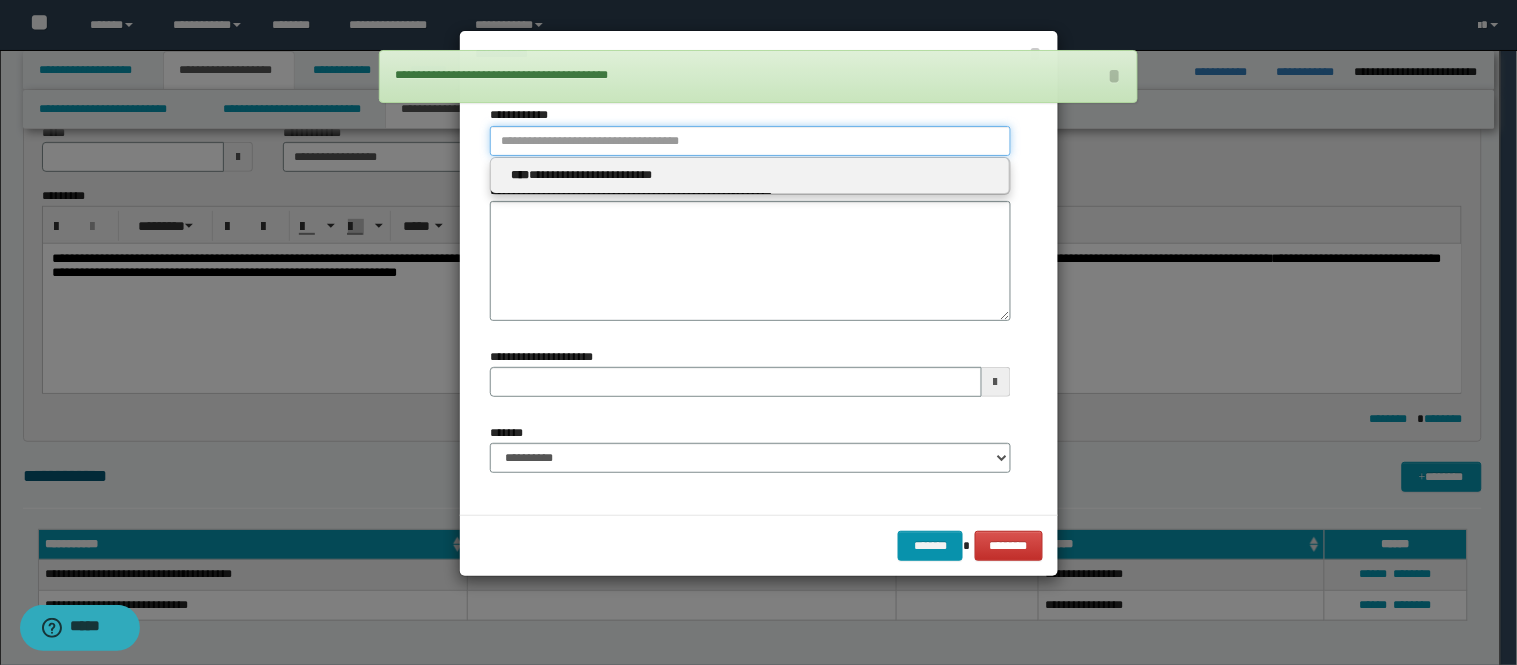 type on "**********" 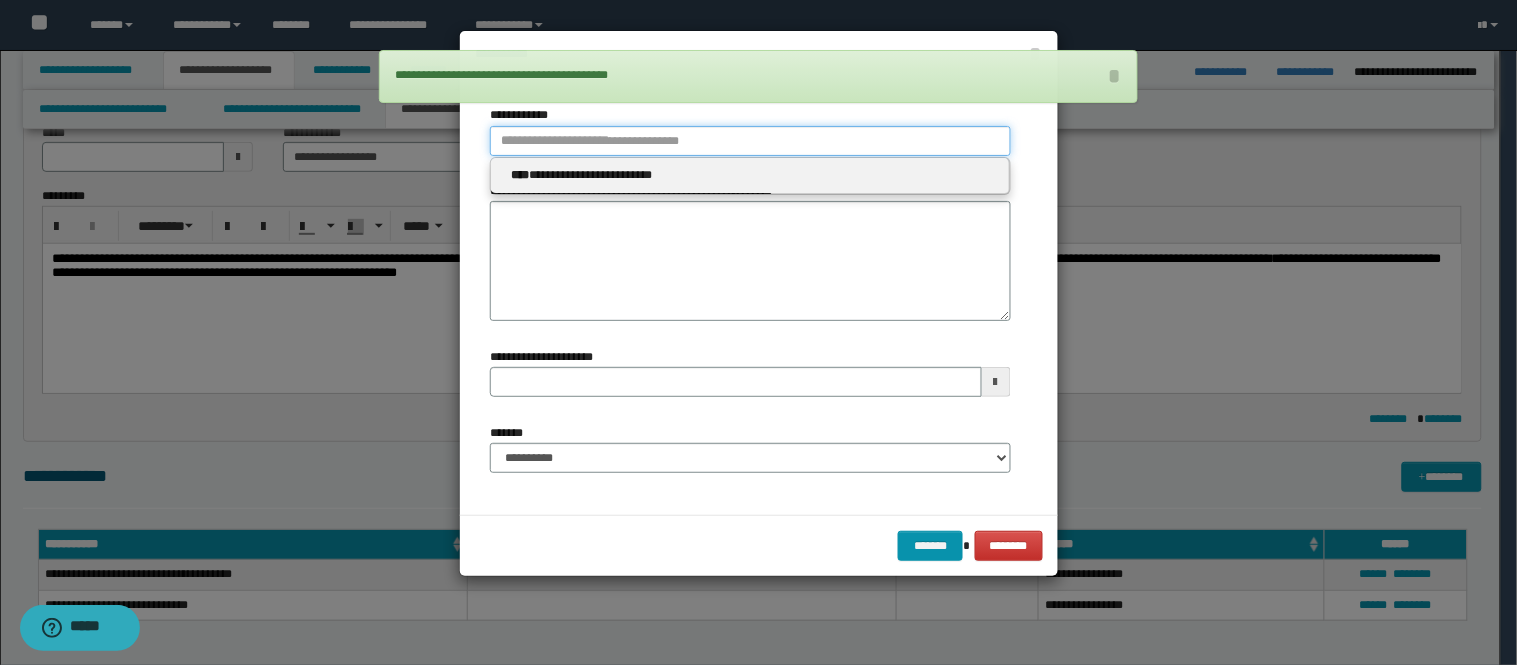 click on "**********" at bounding box center [750, 141] 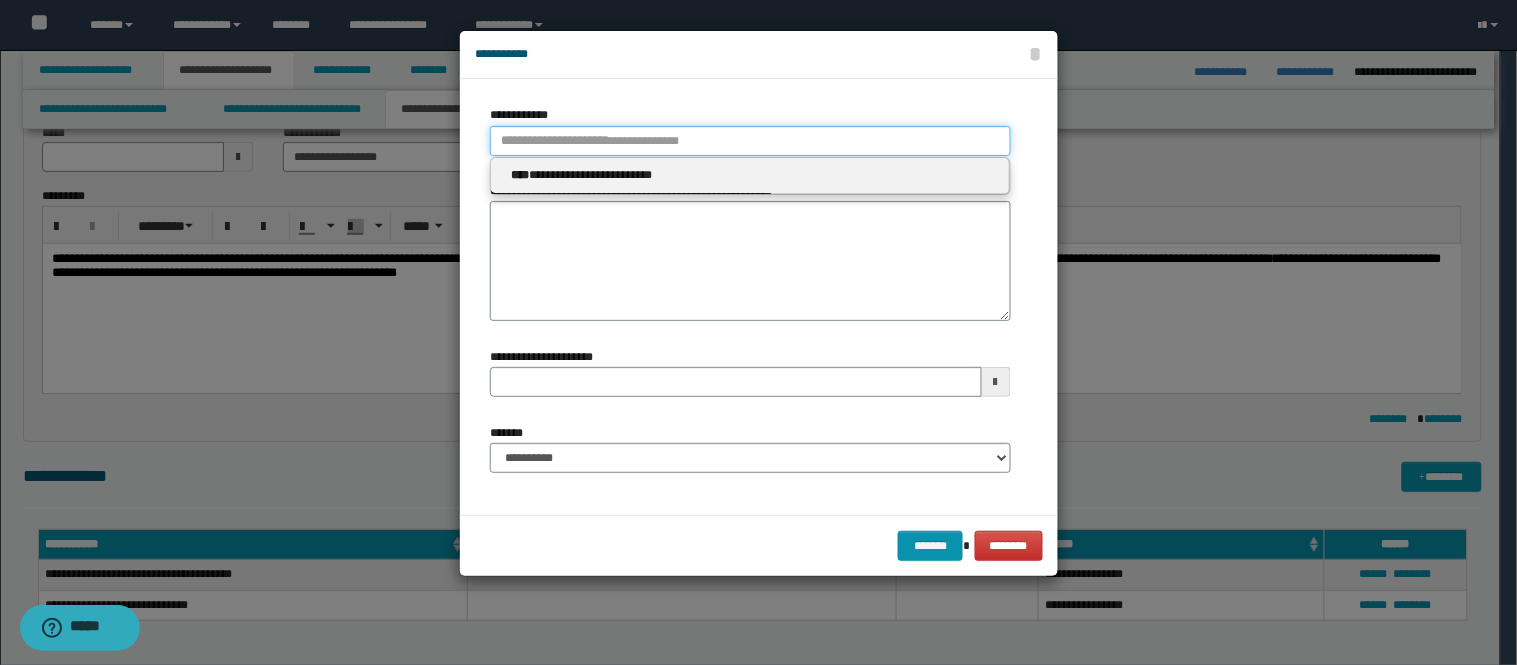 type 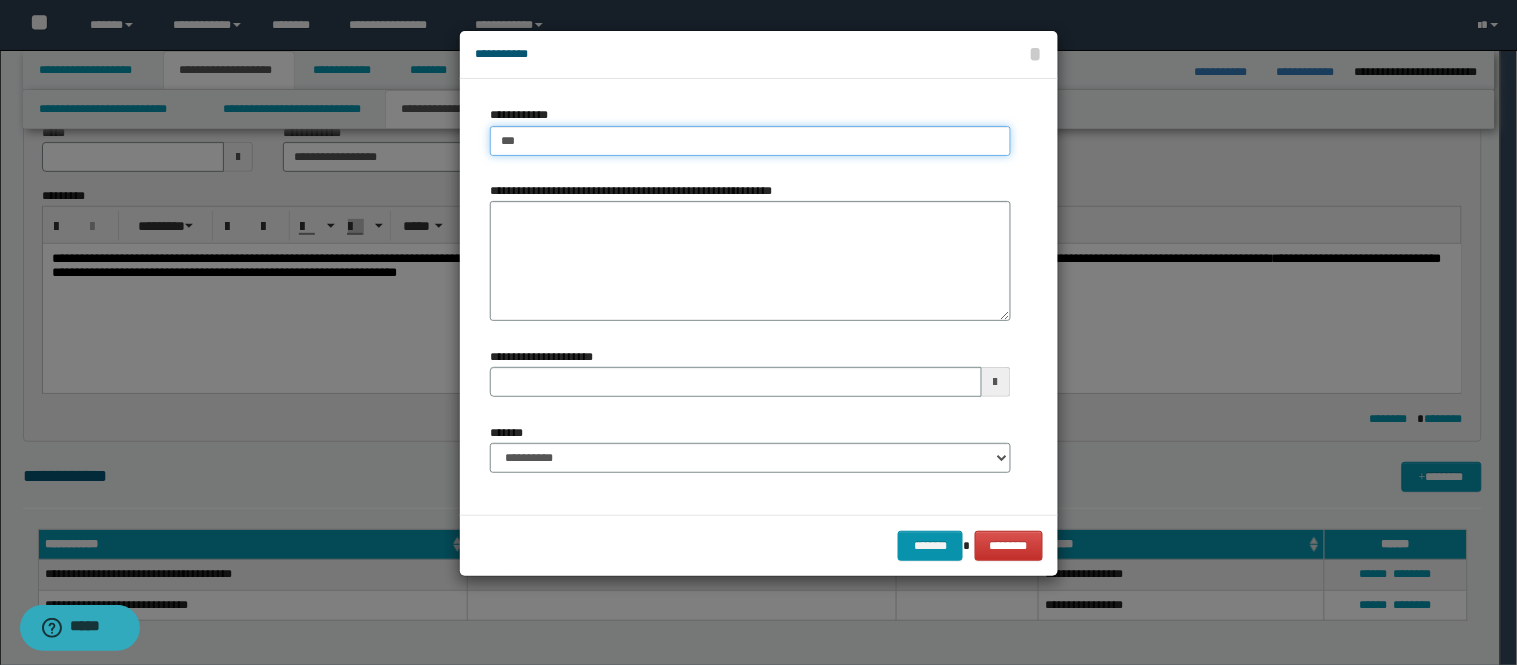 type on "****" 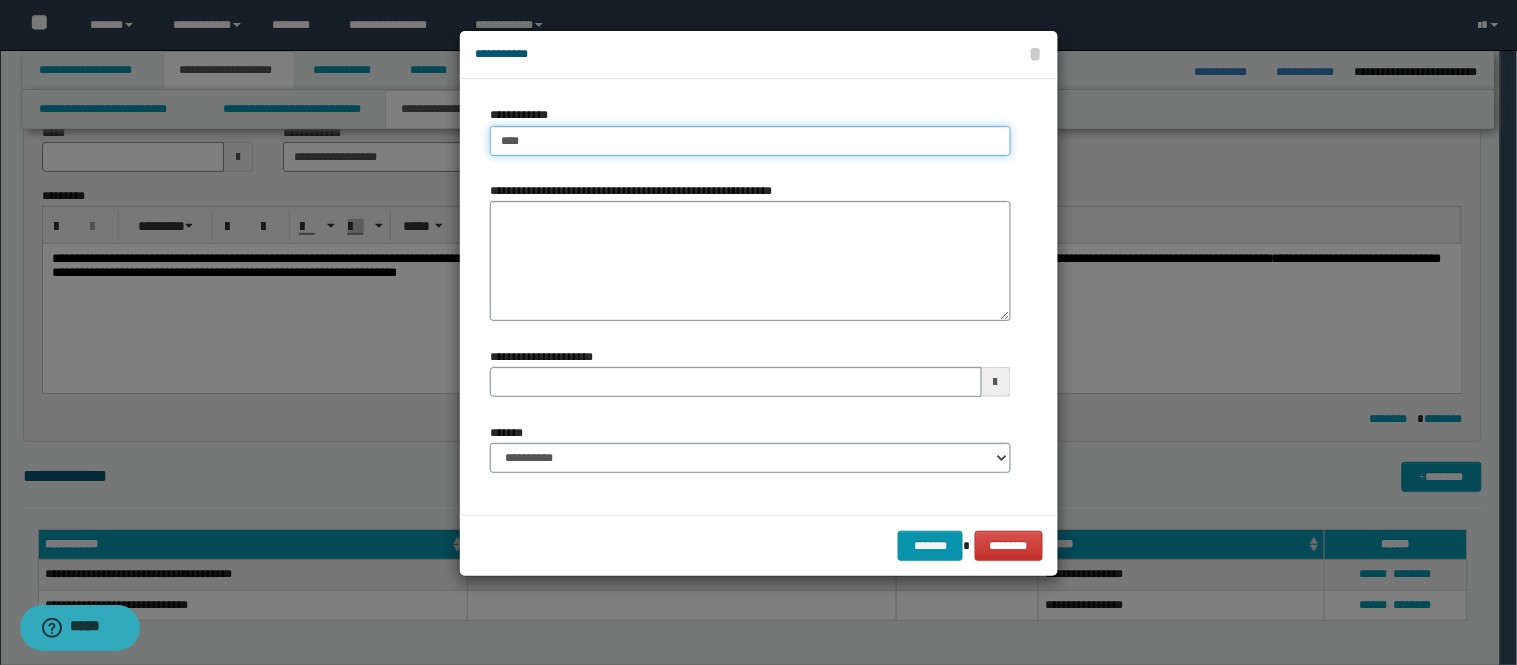 type on "****" 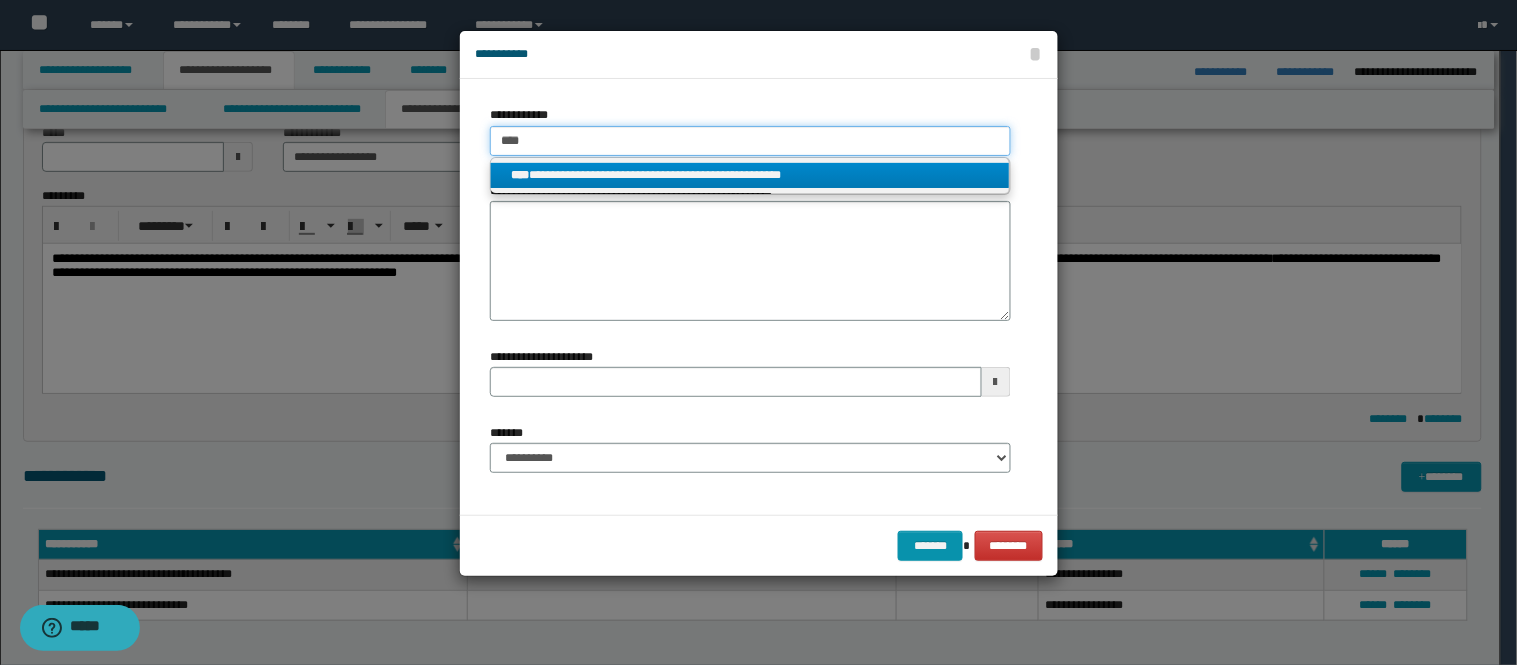 type on "****" 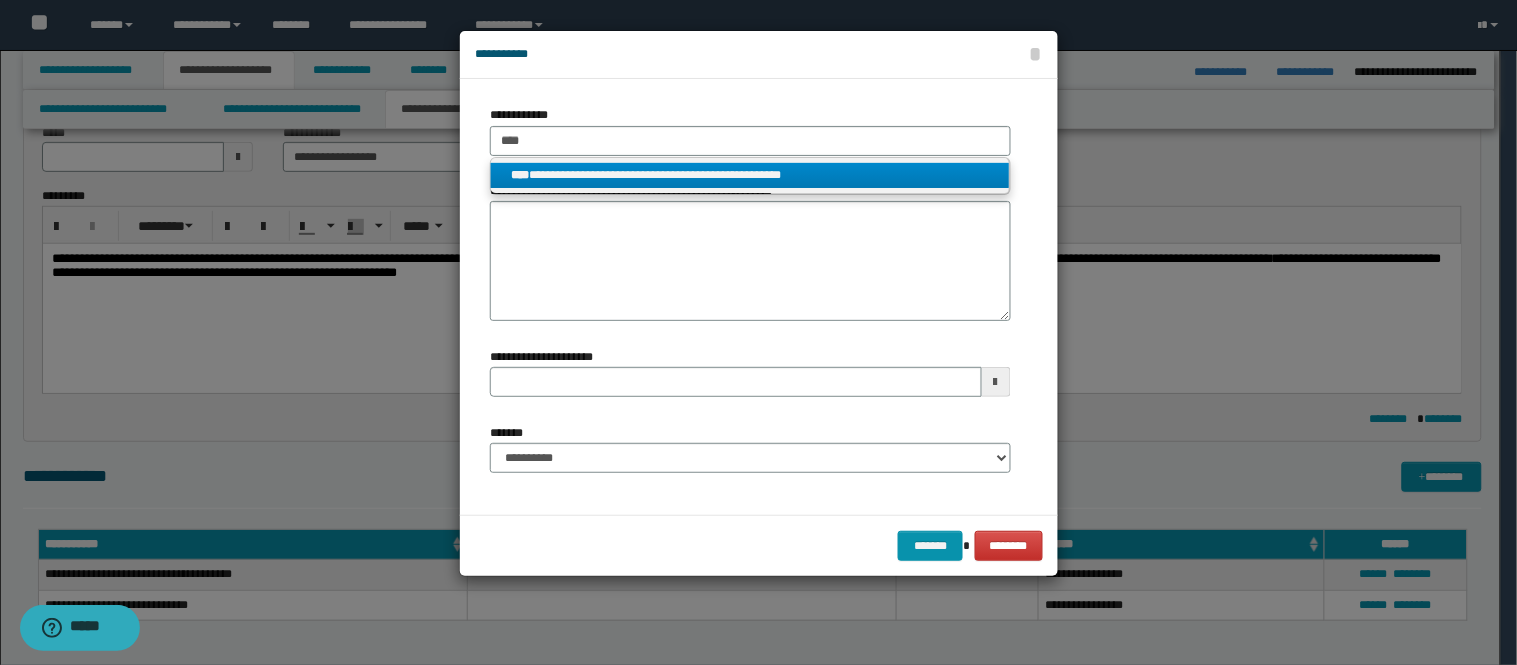 click on "**********" at bounding box center (750, 175) 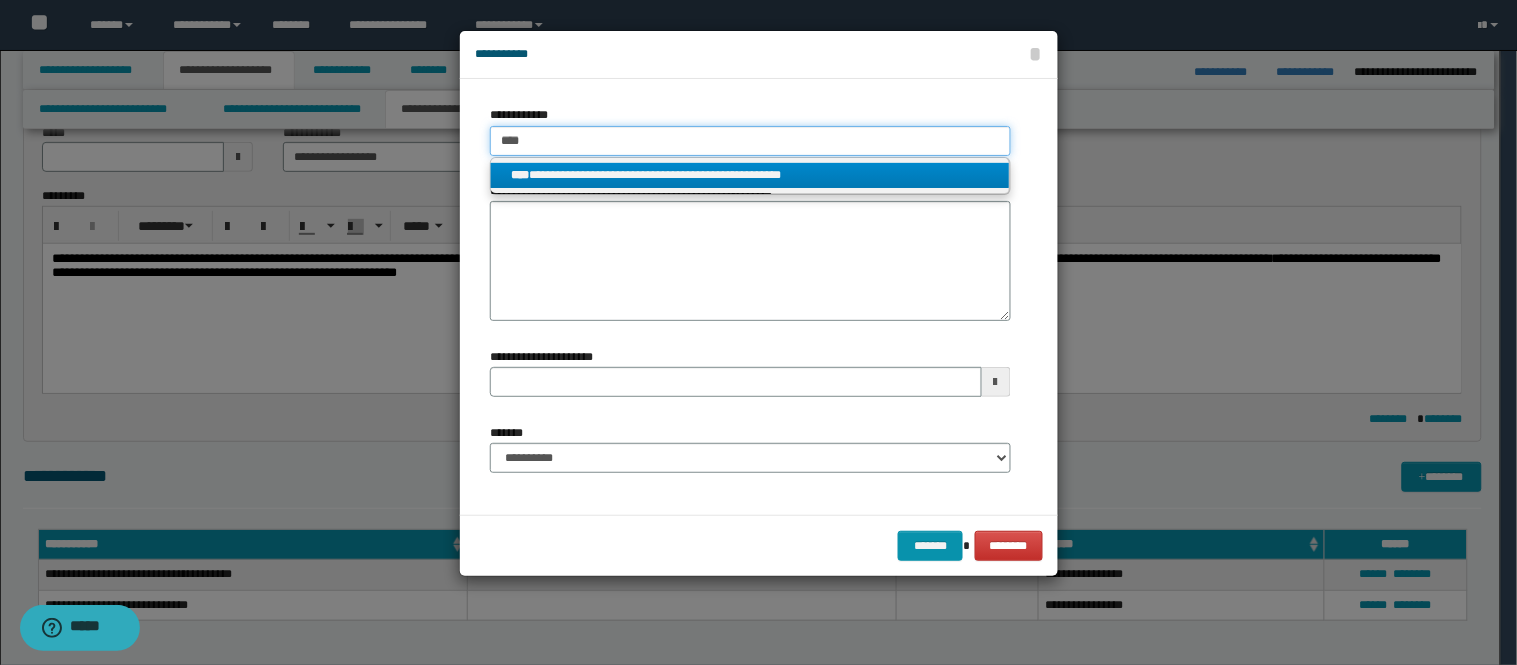 type 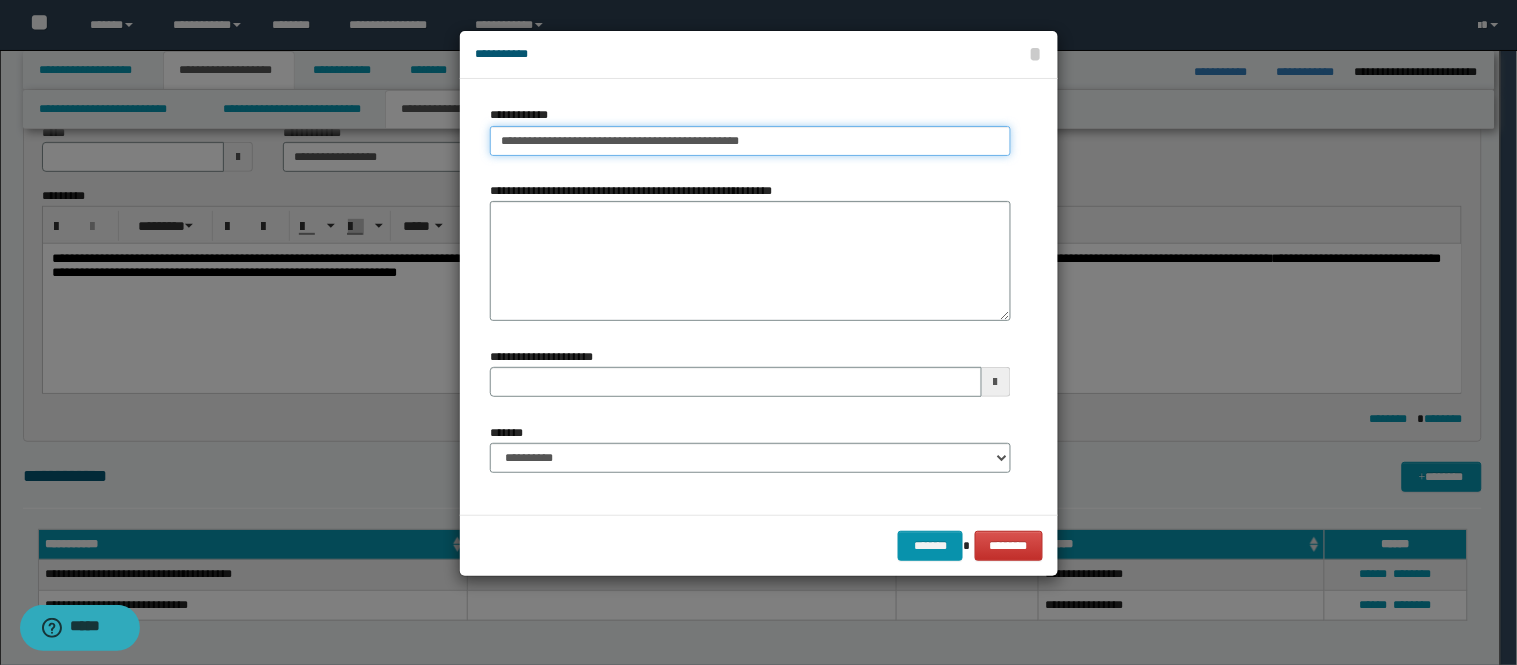 type 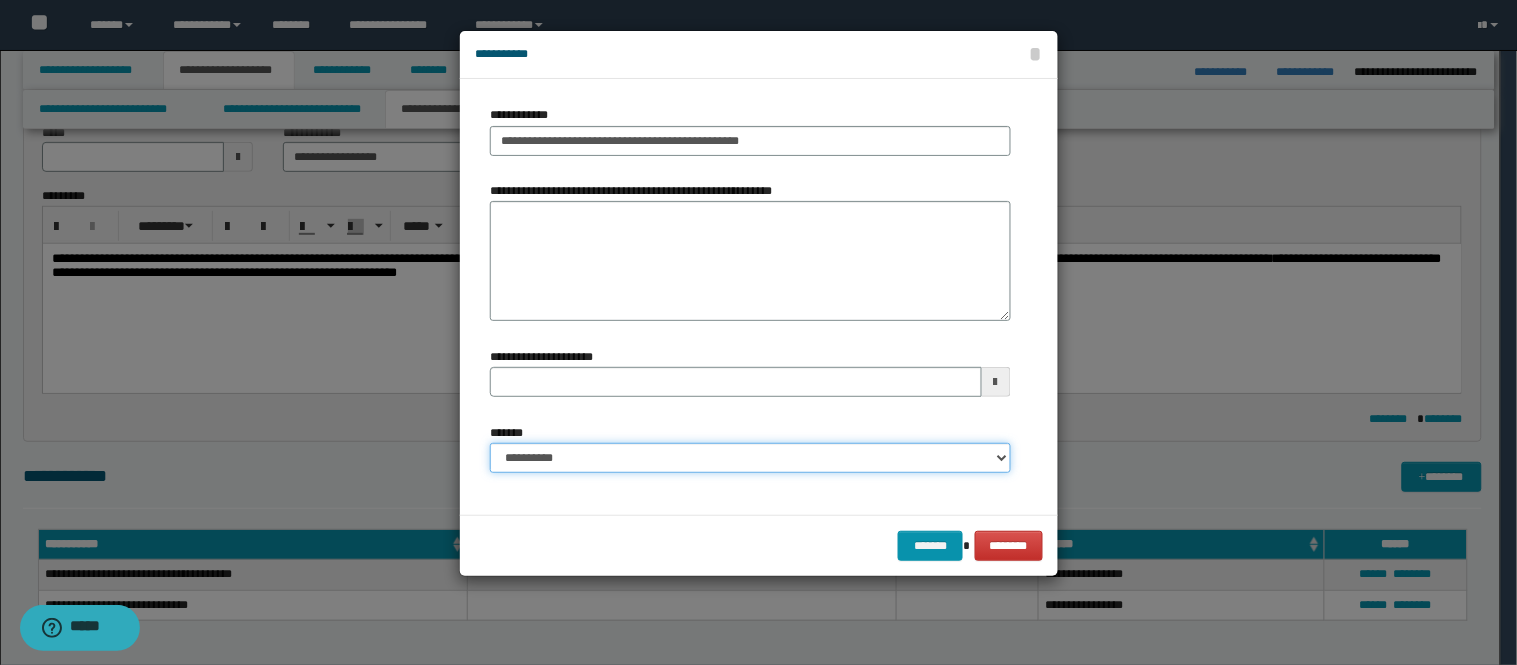 click on "**********" at bounding box center (750, 458) 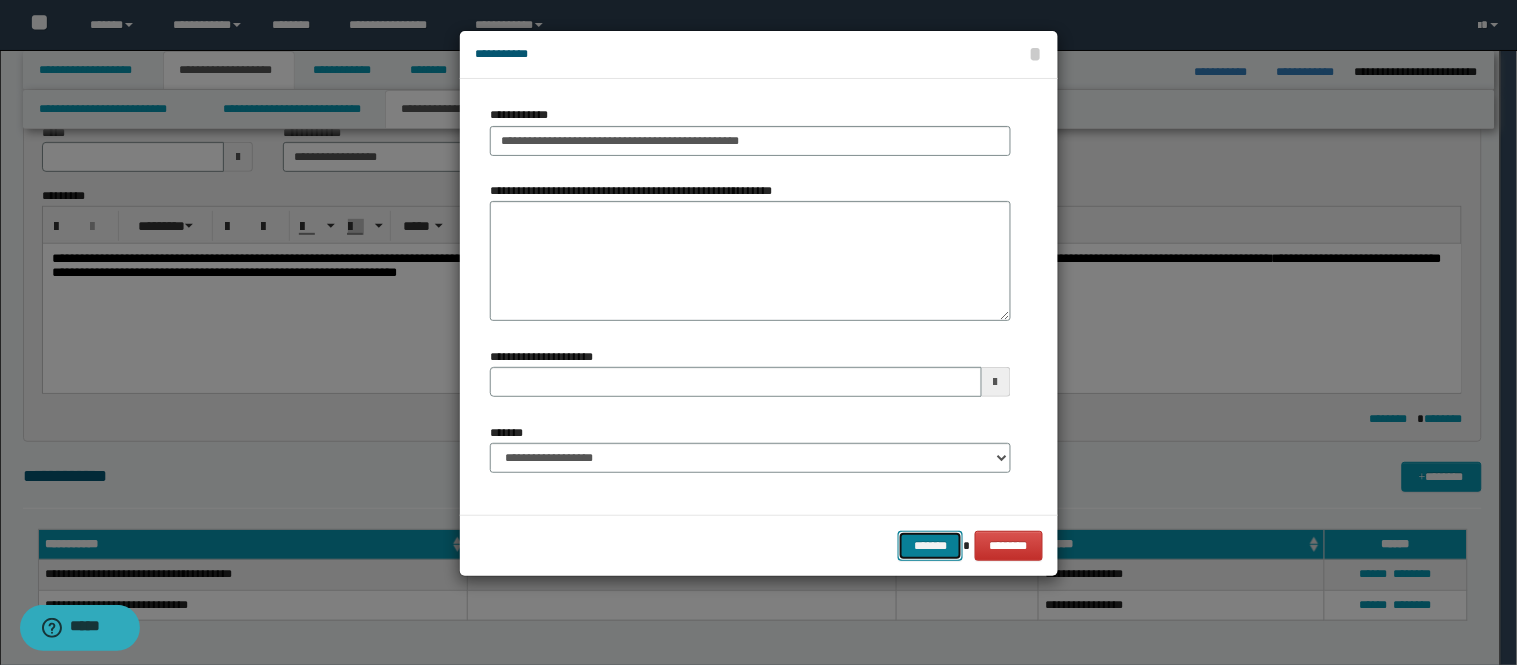 click on "*******" at bounding box center [930, 546] 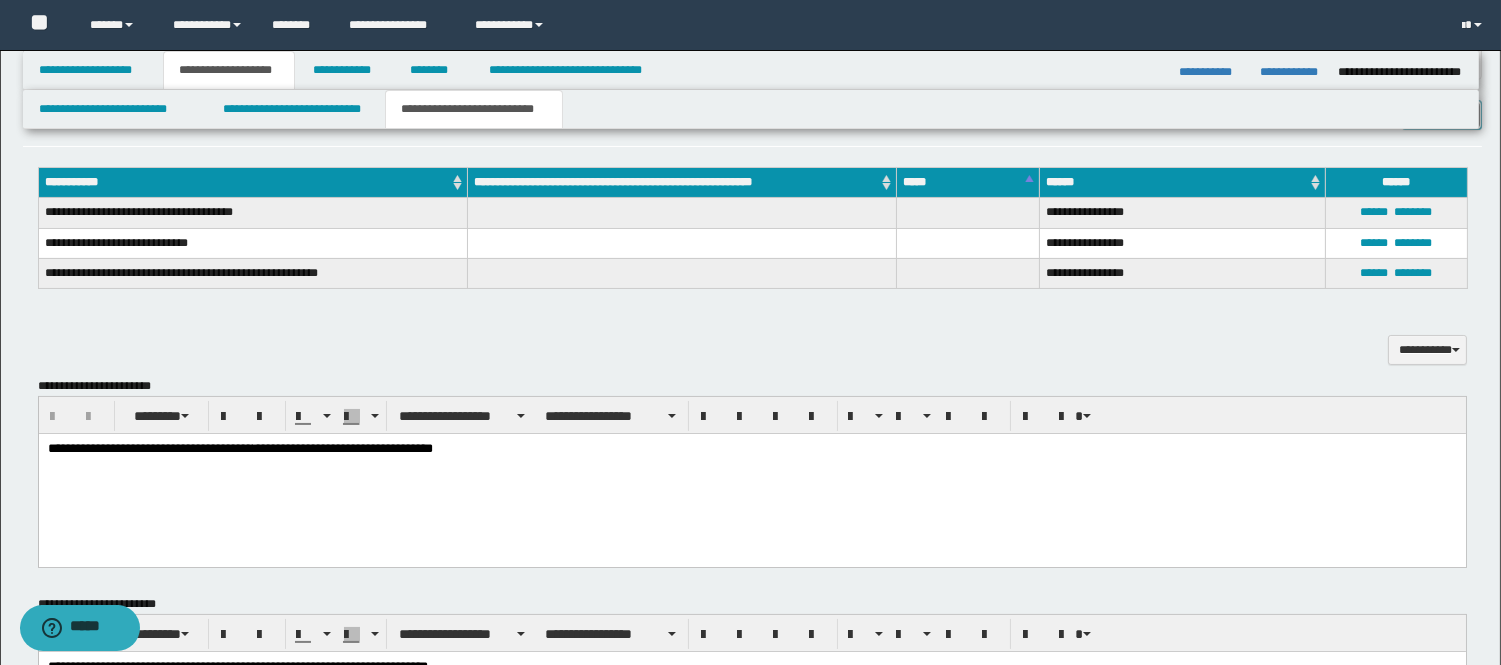 scroll, scrollTop: 555, scrollLeft: 0, axis: vertical 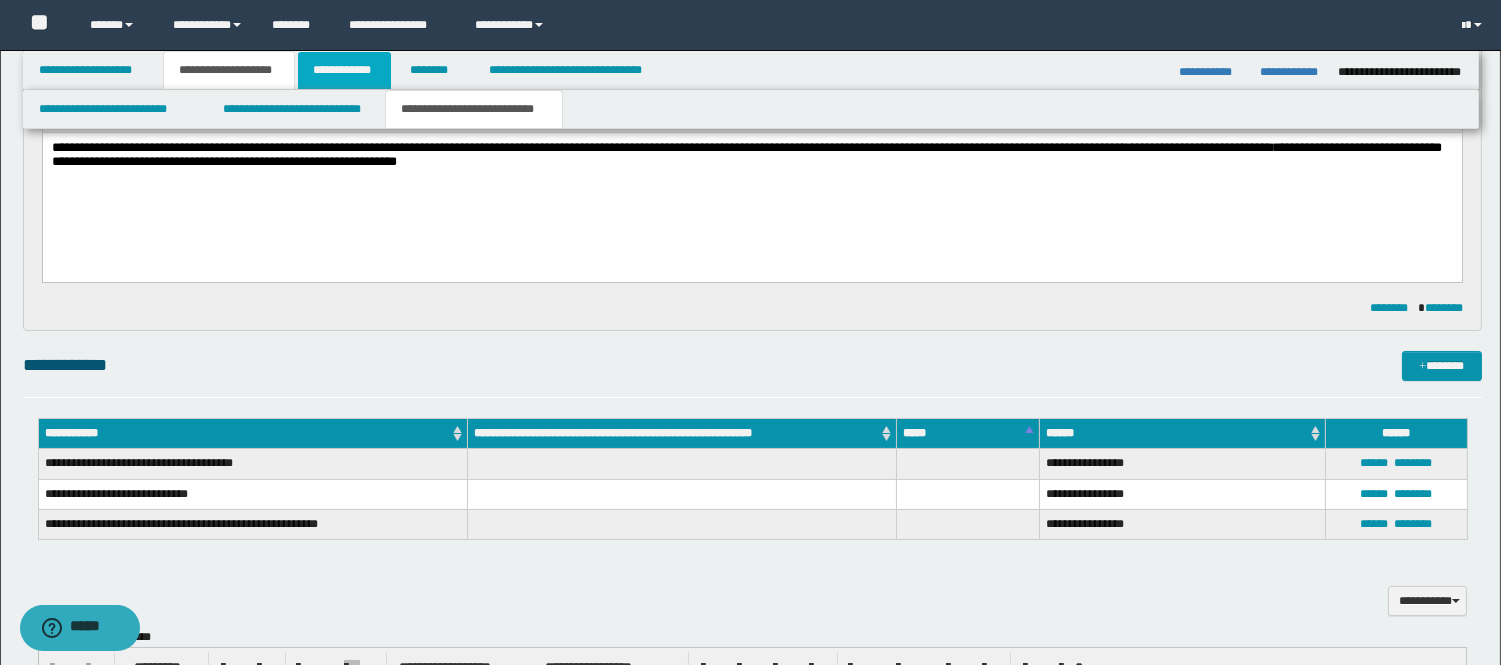 click on "**********" at bounding box center [344, 70] 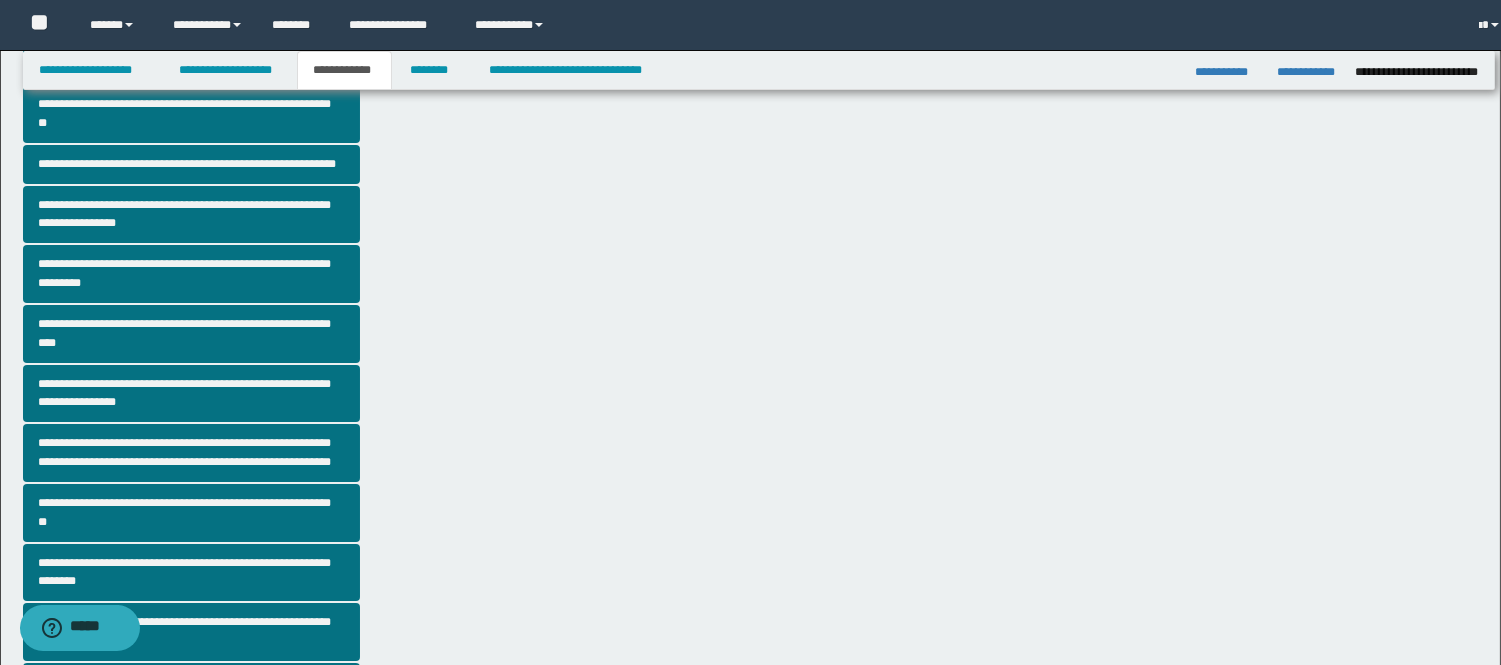 scroll, scrollTop: 191, scrollLeft: 0, axis: vertical 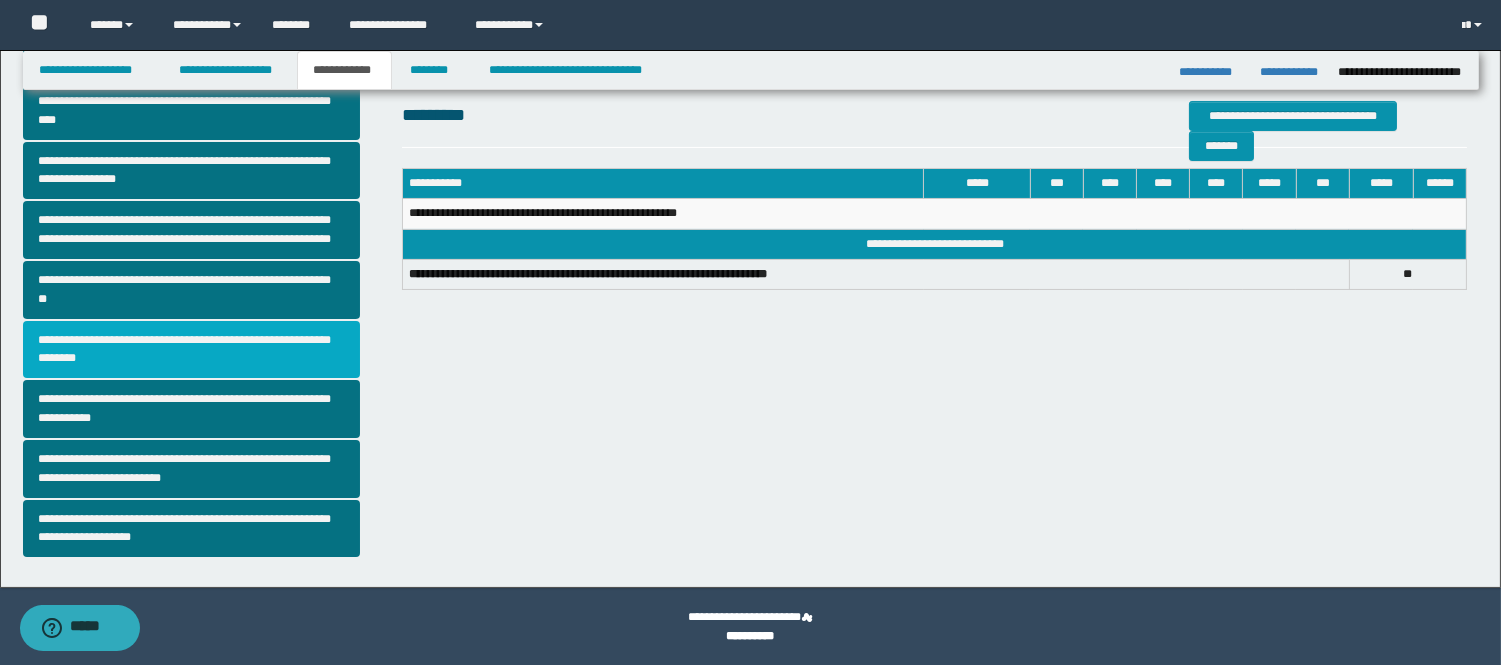 click on "**********" at bounding box center [192, 350] 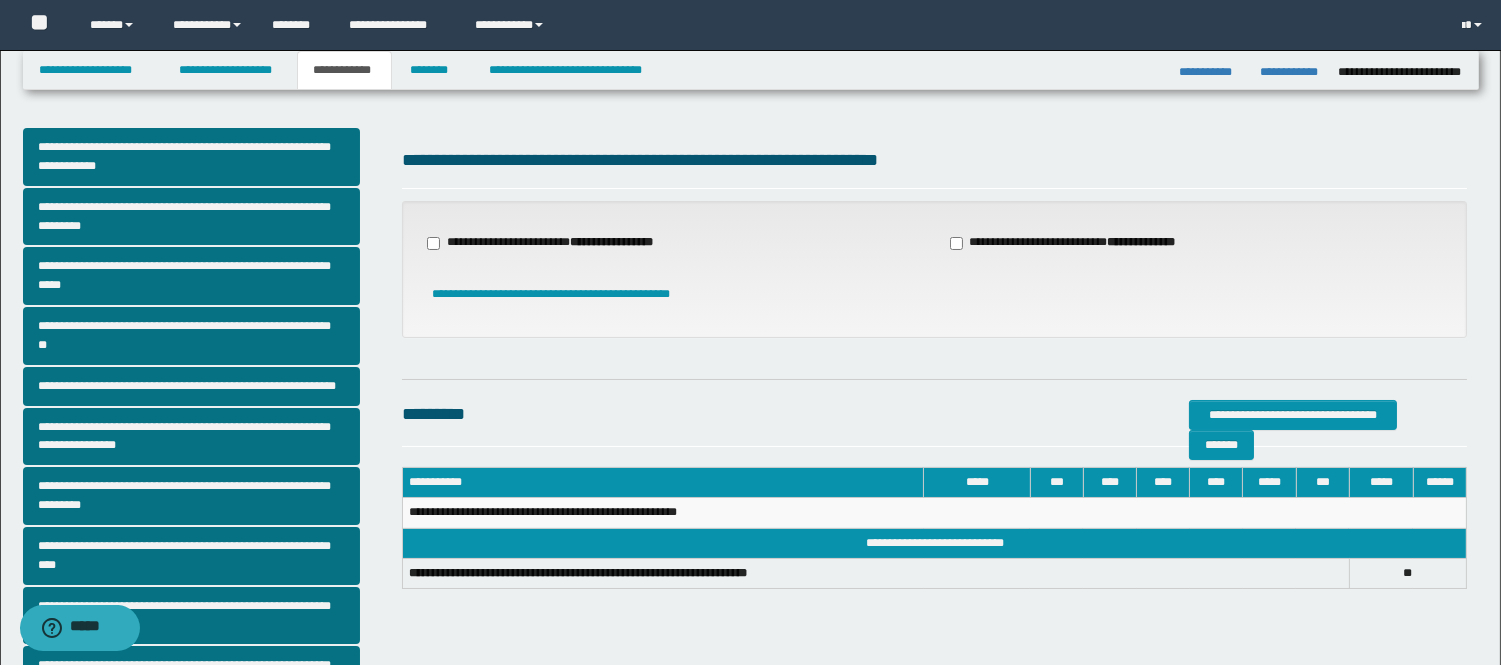 click on "**********" at bounding box center (552, 243) 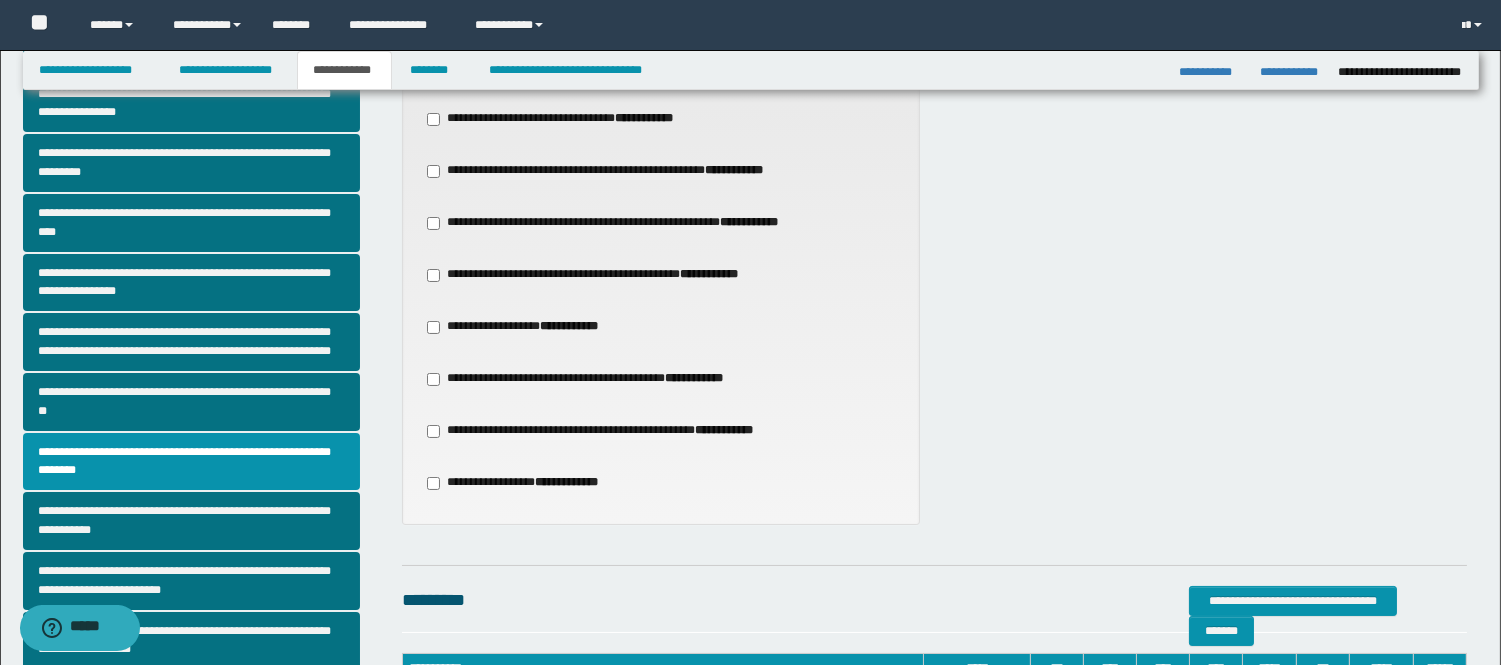 click on "**********" at bounding box center (595, 275) 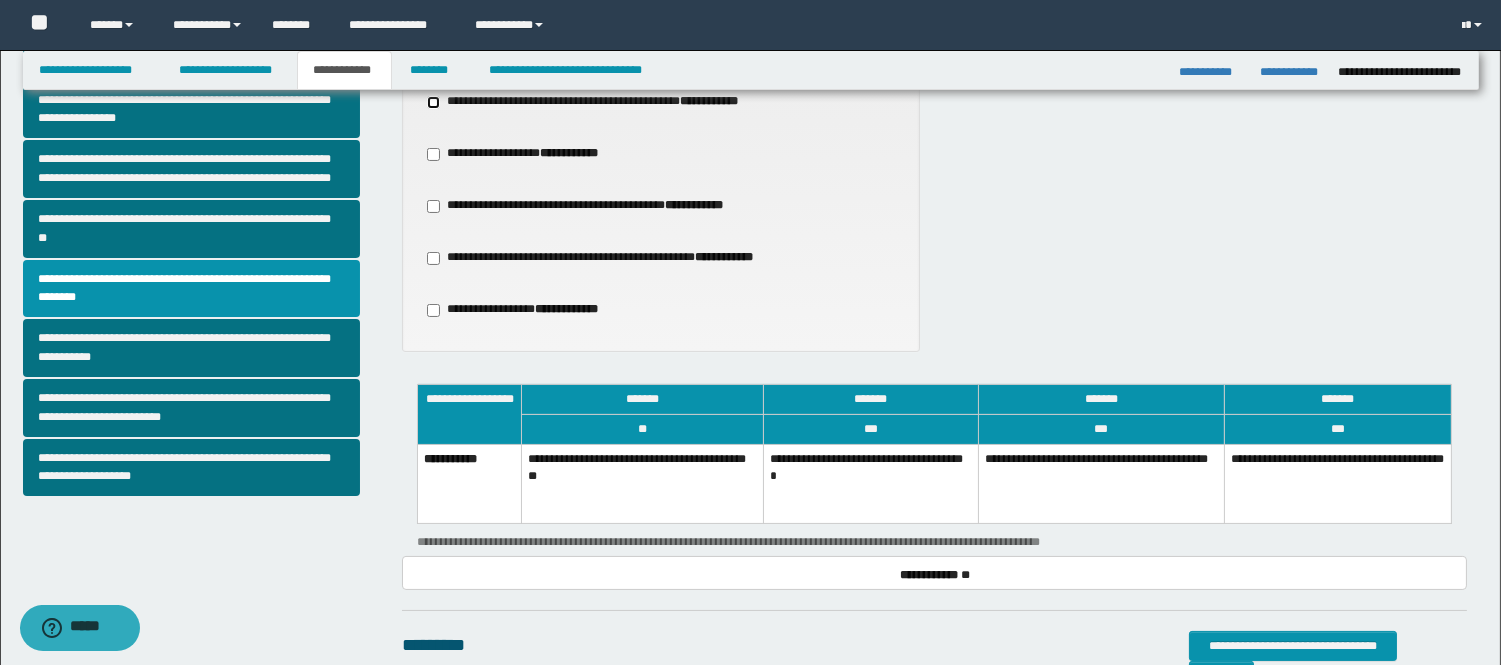 scroll, scrollTop: 790, scrollLeft: 0, axis: vertical 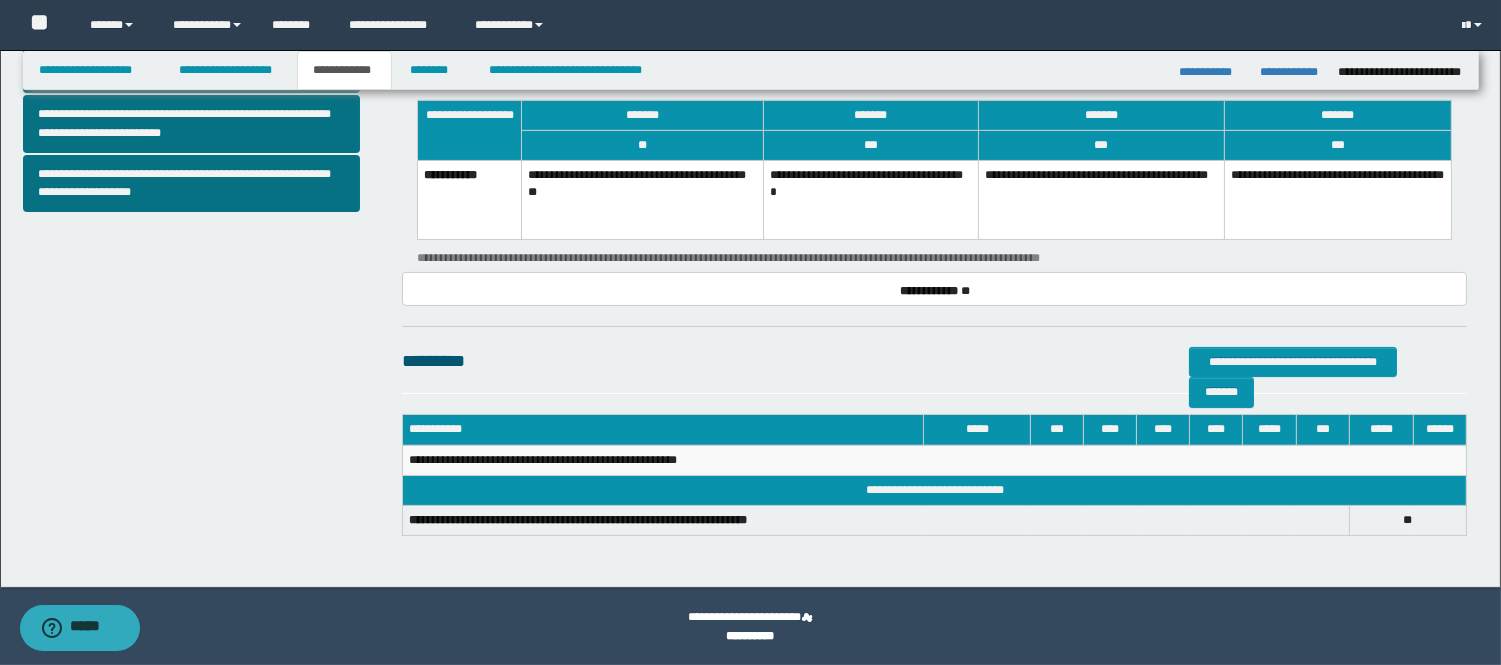 click on "**********" at bounding box center [870, 200] 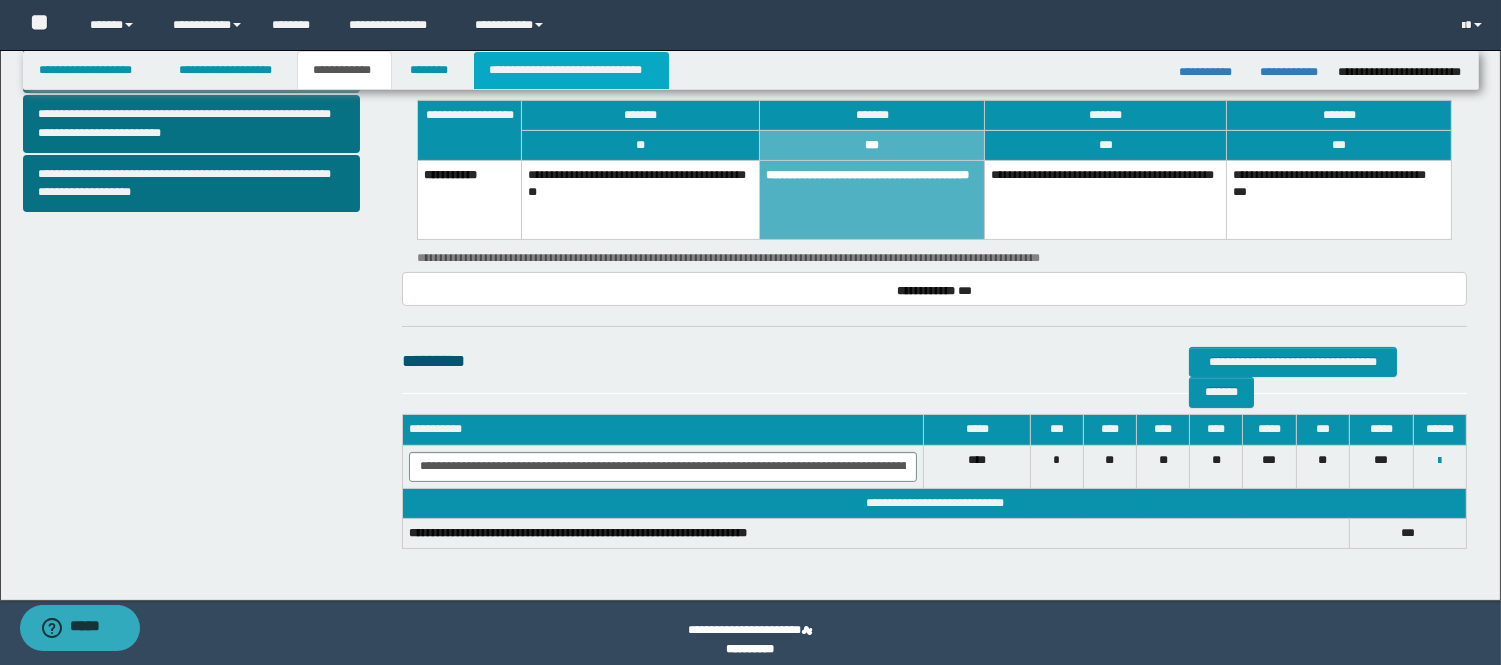 click on "**********" at bounding box center [571, 70] 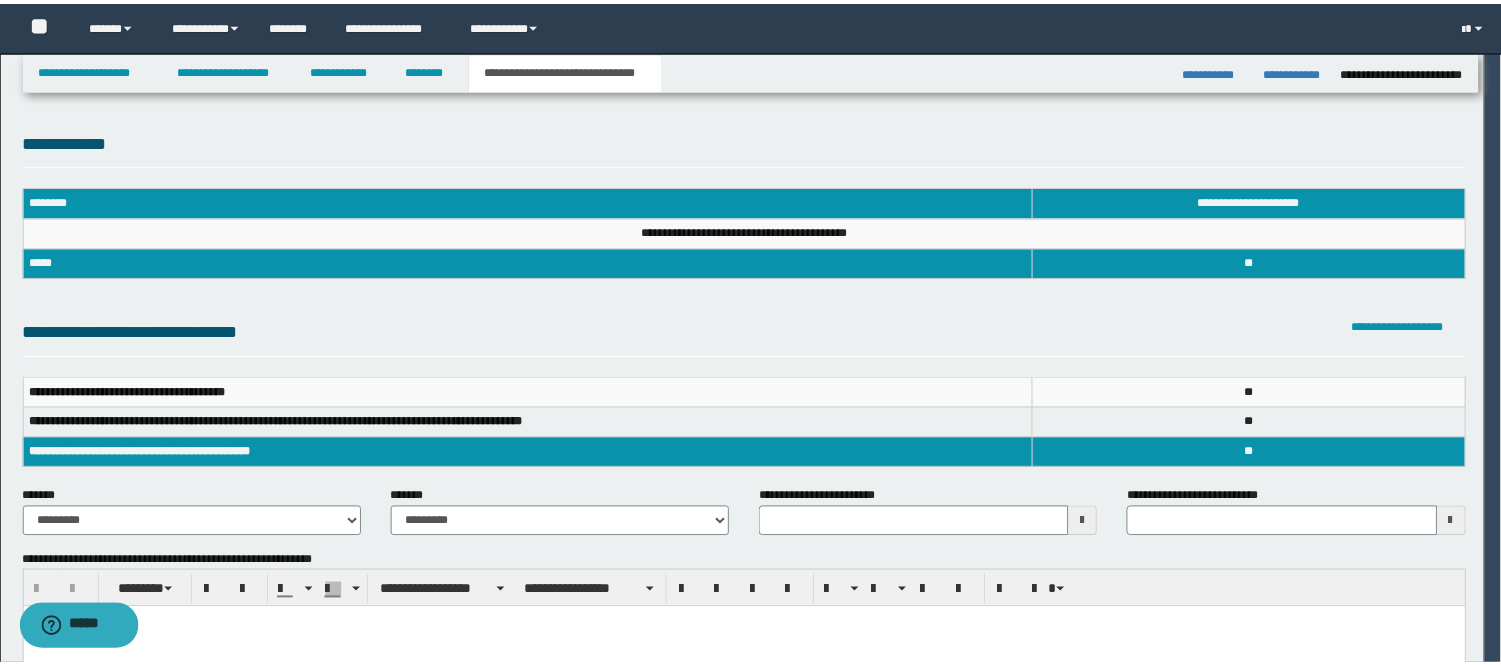 scroll, scrollTop: 0, scrollLeft: 0, axis: both 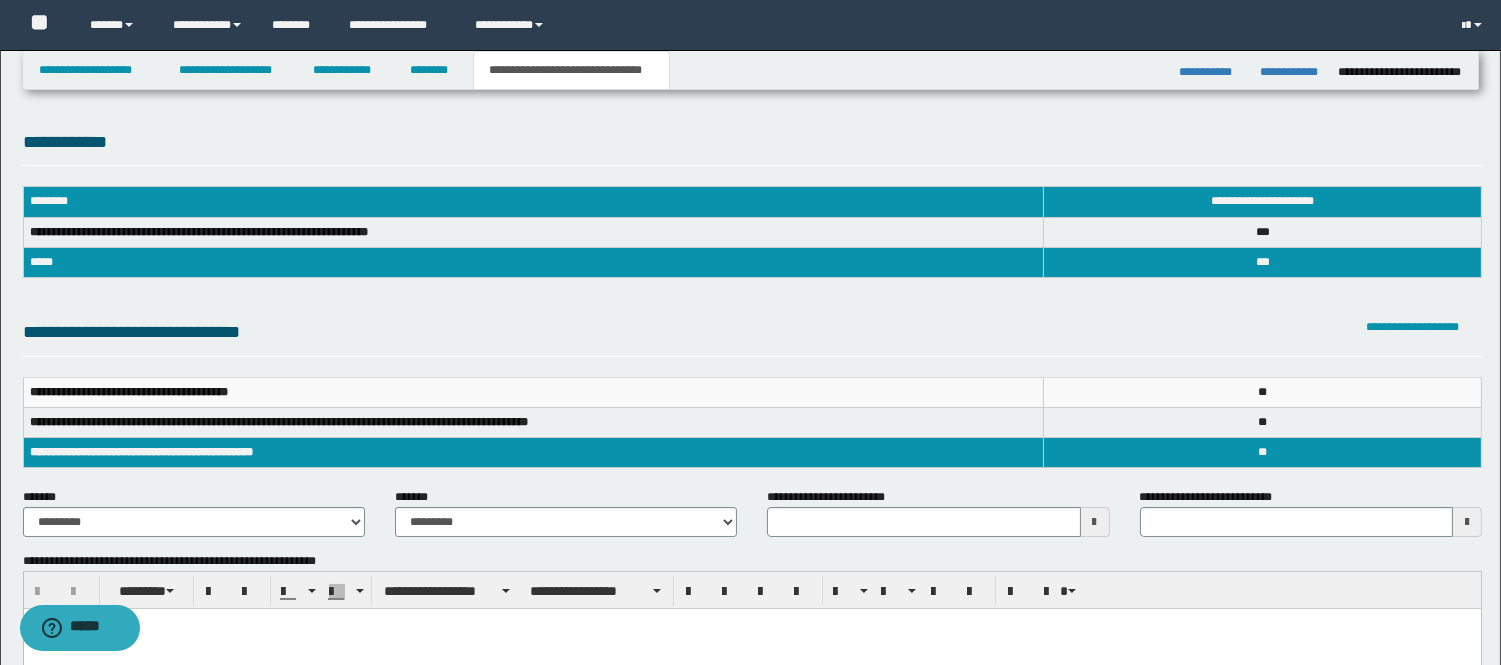 click at bounding box center [1095, 522] 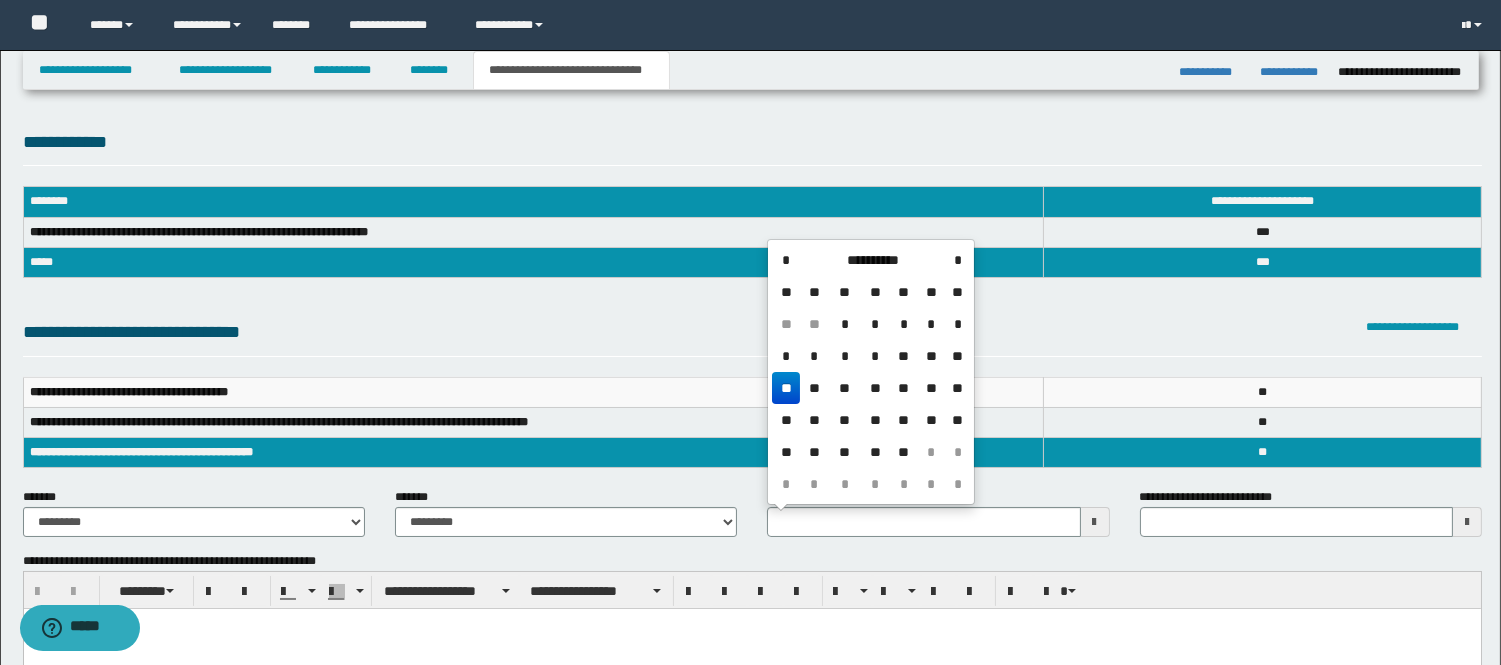 drag, startPoint x: 874, startPoint y: 256, endPoint x: 865, endPoint y: 263, distance: 11.401754 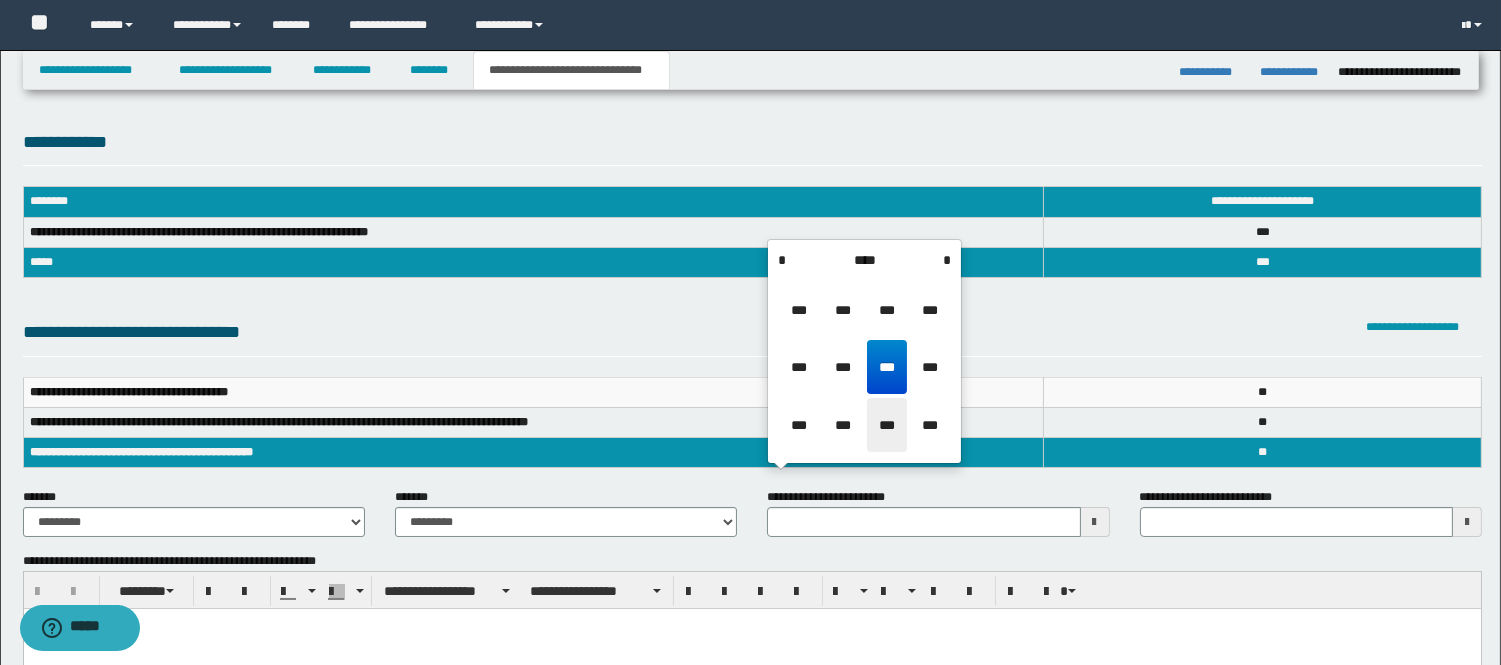 click on "***" at bounding box center (887, 425) 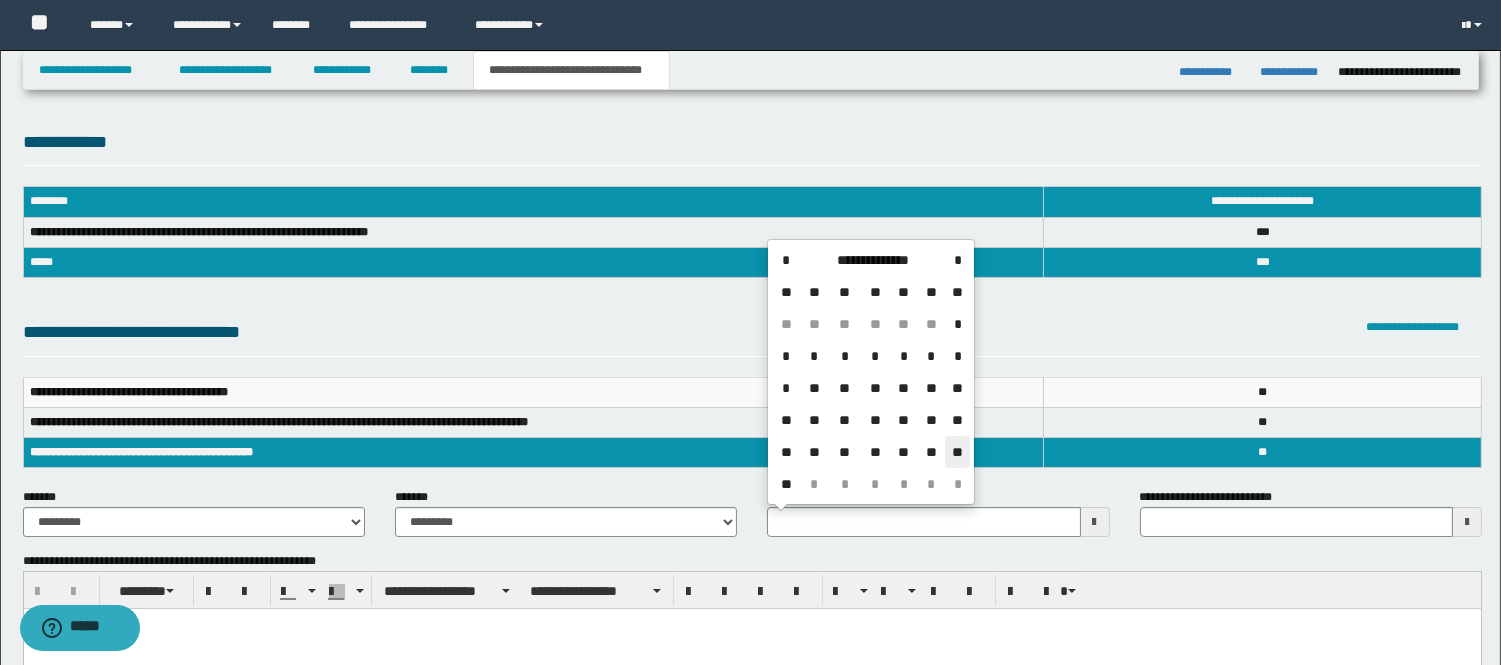 click on "**" at bounding box center (957, 452) 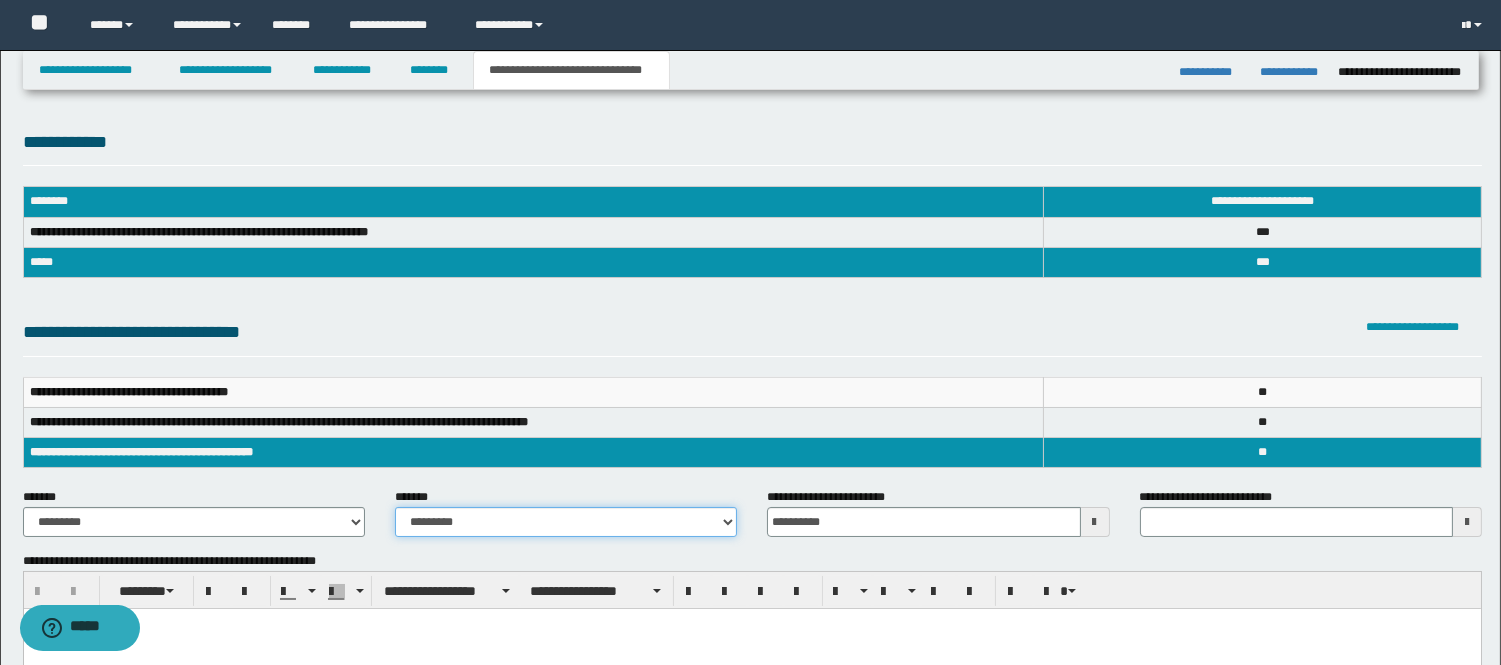 click on "**********" at bounding box center (566, 522) 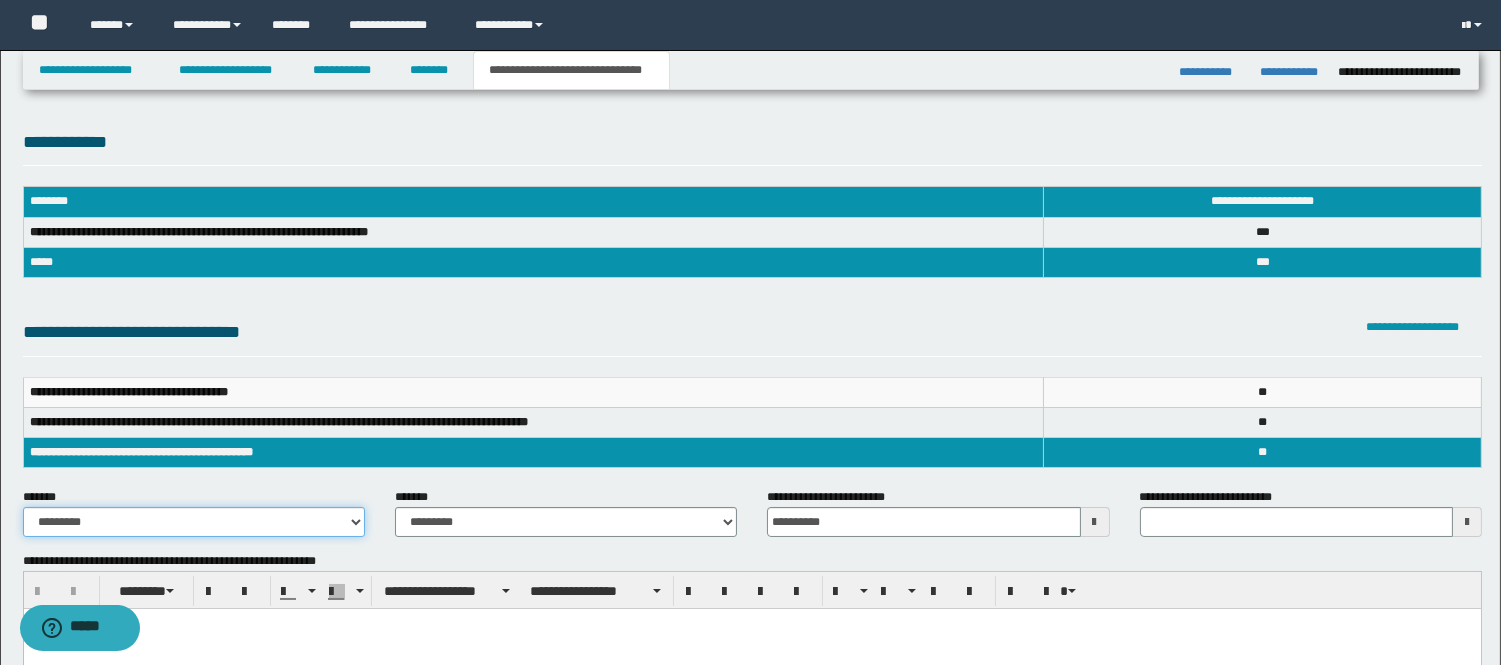 click on "**********" at bounding box center (194, 522) 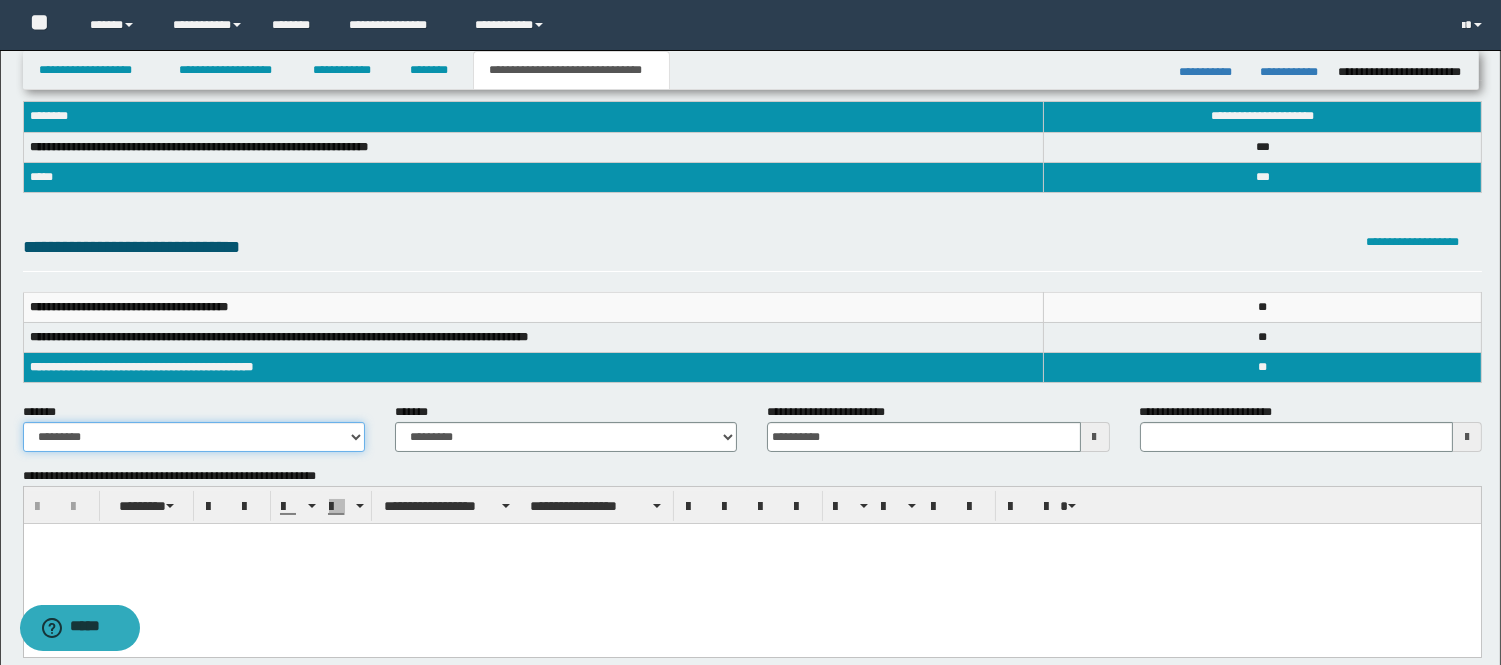 scroll, scrollTop: 222, scrollLeft: 0, axis: vertical 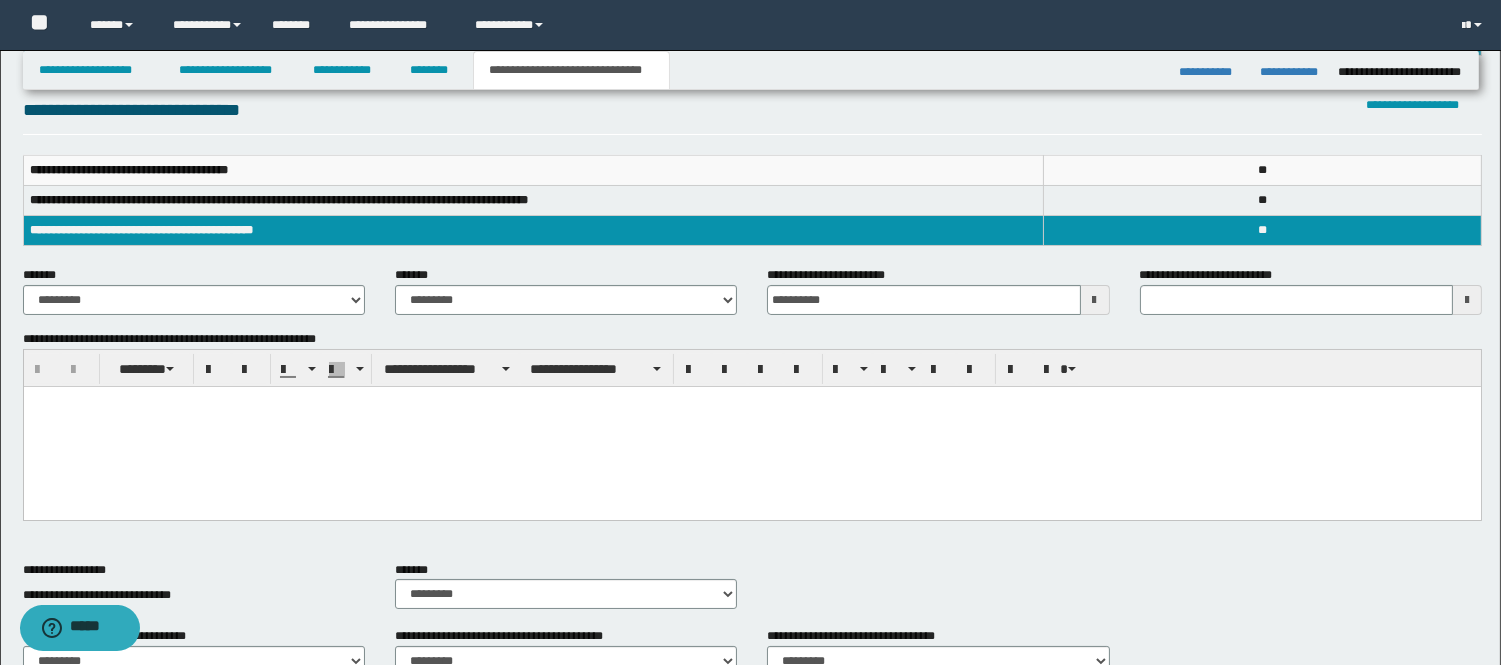drag, startPoint x: 338, startPoint y: 460, endPoint x: 321, endPoint y: 499, distance: 42.544094 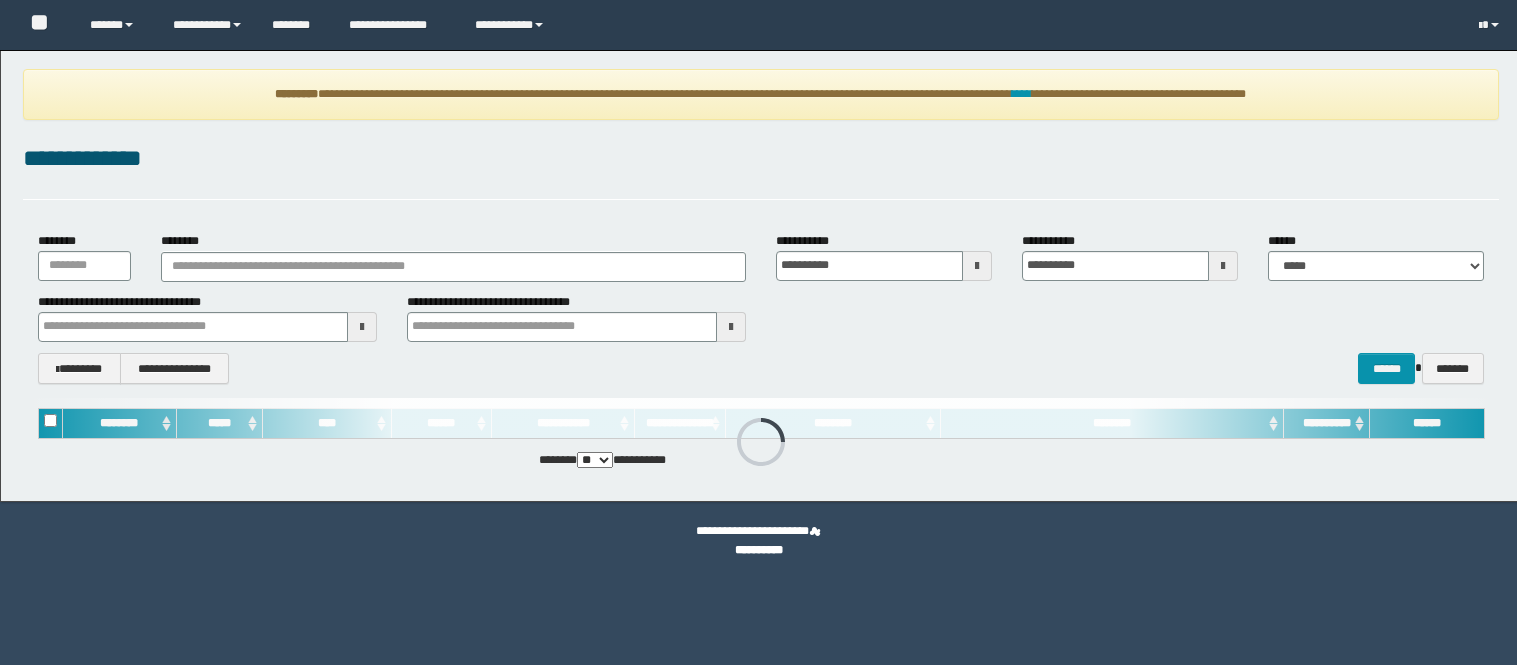 scroll, scrollTop: 0, scrollLeft: 0, axis: both 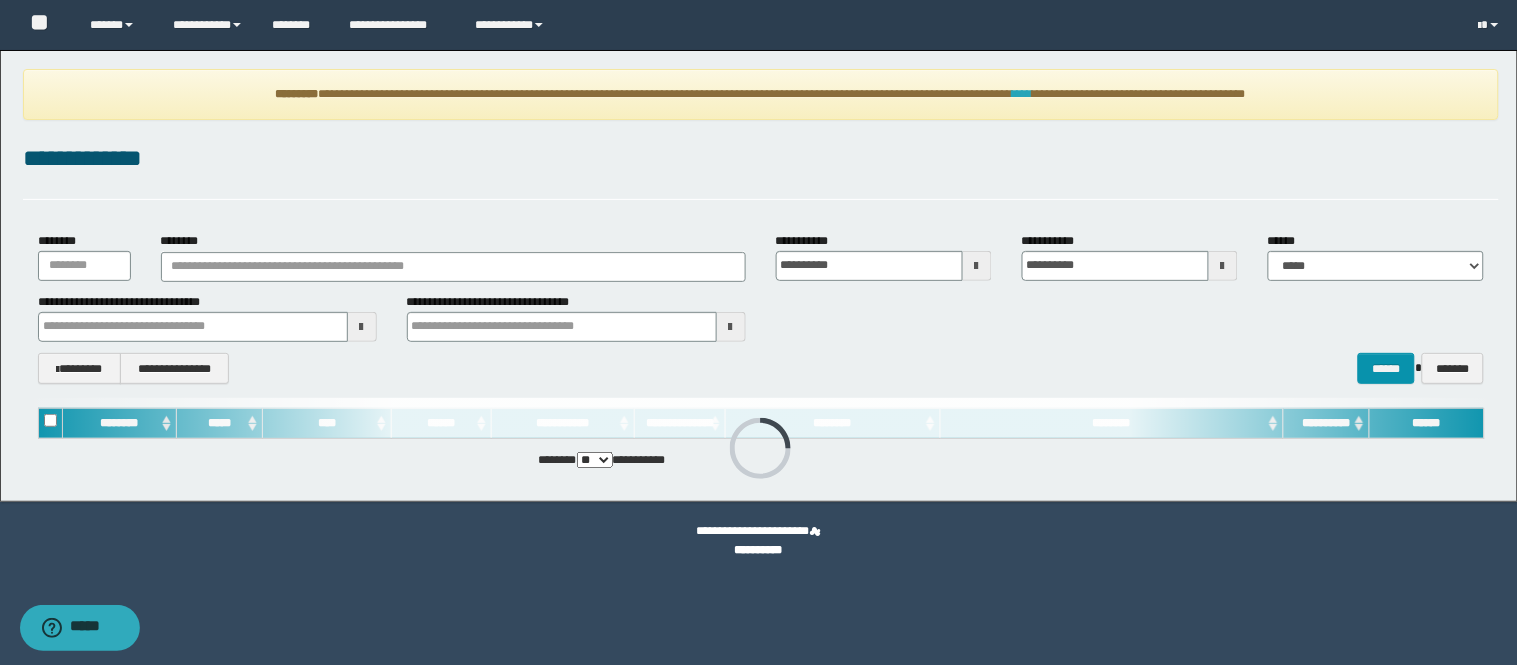 click on "****" at bounding box center [1022, 94] 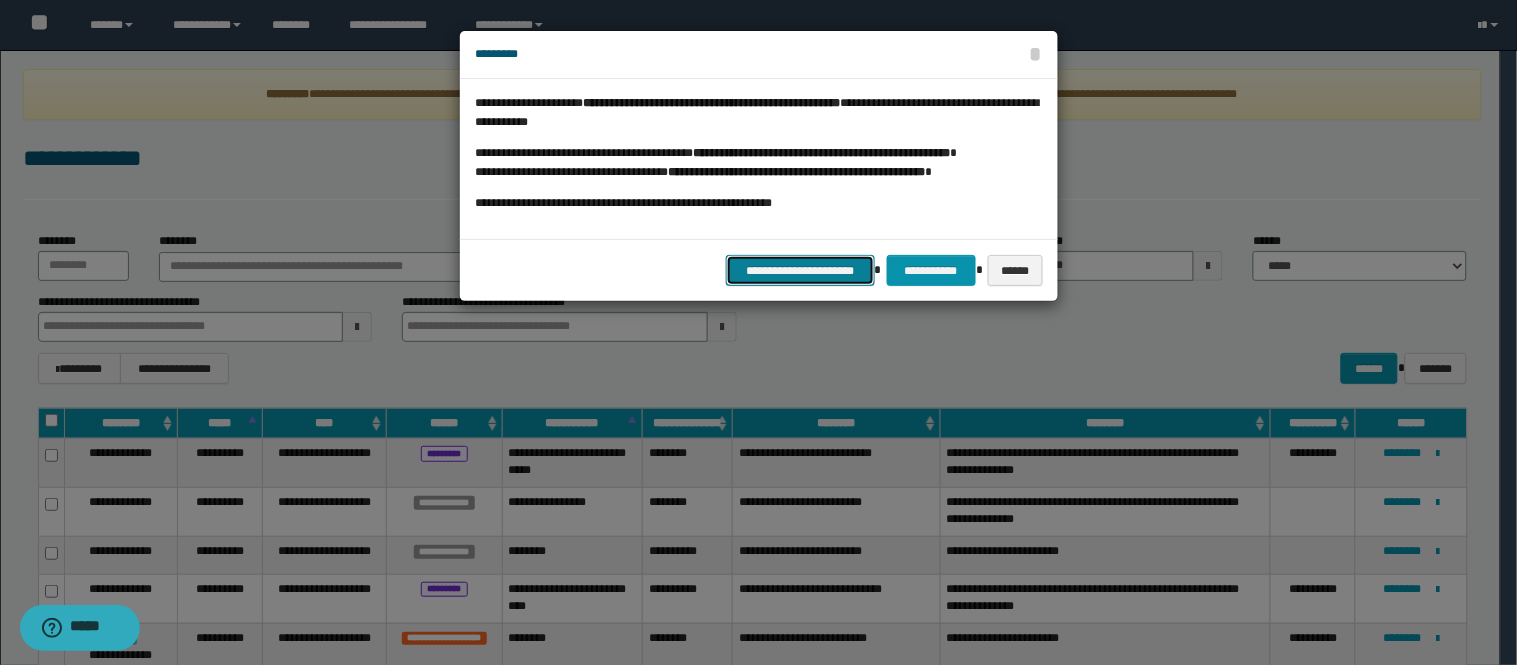 click on "**********" at bounding box center [800, 270] 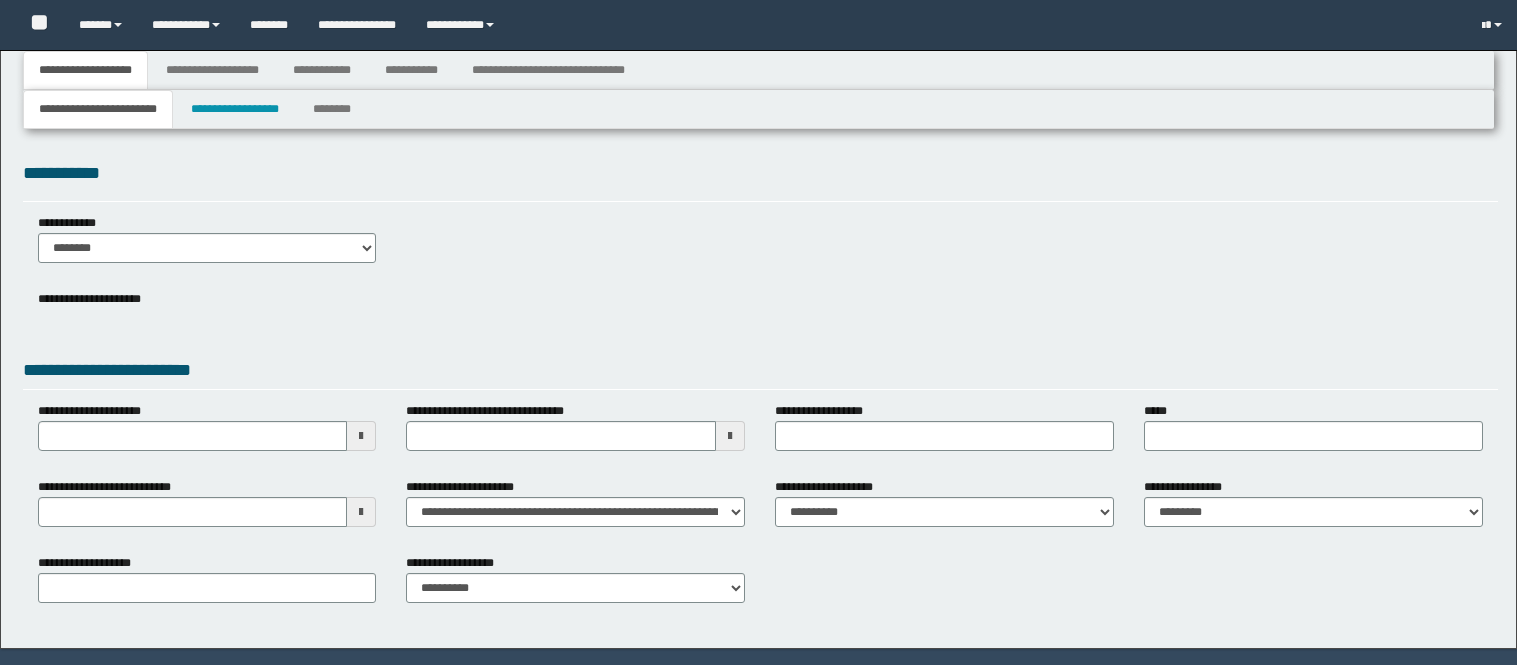 type 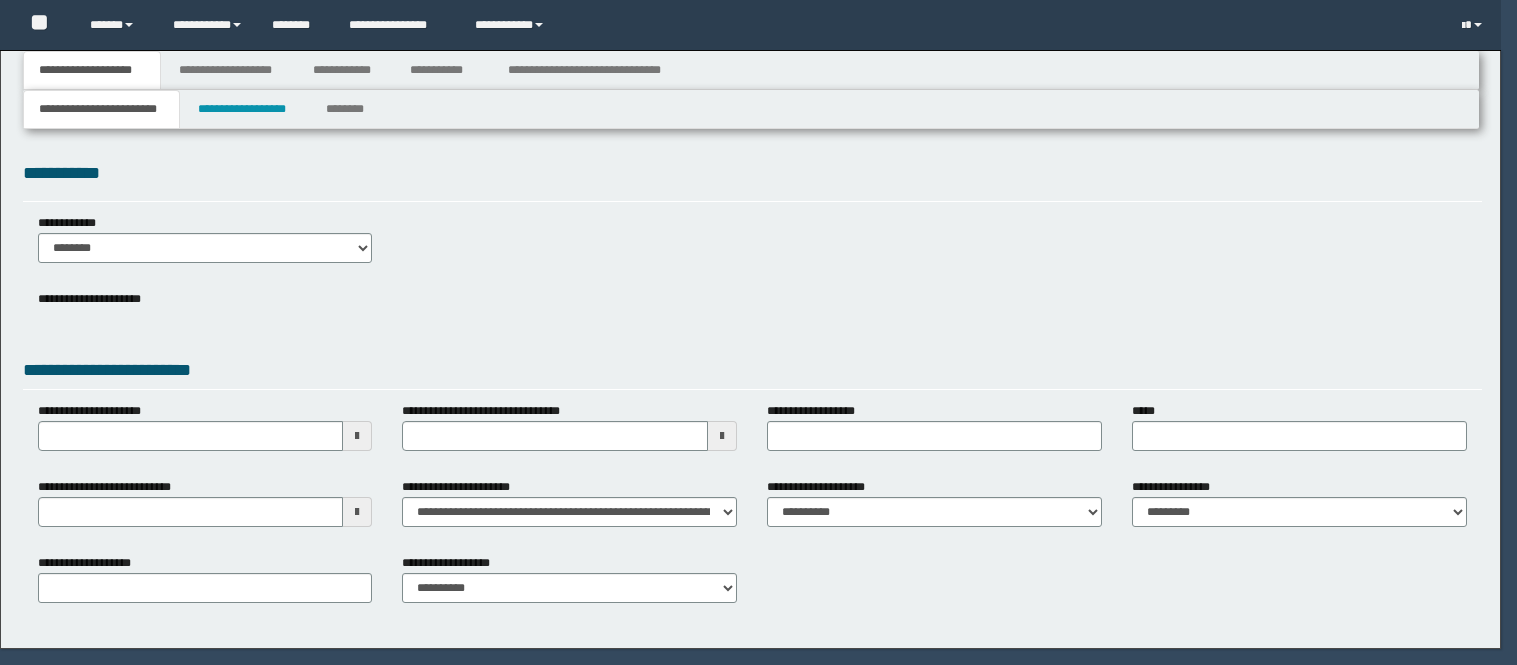 scroll, scrollTop: 0, scrollLeft: 0, axis: both 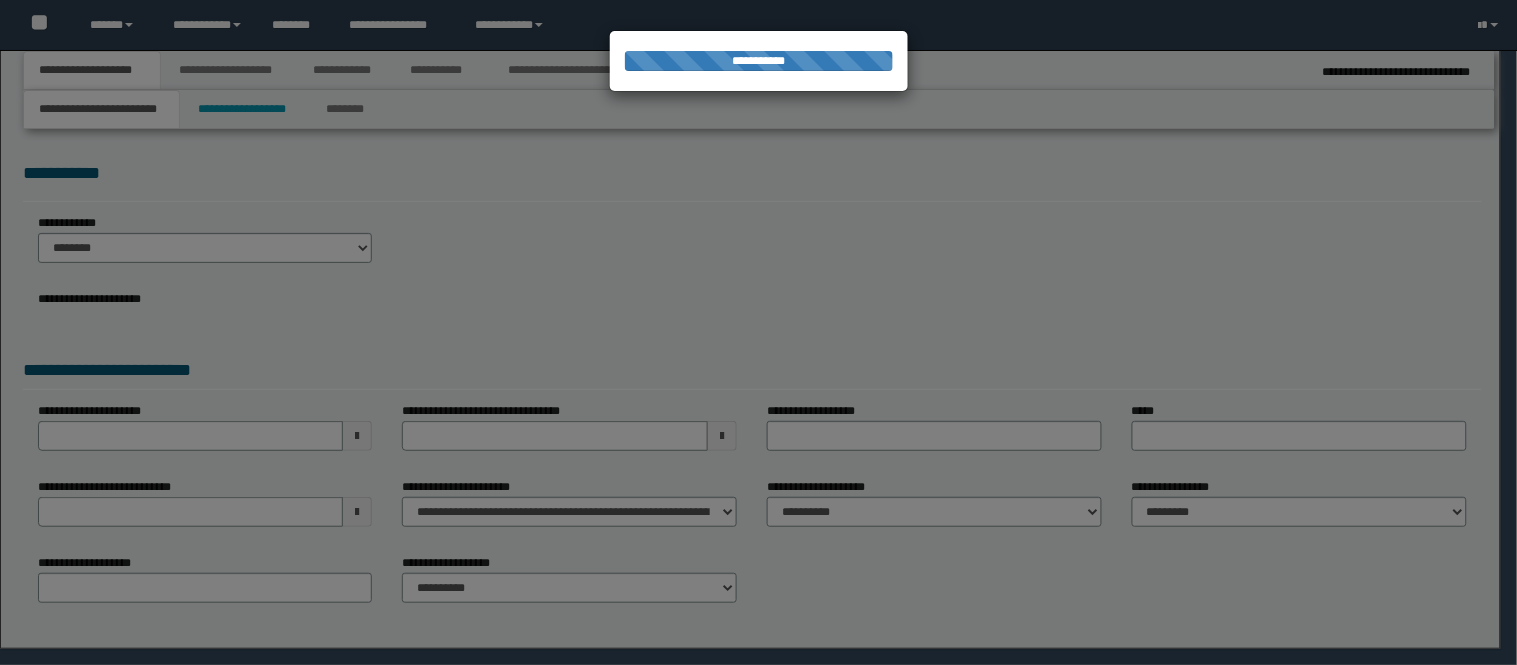 type on "**********" 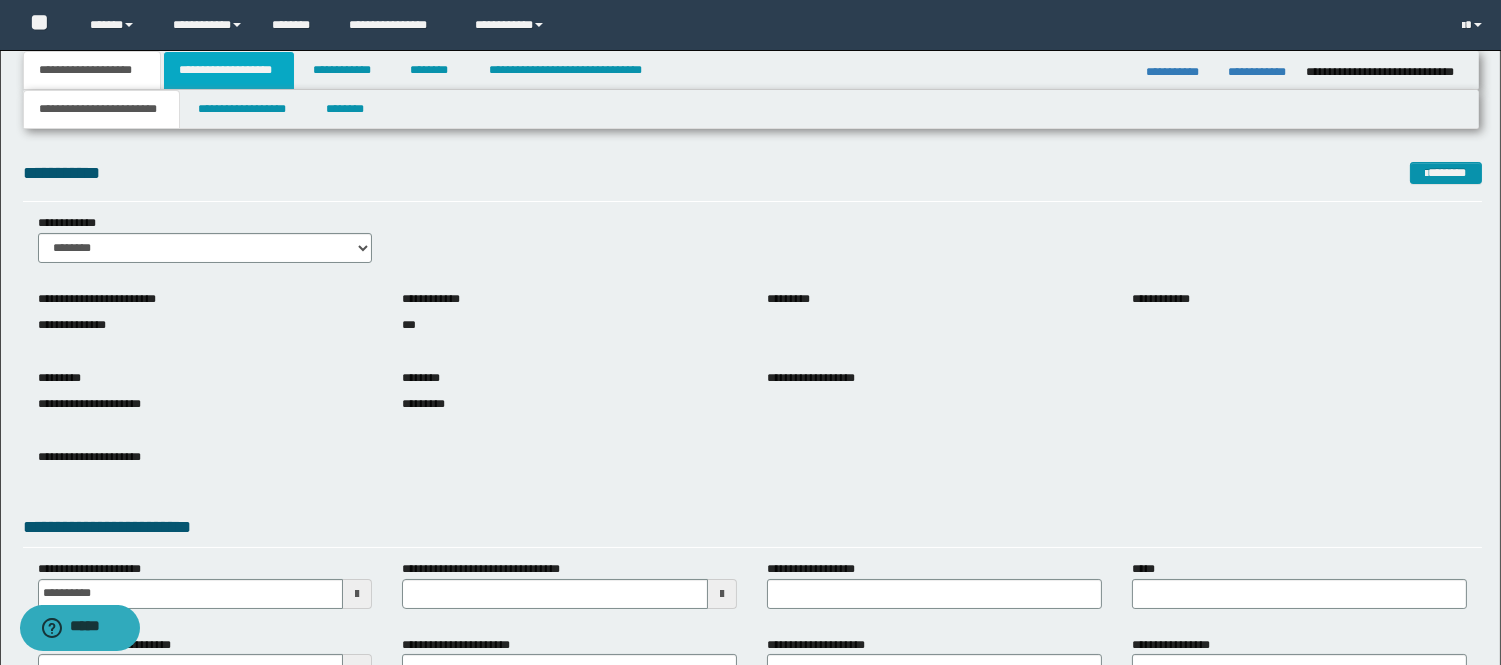 drag, startPoint x: 270, startPoint y: 78, endPoint x: 282, endPoint y: 77, distance: 12.0415945 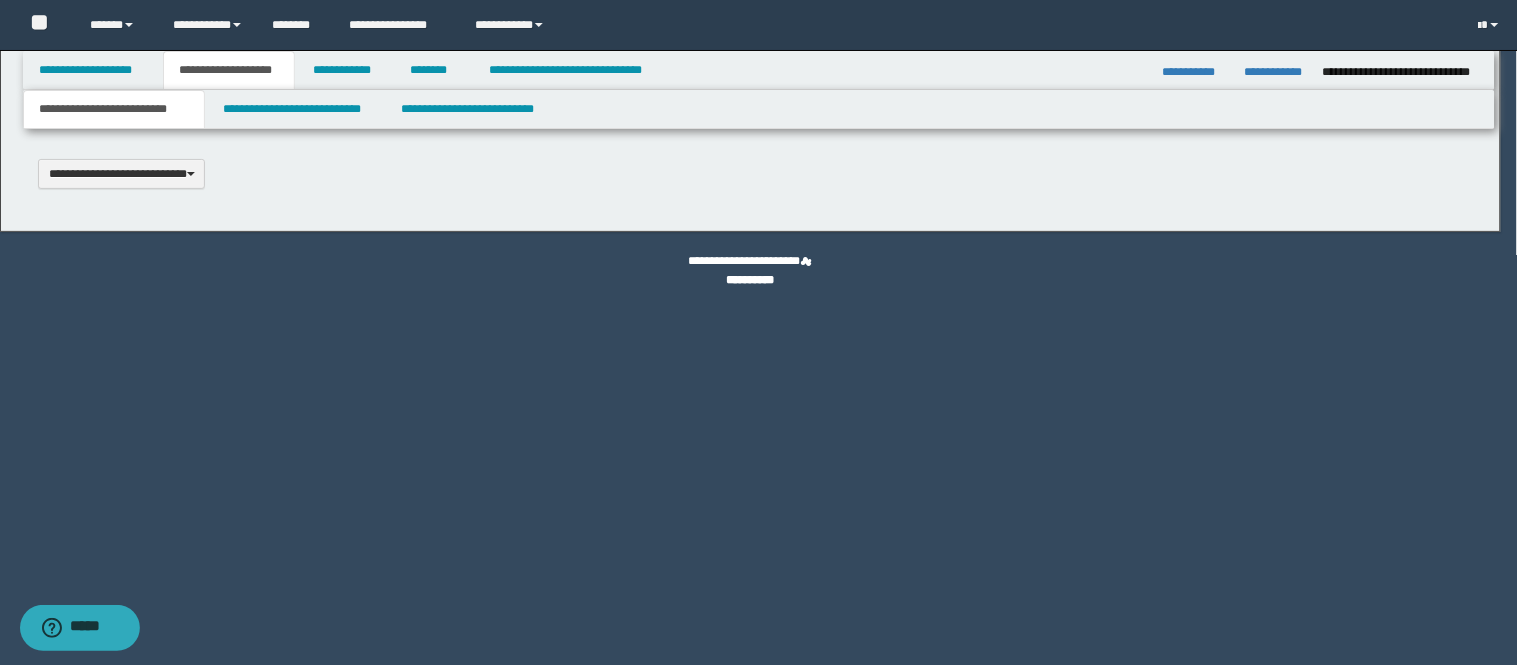 scroll, scrollTop: 0, scrollLeft: 0, axis: both 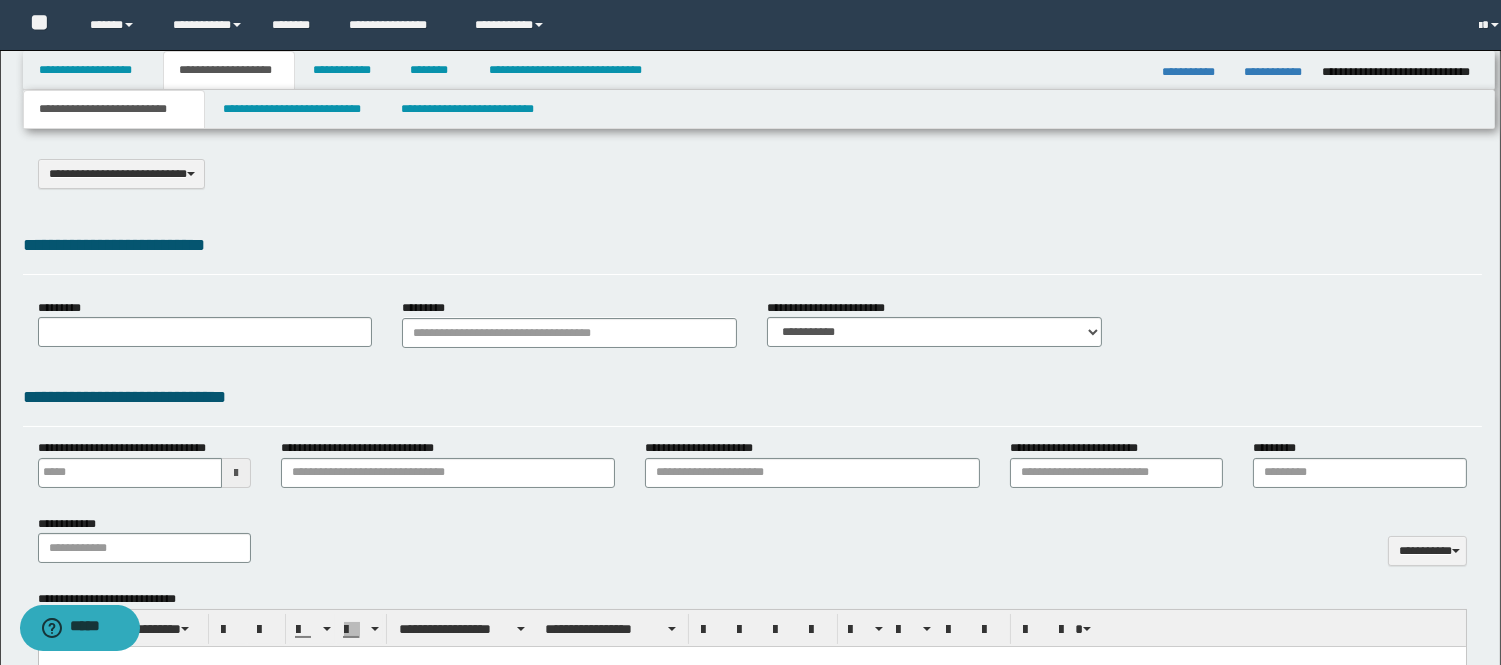 select on "*" 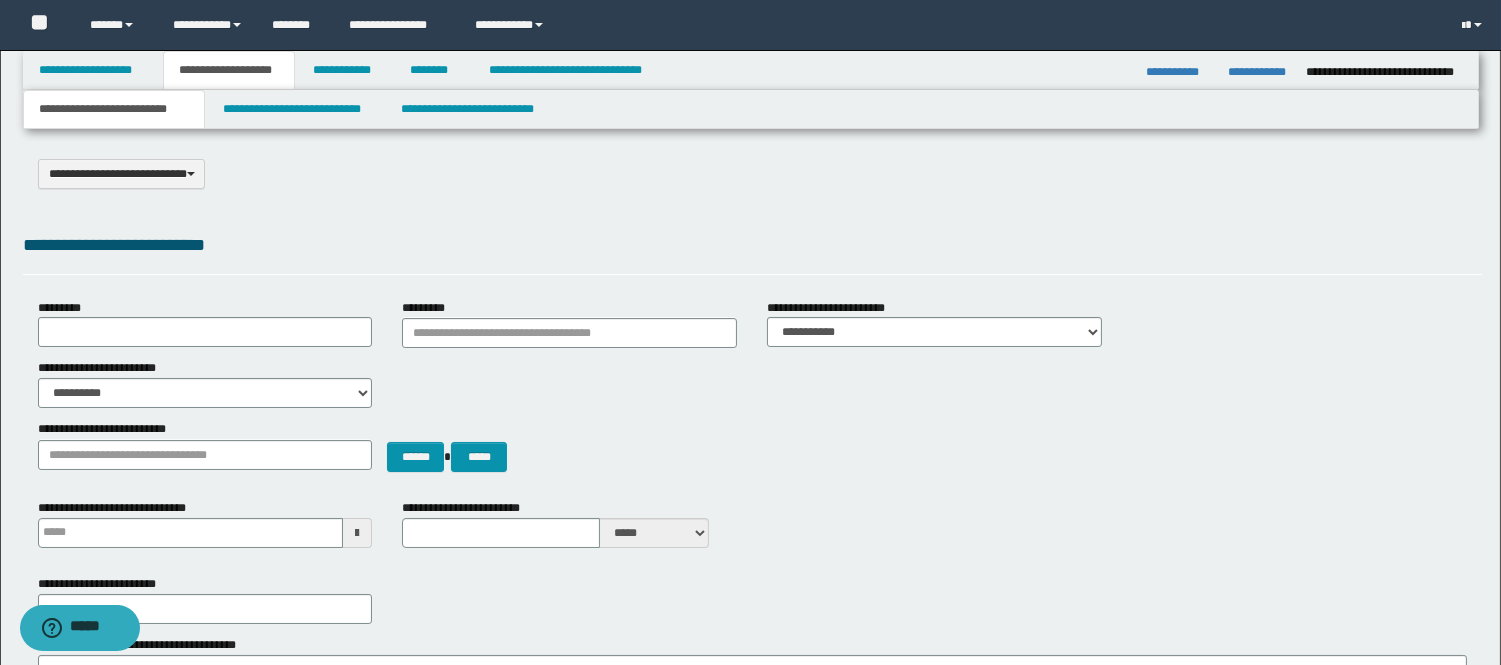 drag, startPoint x: 287, startPoint y: 128, endPoint x: 300, endPoint y: 125, distance: 13.341664 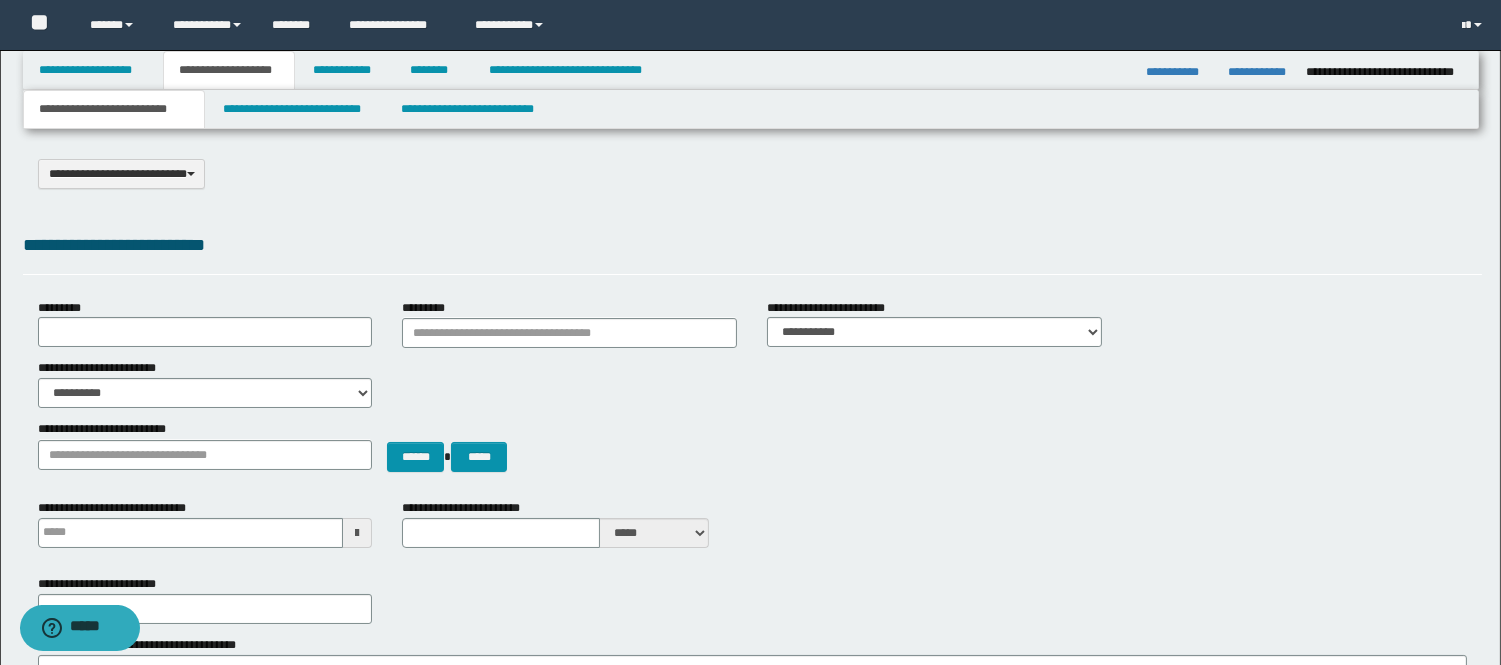 click on "**********" at bounding box center [751, 109] 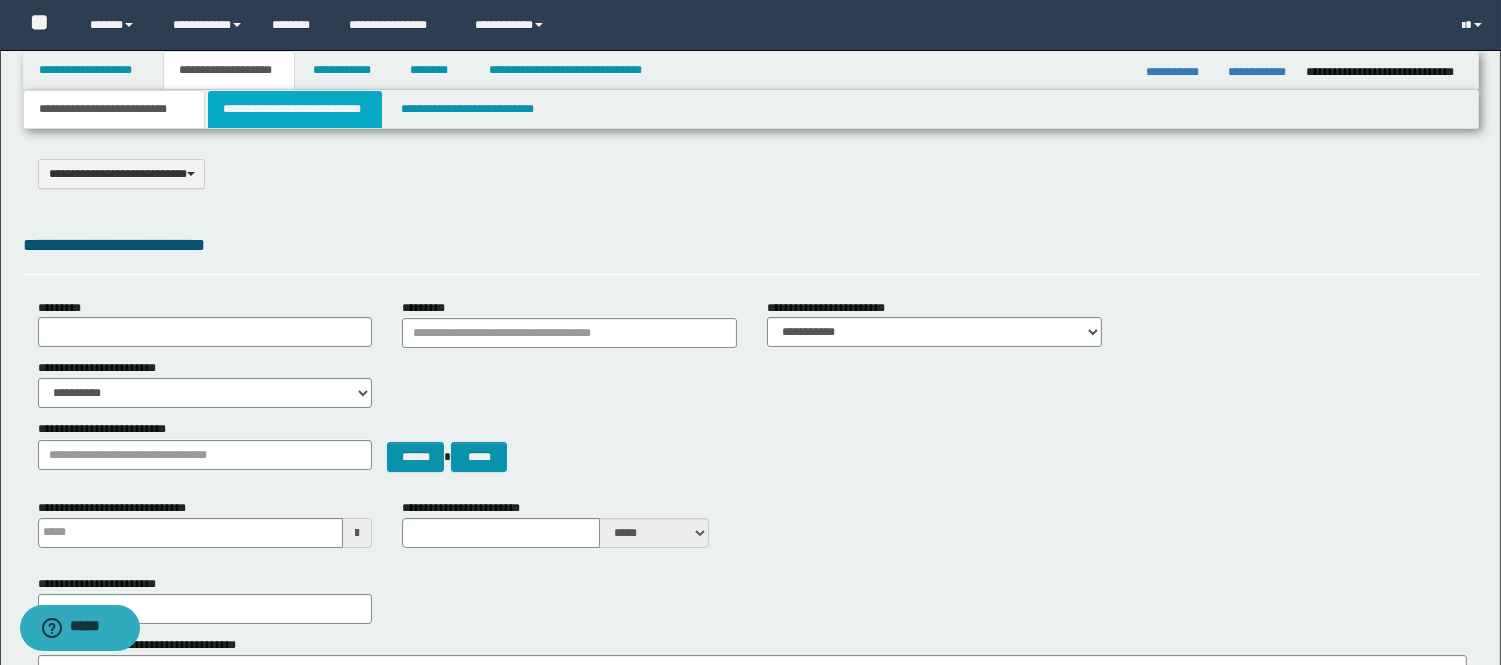 click on "**********" at bounding box center (295, 109) 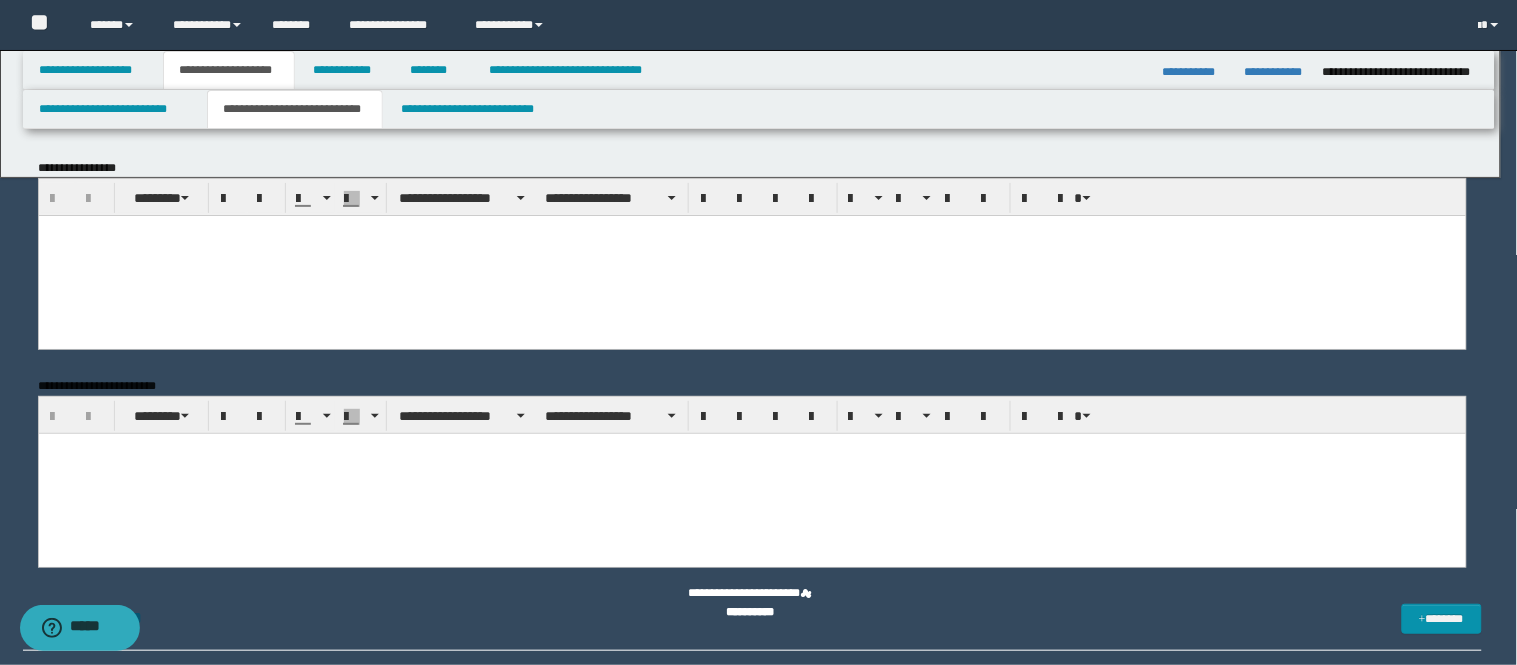scroll, scrollTop: 0, scrollLeft: 0, axis: both 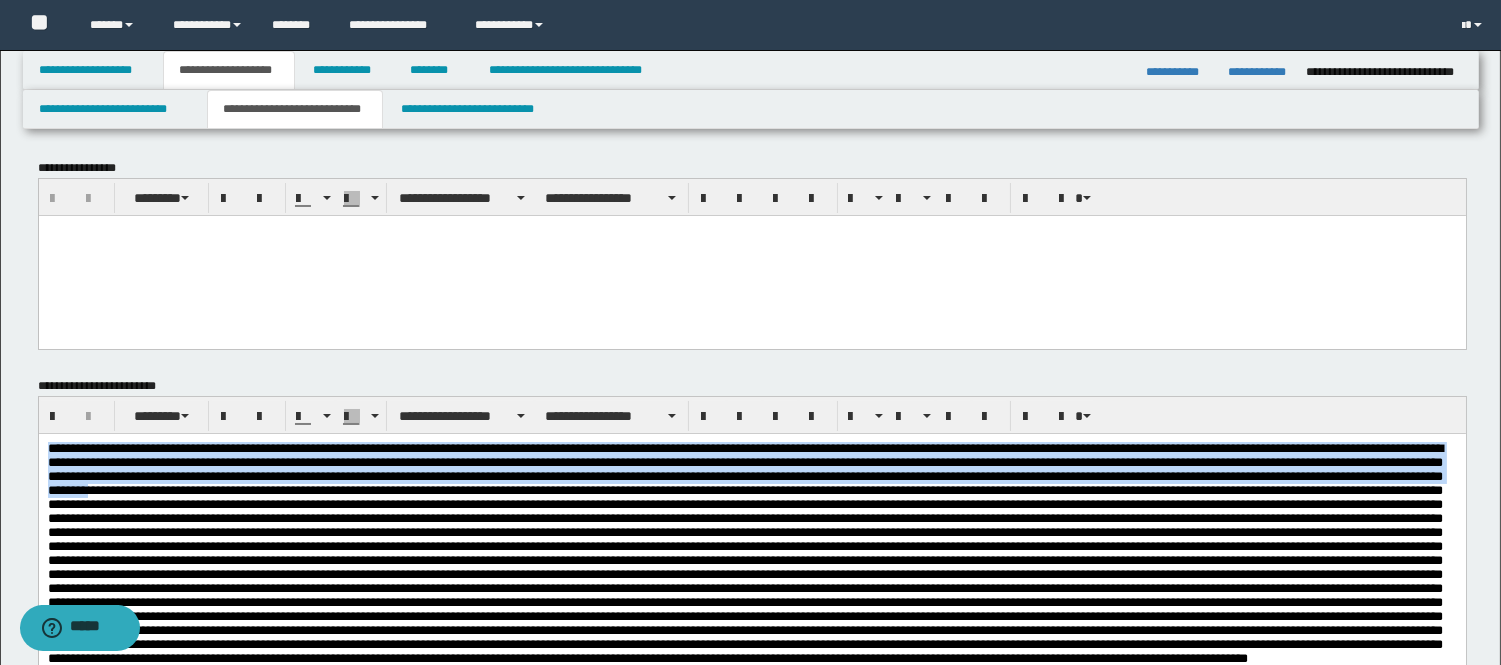drag, startPoint x: 472, startPoint y: 504, endPoint x: -1, endPoint y: 282, distance: 522.5065 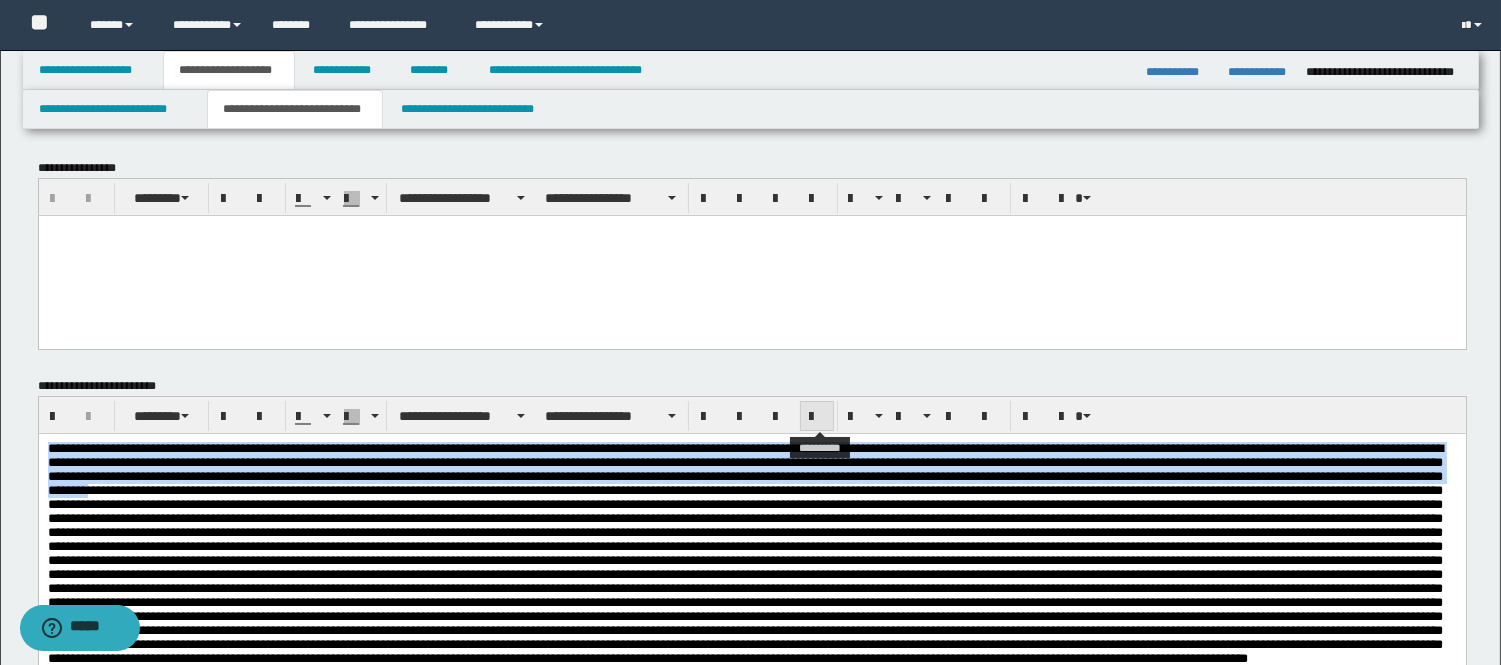 click at bounding box center [817, 417] 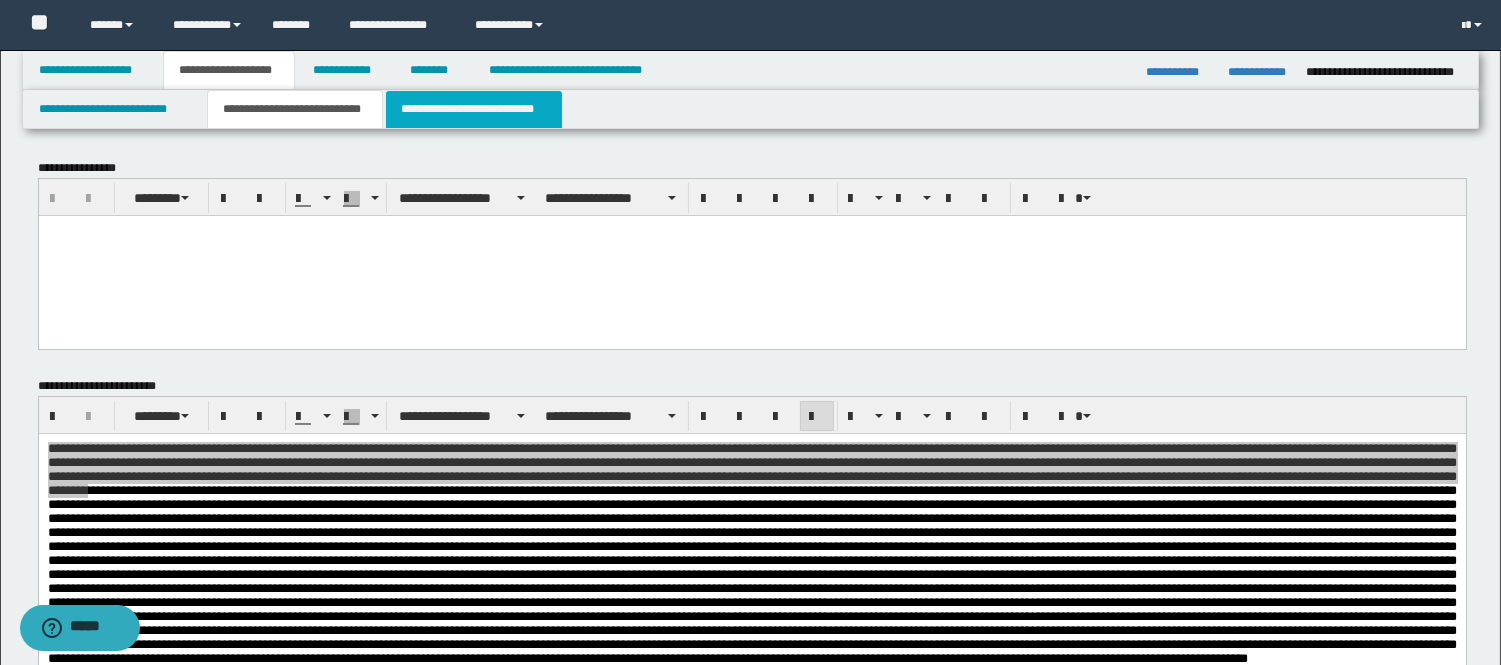 click on "**********" at bounding box center (474, 109) 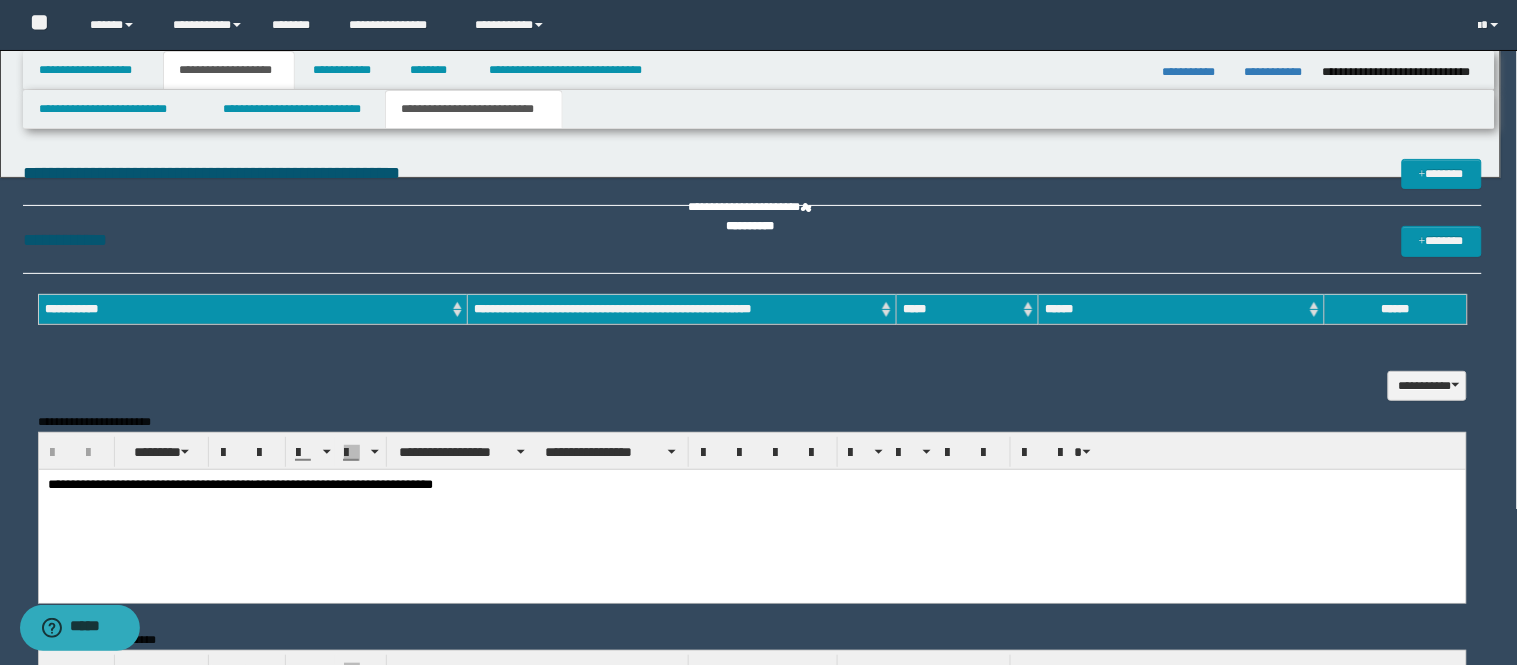 scroll, scrollTop: 0, scrollLeft: 0, axis: both 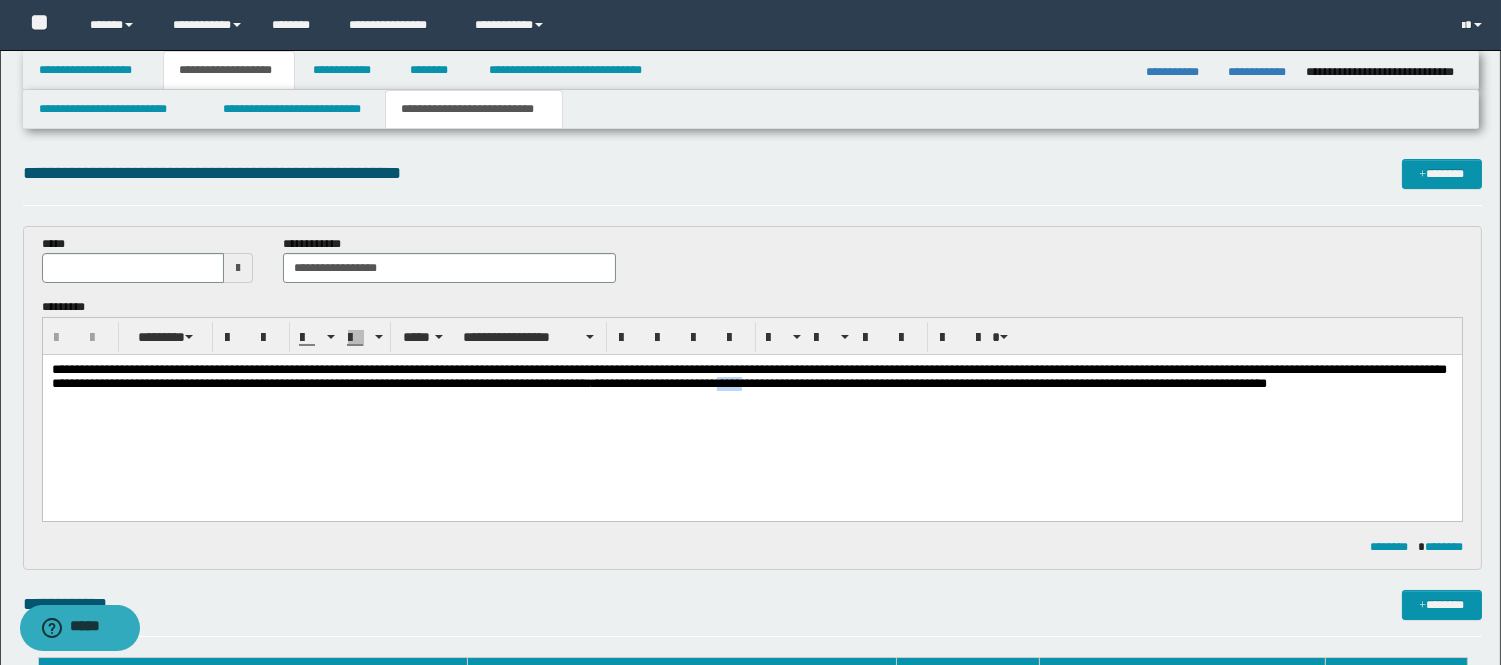 drag, startPoint x: 549, startPoint y: 404, endPoint x: 510, endPoint y: 406, distance: 39.051247 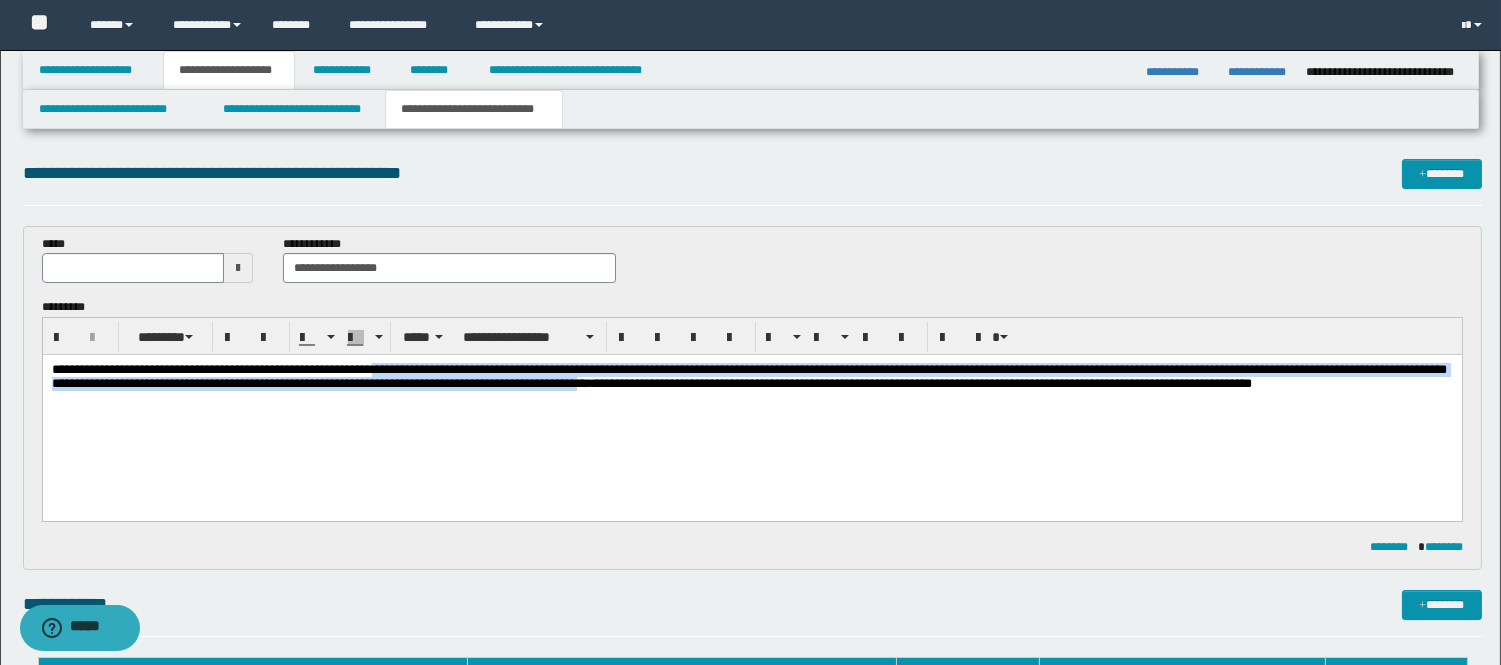 drag, startPoint x: 353, startPoint y: 403, endPoint x: 435, endPoint y: 361, distance: 92.13034 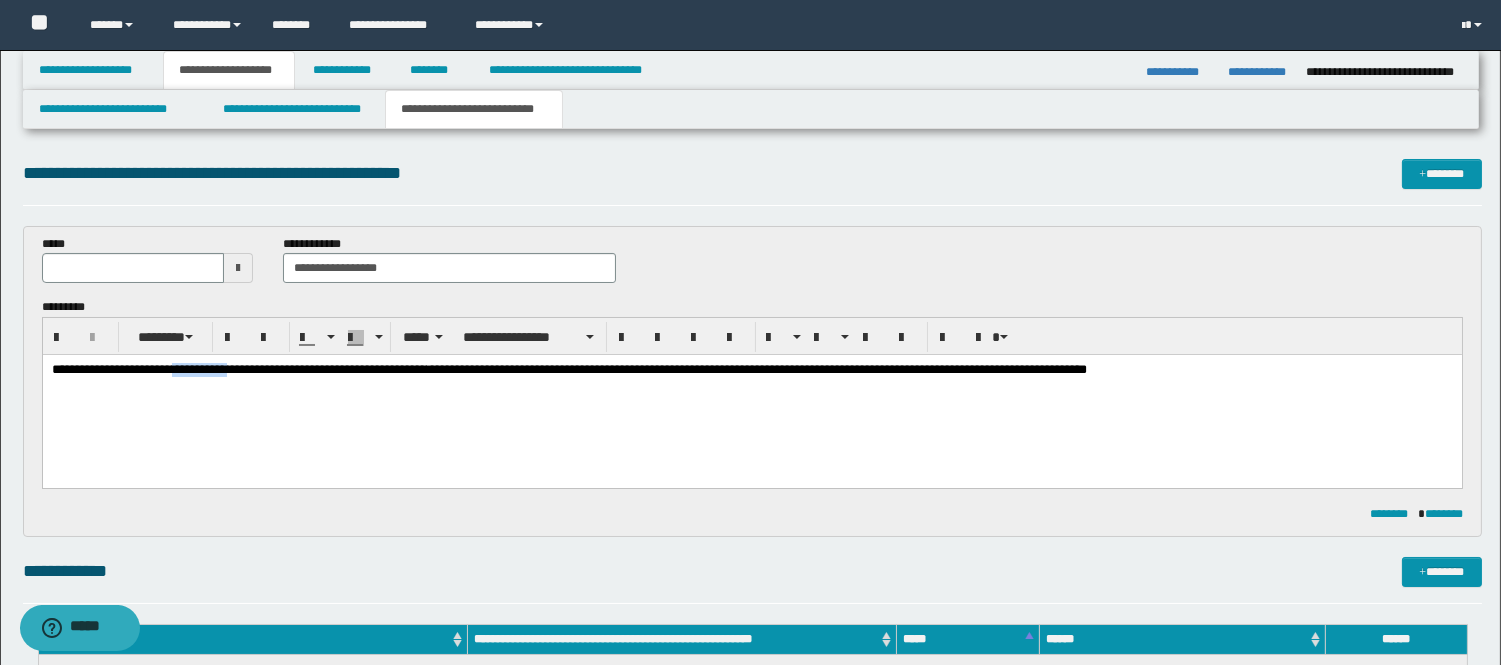 drag, startPoint x: 274, startPoint y: 379, endPoint x: 201, endPoint y: 381, distance: 73.02739 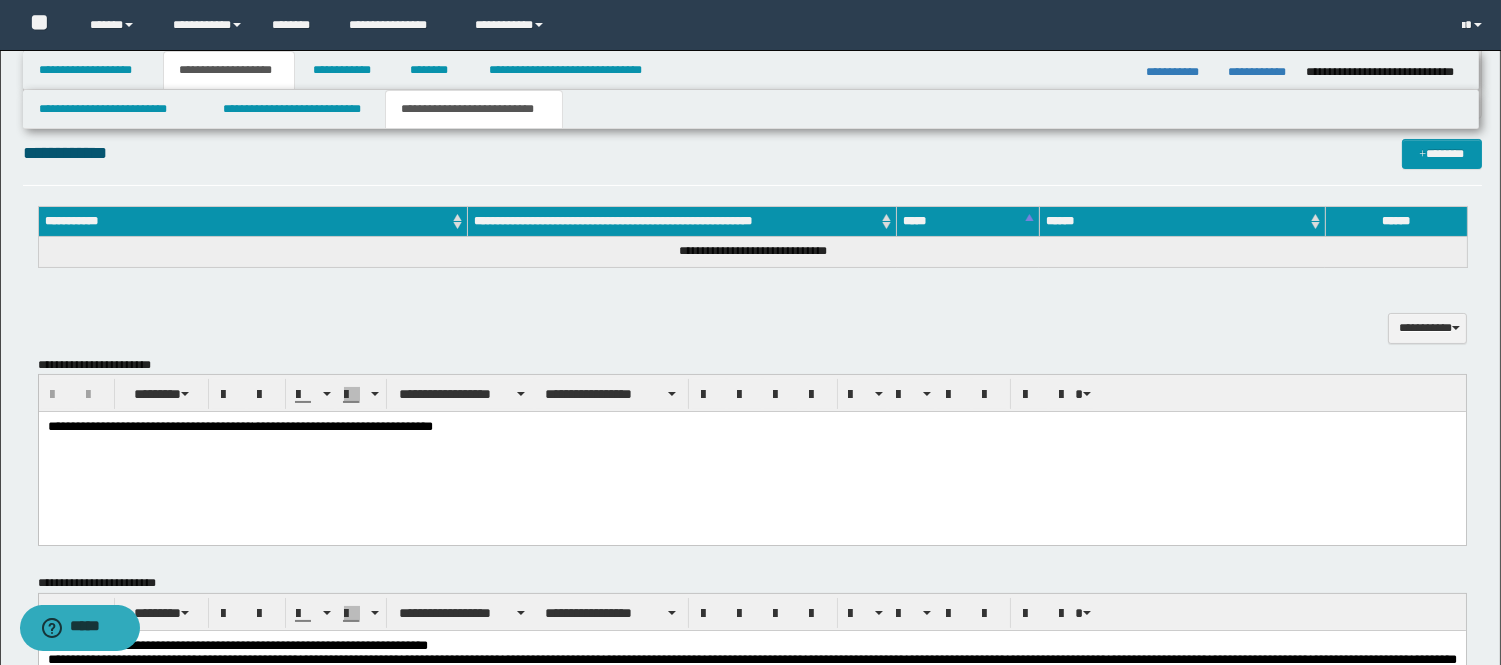 scroll, scrollTop: 444, scrollLeft: 0, axis: vertical 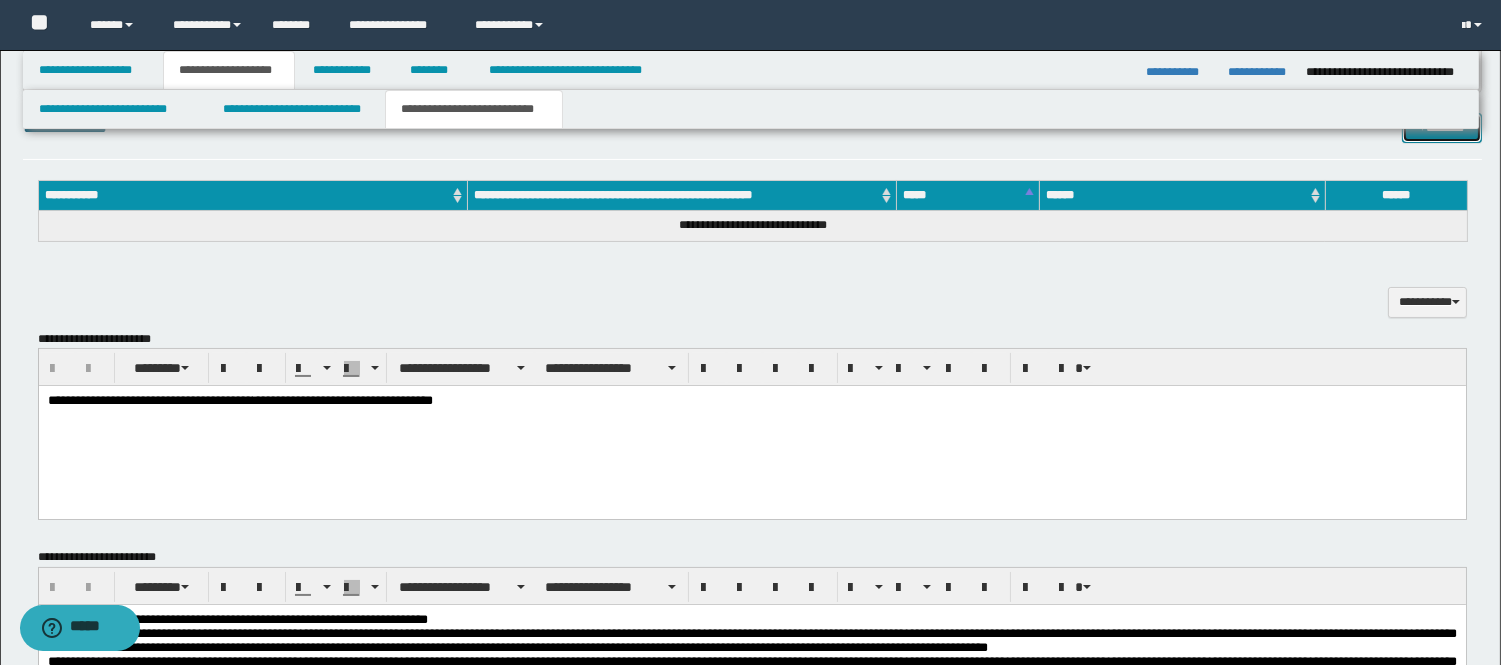 click on "*******" at bounding box center [1442, 128] 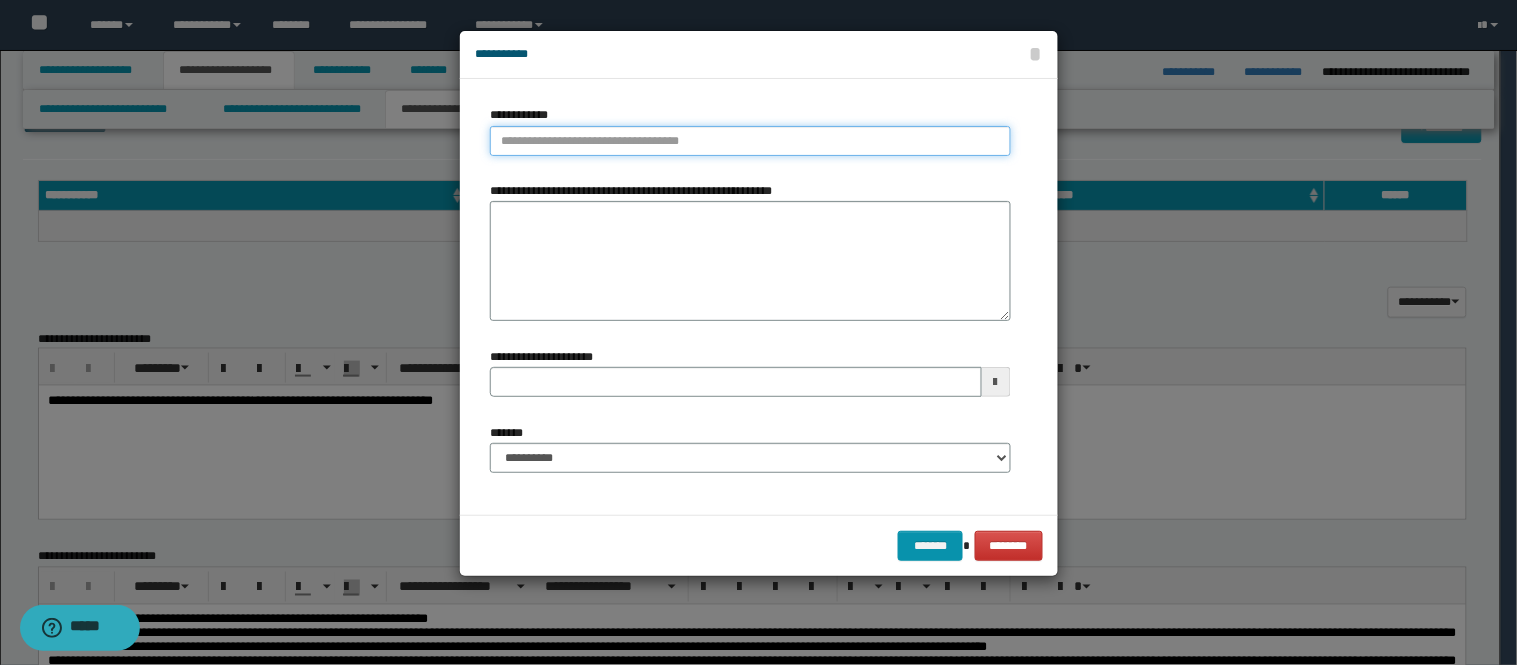 click on "**********" at bounding box center [750, 141] 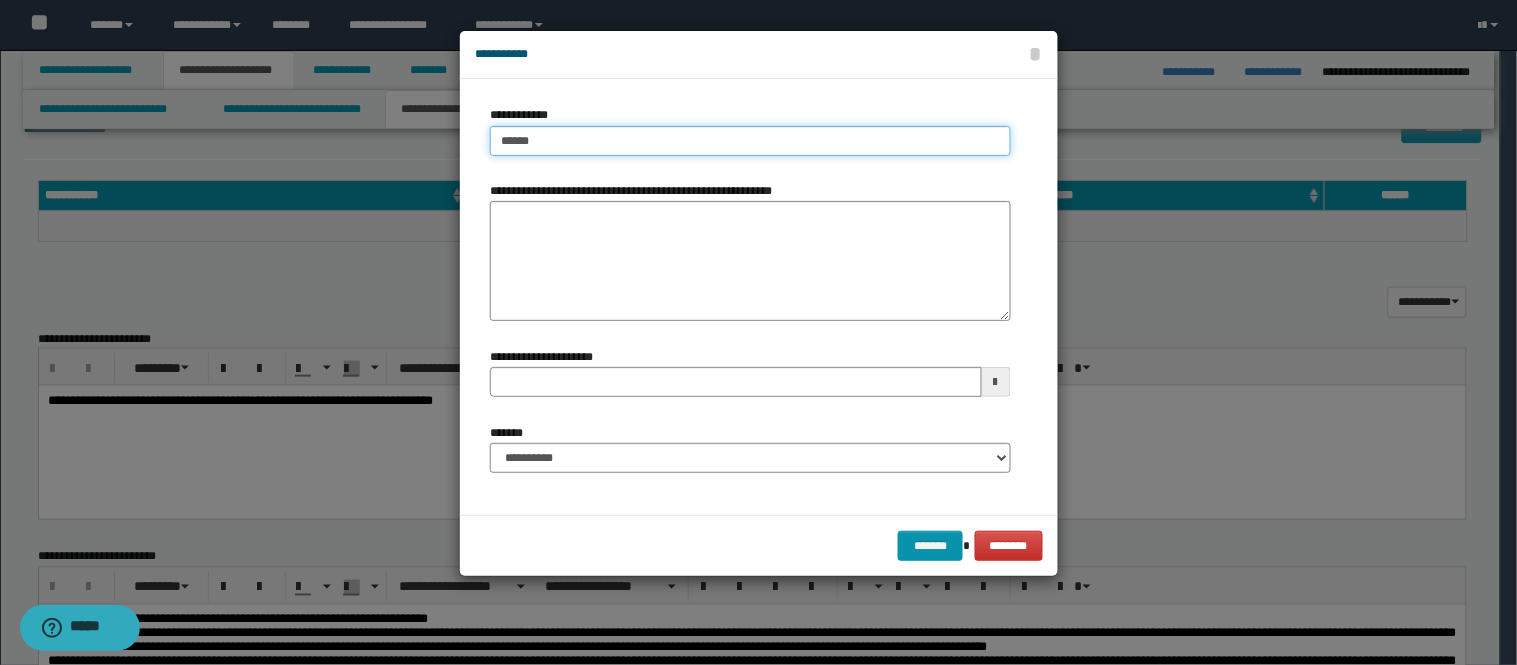 type on "*******" 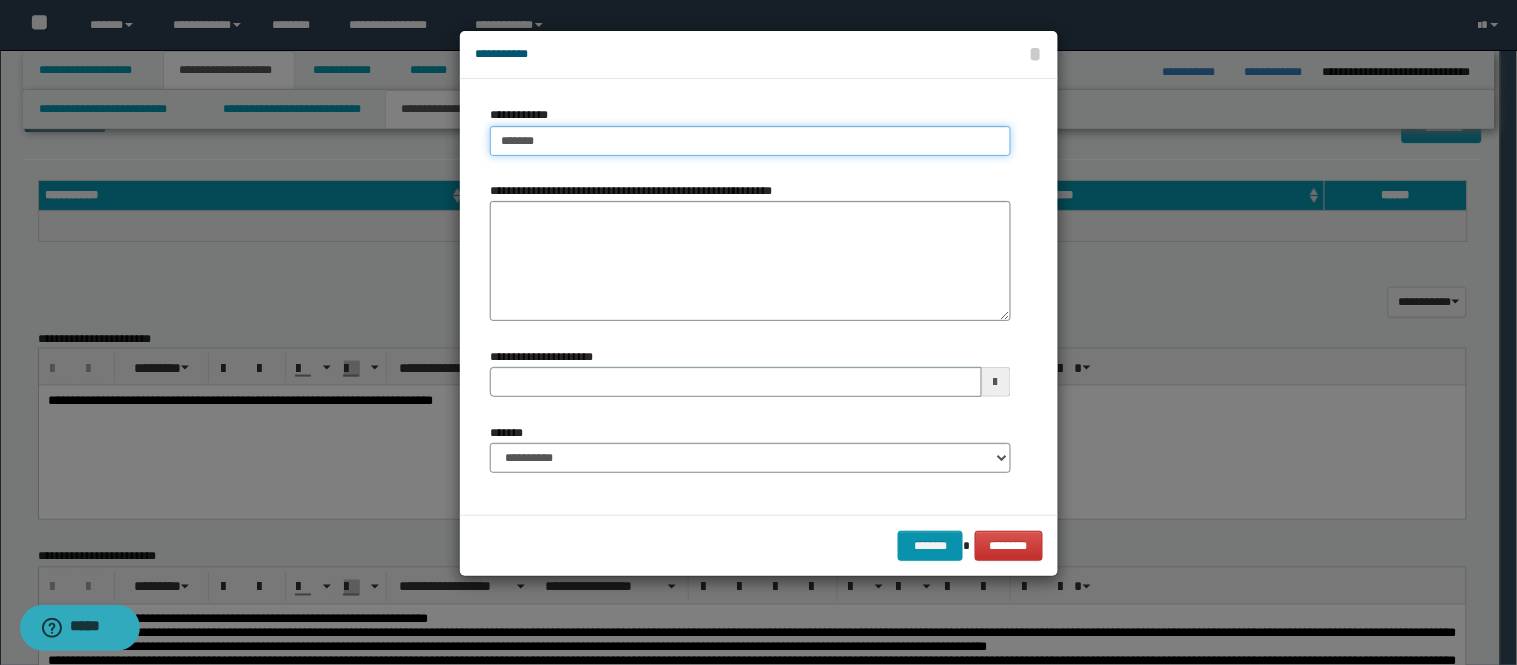type on "**********" 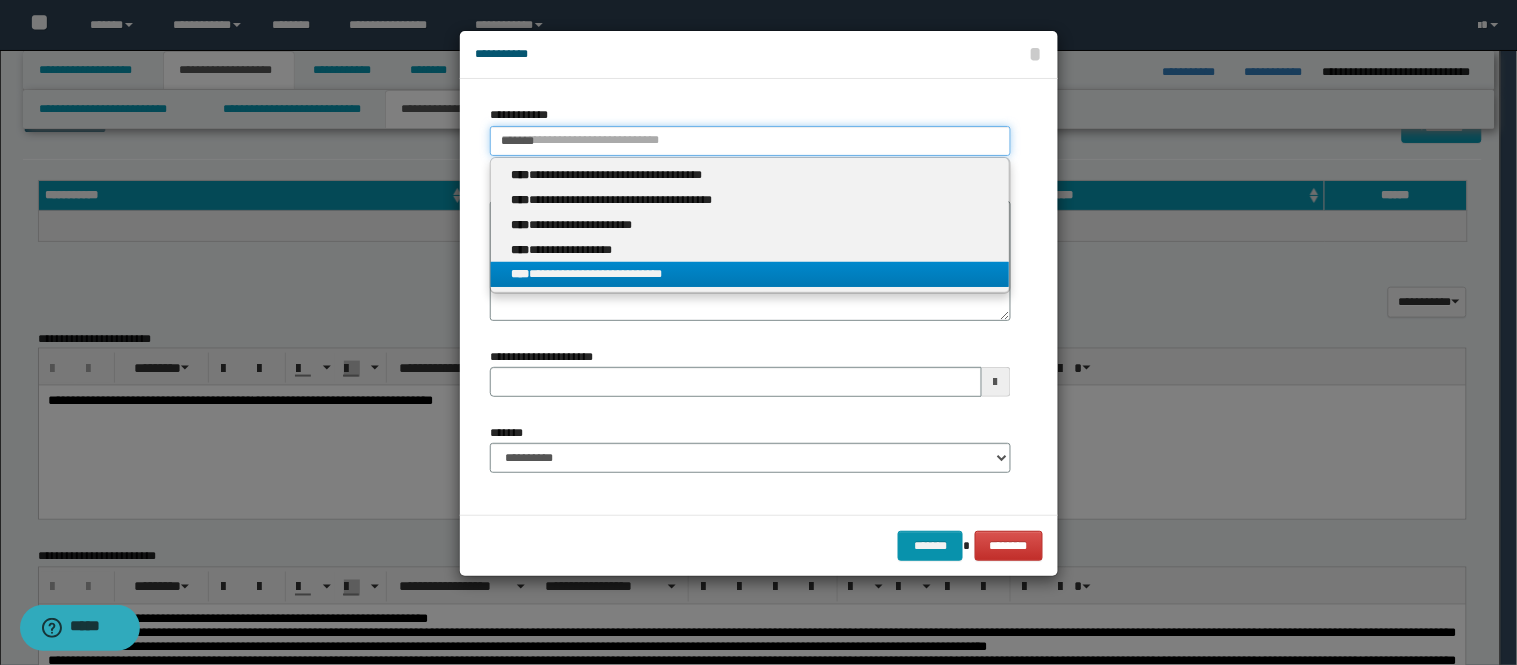 type on "*******" 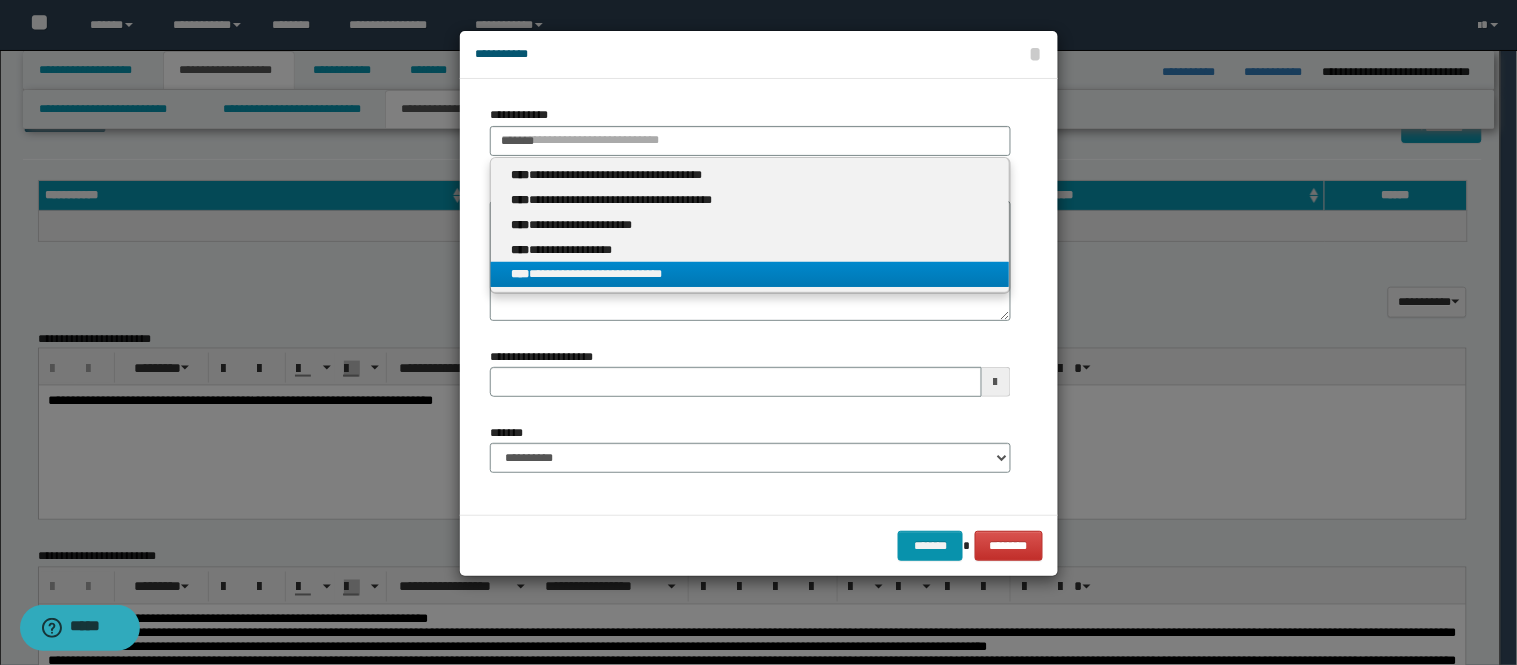 click on "**********" at bounding box center [750, 274] 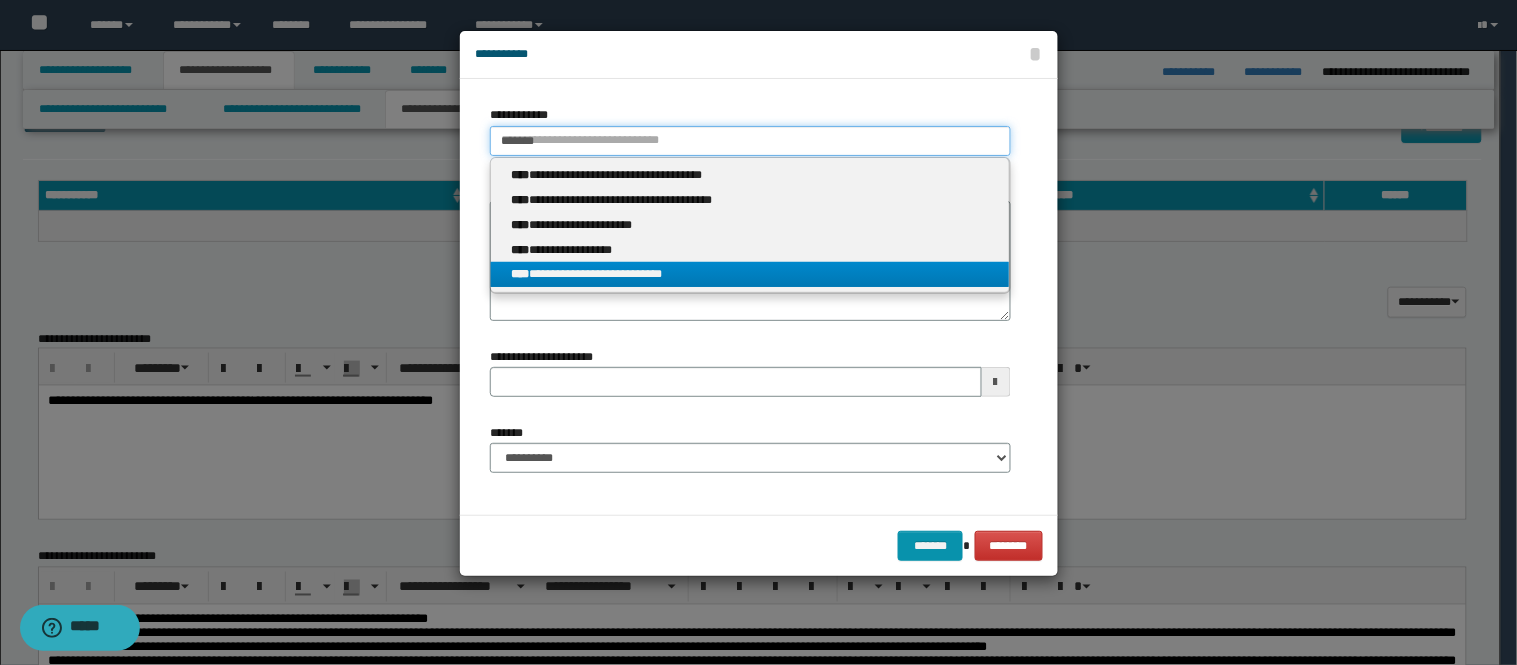 type 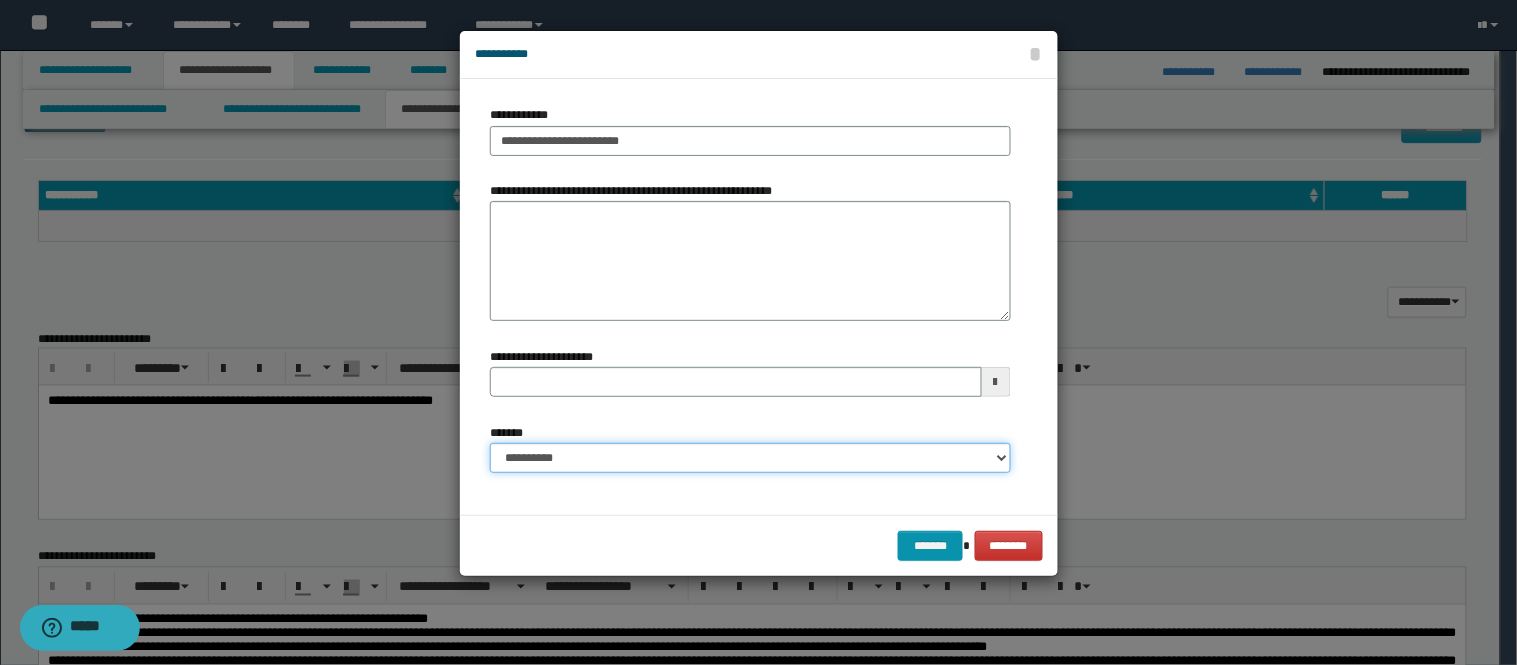click on "**********" at bounding box center [750, 458] 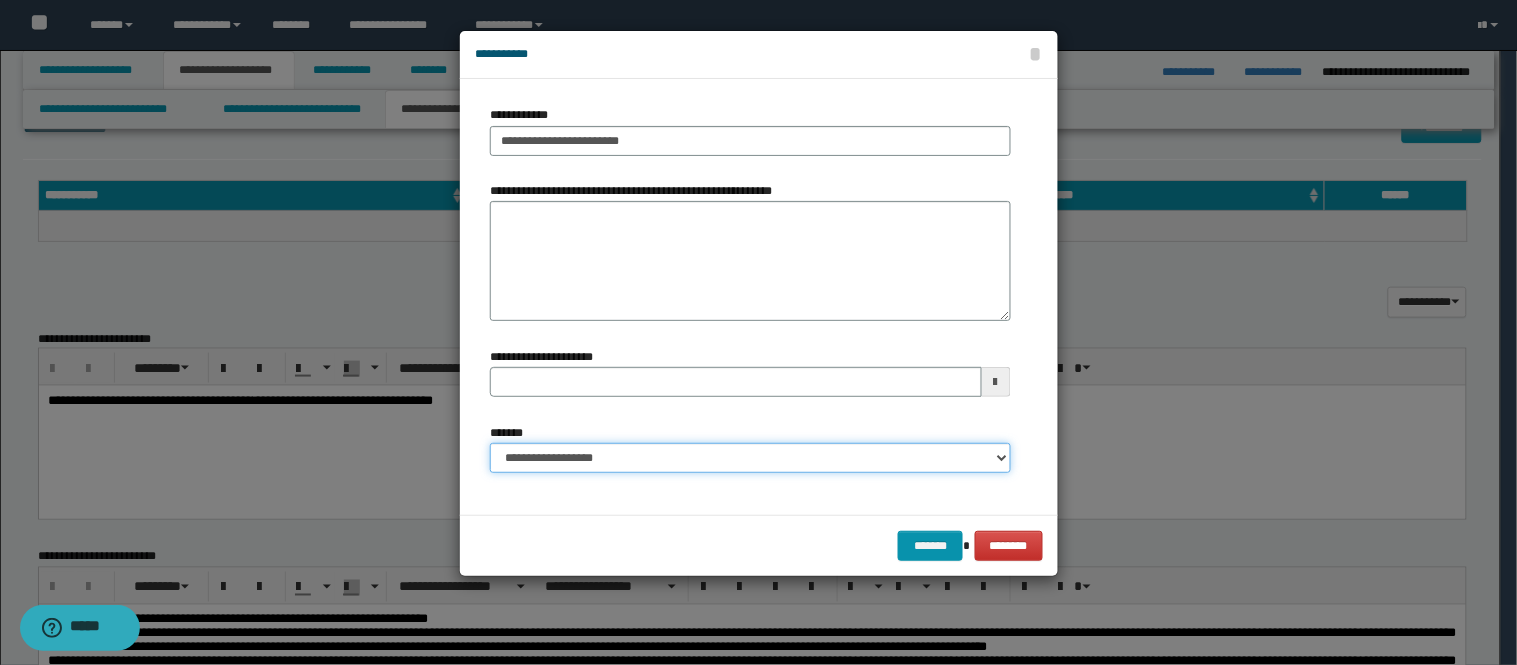 click on "**********" at bounding box center [750, 458] 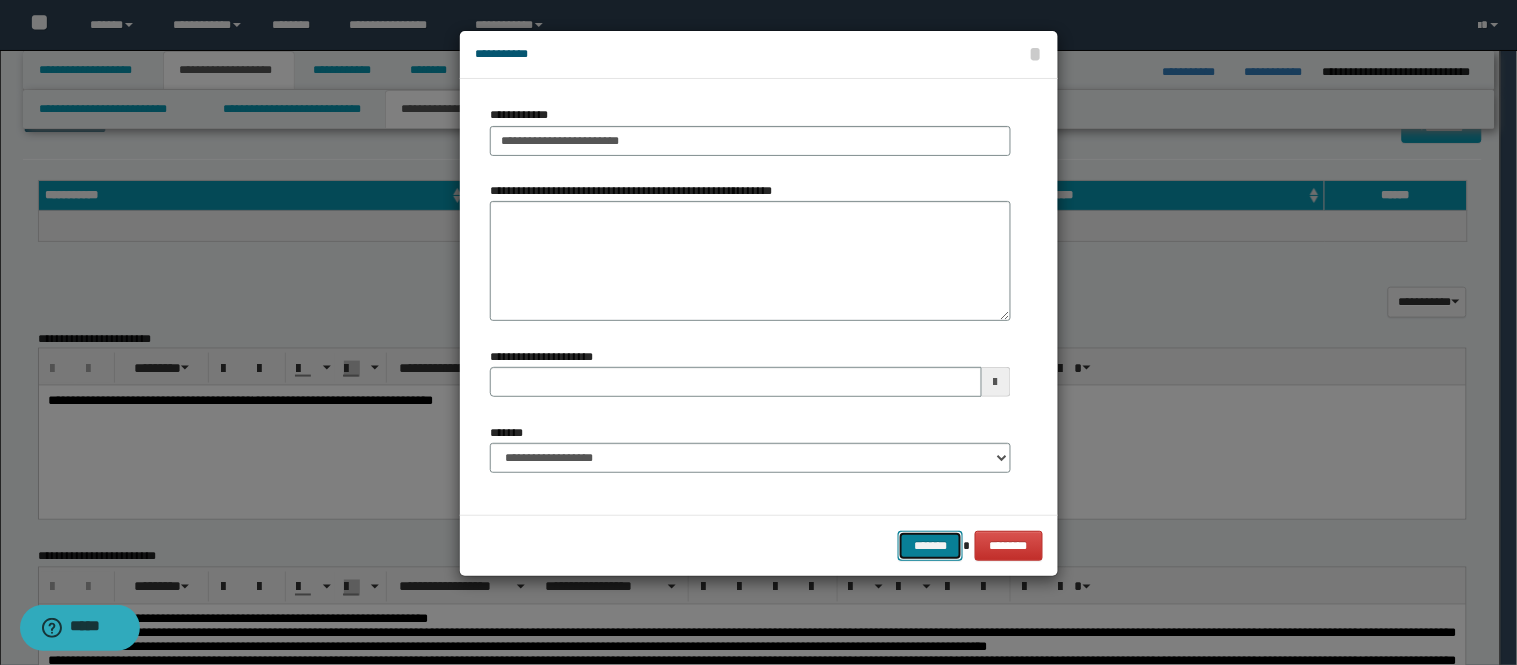 drag, startPoint x: 943, startPoint y: 538, endPoint x: 901, endPoint y: 490, distance: 63.780876 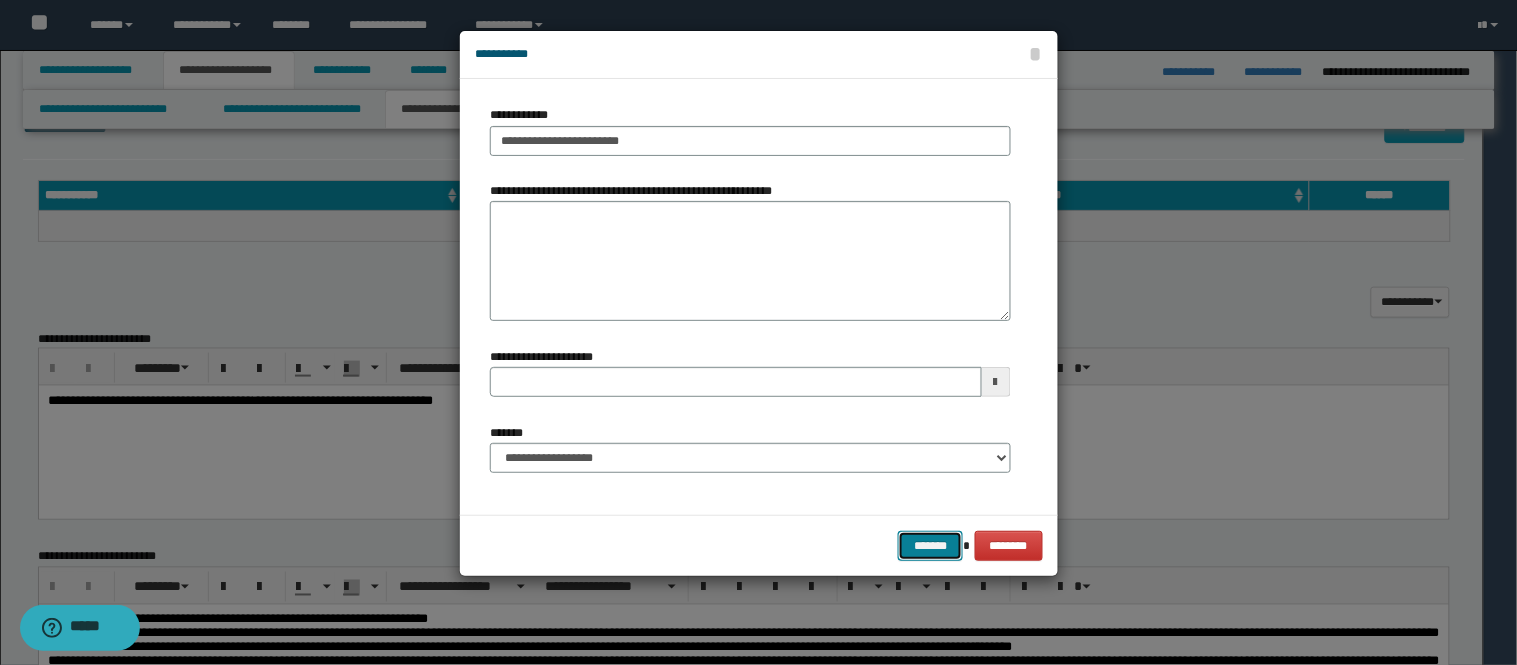 type 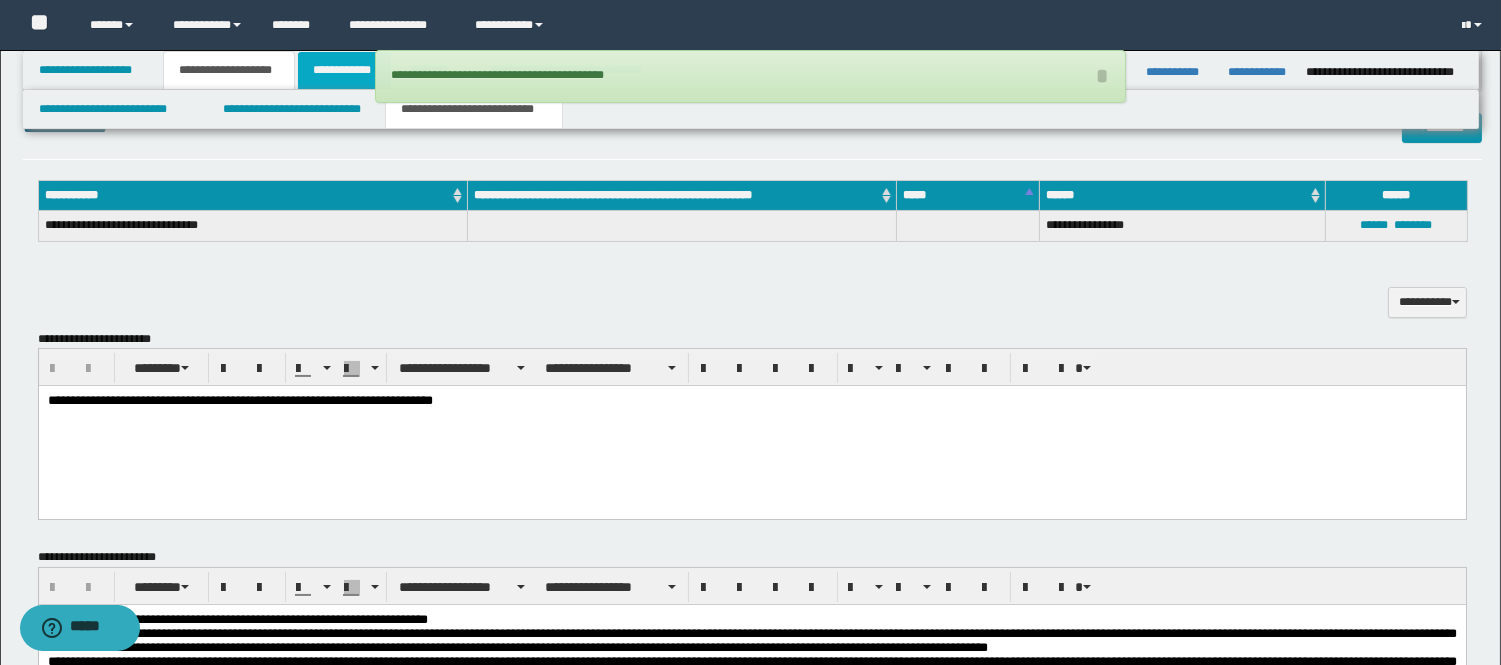 click on "**********" at bounding box center [344, 70] 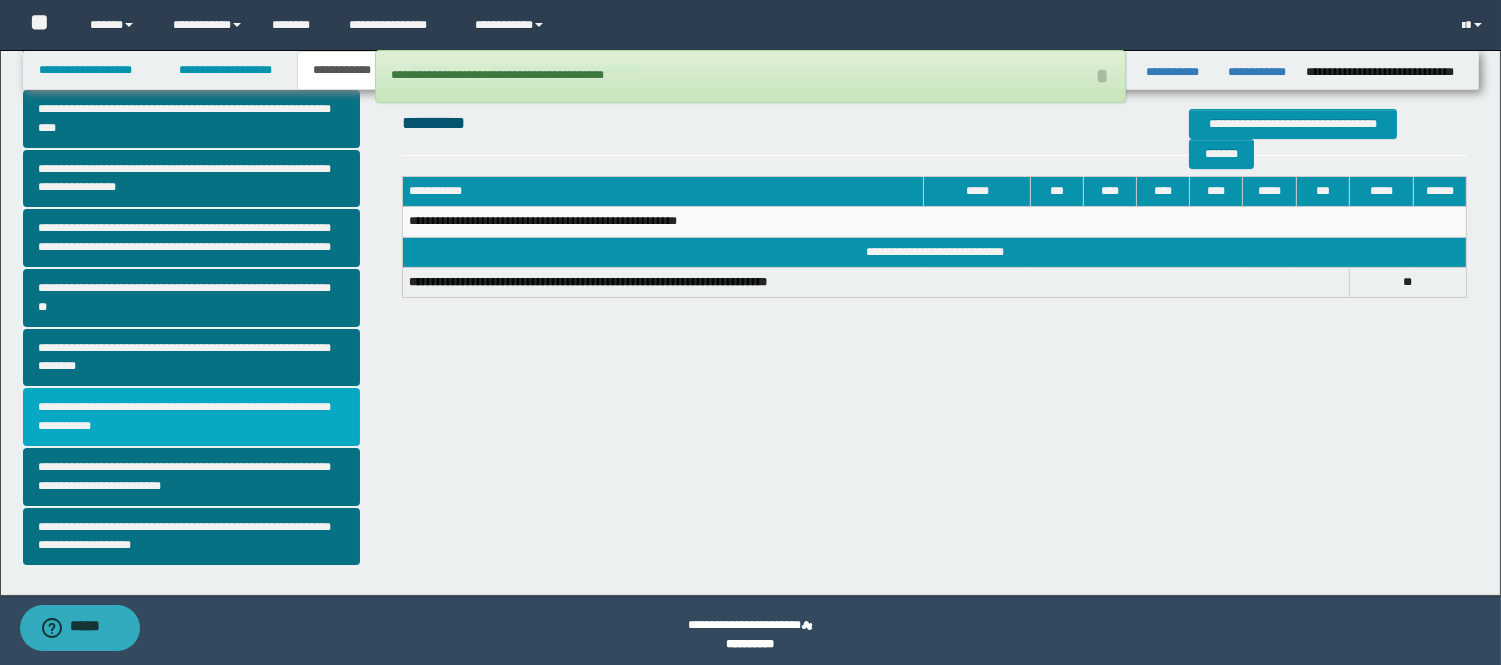 scroll, scrollTop: 445, scrollLeft: 0, axis: vertical 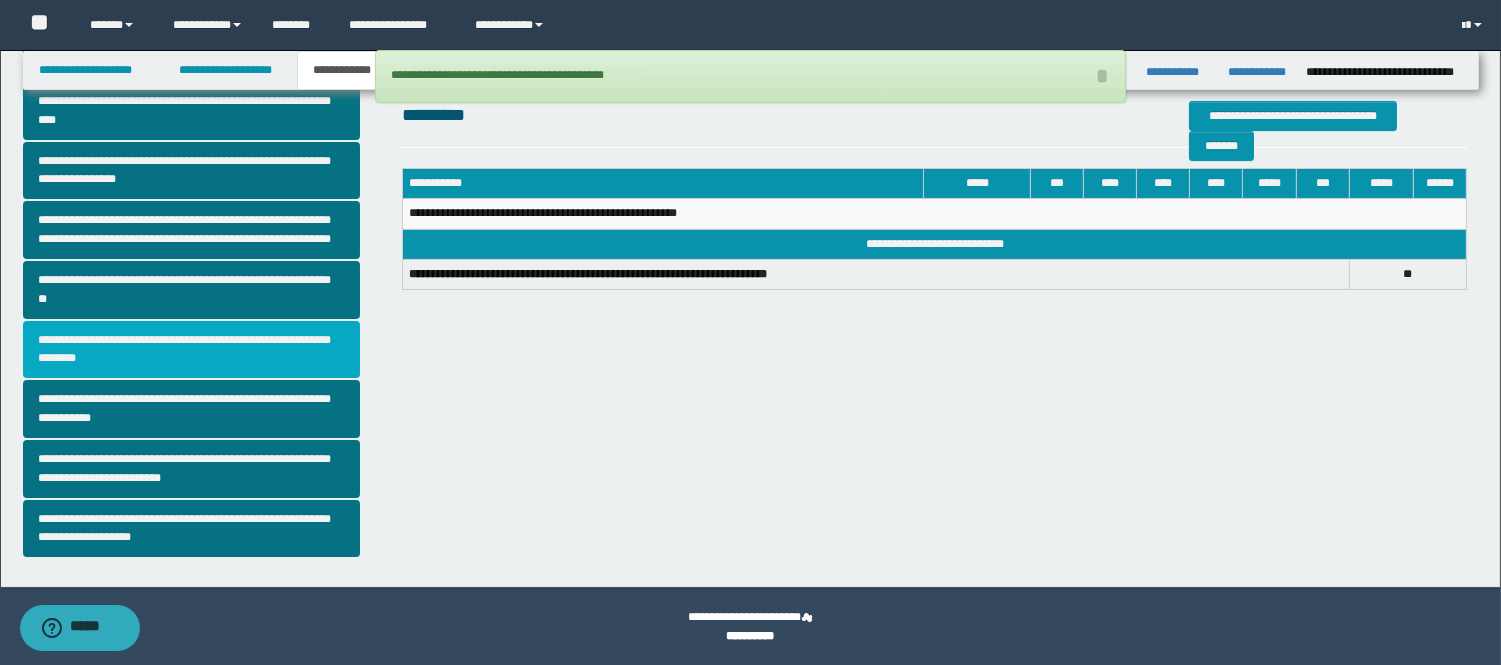 click on "**********" at bounding box center (192, 350) 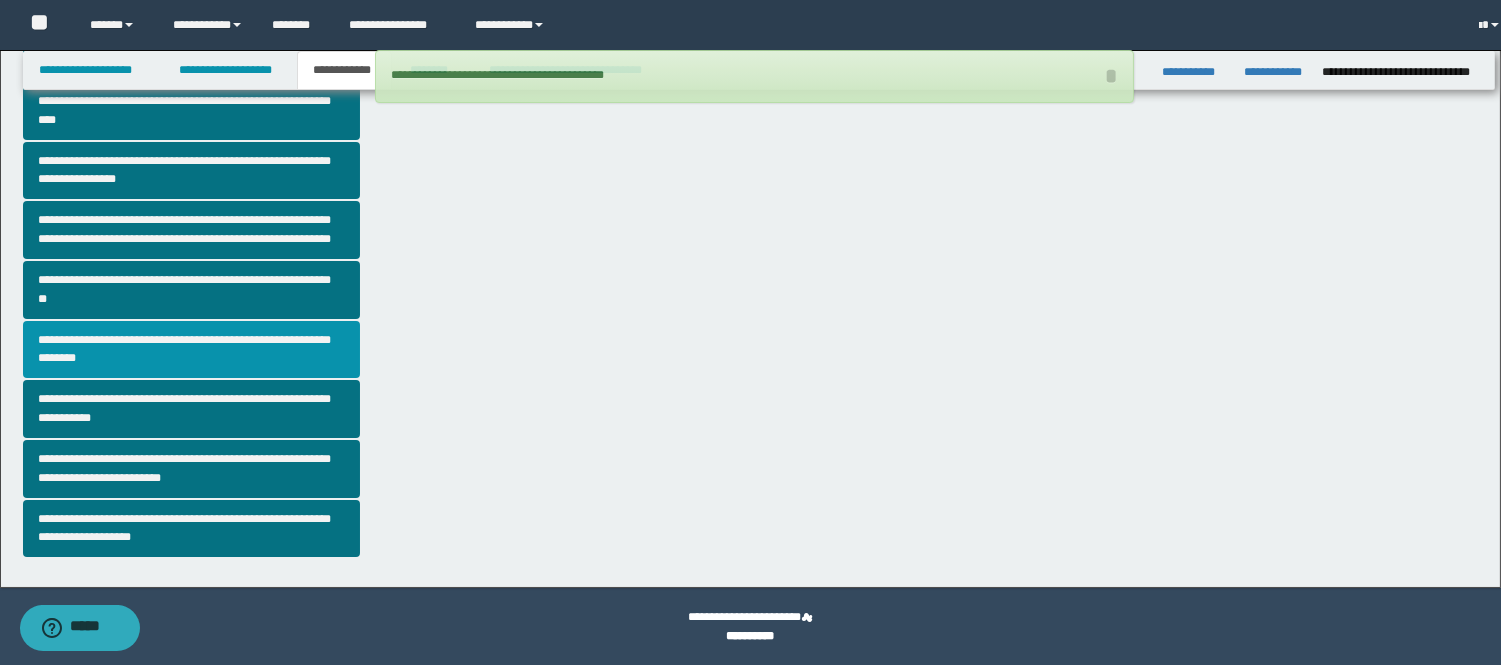 scroll, scrollTop: 0, scrollLeft: 0, axis: both 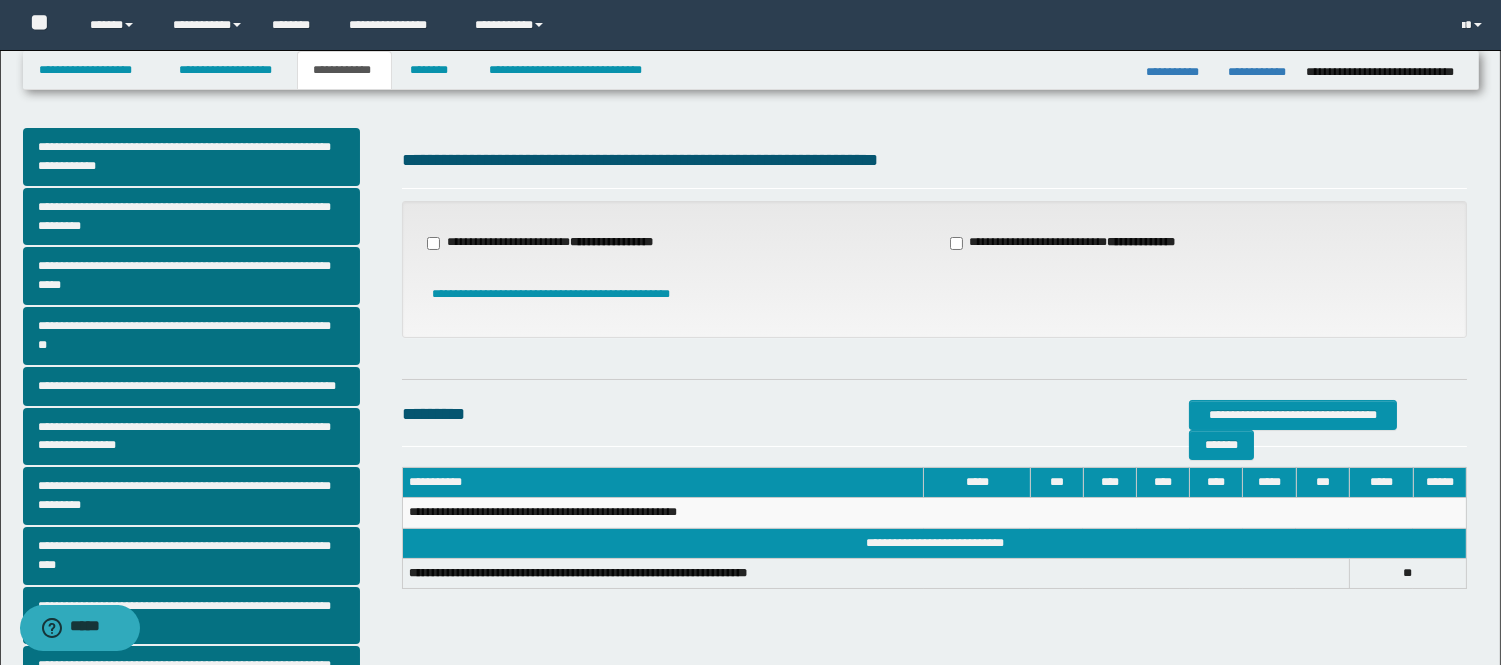 click on "**********" at bounding box center (673, 243) 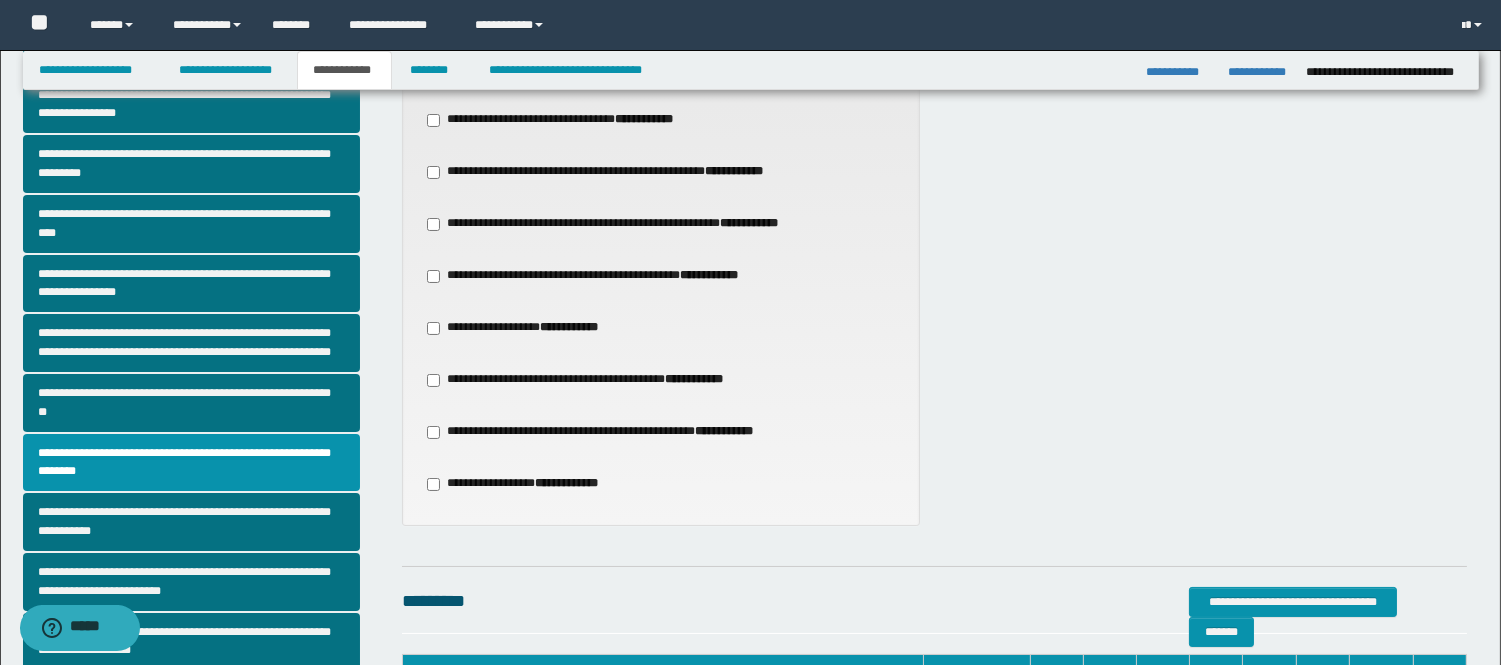 scroll, scrollTop: 333, scrollLeft: 0, axis: vertical 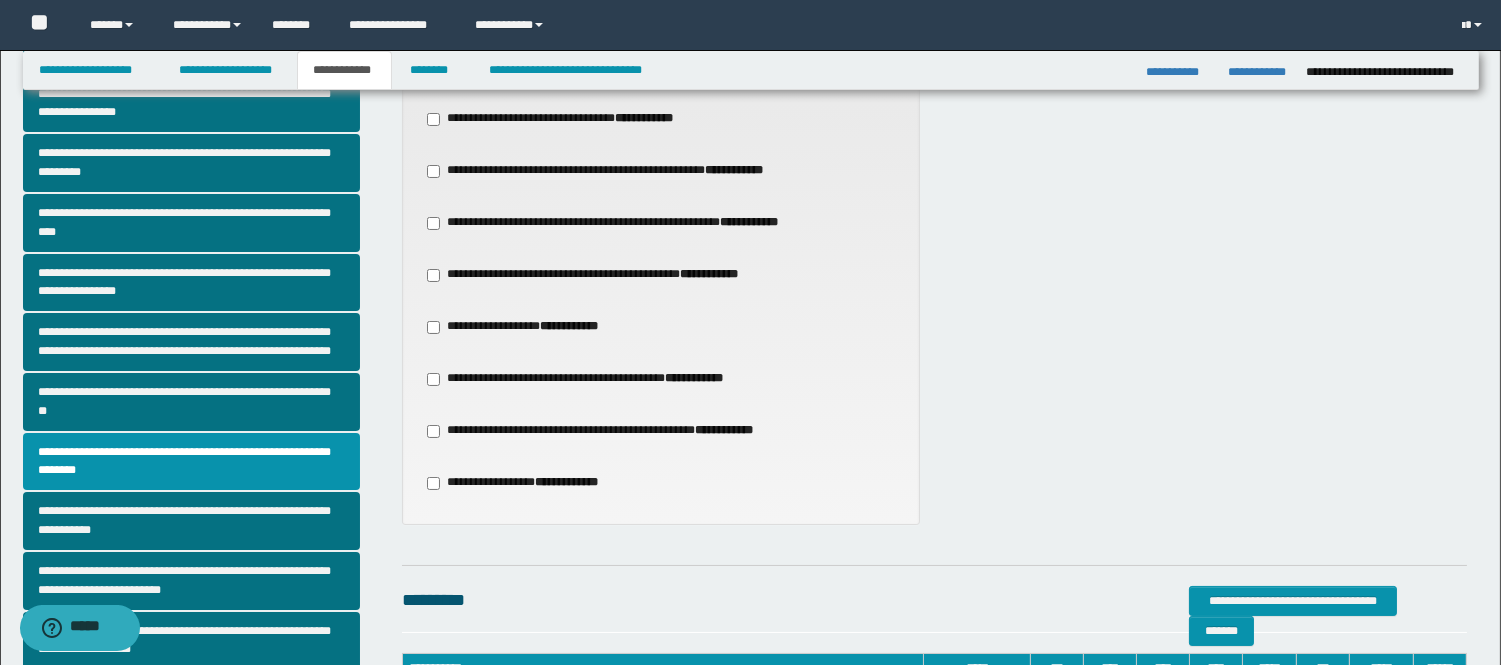 click on "**********" at bounding box center (521, 327) 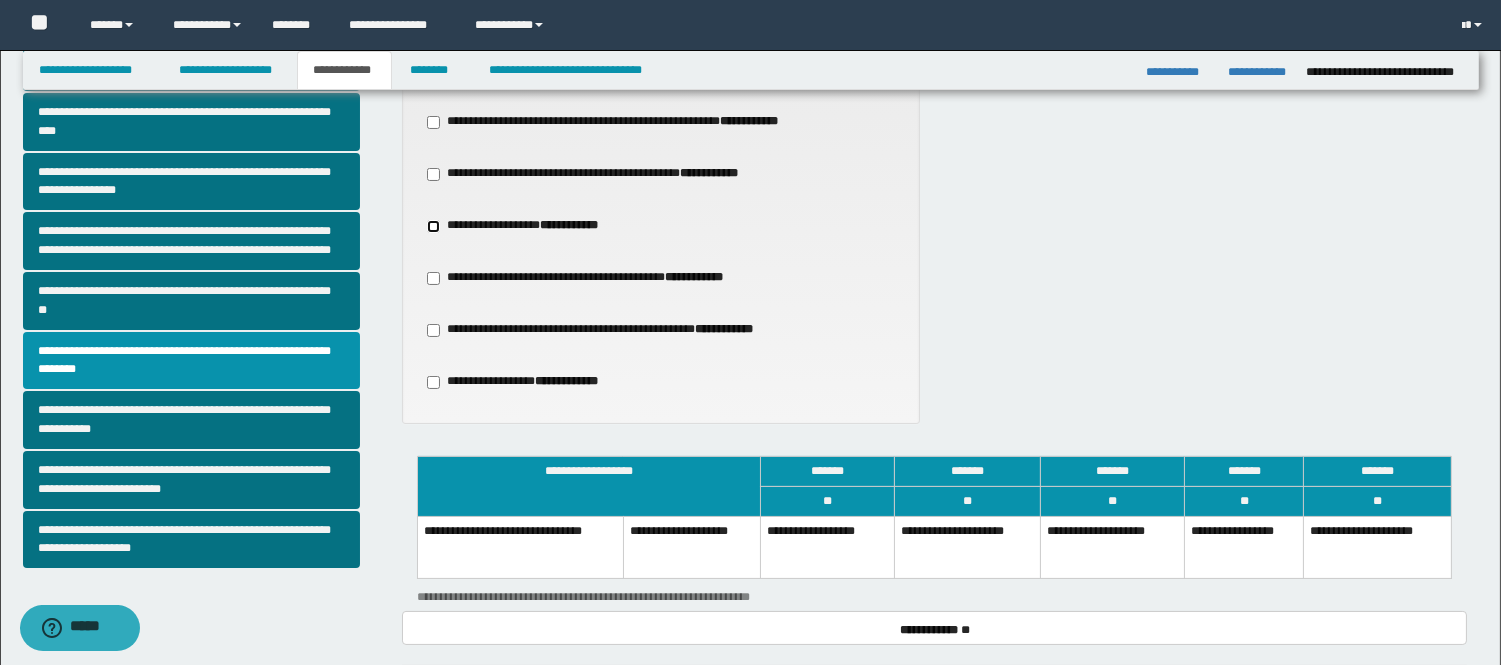 scroll, scrollTop: 666, scrollLeft: 0, axis: vertical 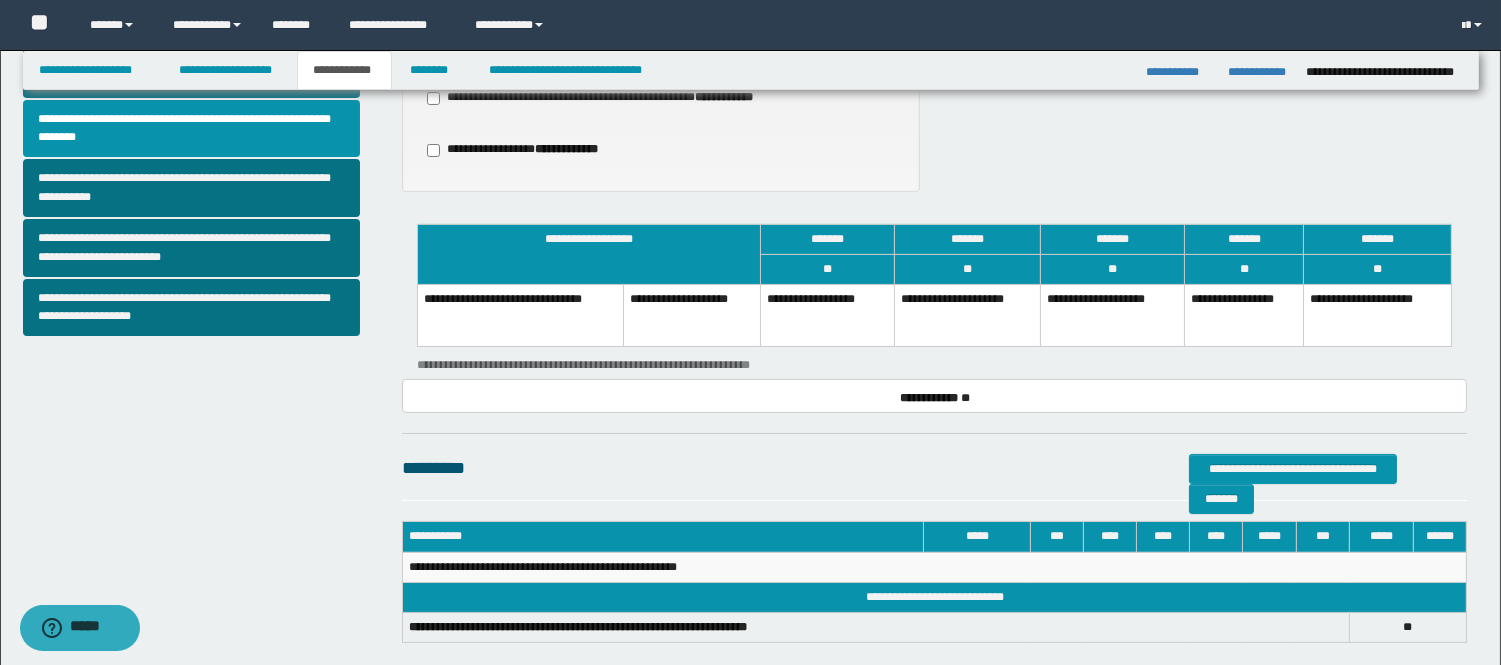 click on "**********" at bounding box center (1112, 316) 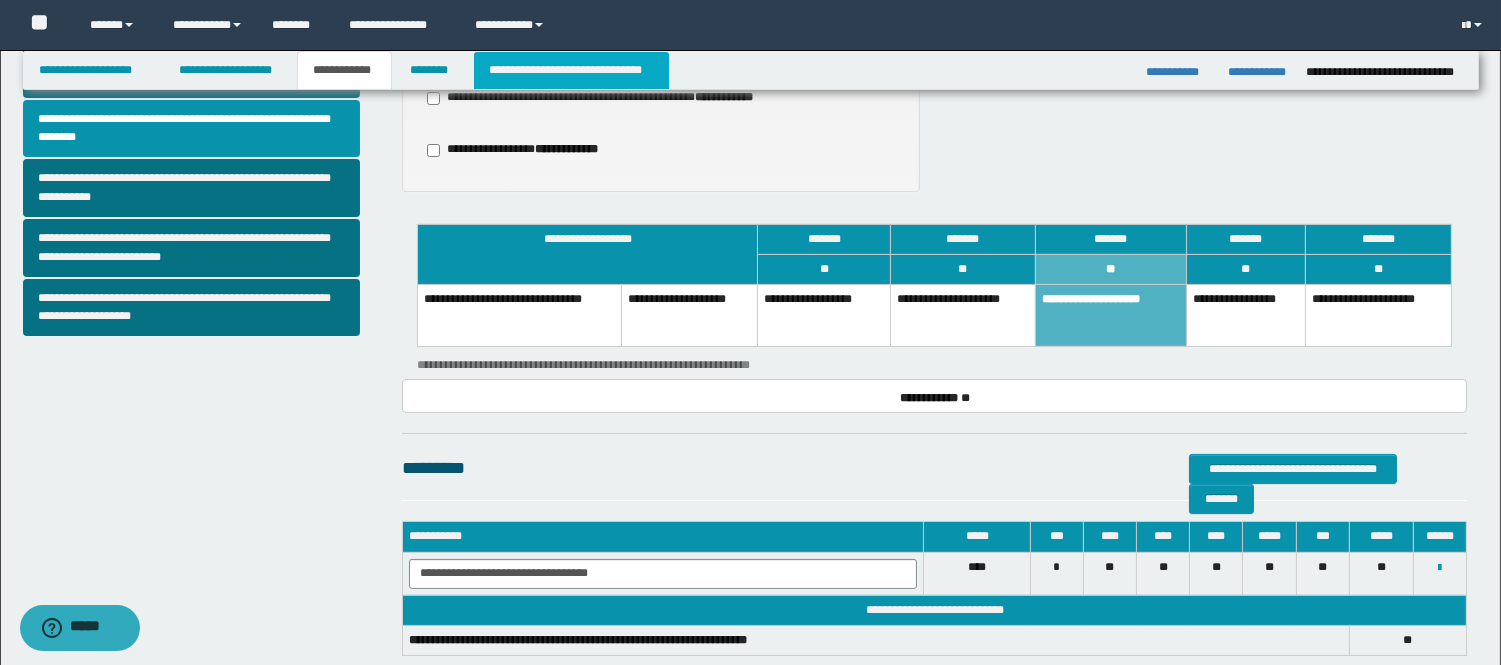 click on "**********" at bounding box center [571, 70] 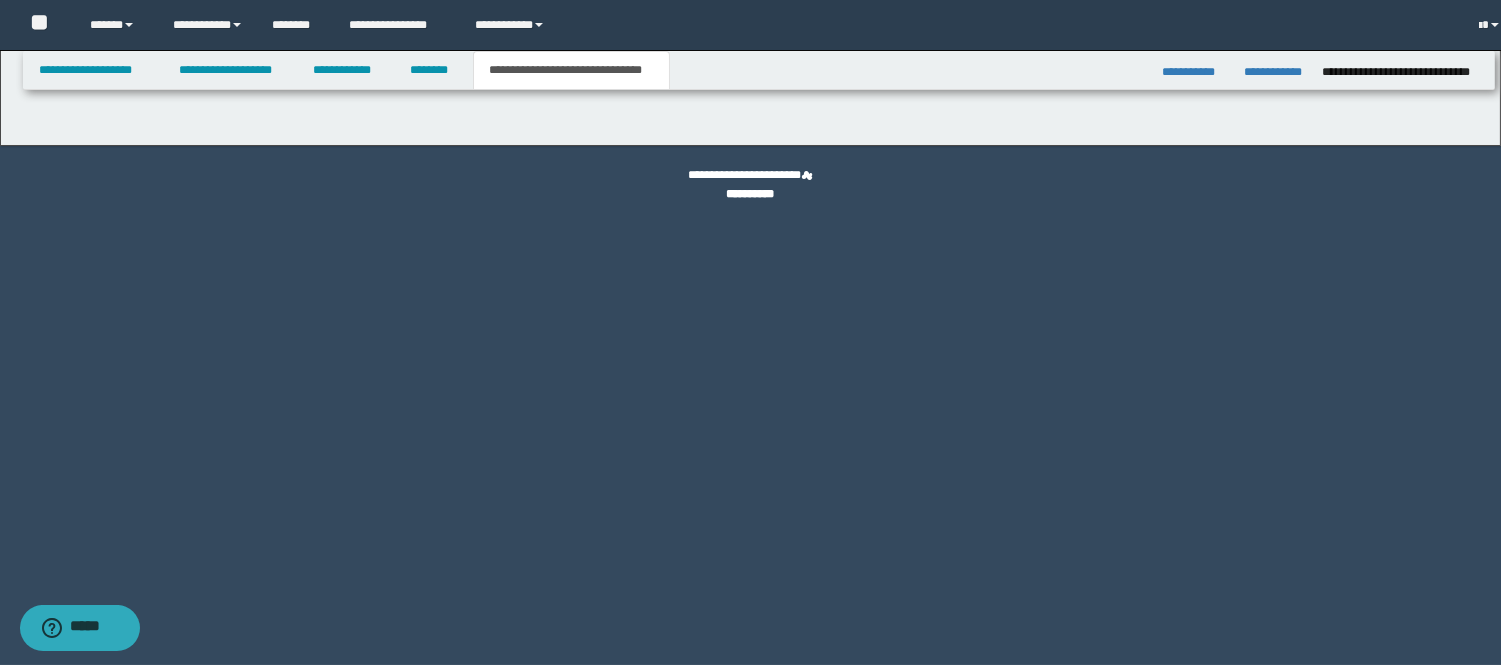 scroll, scrollTop: 0, scrollLeft: 0, axis: both 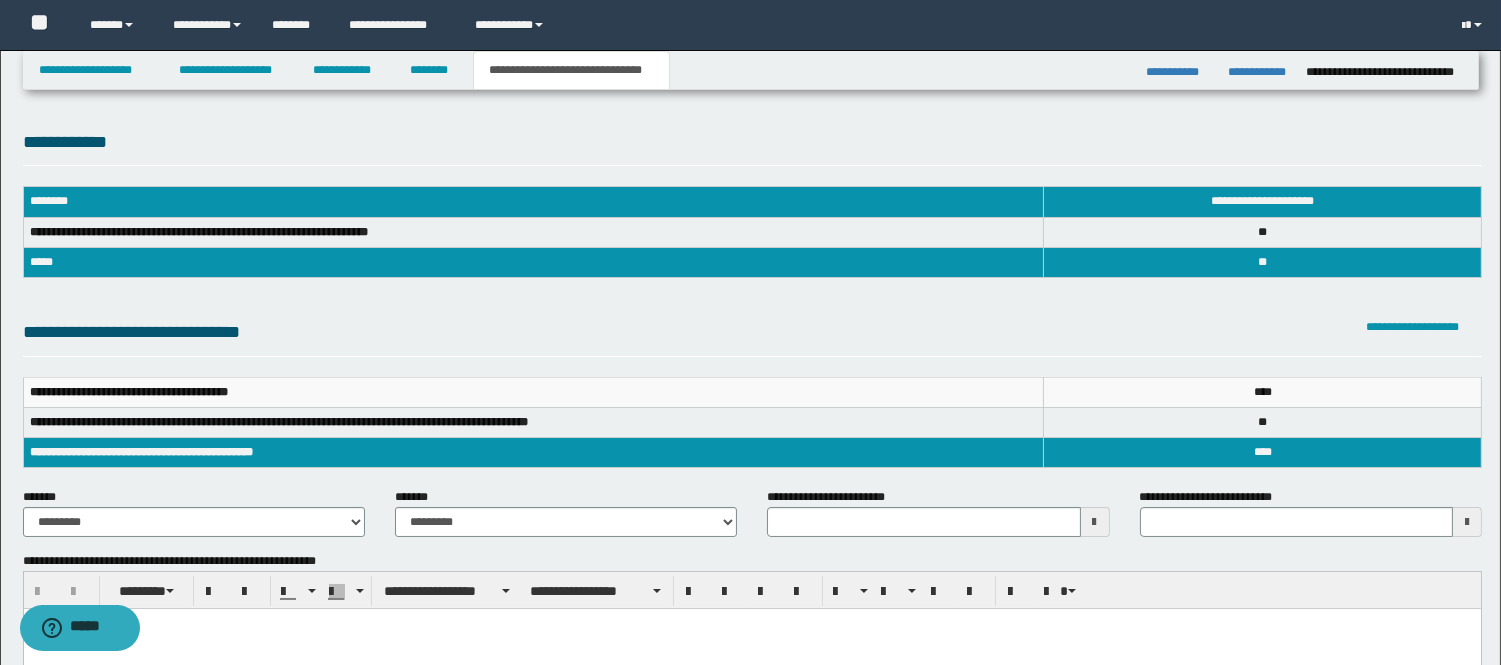 click at bounding box center (1095, 522) 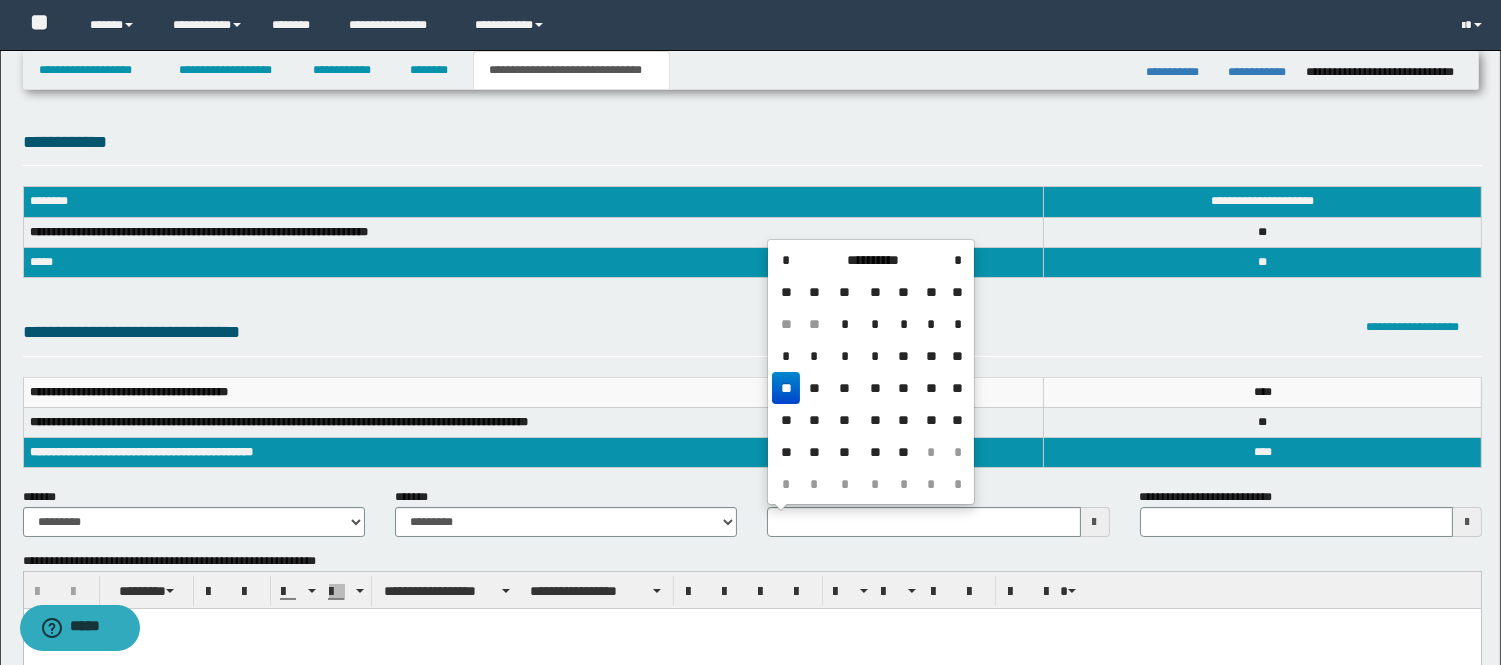 click on "**********" at bounding box center [872, 260] 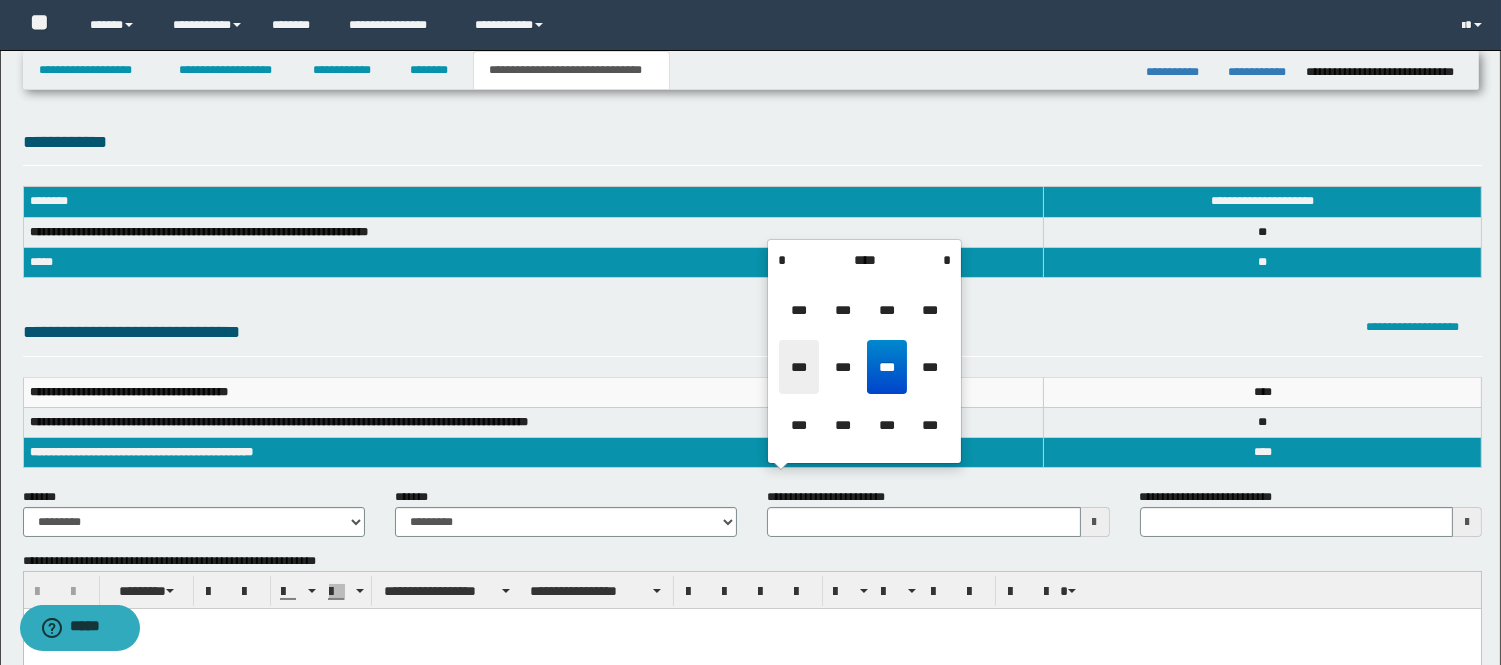 click on "***" at bounding box center (799, 367) 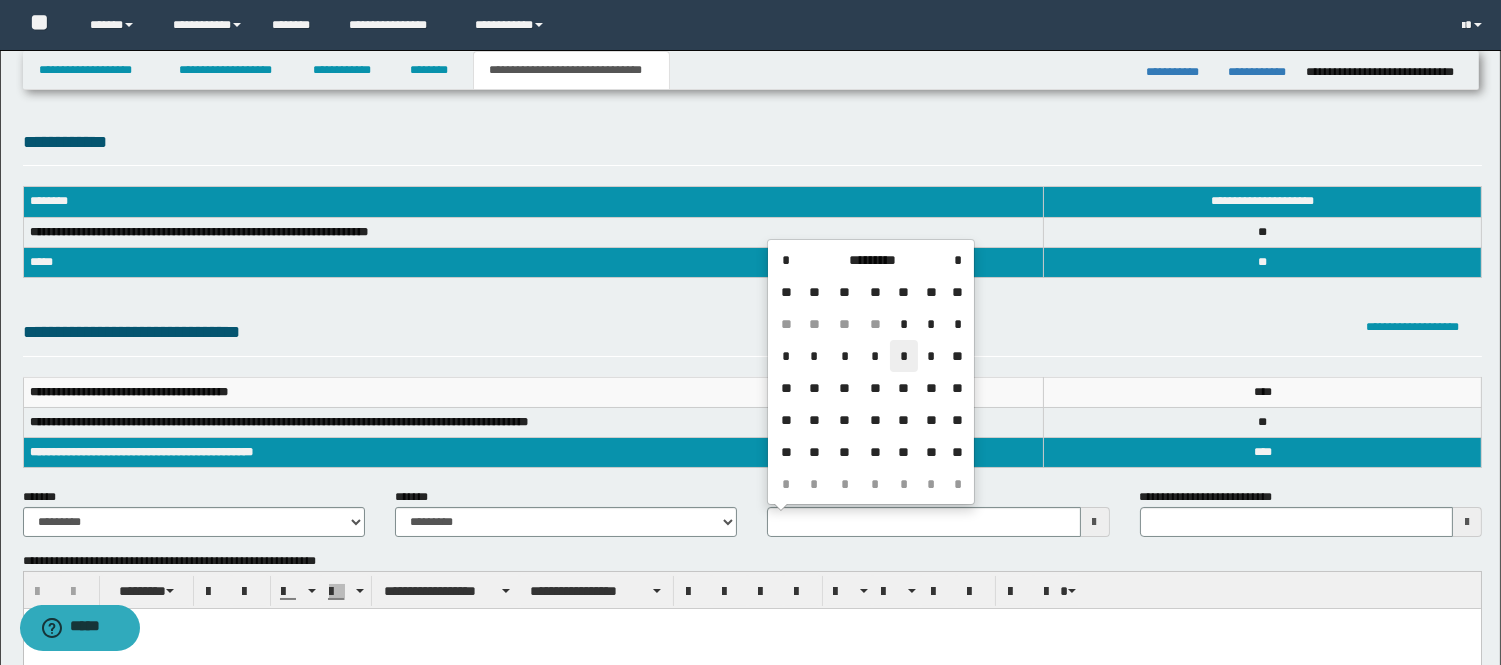 click on "*" at bounding box center (904, 356) 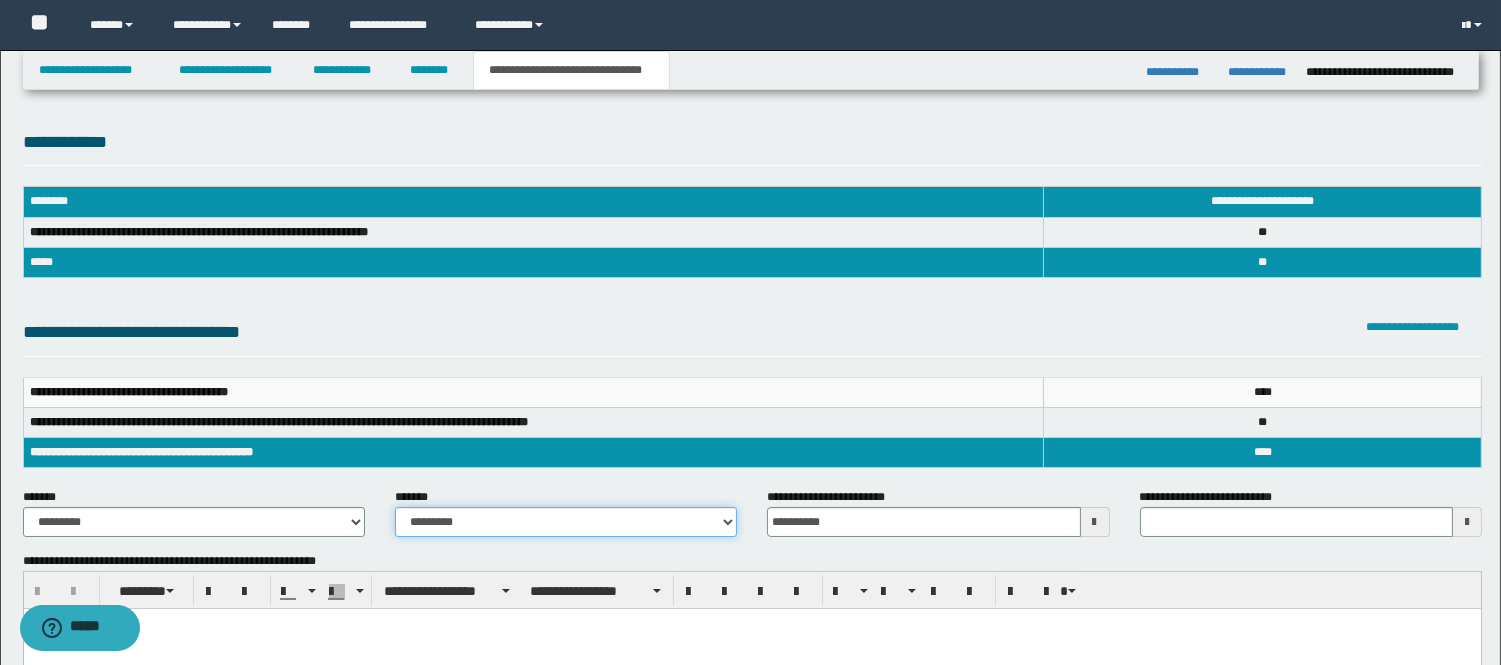 click on "**********" at bounding box center (566, 522) 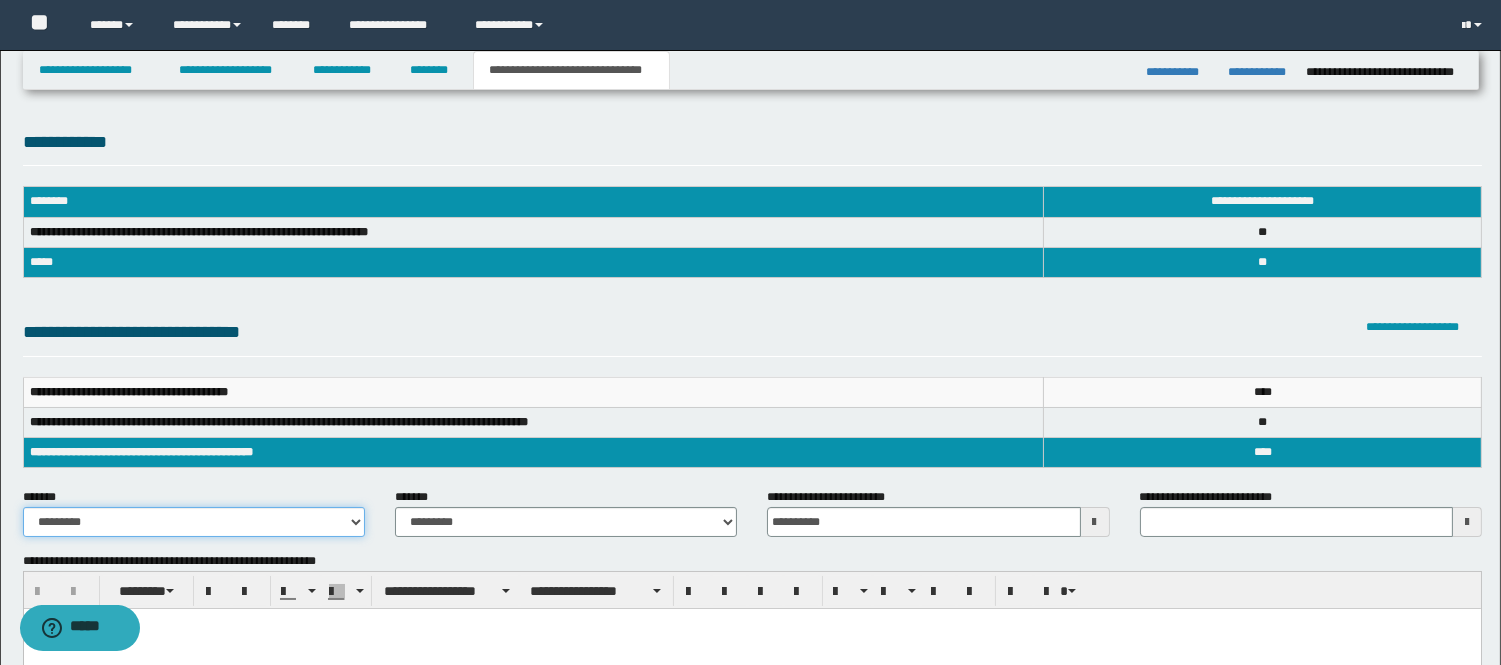 click on "**********" at bounding box center (194, 522) 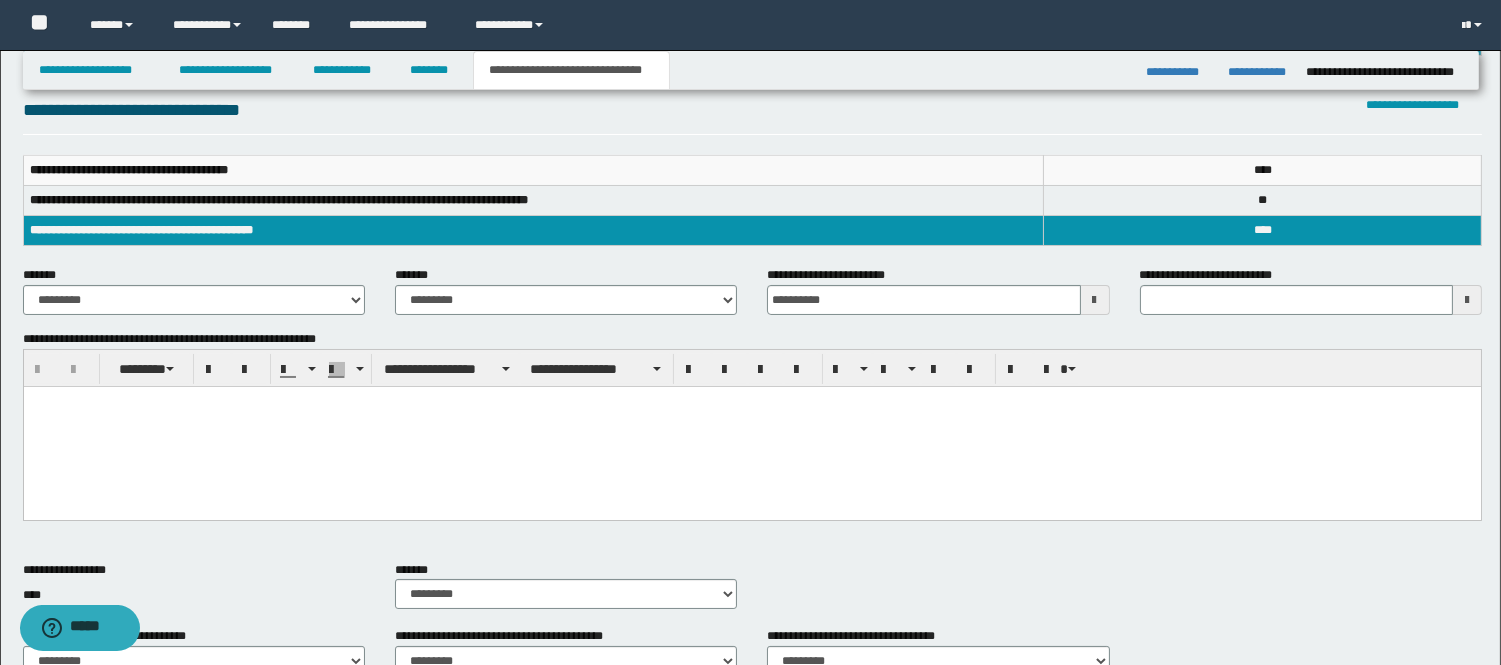 click at bounding box center [751, 426] 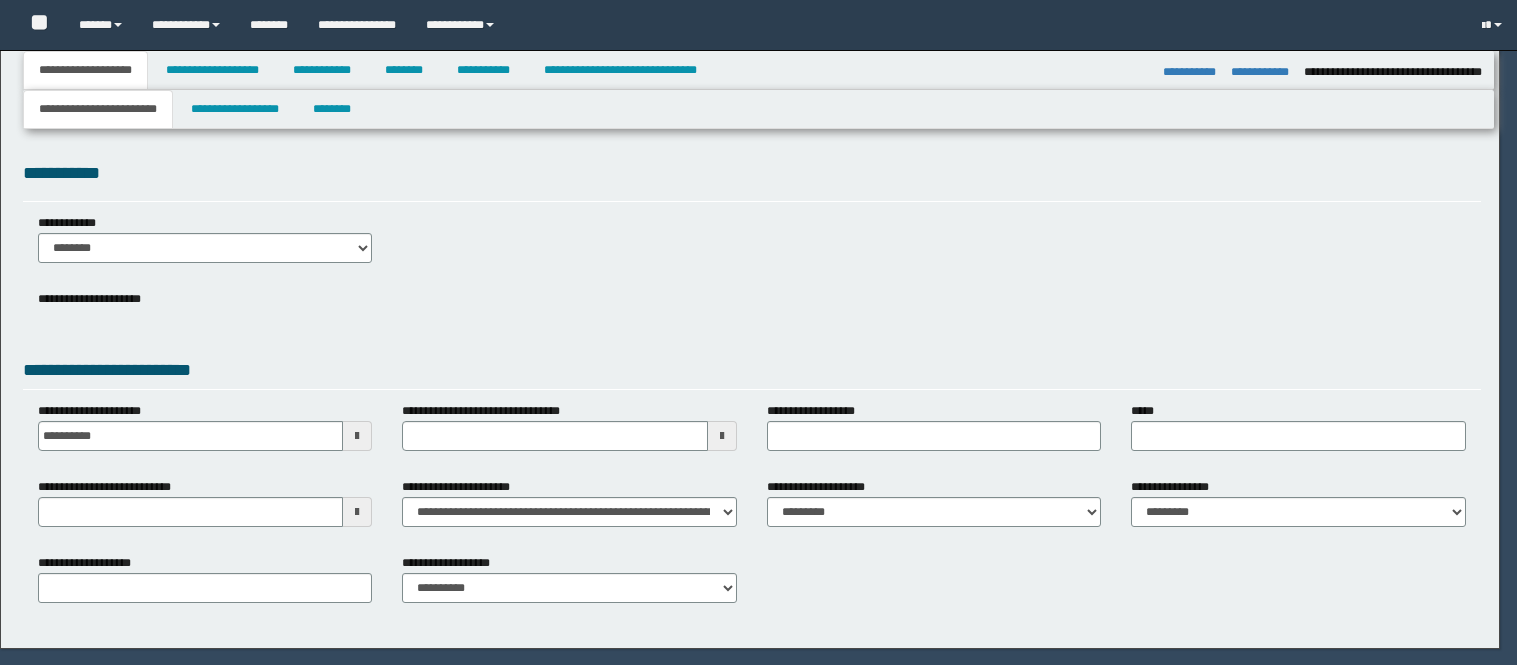 select on "*" 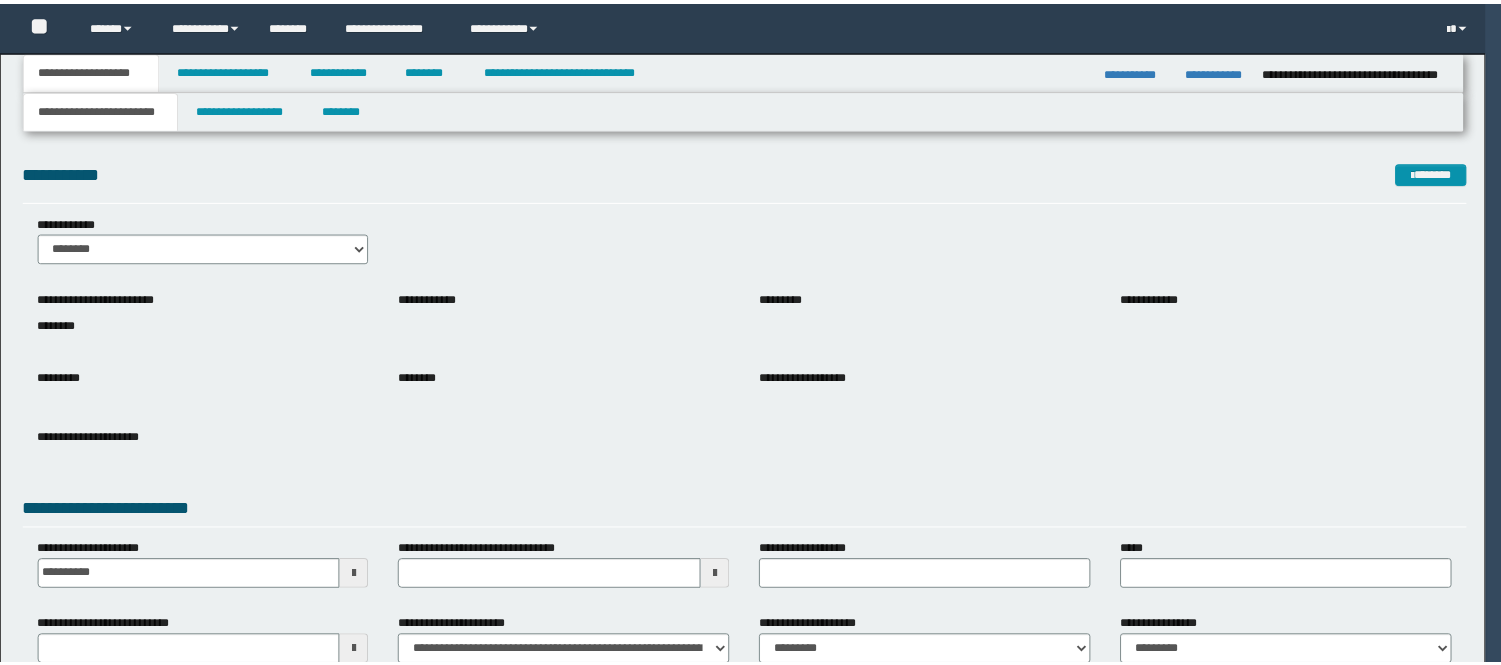 scroll, scrollTop: 0, scrollLeft: 0, axis: both 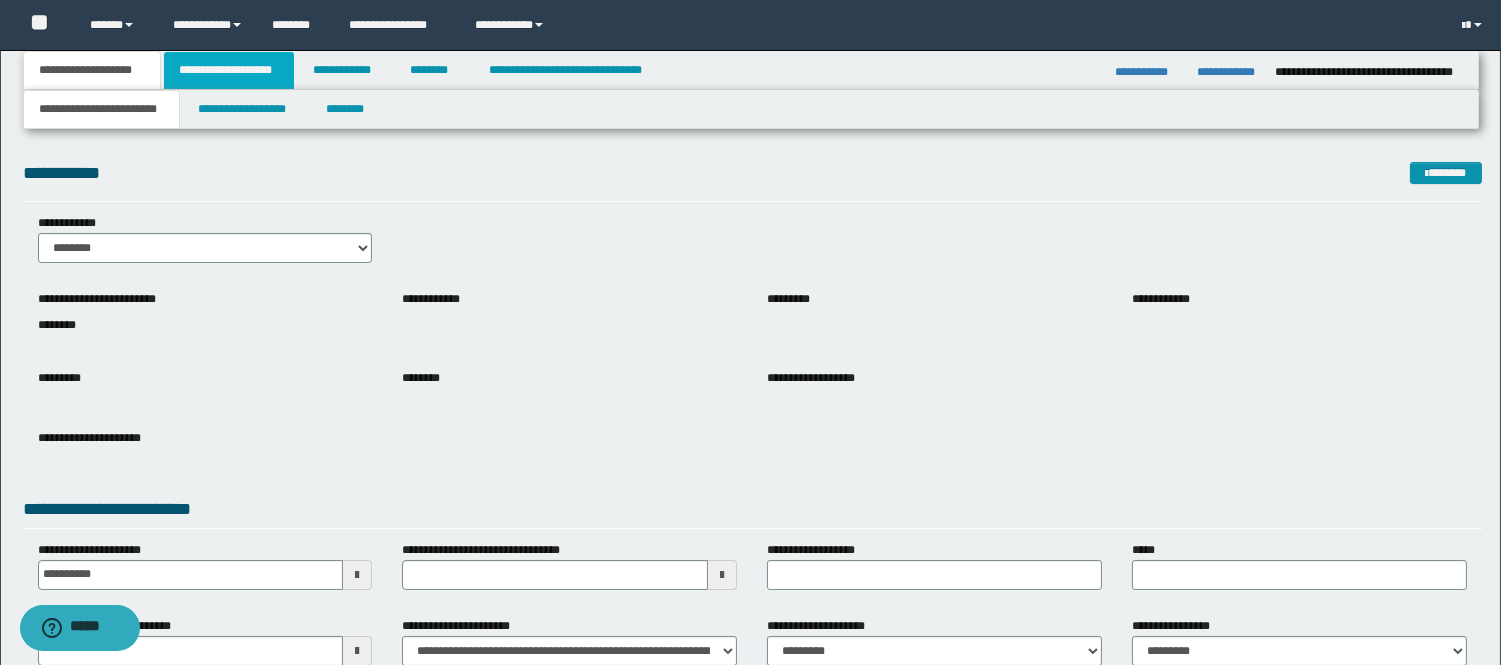 click on "**********" at bounding box center [229, 70] 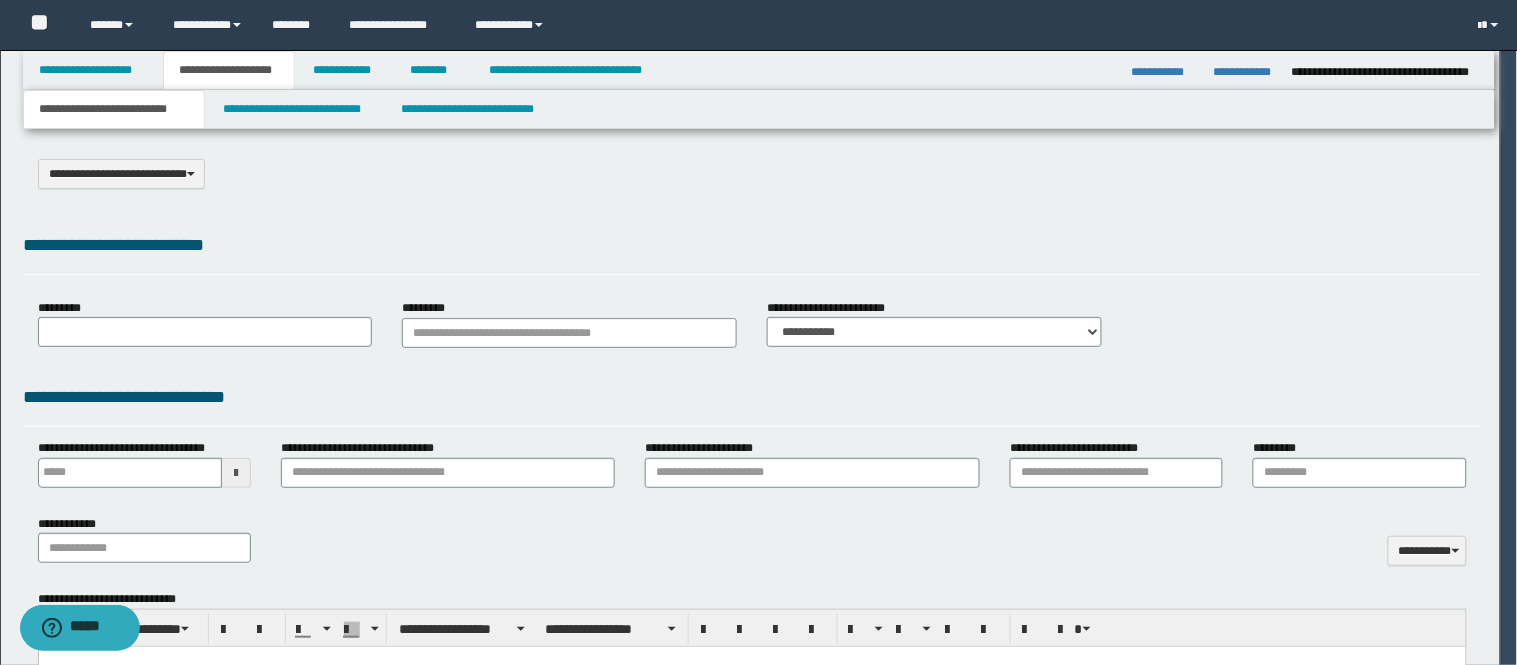 select on "*" 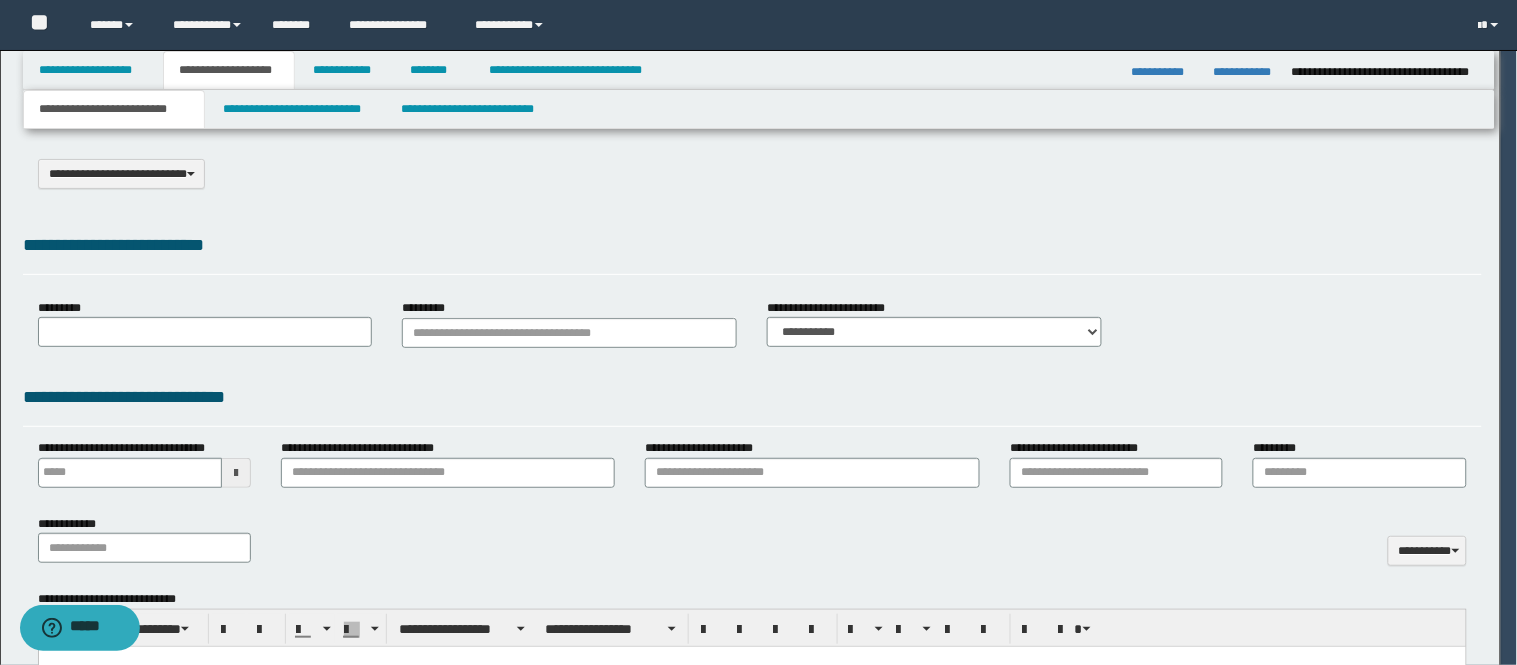 scroll, scrollTop: 0, scrollLeft: 0, axis: both 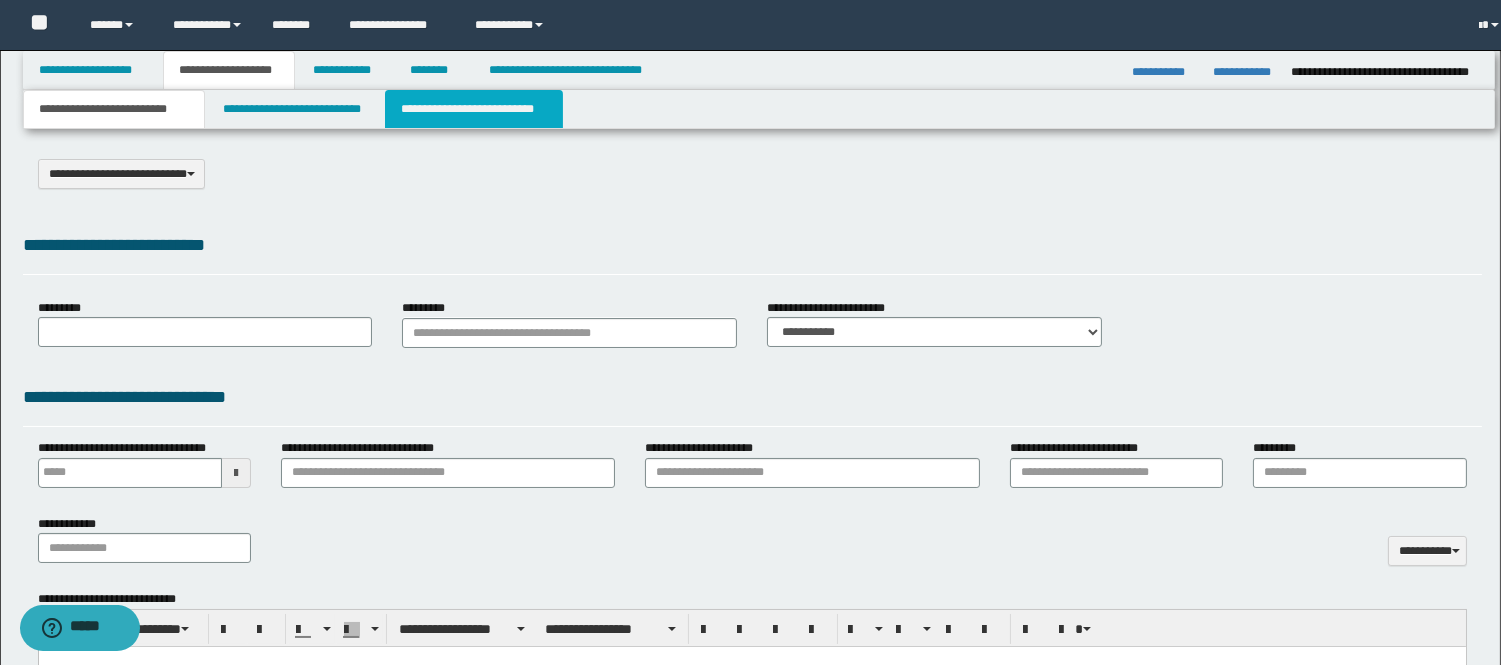 click on "**********" at bounding box center [474, 109] 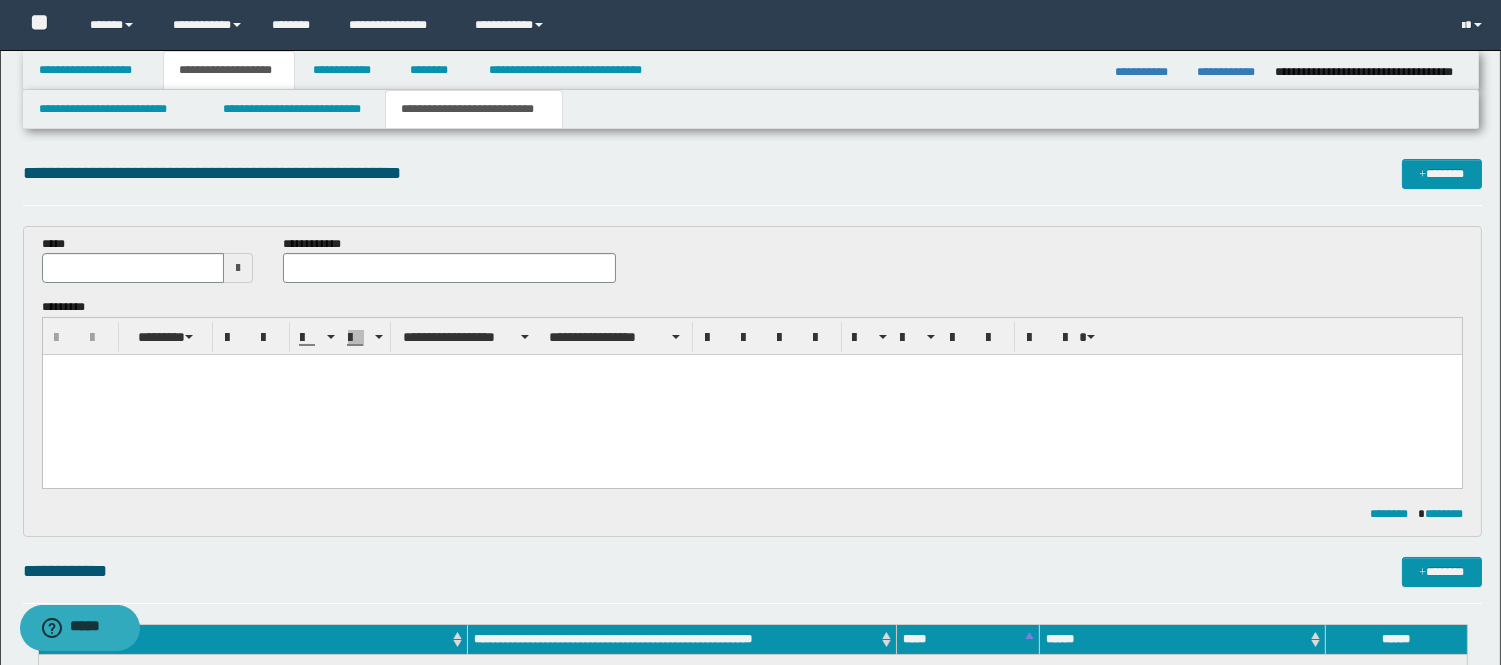 scroll, scrollTop: 0, scrollLeft: 0, axis: both 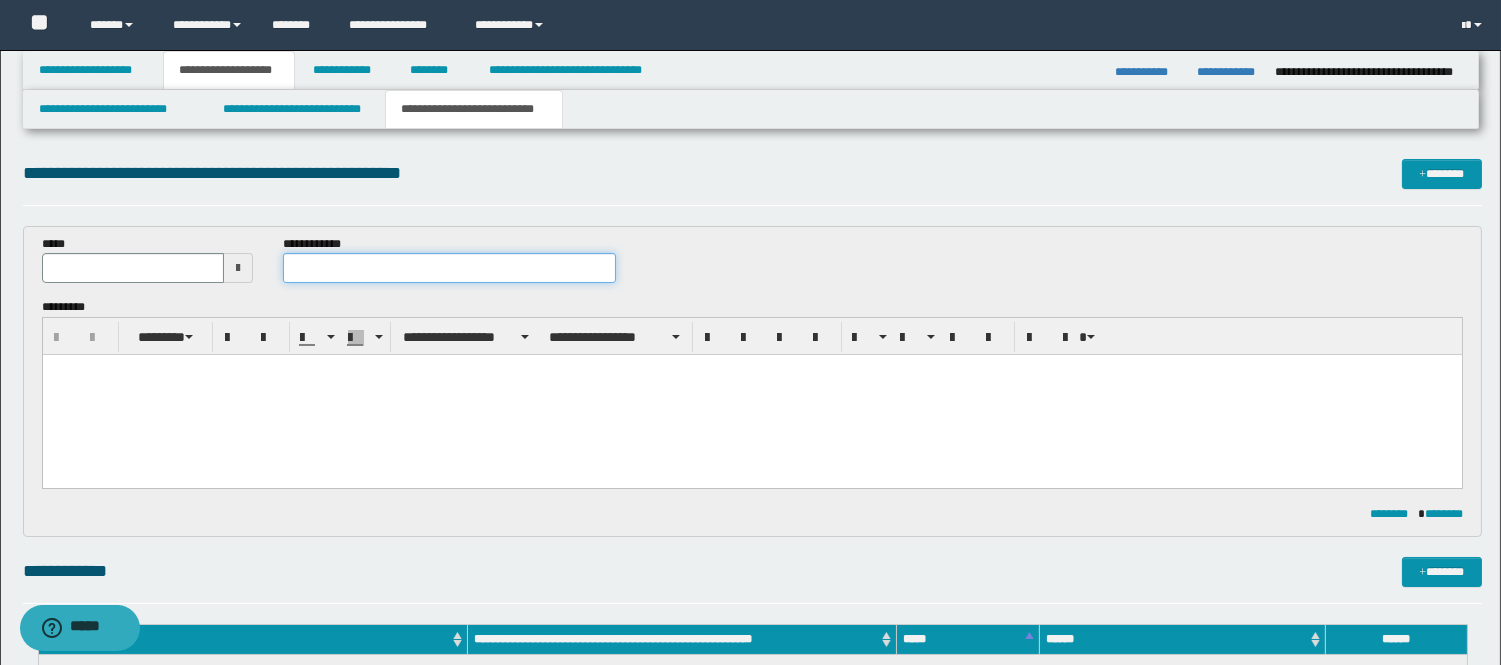 paste on "**********" 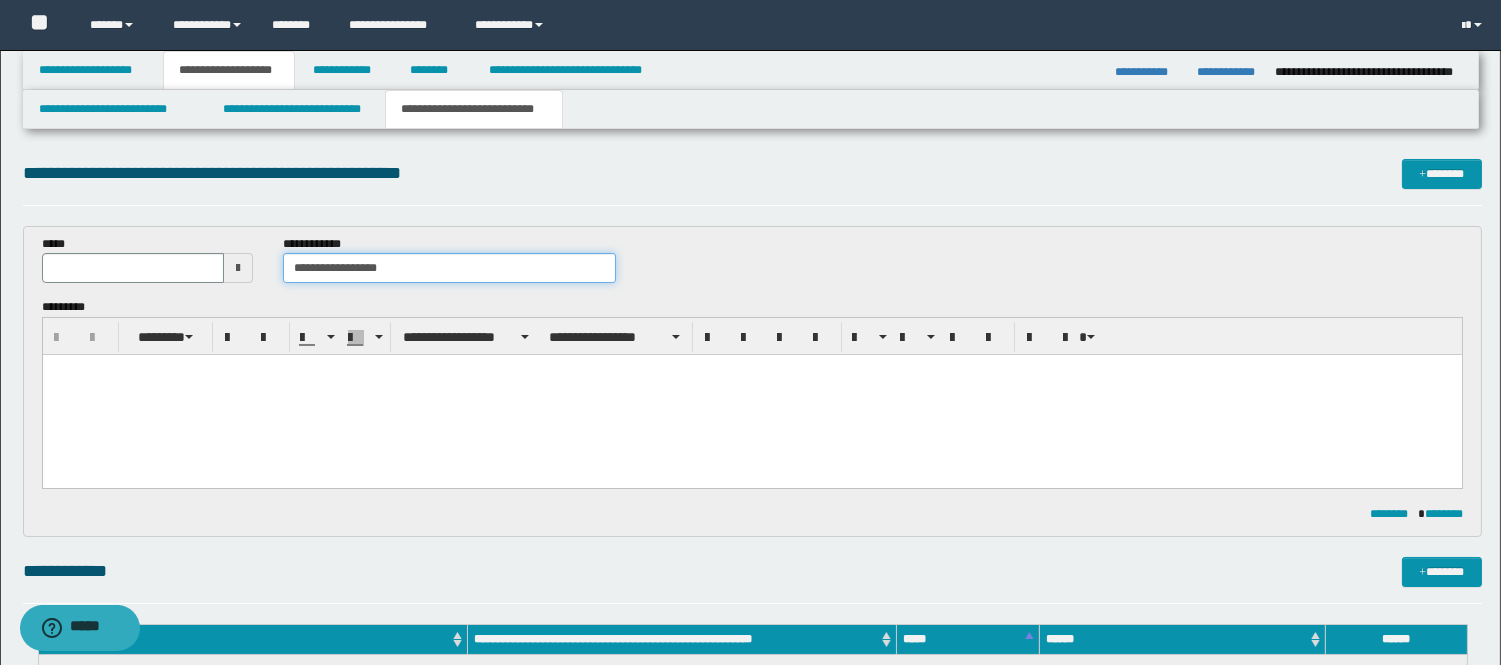 type on "**********" 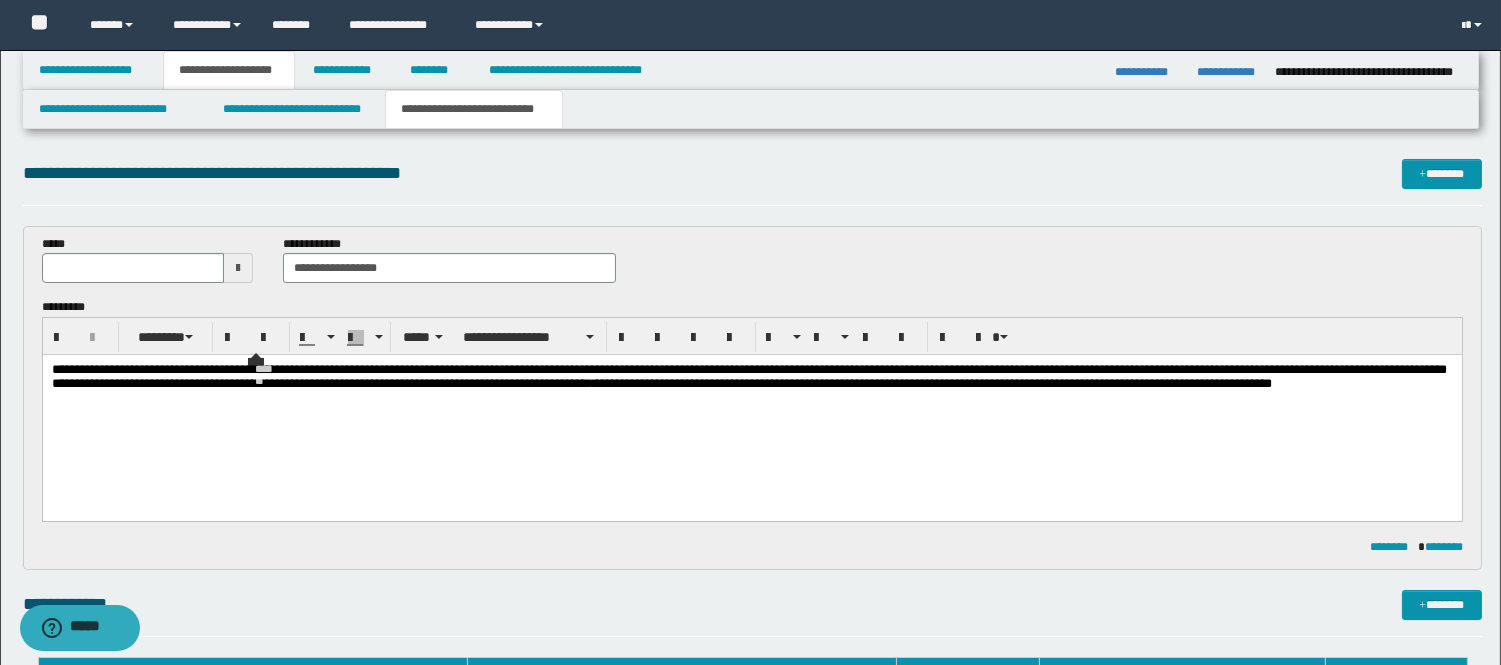 type 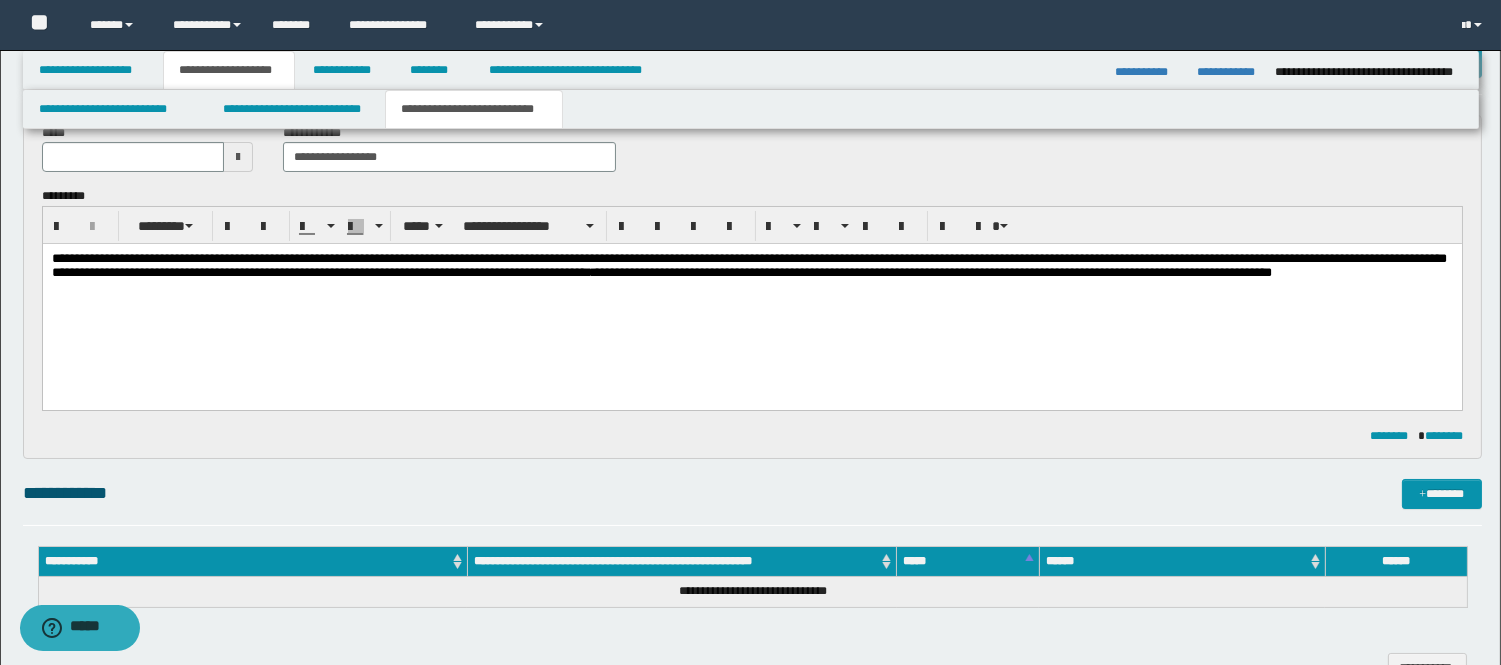 scroll, scrollTop: 555, scrollLeft: 0, axis: vertical 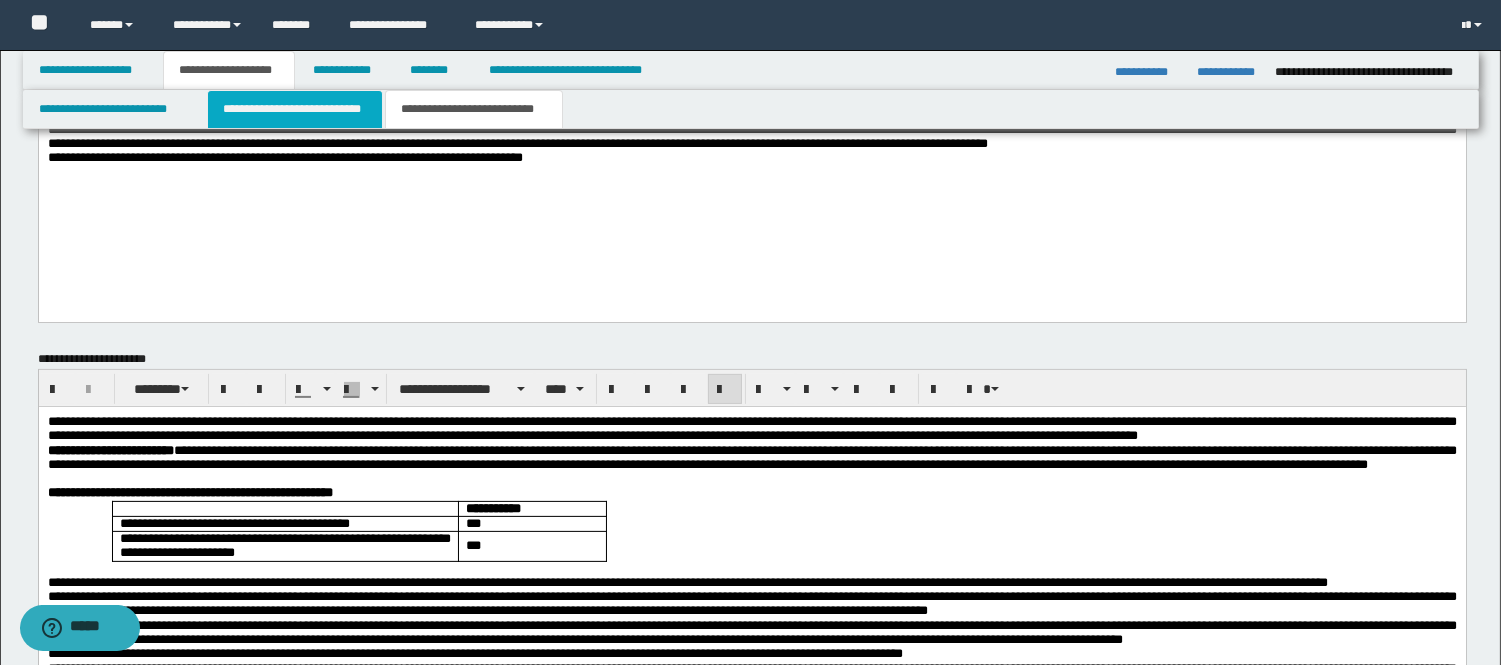 drag, startPoint x: 296, startPoint y: 111, endPoint x: 291, endPoint y: 137, distance: 26.476404 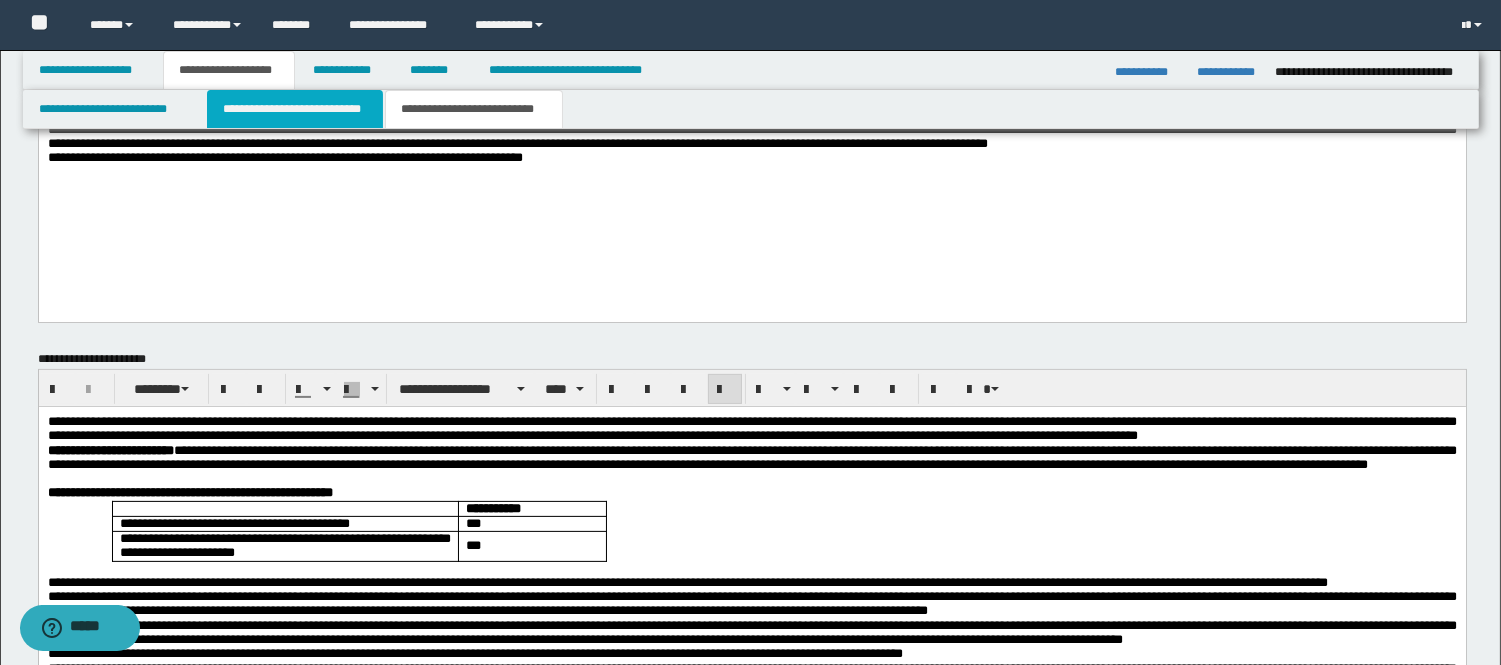 click on "**********" at bounding box center [295, 109] 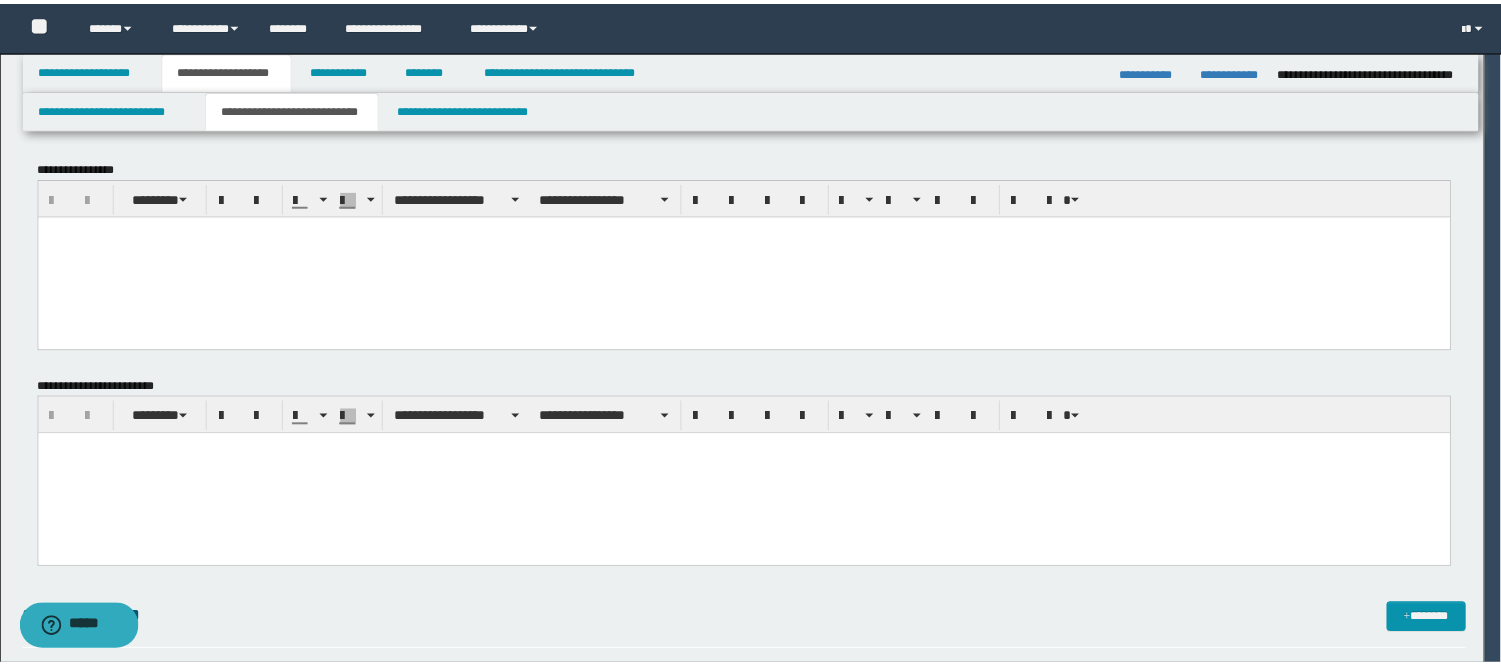 scroll, scrollTop: 0, scrollLeft: 0, axis: both 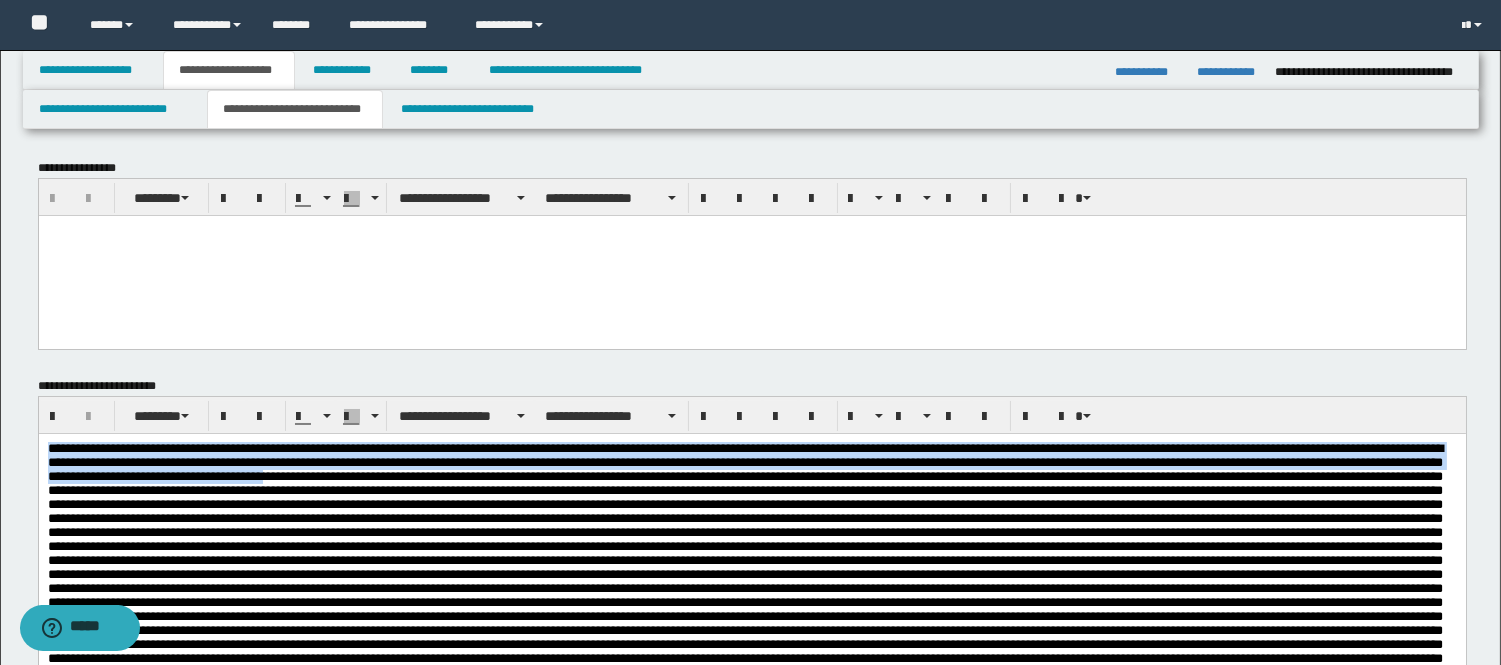 drag, startPoint x: 539, startPoint y: 487, endPoint x: -1, endPoint y: 254, distance: 588.1233 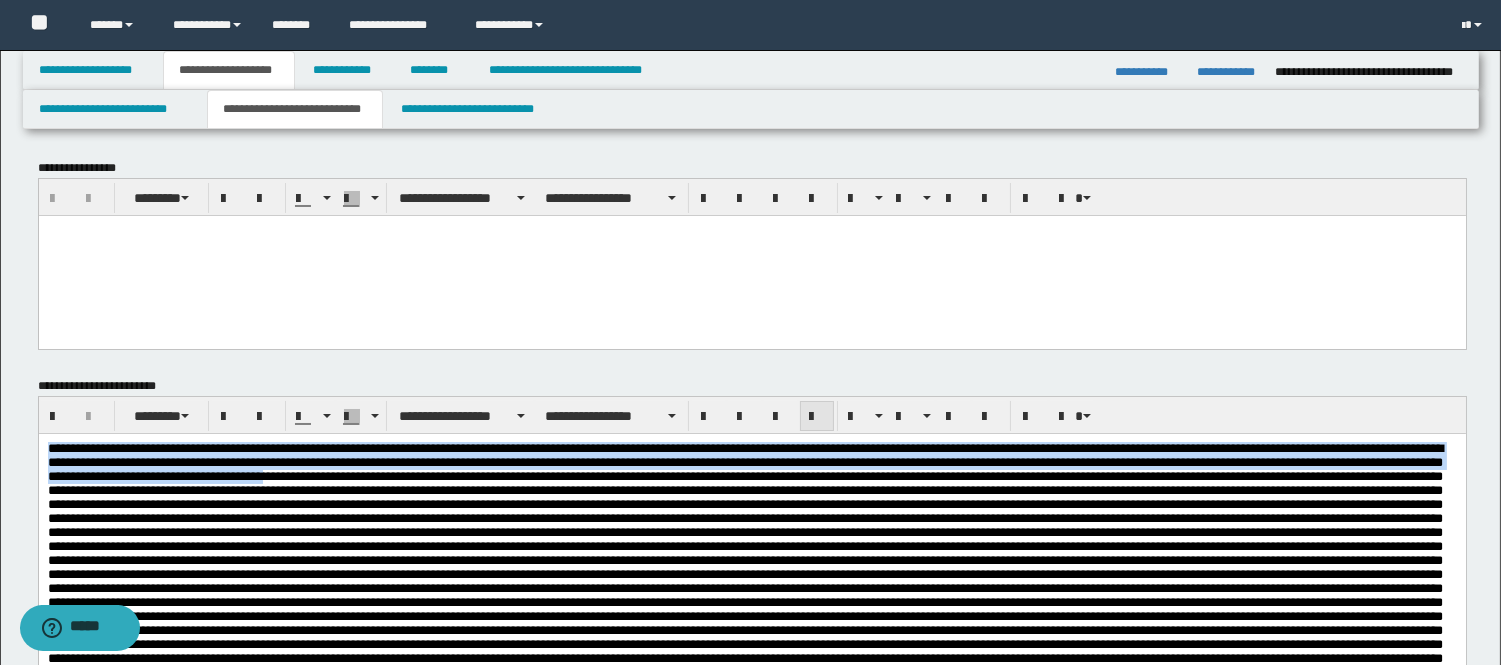 drag, startPoint x: 815, startPoint y: 412, endPoint x: 610, endPoint y: 41, distance: 423.87027 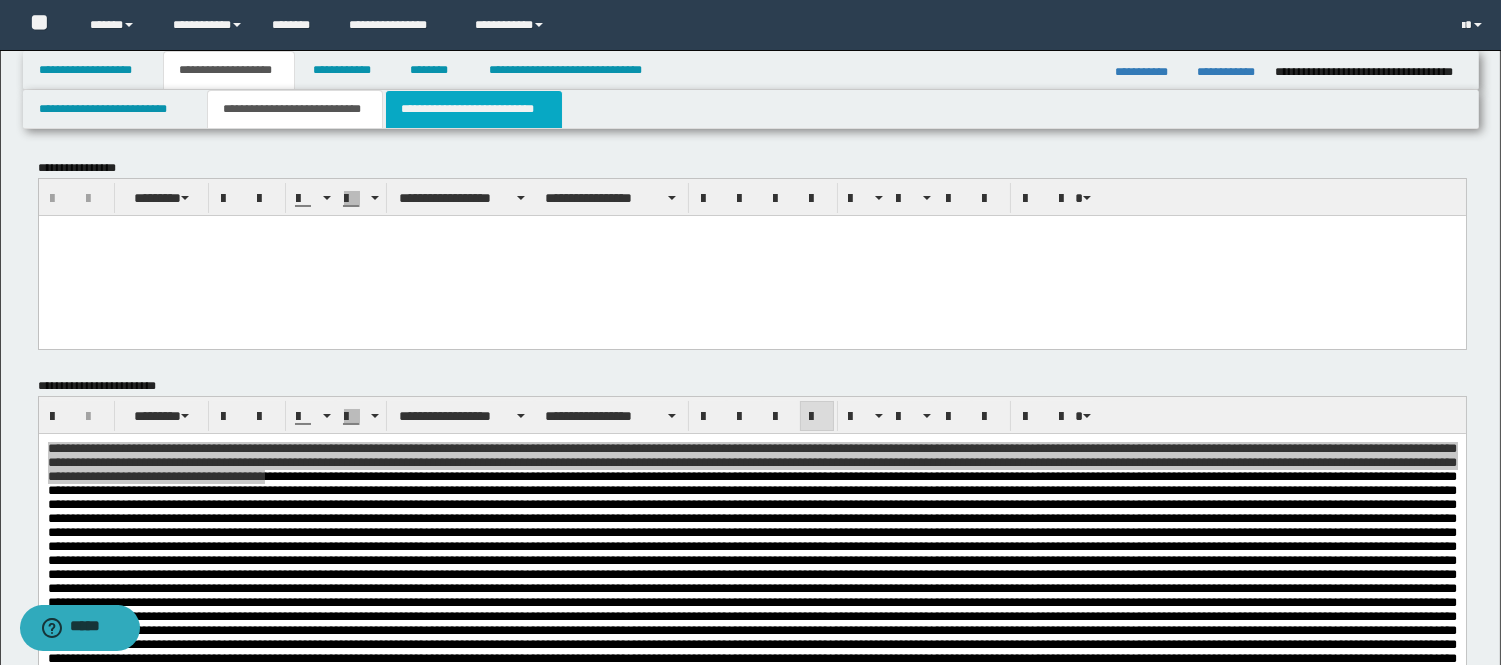 click on "**********" at bounding box center [474, 109] 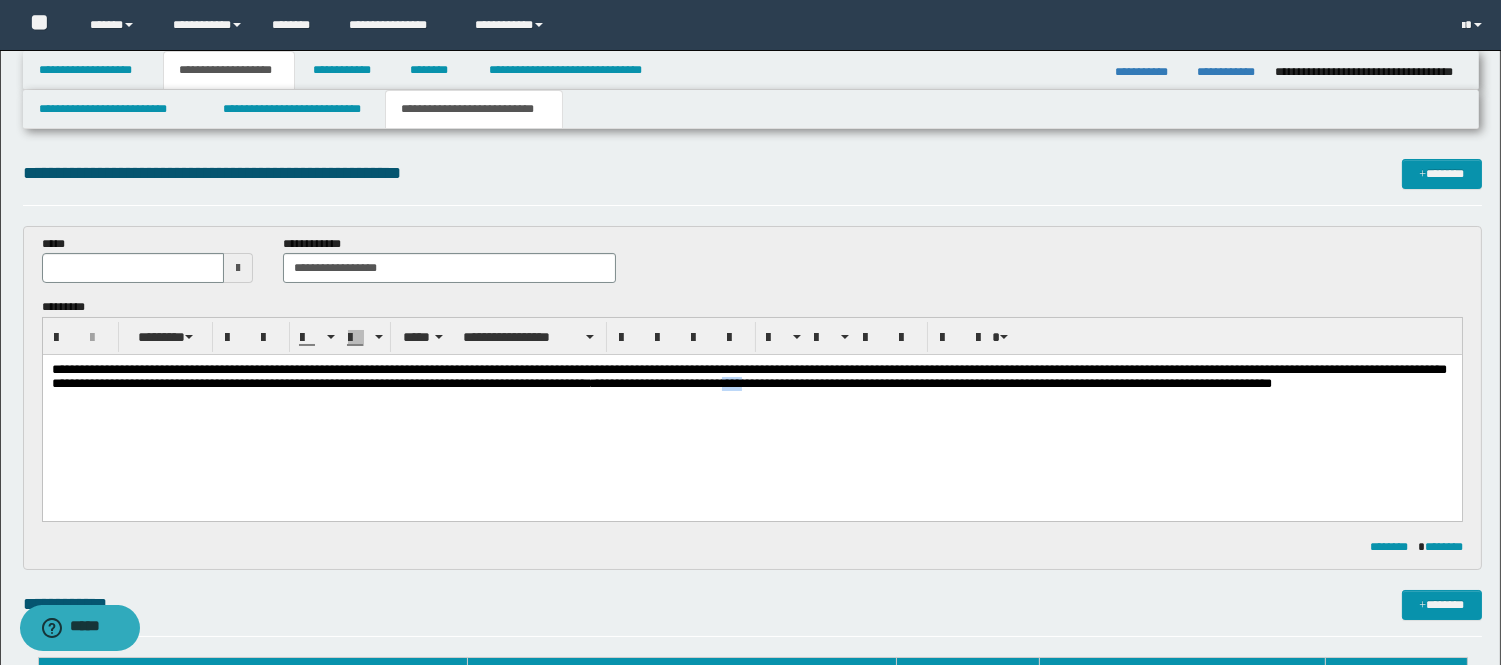 drag, startPoint x: 545, startPoint y: 404, endPoint x: 519, endPoint y: 400, distance: 26.305893 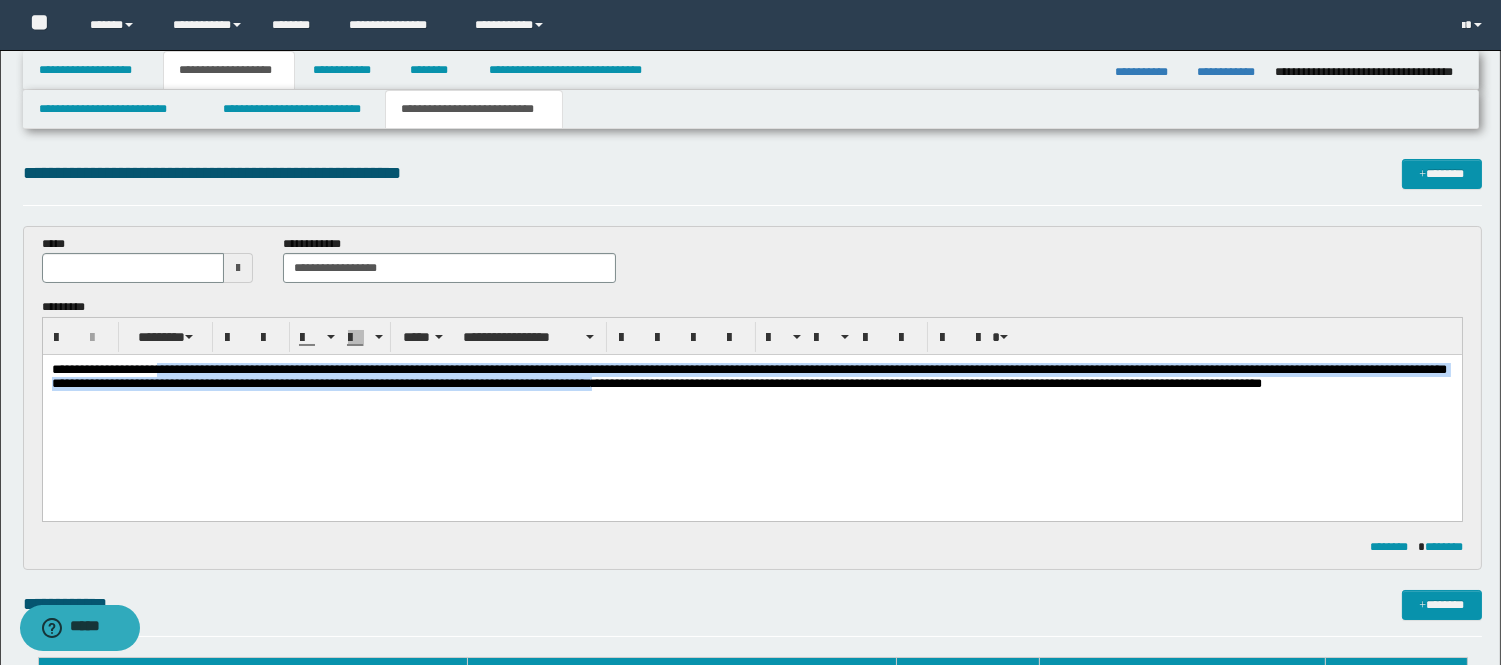 drag, startPoint x: 367, startPoint y: 403, endPoint x: 177, endPoint y: 371, distance: 192.67589 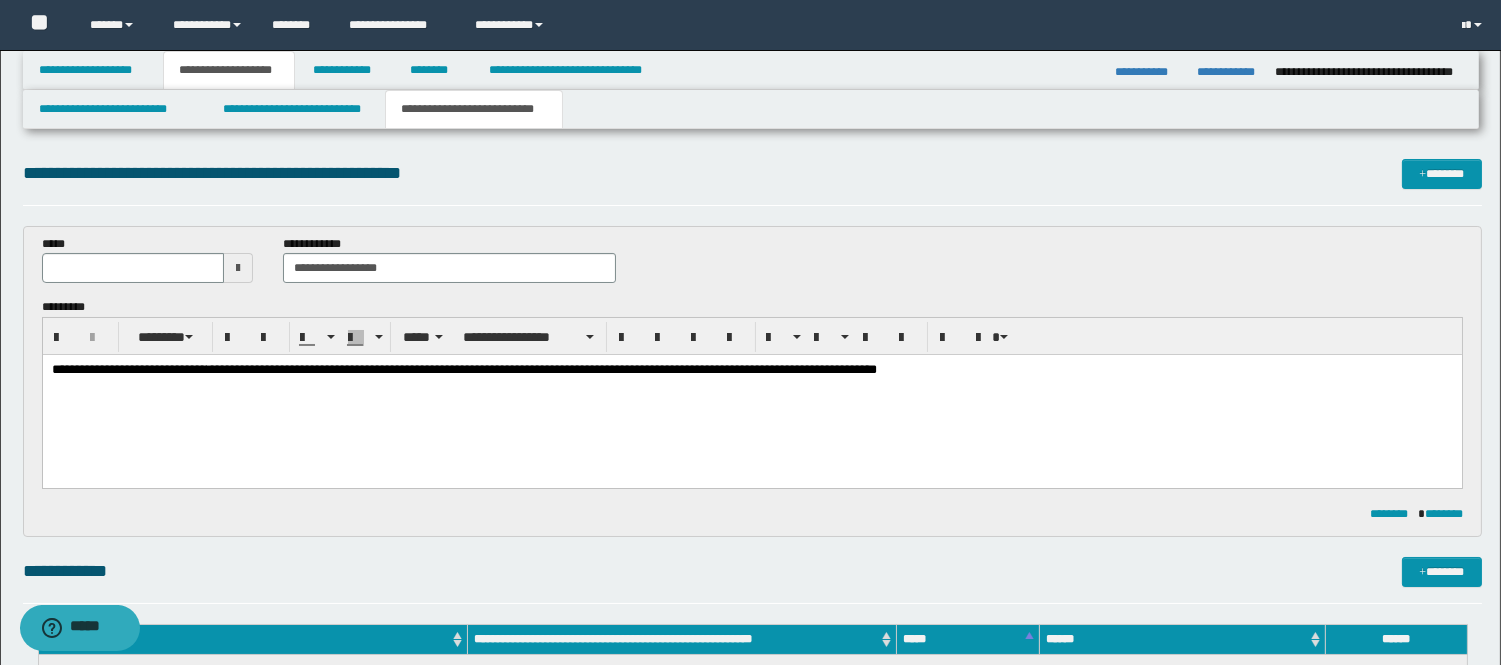 click on "**********" at bounding box center (752, 580) 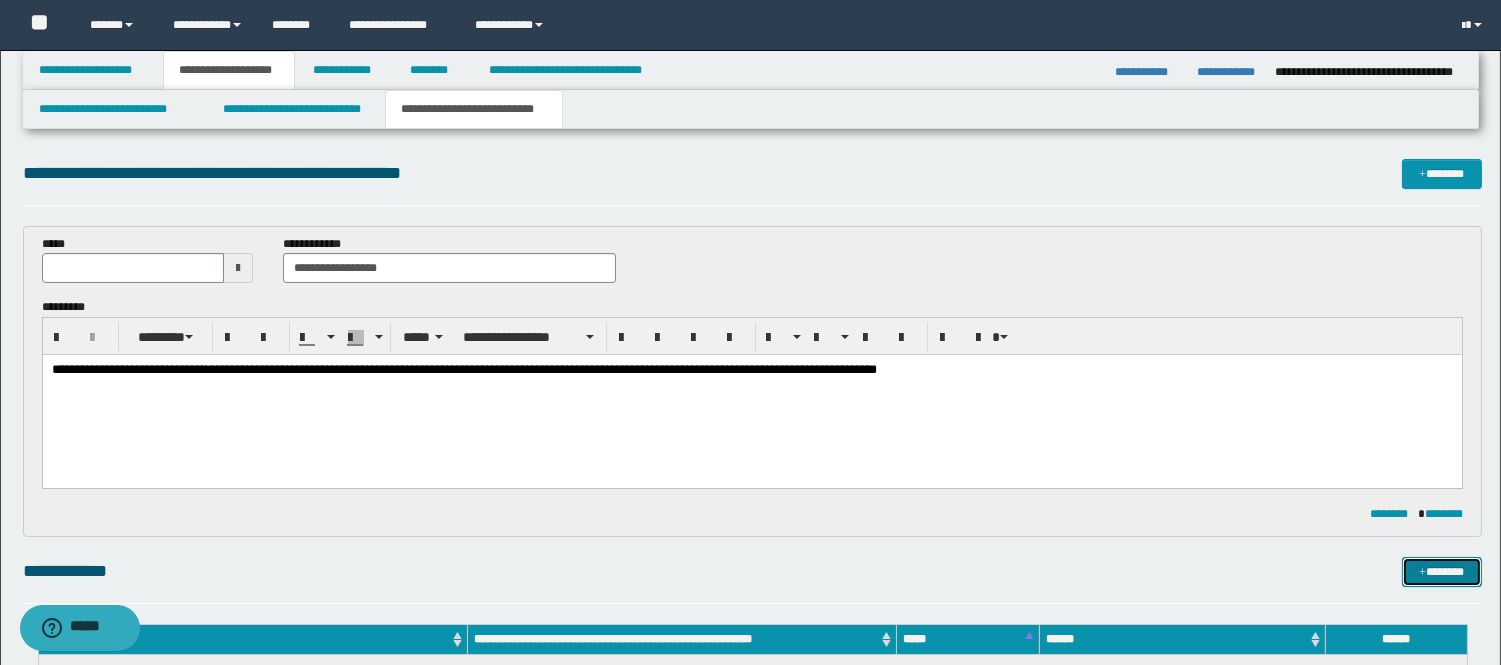 click on "*******" at bounding box center [1442, 572] 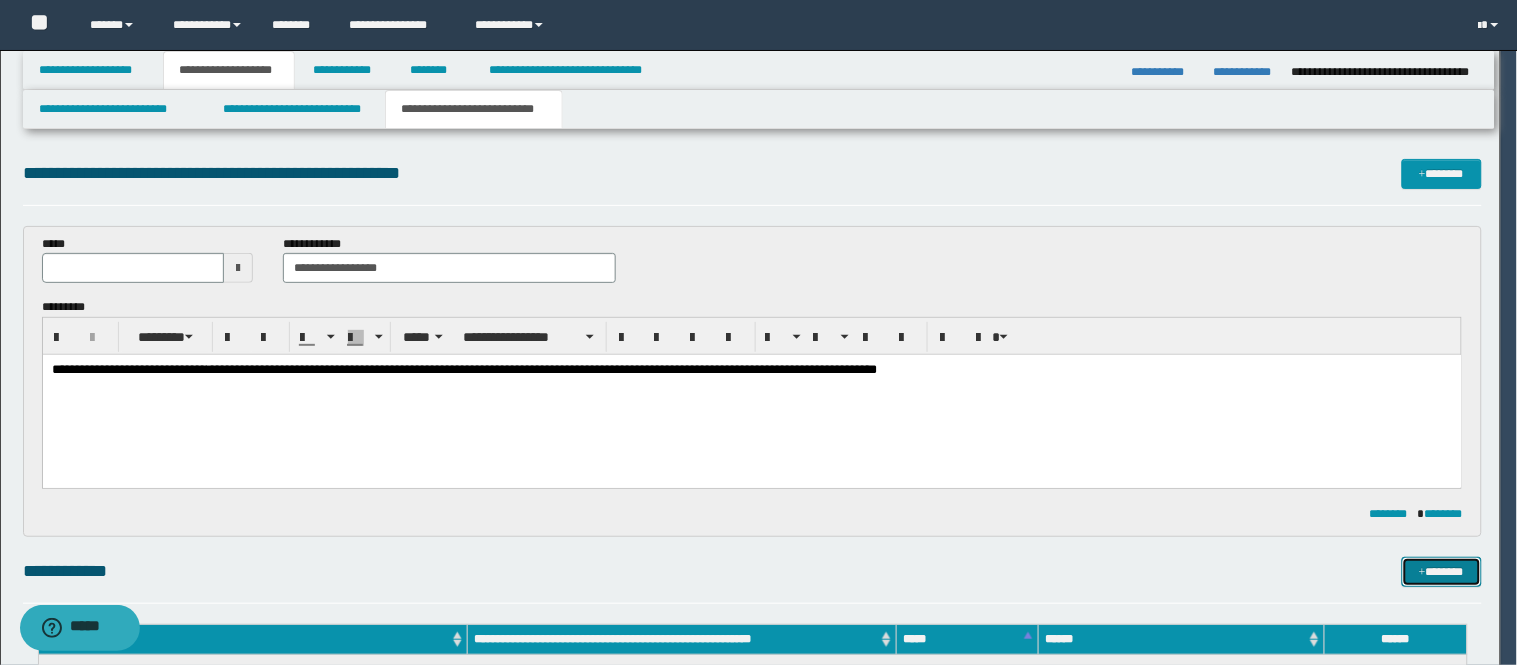 type 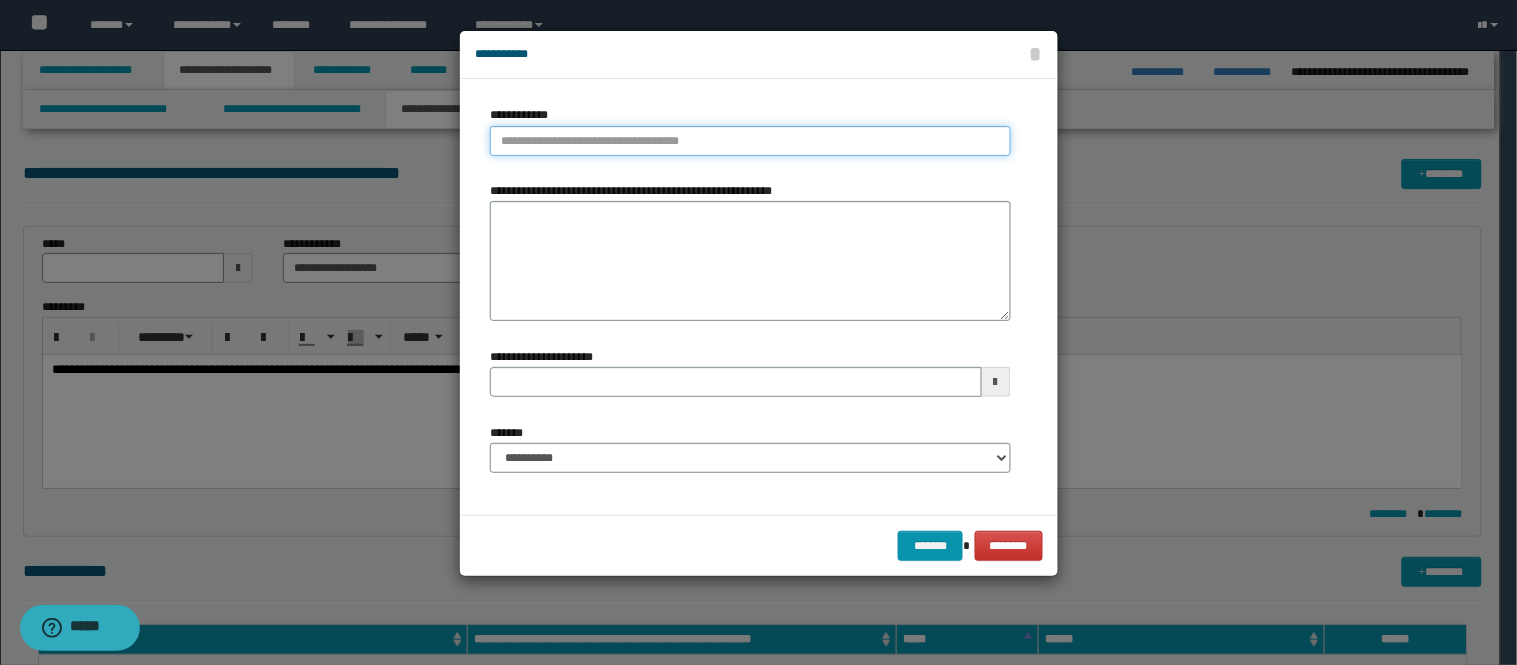 click on "**********" at bounding box center (750, 141) 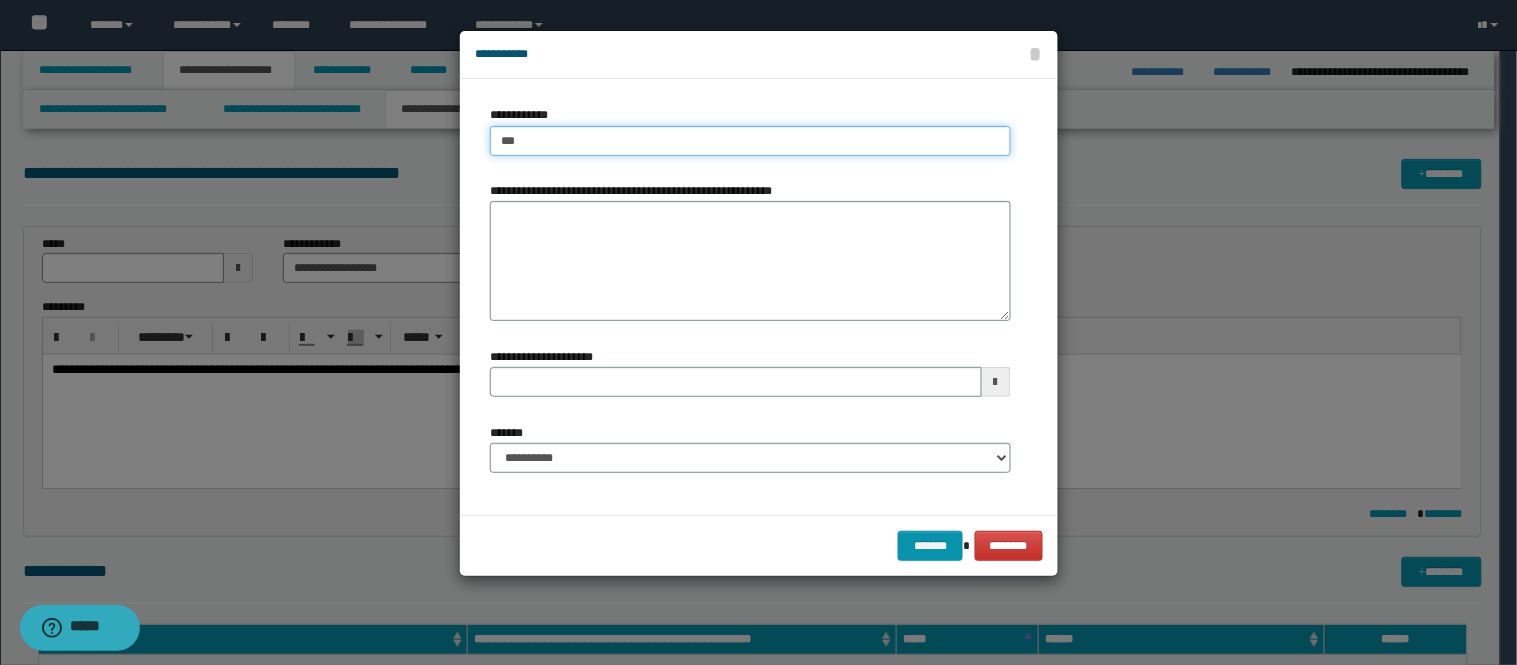 type on "****" 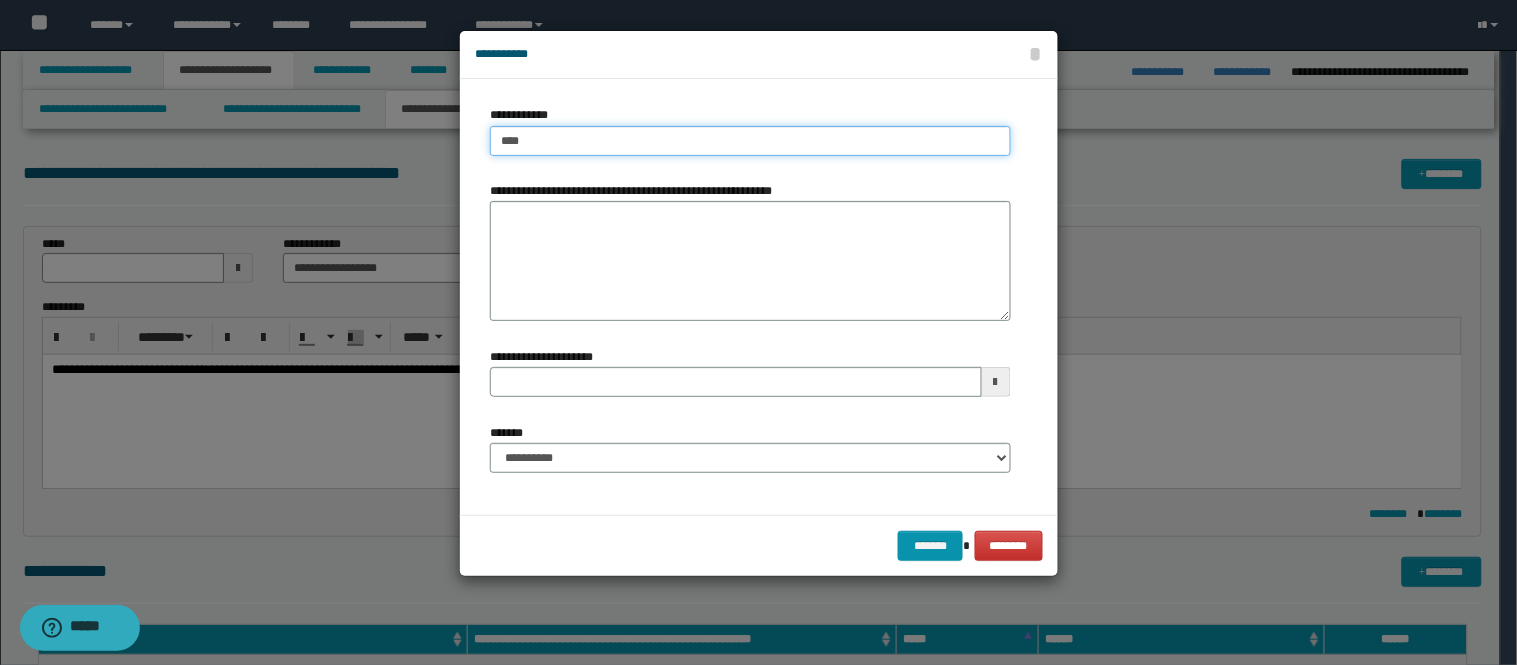 type on "****" 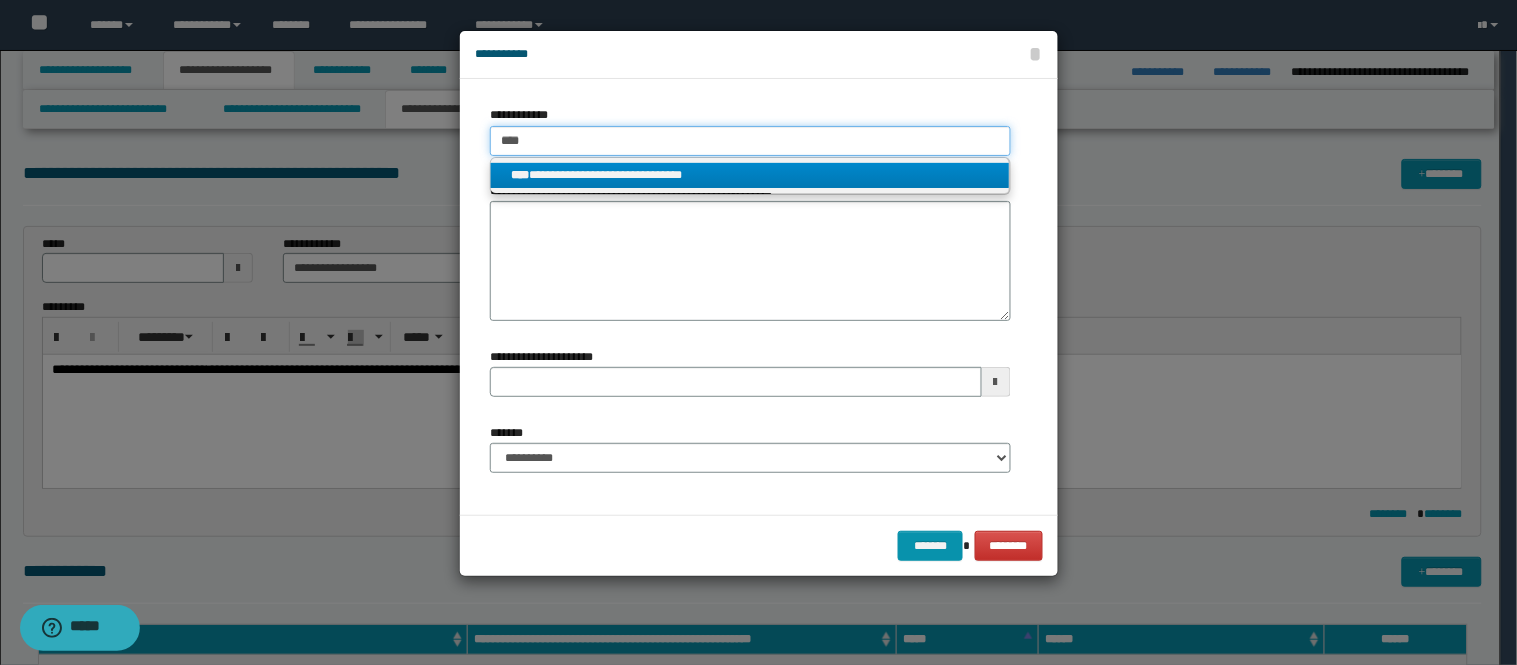 type on "****" 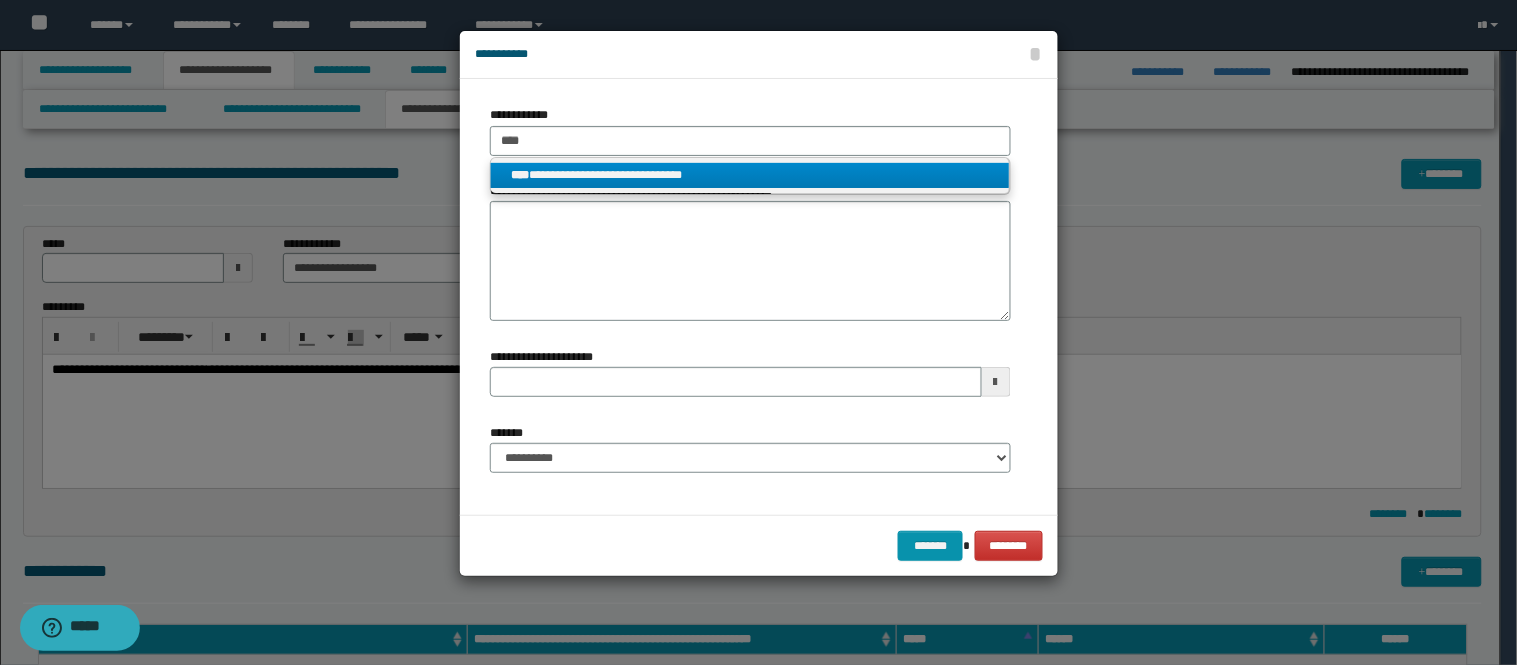 click on "**********" at bounding box center (750, 175) 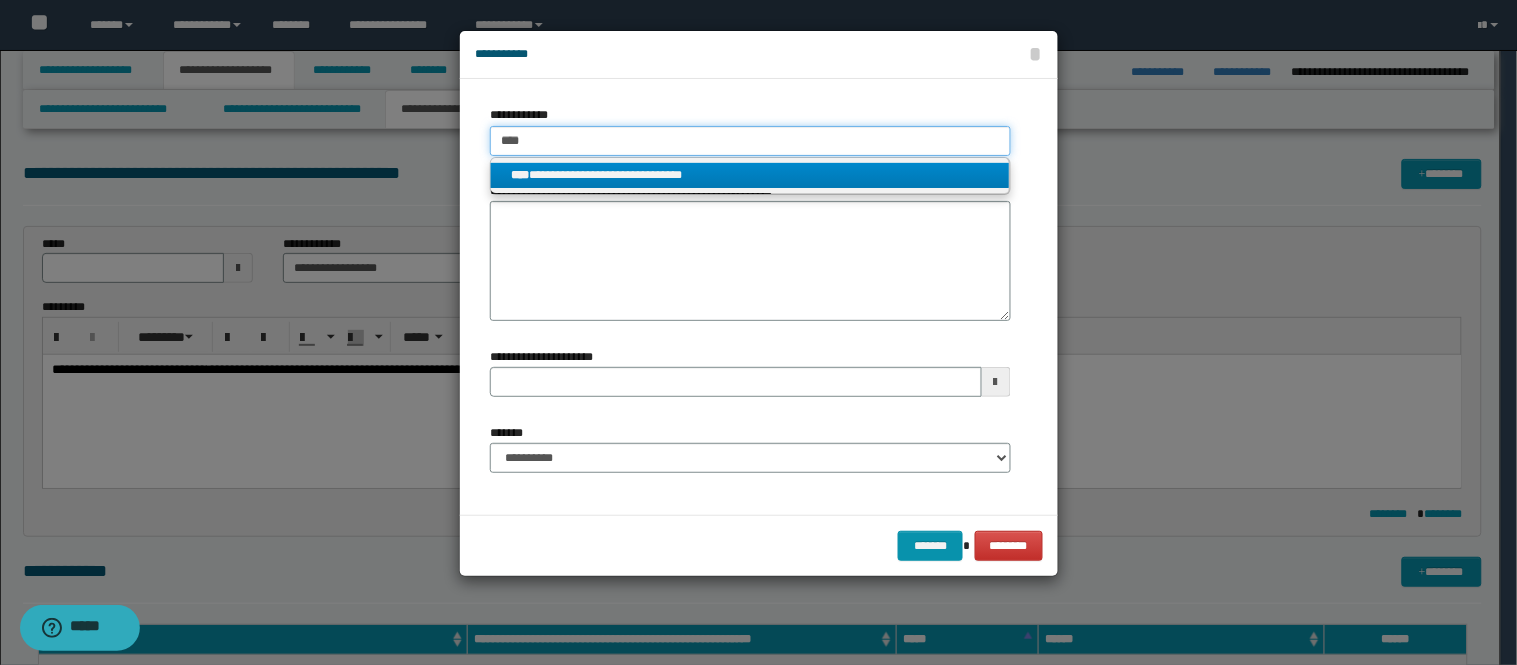 type 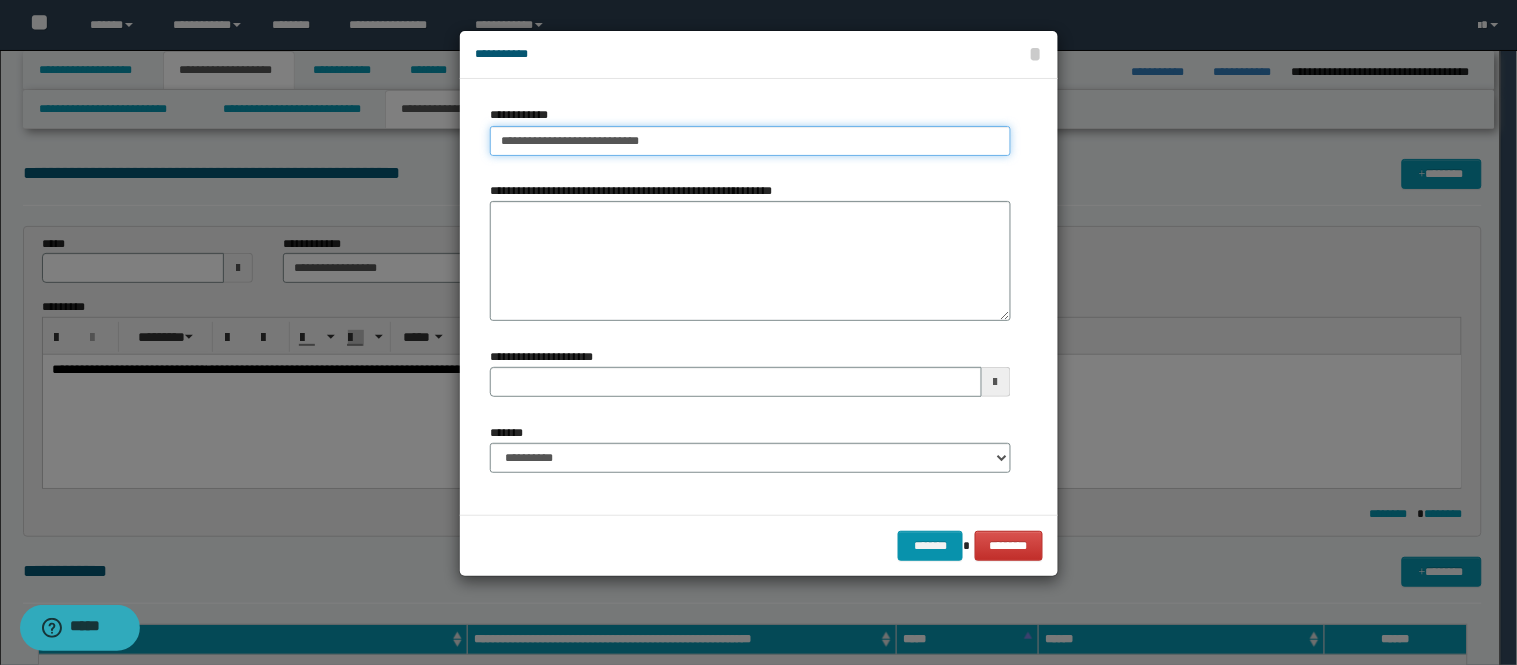 type 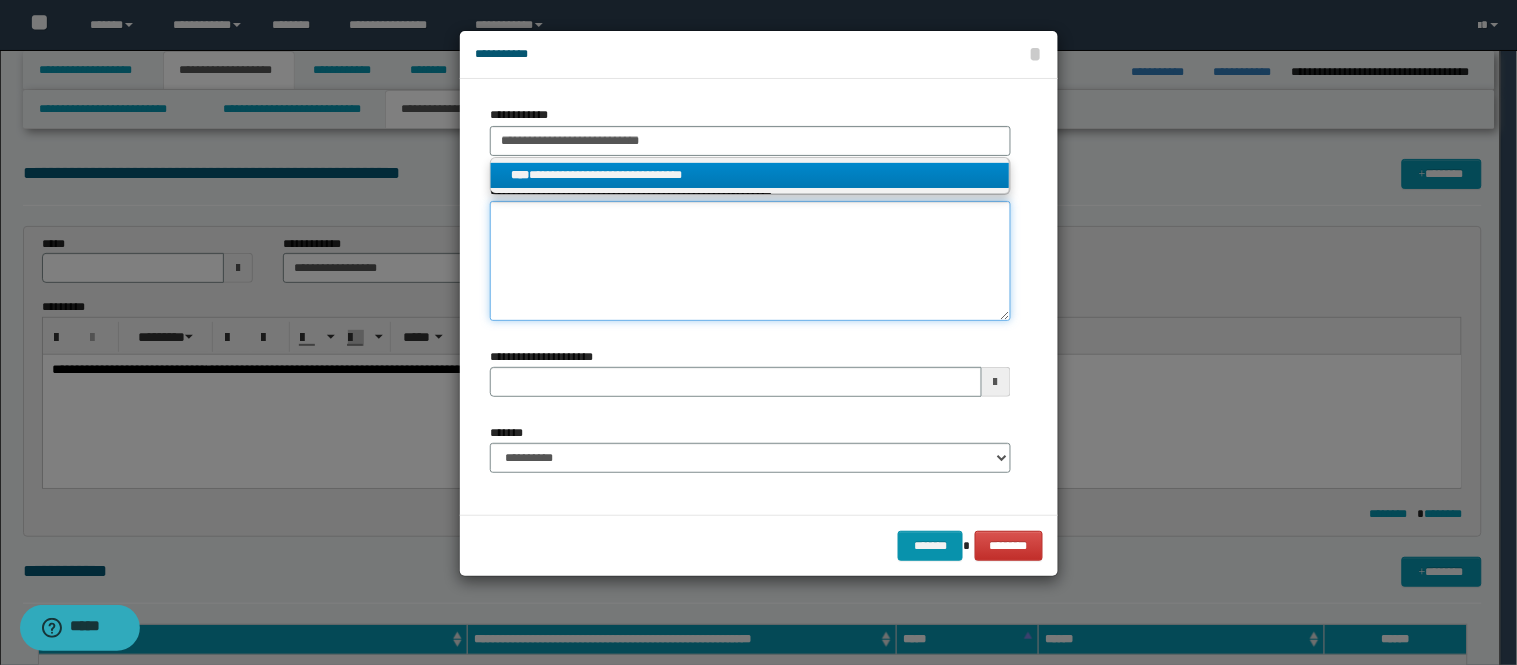 type 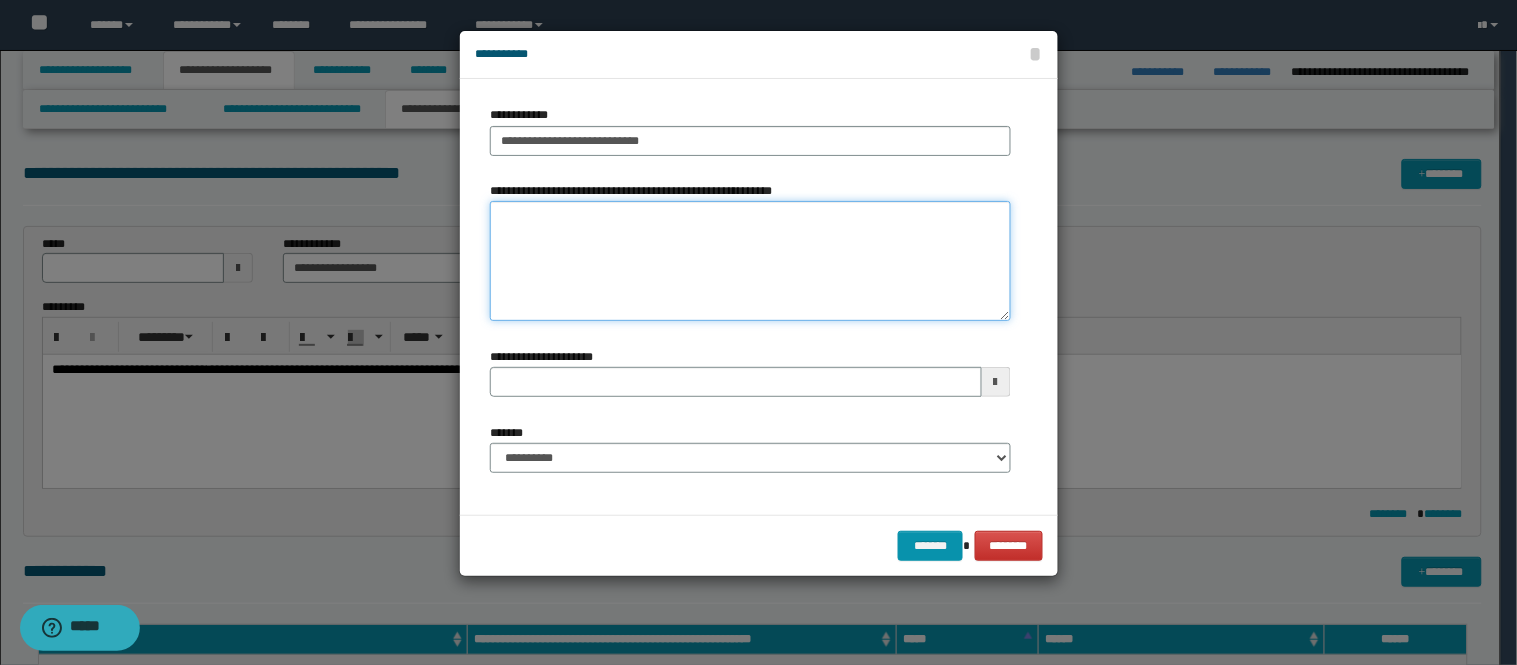 paste on "**********" 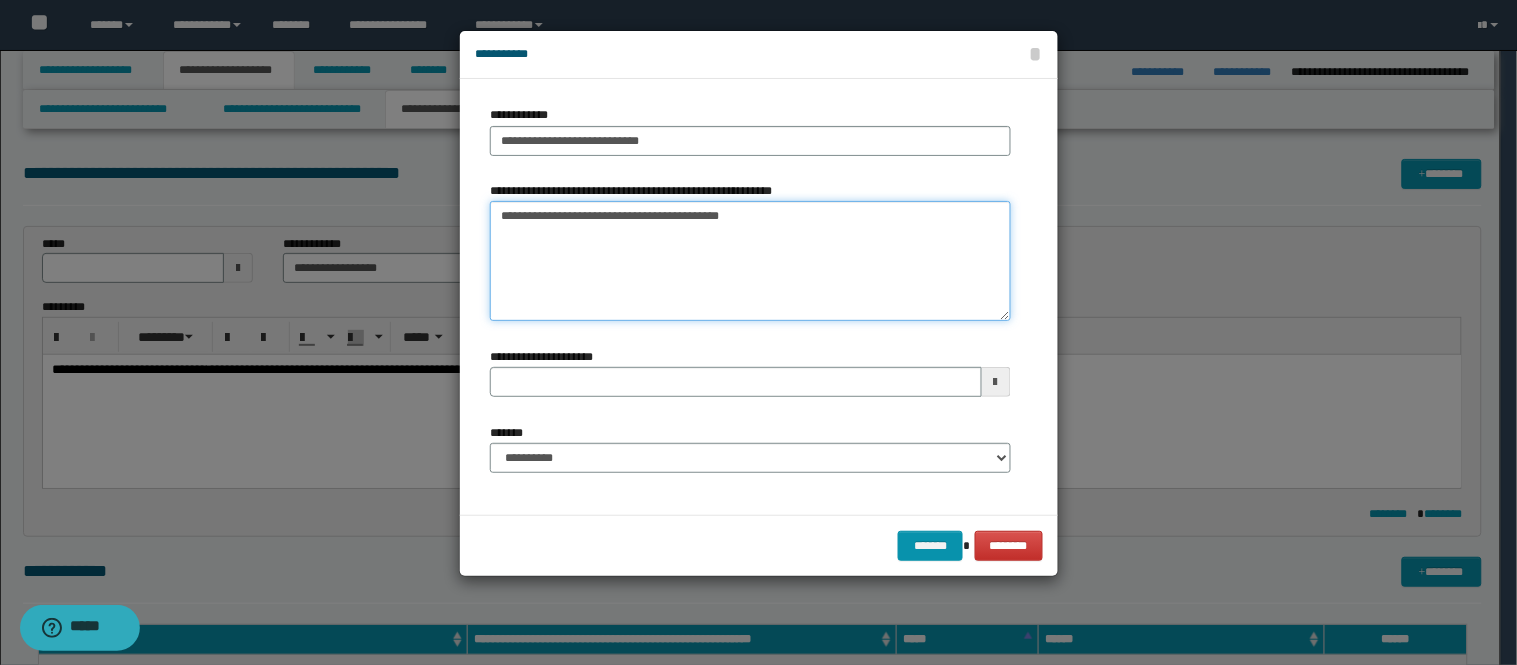 type 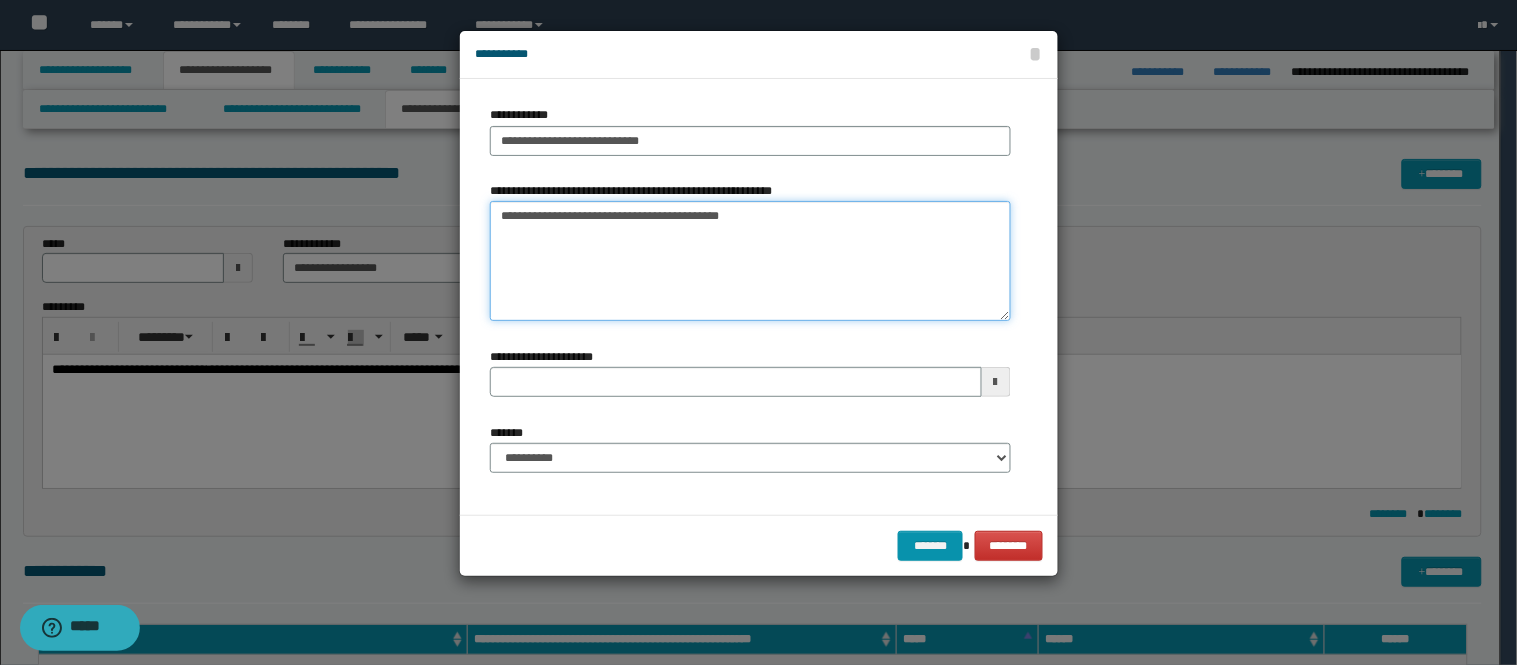 type on "**********" 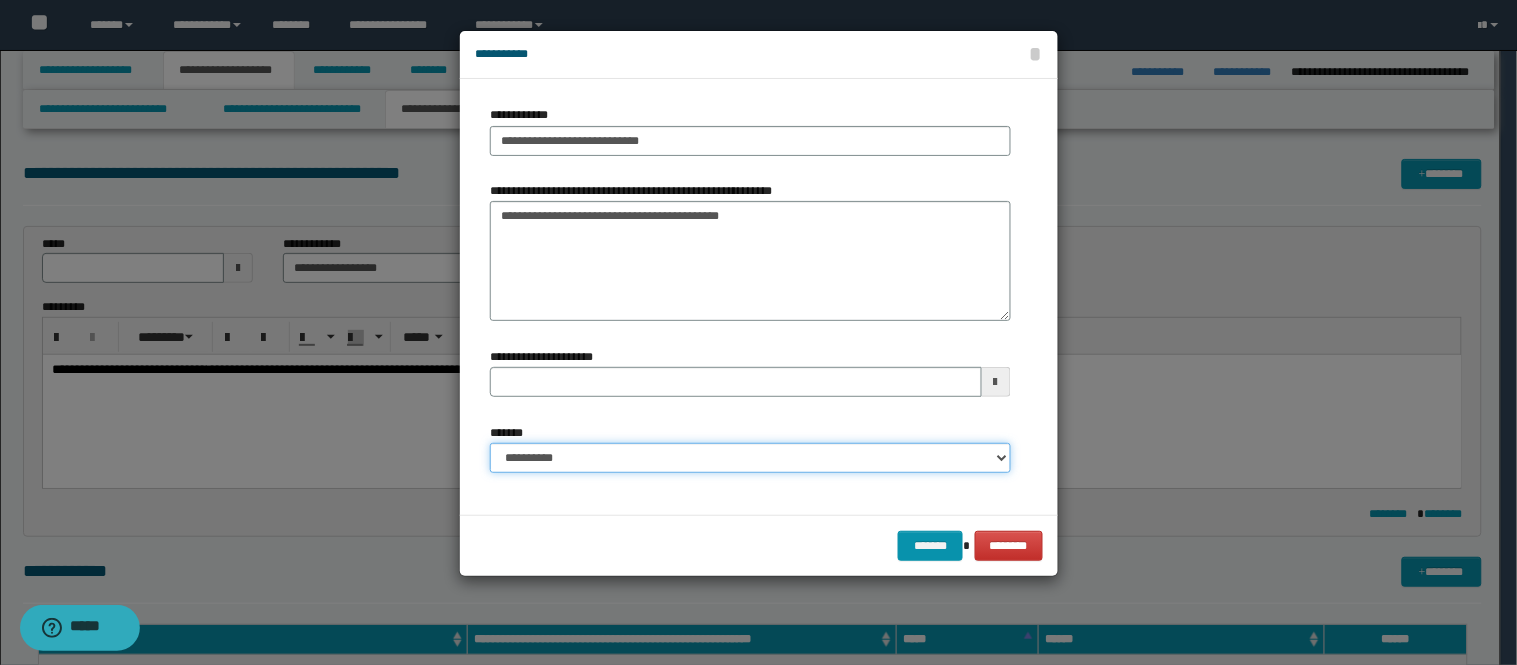 click on "**********" at bounding box center (750, 458) 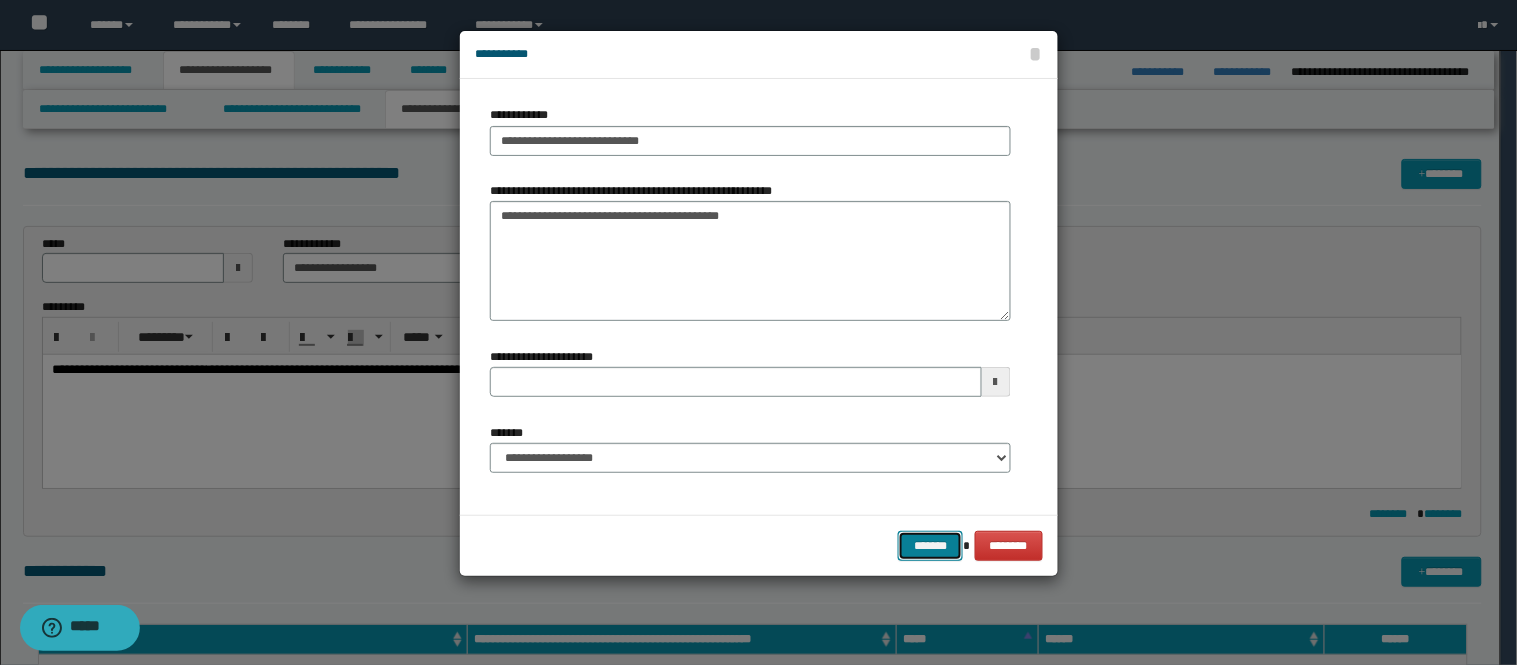 drag, startPoint x: 911, startPoint y: 550, endPoint x: 874, endPoint y: 354, distance: 199.46178 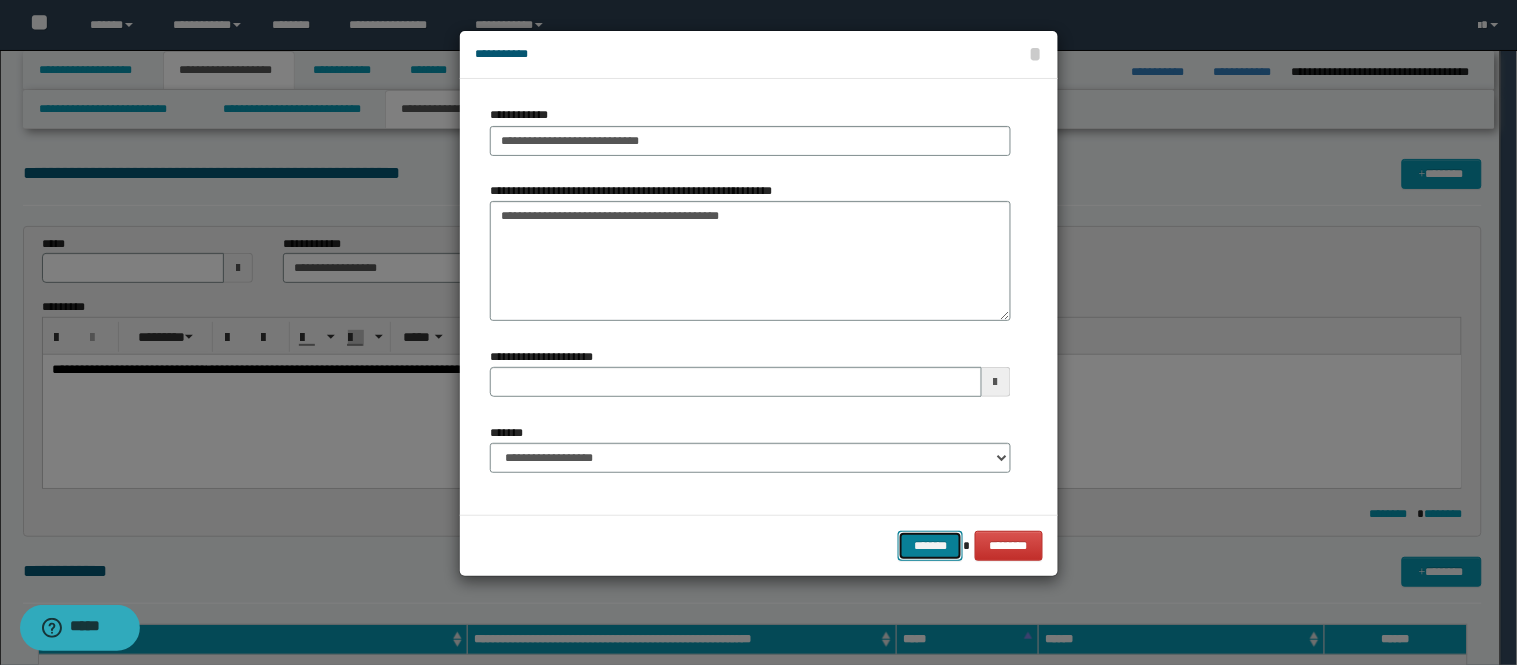 click on "*******" at bounding box center (930, 546) 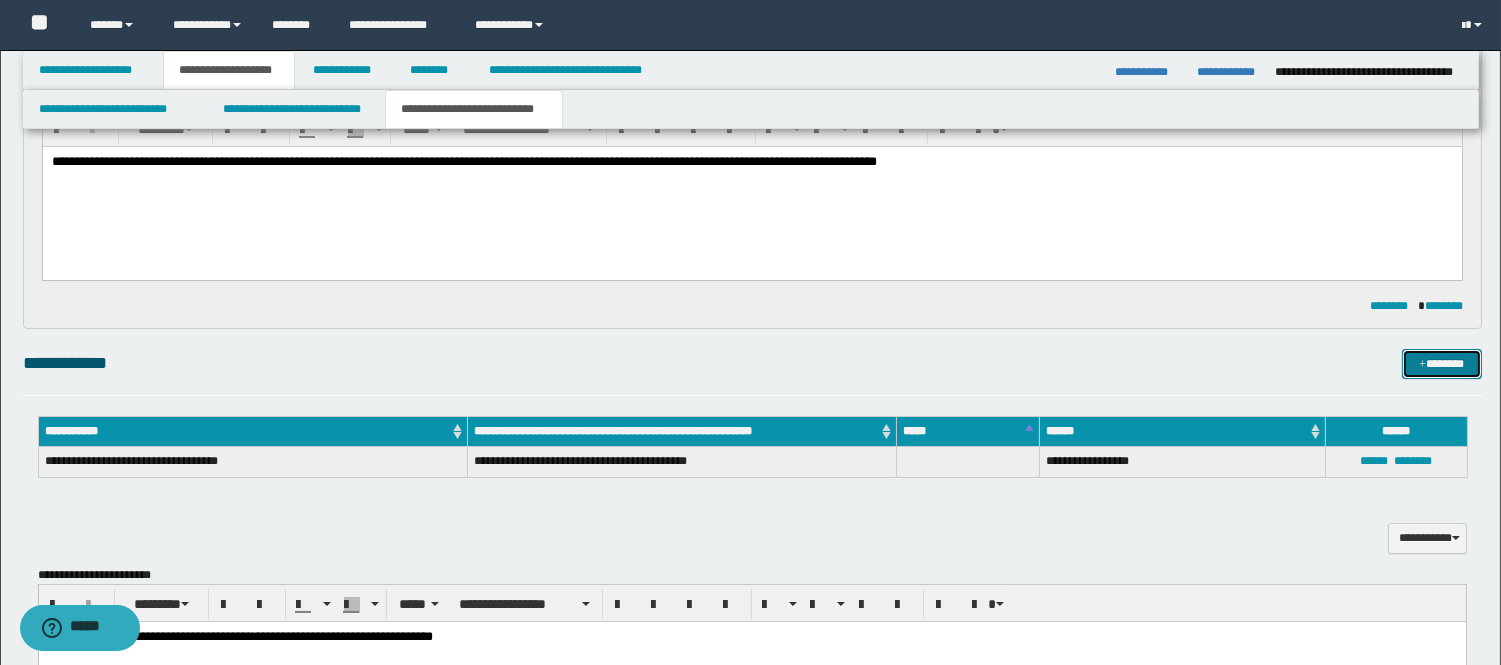 scroll, scrollTop: 222, scrollLeft: 0, axis: vertical 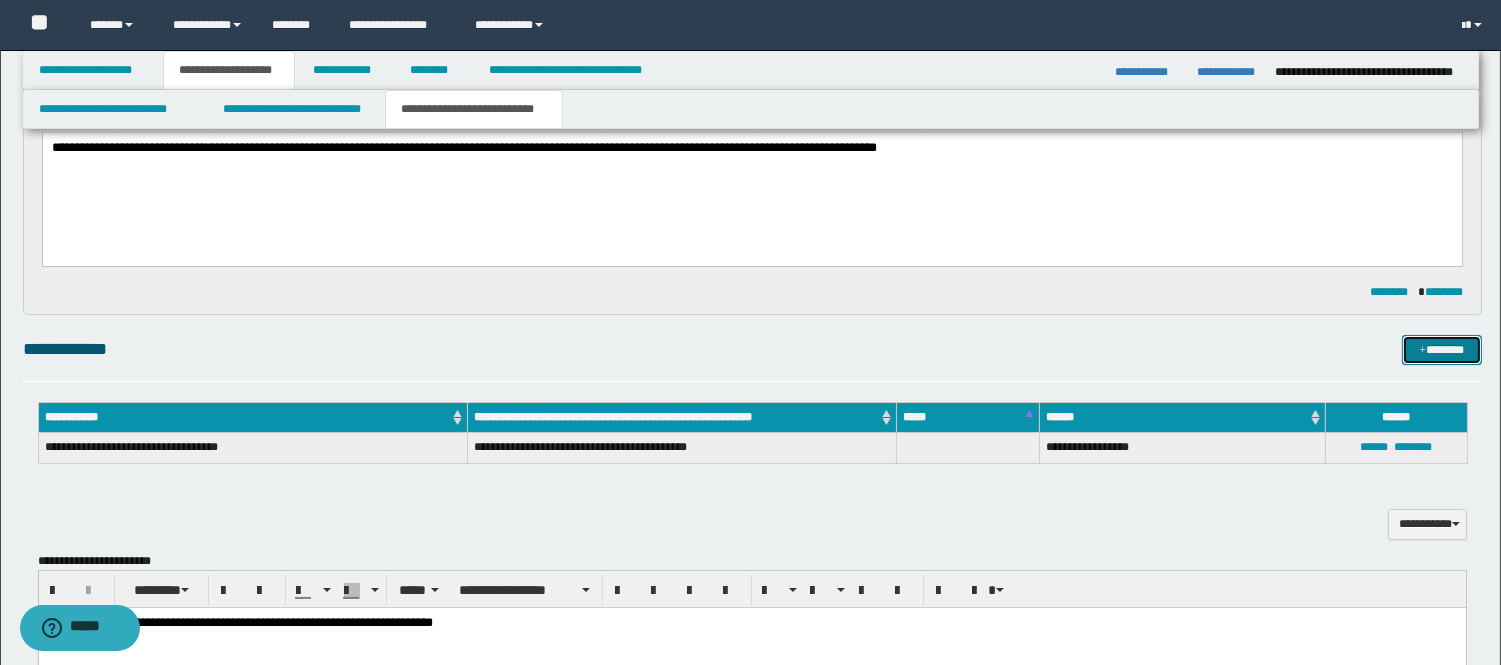 click on "*******" at bounding box center (1442, 350) 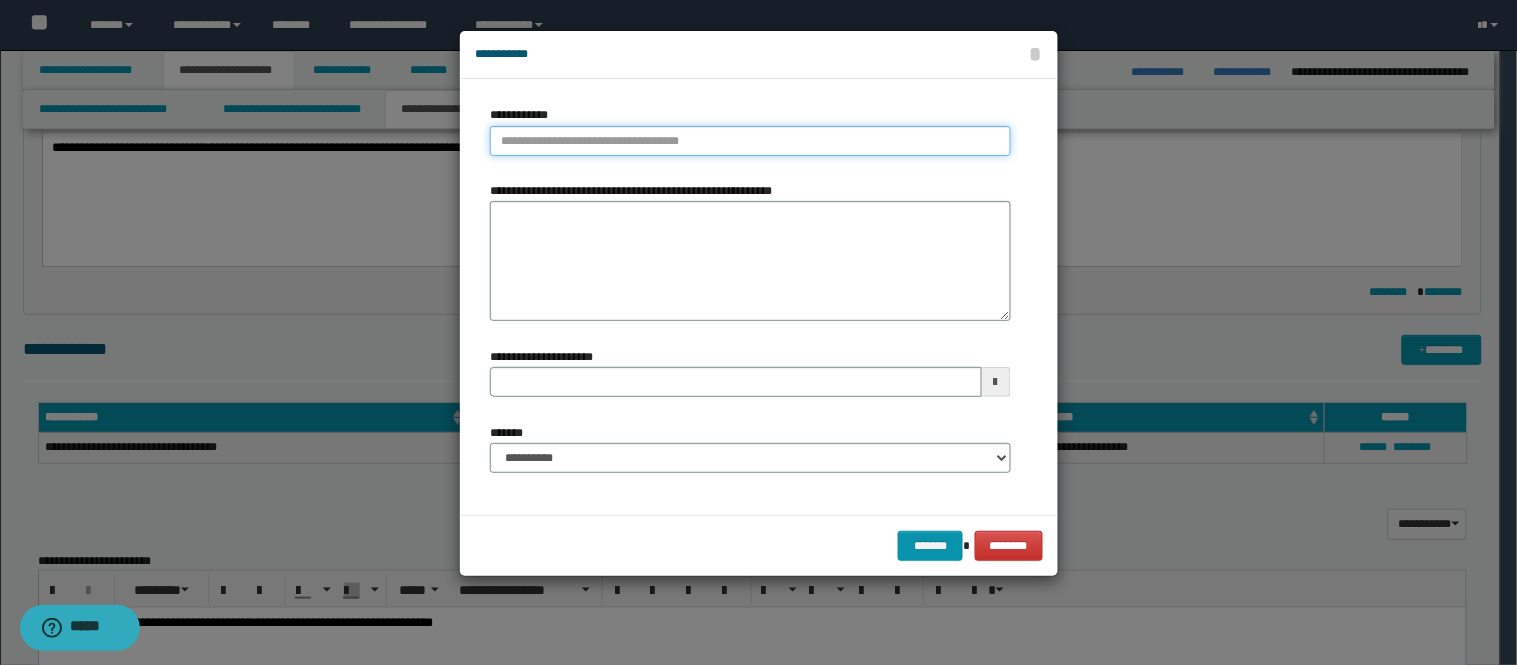 type on "**********" 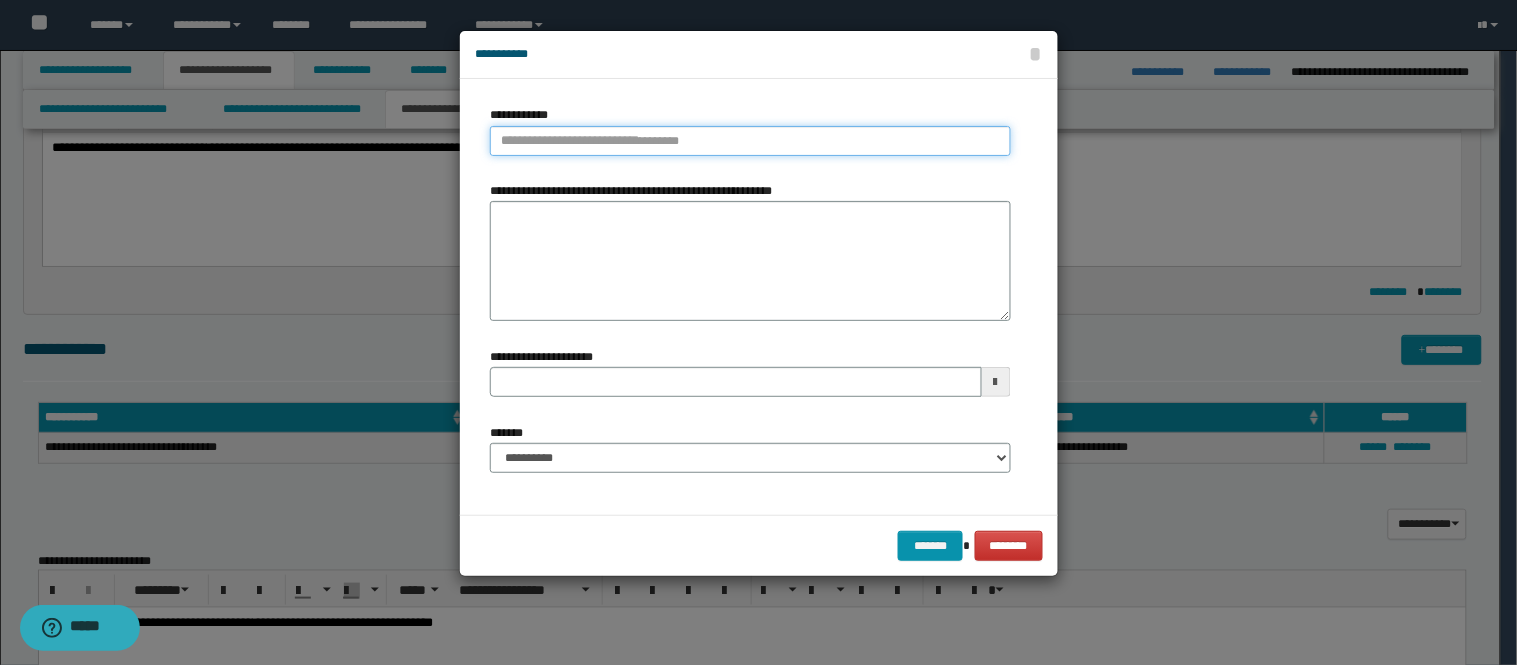 click on "**********" at bounding box center [750, 141] 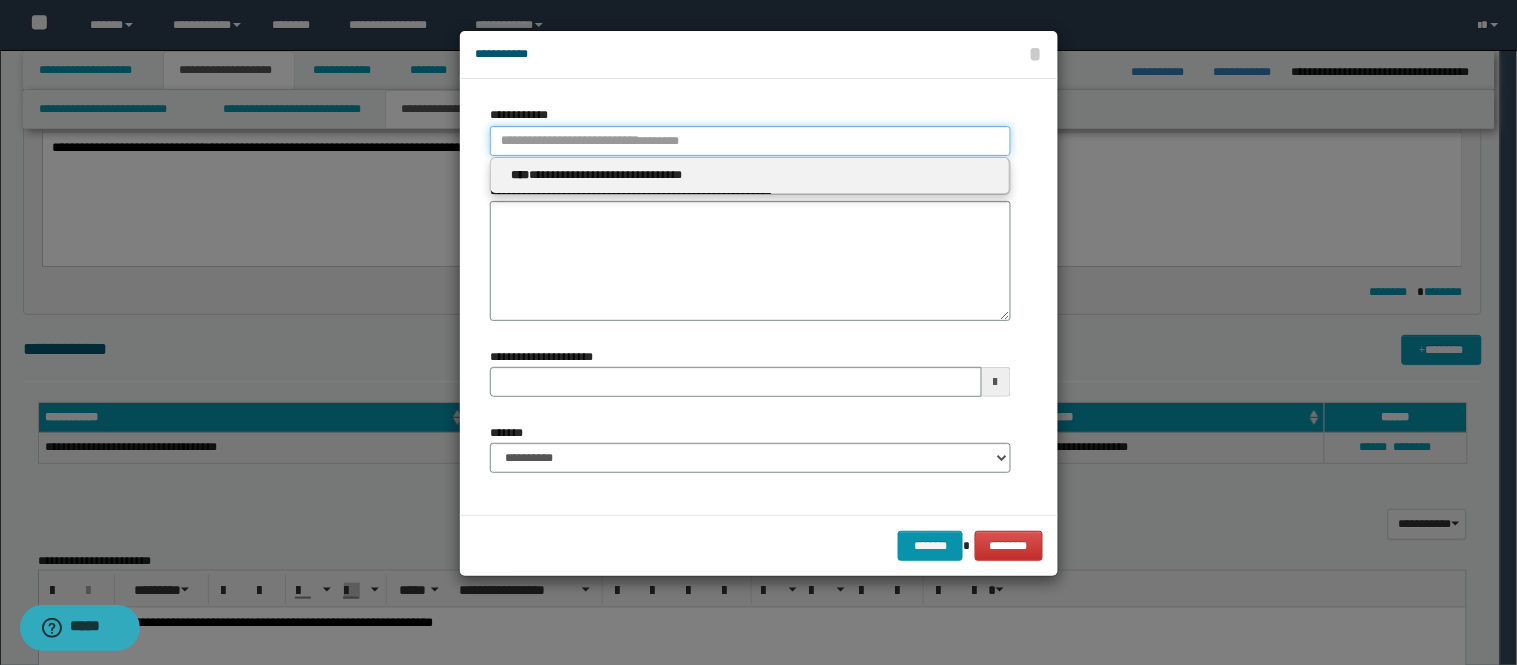 type 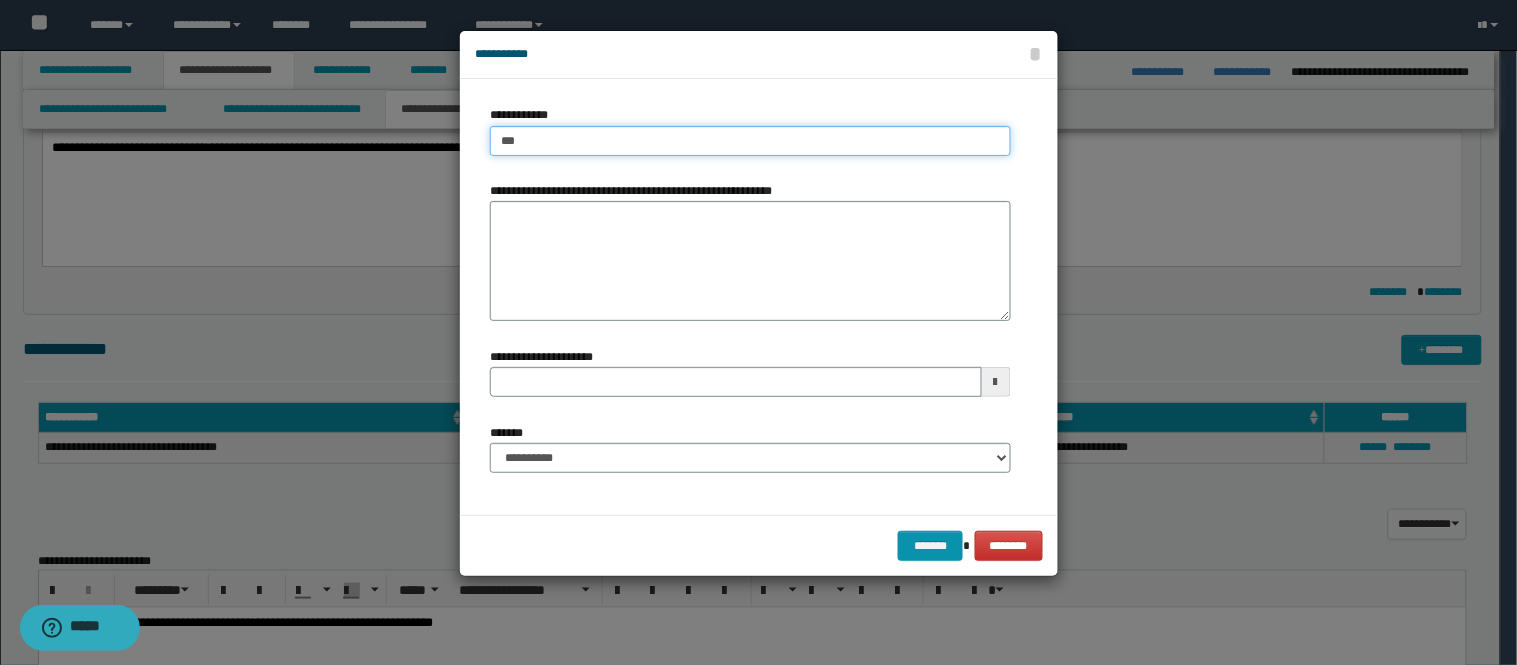 type on "****" 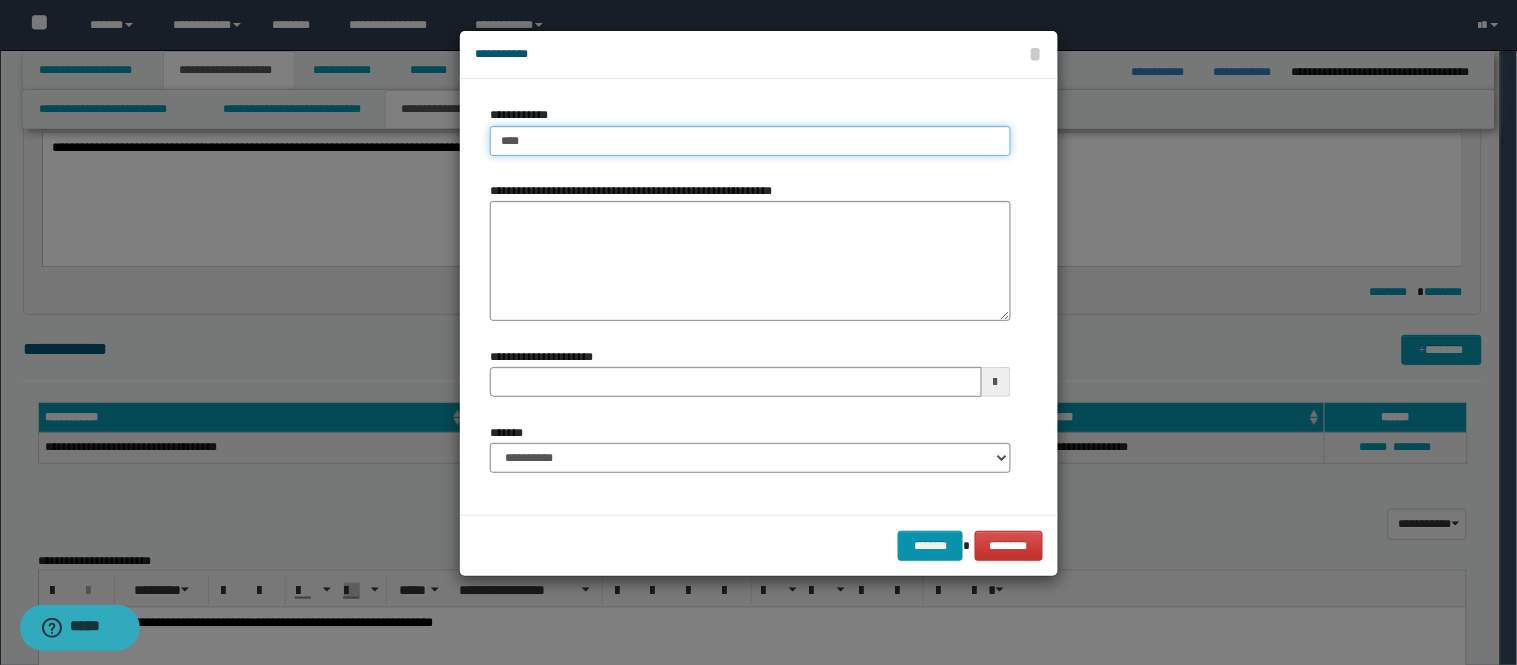 type on "****" 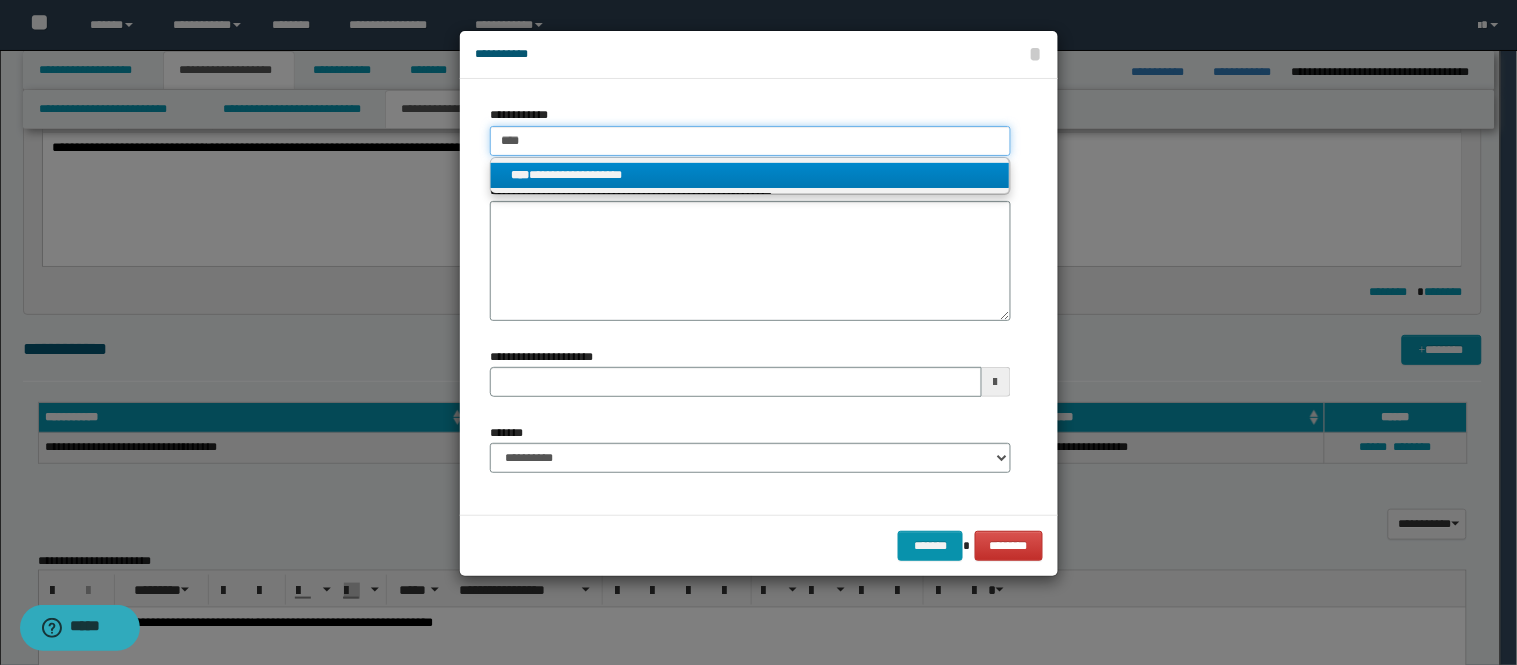 type on "****" 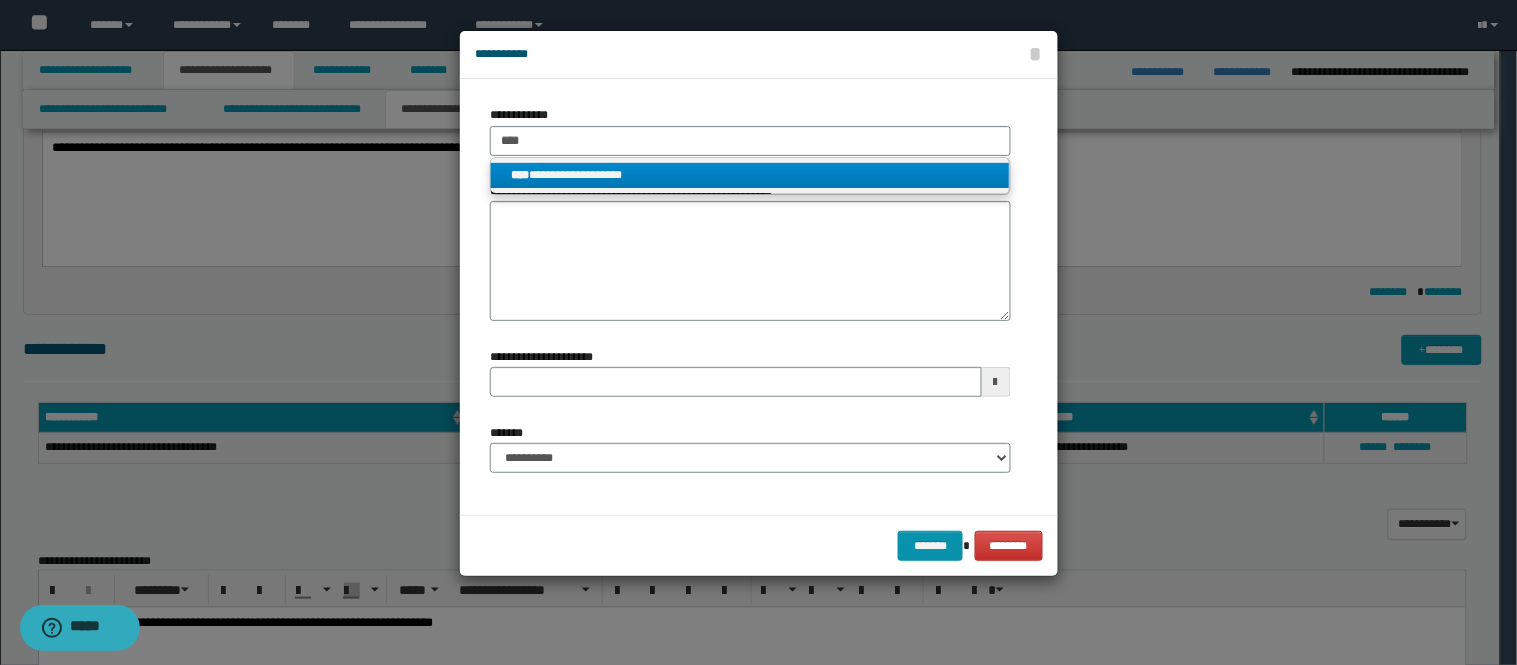 click on "**********" at bounding box center [750, 175] 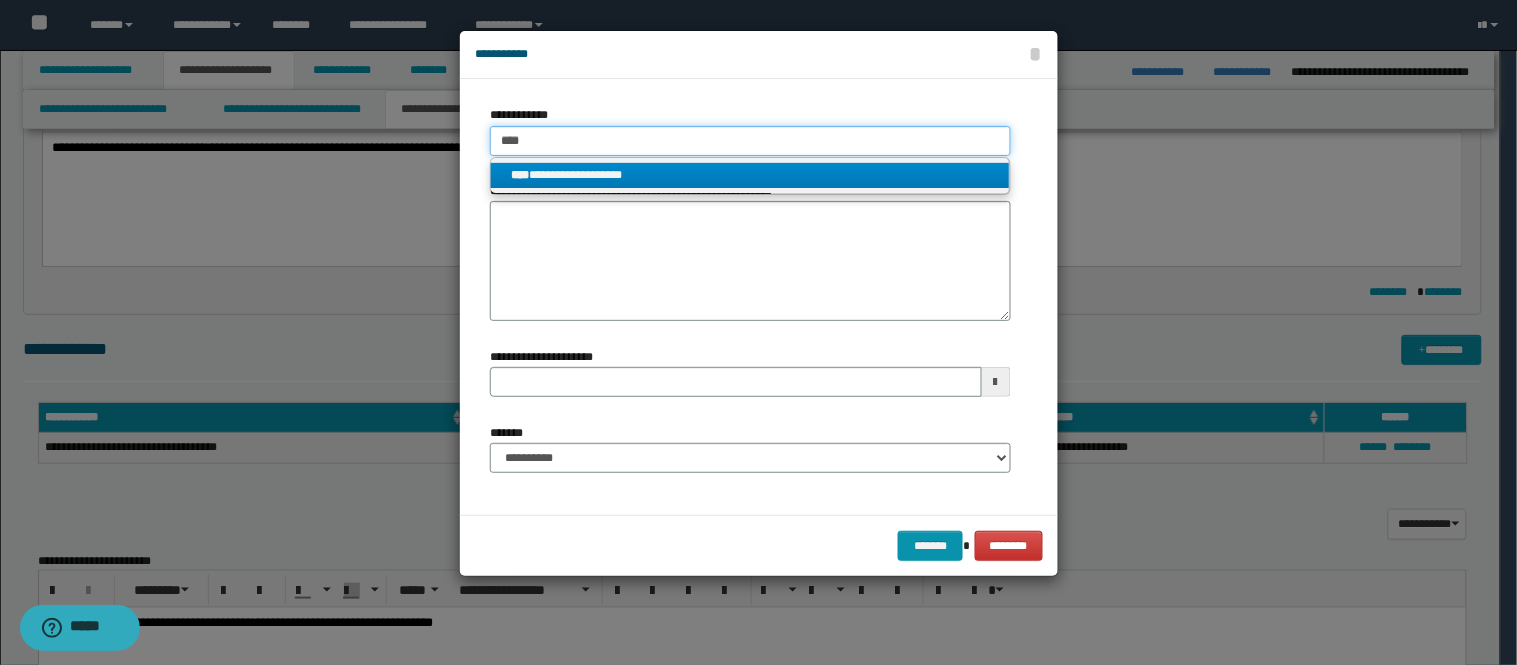 type 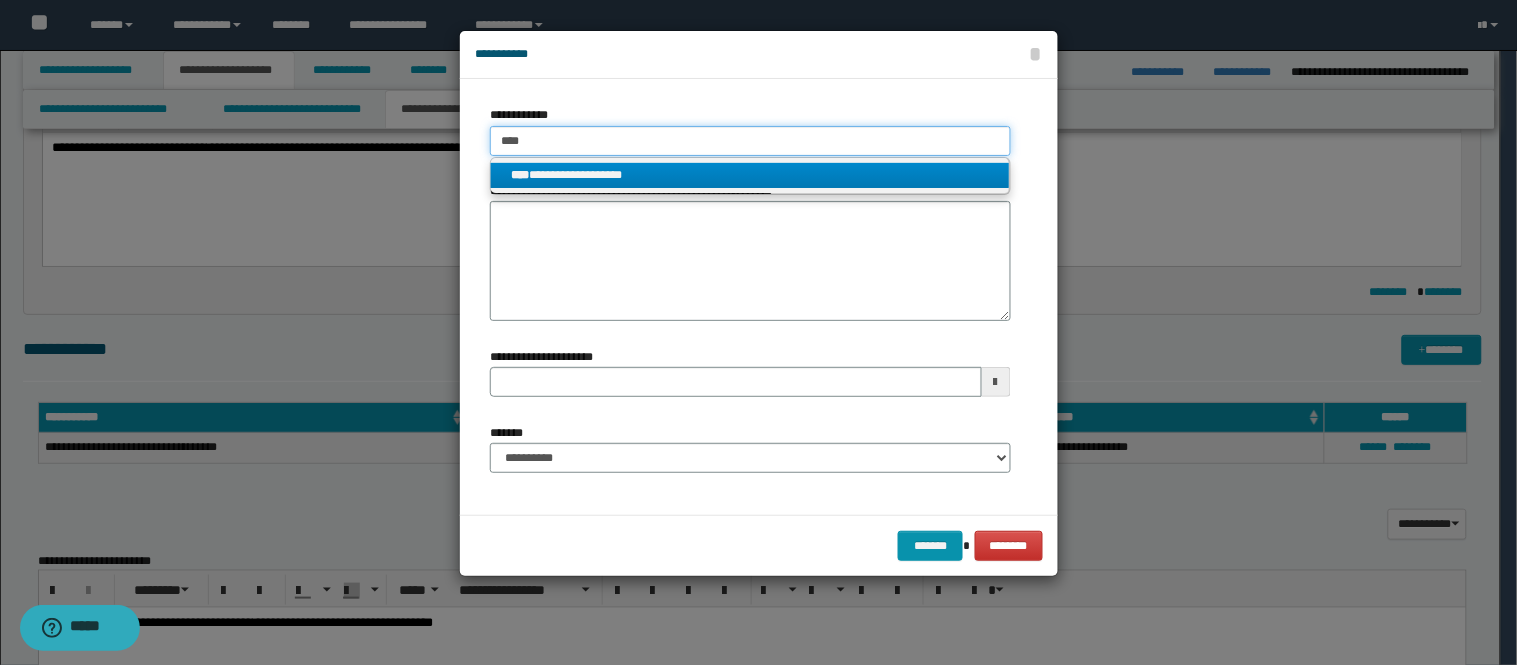 type on "**********" 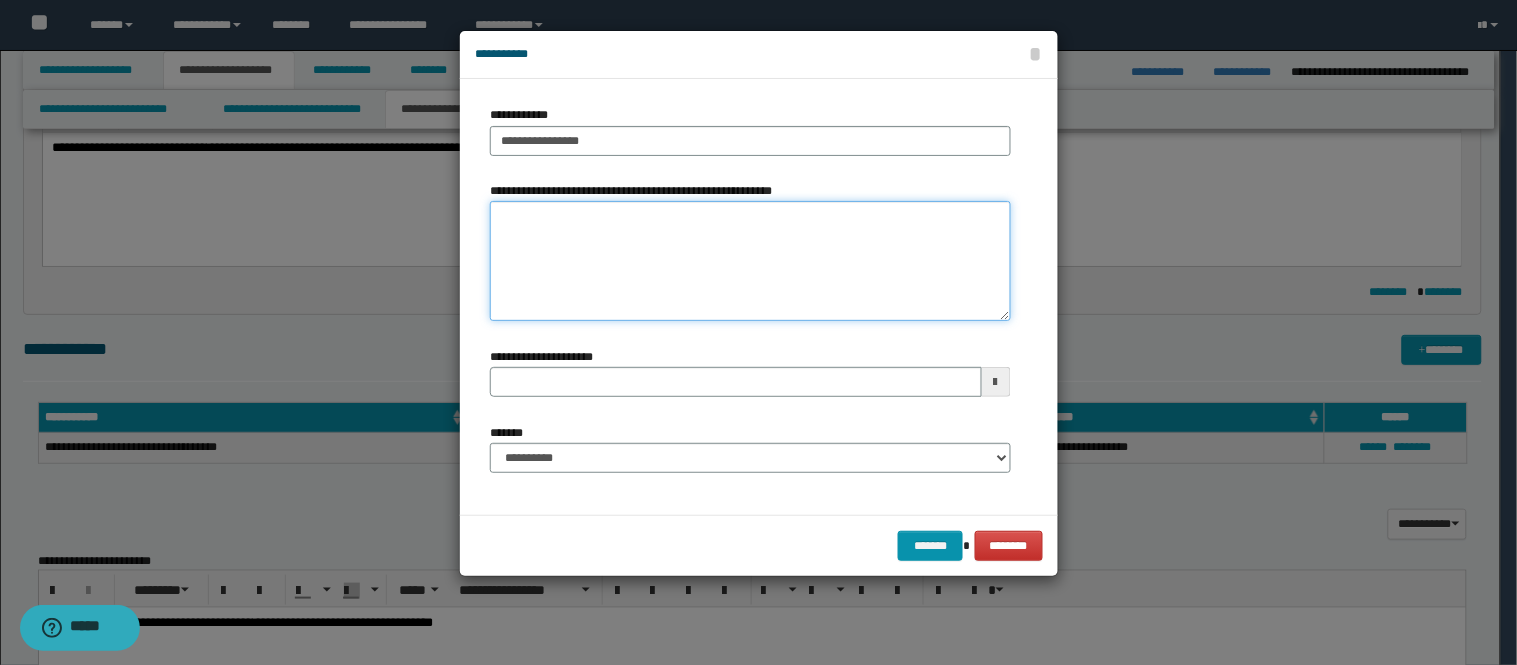 paste on "**********" 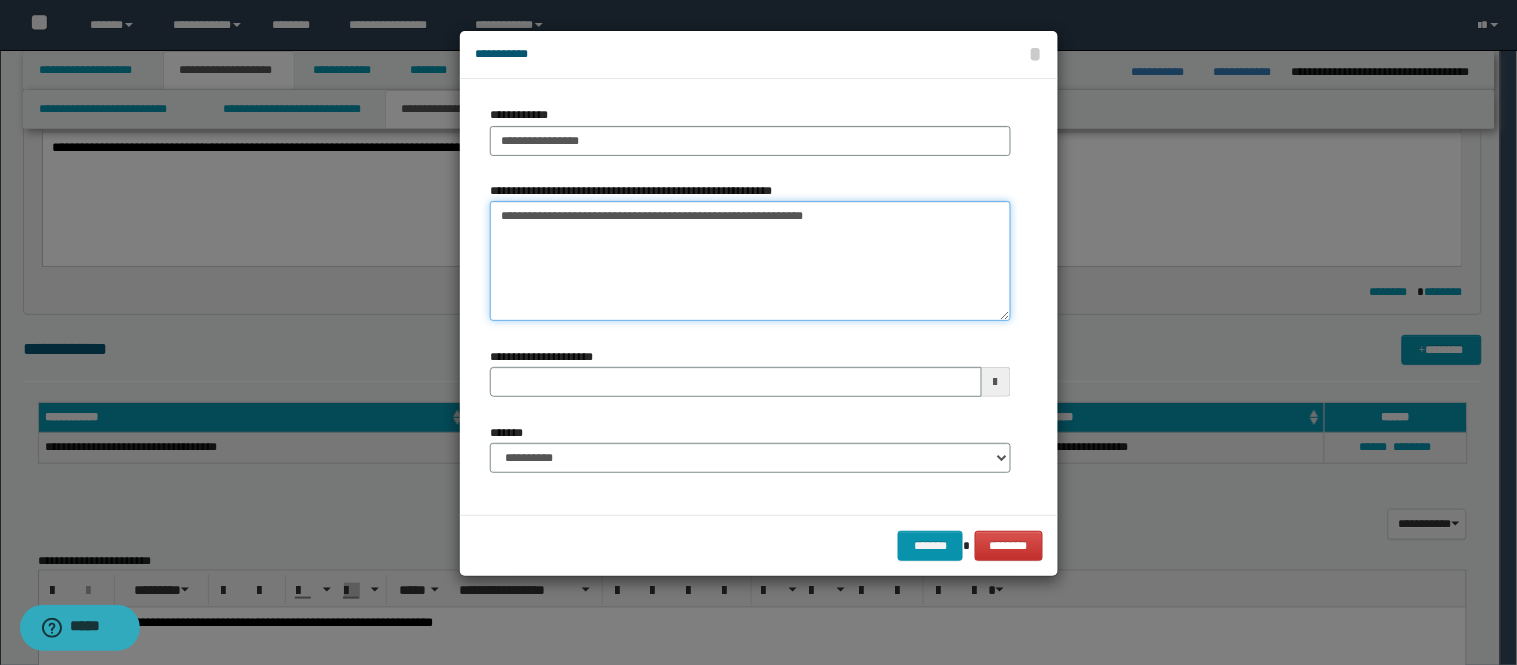 type 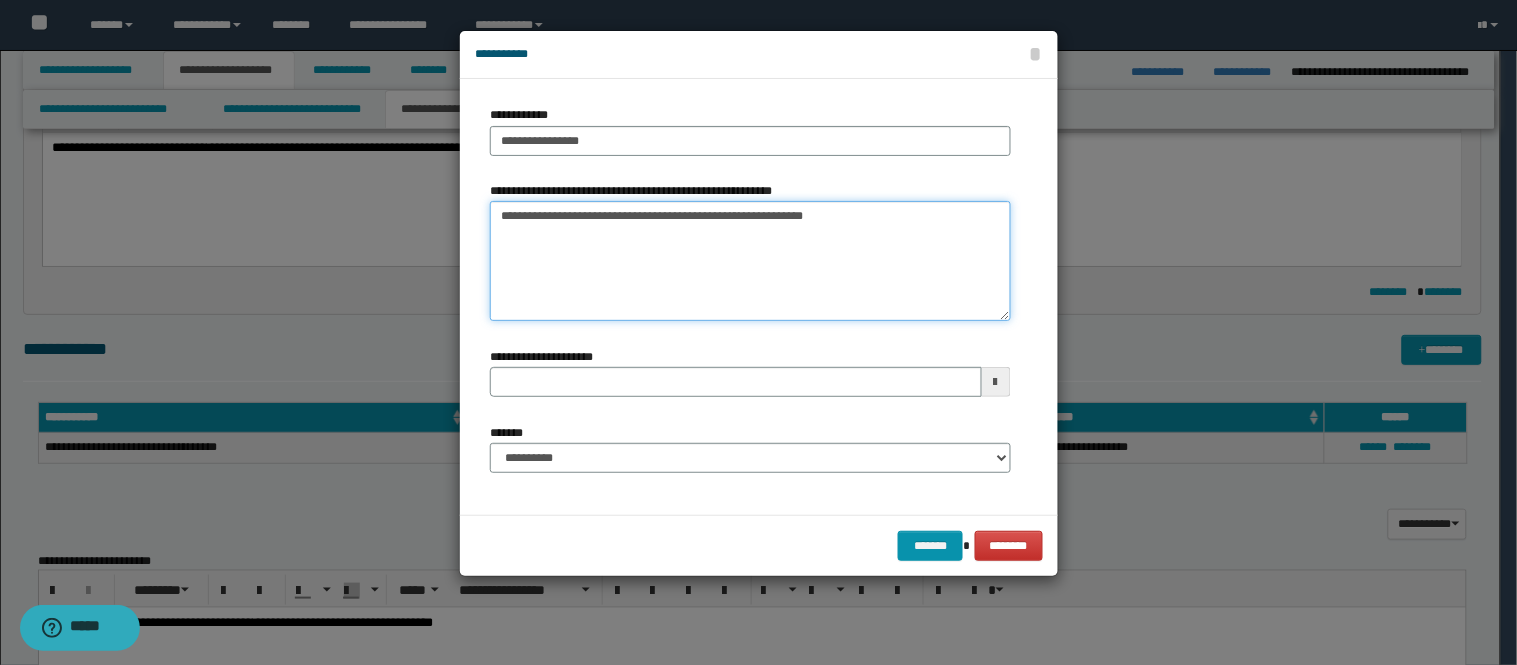 type on "**********" 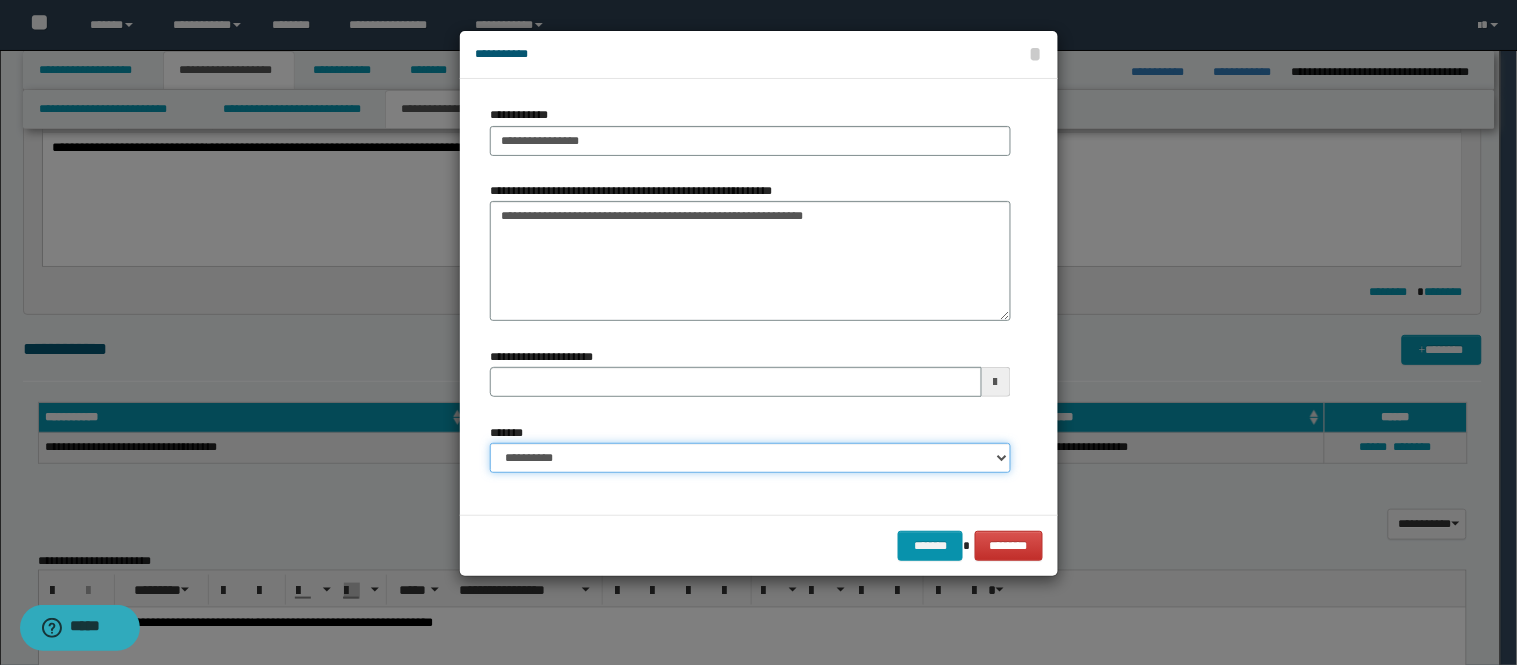 drag, startPoint x: 663, startPoint y: 444, endPoint x: 644, endPoint y: 462, distance: 26.172504 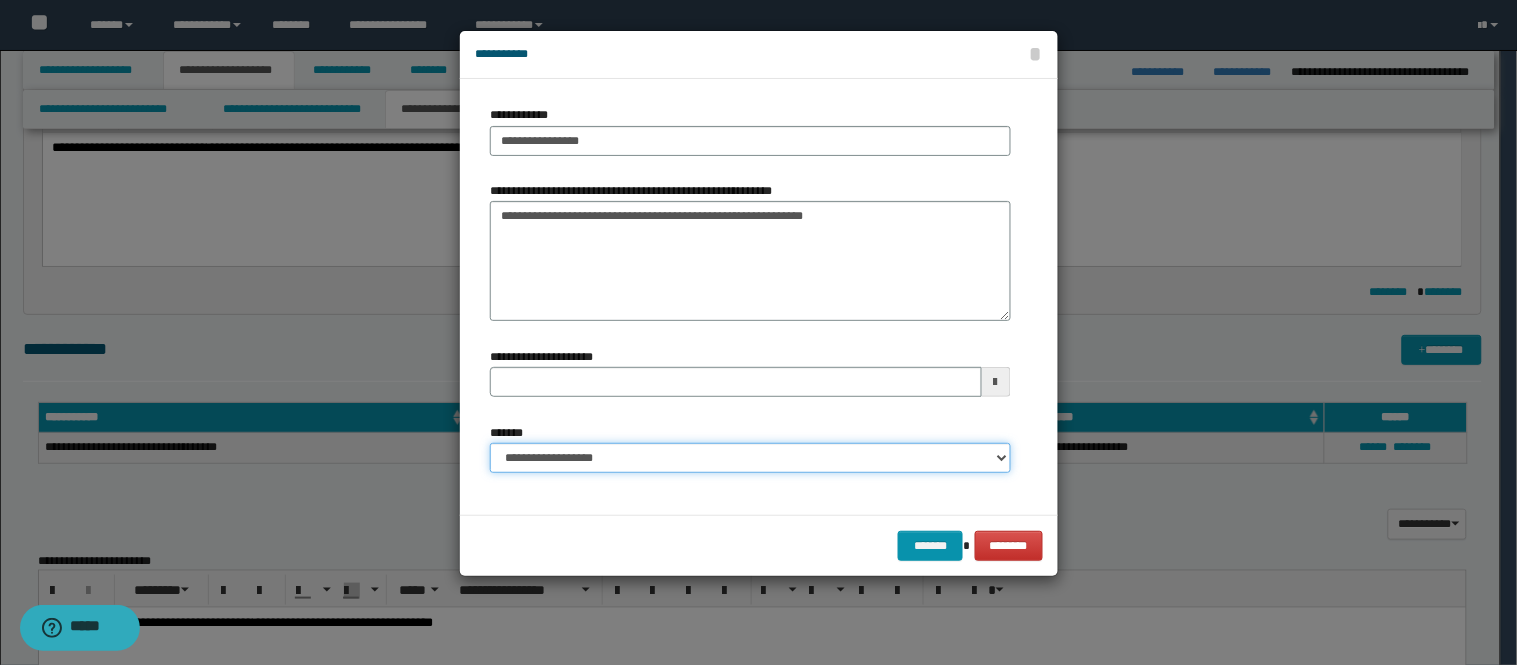 type 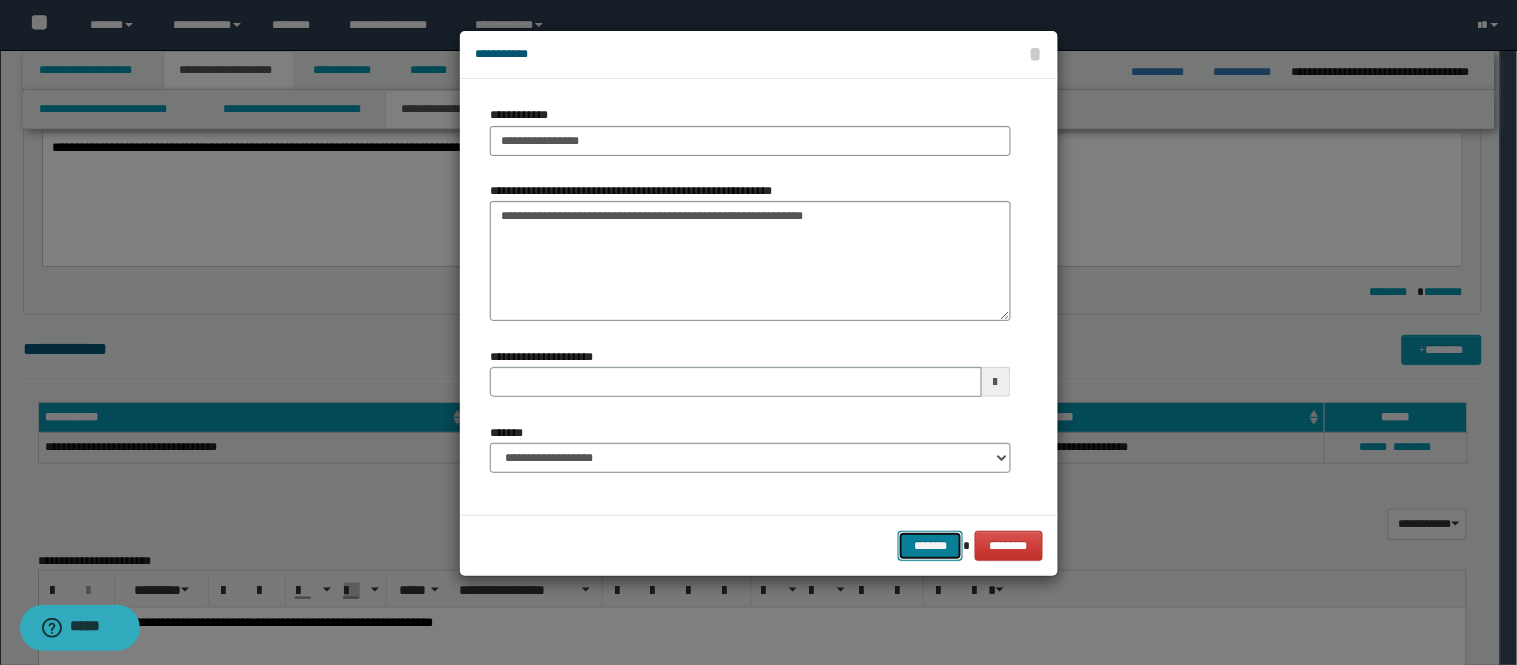 drag, startPoint x: 954, startPoint y: 544, endPoint x: 491, endPoint y: 504, distance: 464.72464 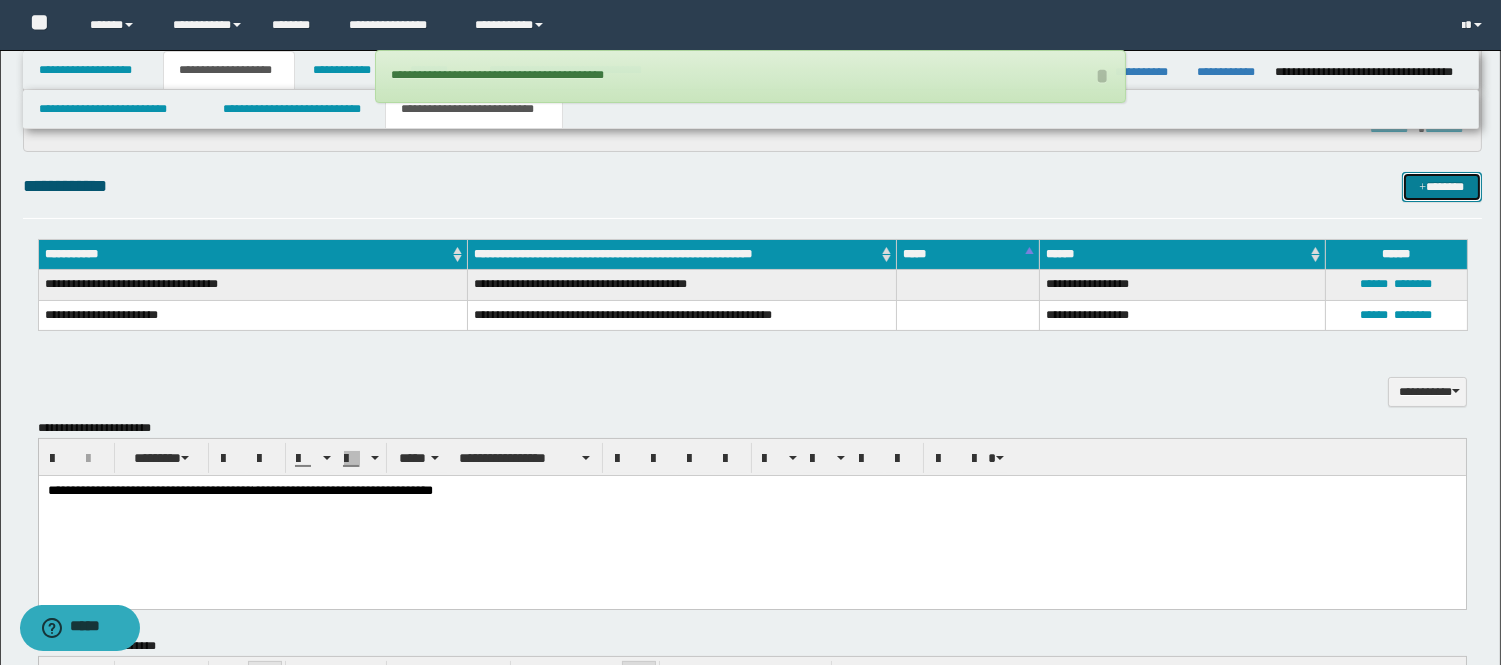 scroll, scrollTop: 555, scrollLeft: 0, axis: vertical 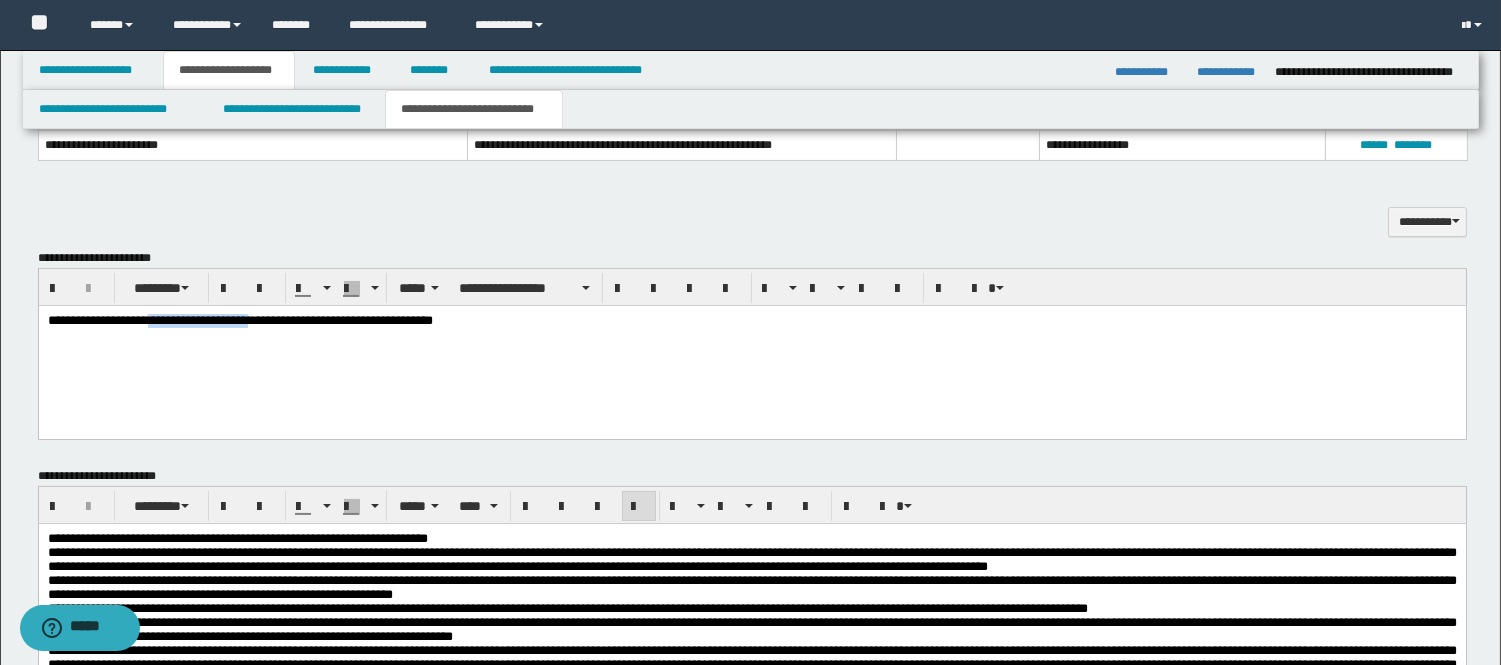 drag, startPoint x: 290, startPoint y: 321, endPoint x: 174, endPoint y: 321, distance: 116 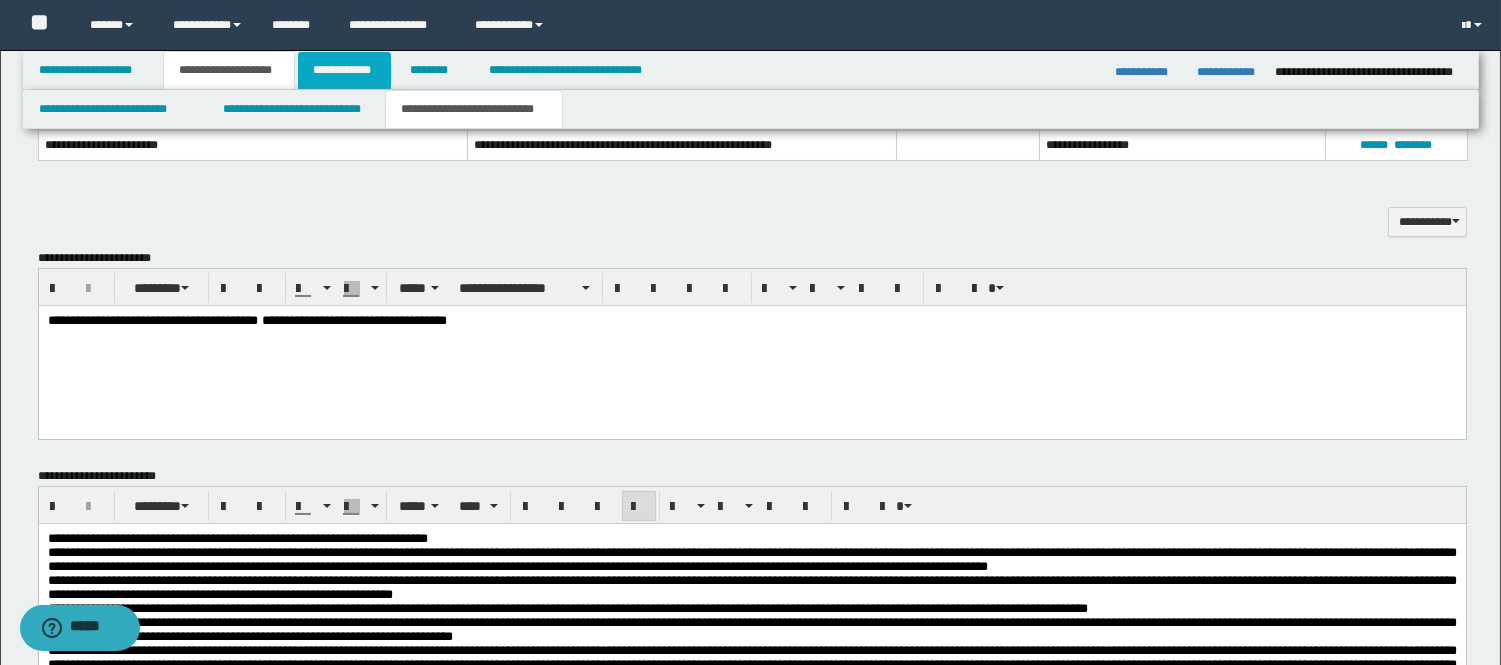 click on "**********" at bounding box center [344, 70] 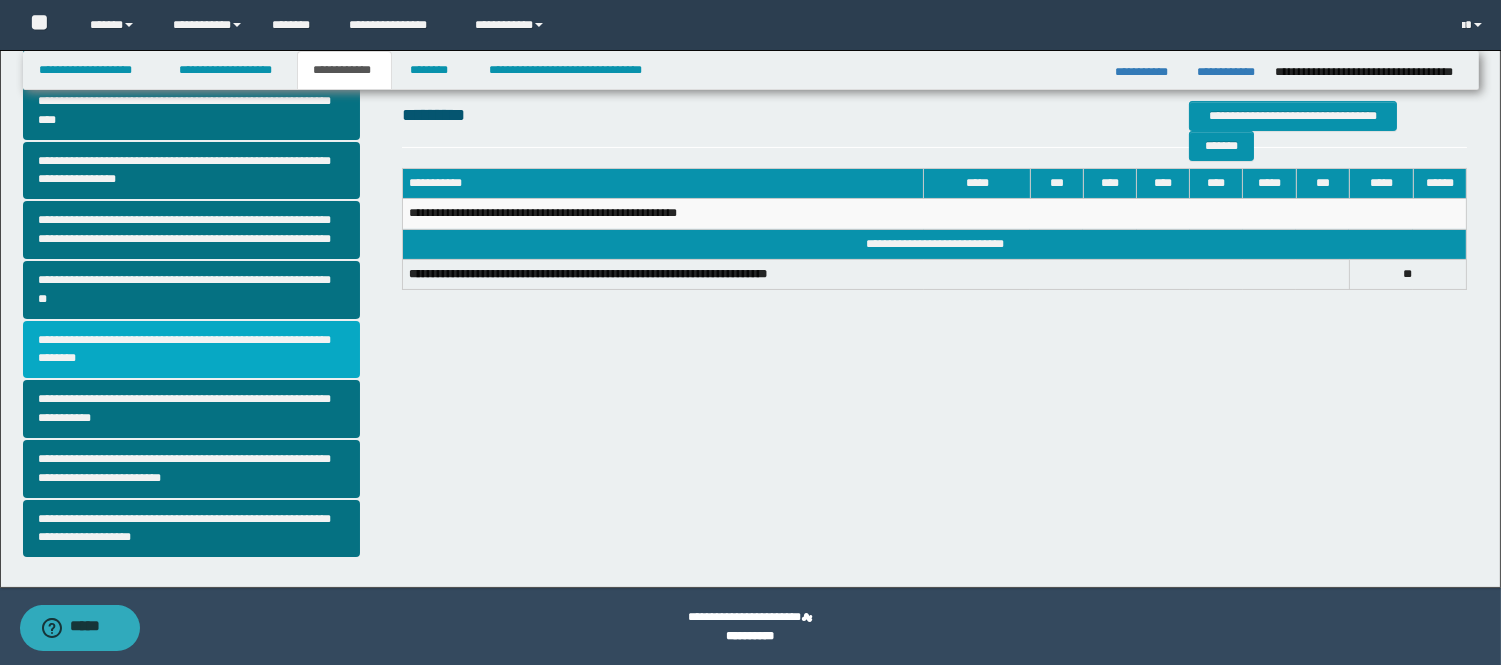 click on "**********" at bounding box center [192, 350] 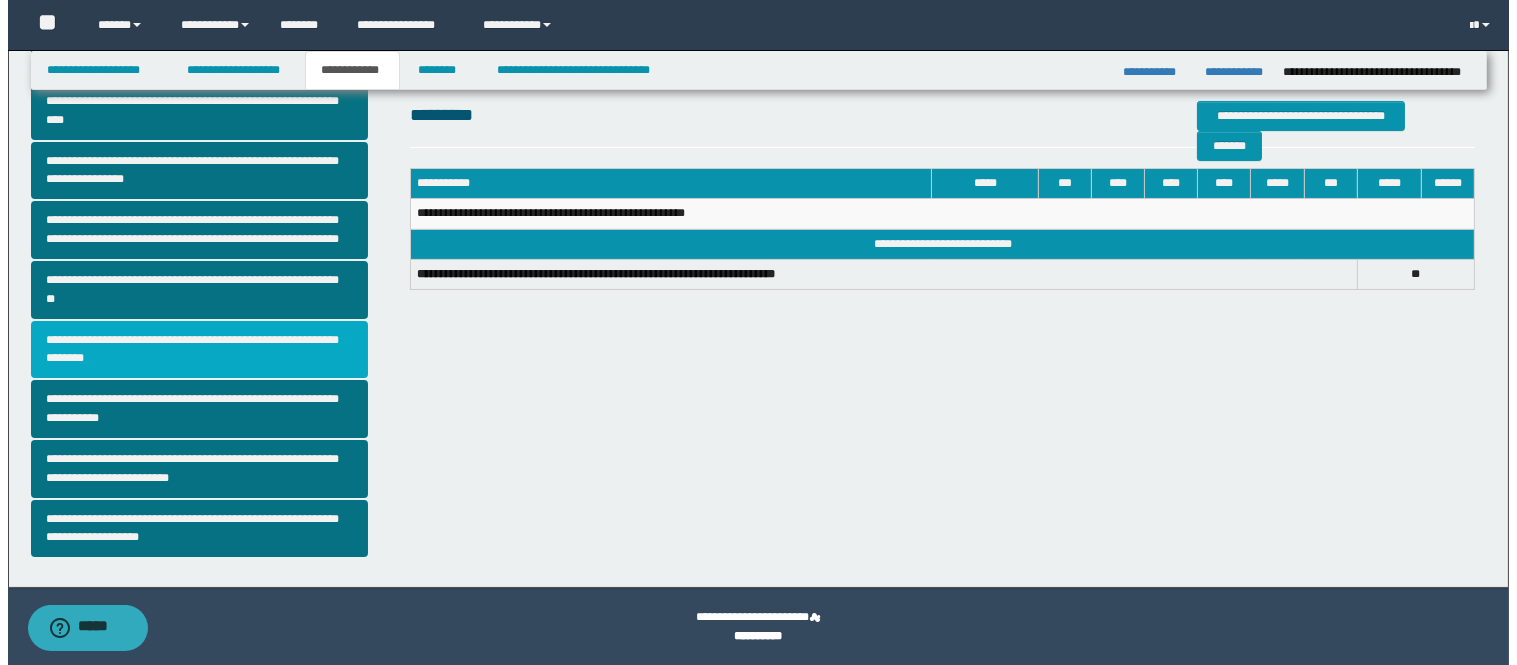 scroll, scrollTop: 0, scrollLeft: 0, axis: both 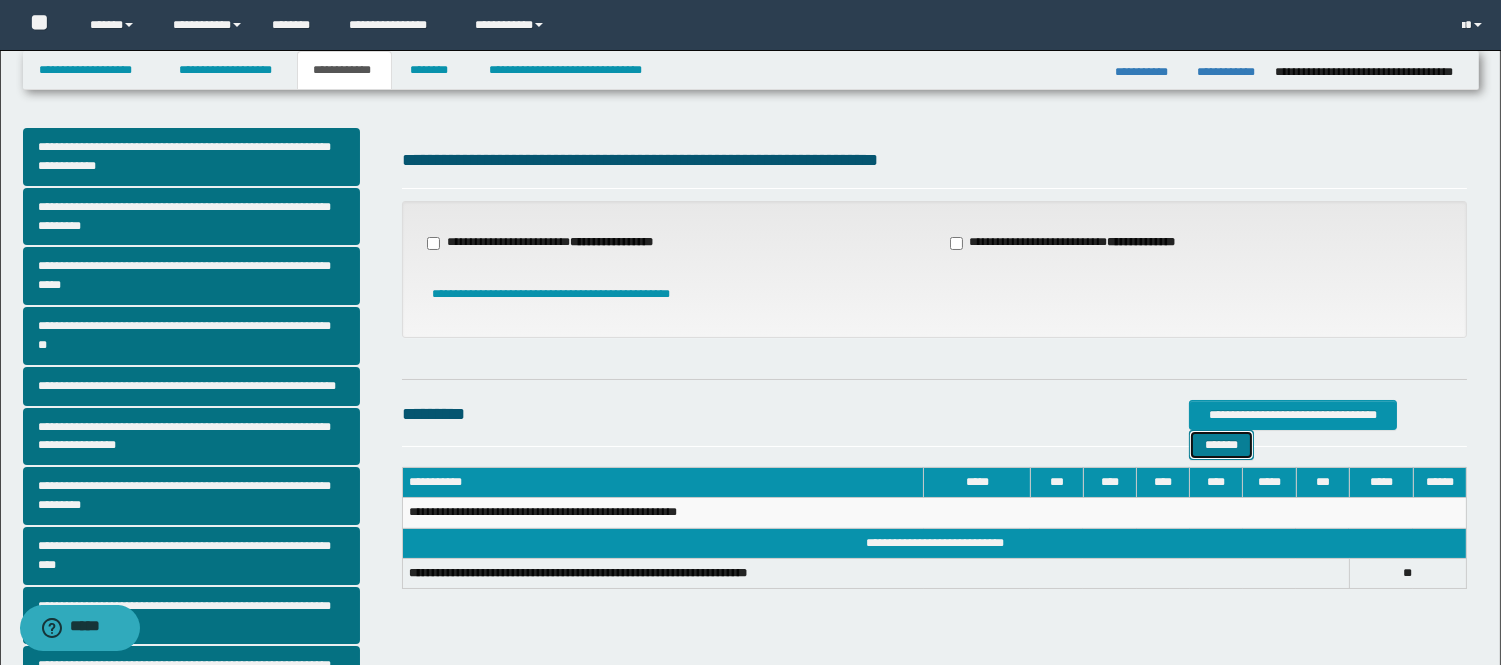 click on "*******" at bounding box center [1221, 445] 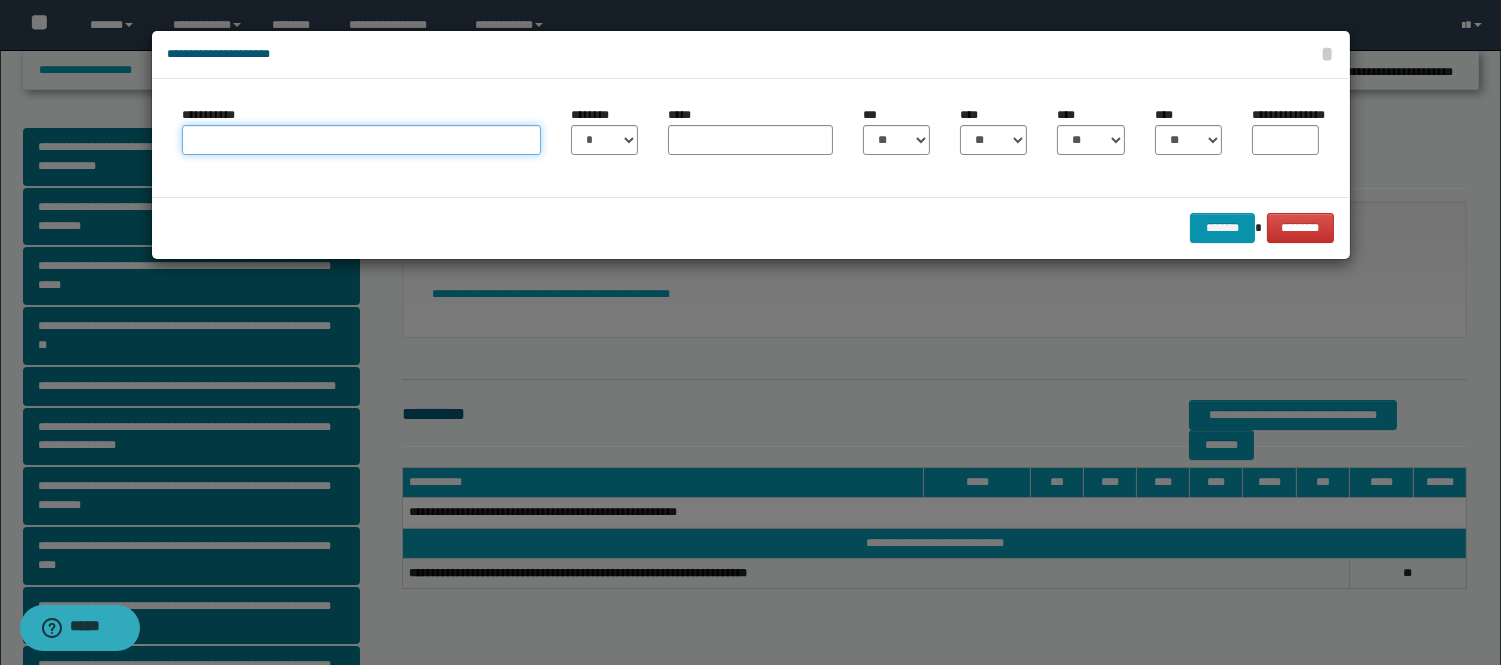 drag, startPoint x: 472, startPoint y: 147, endPoint x: 477, endPoint y: 160, distance: 13.928389 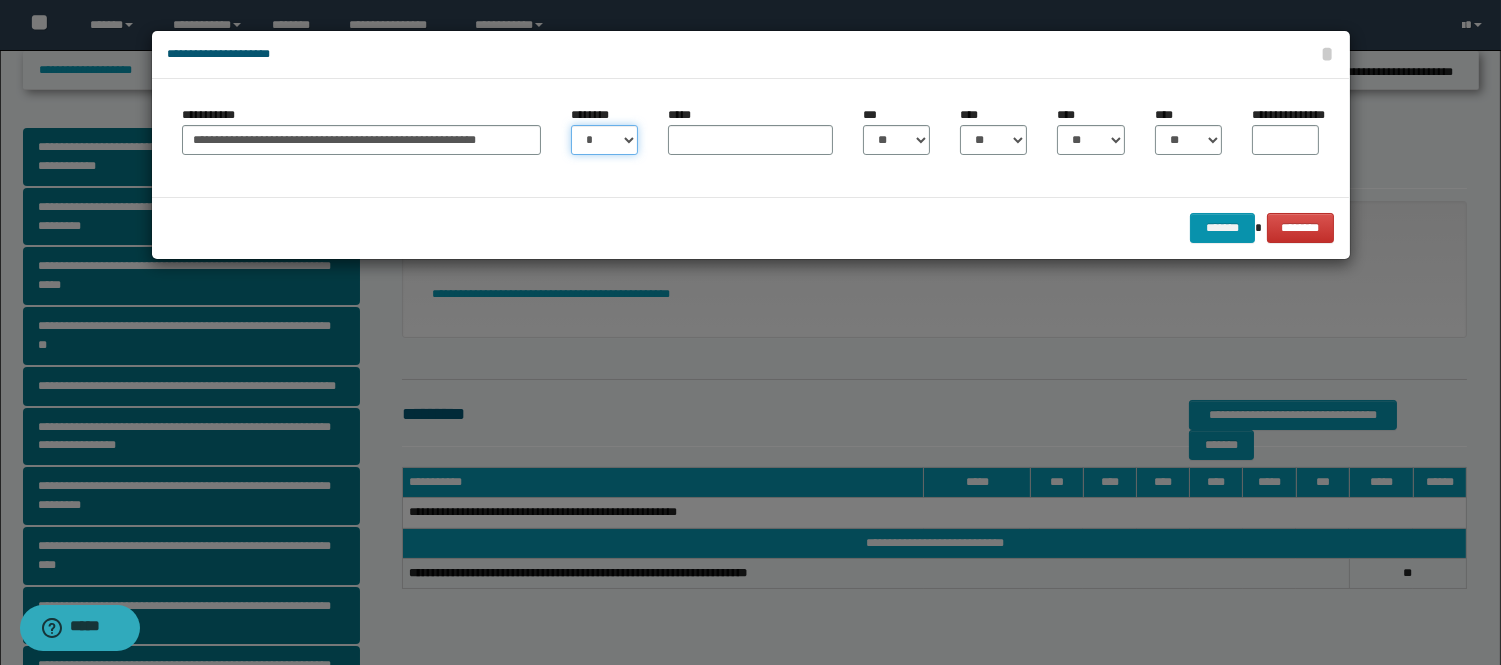 drag, startPoint x: 597, startPoint y: 143, endPoint x: 587, endPoint y: 152, distance: 13.453624 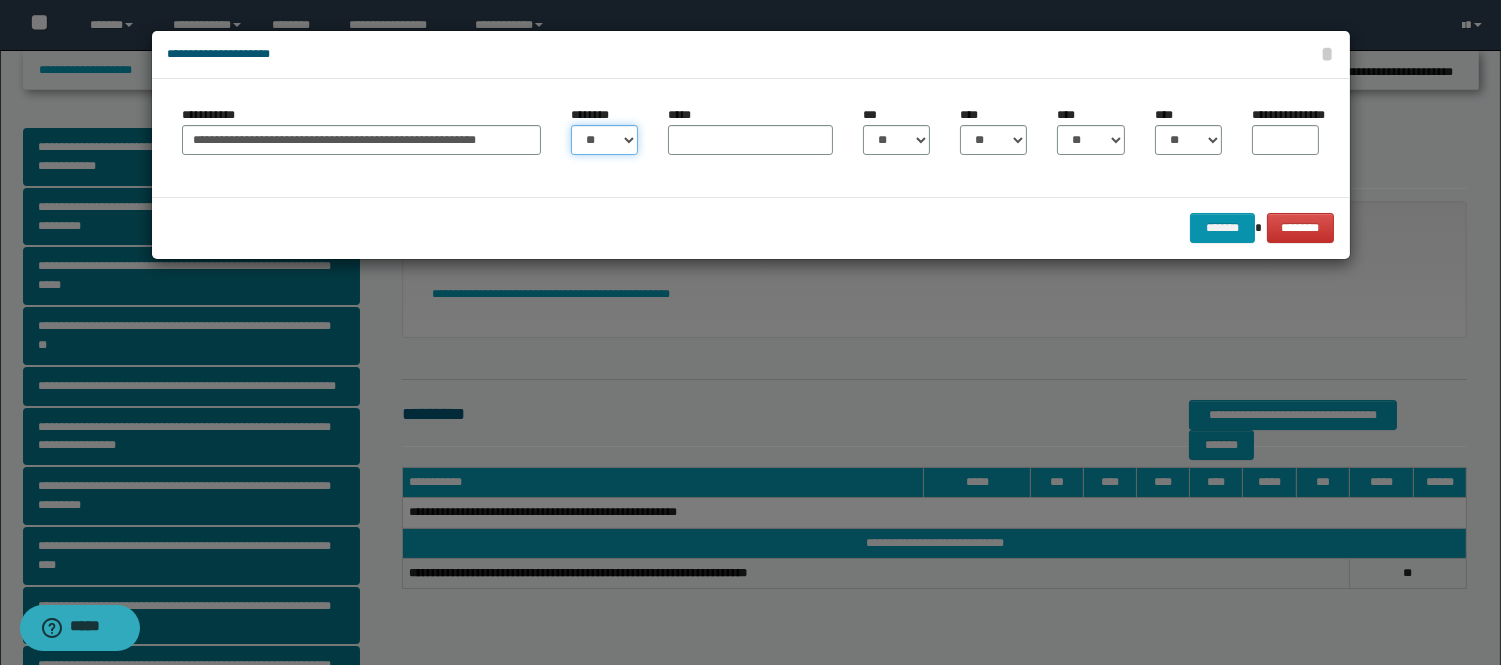 click on "*
*
*
*
*
*
*
*
*
**
**
**
**
**
**" at bounding box center (604, 140) 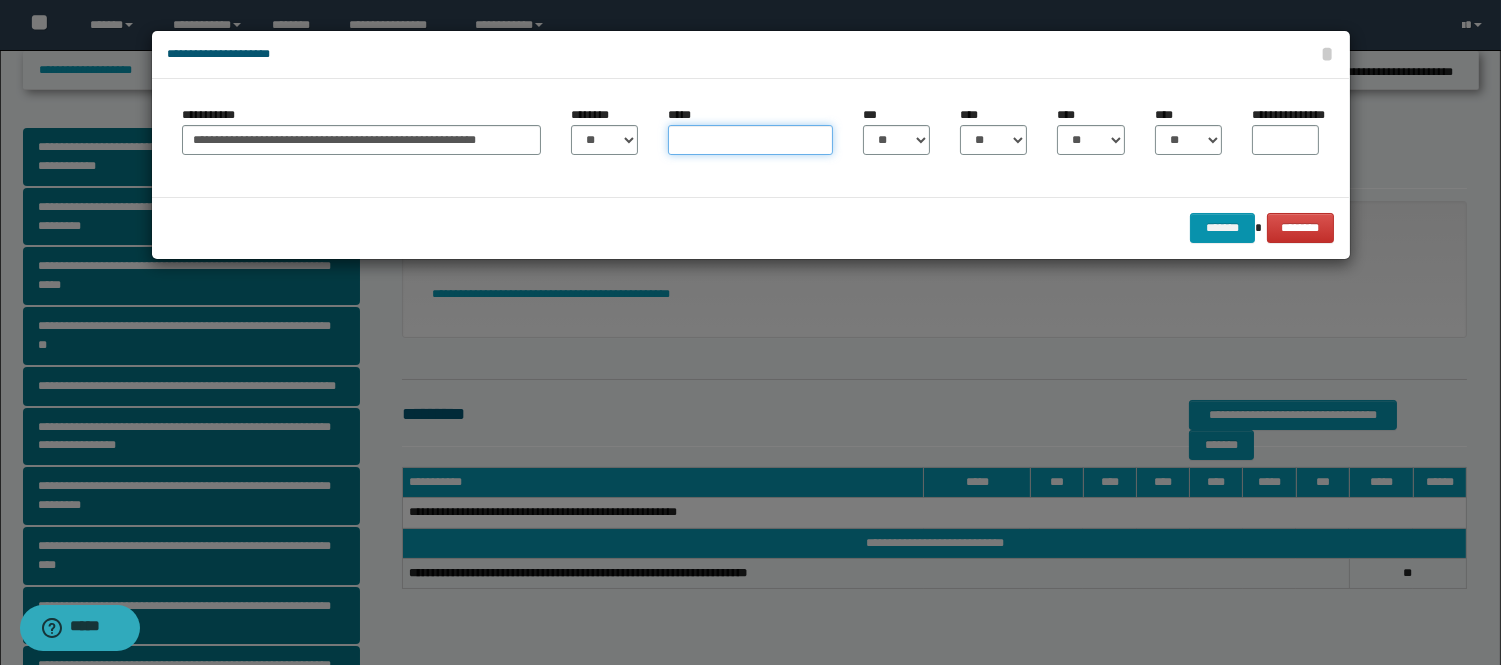 click on "*****" at bounding box center [750, 140] 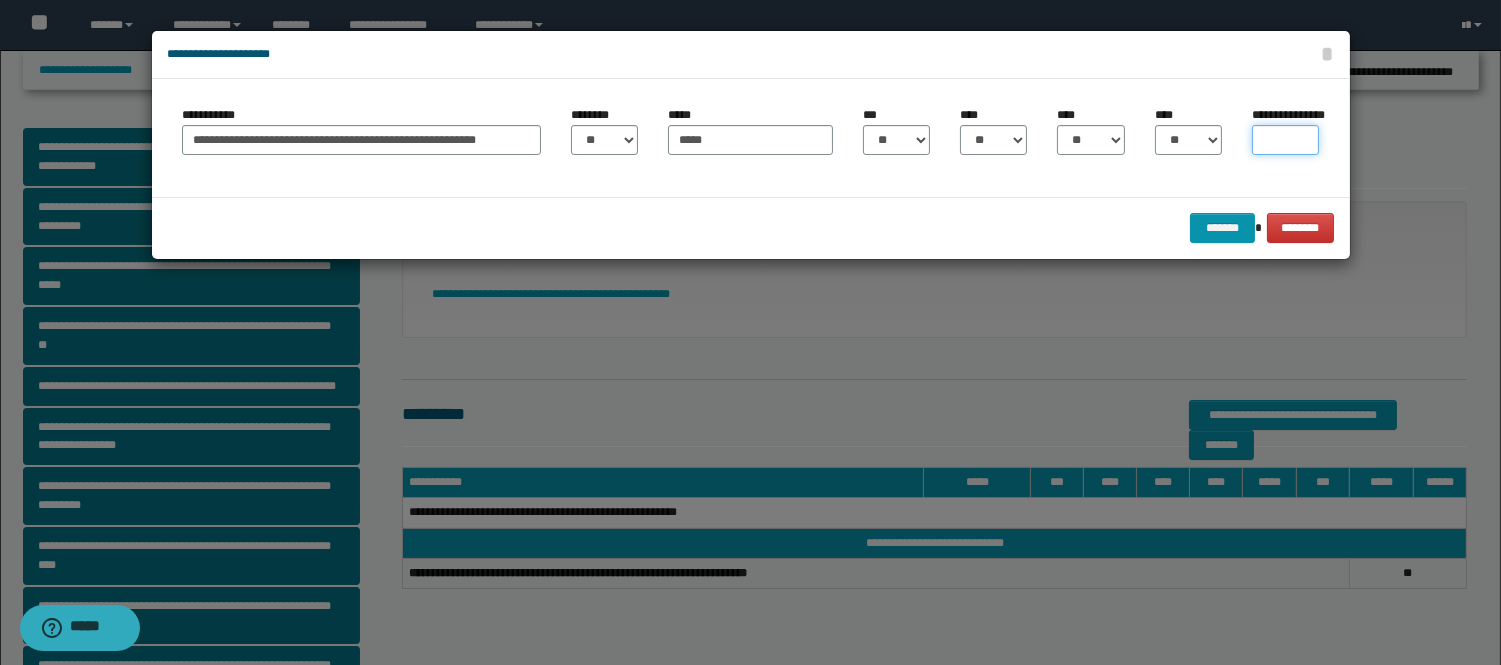 drag, startPoint x: 1298, startPoint y: 135, endPoint x: 1272, endPoint y: 157, distance: 34.058773 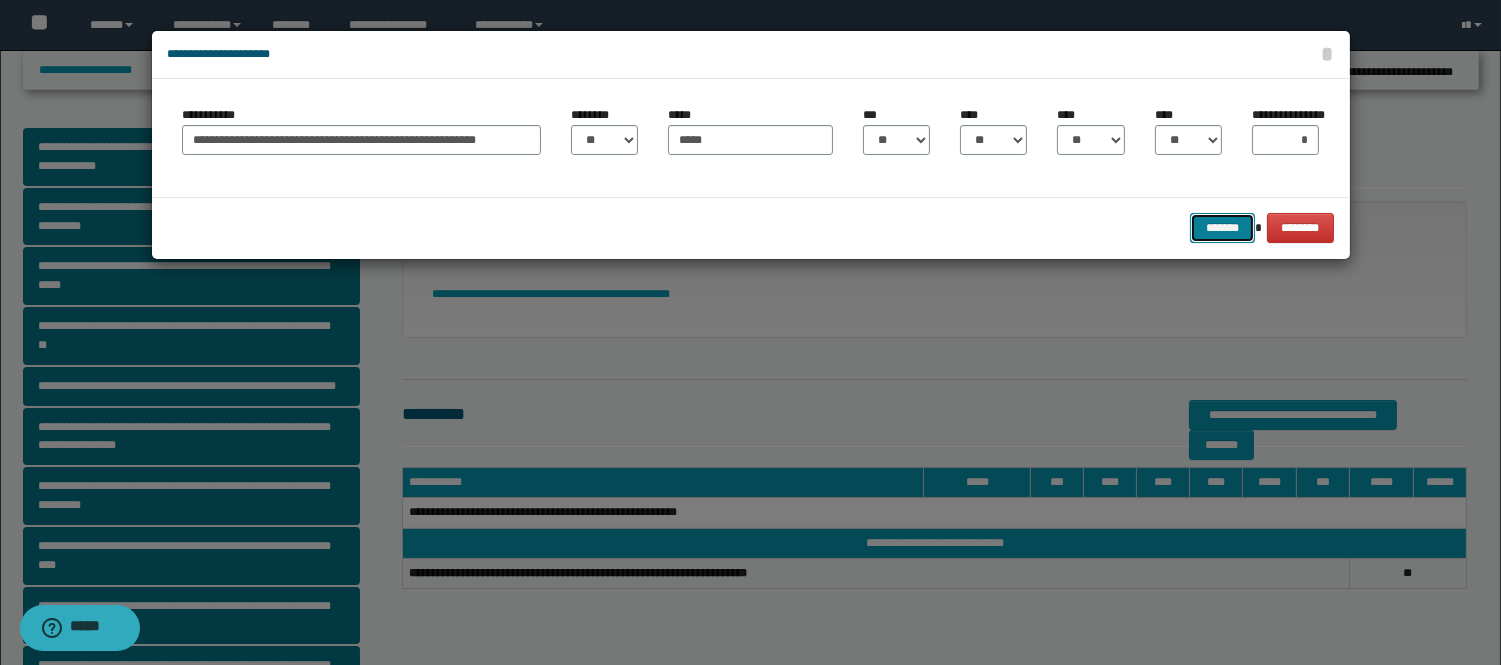 click on "*******" at bounding box center [1222, 228] 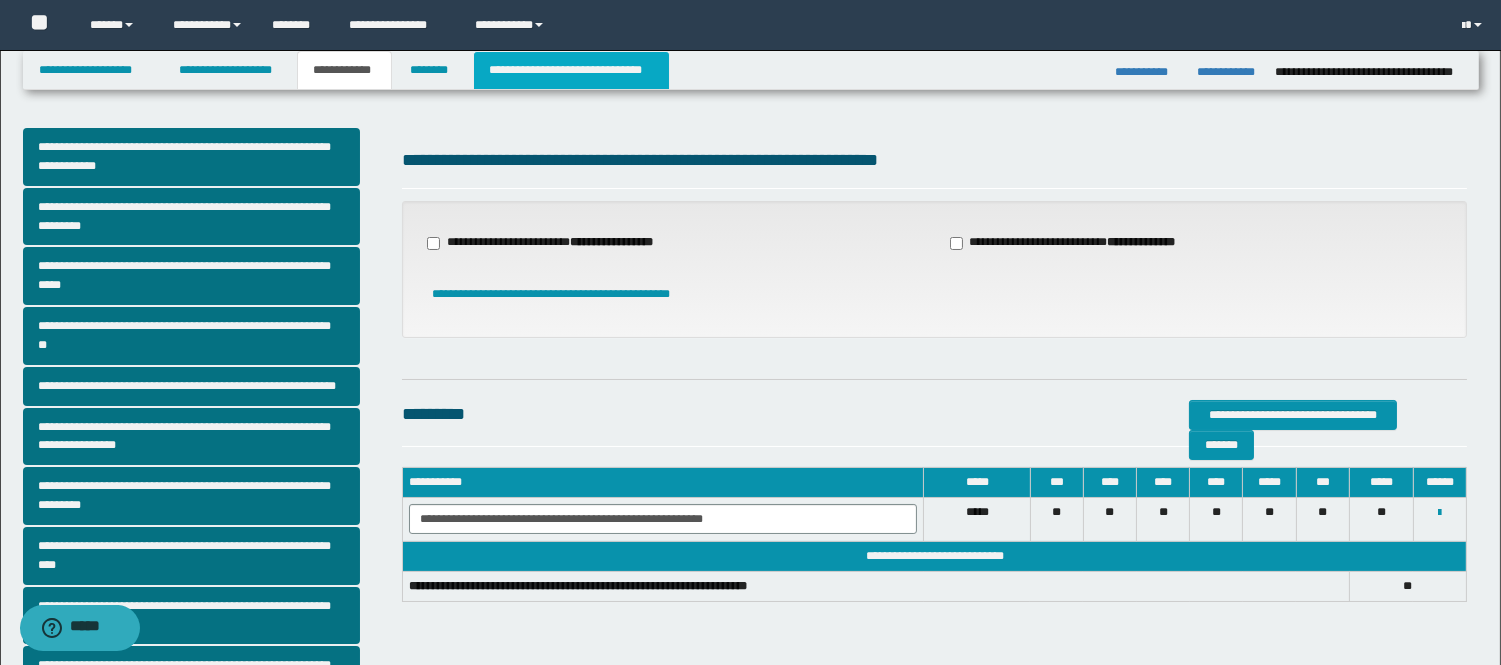 click on "**********" at bounding box center (571, 70) 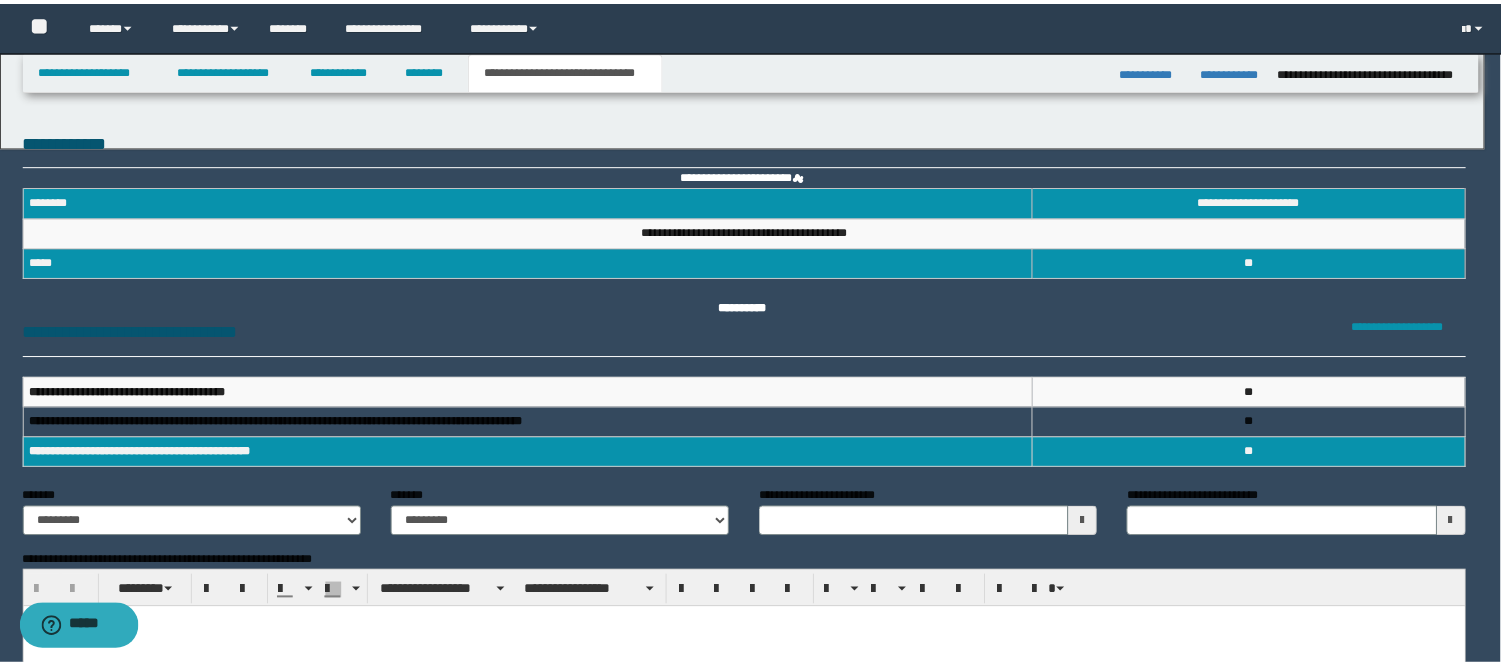 scroll, scrollTop: 0, scrollLeft: 0, axis: both 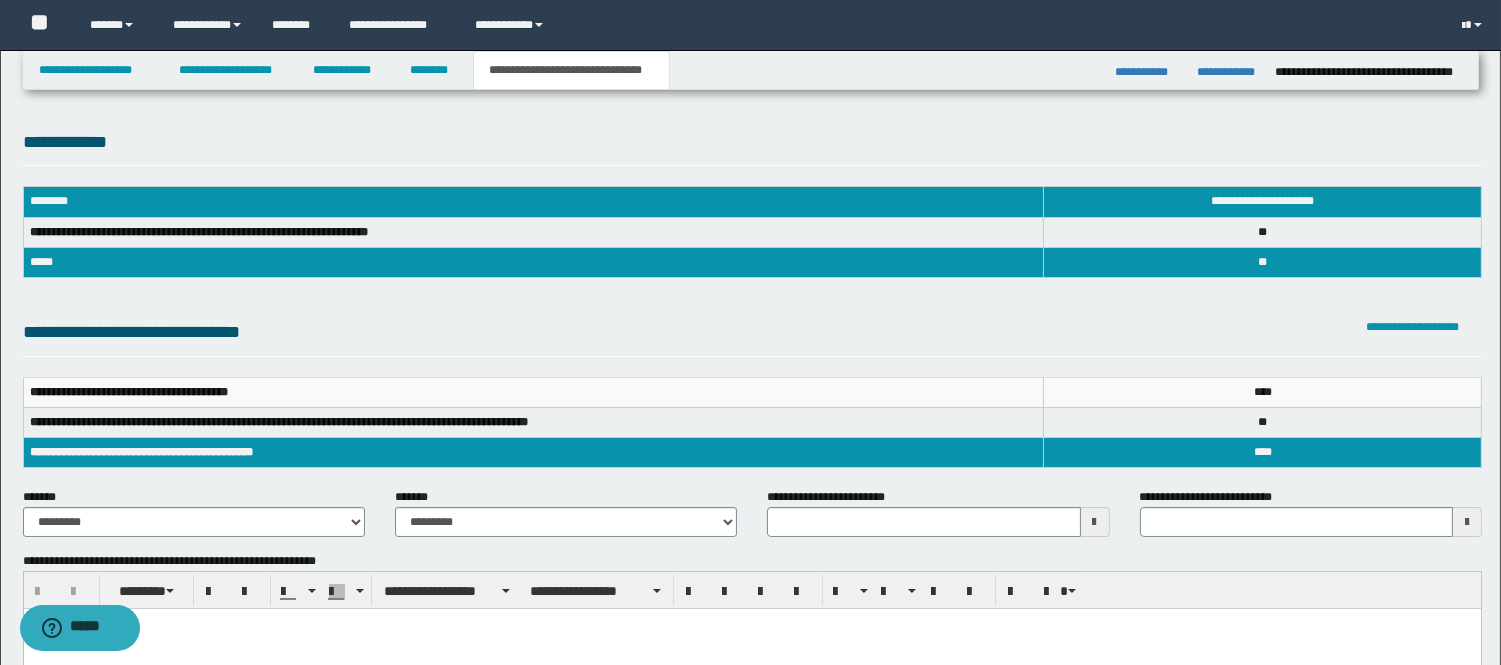 click at bounding box center (1095, 522) 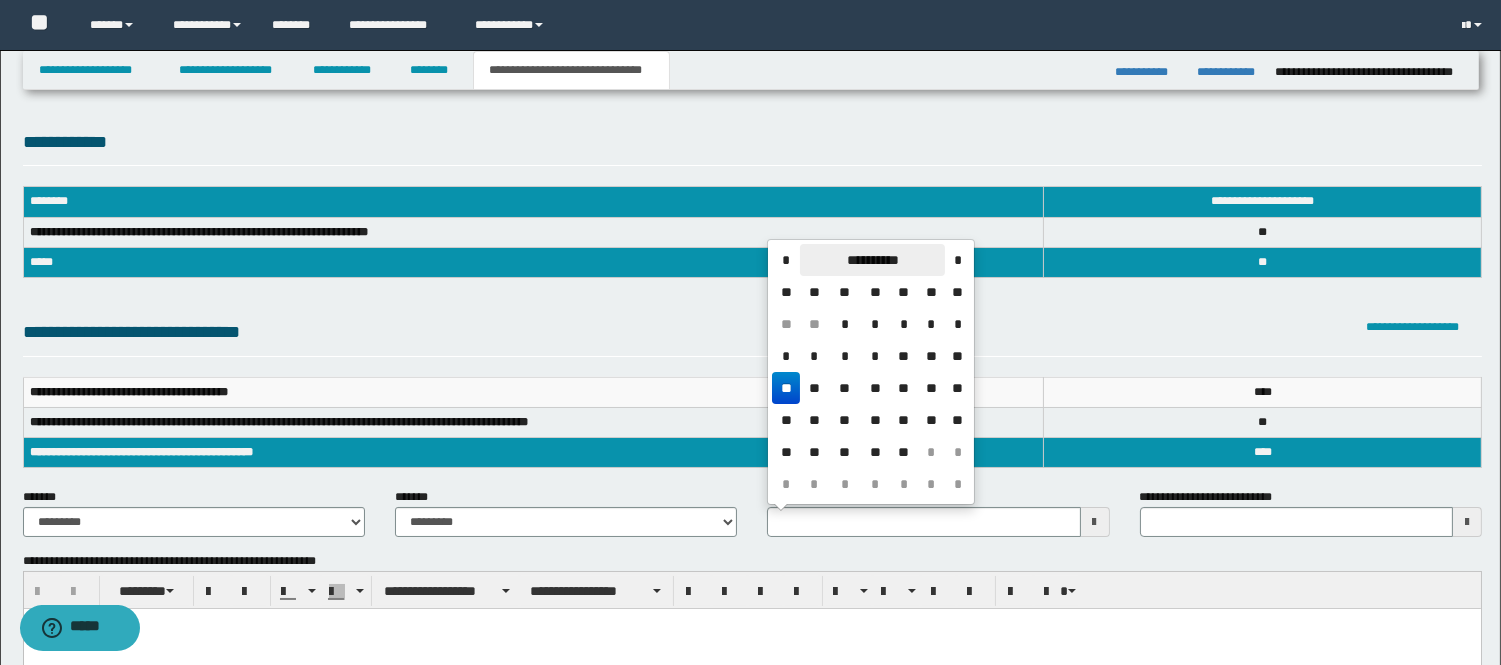 click on "**********" at bounding box center (872, 260) 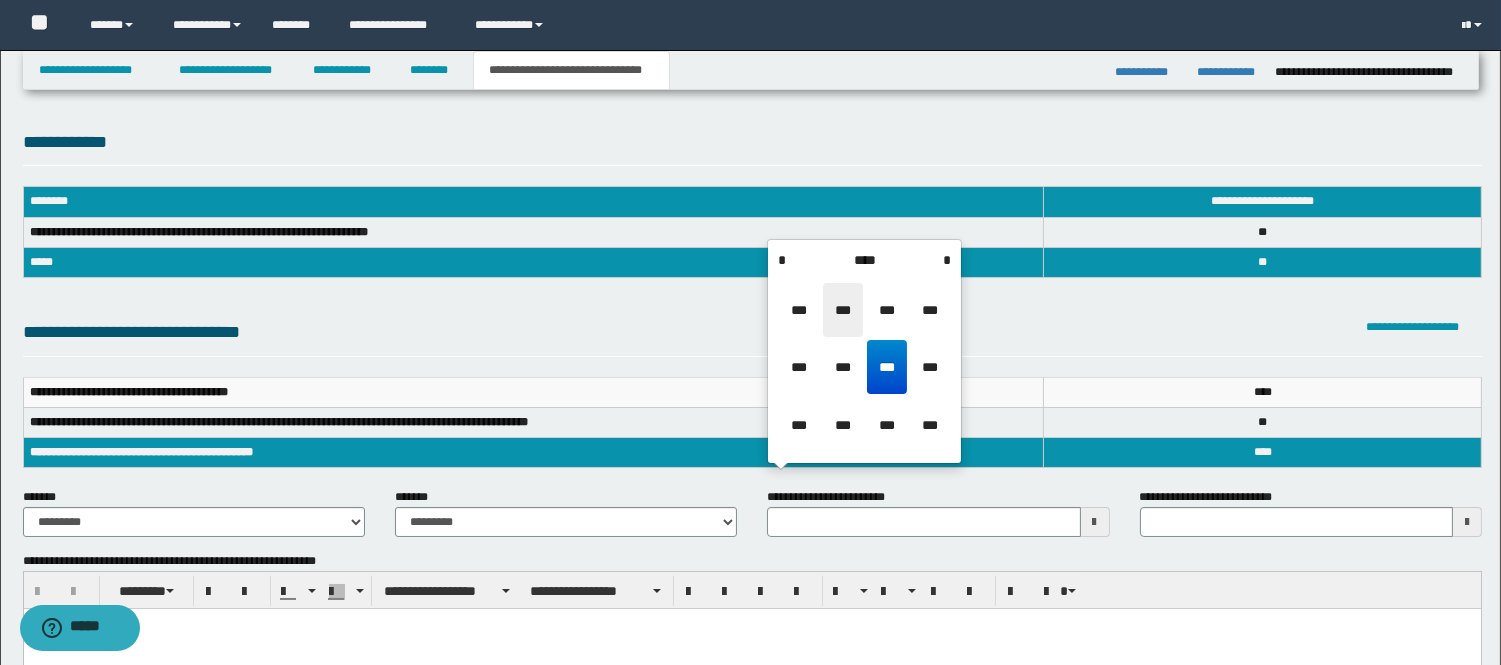 click on "***" at bounding box center (843, 310) 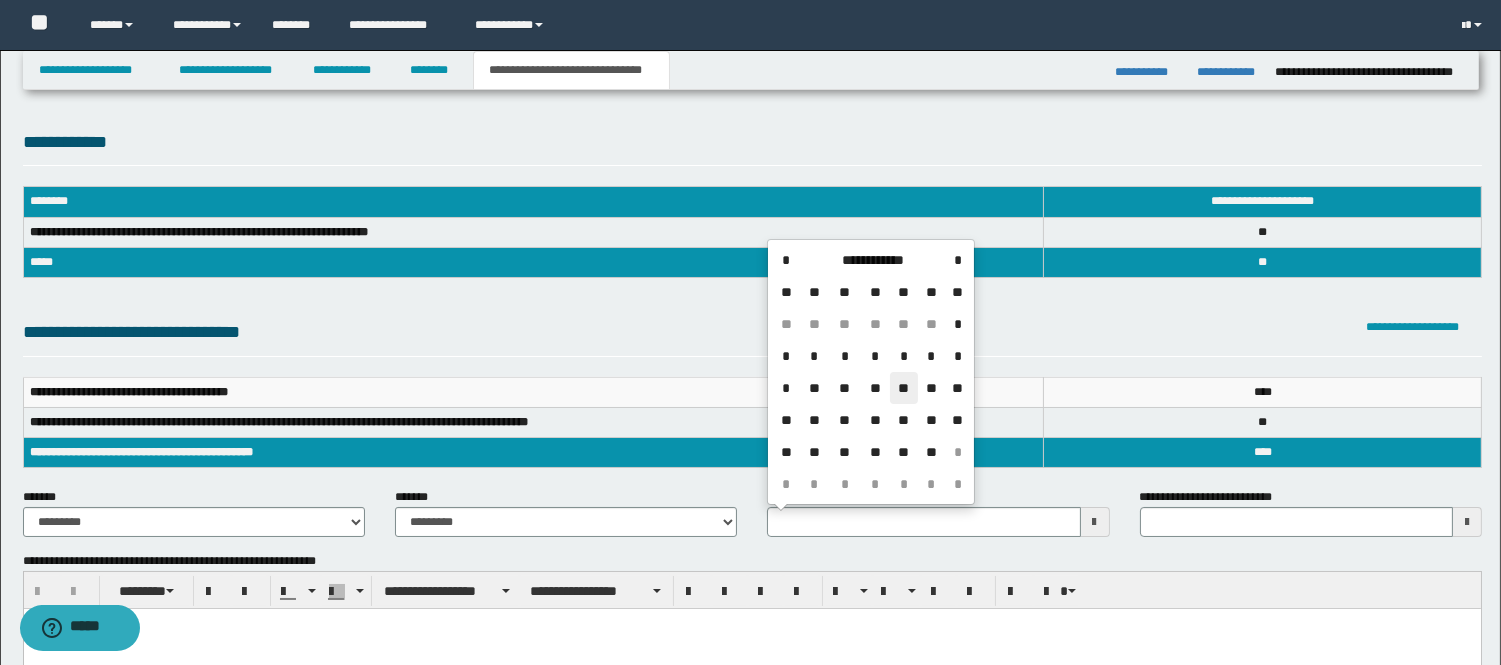 click on "**" at bounding box center (904, 388) 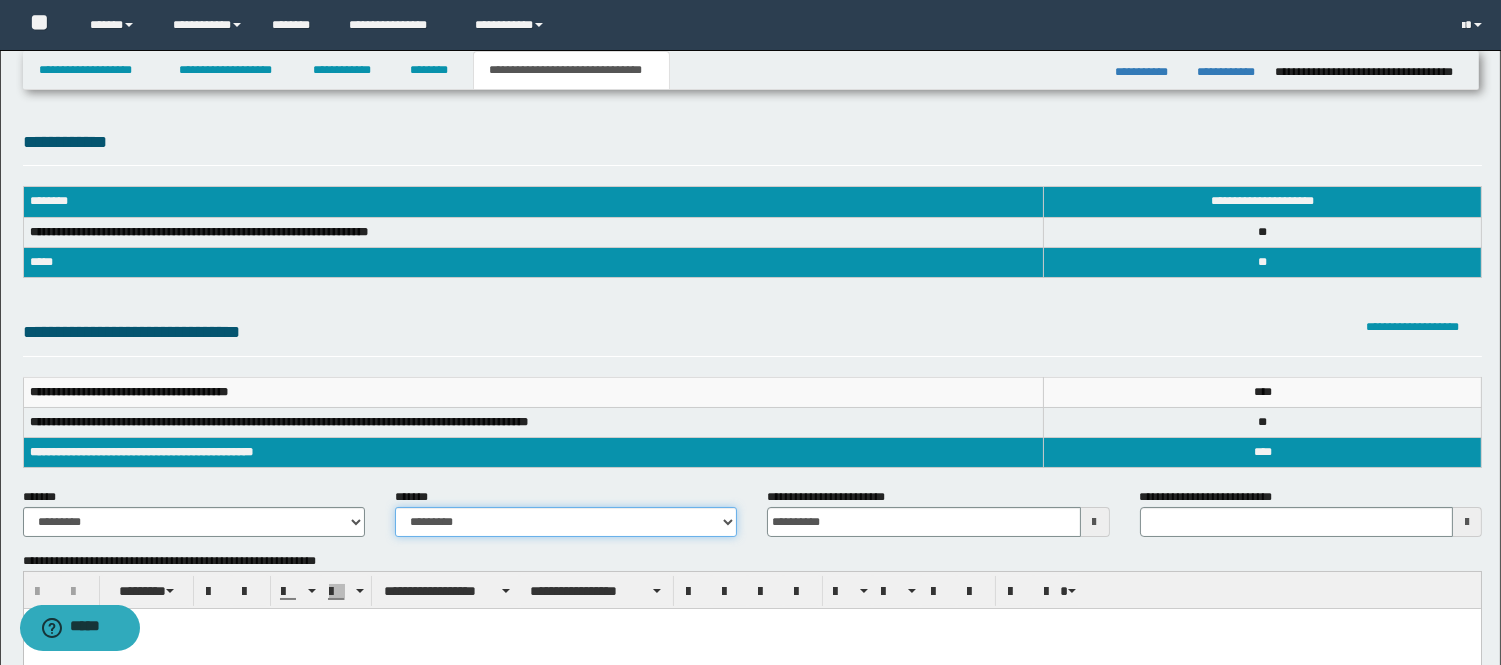 click on "**********" at bounding box center [566, 522] 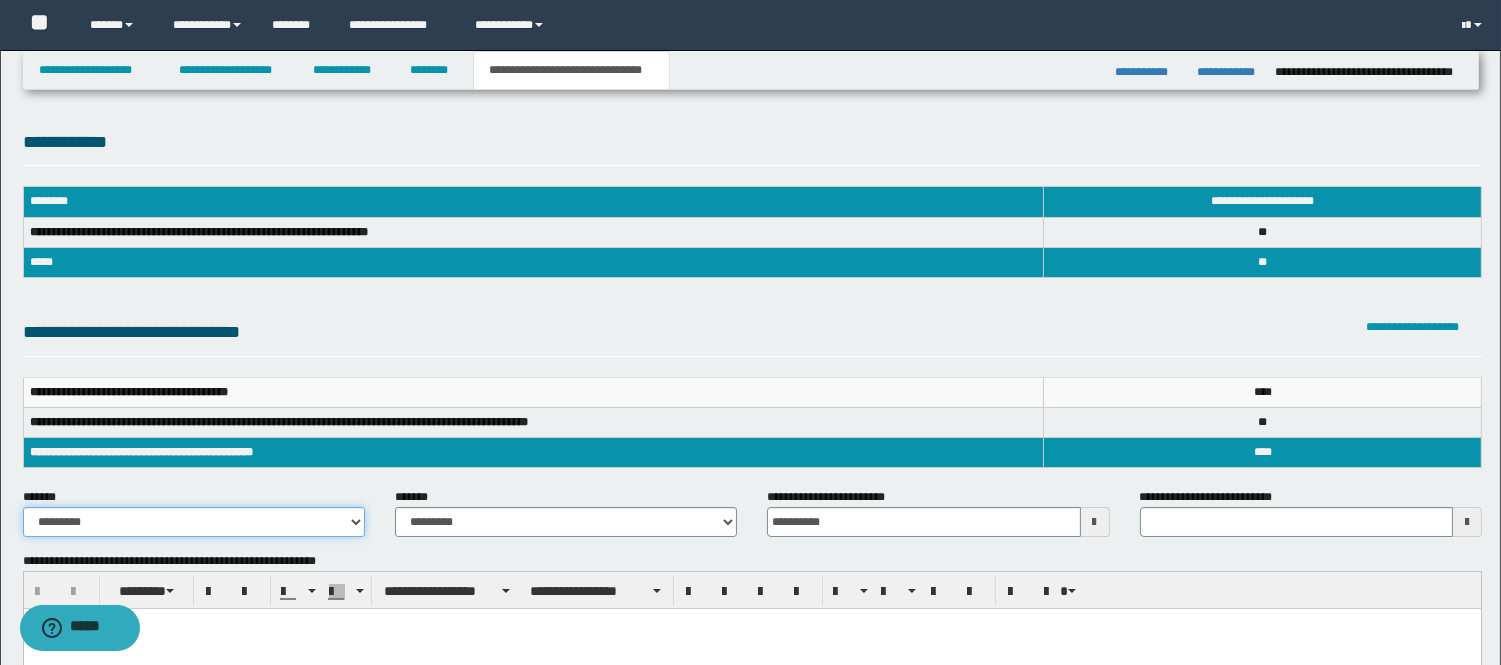 click on "**********" at bounding box center [194, 522] 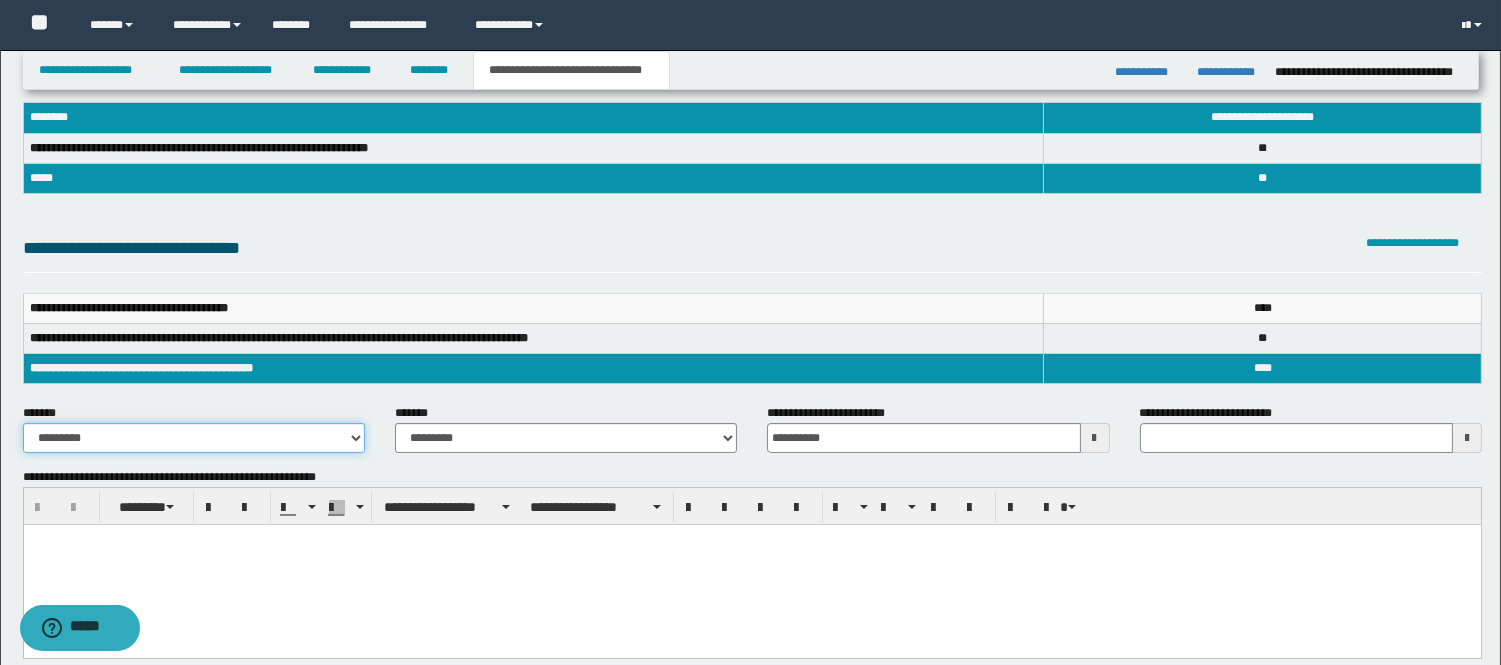 scroll, scrollTop: 222, scrollLeft: 0, axis: vertical 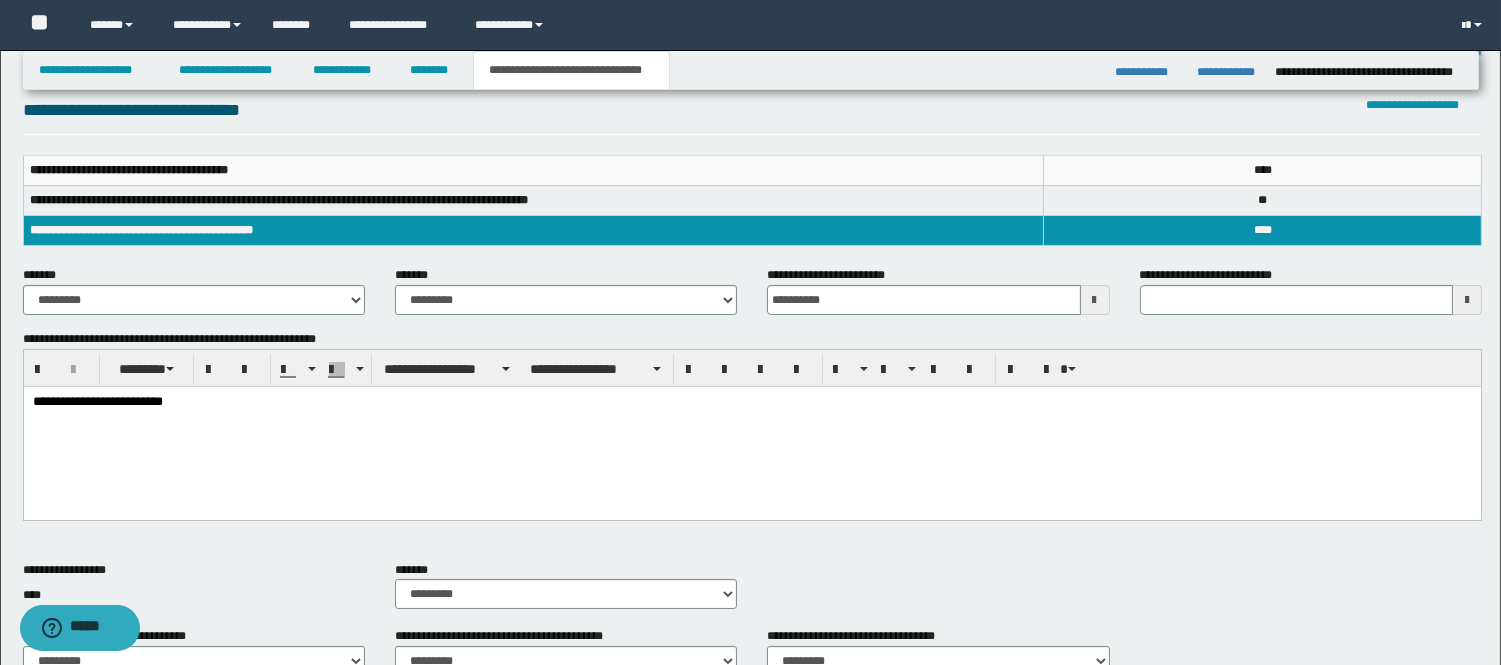 type 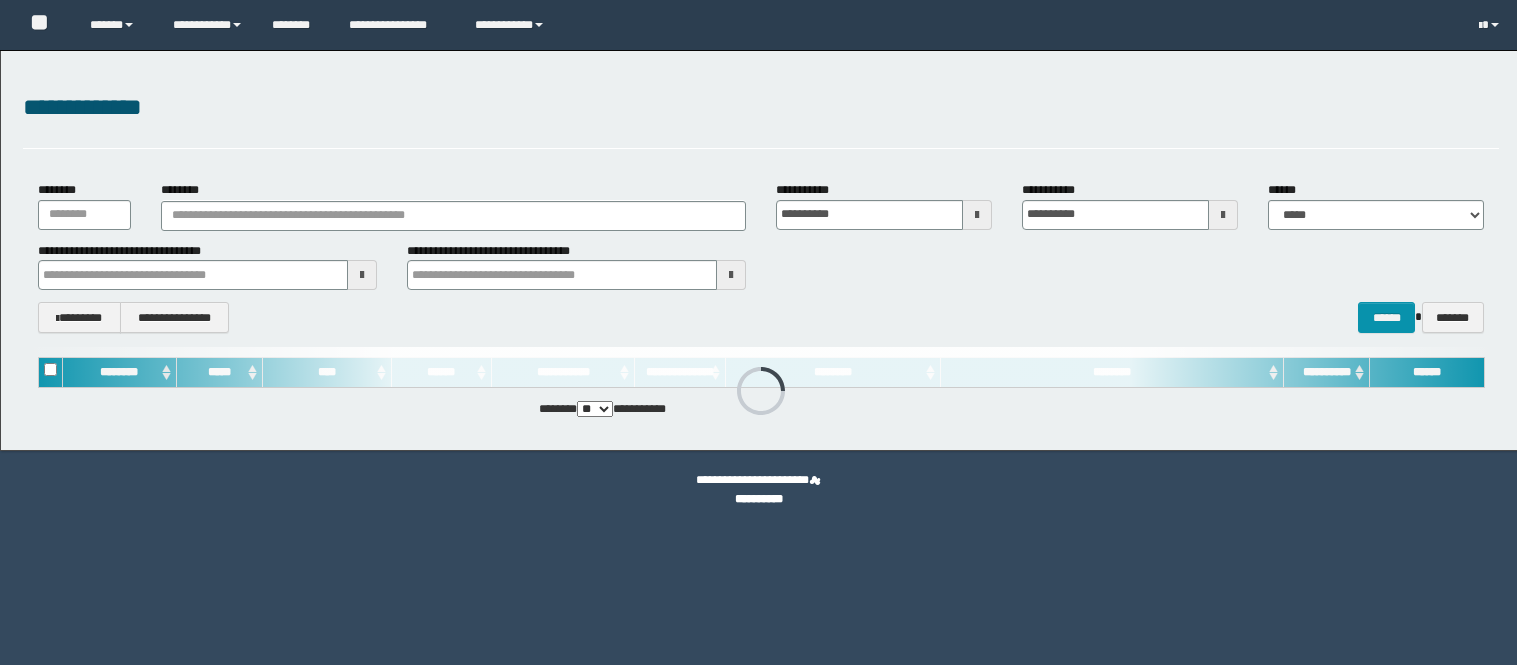 scroll, scrollTop: 0, scrollLeft: 0, axis: both 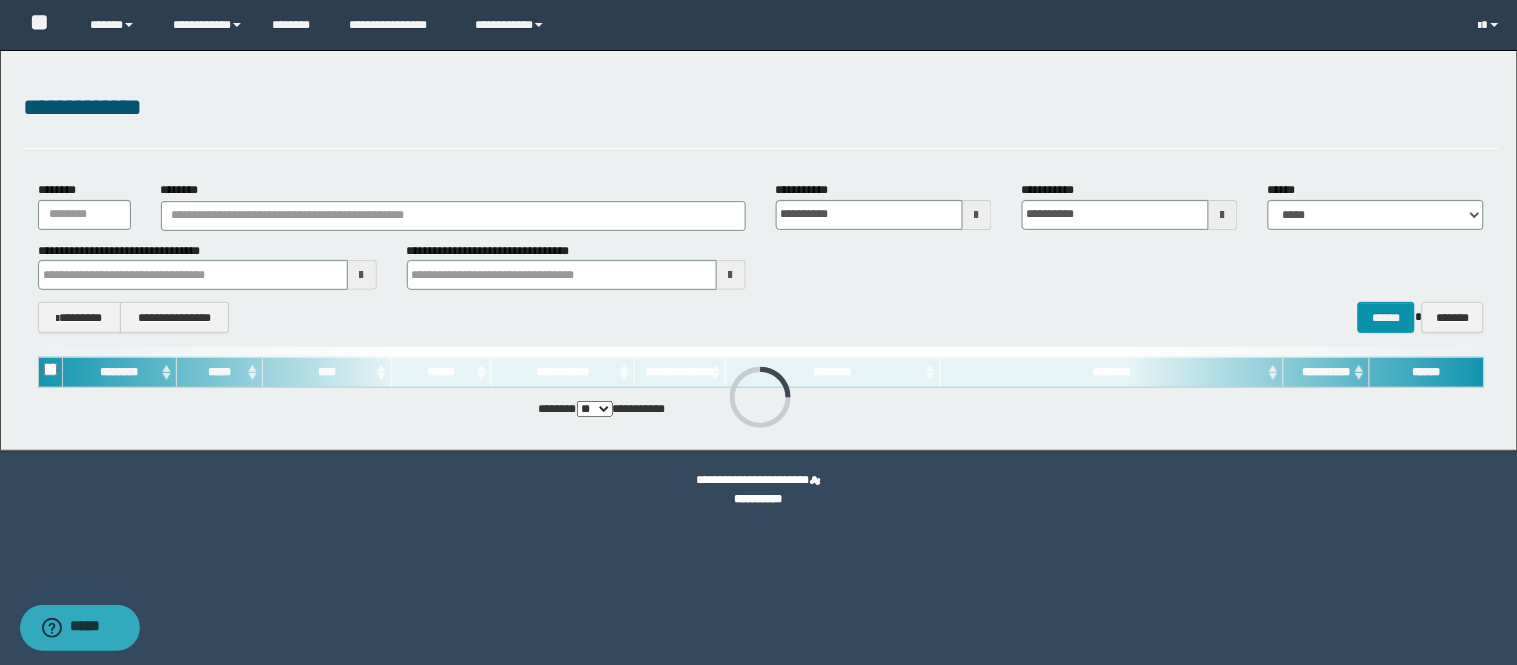select on "*" 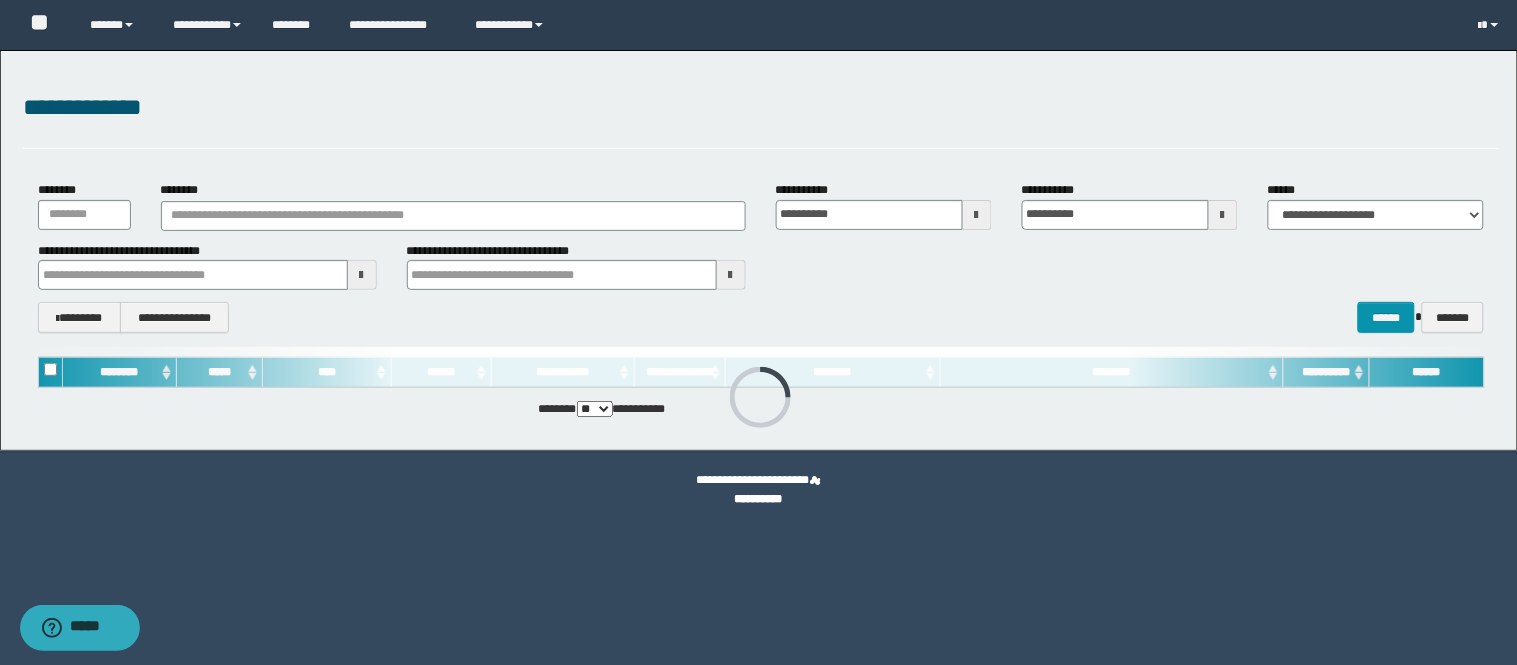 click on "**********" at bounding box center (1376, 215) 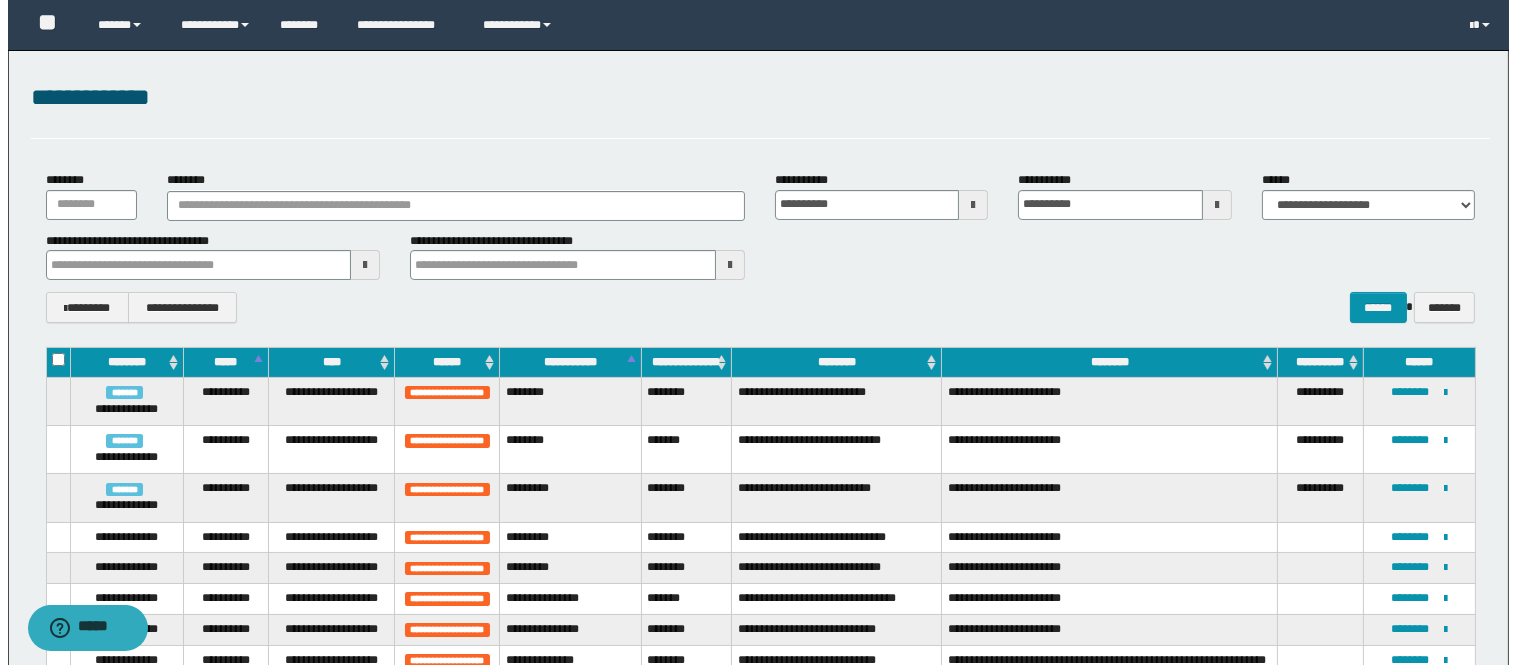 scroll, scrollTop: 0, scrollLeft: 0, axis: both 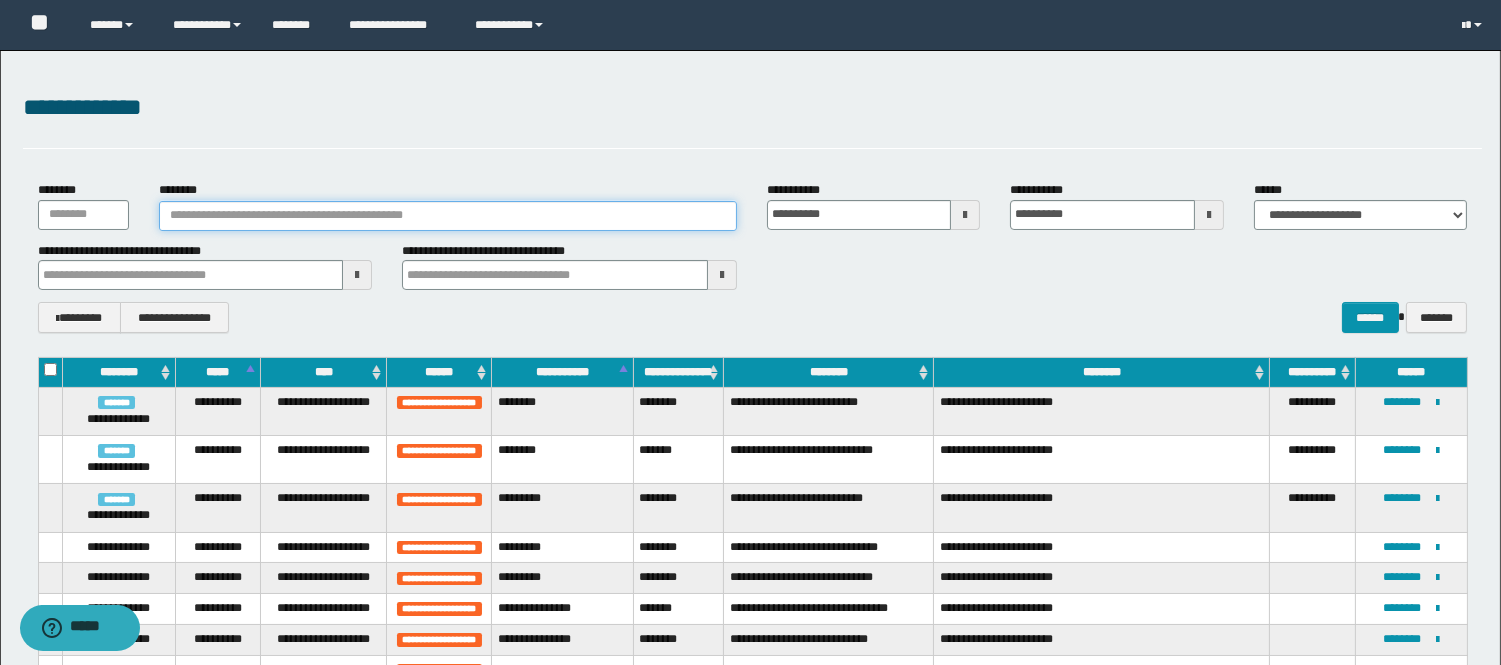 click on "********" at bounding box center [448, 216] 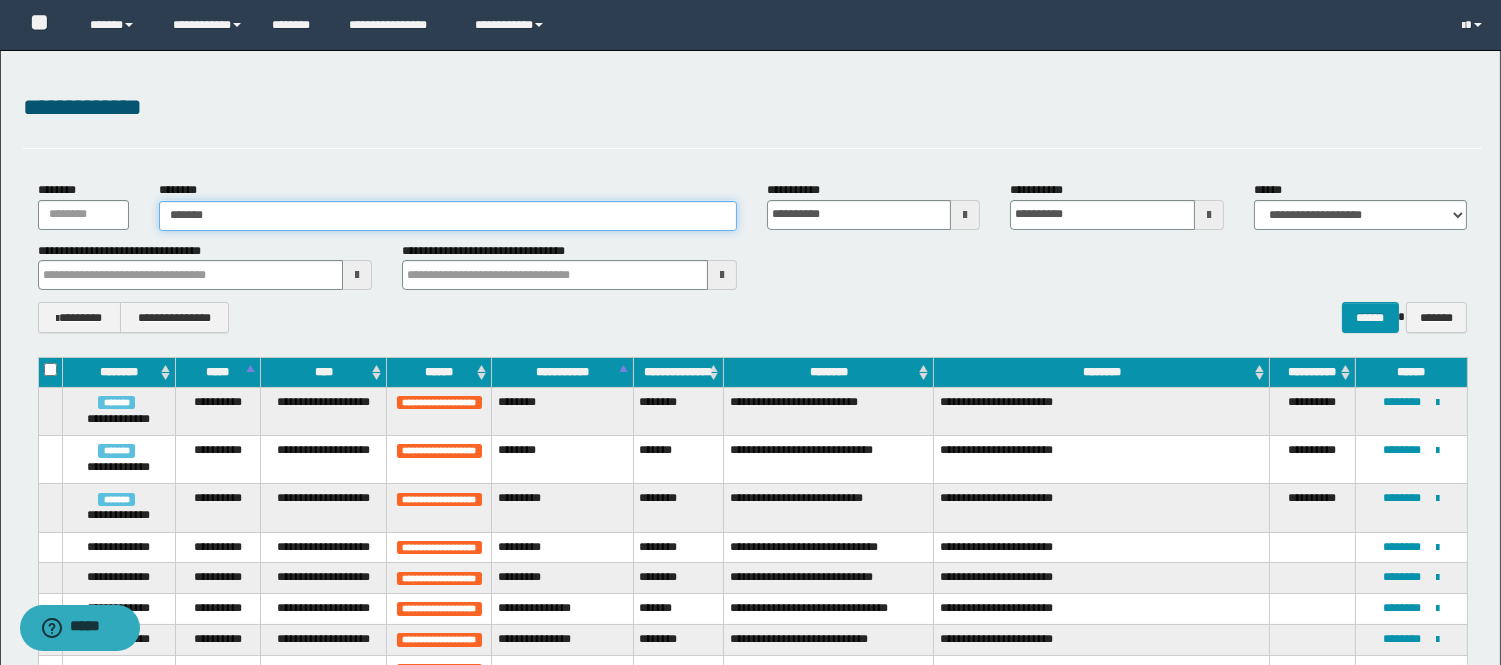 type on "*******" 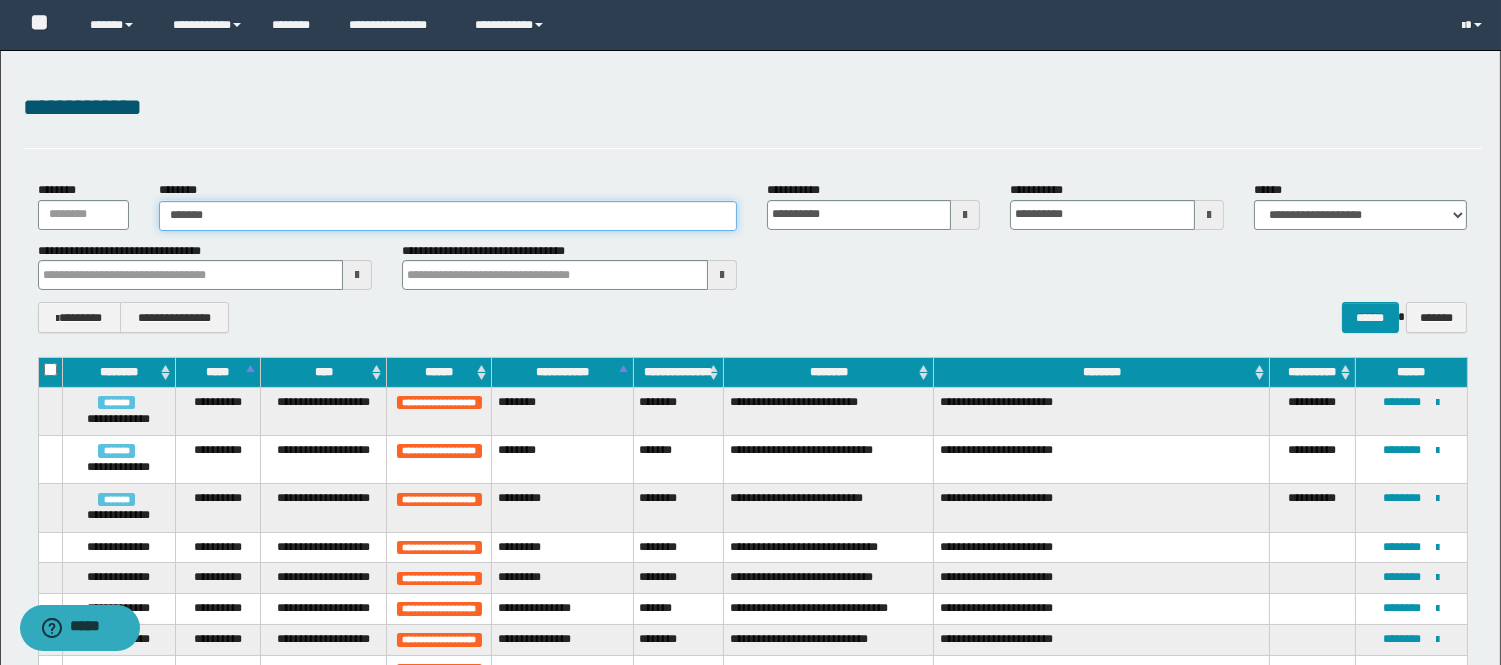 type on "*******" 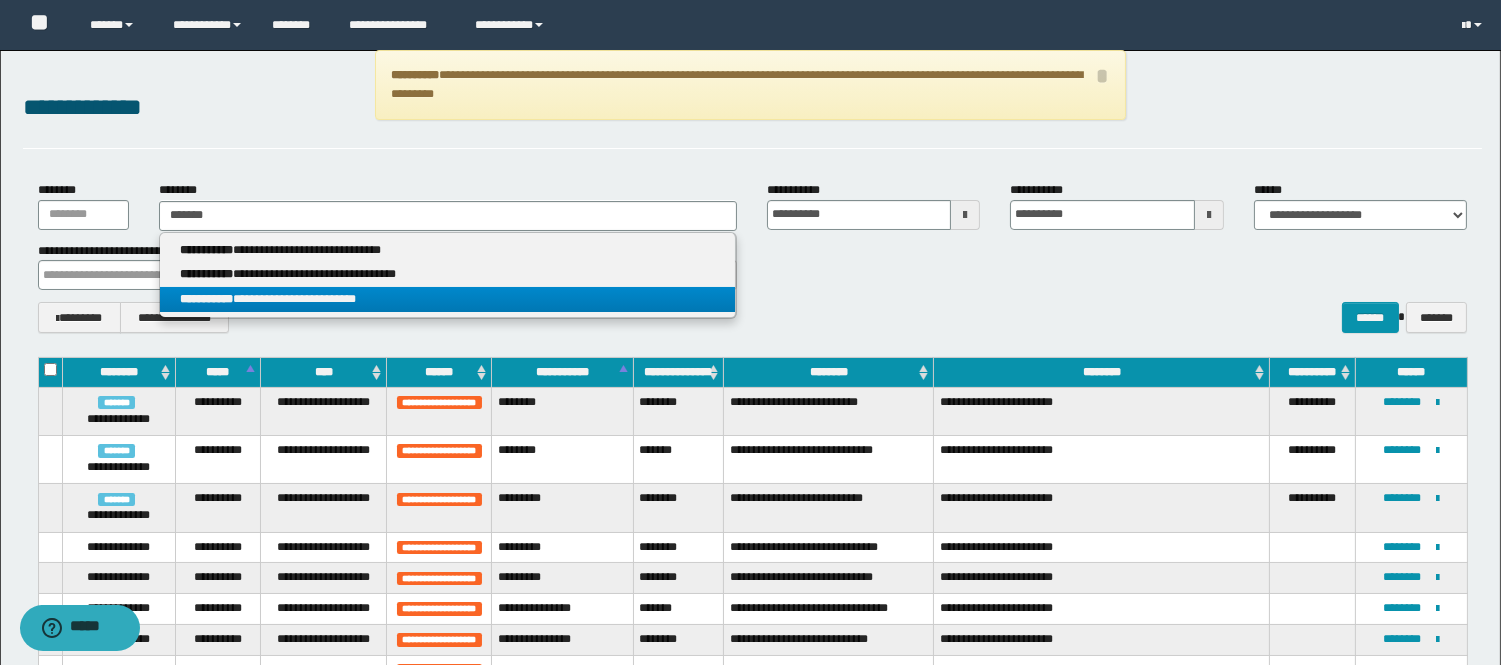 click on "**********" at bounding box center [448, 299] 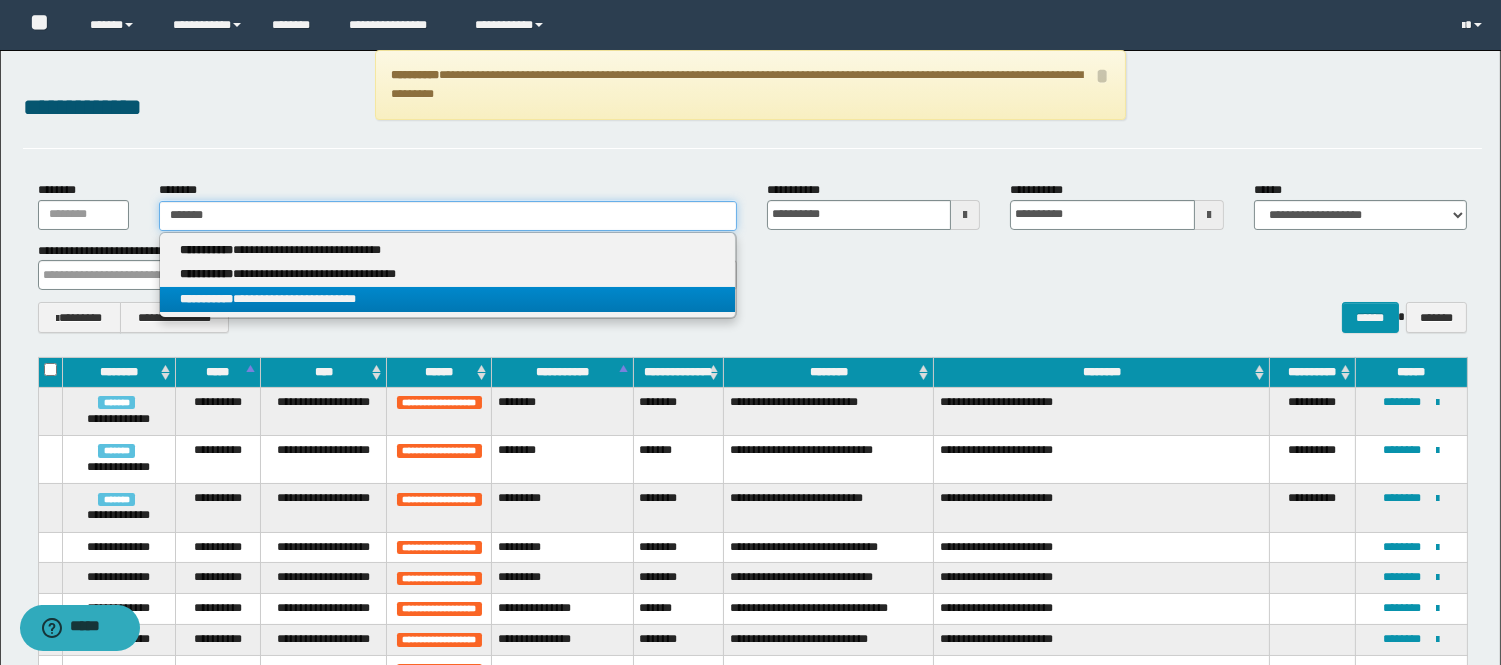 type 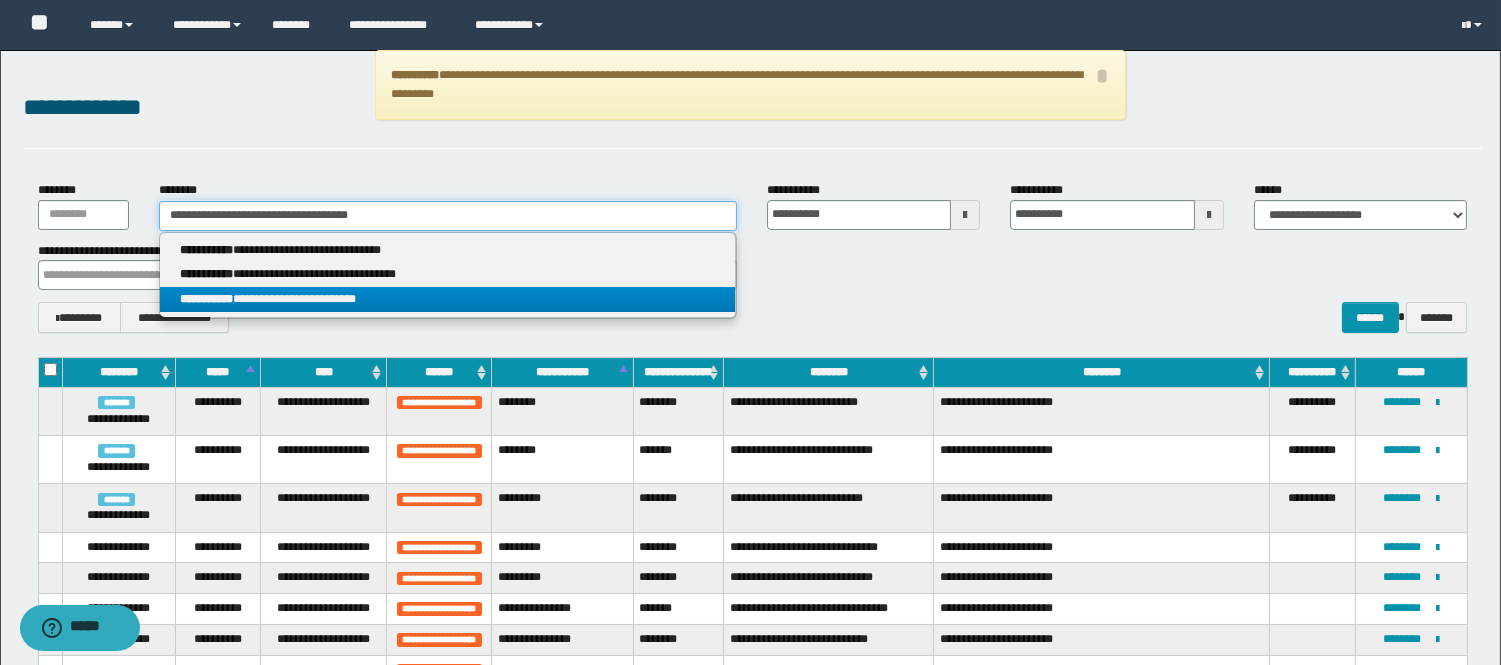 select 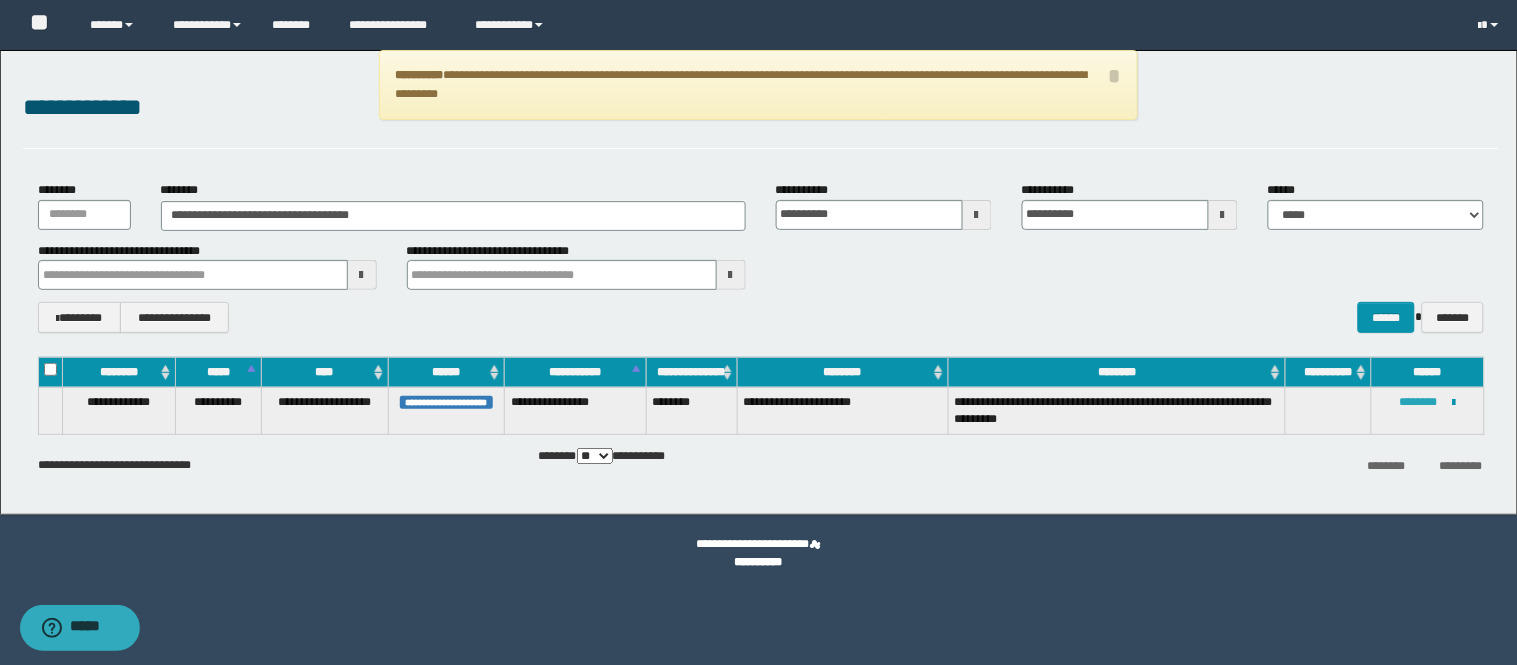 click on "********" at bounding box center [1419, 402] 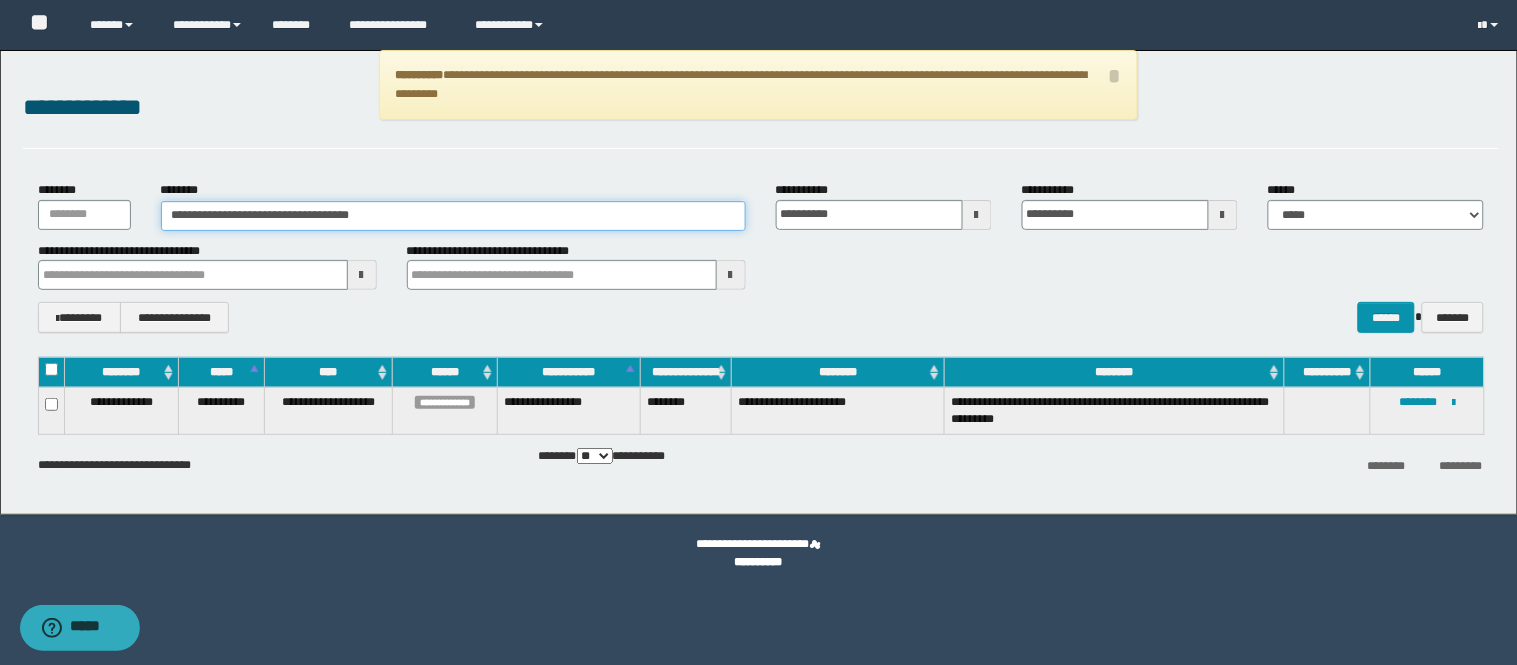 drag, startPoint x: 448, startPoint y: 207, endPoint x: 0, endPoint y: 258, distance: 450.89355 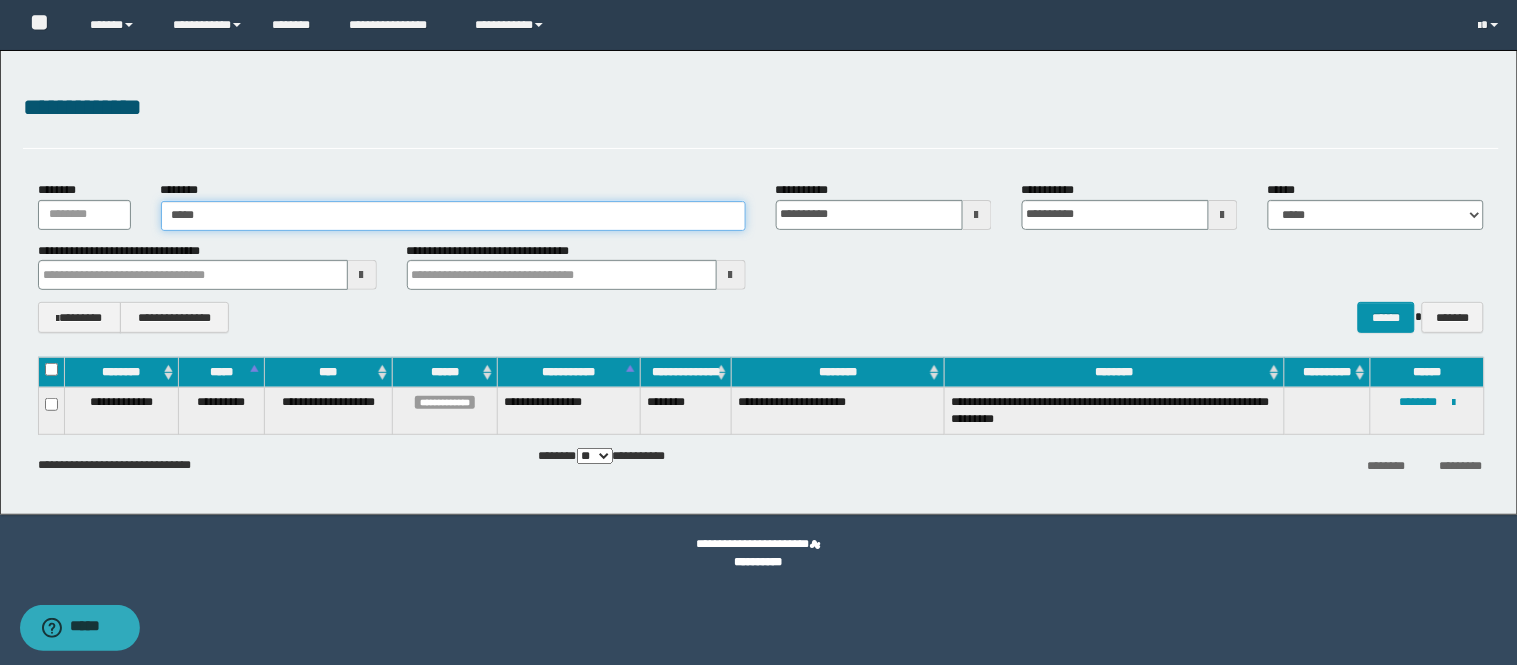 type on "******" 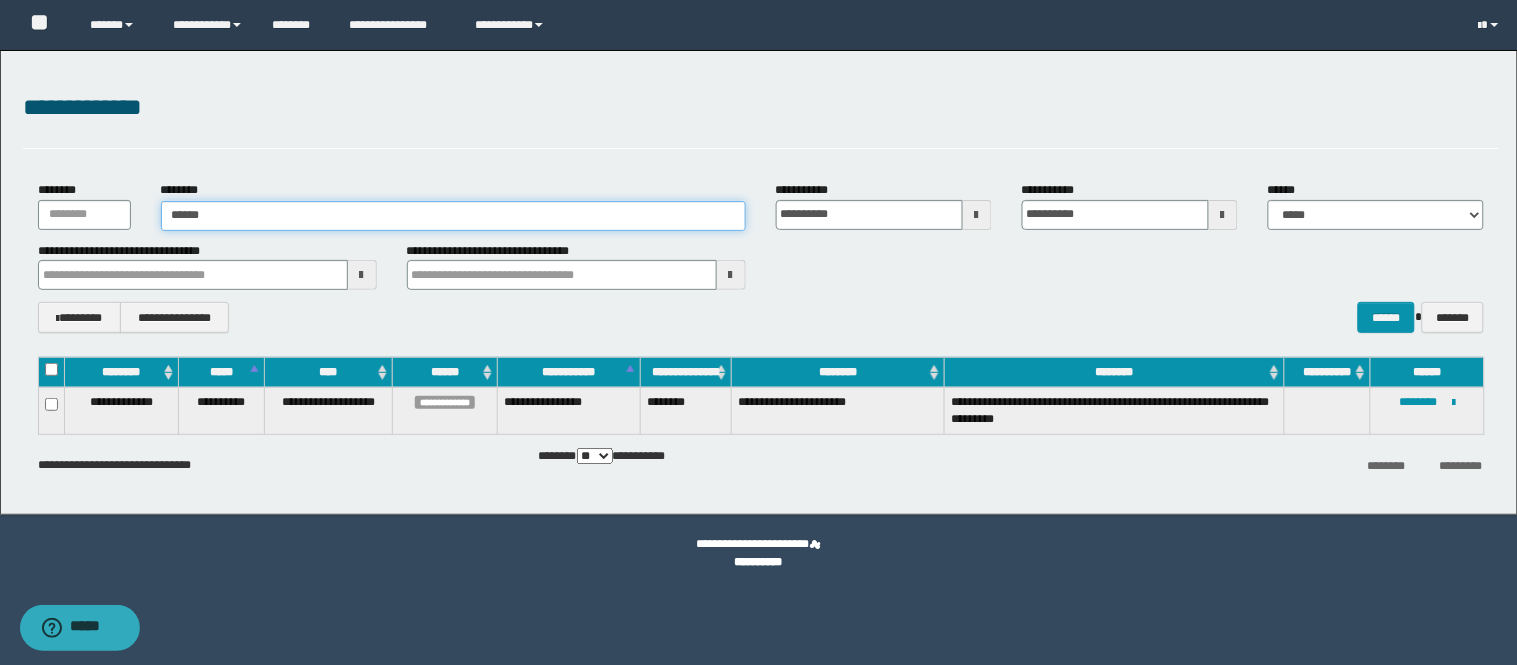 type on "******" 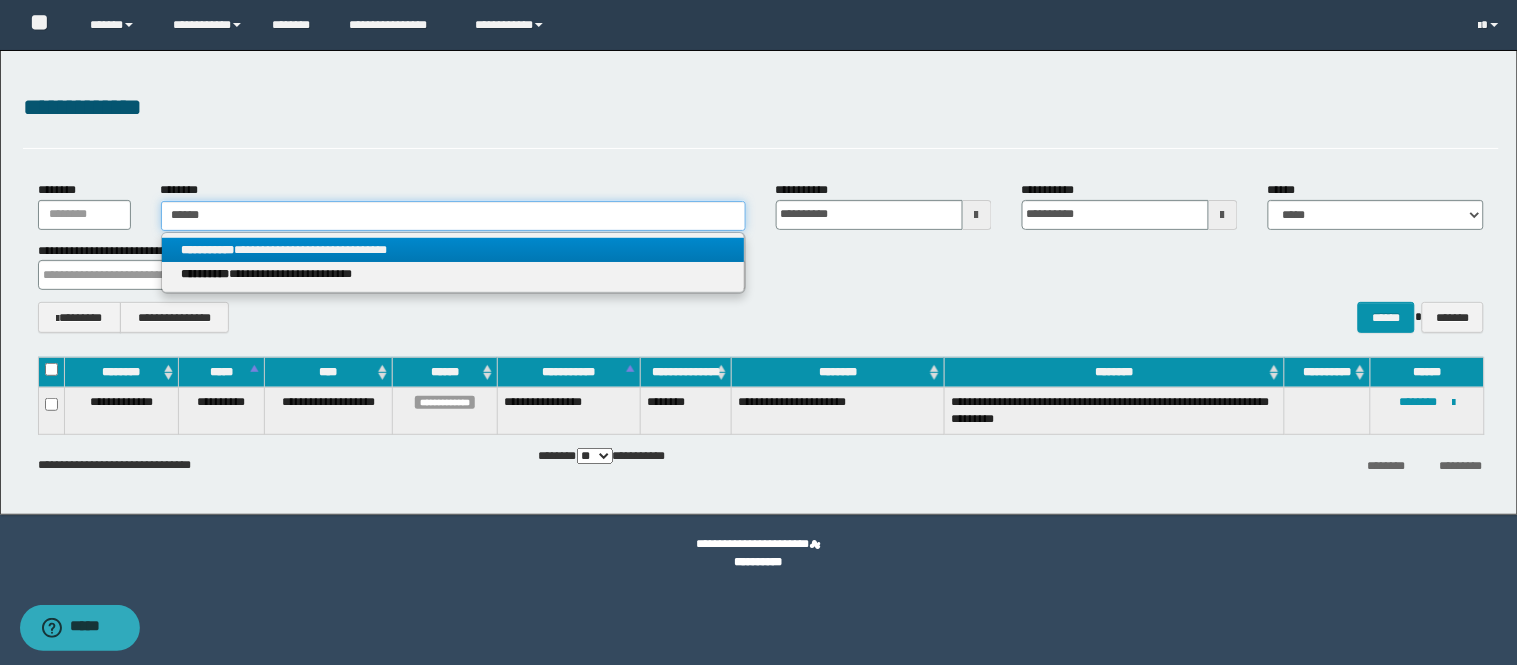 type on "******" 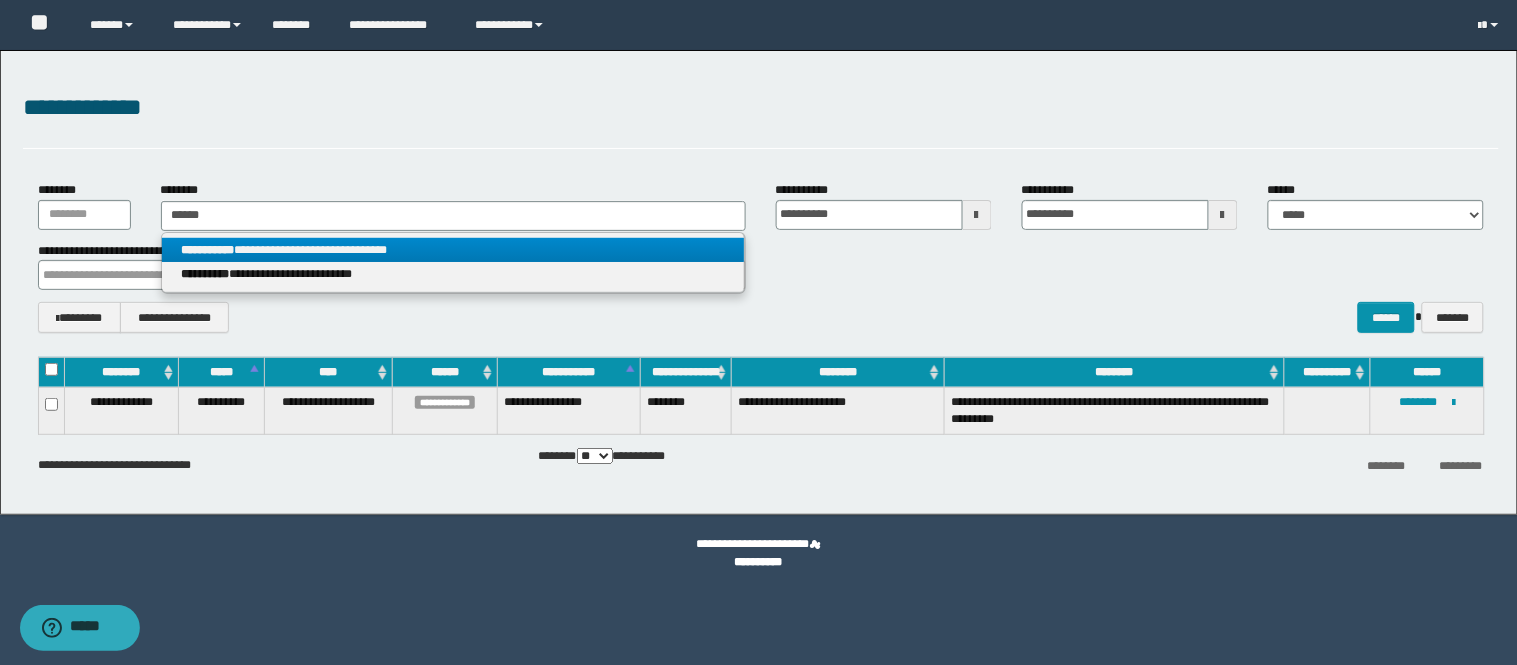 drag, startPoint x: 373, startPoint y: 247, endPoint x: 396, endPoint y: 253, distance: 23.769728 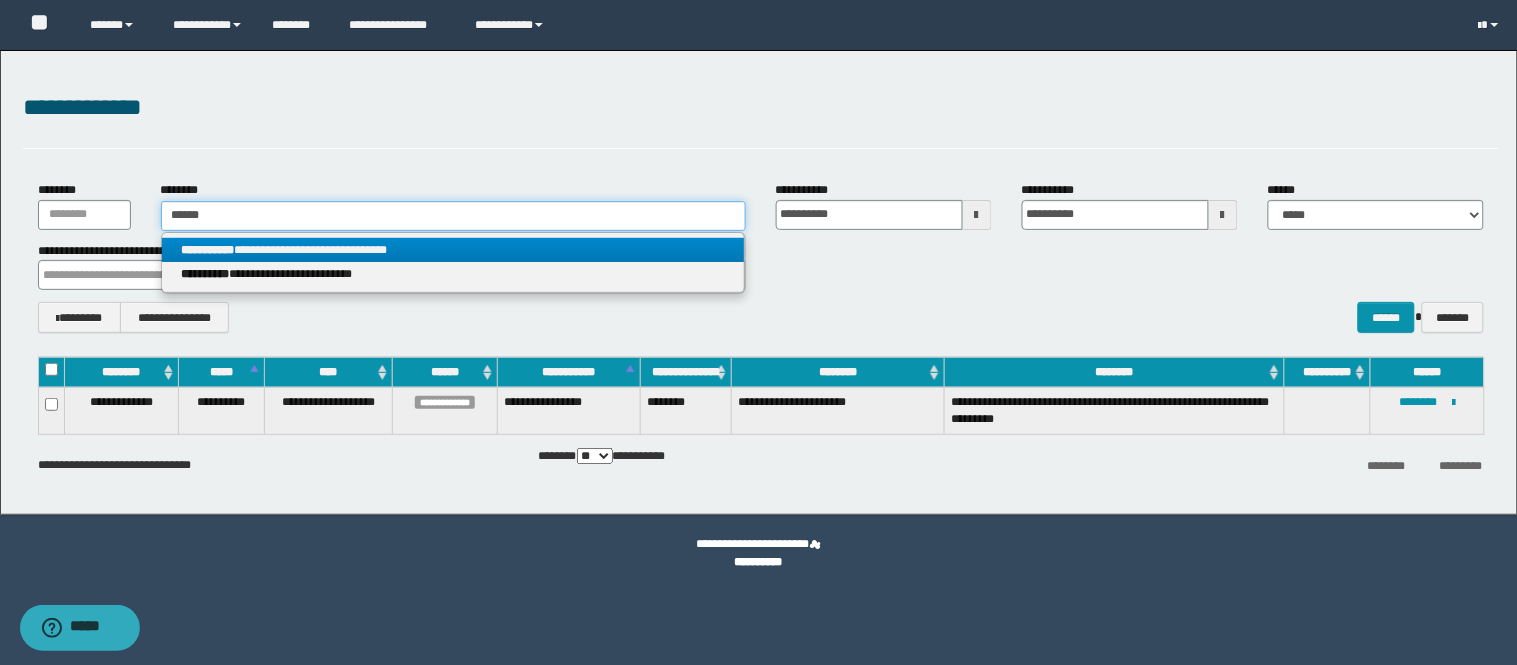 type 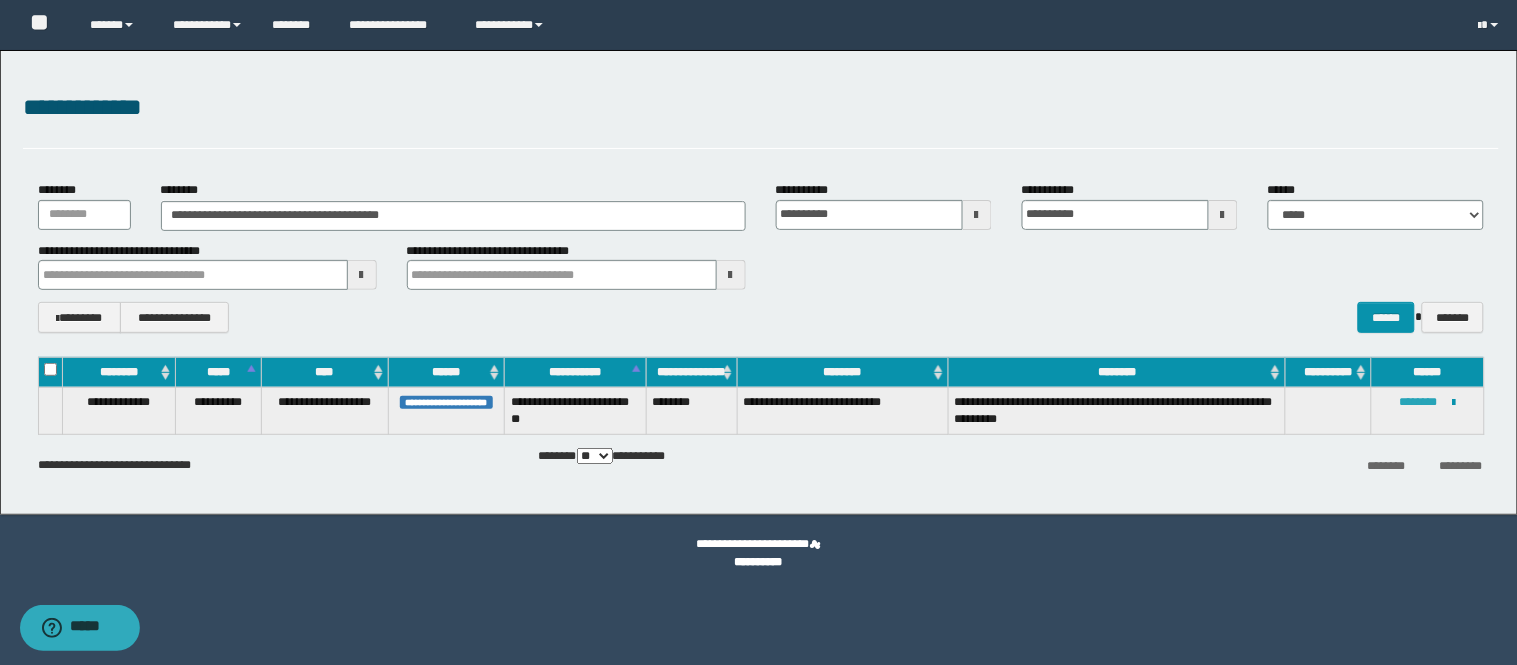 click on "********" at bounding box center (1419, 402) 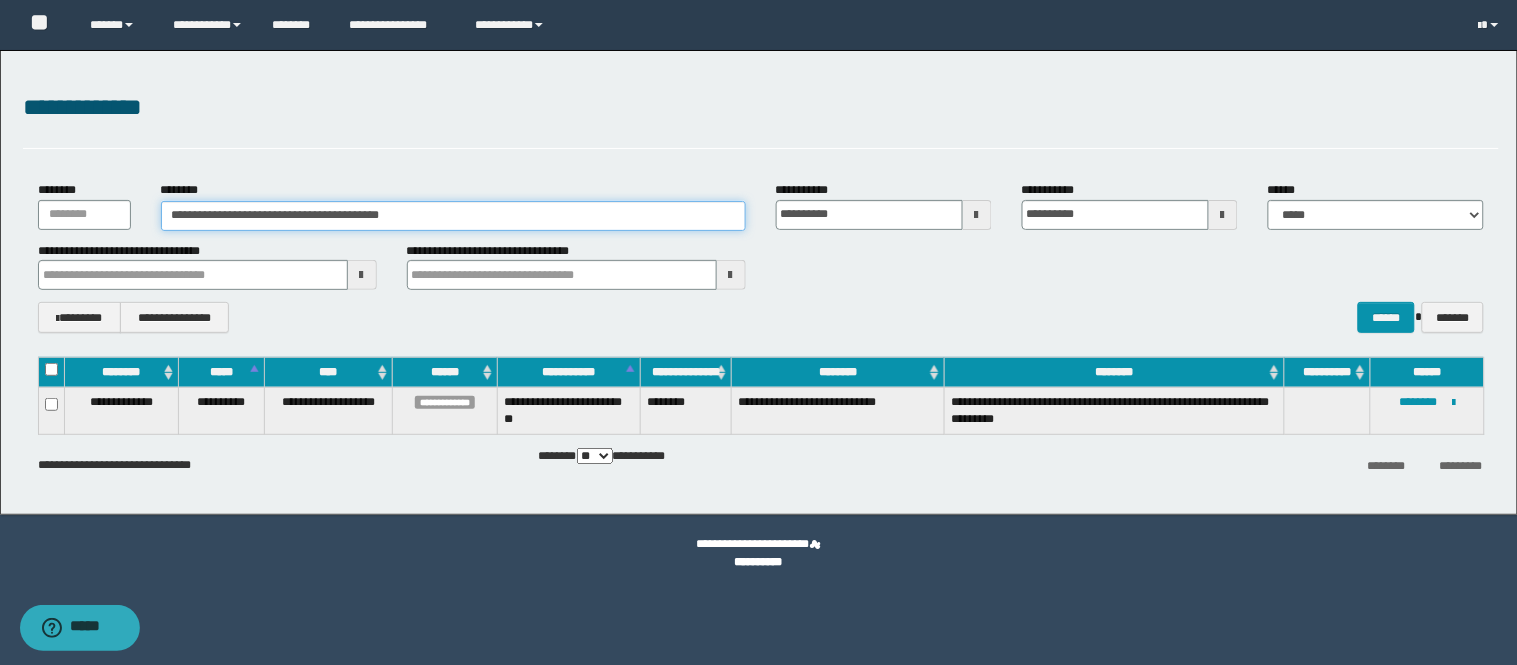 drag, startPoint x: 404, startPoint y: 215, endPoint x: 381, endPoint y: 218, distance: 23.194826 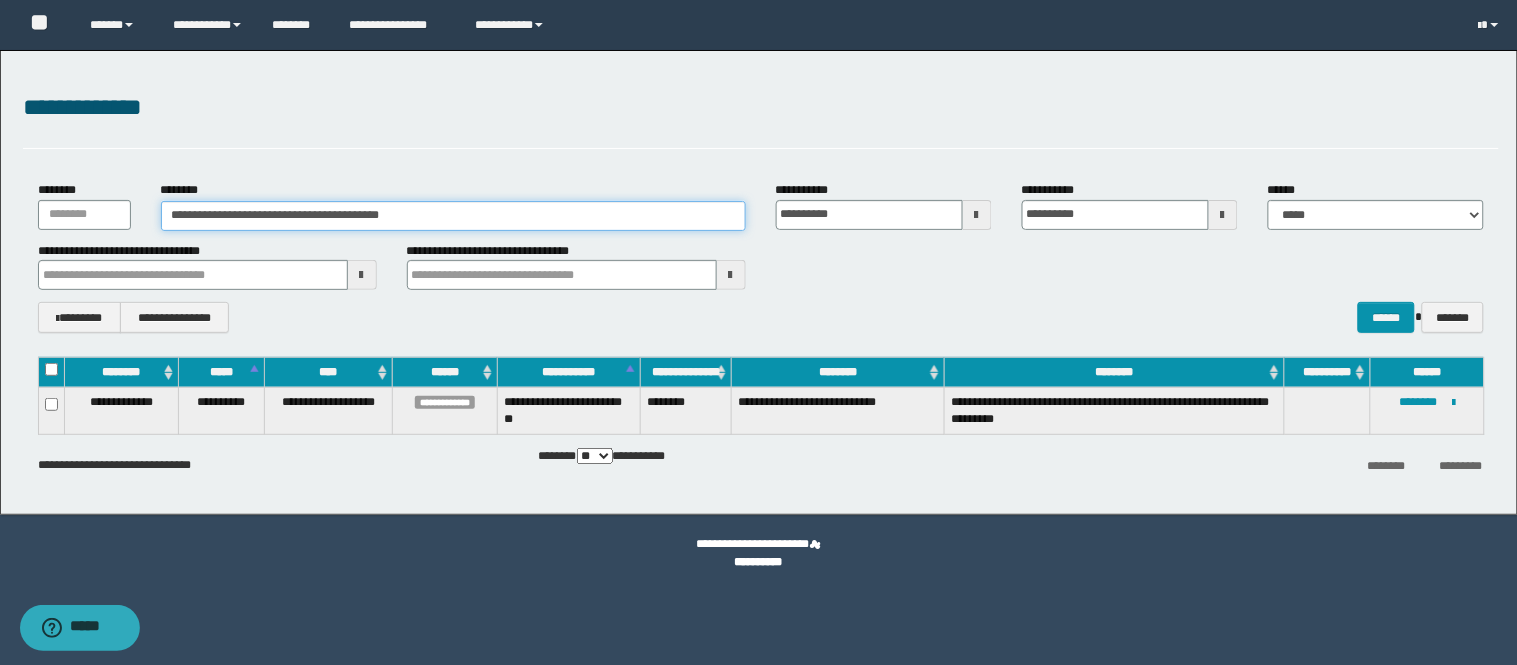 drag, startPoint x: 381, startPoint y: 218, endPoint x: 125, endPoint y: 213, distance: 256.04883 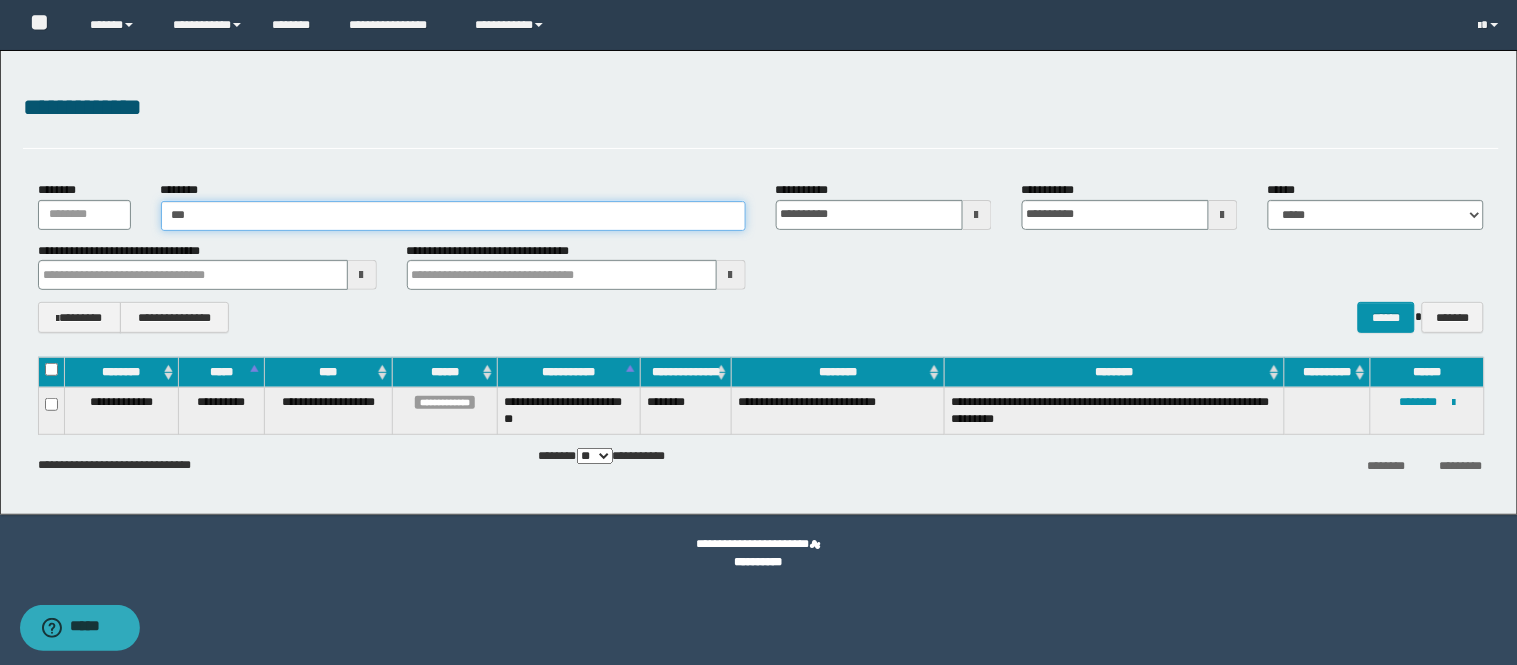 type on "****" 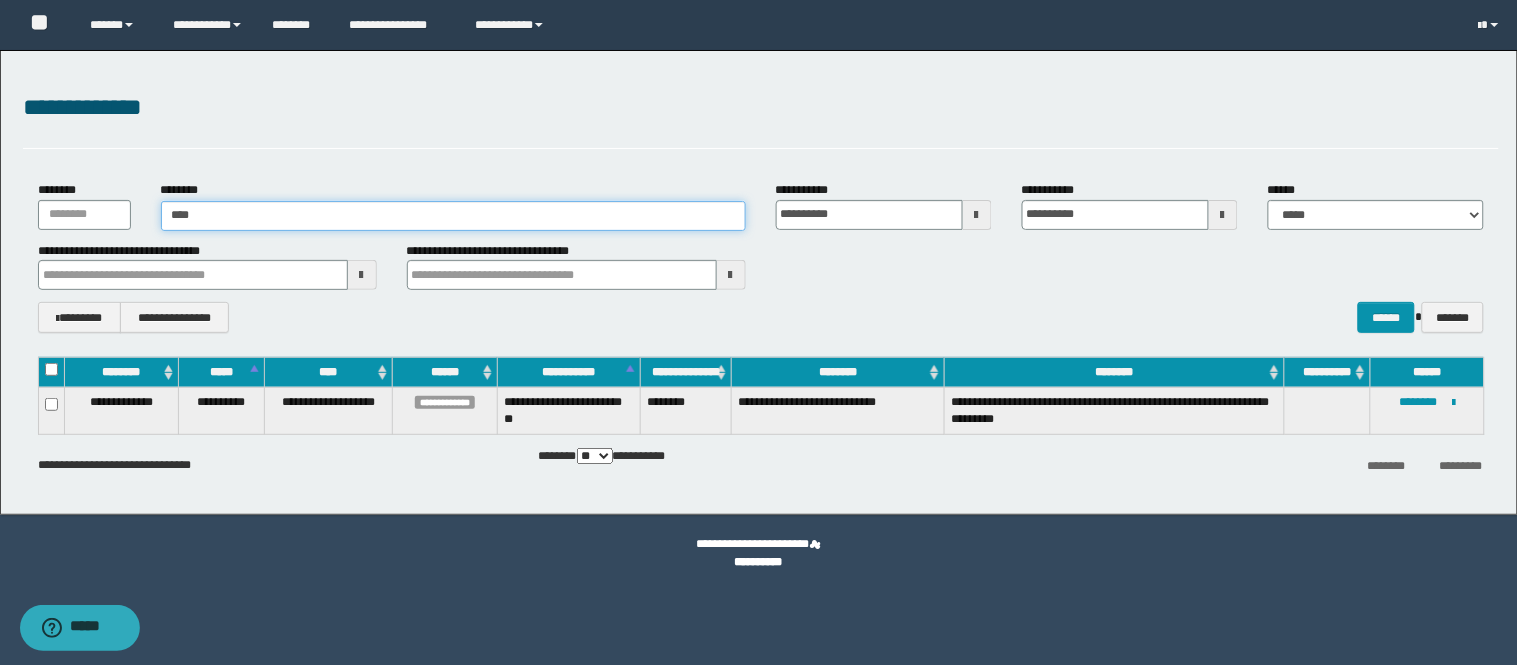type on "****" 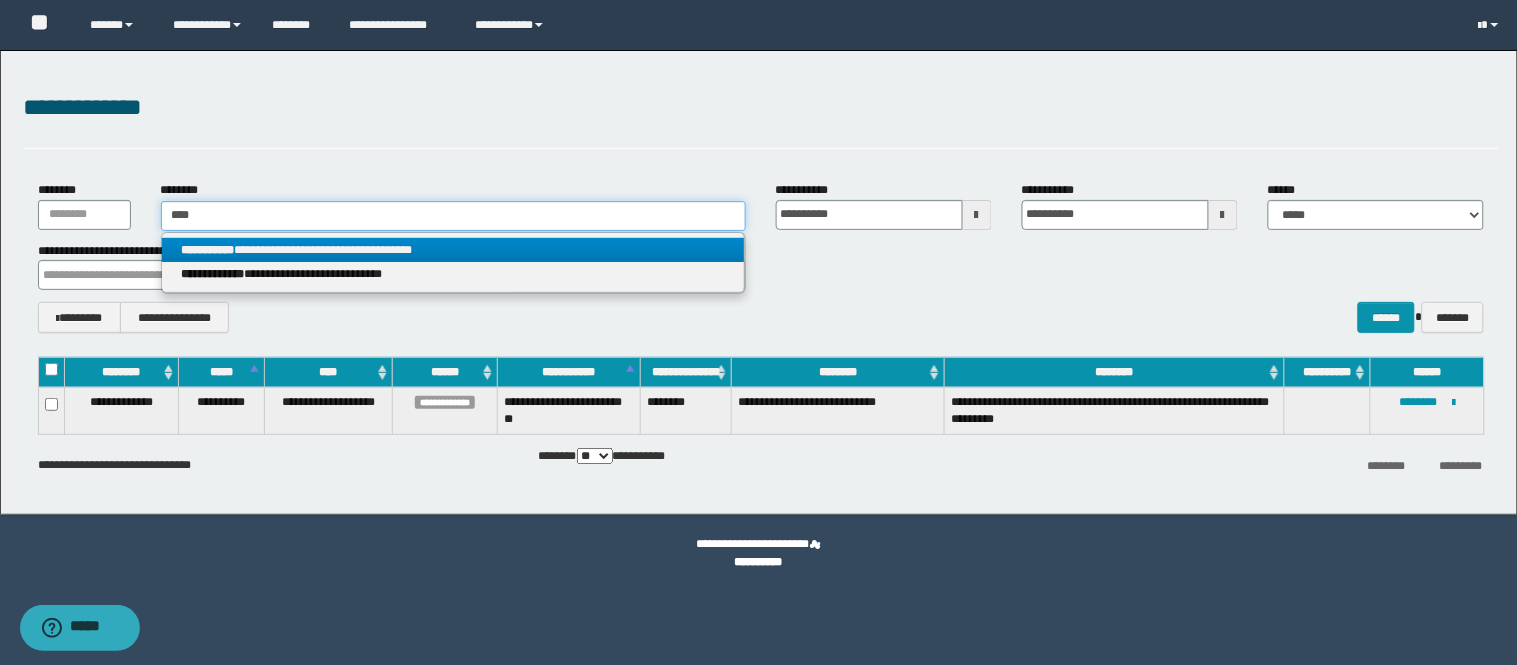 type 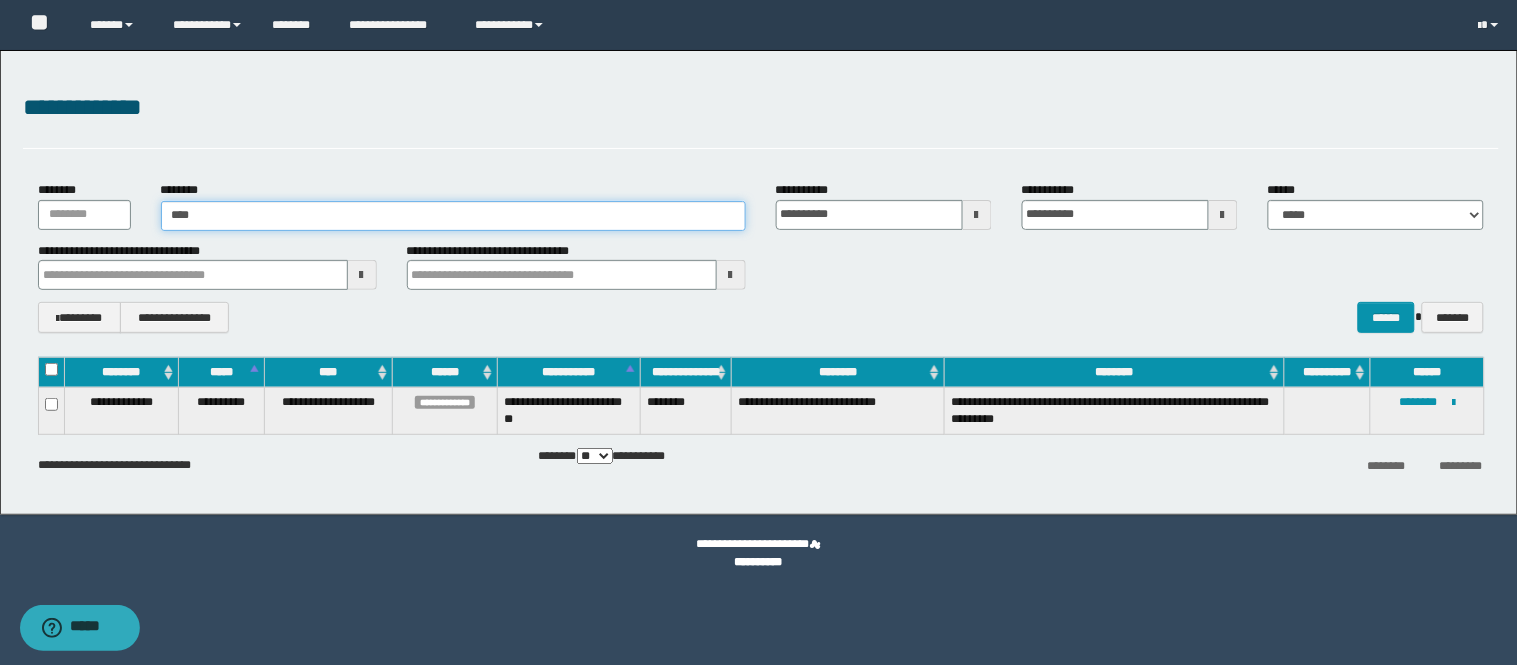 drag, startPoint x: 314, startPoint y: 206, endPoint x: 0, endPoint y: 241, distance: 315.9446 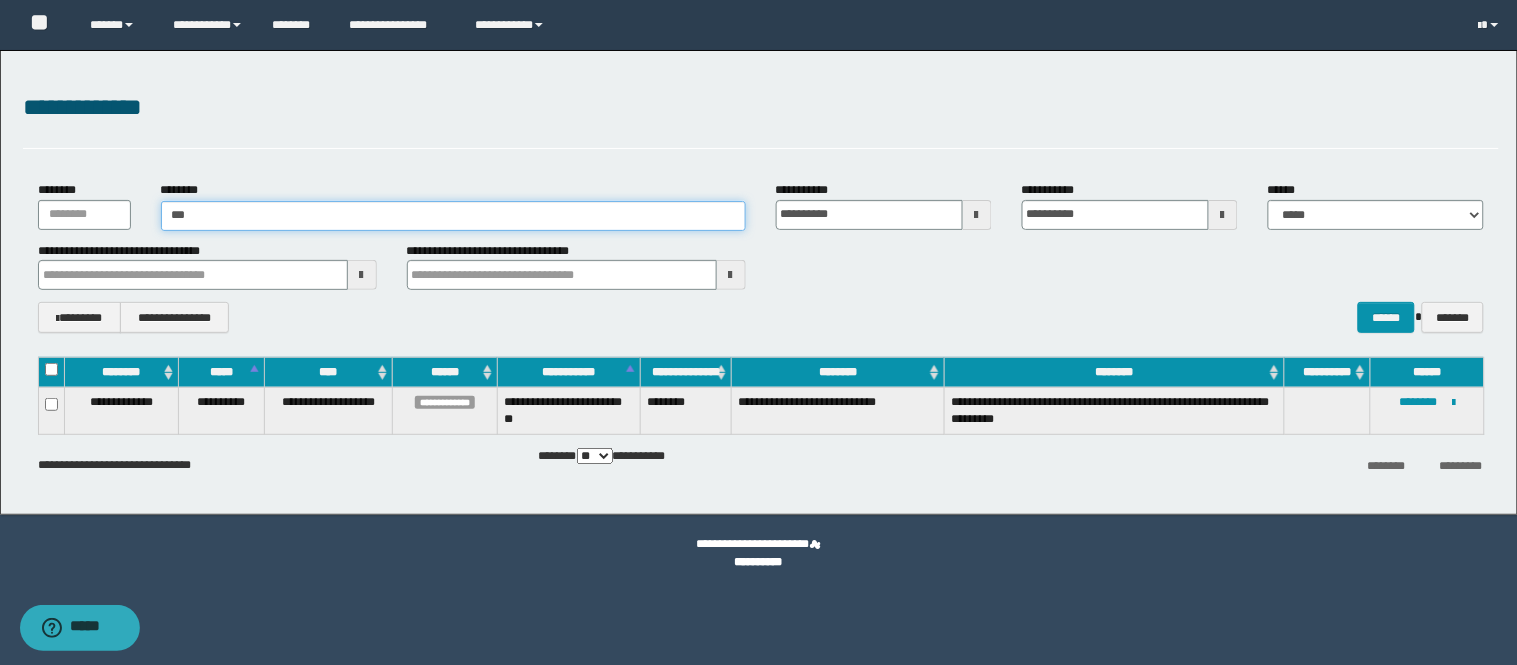 type on "****" 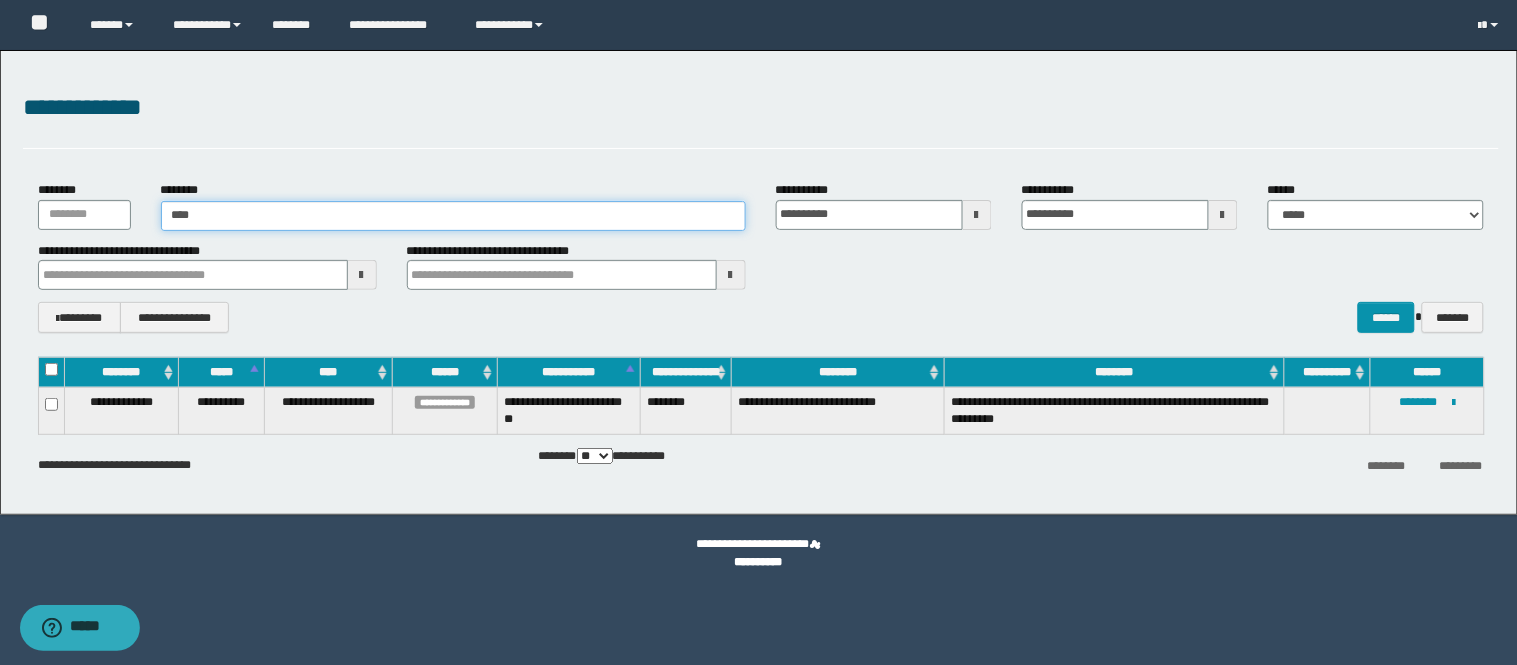 type on "****" 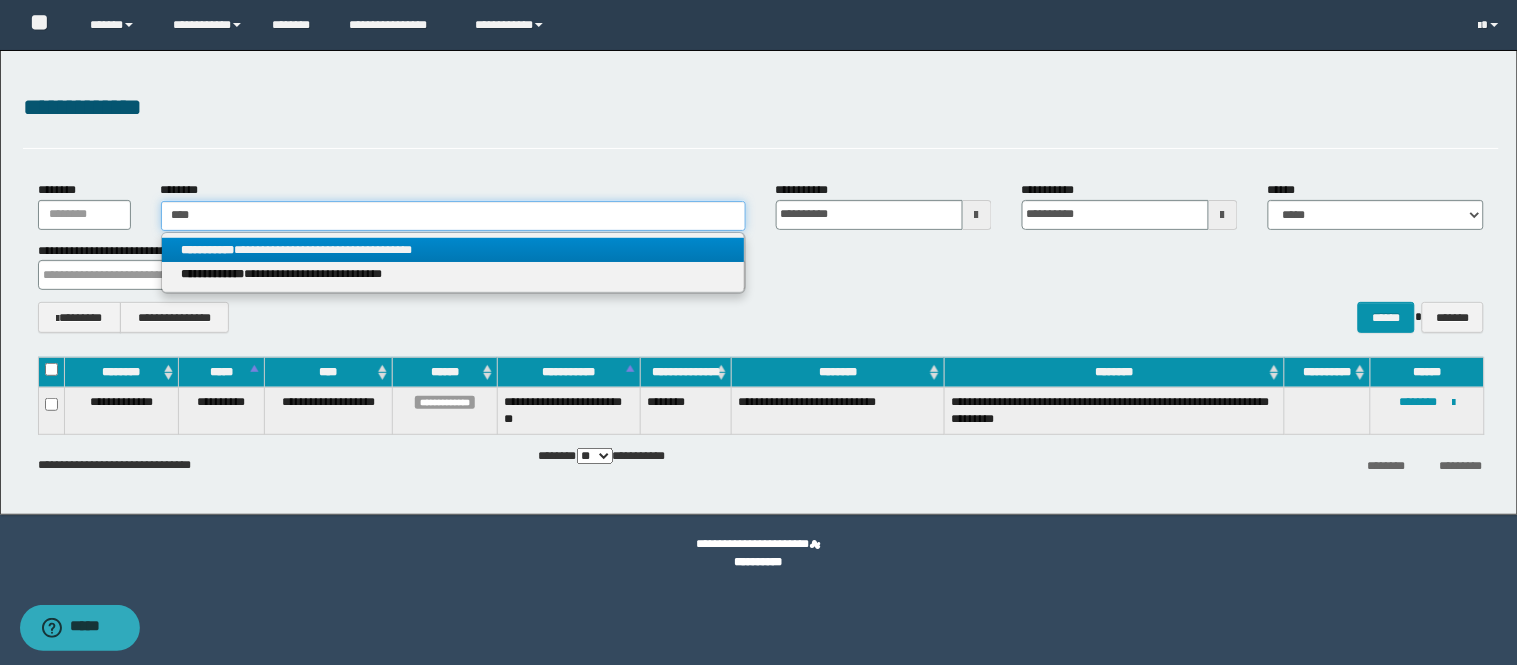 type on "****" 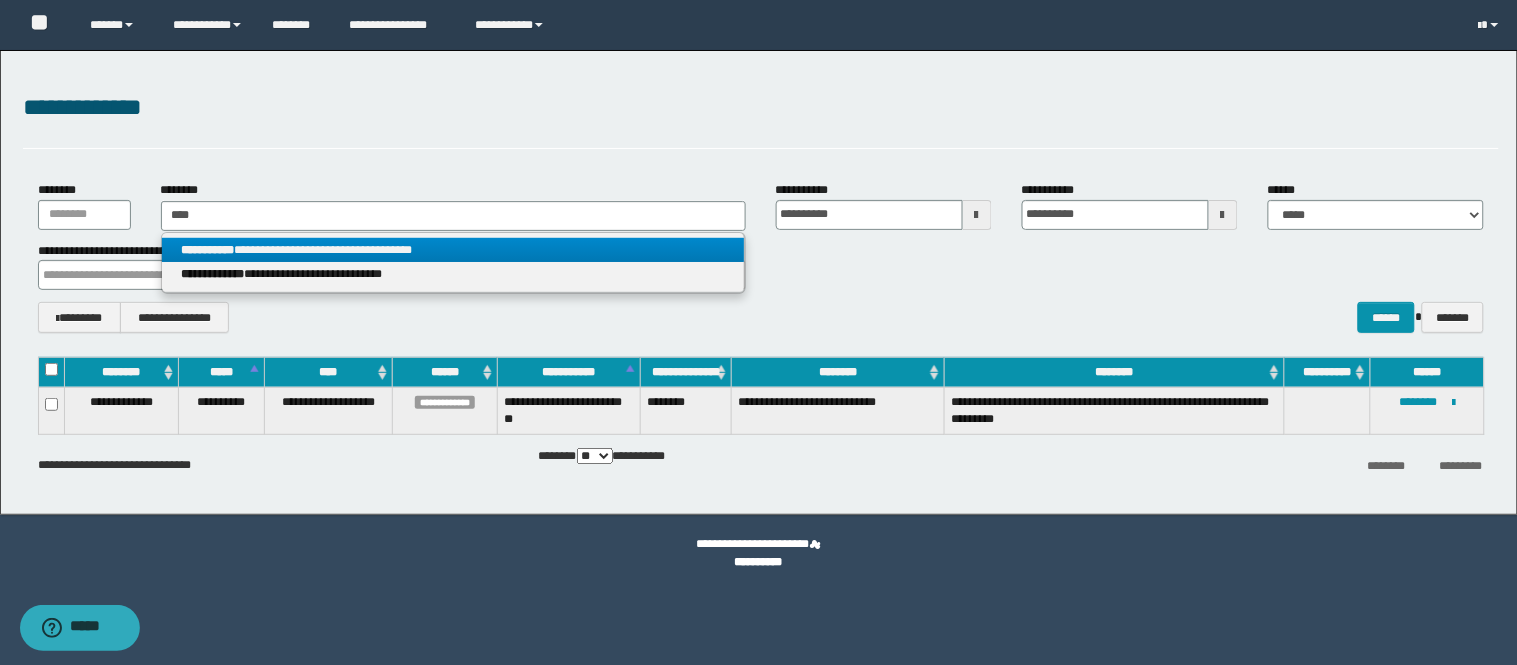 click on "**********" at bounding box center (453, 263) 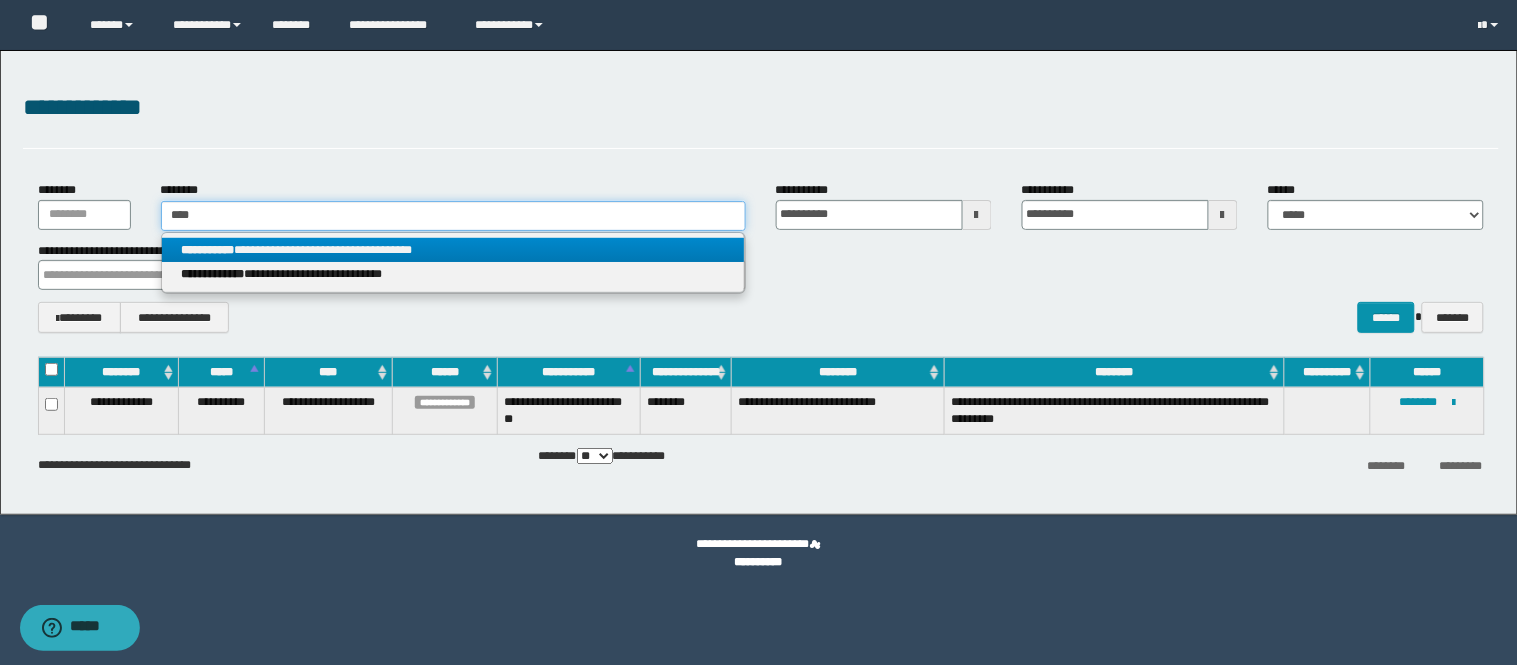 type 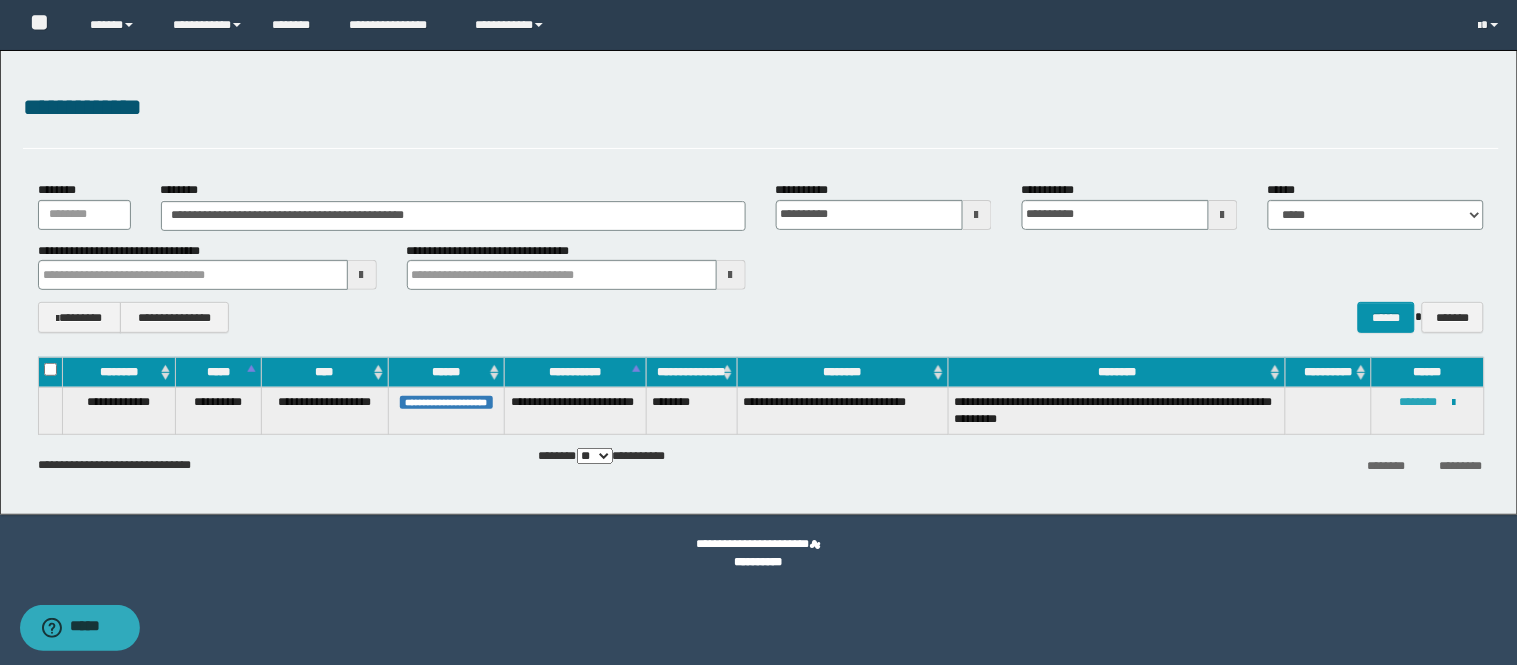 click on "********" at bounding box center [1419, 402] 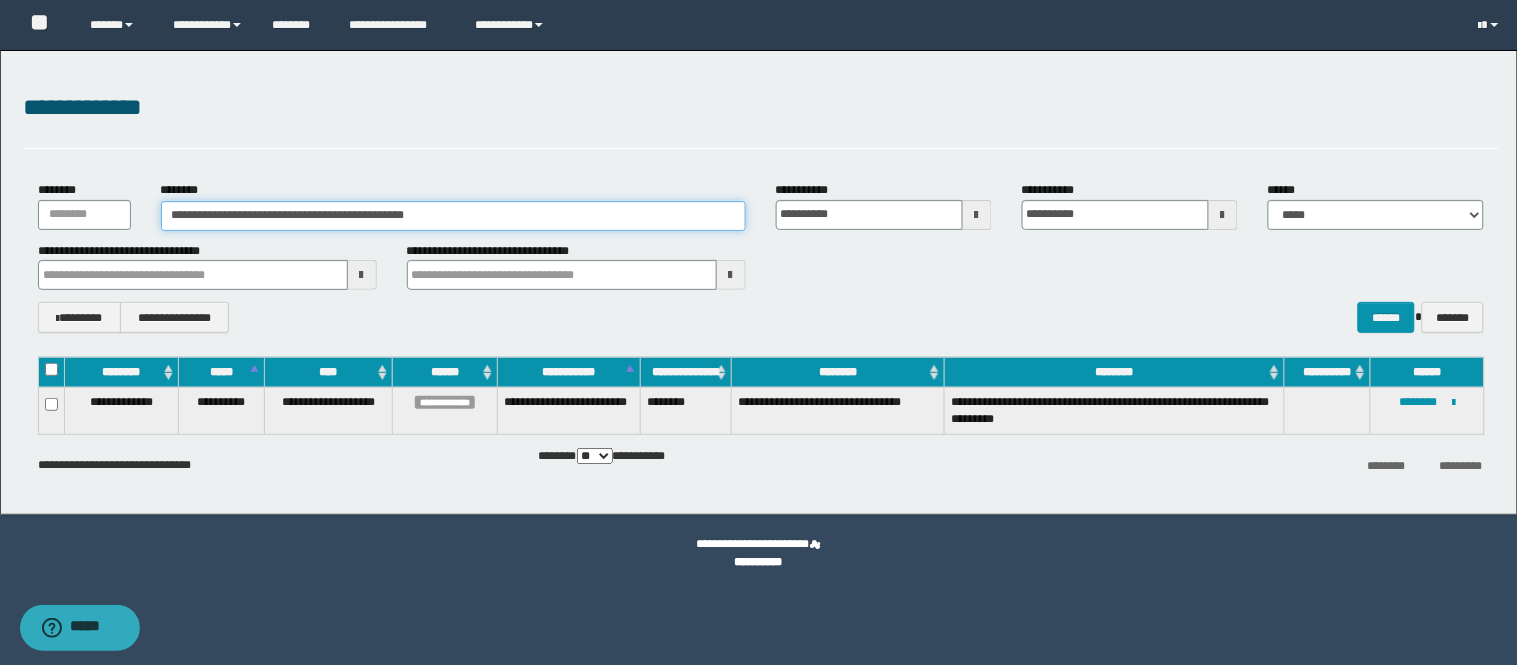 drag, startPoint x: 451, startPoint y: 221, endPoint x: 0, endPoint y: 230, distance: 451.08978 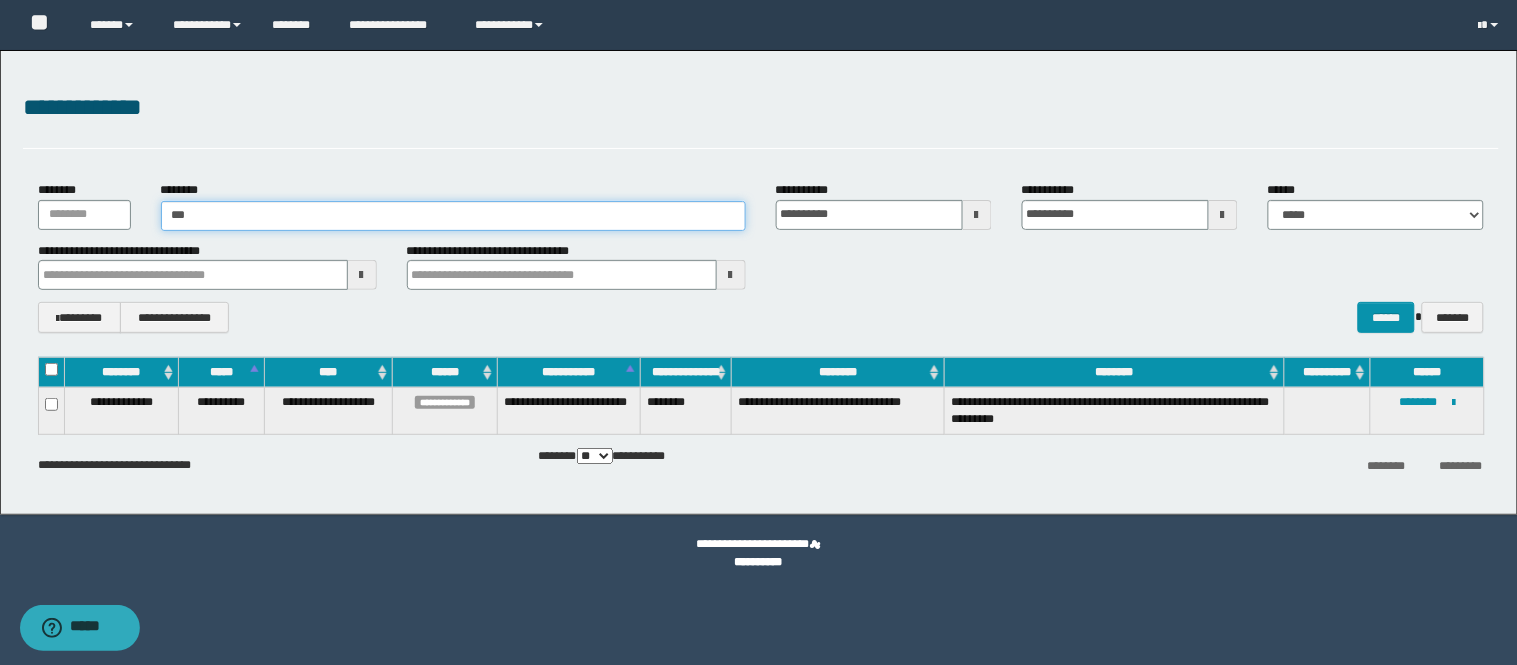 type on "****" 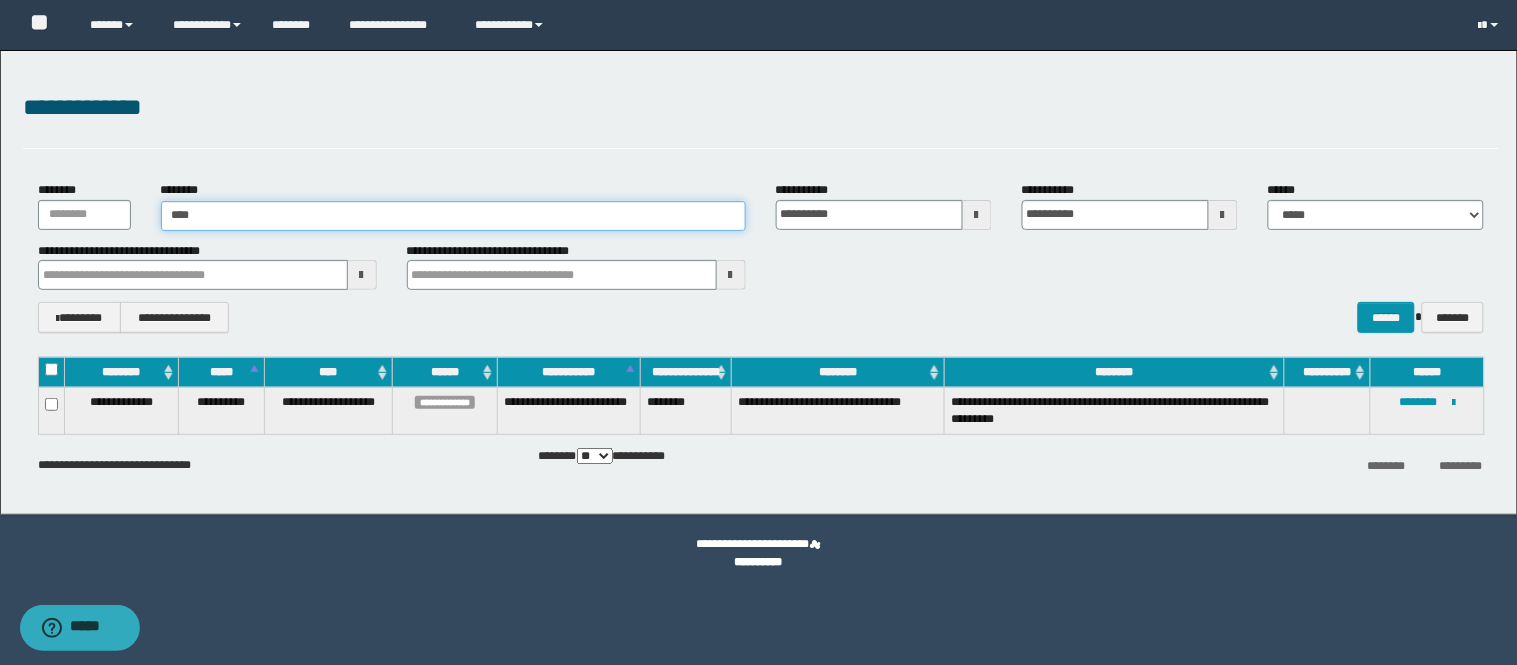 type on "****" 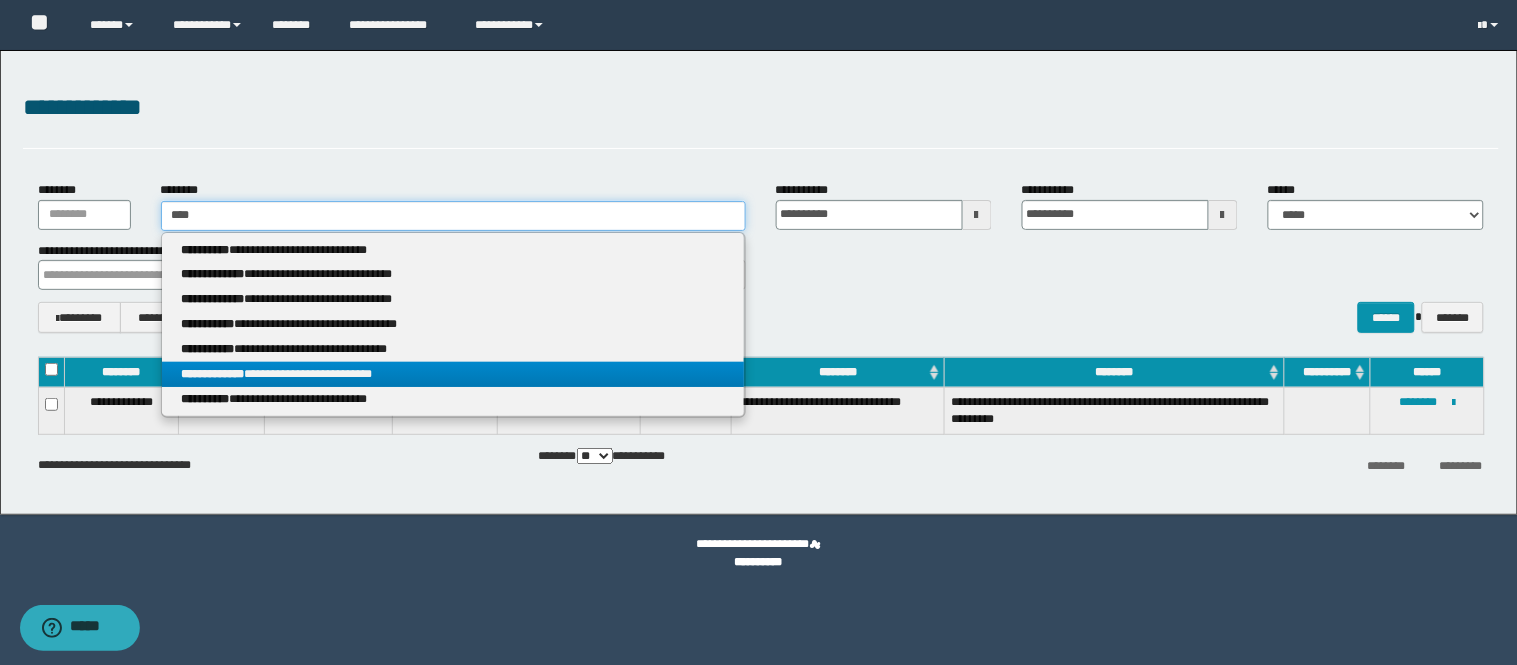 type on "****" 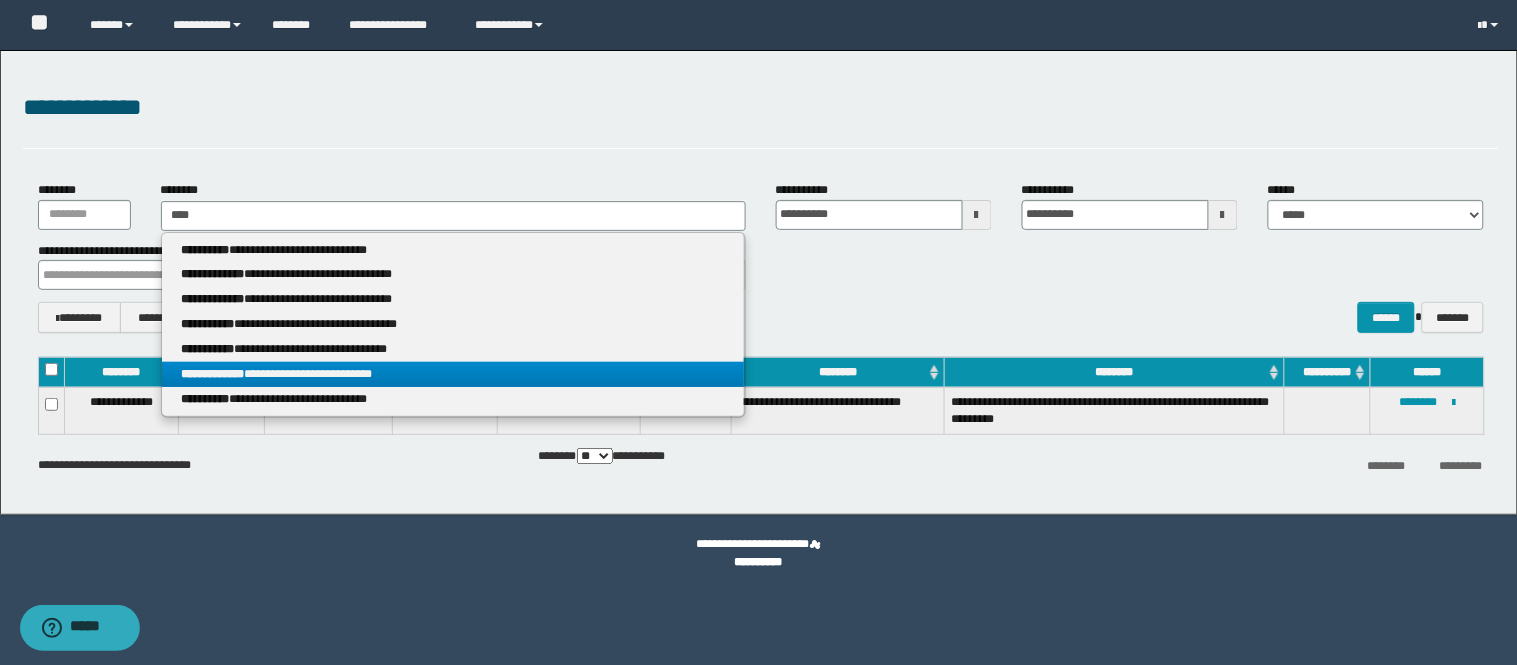 click on "**********" at bounding box center [453, 374] 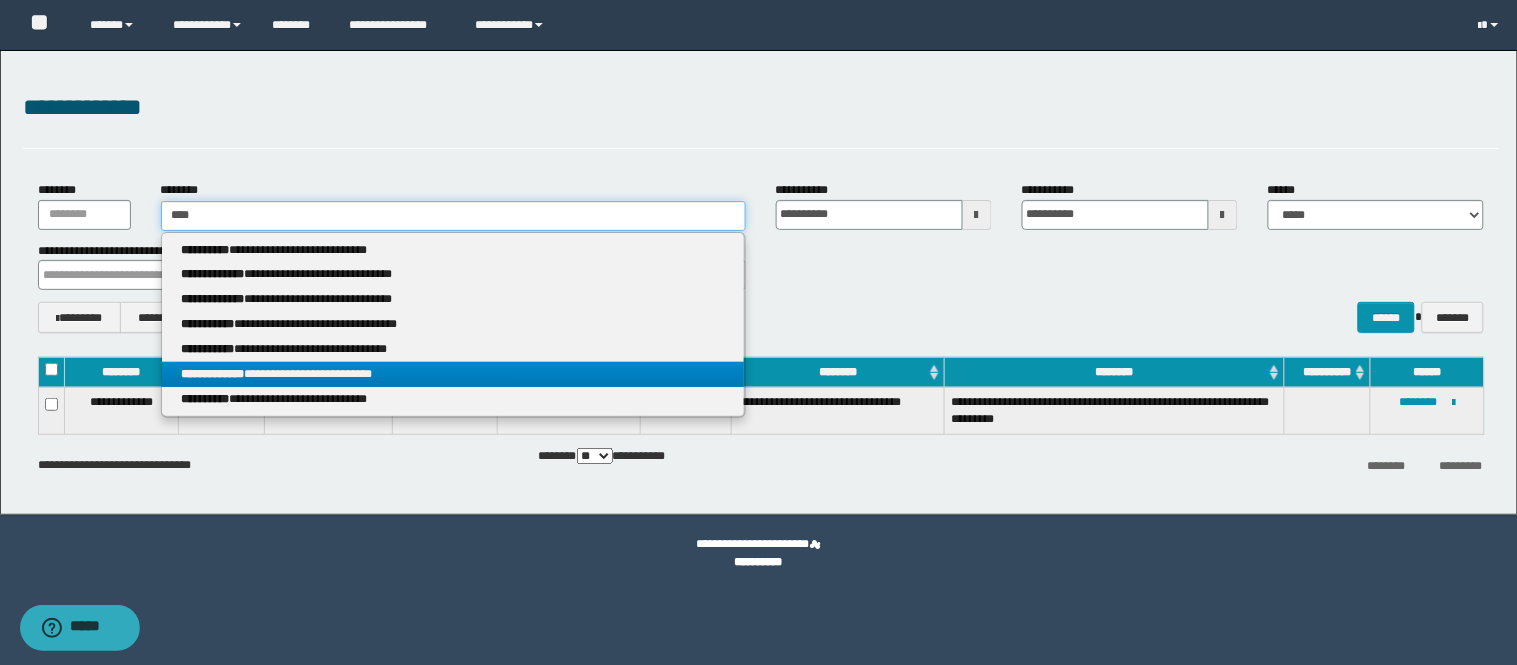 type 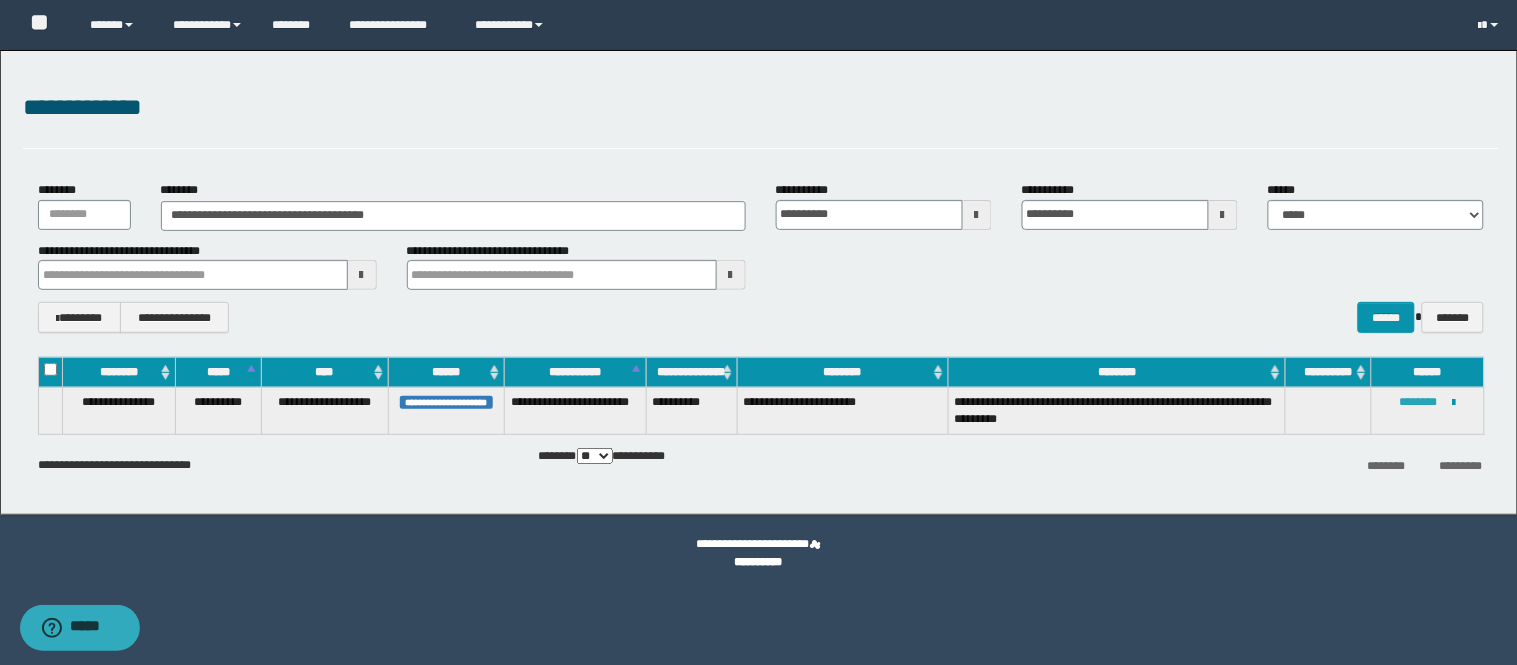 click on "********" at bounding box center (1419, 402) 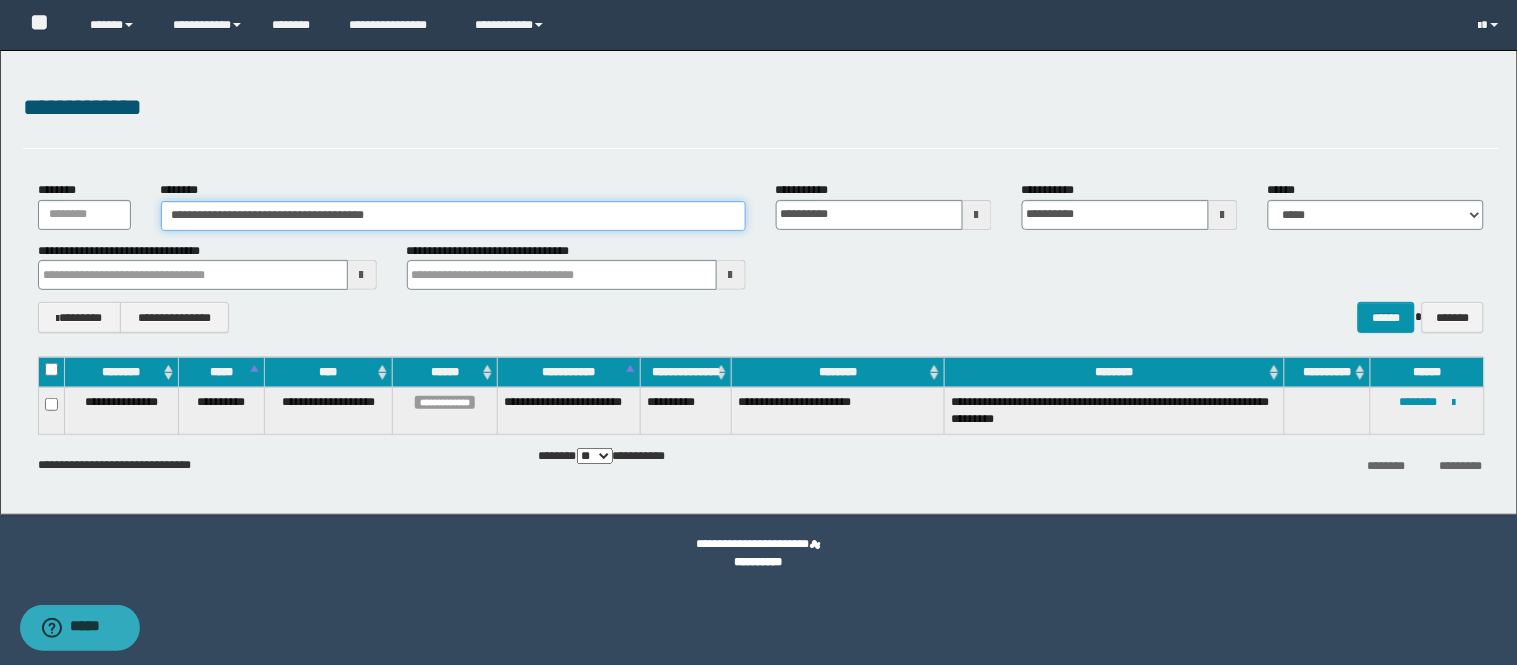 drag, startPoint x: 427, startPoint y: 212, endPoint x: 0, endPoint y: 233, distance: 427.51608 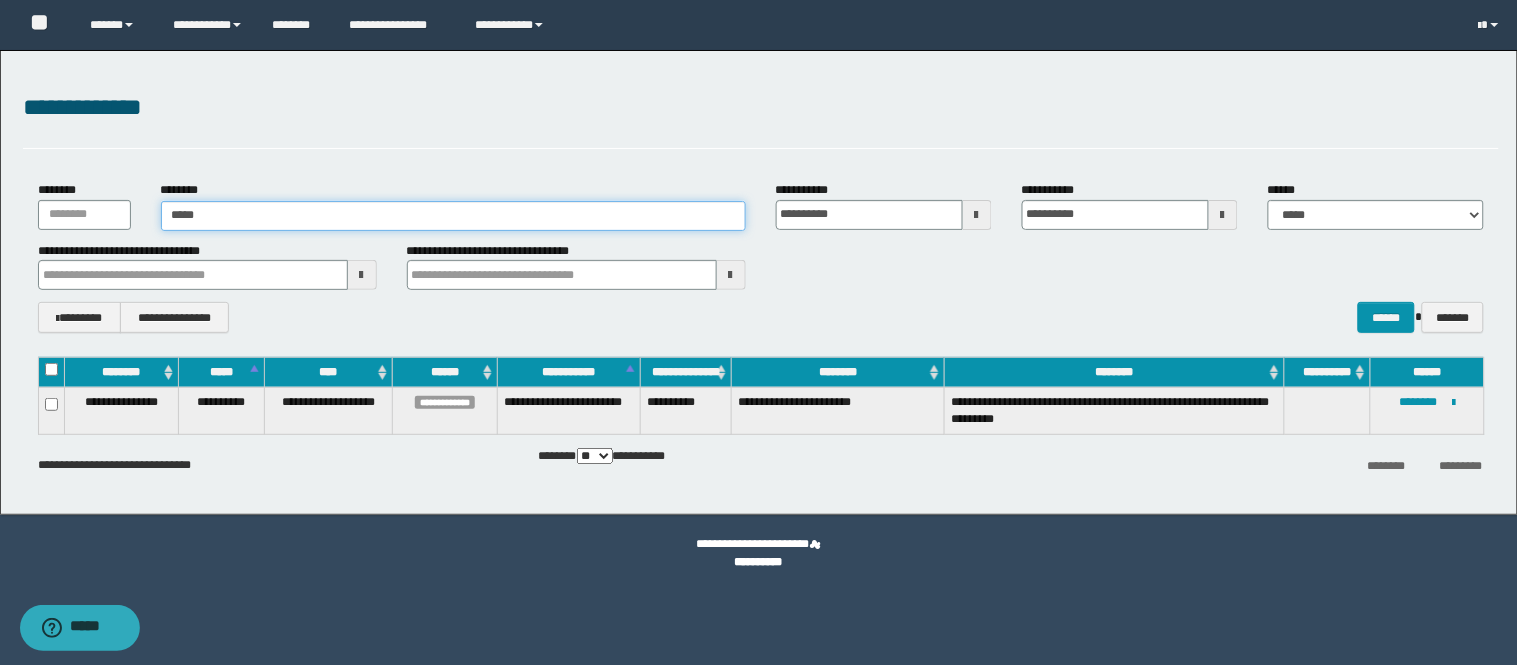 type on "******" 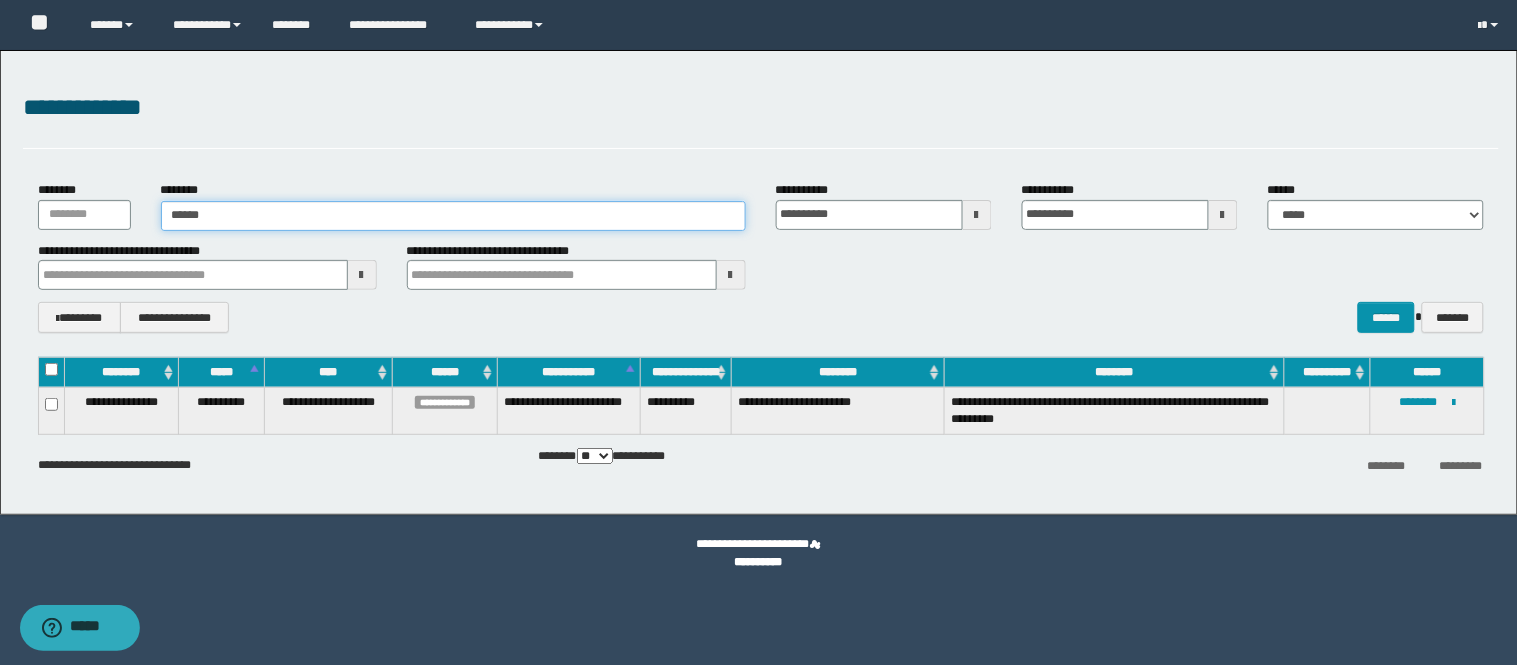 type on "******" 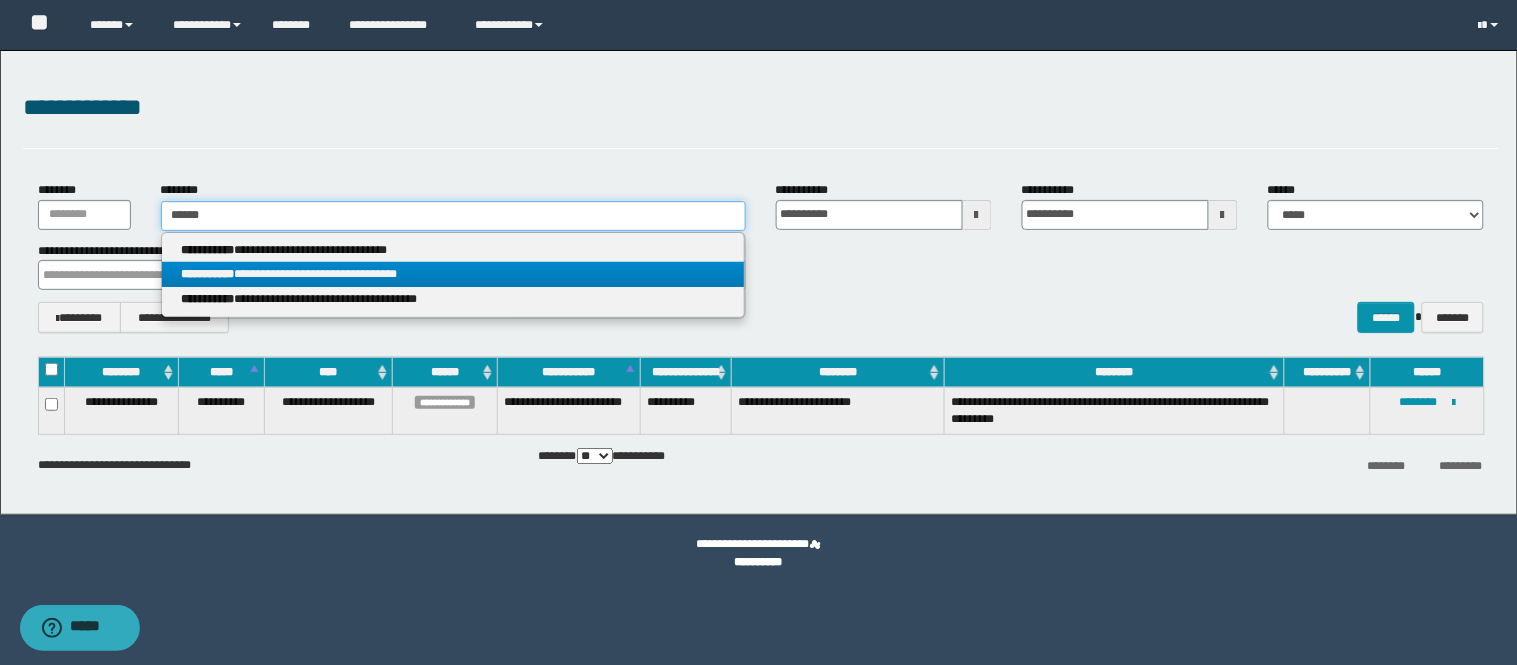 type on "******" 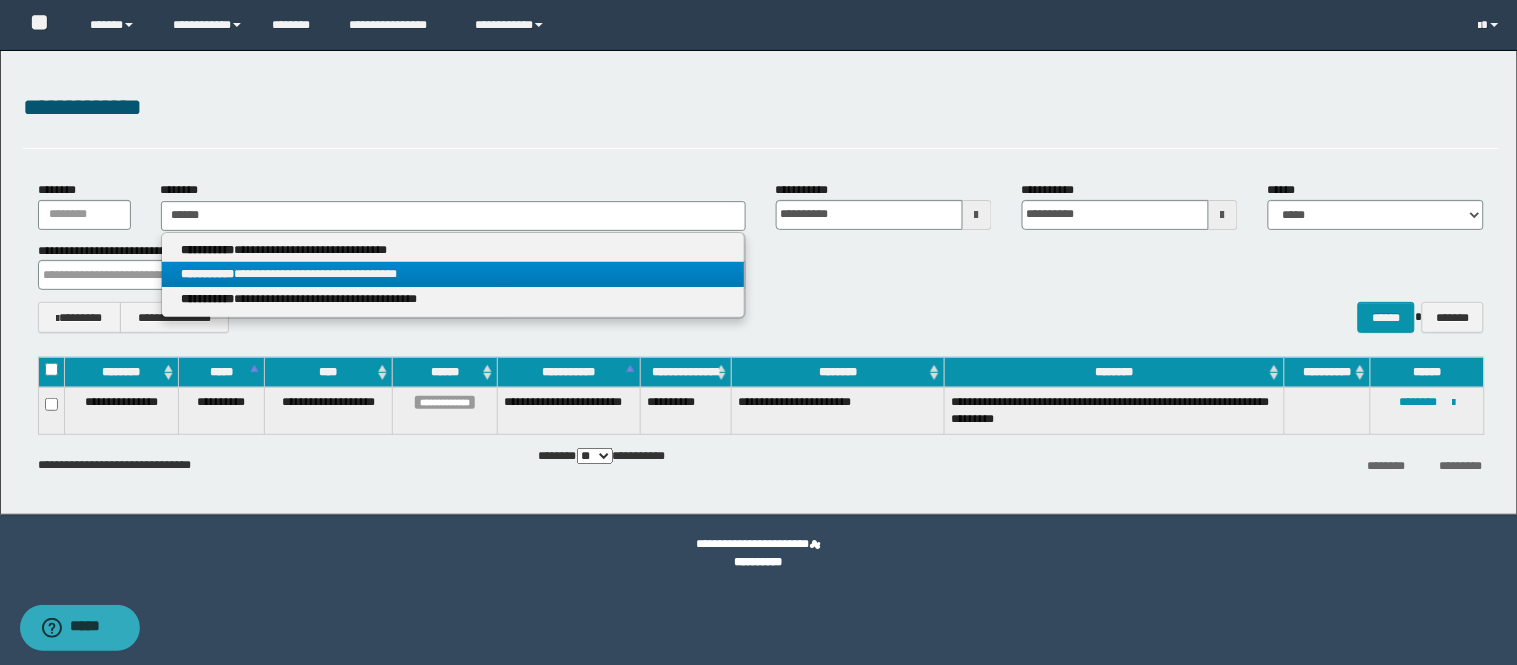 click on "**********" at bounding box center [453, 274] 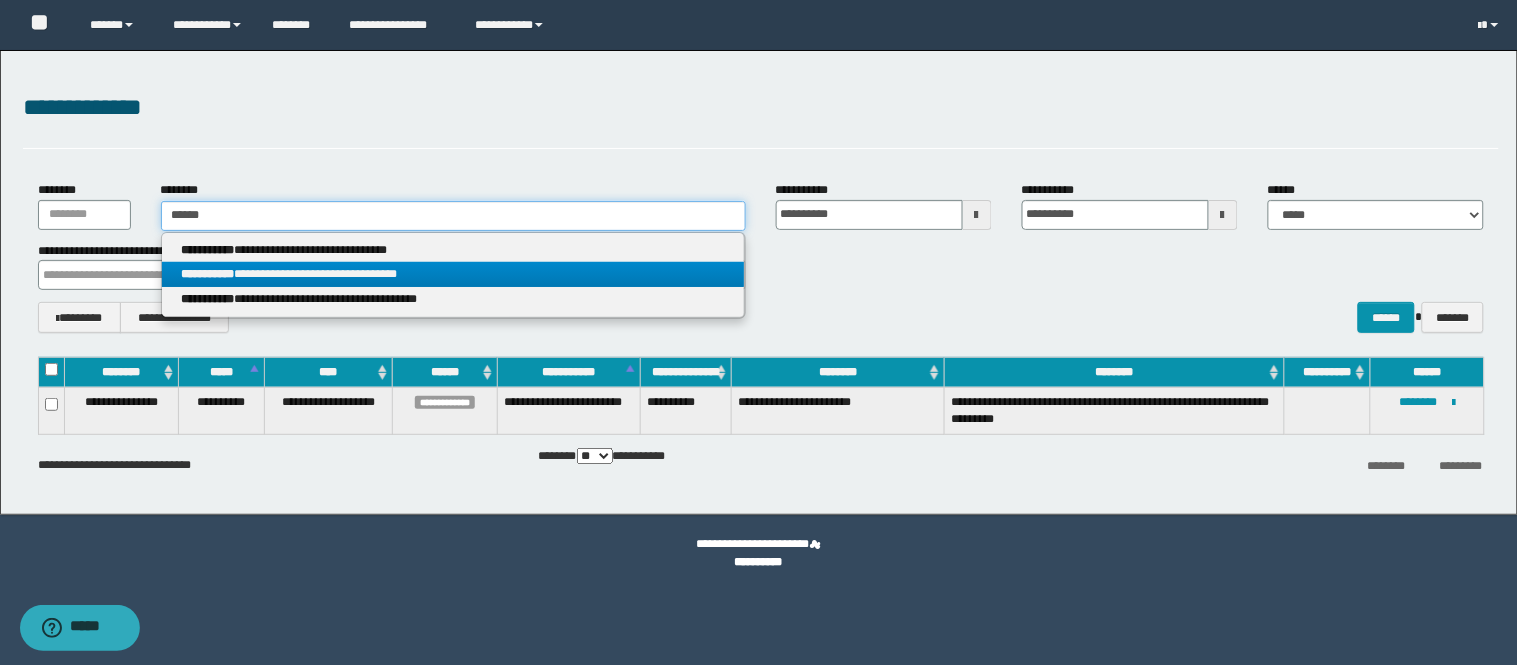 type 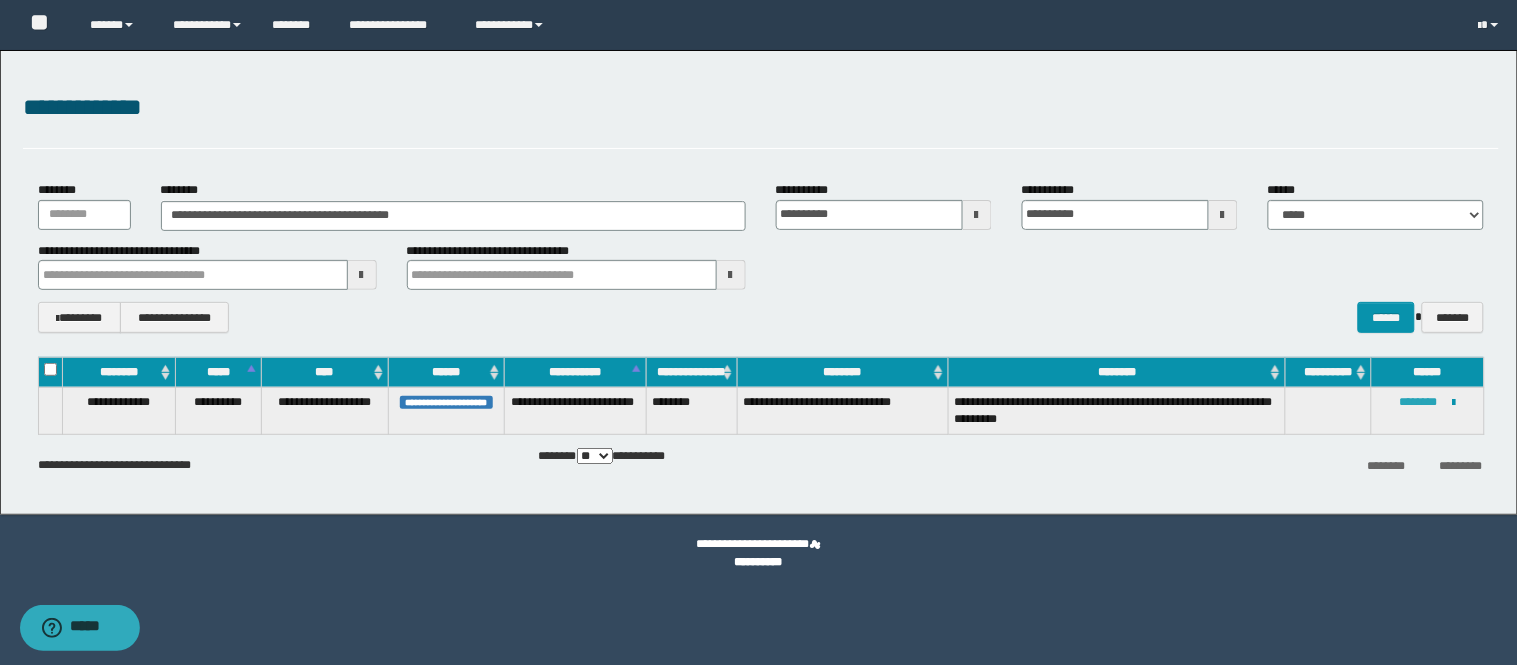 click on "********" at bounding box center [1419, 402] 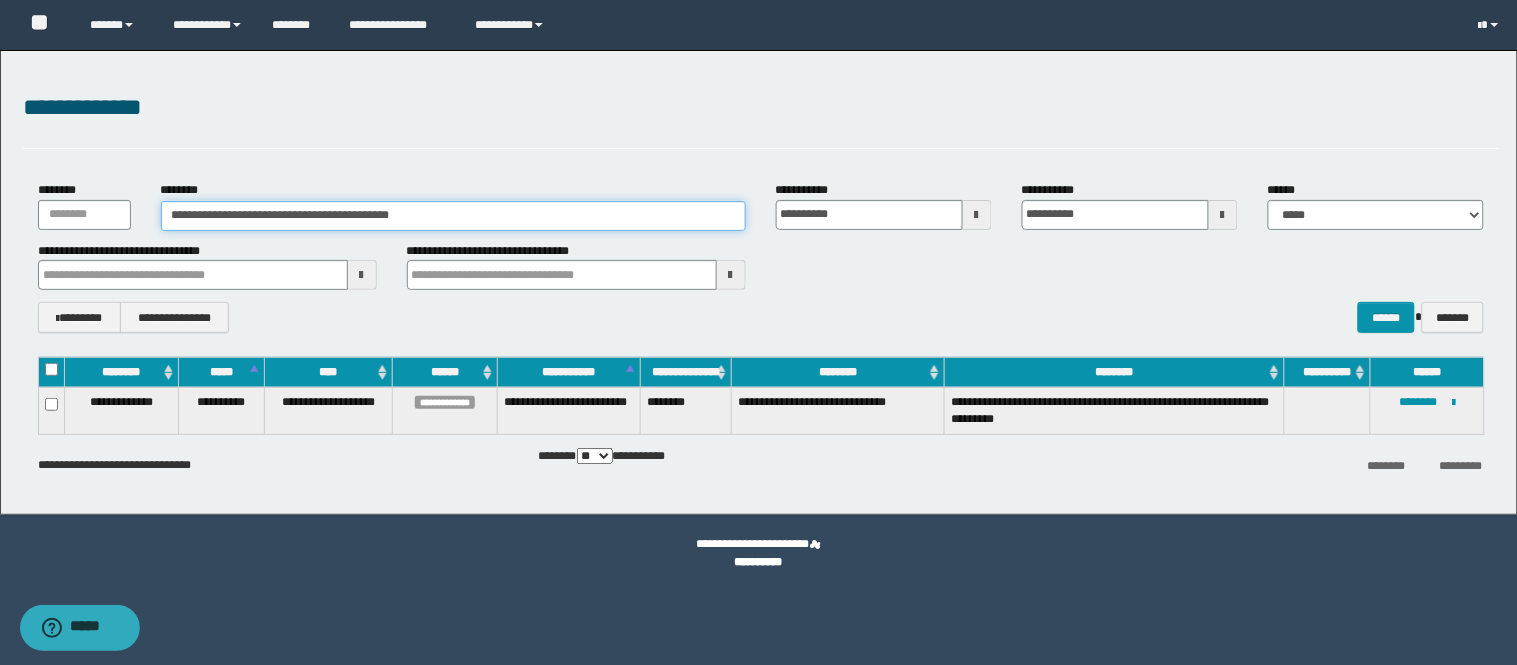 drag, startPoint x: 445, startPoint y: 213, endPoint x: 0, endPoint y: 226, distance: 445.18985 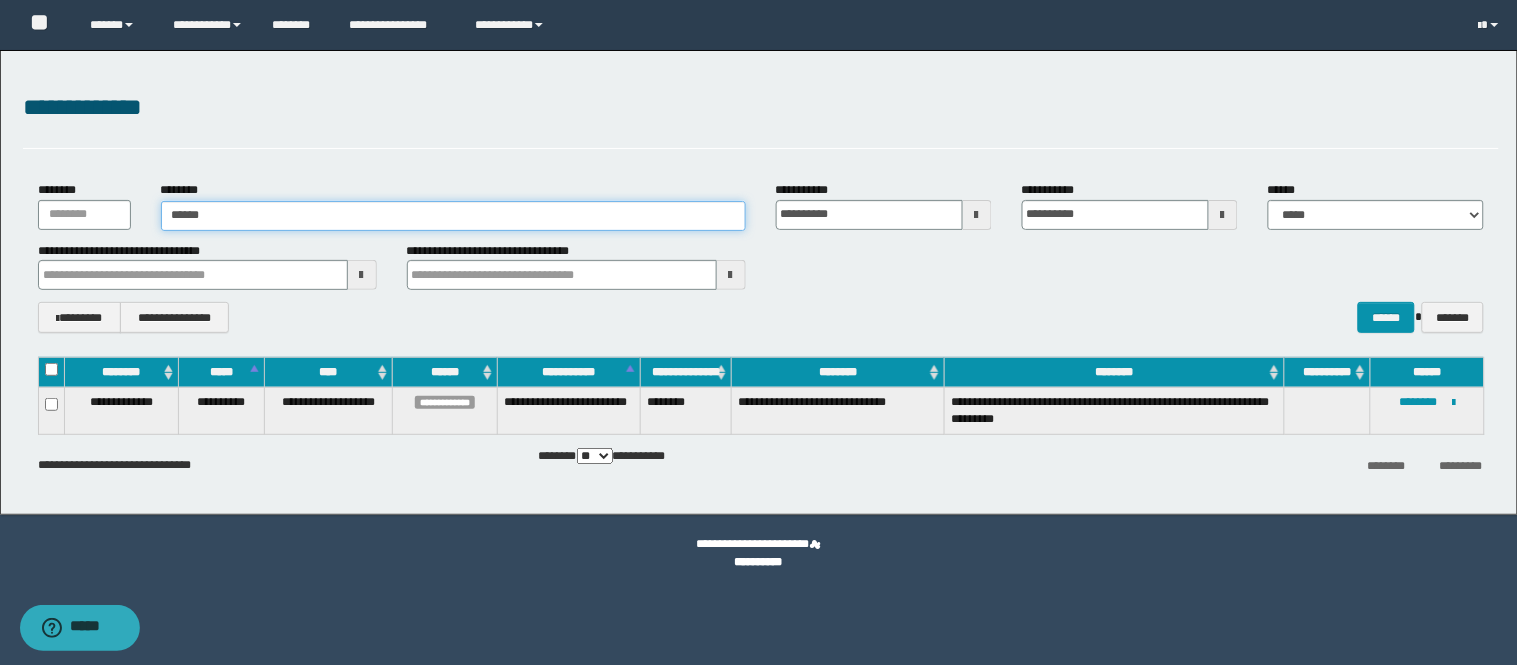 type on "*******" 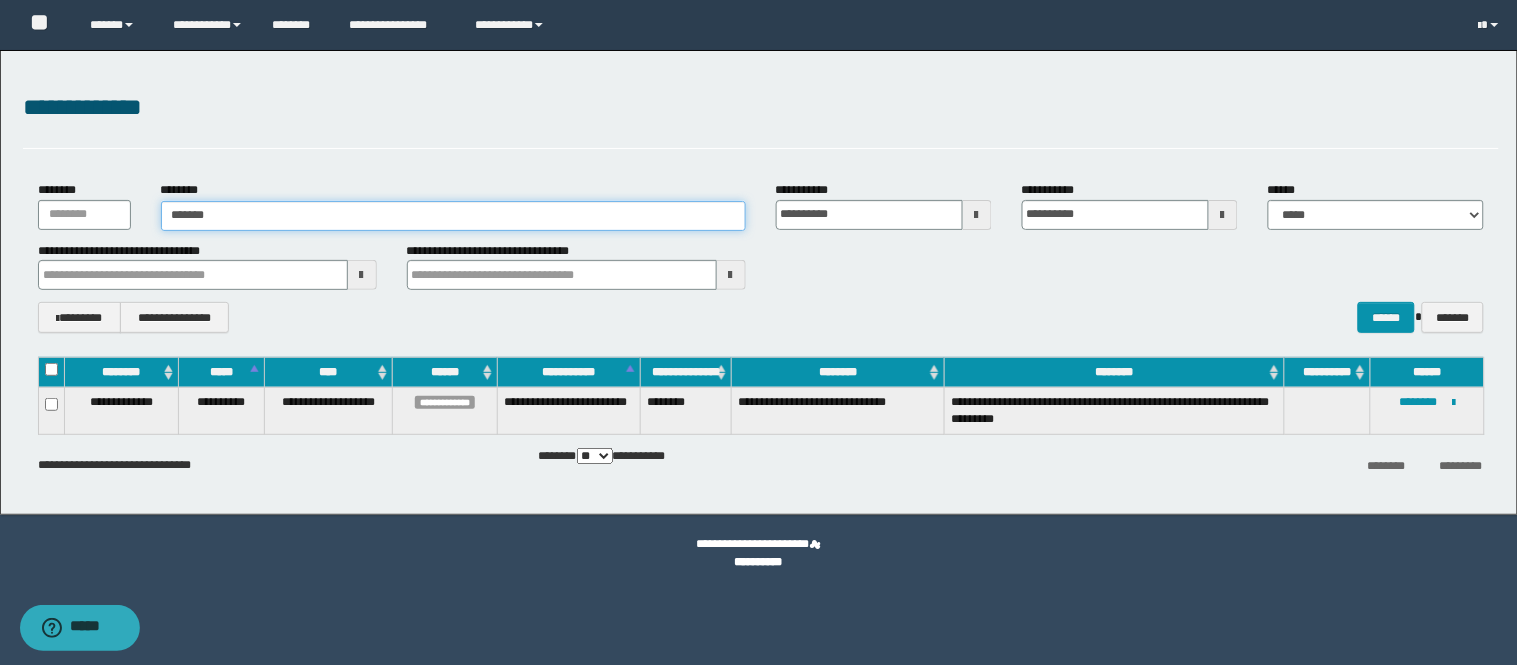 type on "*******" 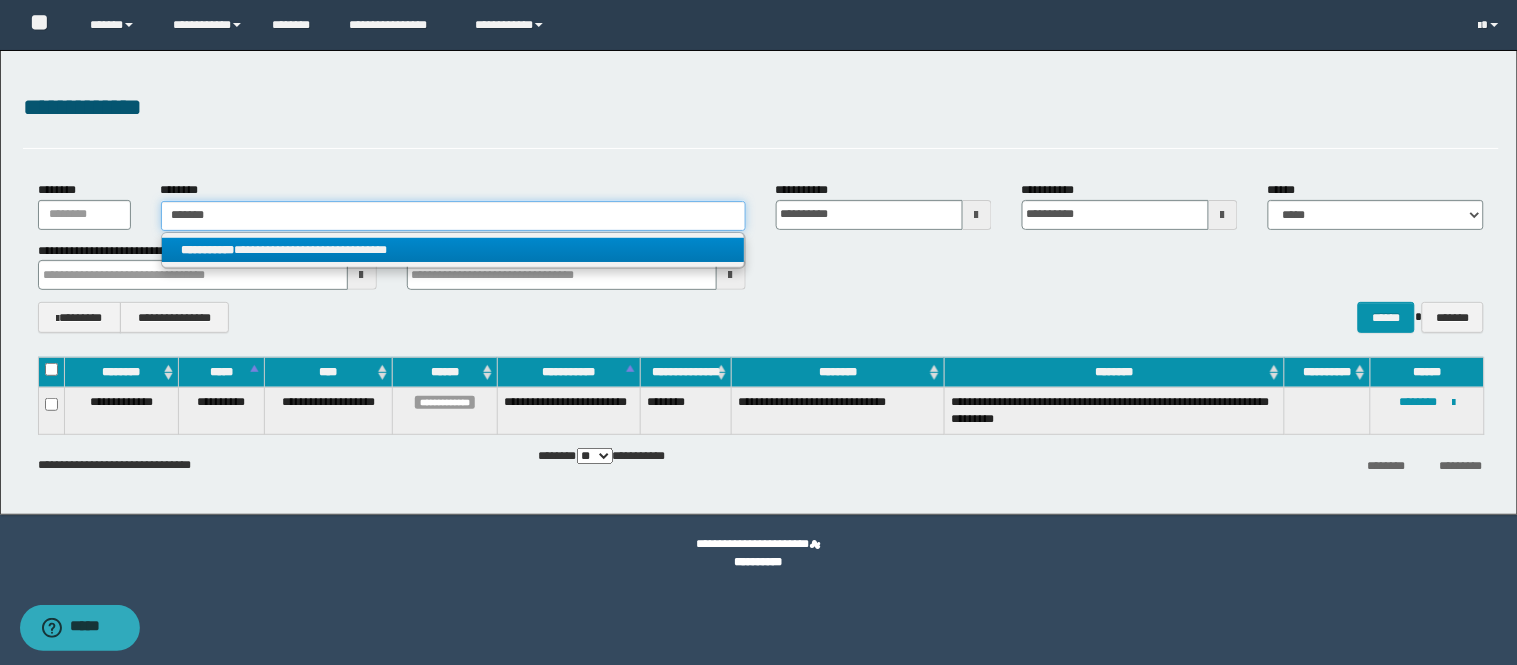 type on "*******" 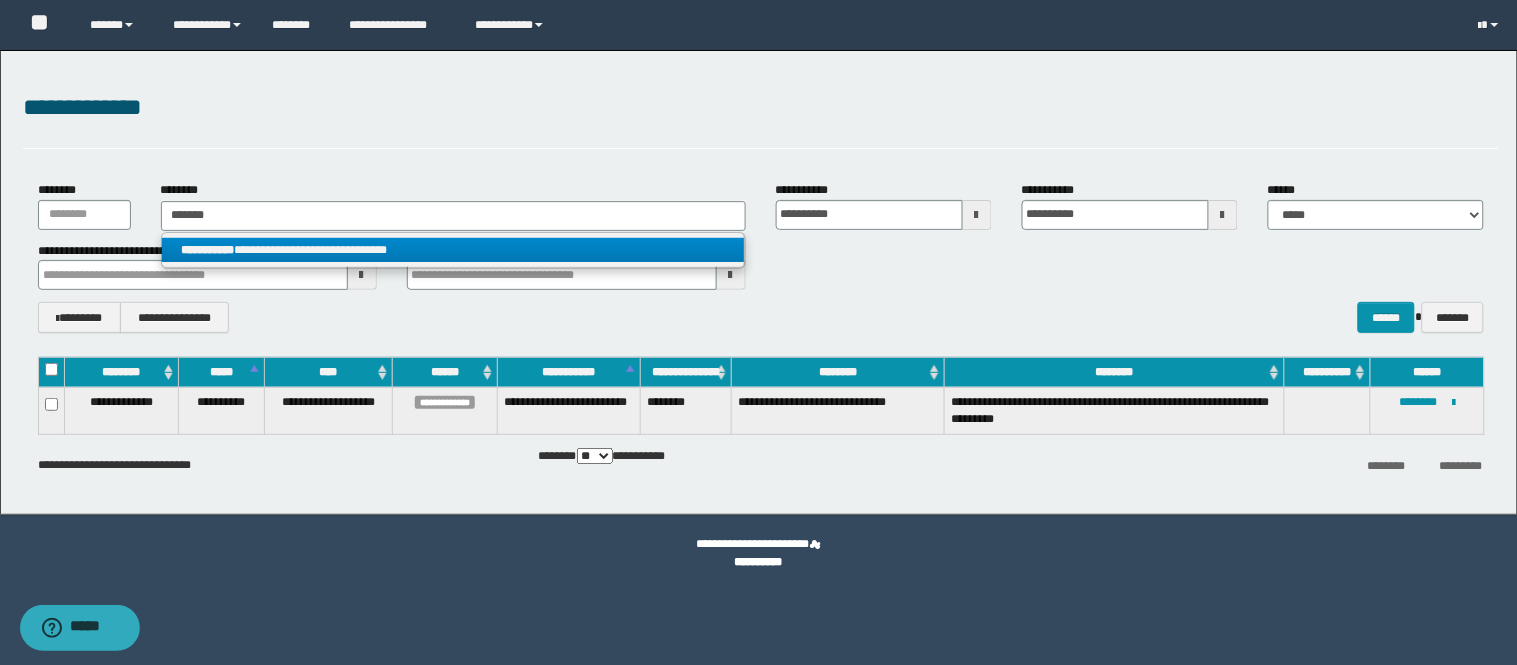 click on "**********" at bounding box center [453, 250] 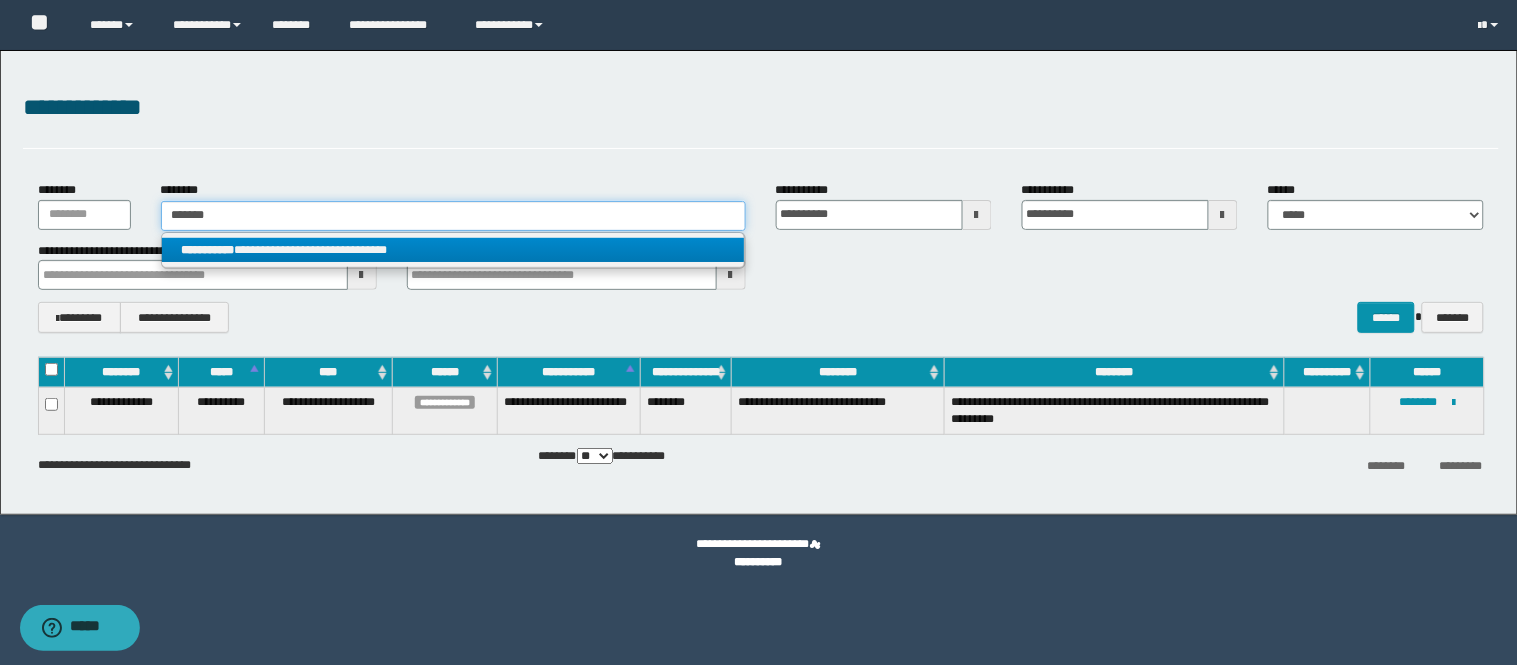 type 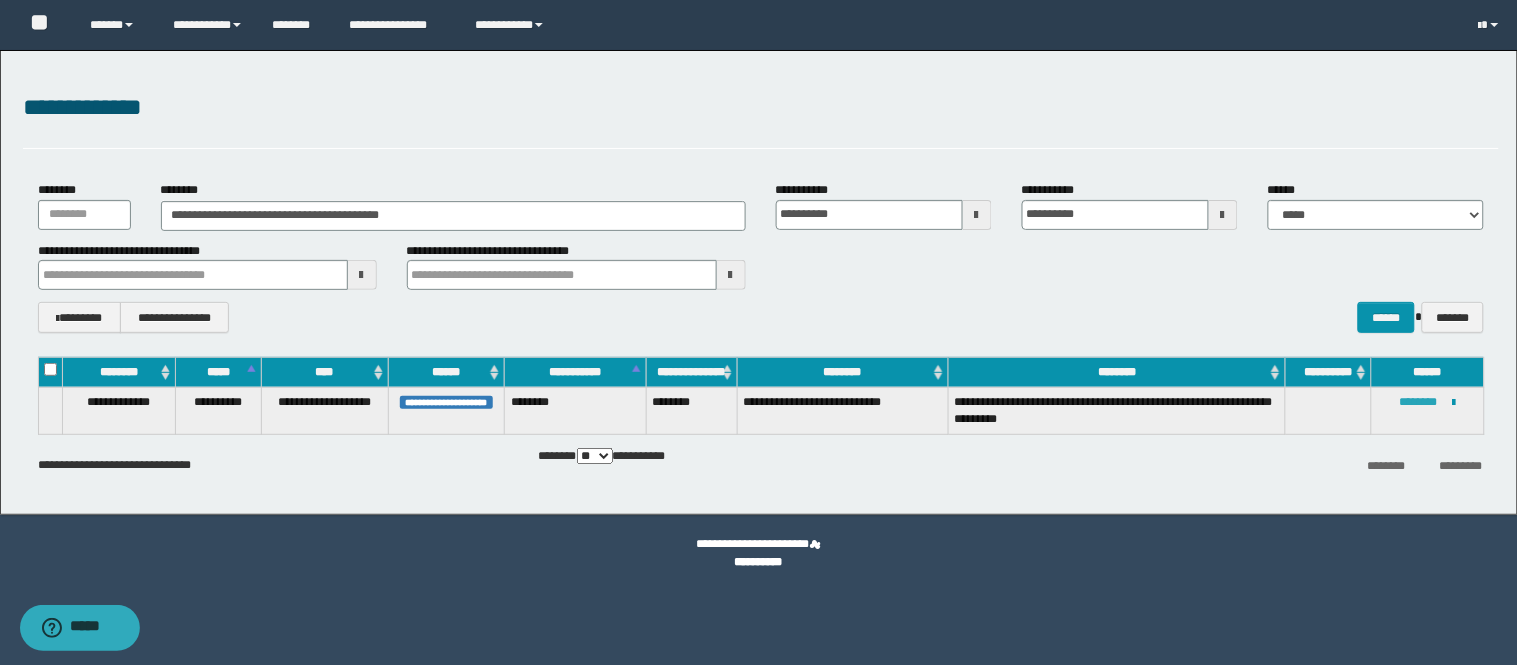 click on "********" at bounding box center (1419, 402) 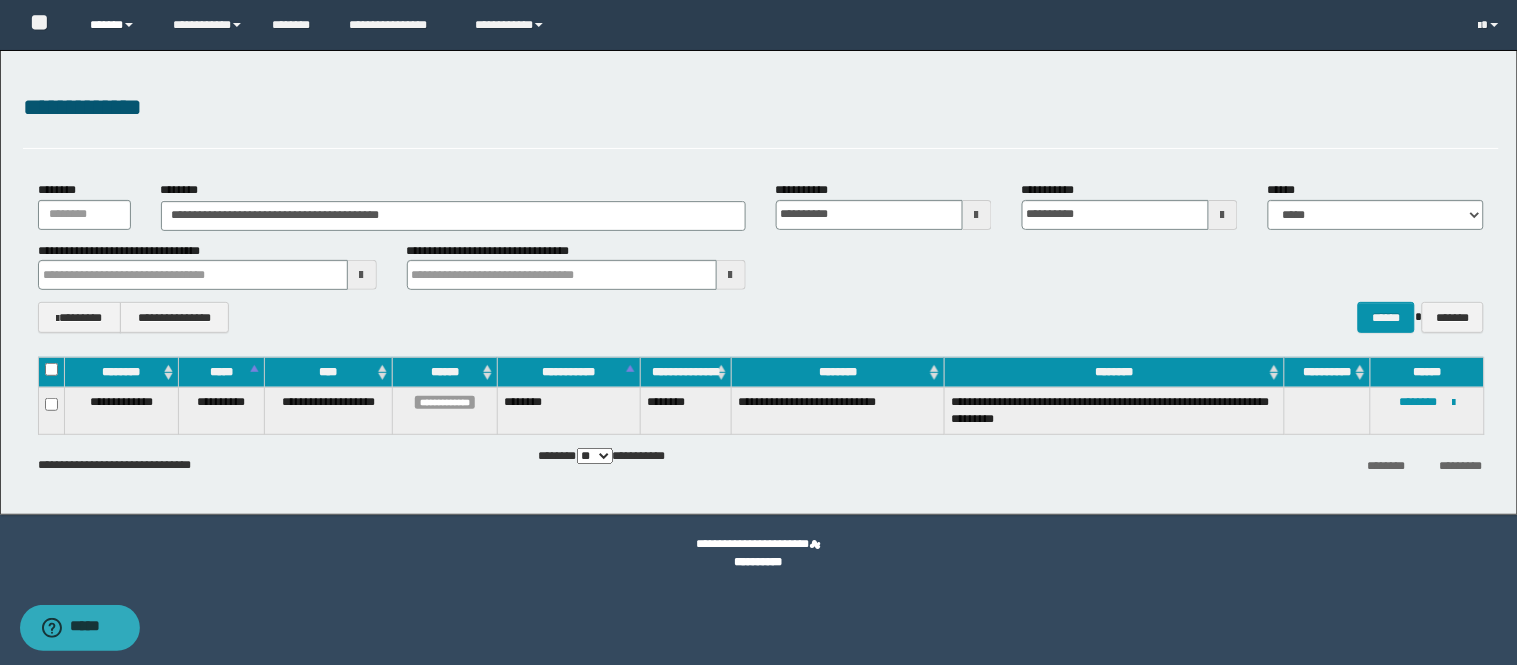 click on "******" at bounding box center (116, 25) 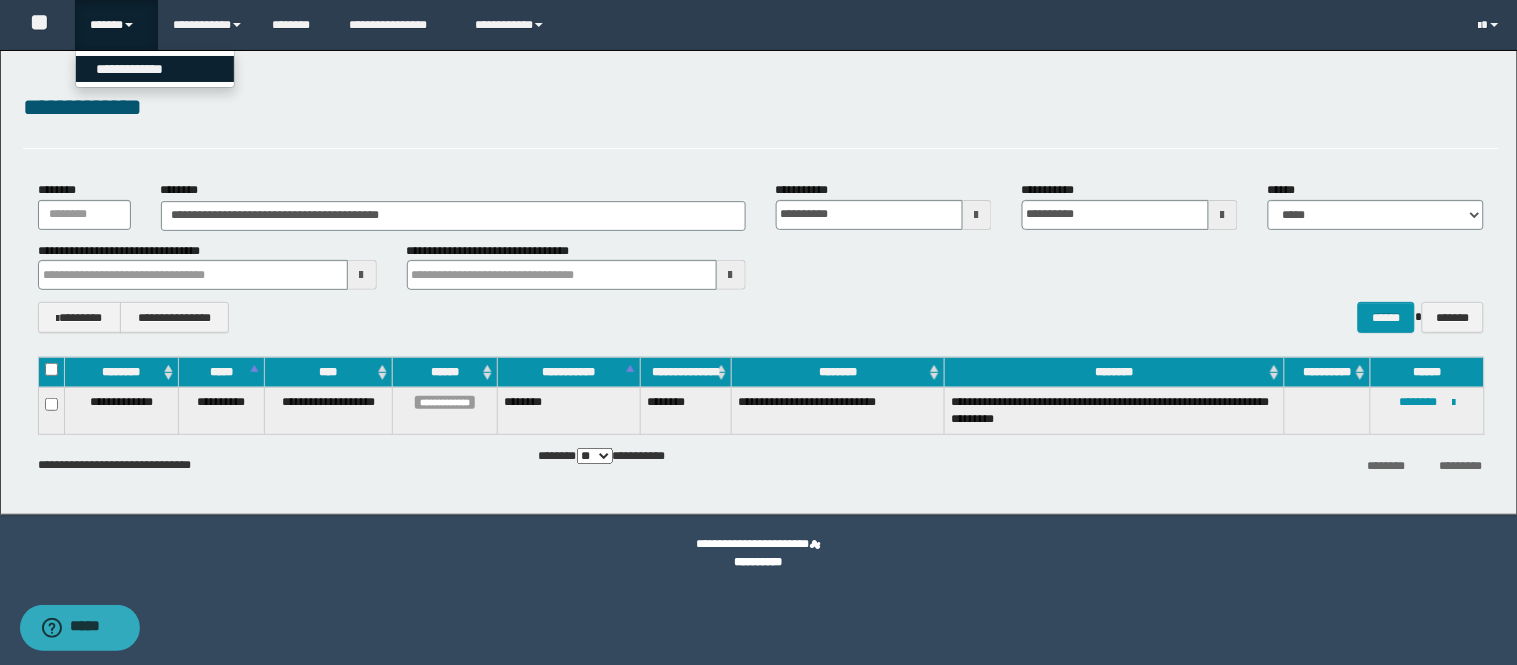 click on "**********" at bounding box center (155, 69) 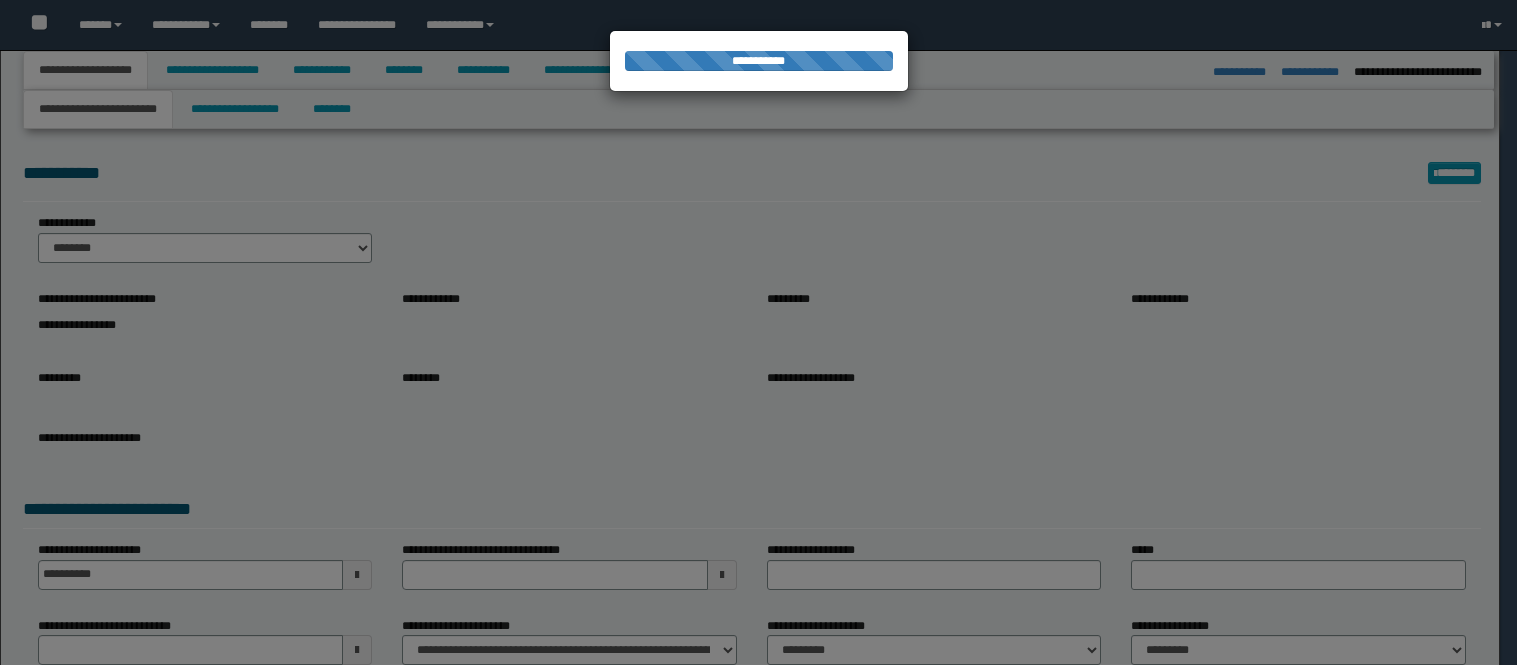 select on "*" 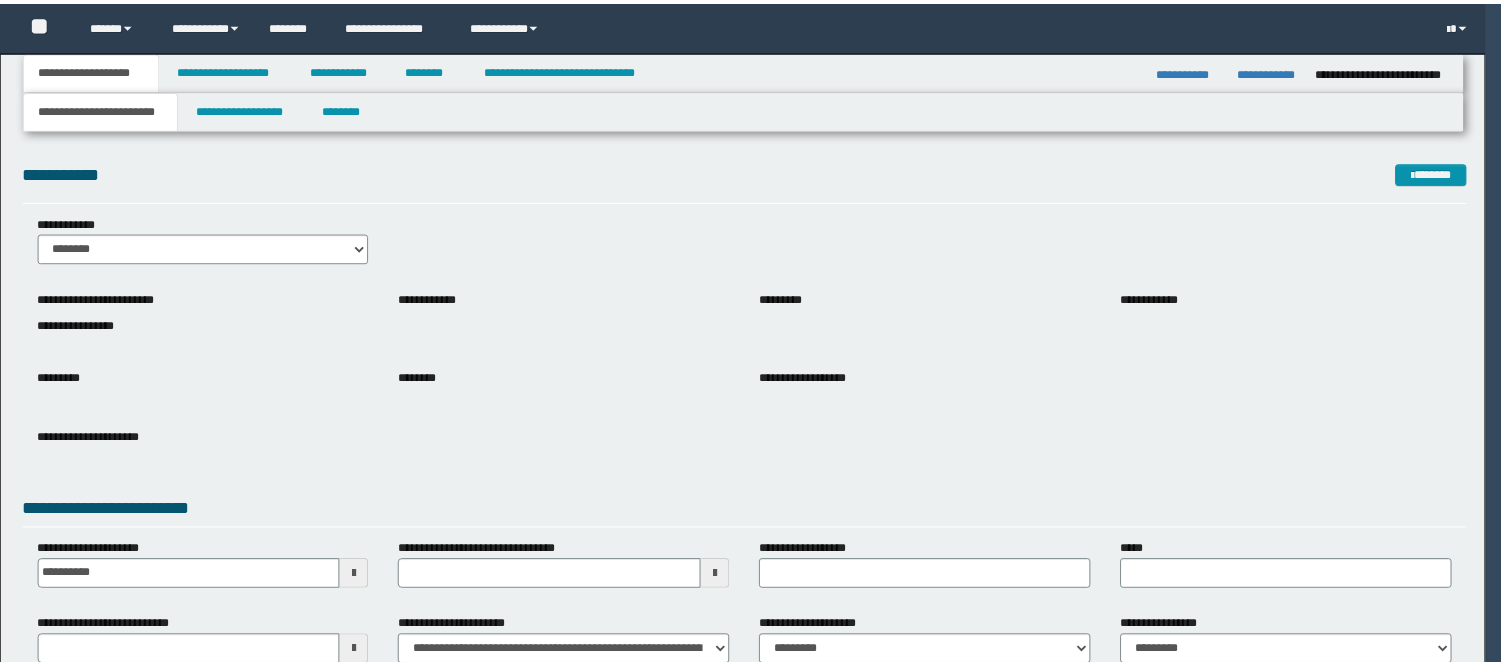 scroll, scrollTop: 0, scrollLeft: 0, axis: both 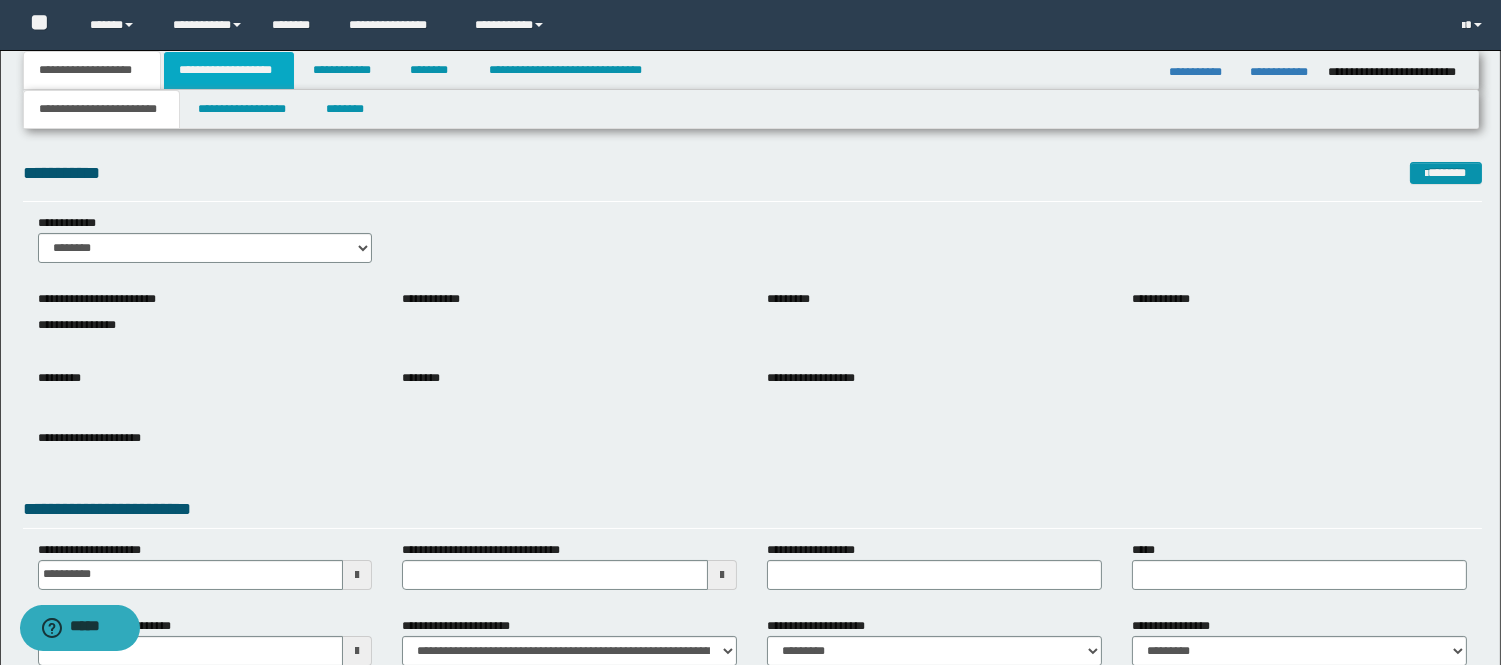 drag, startPoint x: 244, startPoint y: 64, endPoint x: 246, endPoint y: 74, distance: 10.198039 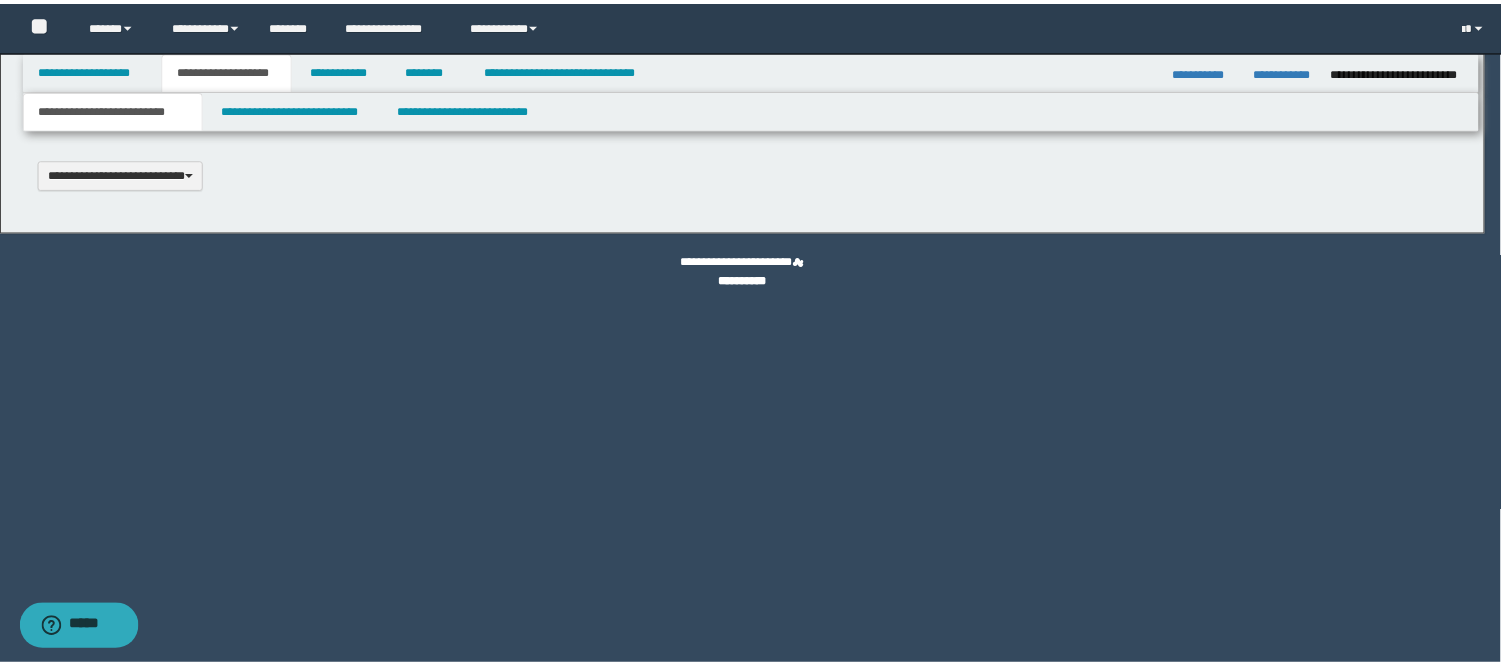 scroll, scrollTop: 0, scrollLeft: 0, axis: both 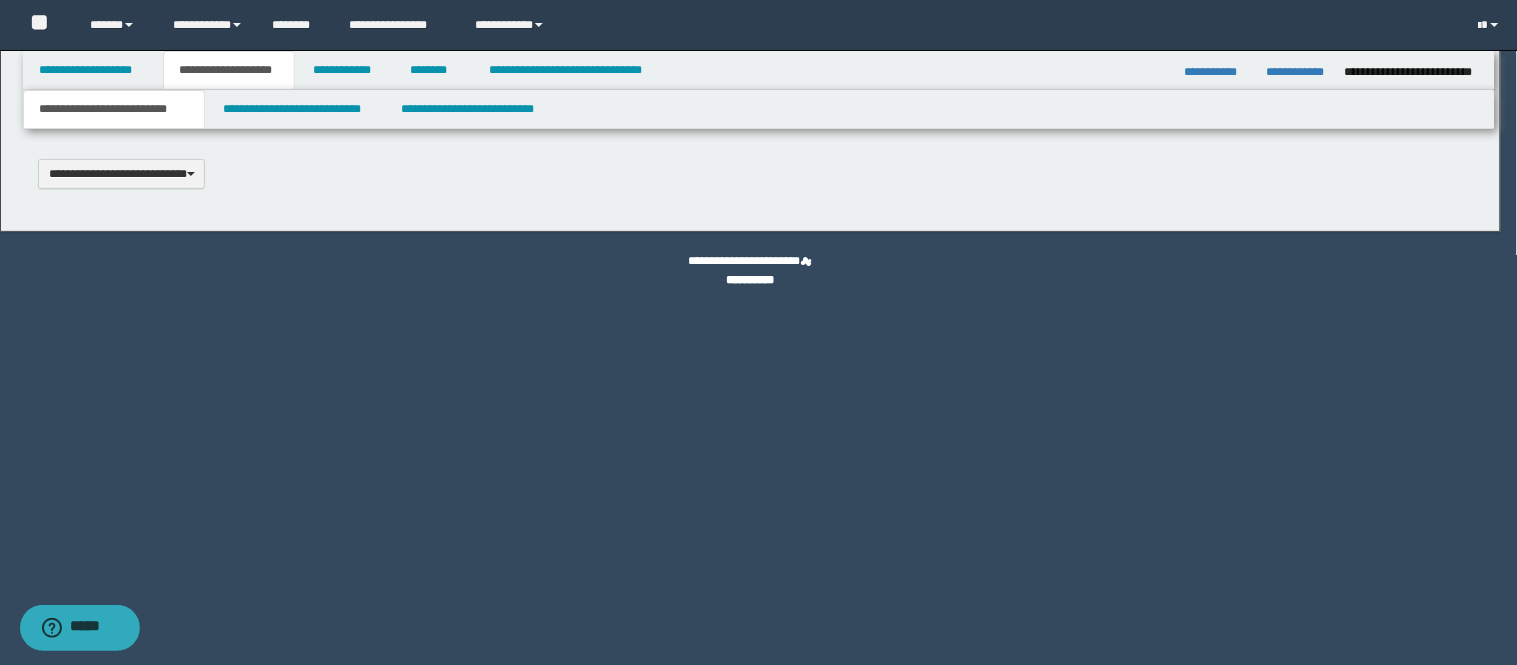select on "*" 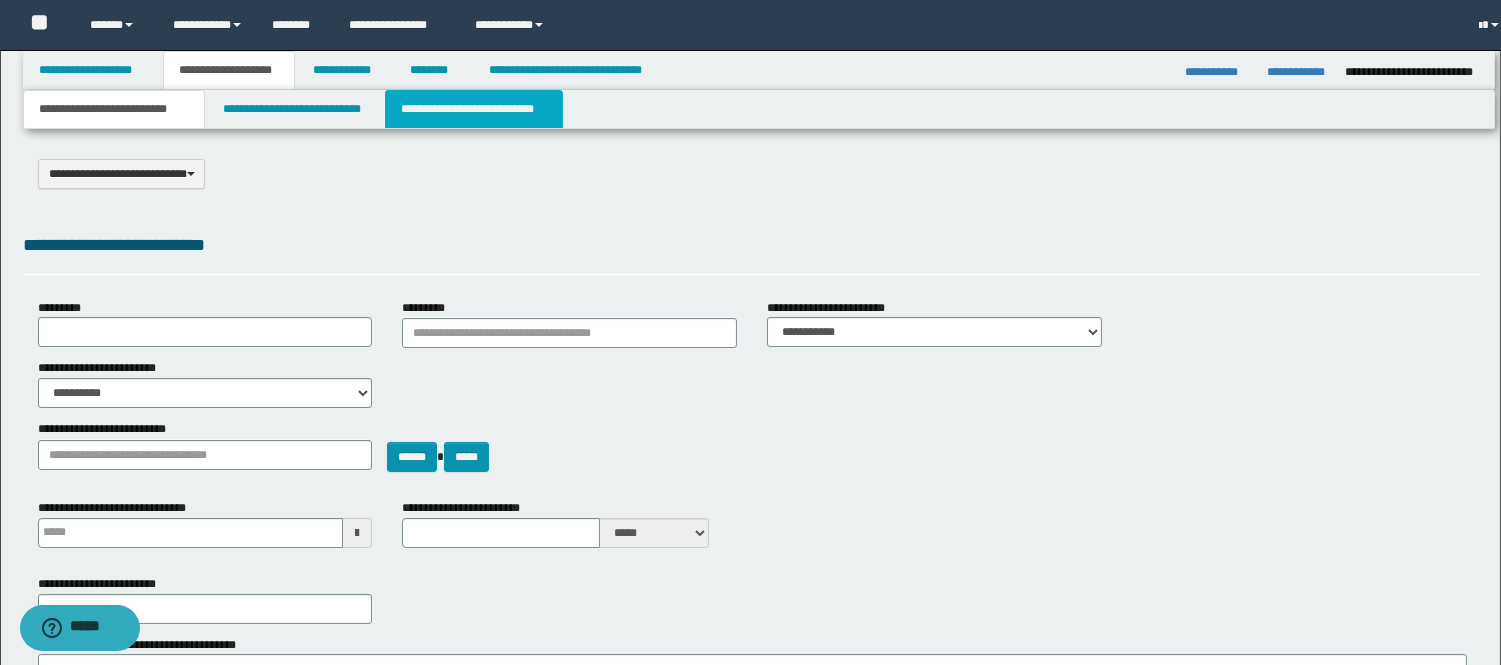 click on "**********" at bounding box center [474, 109] 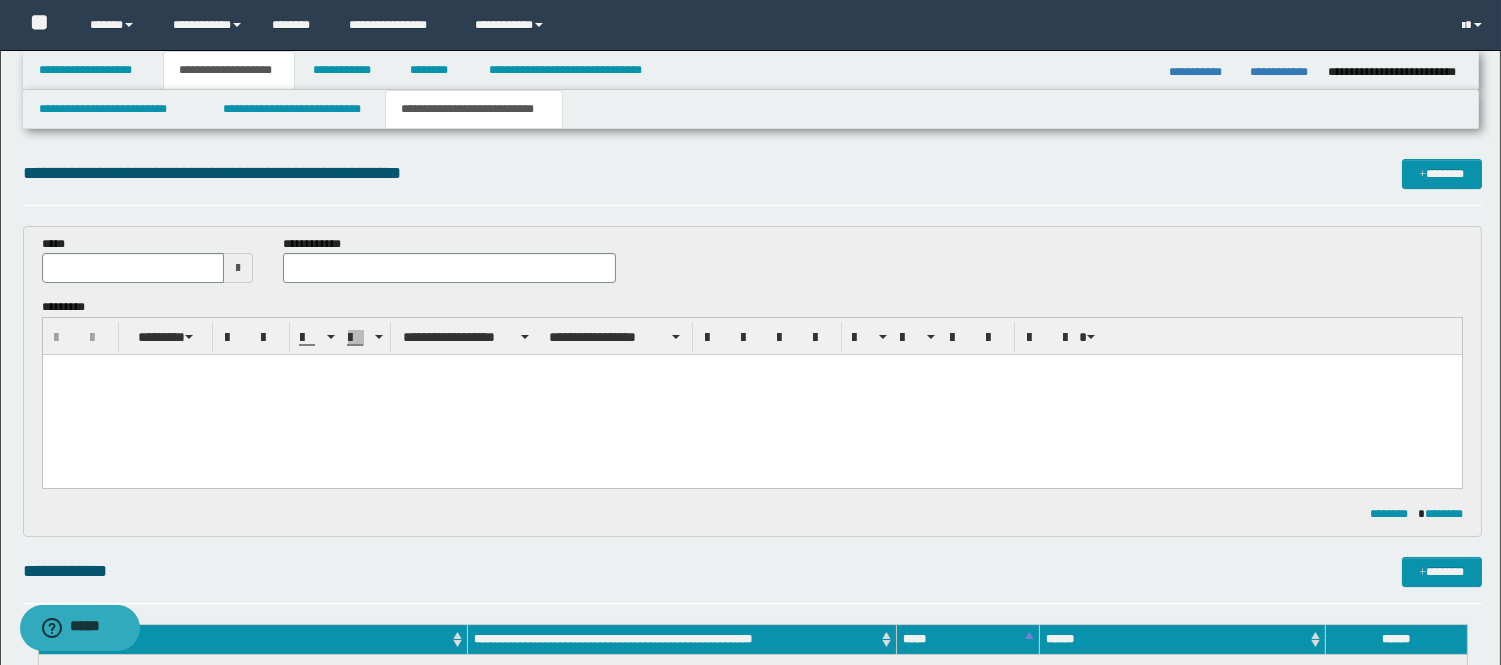 scroll, scrollTop: 0, scrollLeft: 0, axis: both 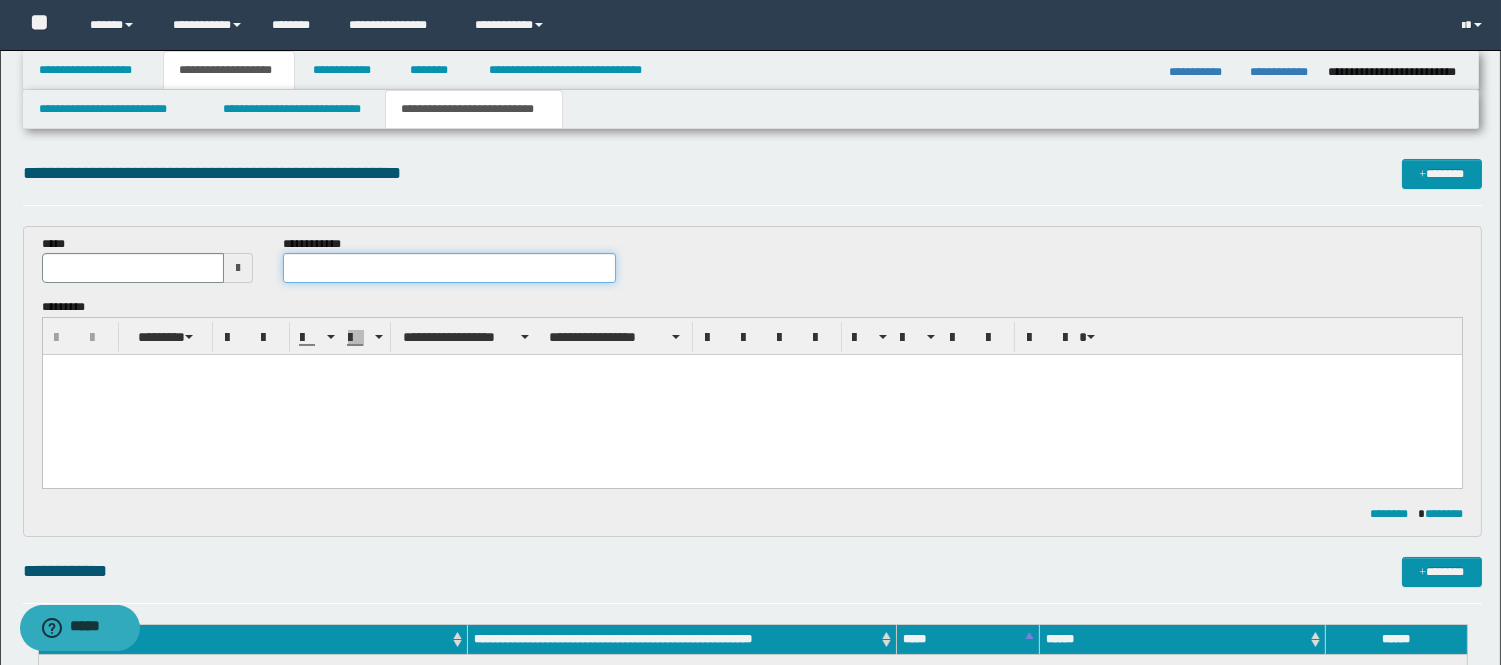 paste on "**********" 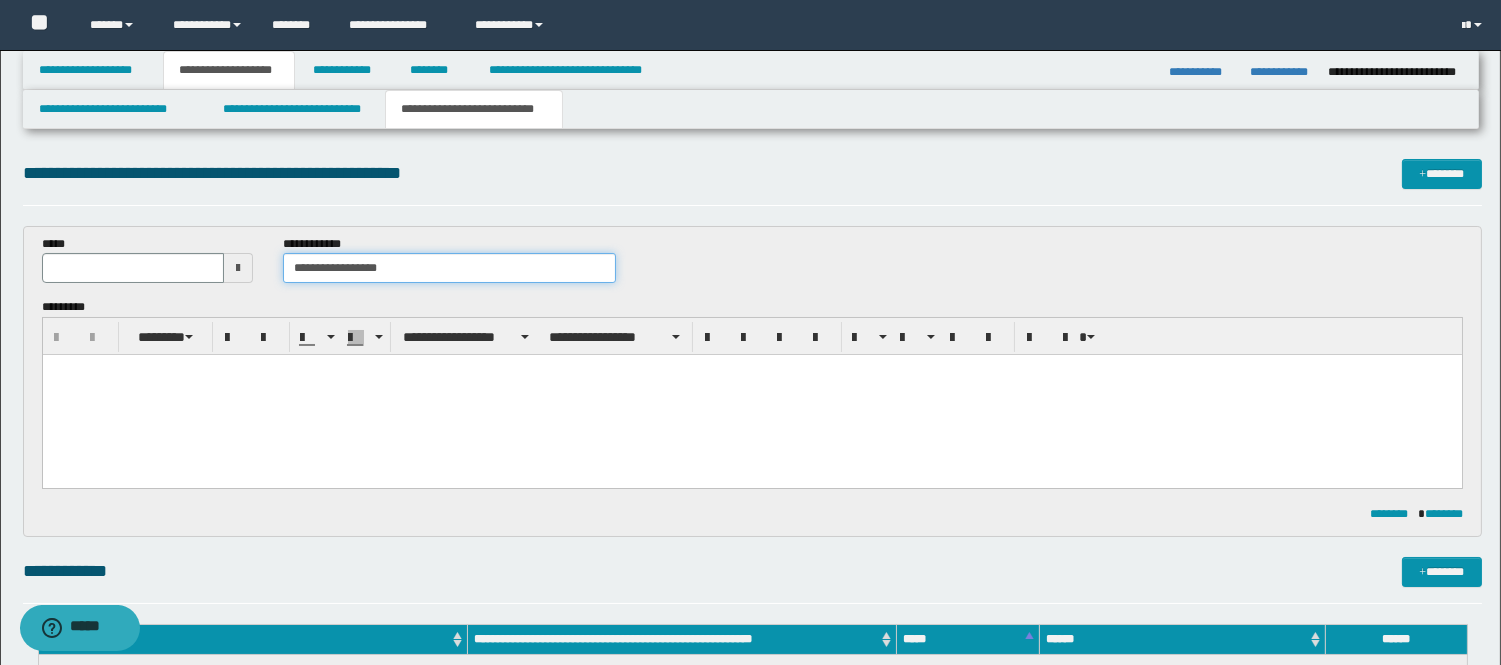 type on "**********" 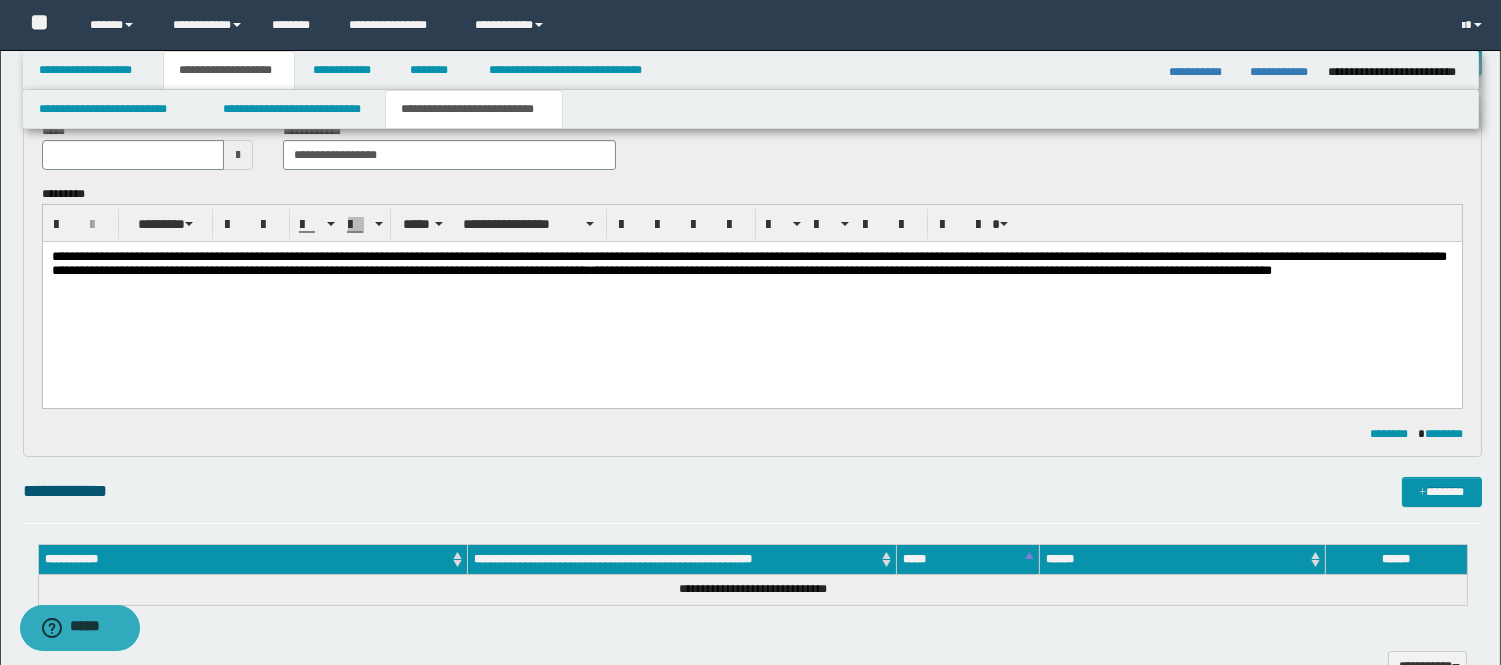 scroll, scrollTop: 444, scrollLeft: 0, axis: vertical 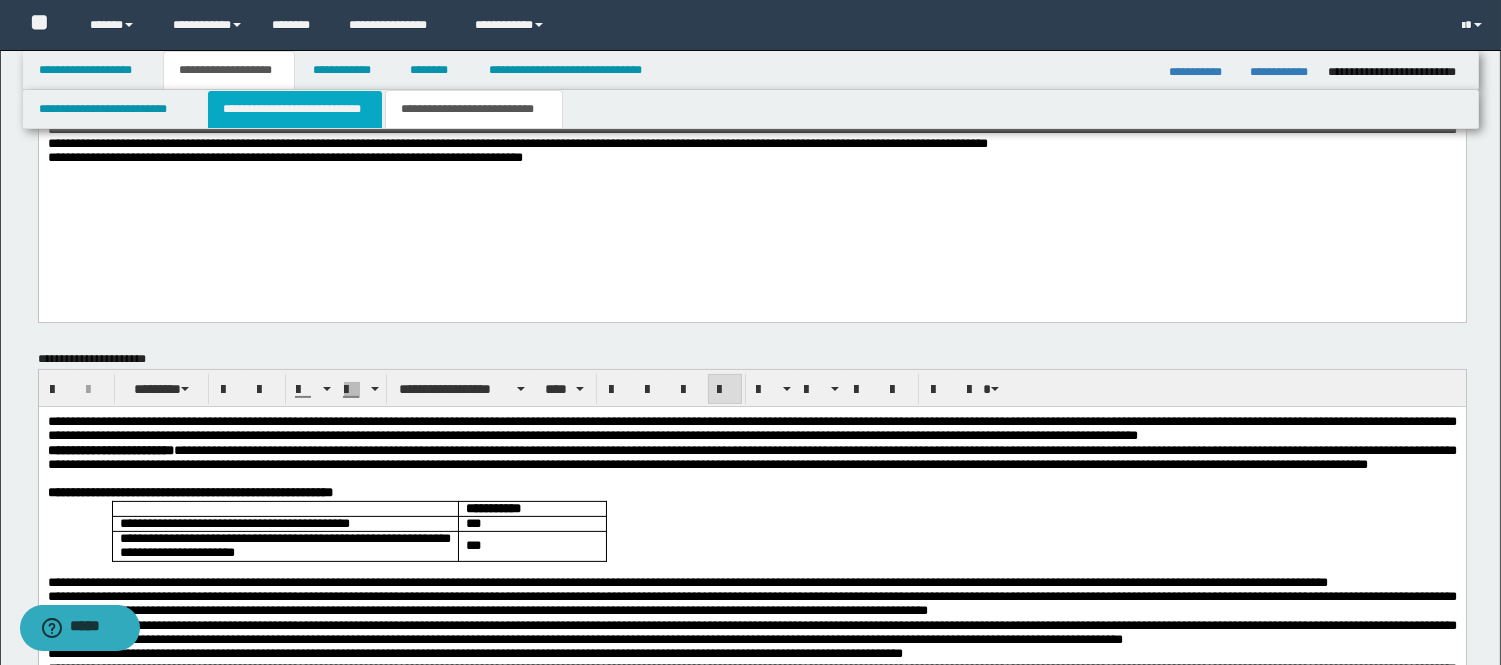 click on "**********" at bounding box center [295, 109] 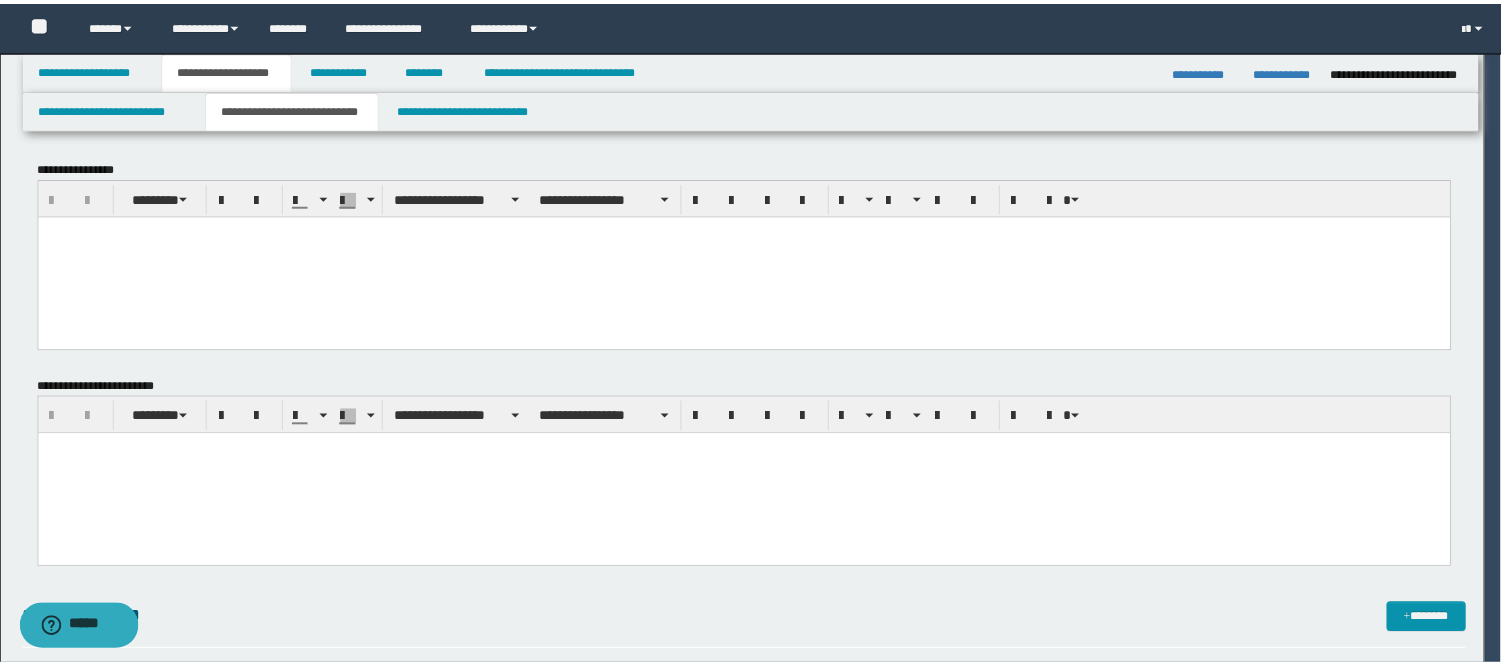 scroll, scrollTop: 0, scrollLeft: 0, axis: both 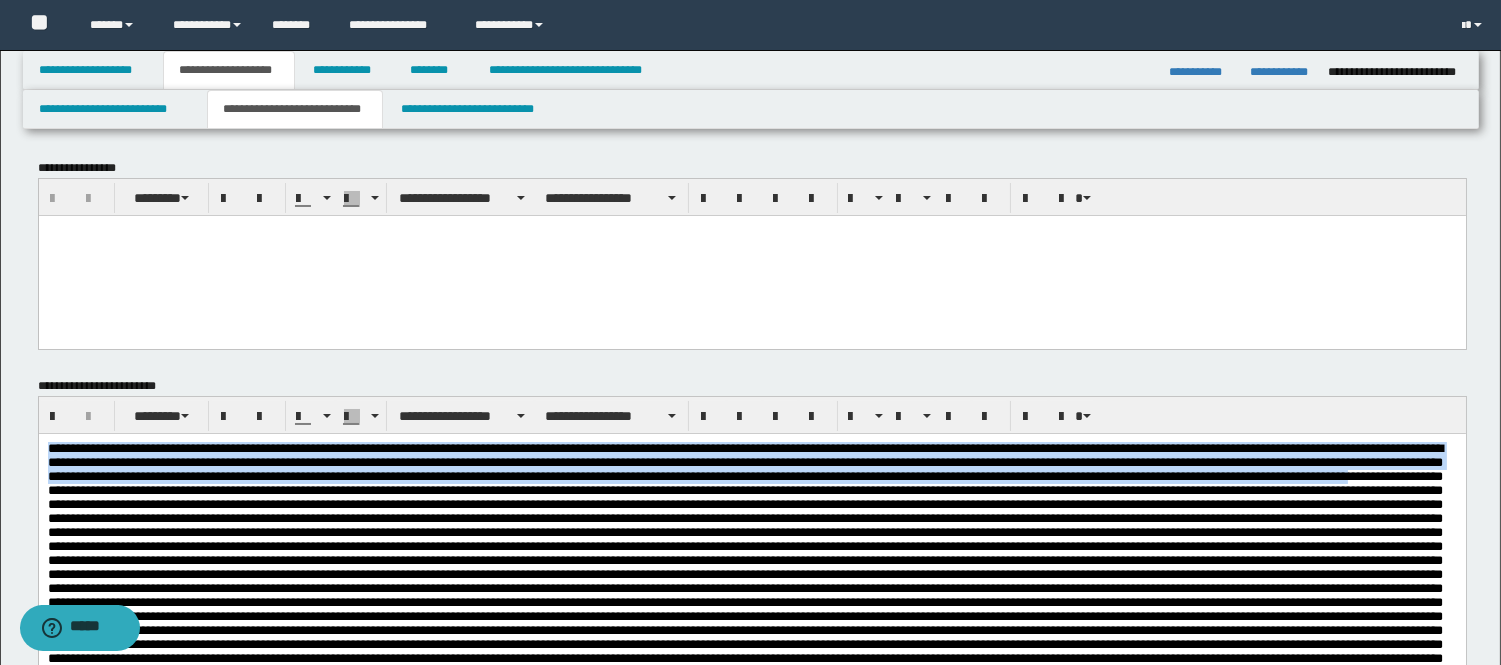drag, startPoint x: 326, startPoint y: 498, endPoint x: -1, endPoint y: 230, distance: 422.7919 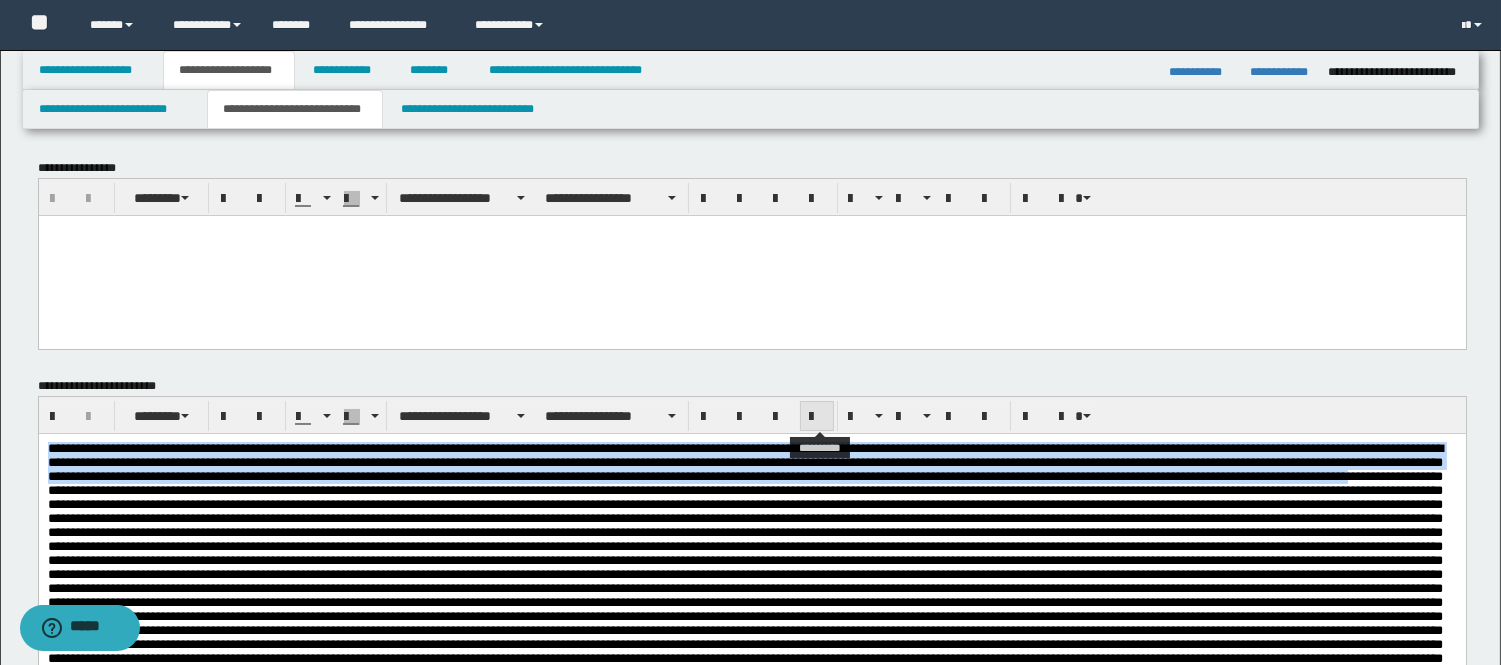 click at bounding box center (817, 416) 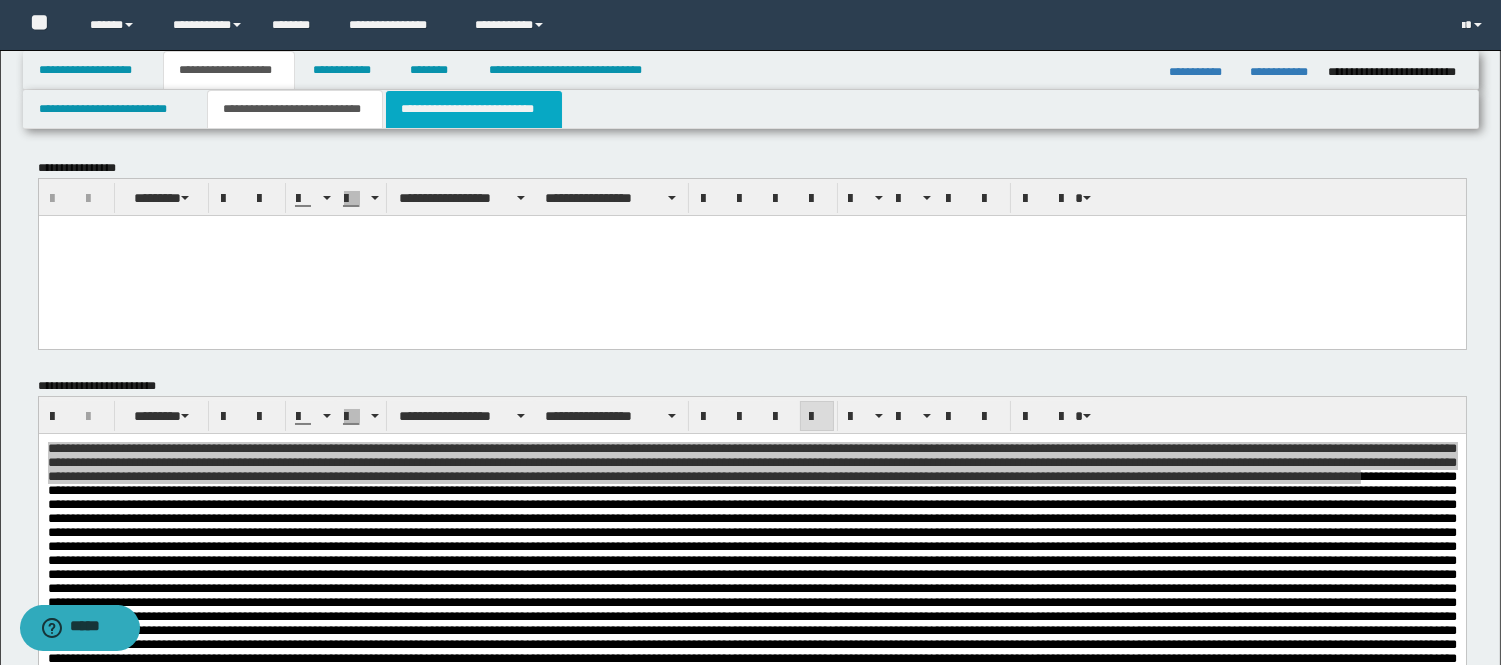 click on "**********" at bounding box center (474, 109) 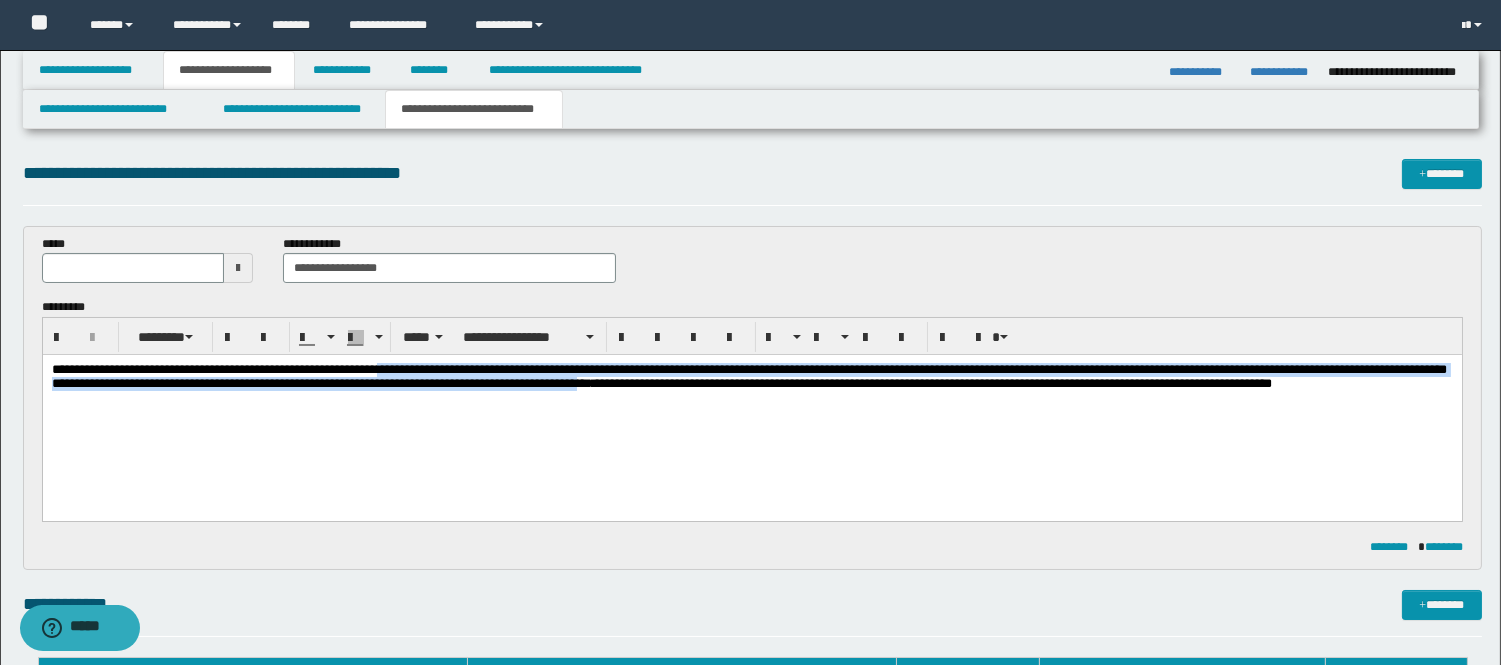 drag, startPoint x: 353, startPoint y: 408, endPoint x: 443, endPoint y: 372, distance: 96.93297 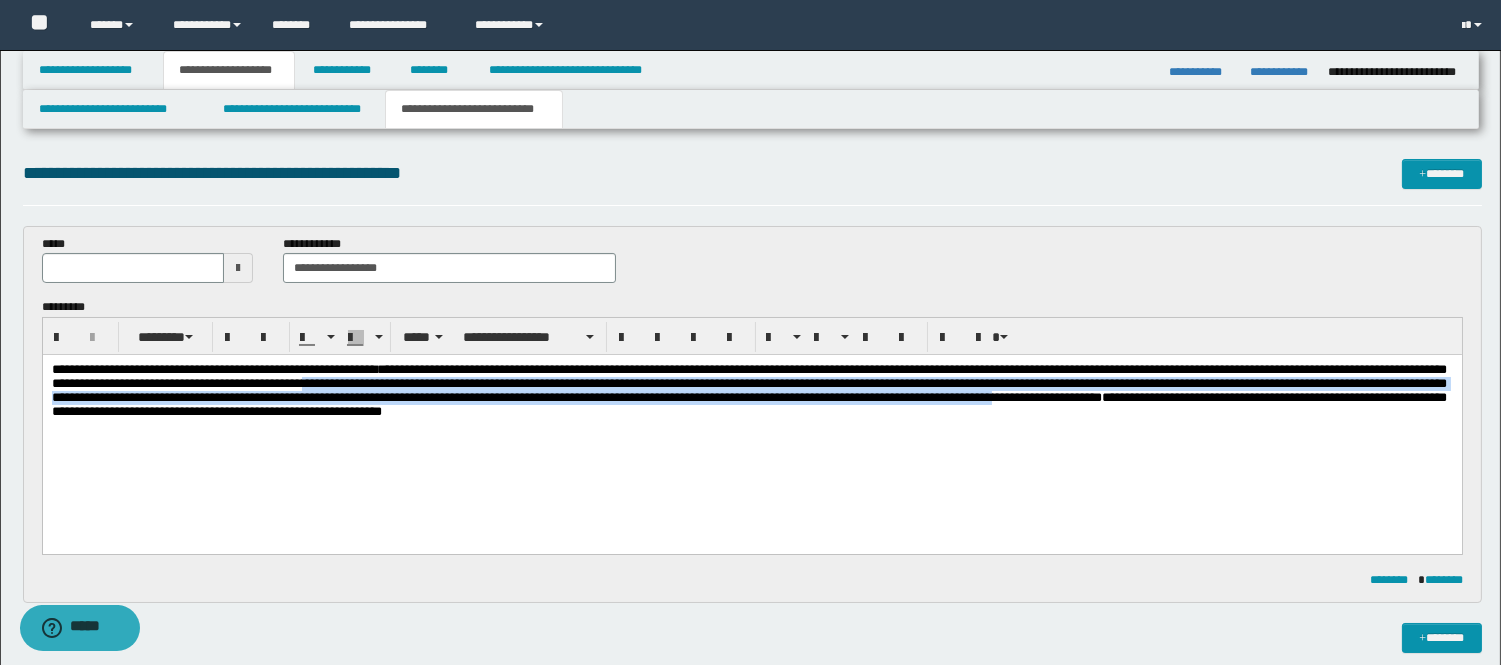 drag, startPoint x: 1397, startPoint y: 420, endPoint x: 1224, endPoint y: 394, distance: 174.94284 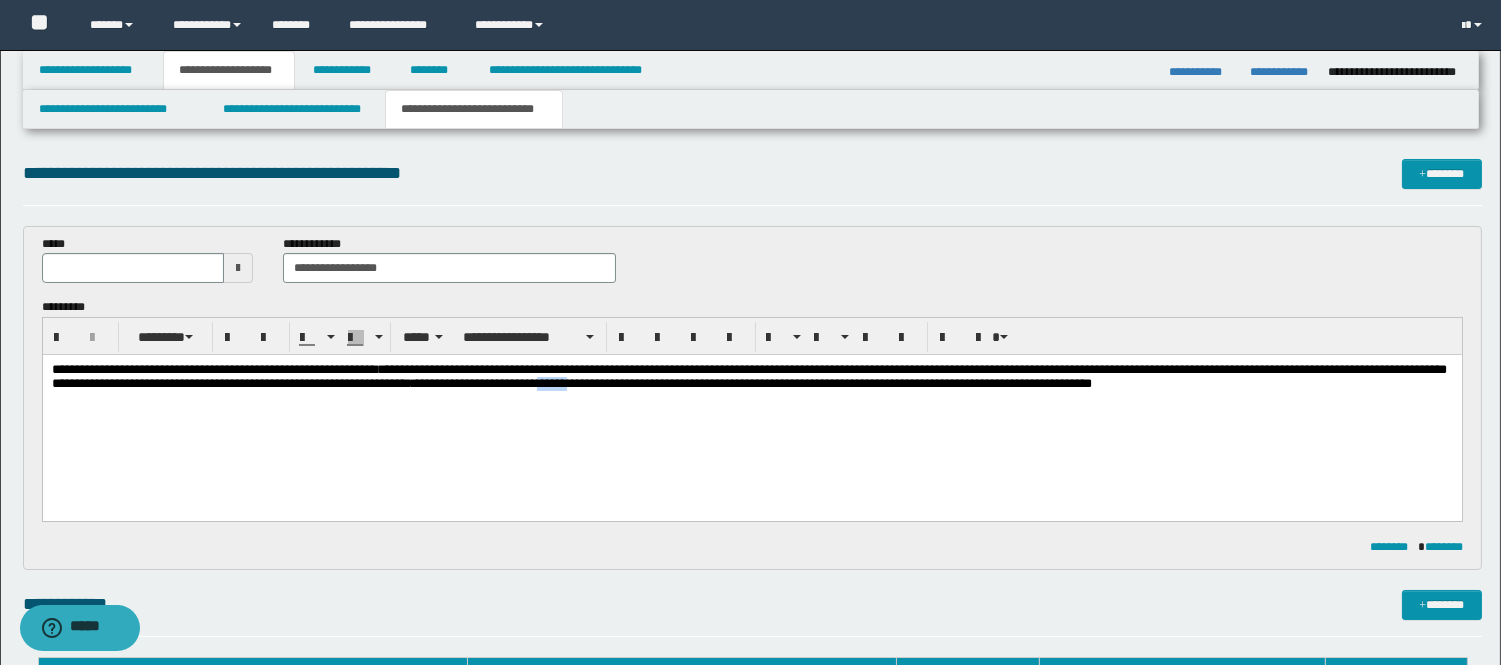 drag, startPoint x: 177, startPoint y: 410, endPoint x: 143, endPoint y: 409, distance: 34.0147 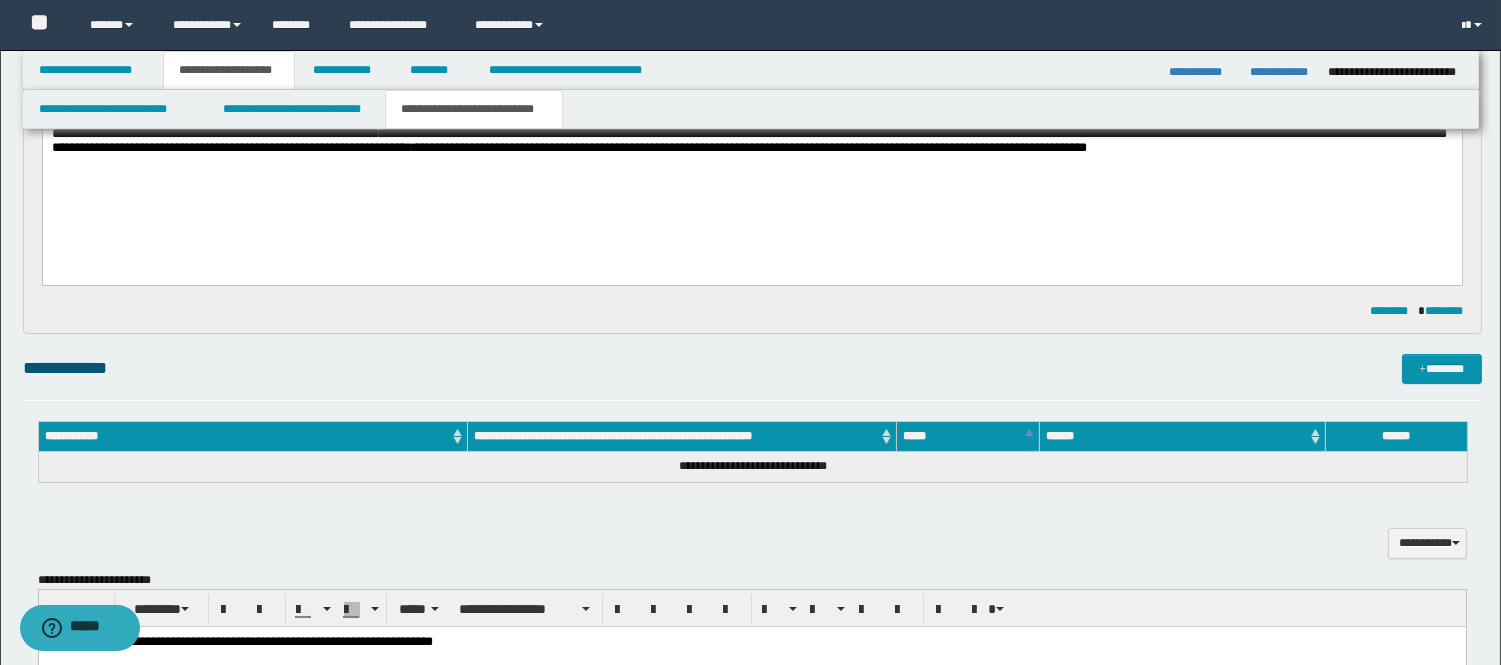 scroll, scrollTop: 111, scrollLeft: 0, axis: vertical 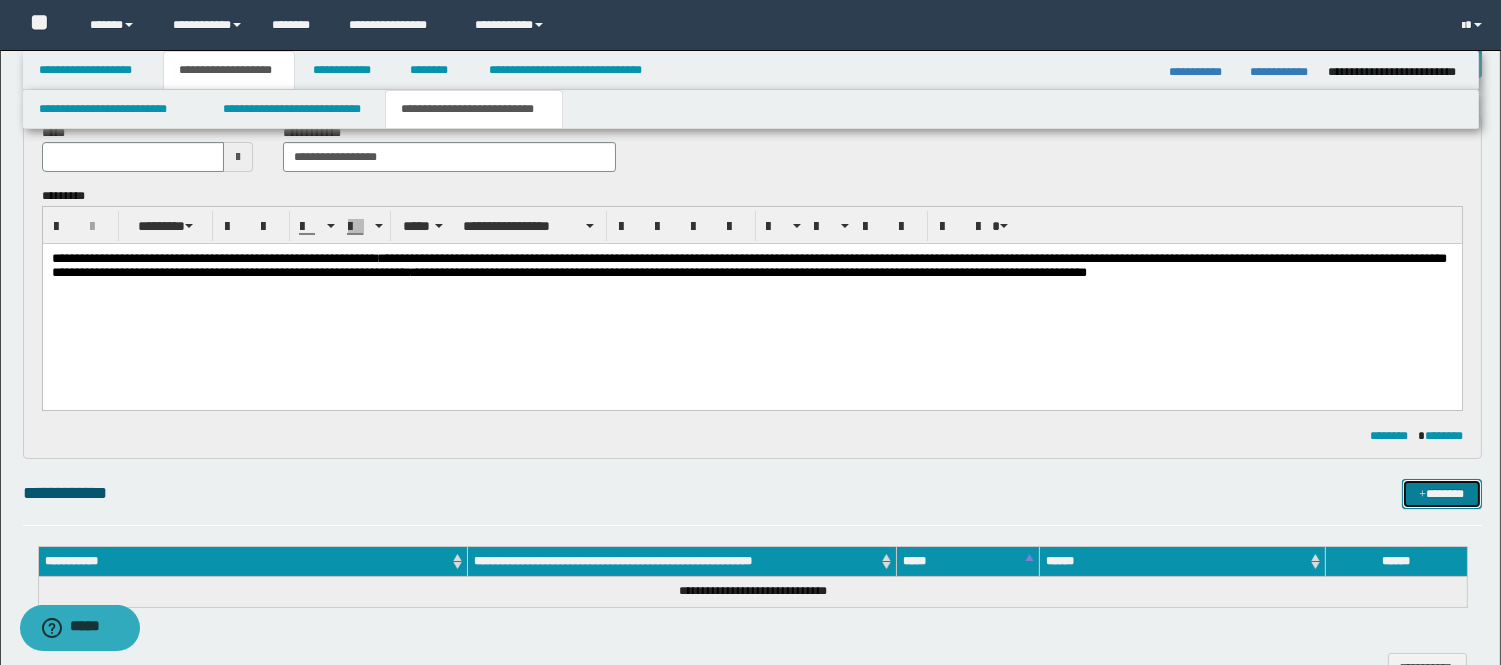 click at bounding box center [1422, 495] 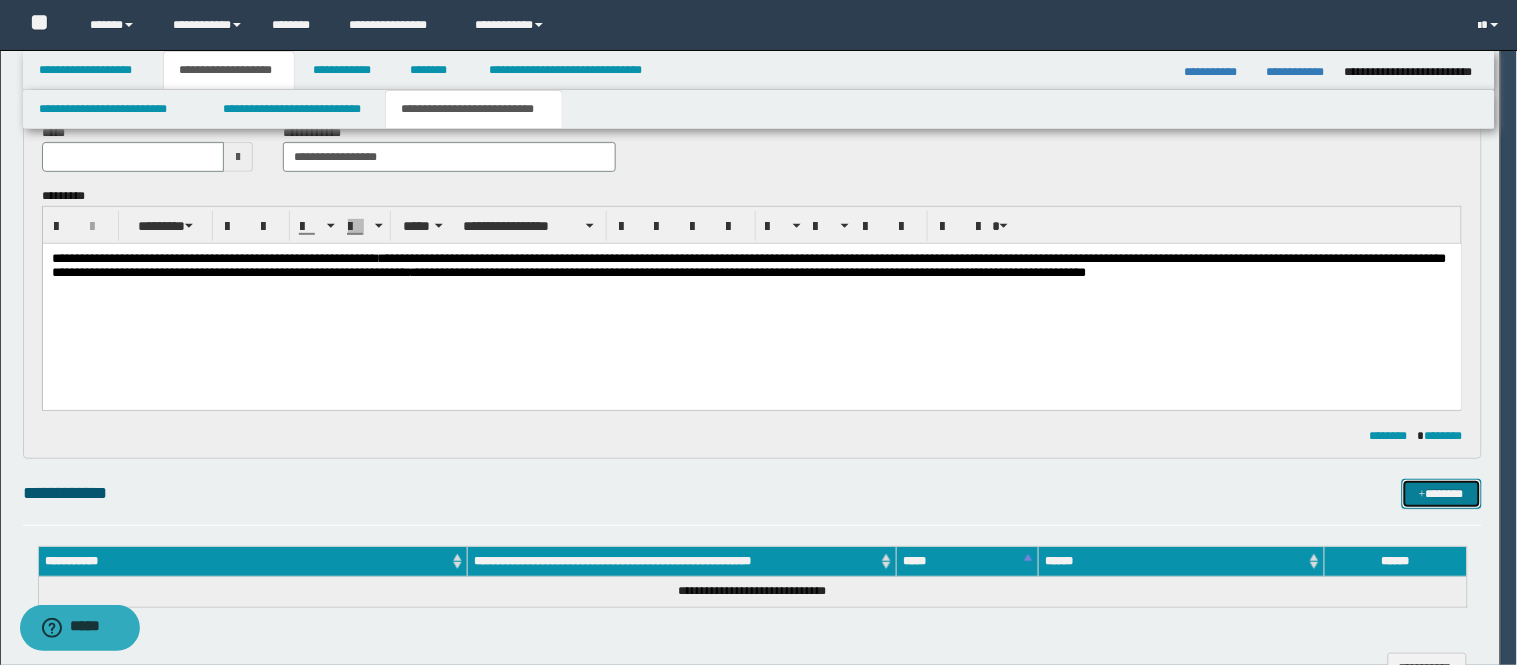 type 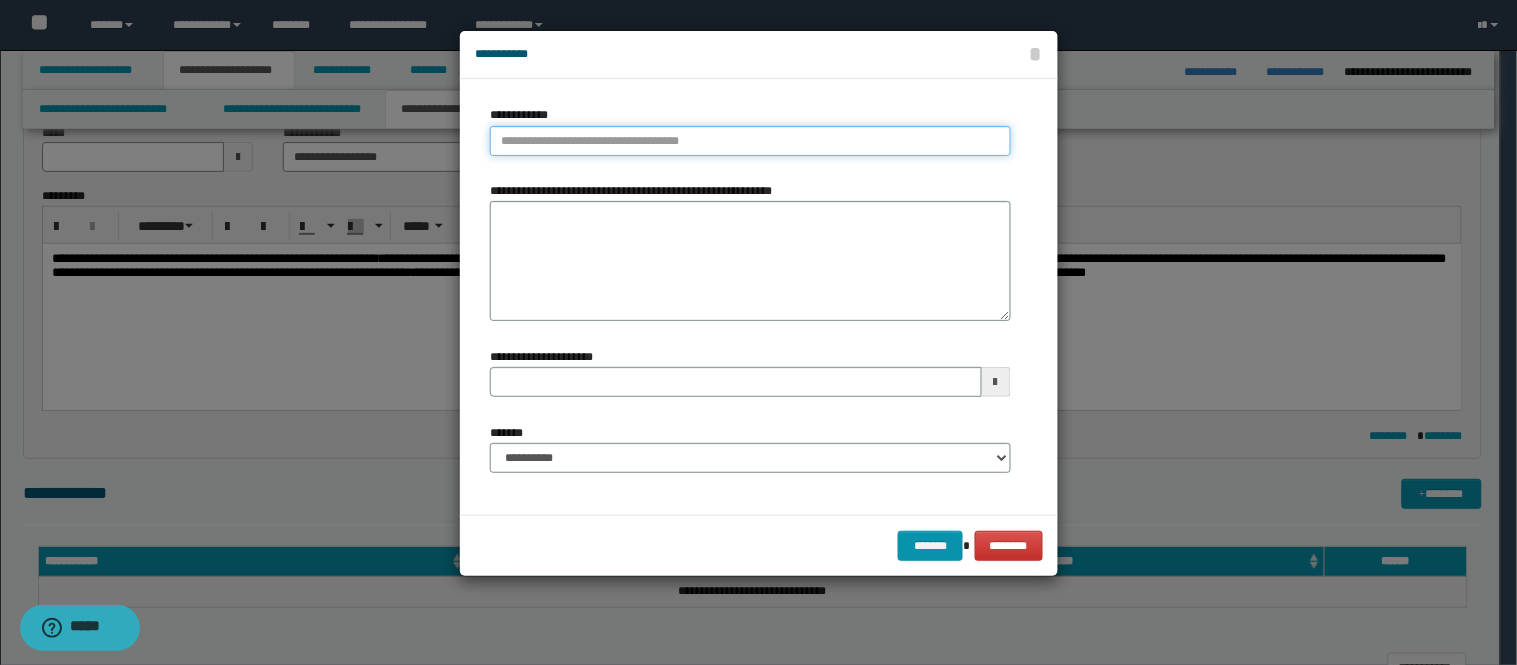 click on "**********" at bounding box center (750, 141) 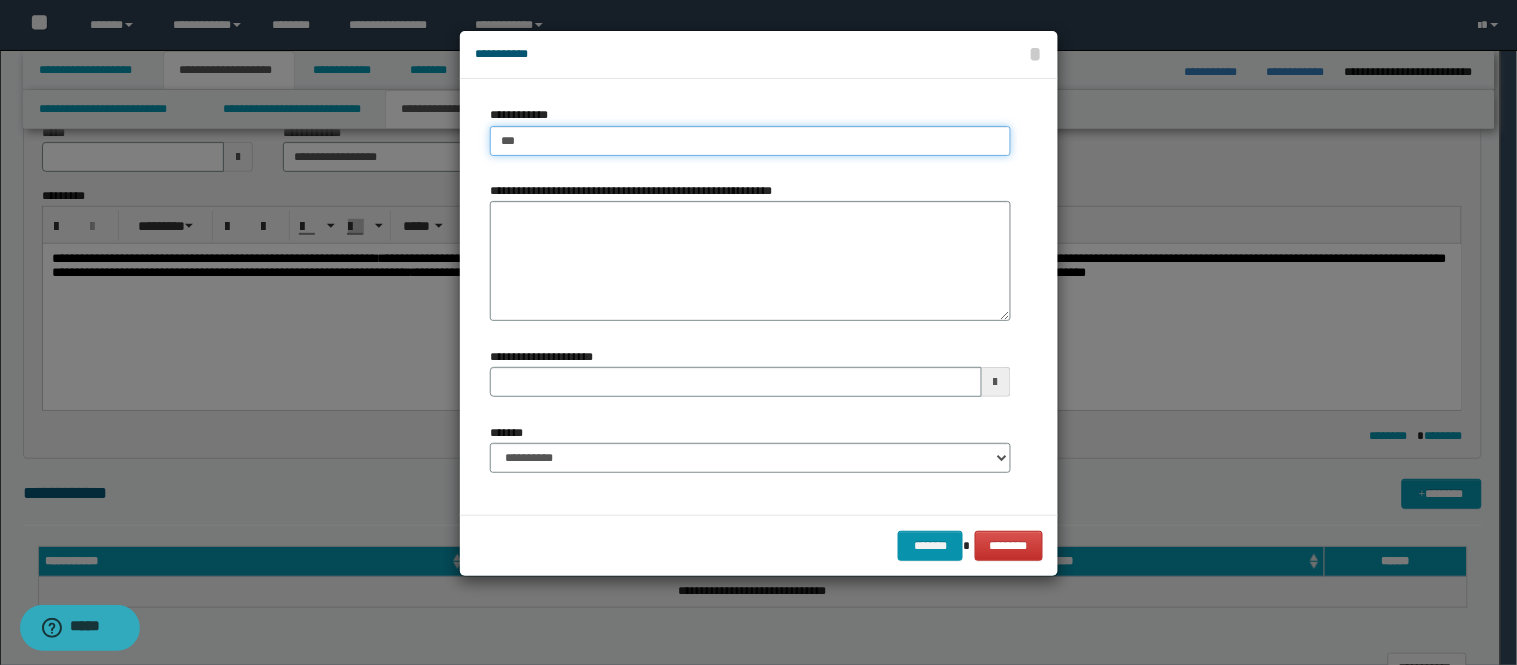 type on "****" 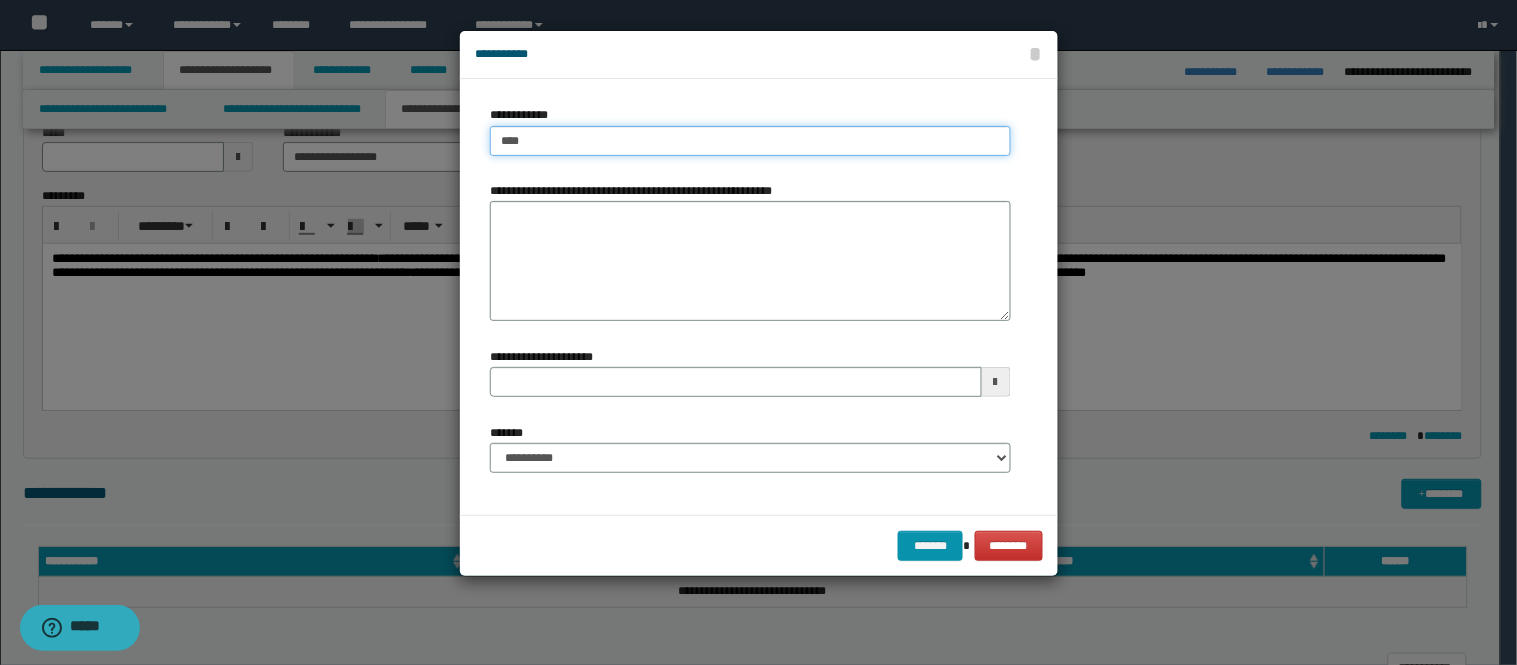 type on "****" 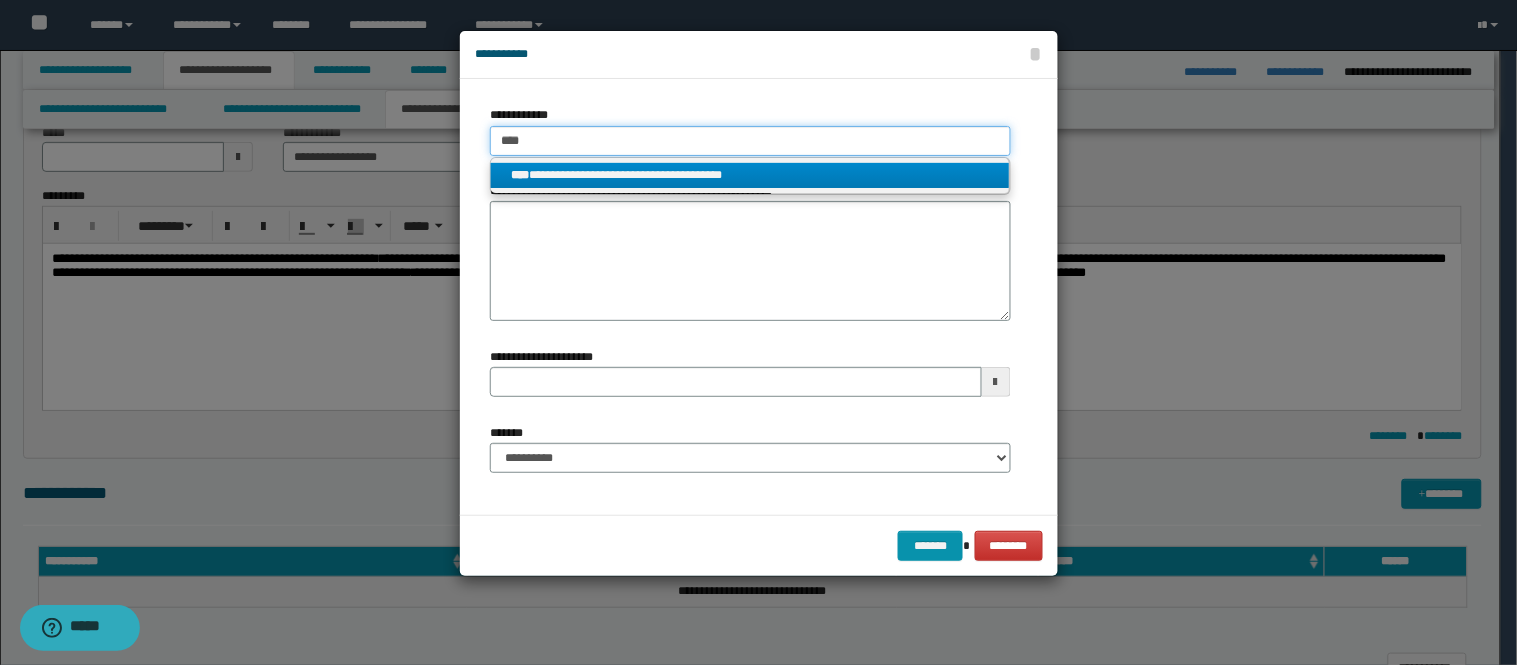 type on "****" 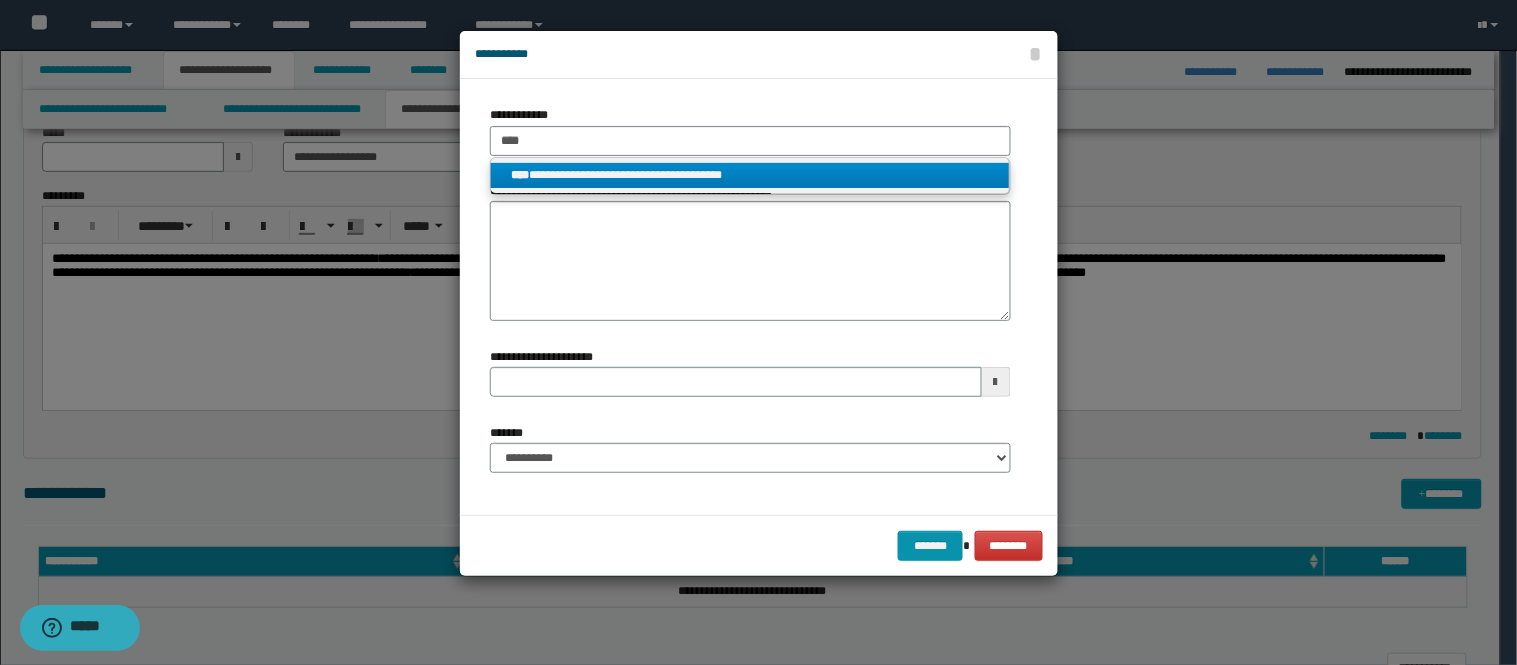 click on "**********" at bounding box center (750, 175) 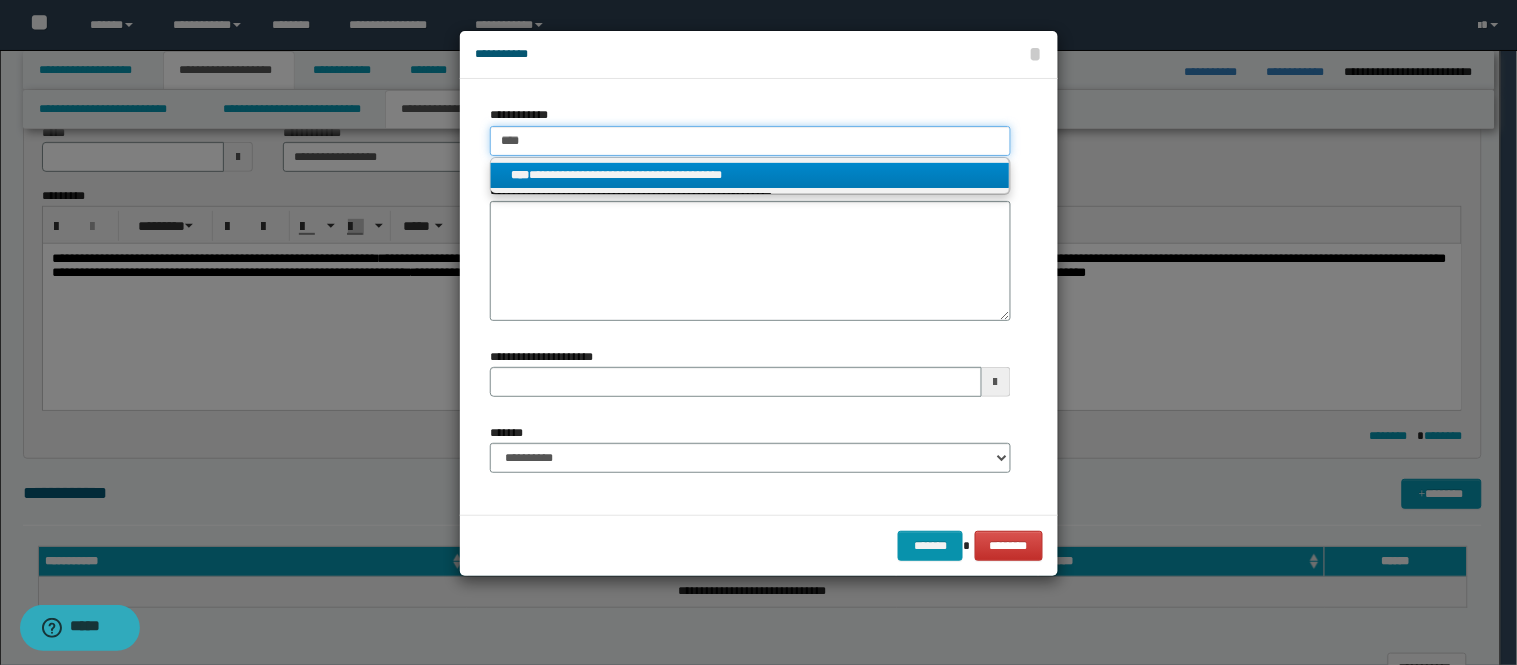 type 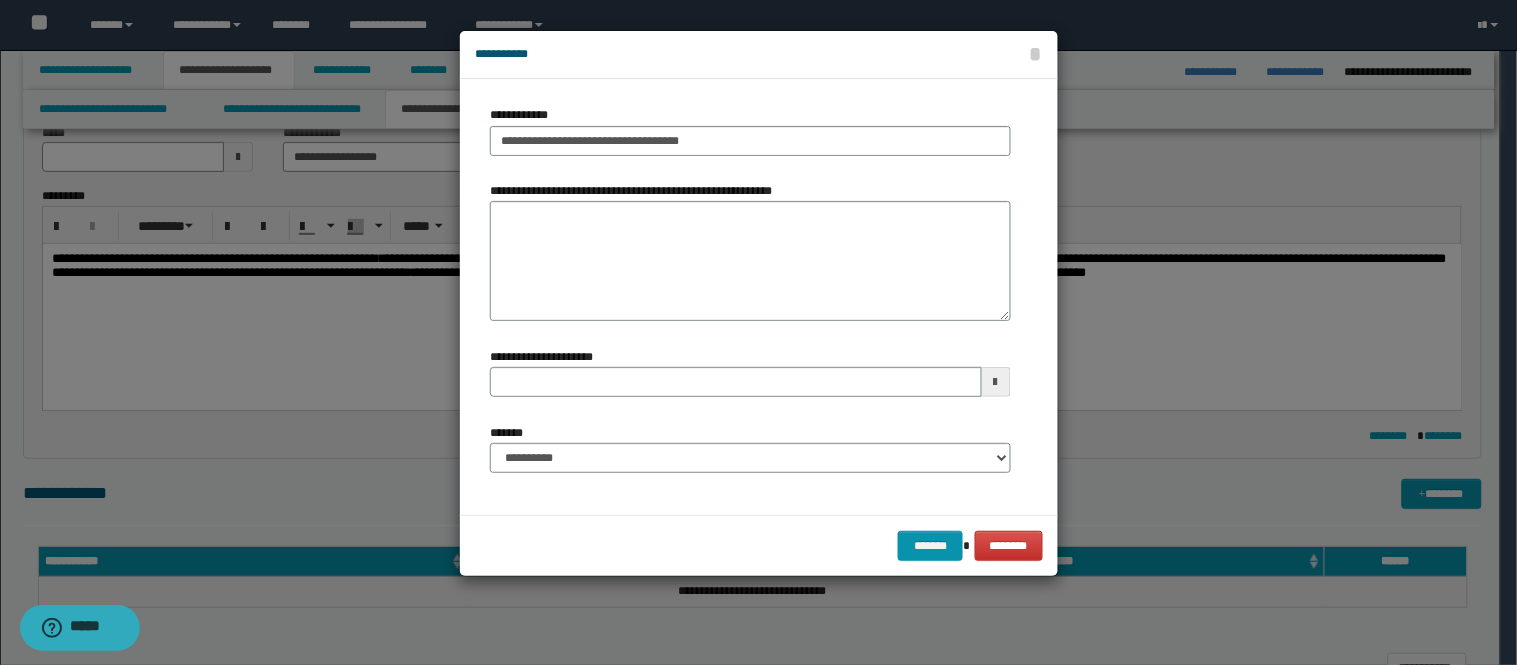 click on "**********" at bounding box center [750, 448] 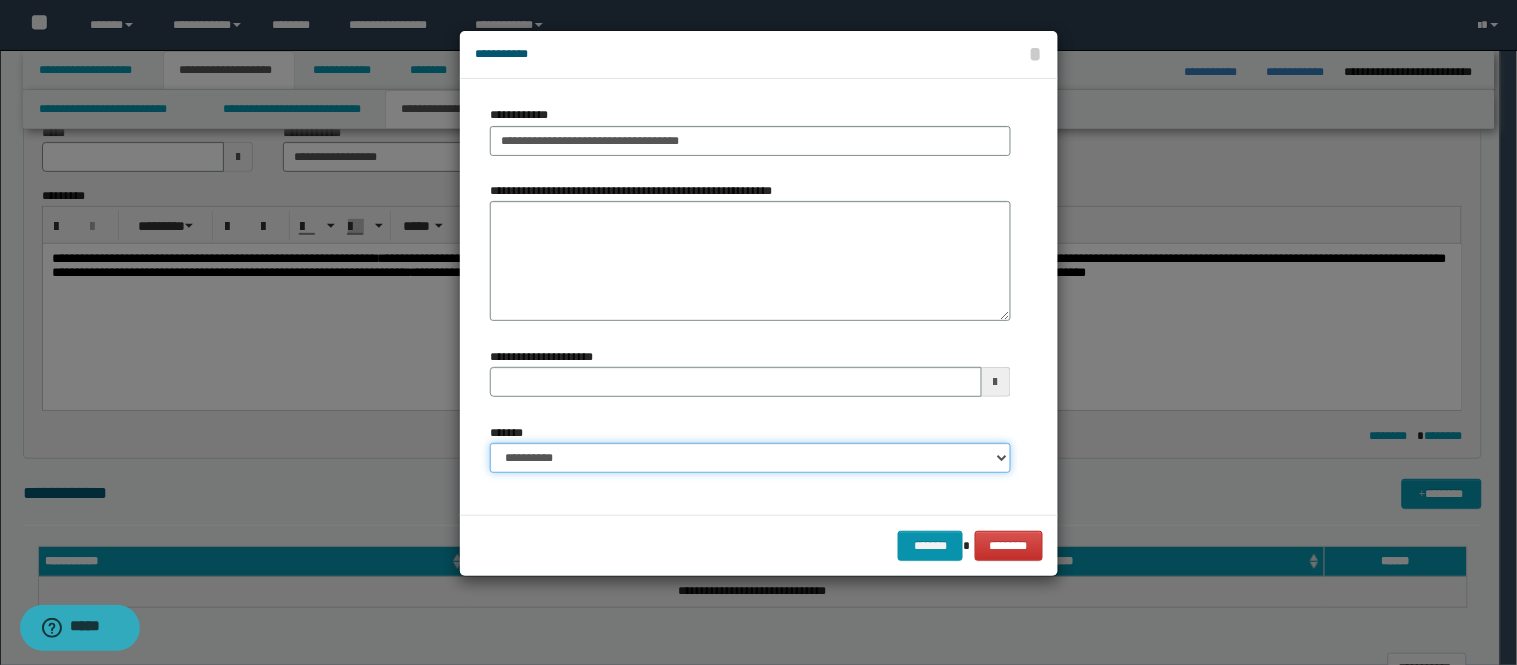 click on "**********" at bounding box center (750, 458) 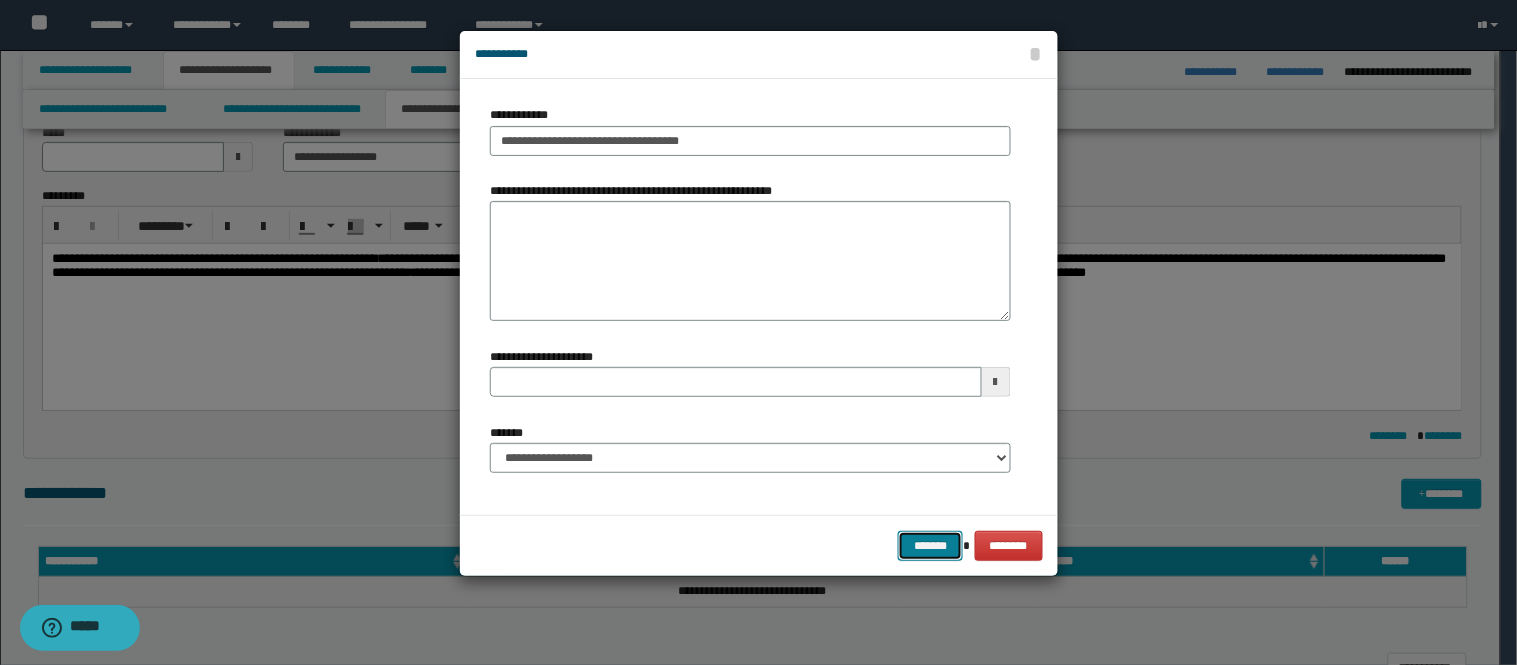 click on "*******" at bounding box center (930, 546) 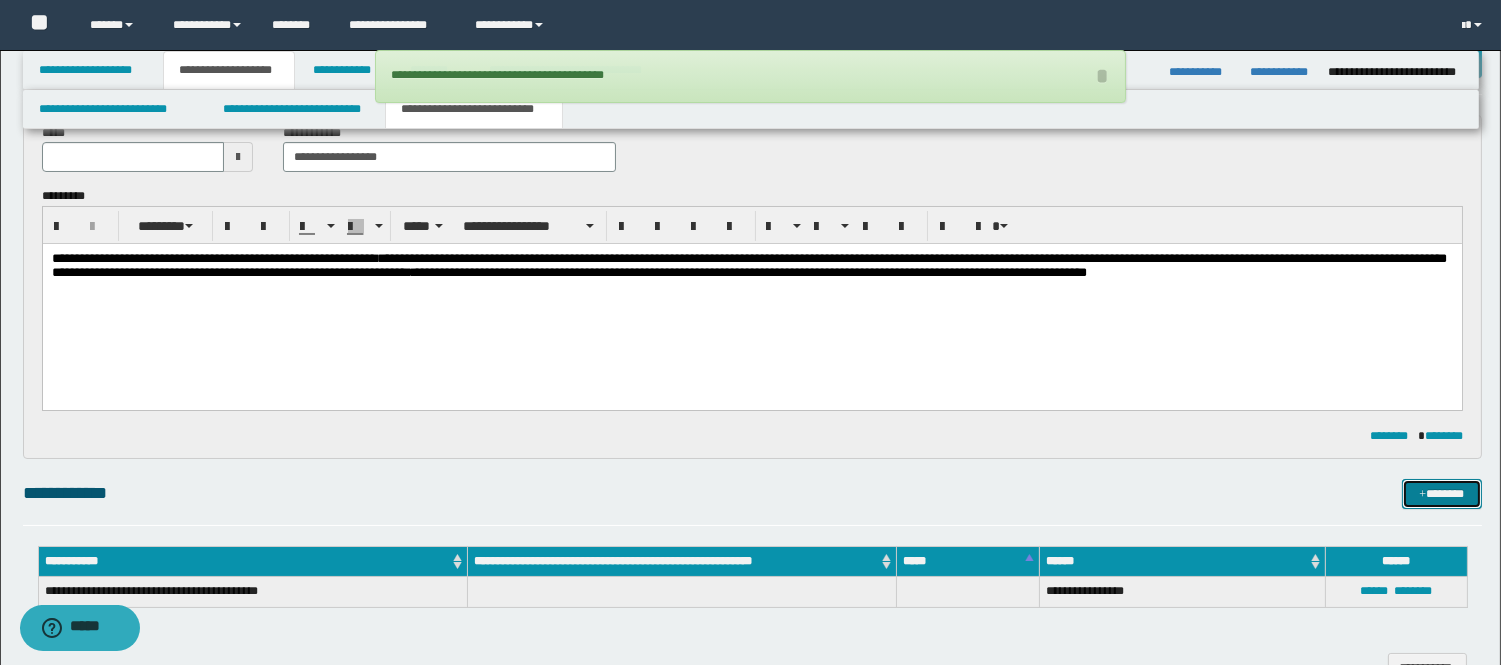 click on "*******" at bounding box center (1442, 494) 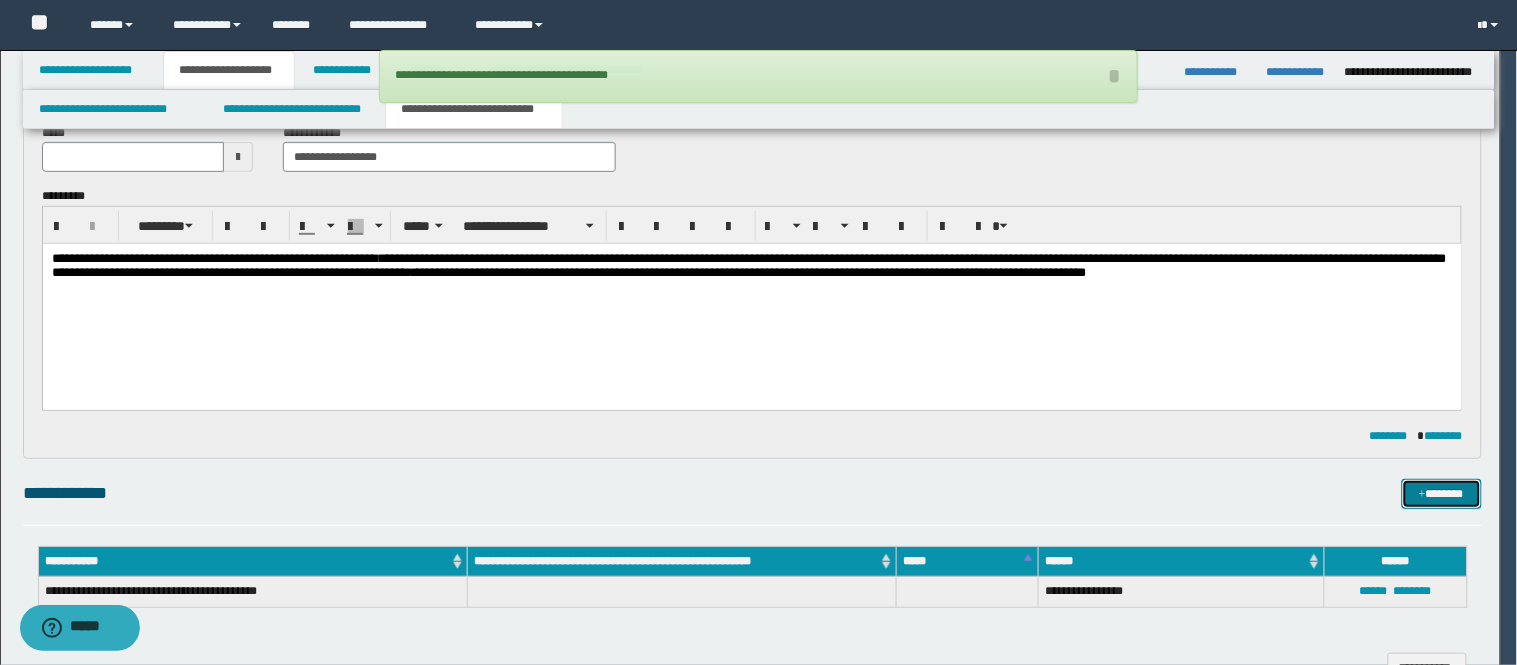 type 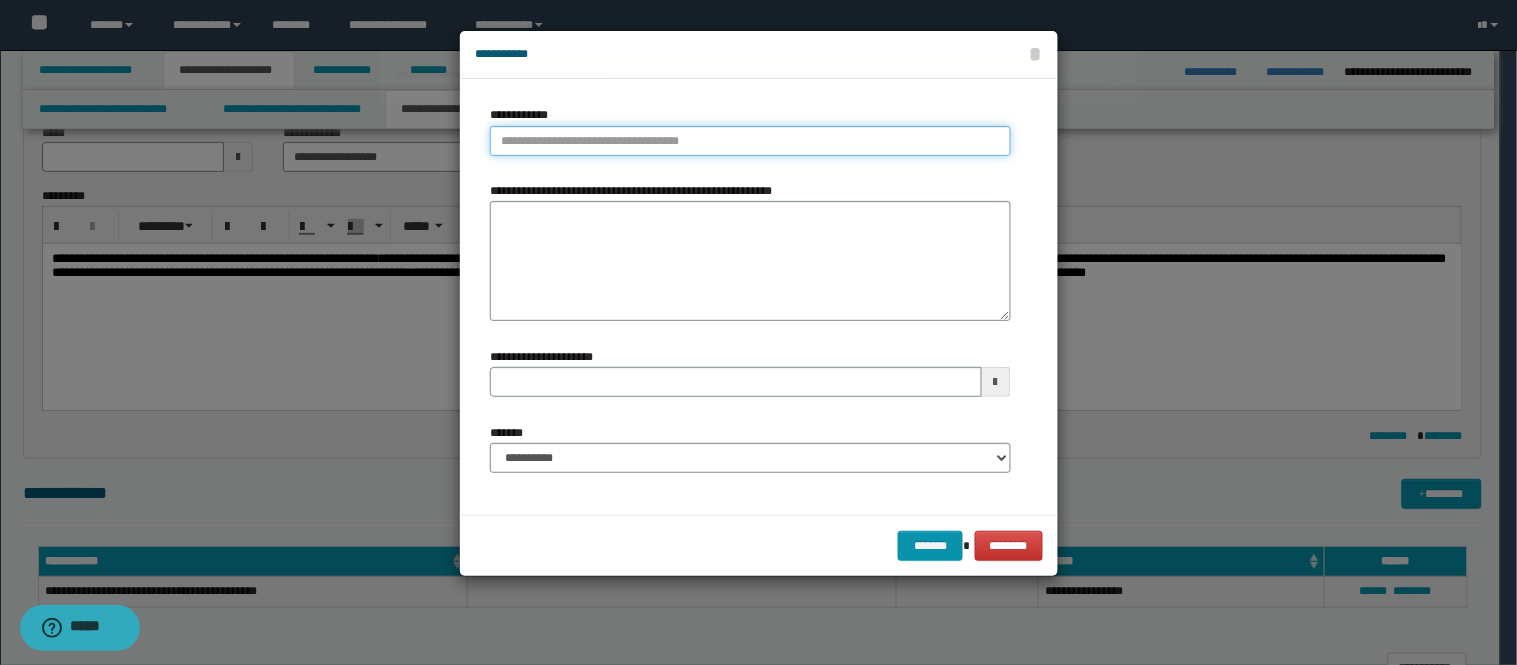 type on "**********" 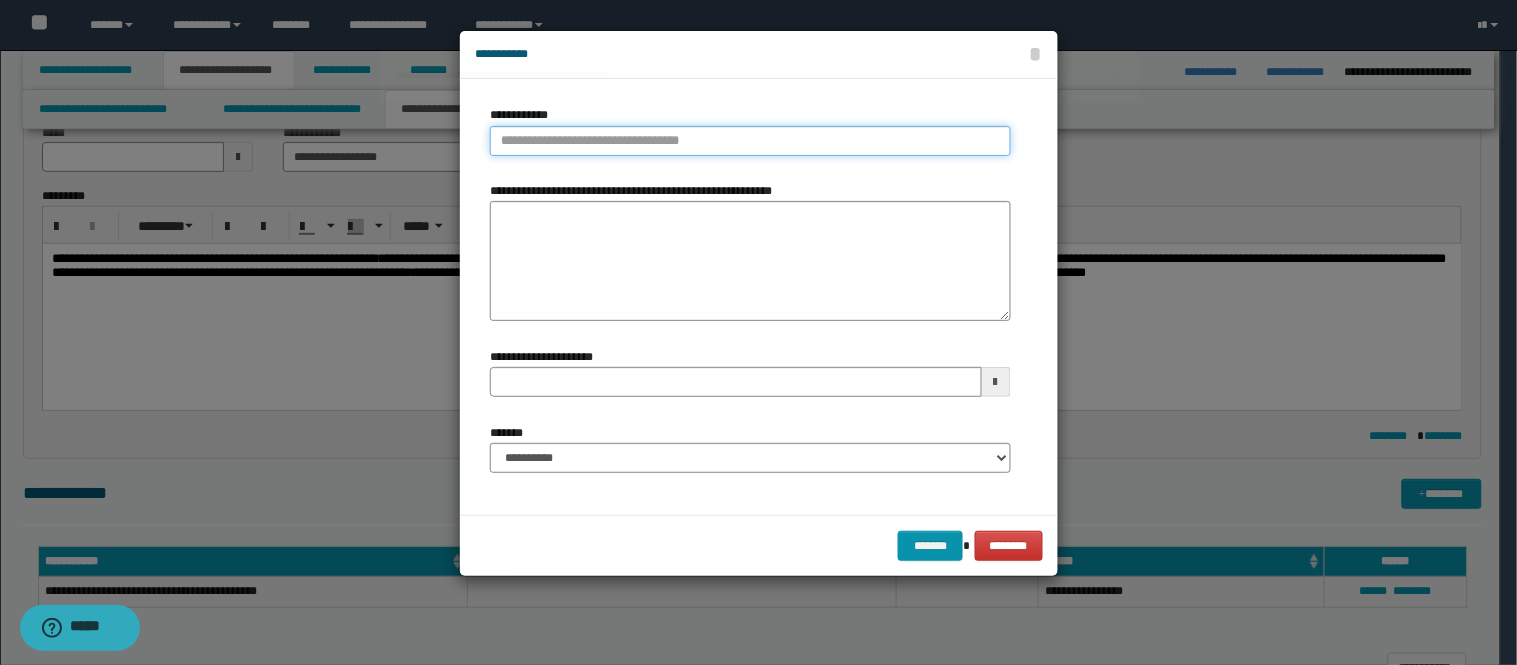 drag, startPoint x: 584, startPoint y: 130, endPoint x: 572, endPoint y: 144, distance: 18.439089 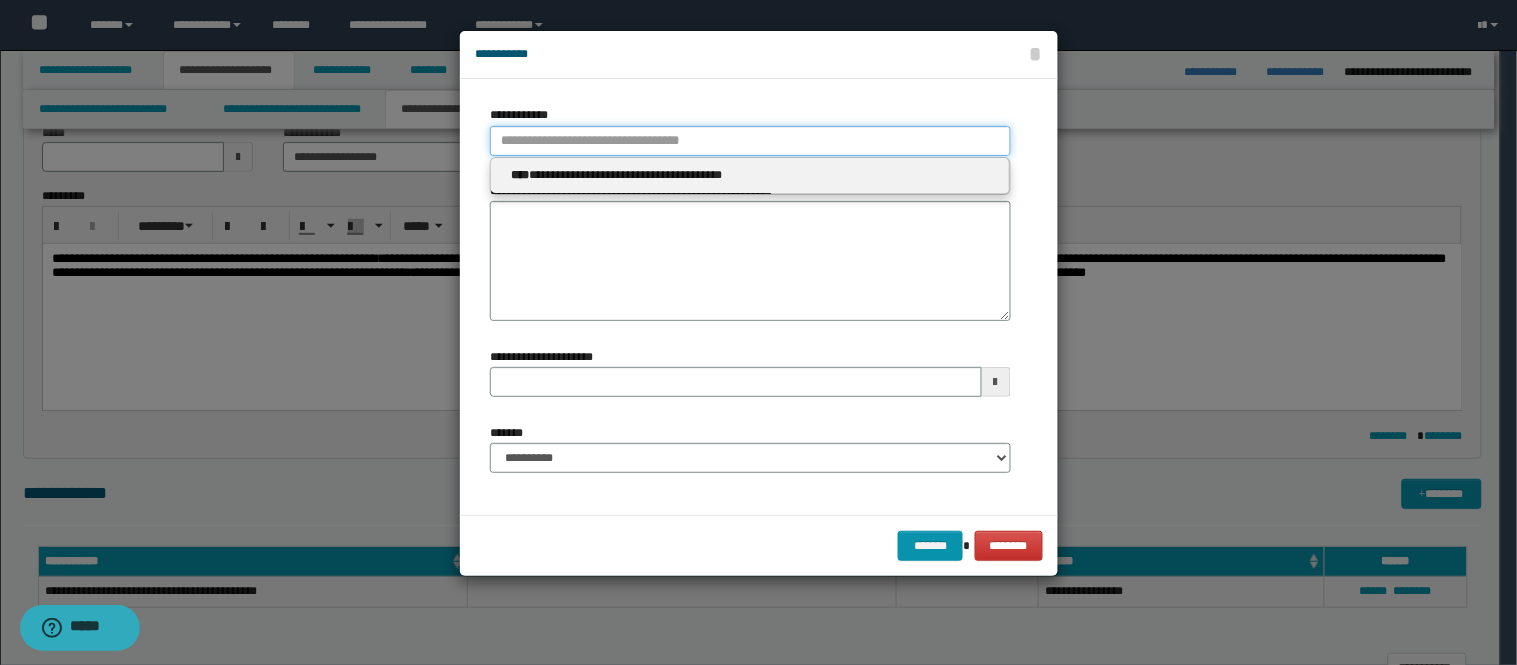 type 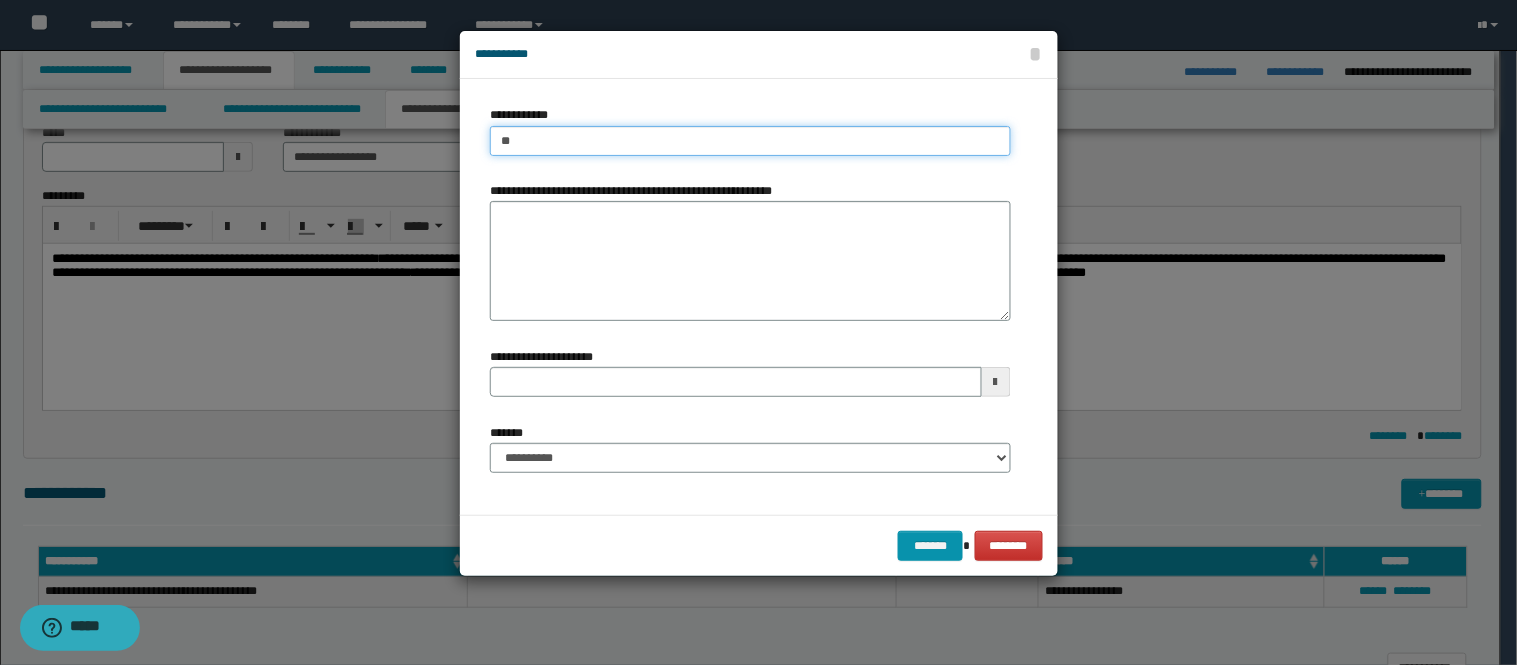 type on "***" 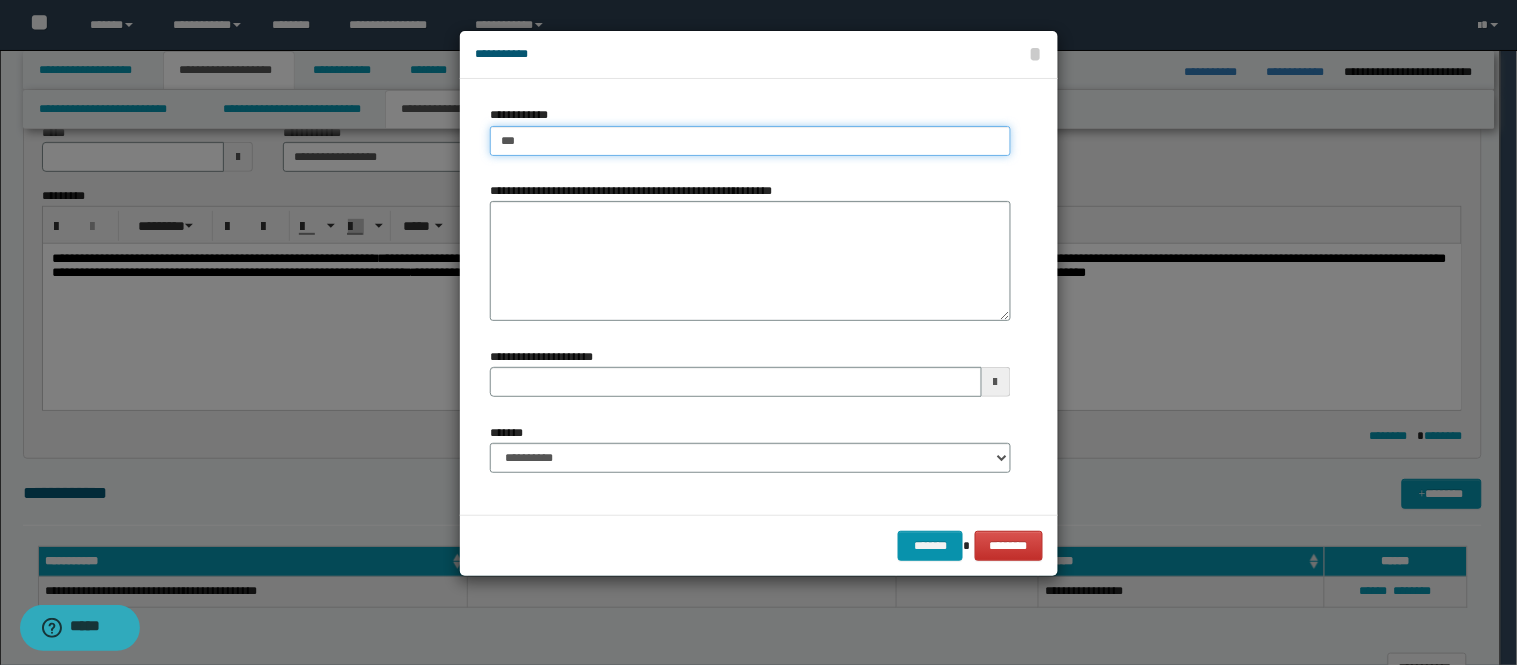 type on "***" 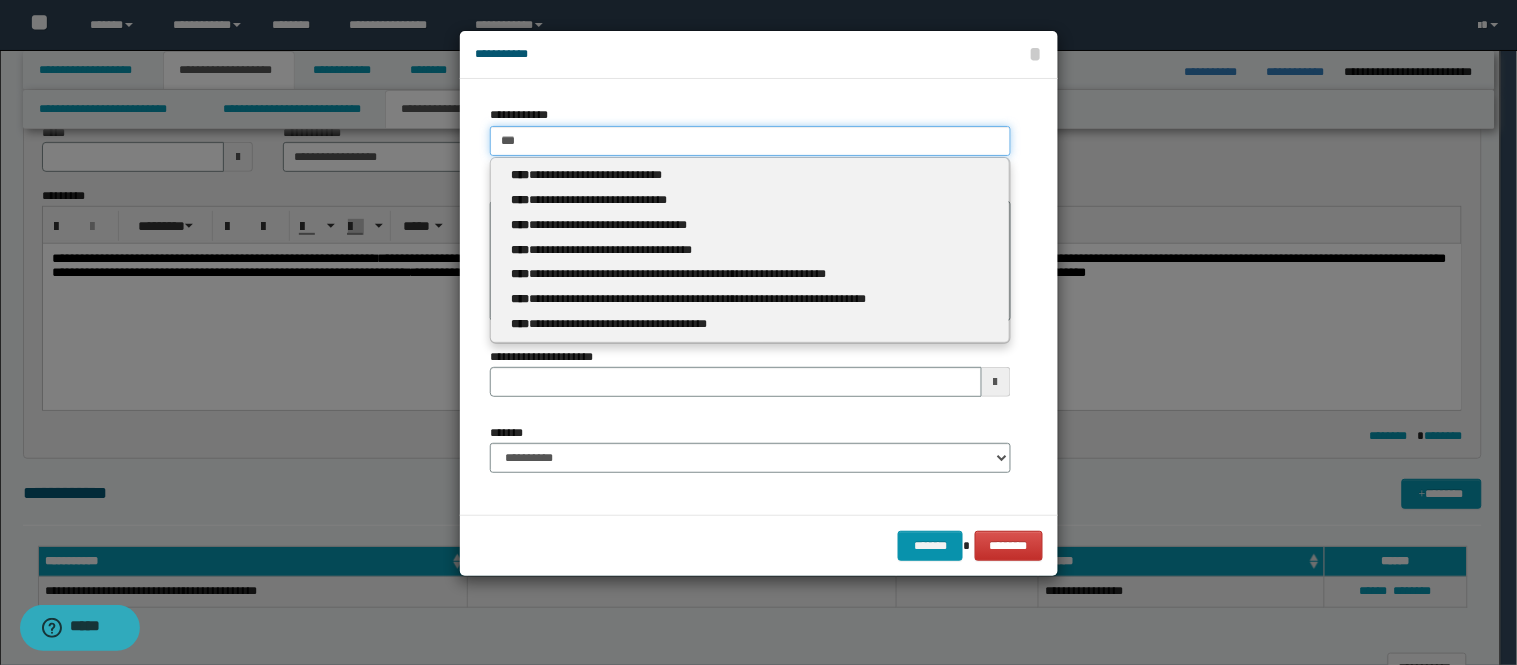 type 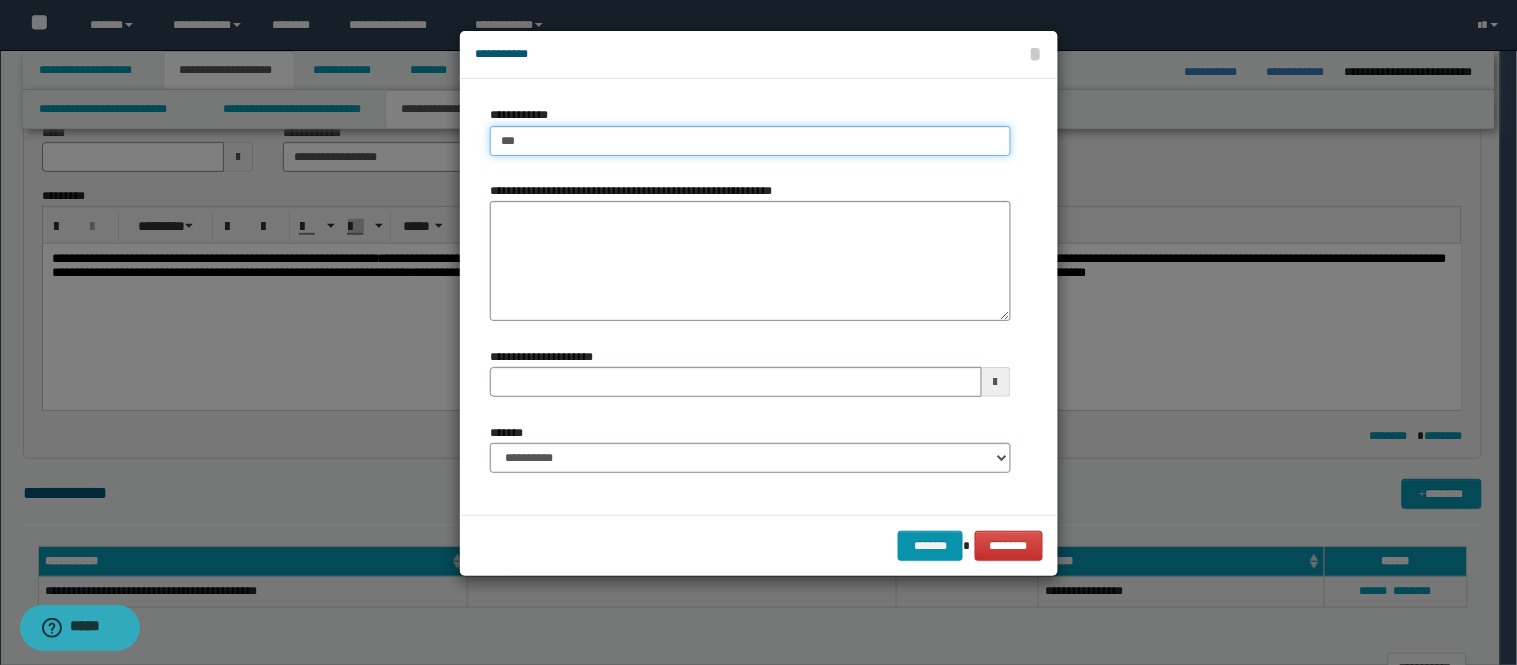 type on "****" 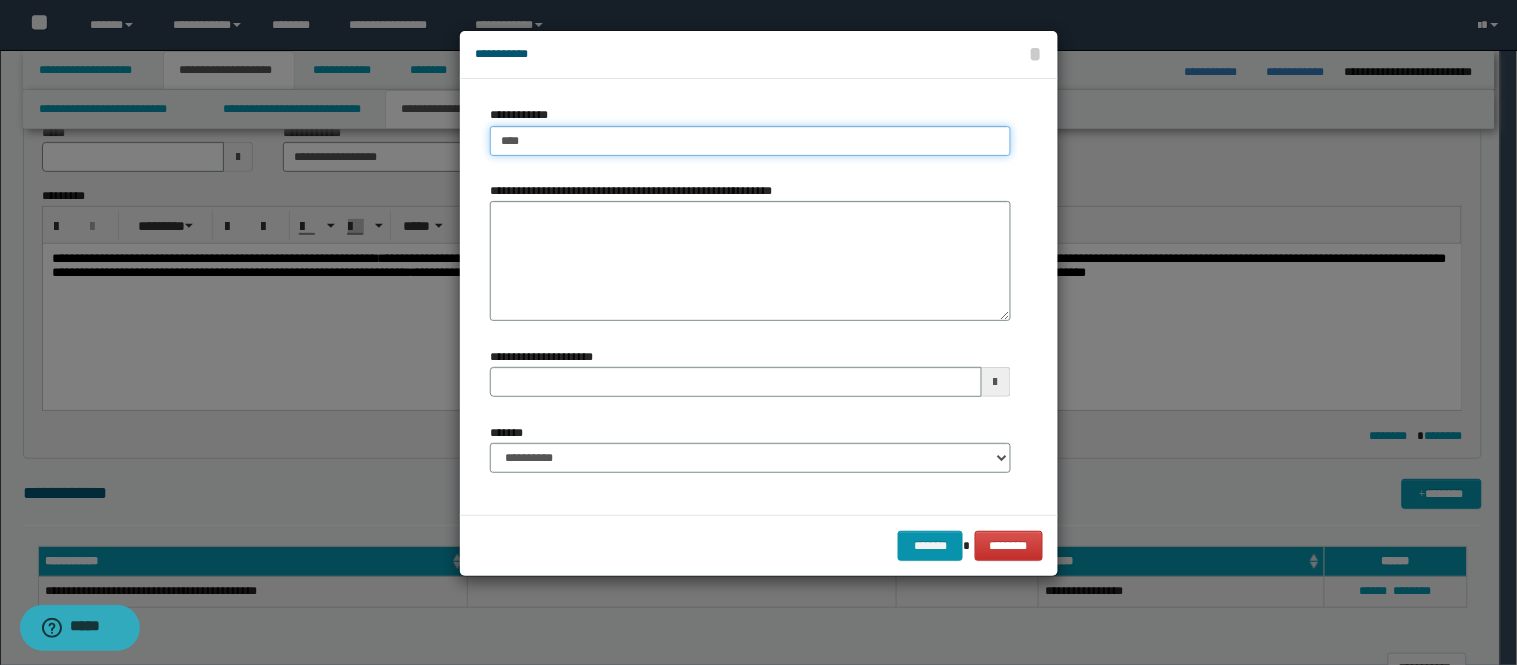 type on "****" 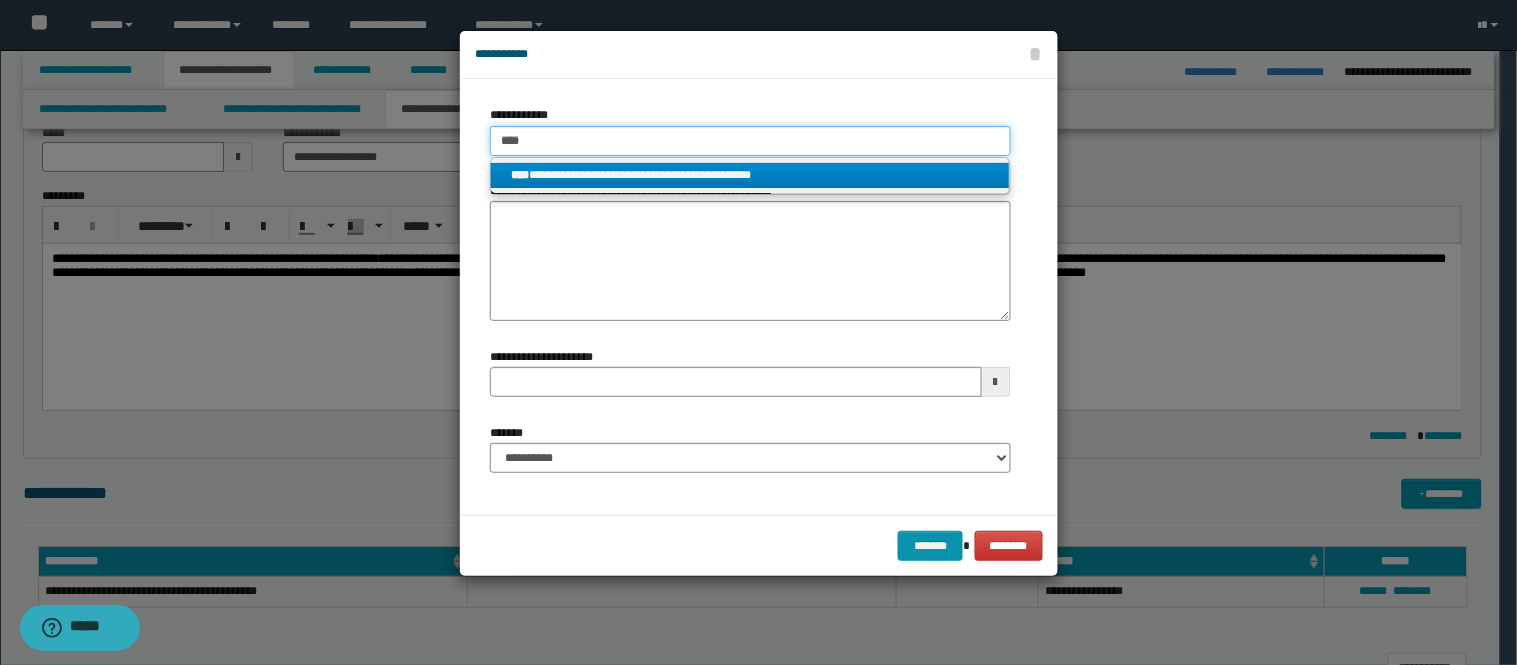 type on "****" 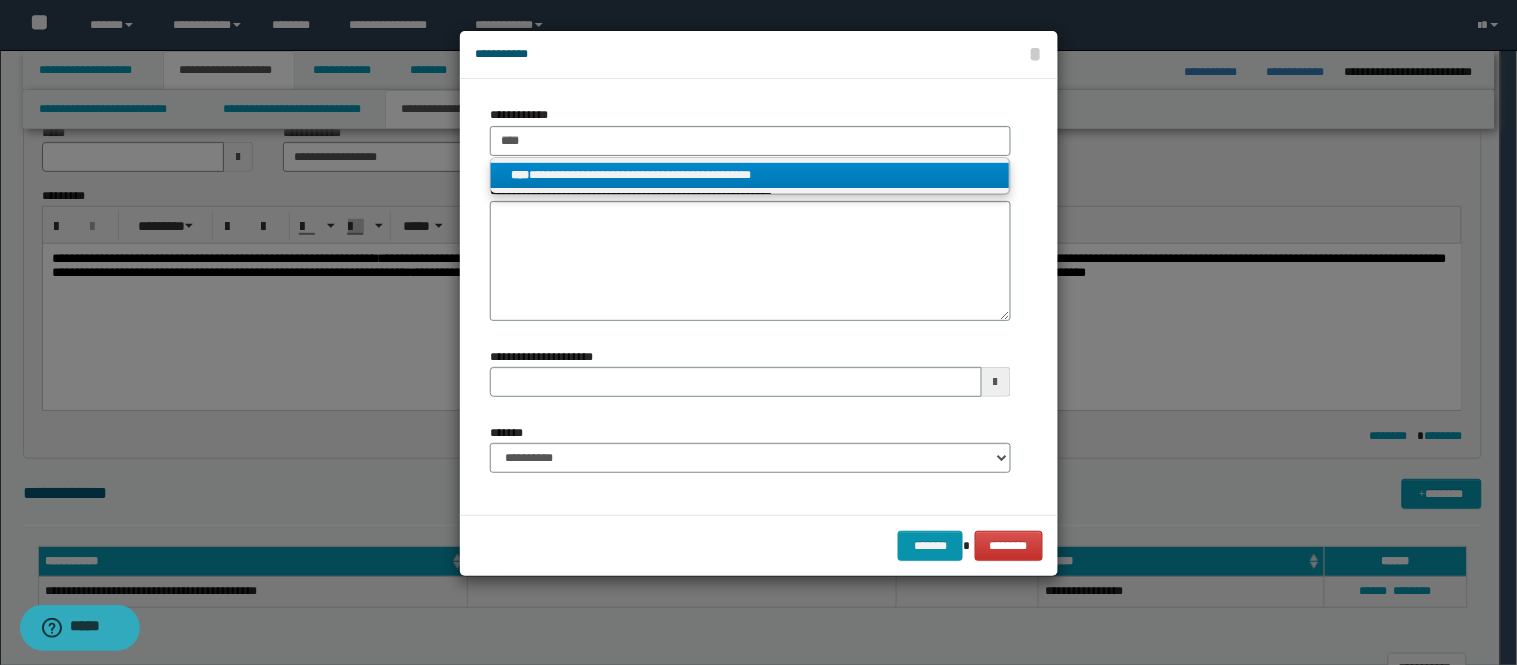 drag, startPoint x: 694, startPoint y: 172, endPoint x: 644, endPoint y: 230, distance: 76.57676 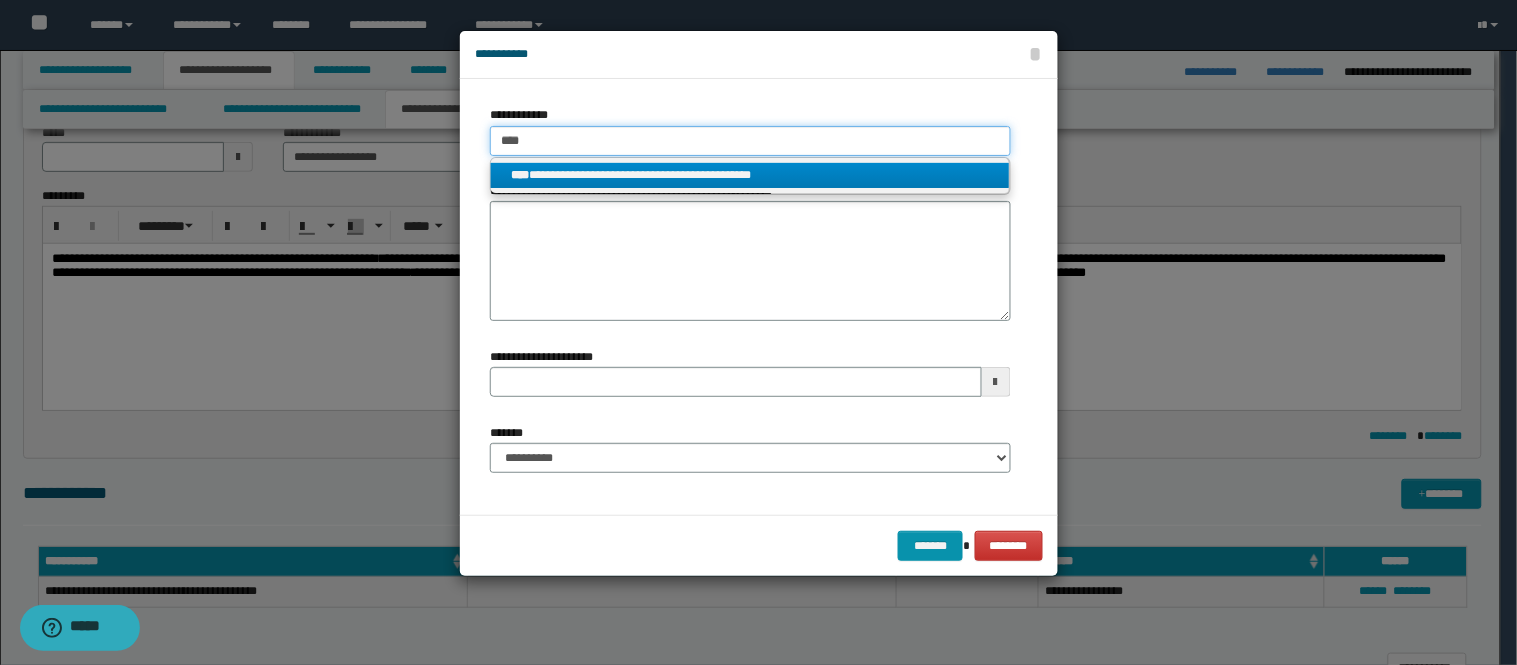 type 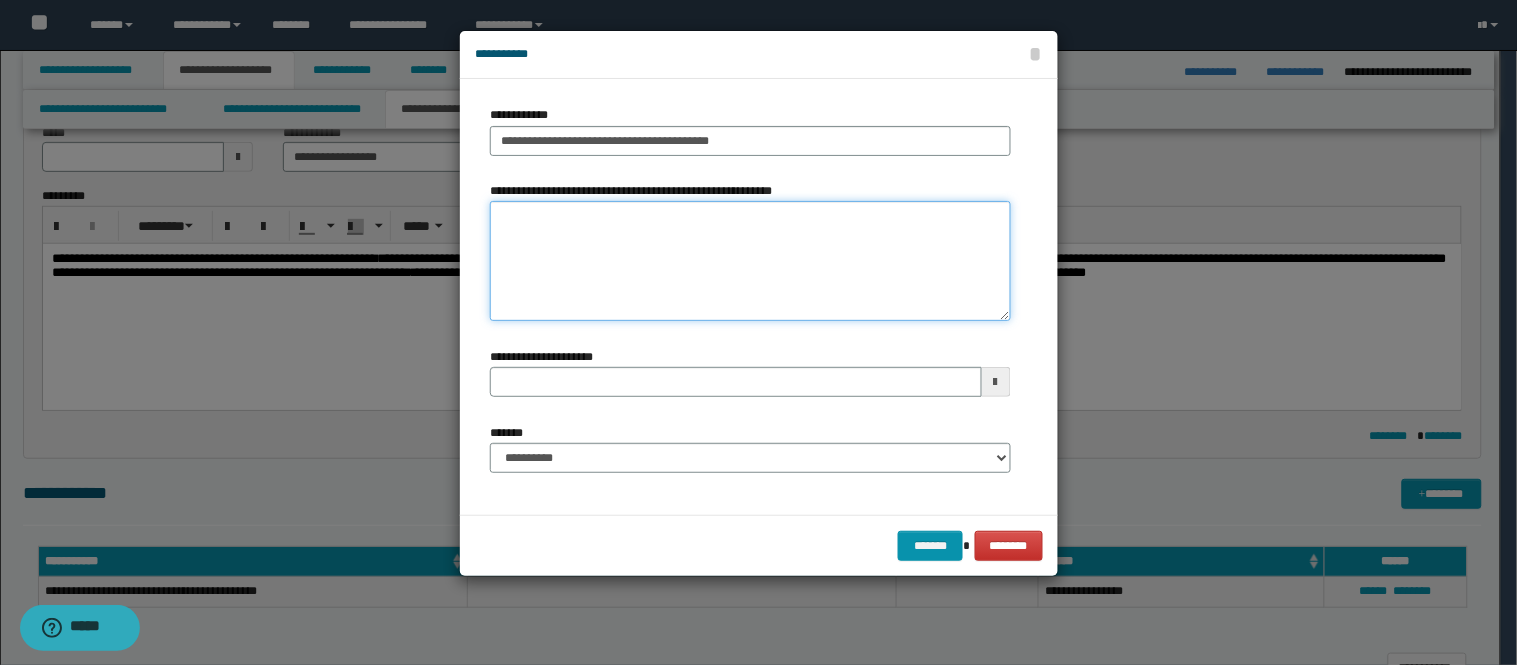 click on "**********" at bounding box center [750, 261] 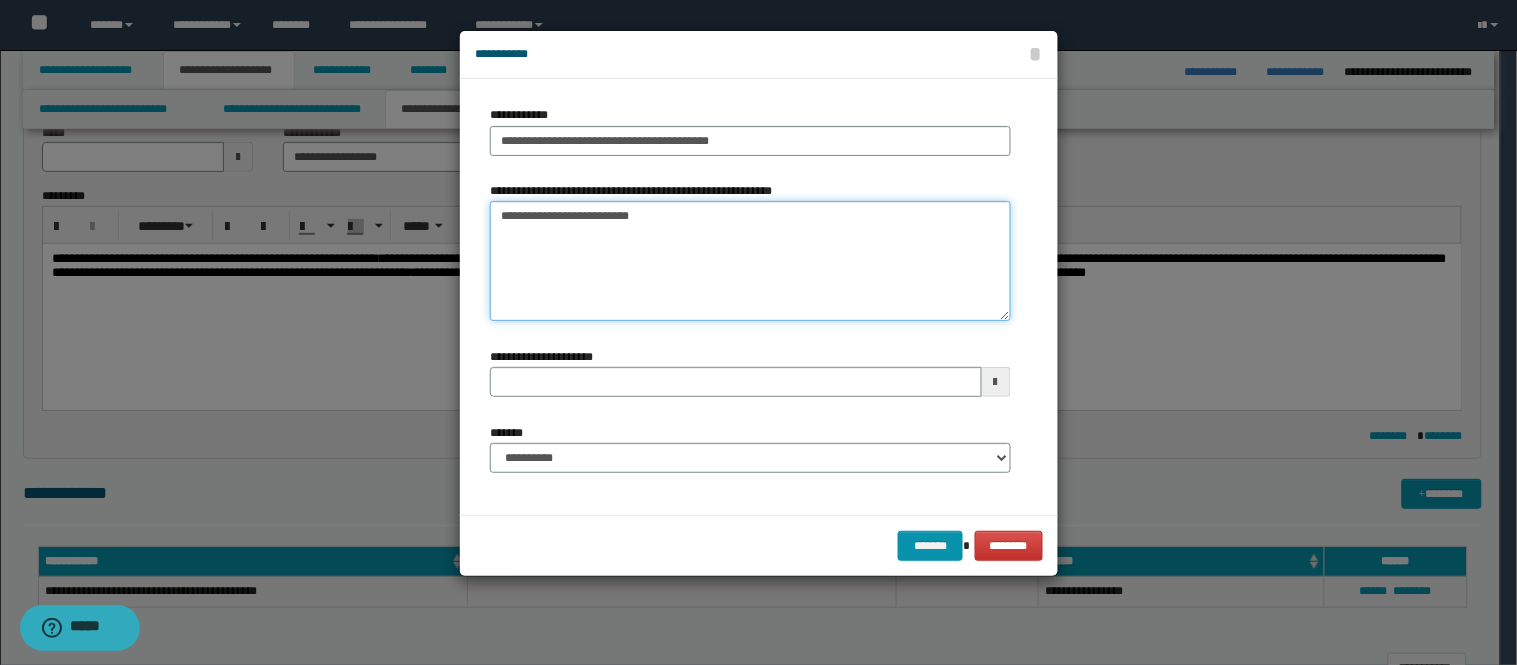 type on "**********" 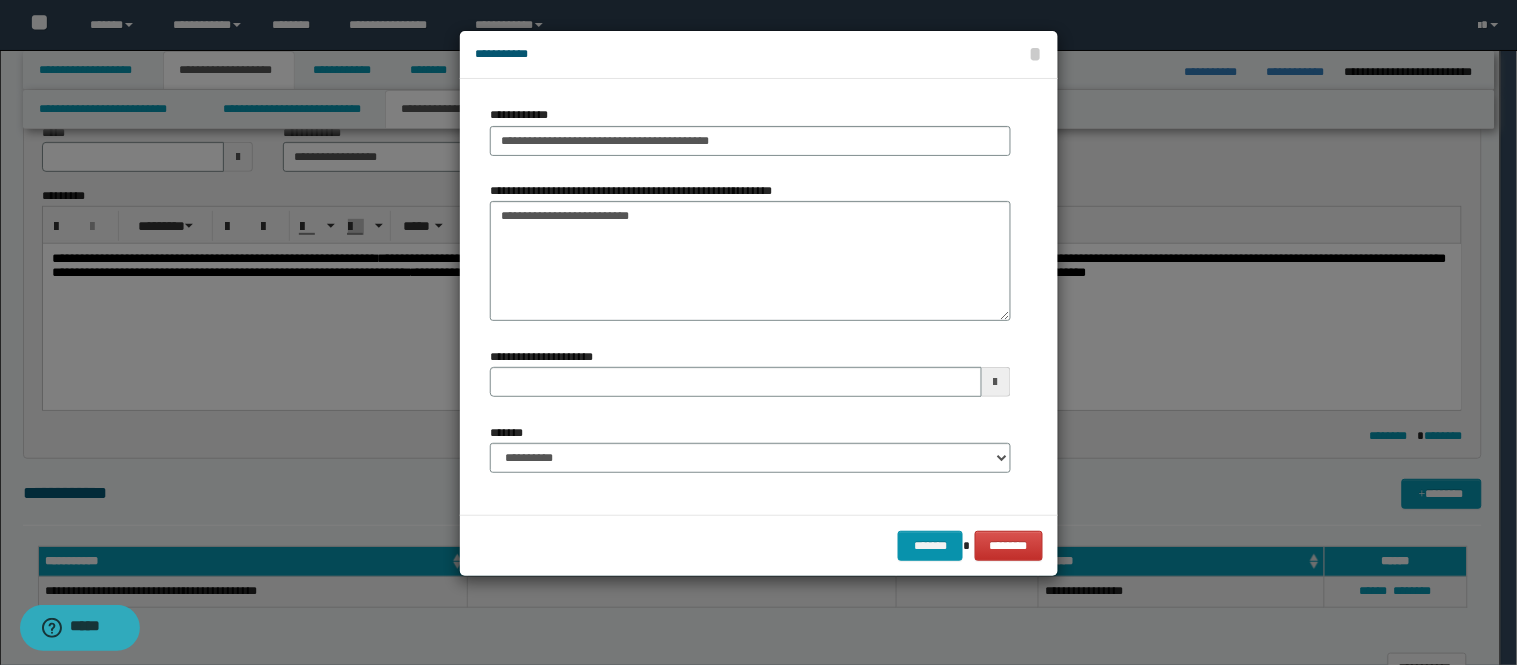 click on "**********" at bounding box center [750, 448] 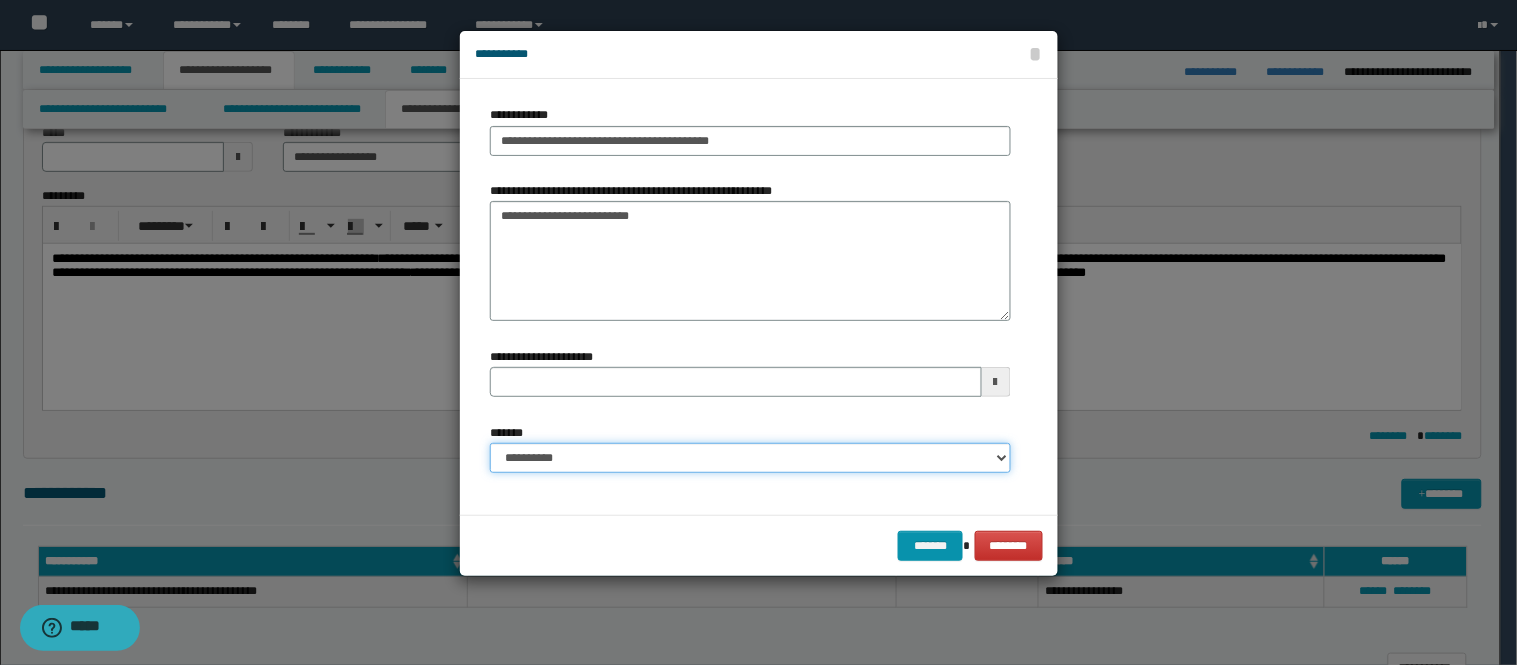click on "**********" at bounding box center (750, 458) 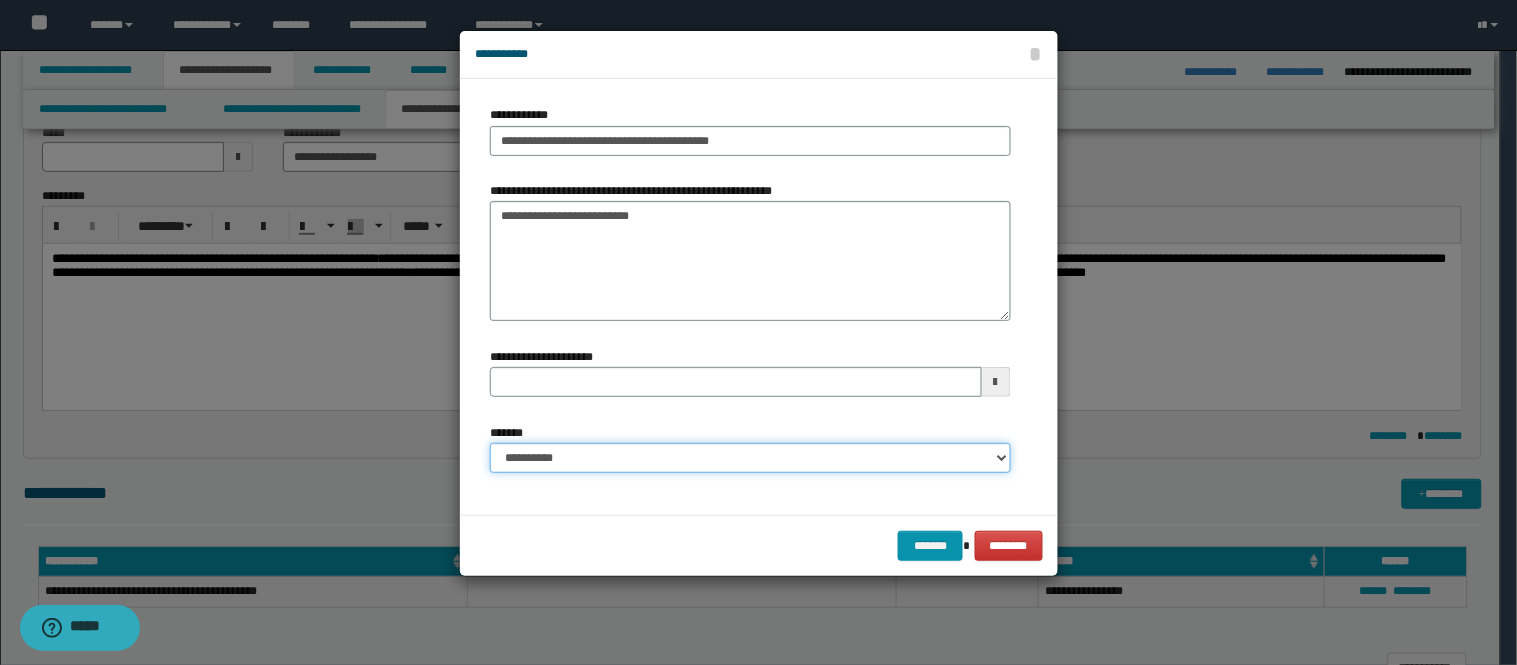 select on "*" 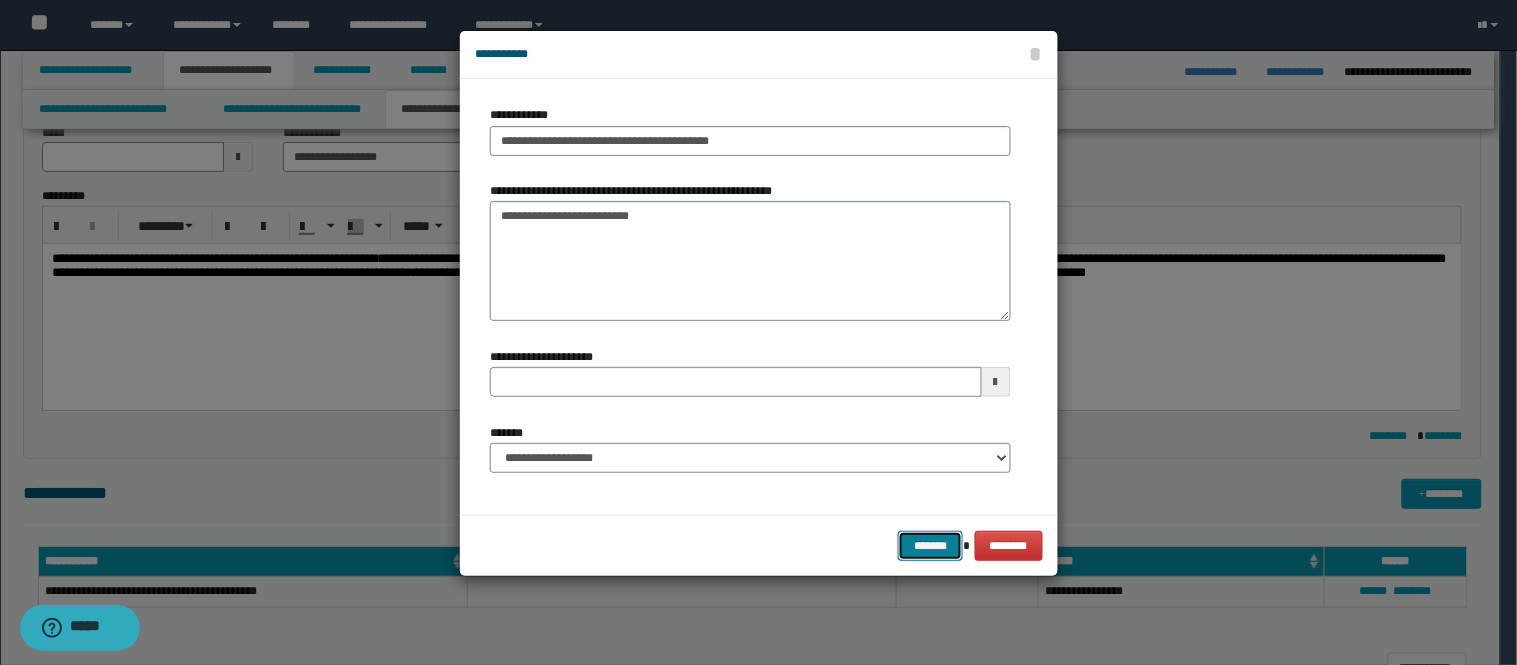 click on "*******" at bounding box center [930, 546] 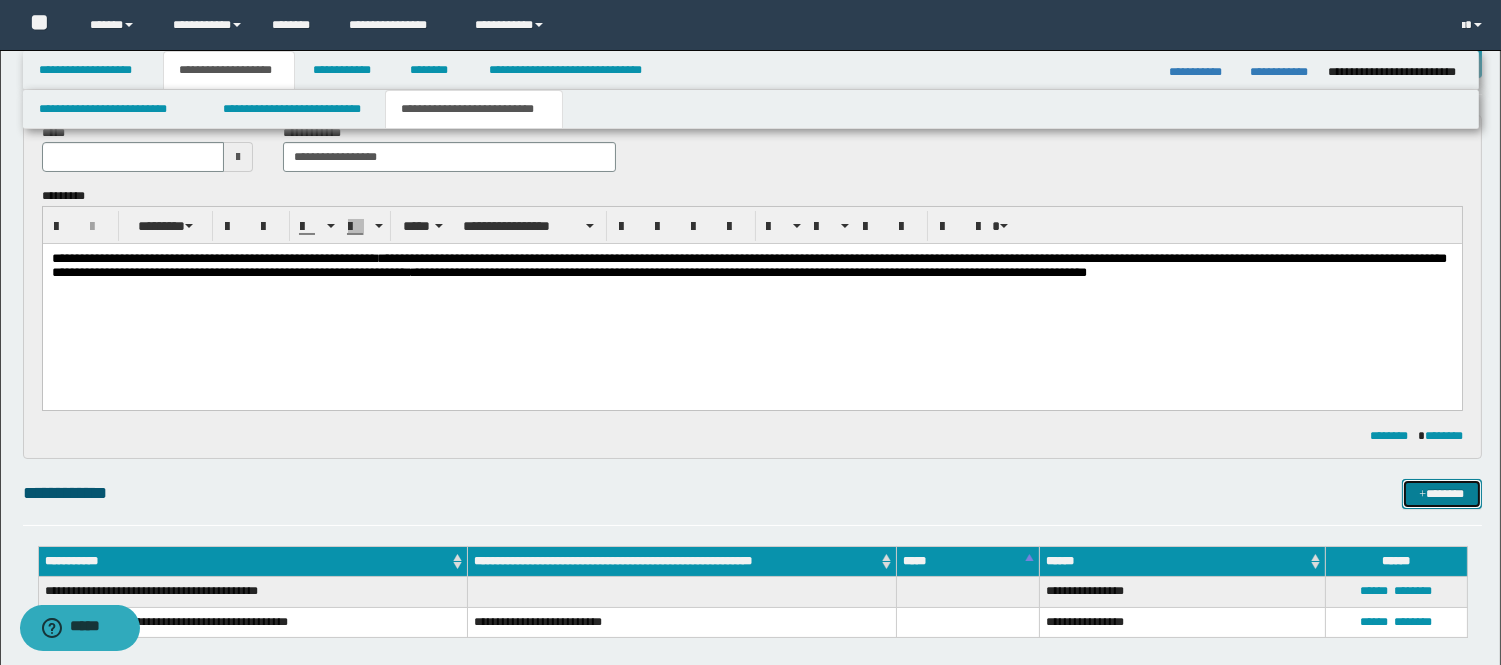 click at bounding box center [1422, 495] 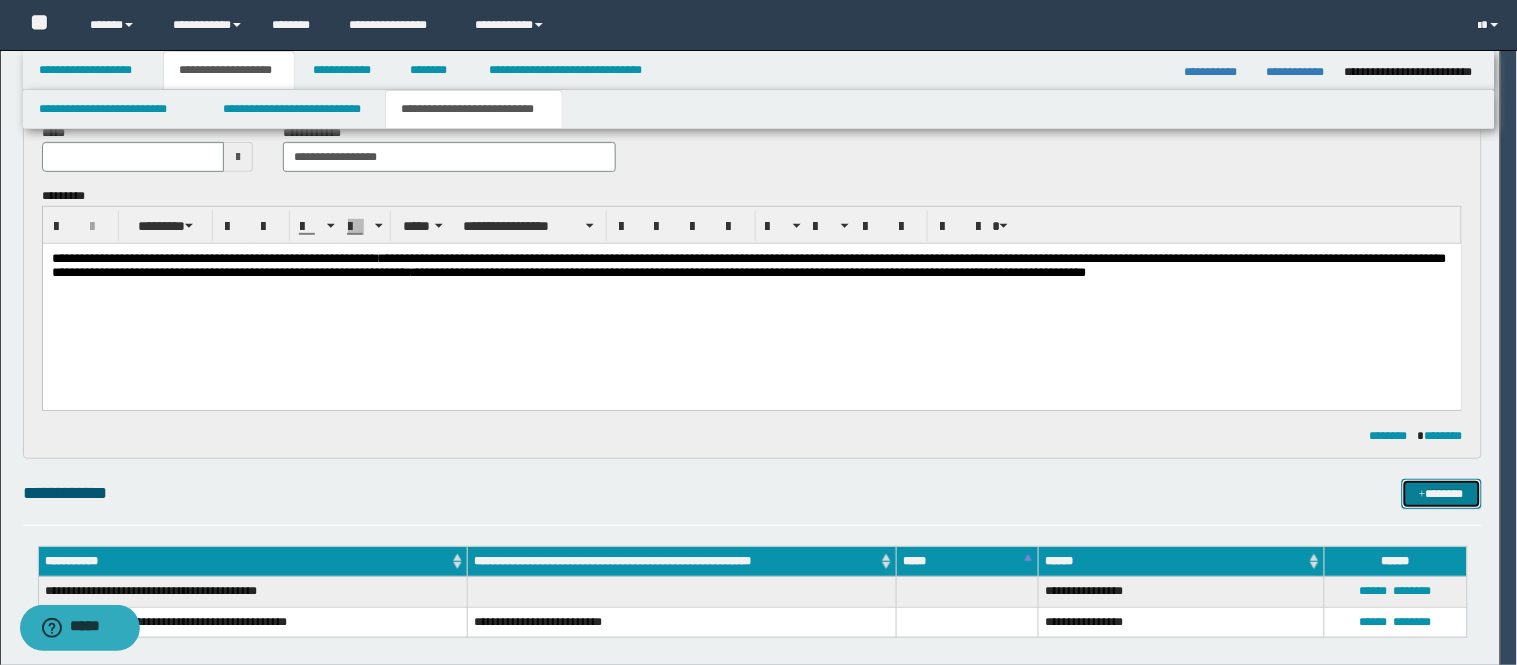 type 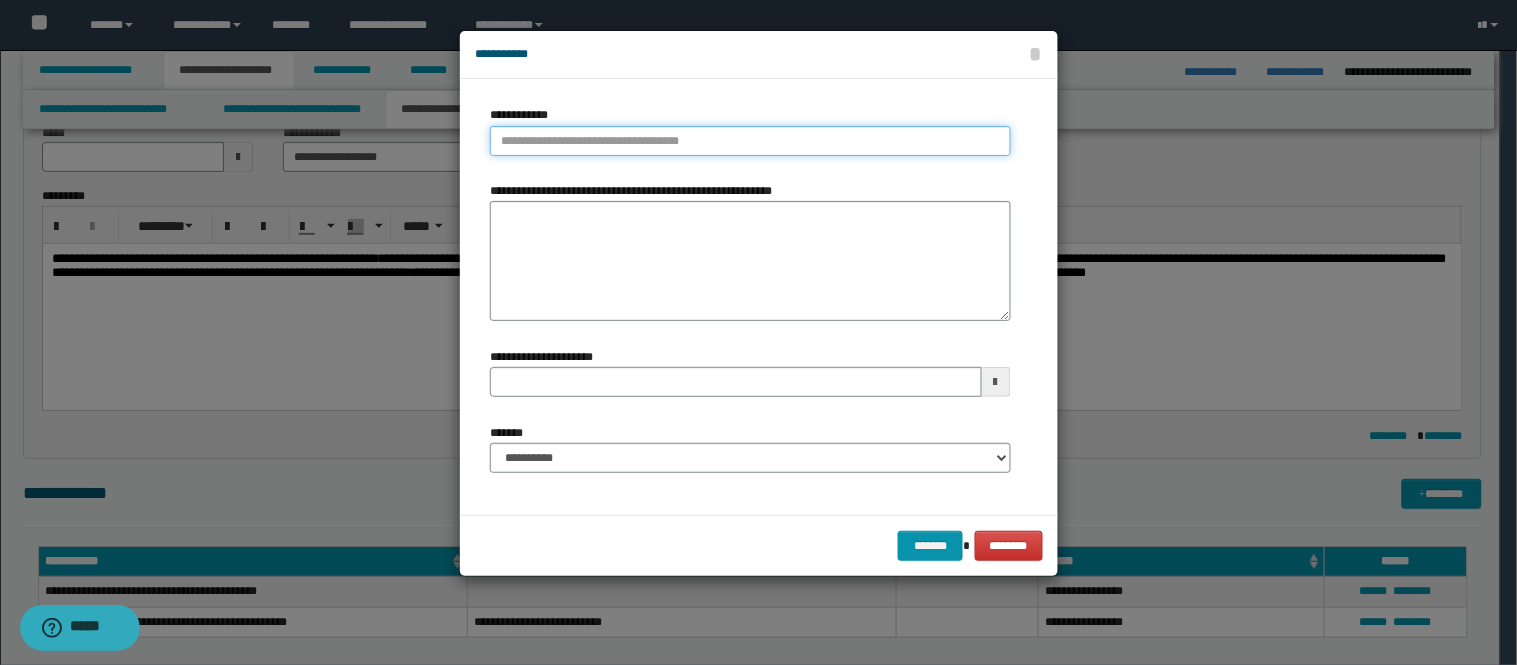 type on "**********" 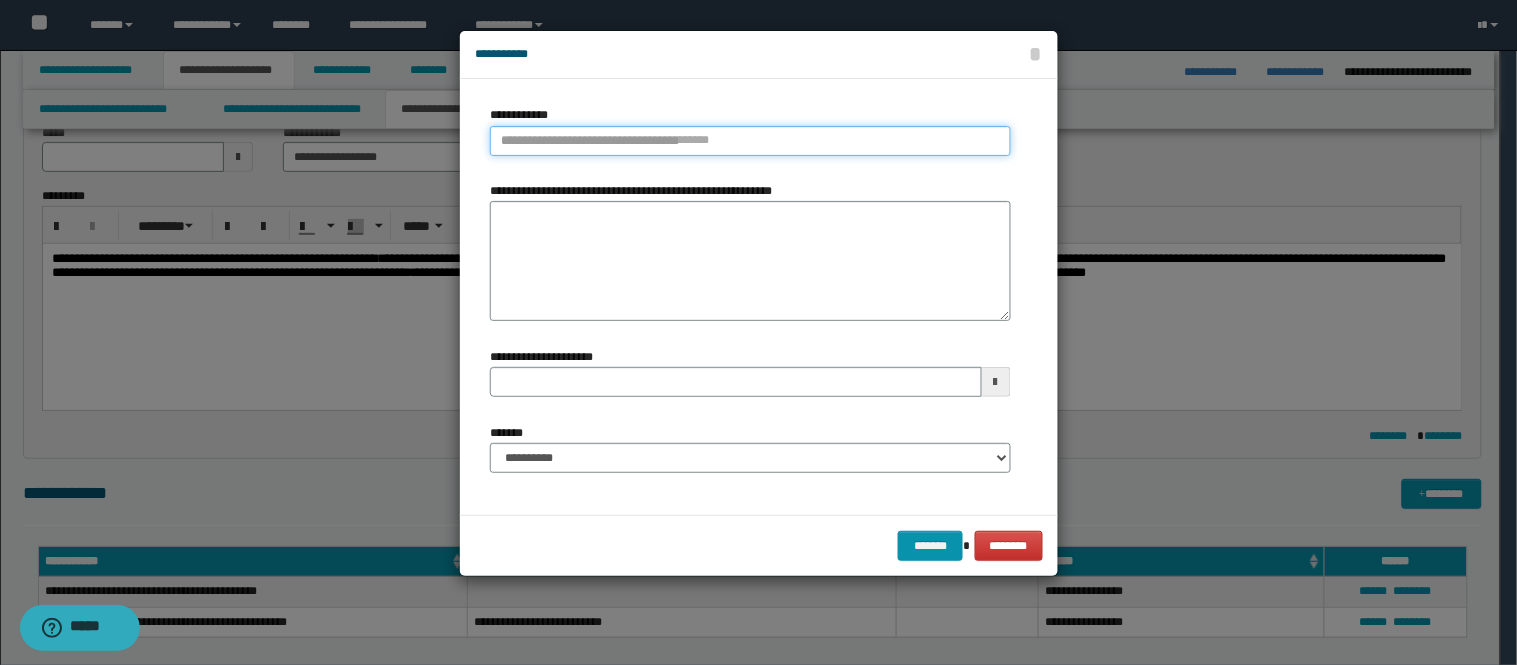 click on "**********" at bounding box center [750, 141] 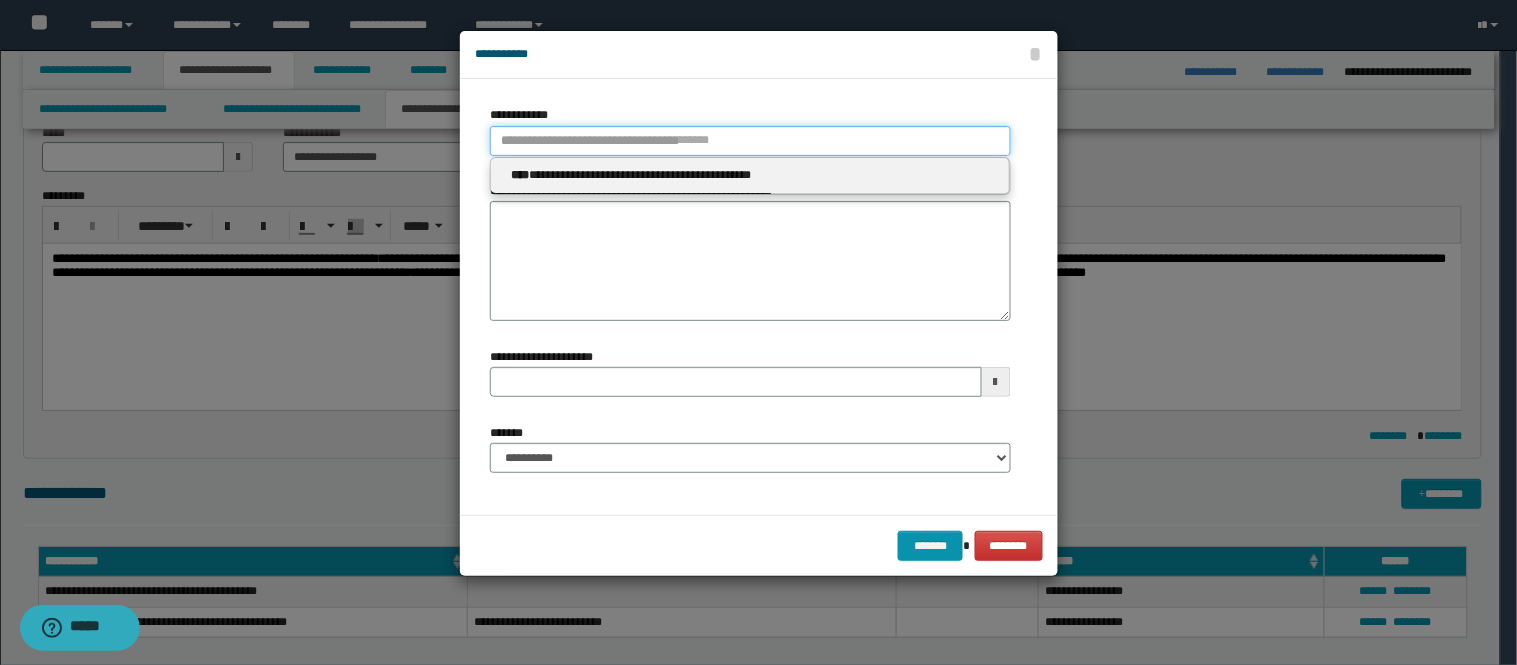 type 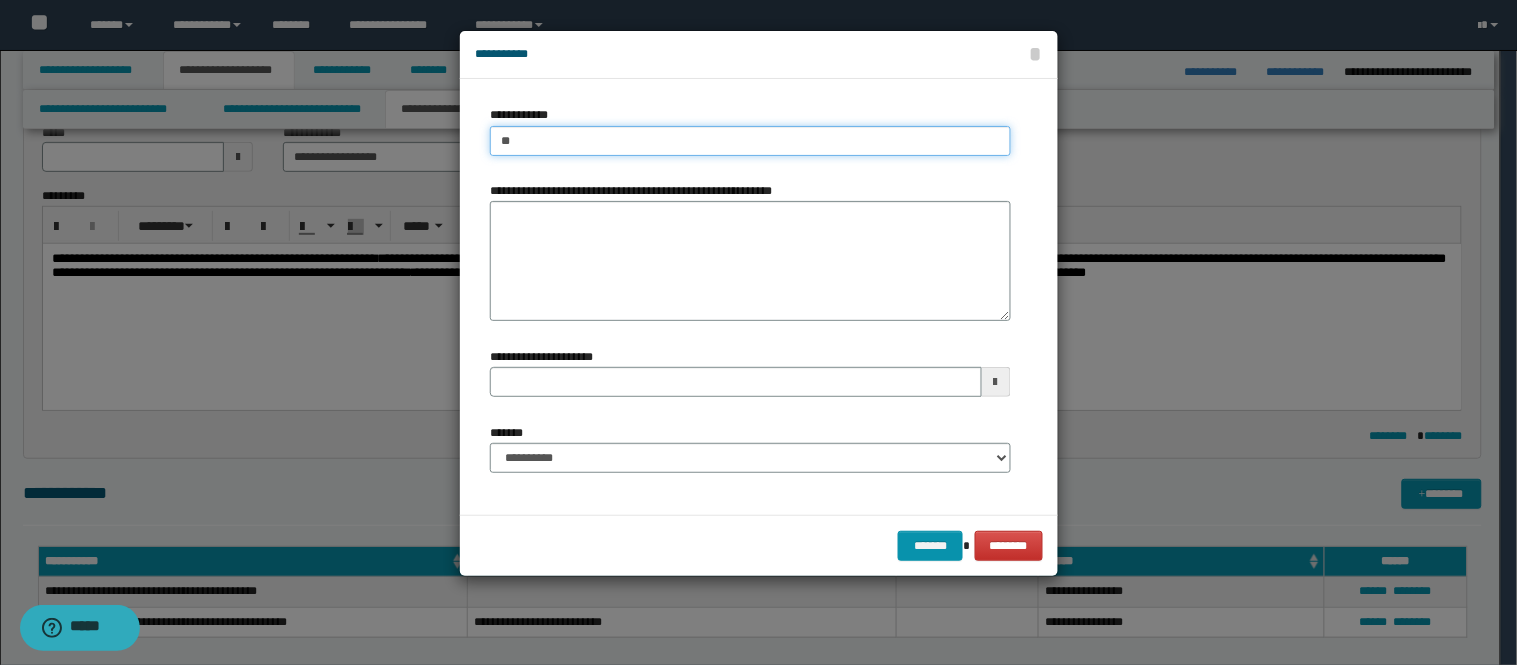 type on "***" 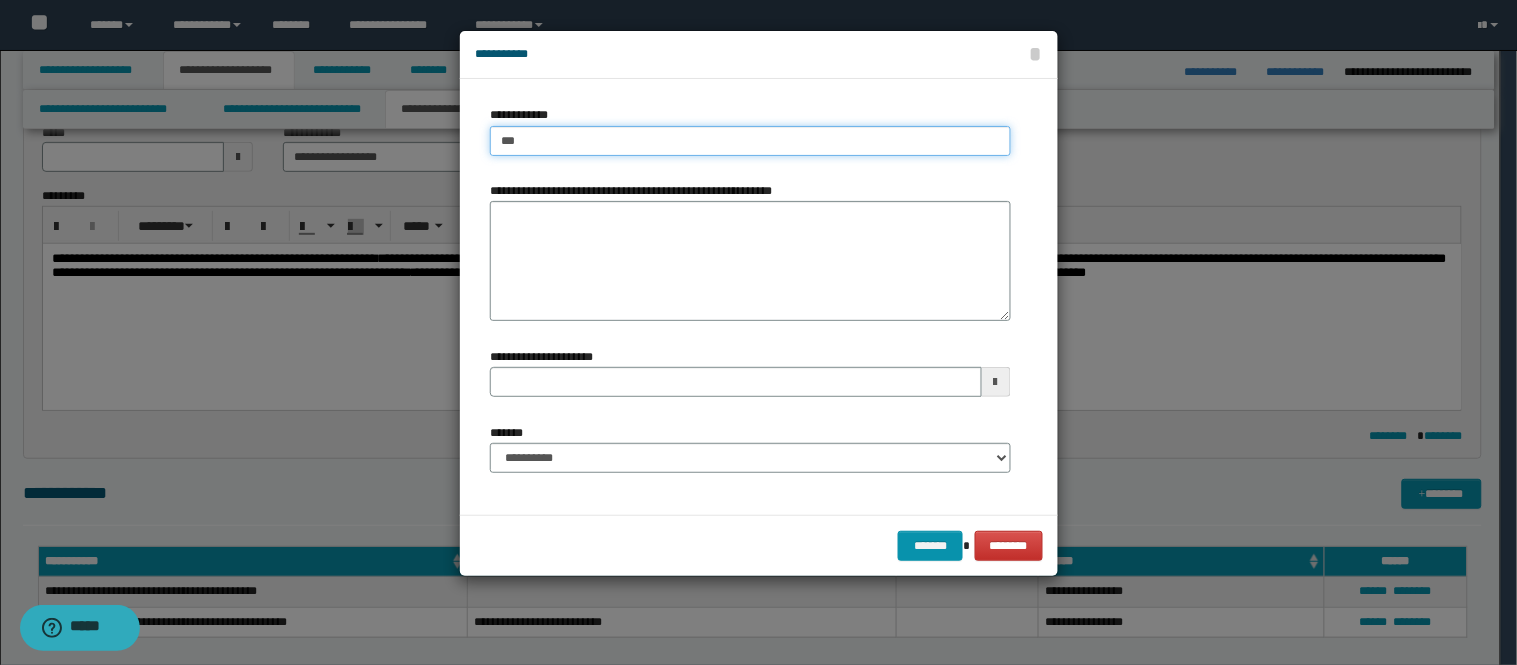 type on "***" 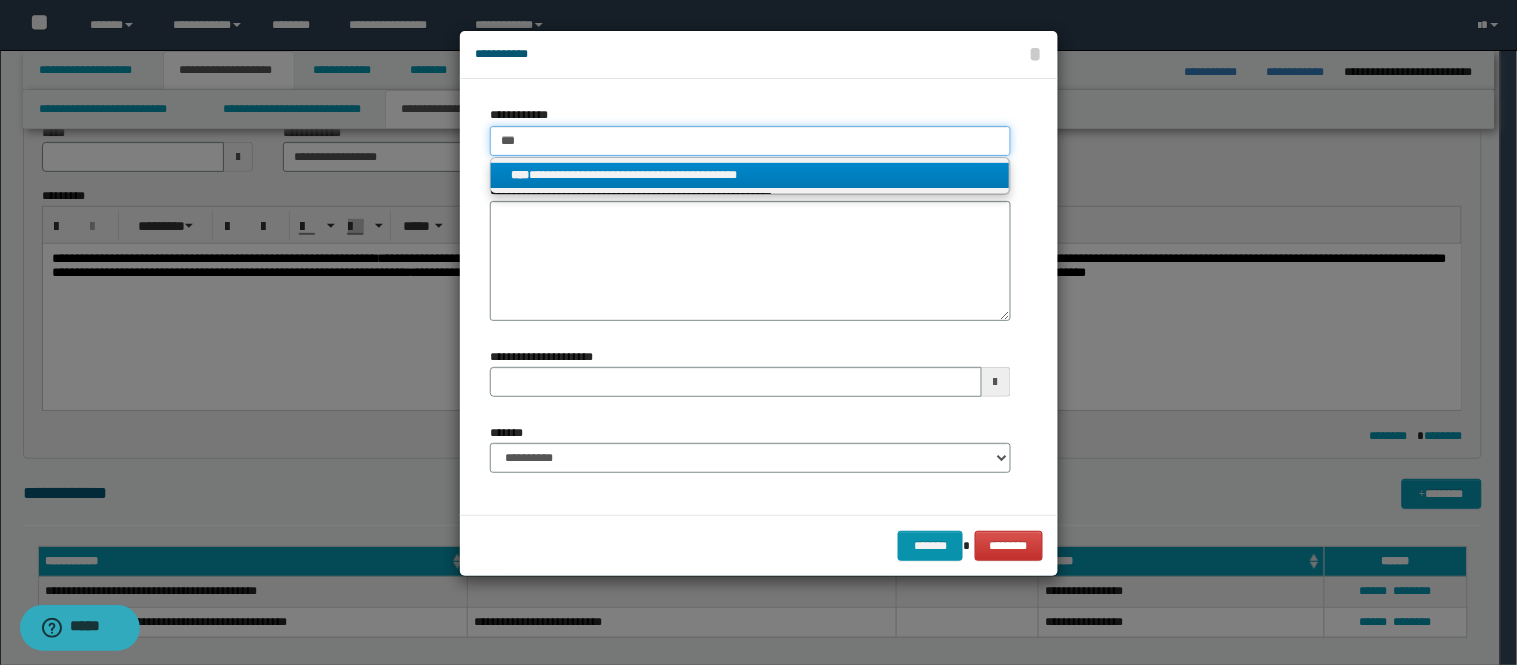 type on "***" 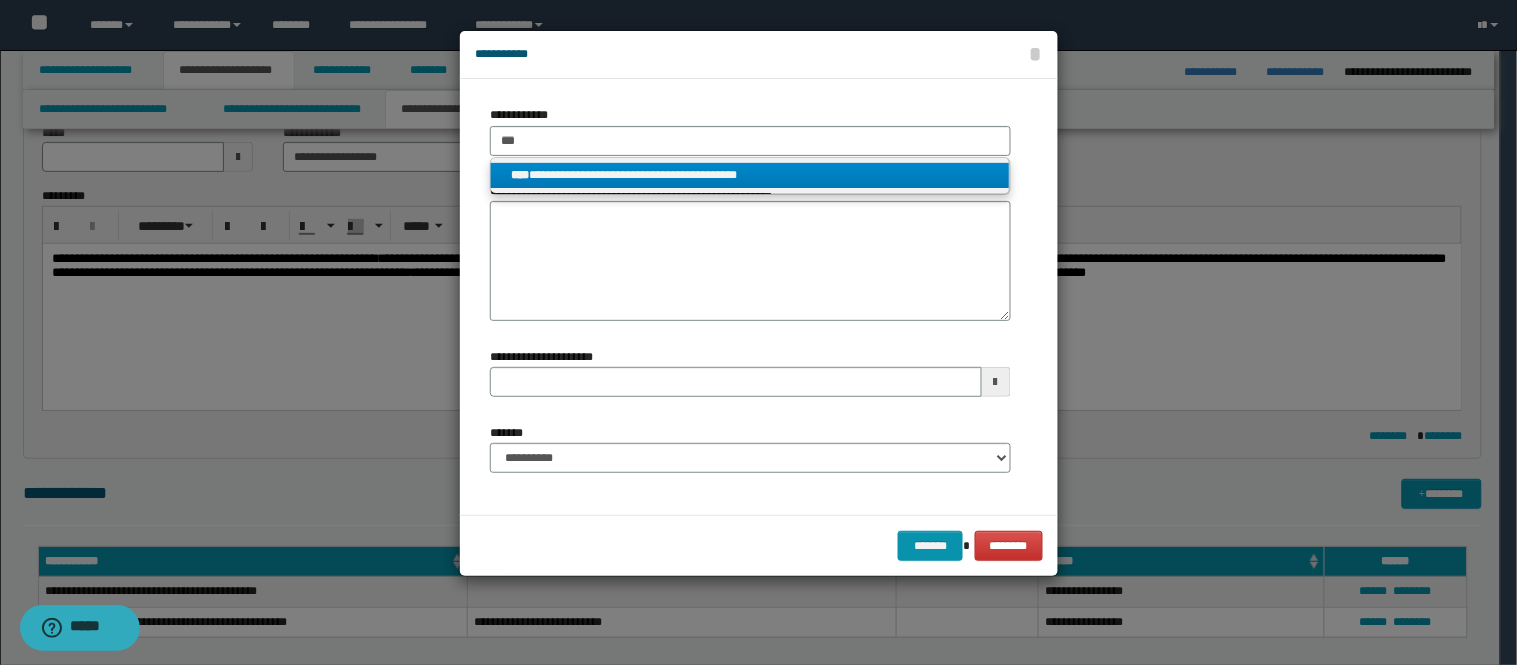 click on "**********" at bounding box center [750, 175] 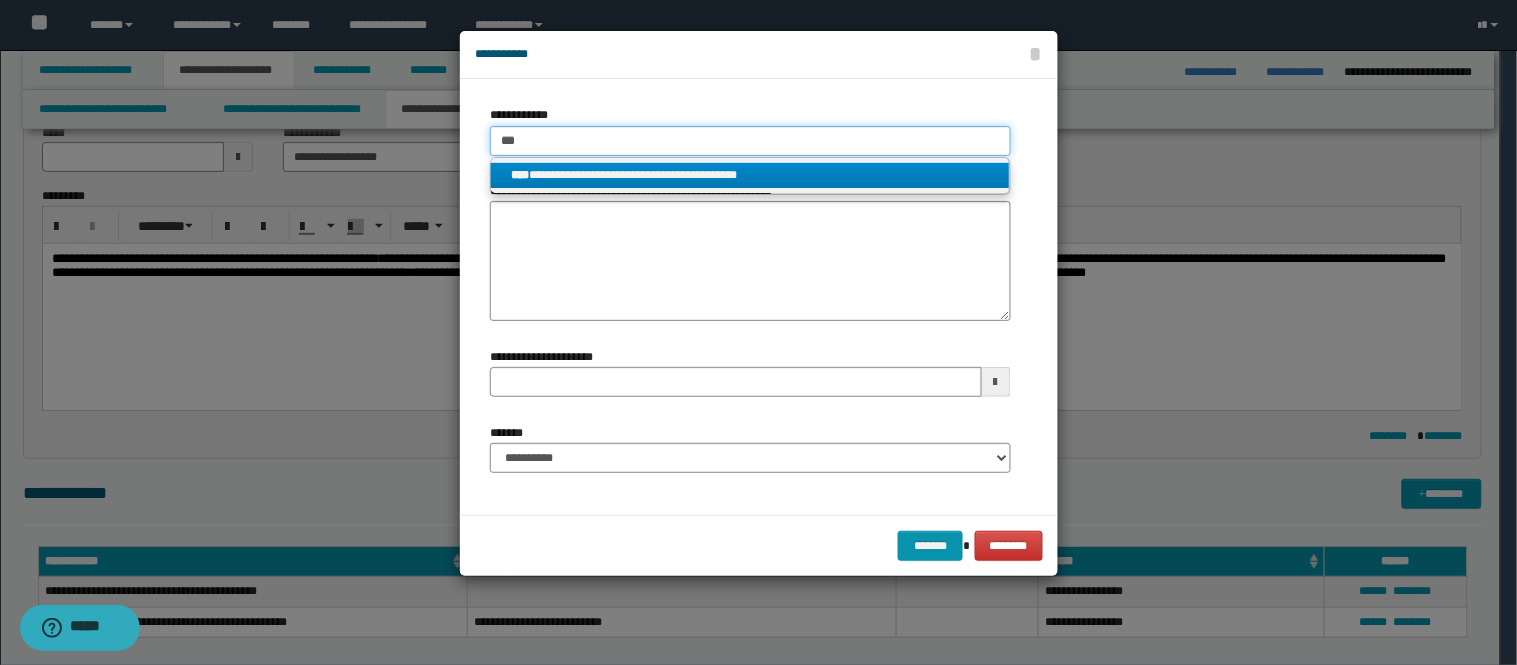 type 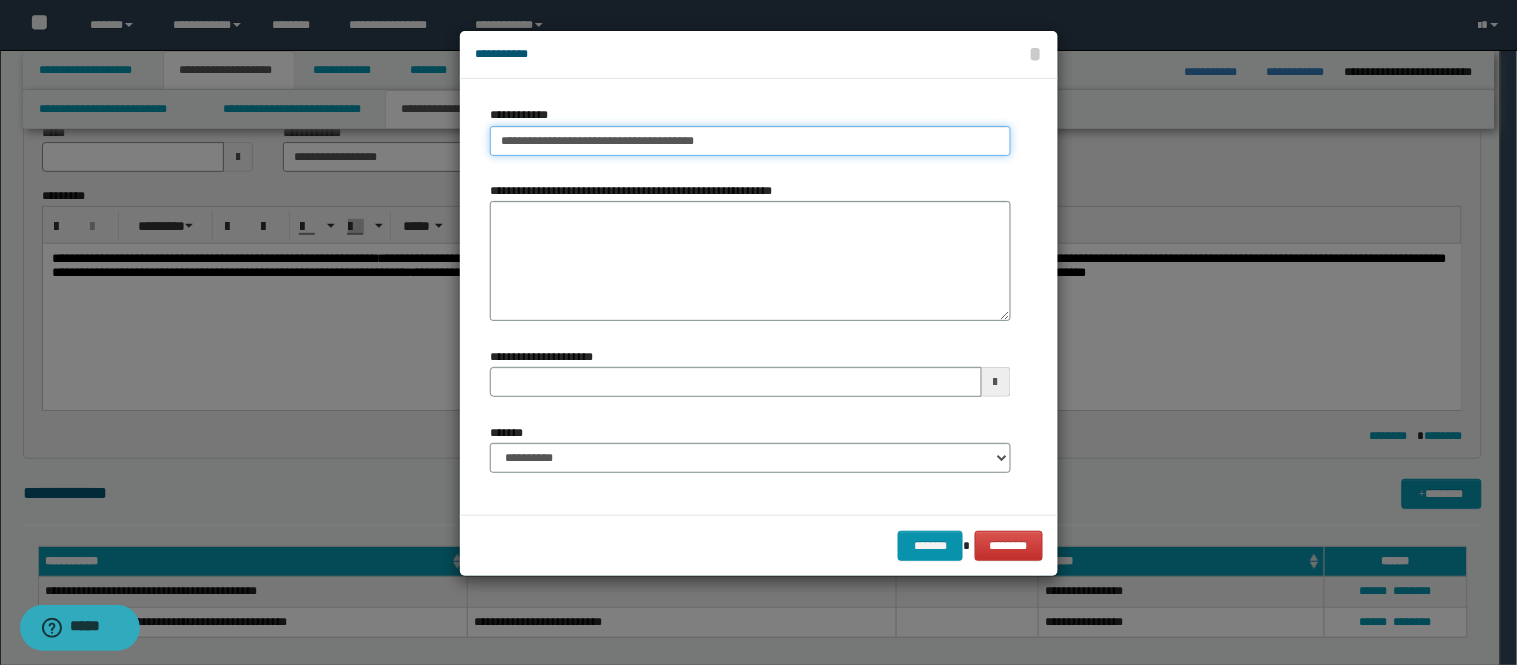 type 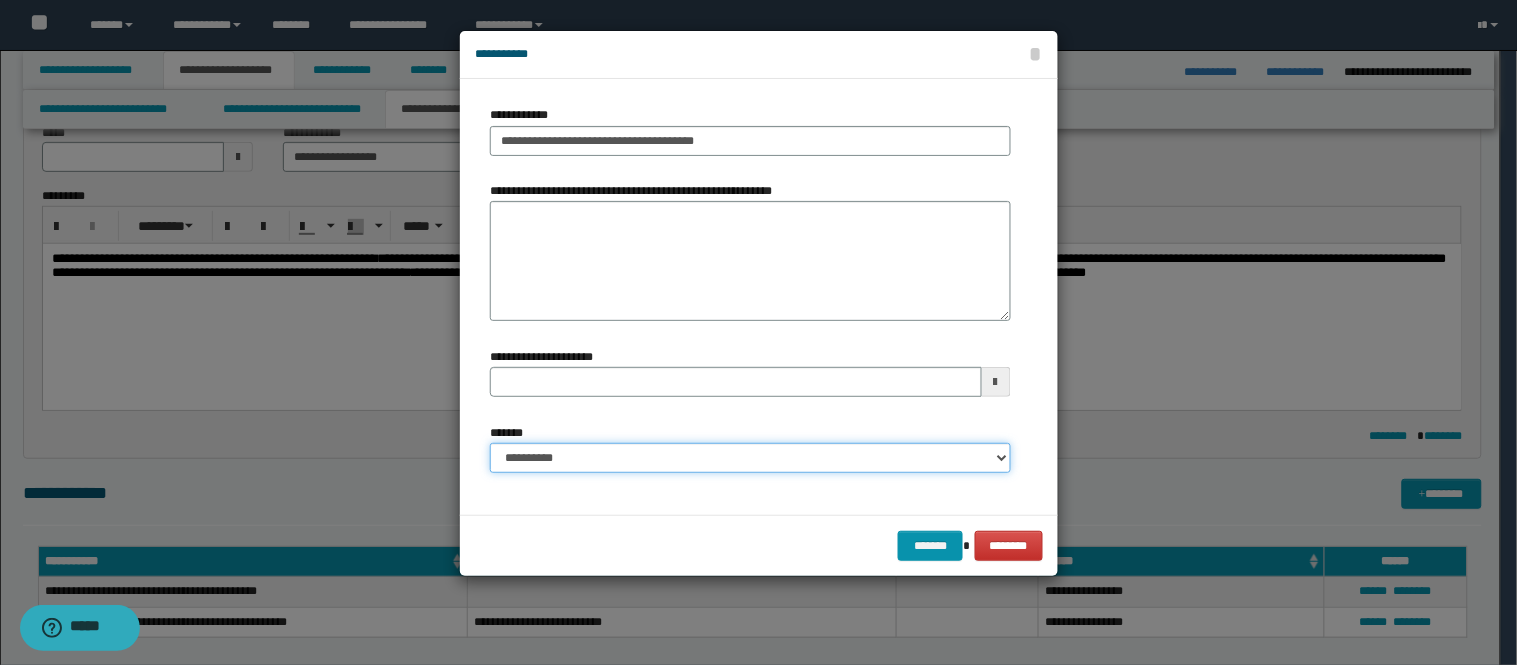 click on "**********" at bounding box center [750, 458] 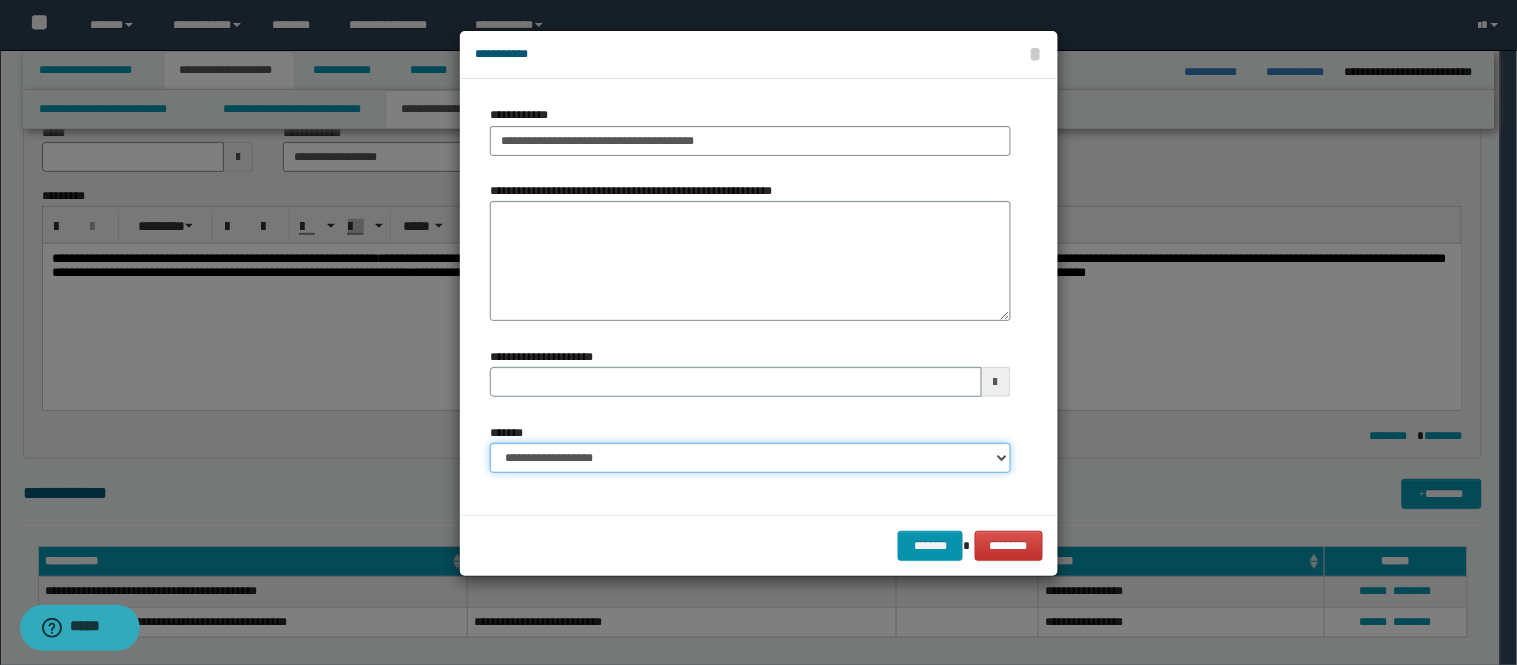 click on "**********" at bounding box center [750, 458] 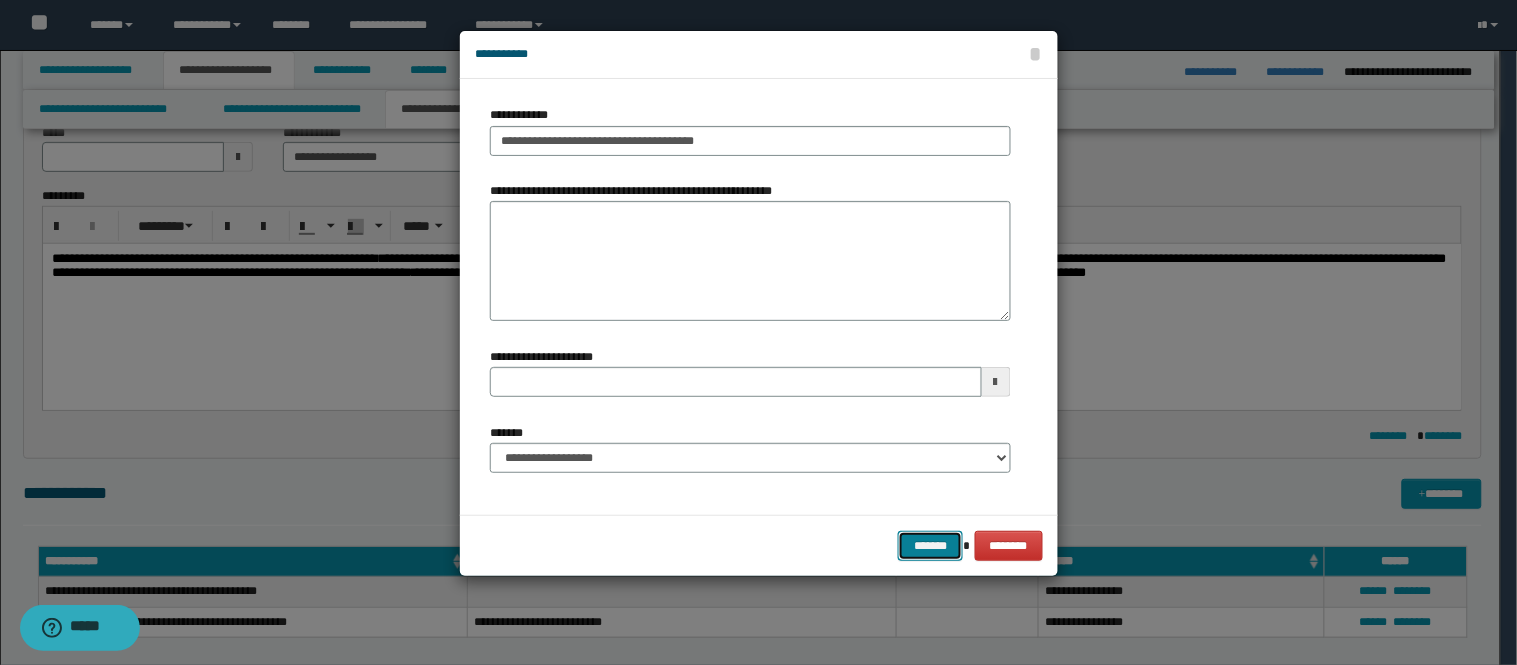 click on "*******" at bounding box center (930, 546) 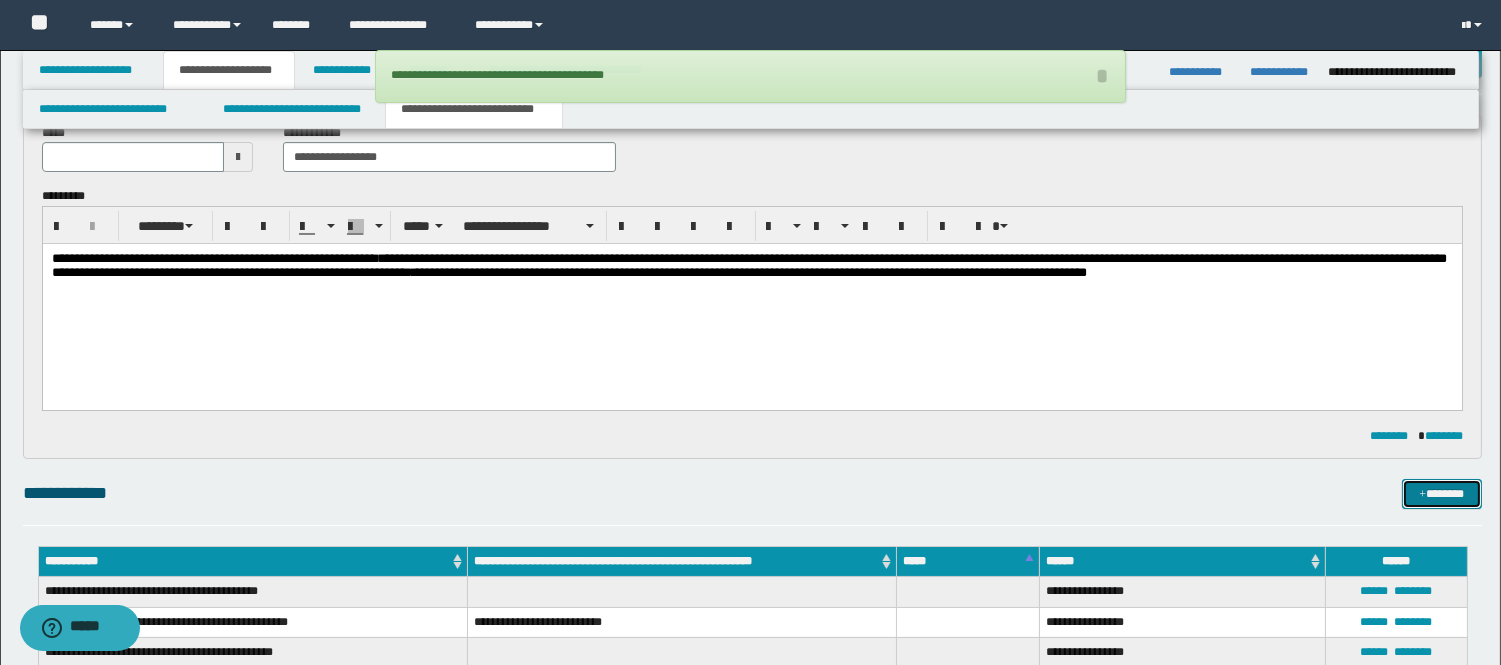 click on "*******" at bounding box center (1442, 494) 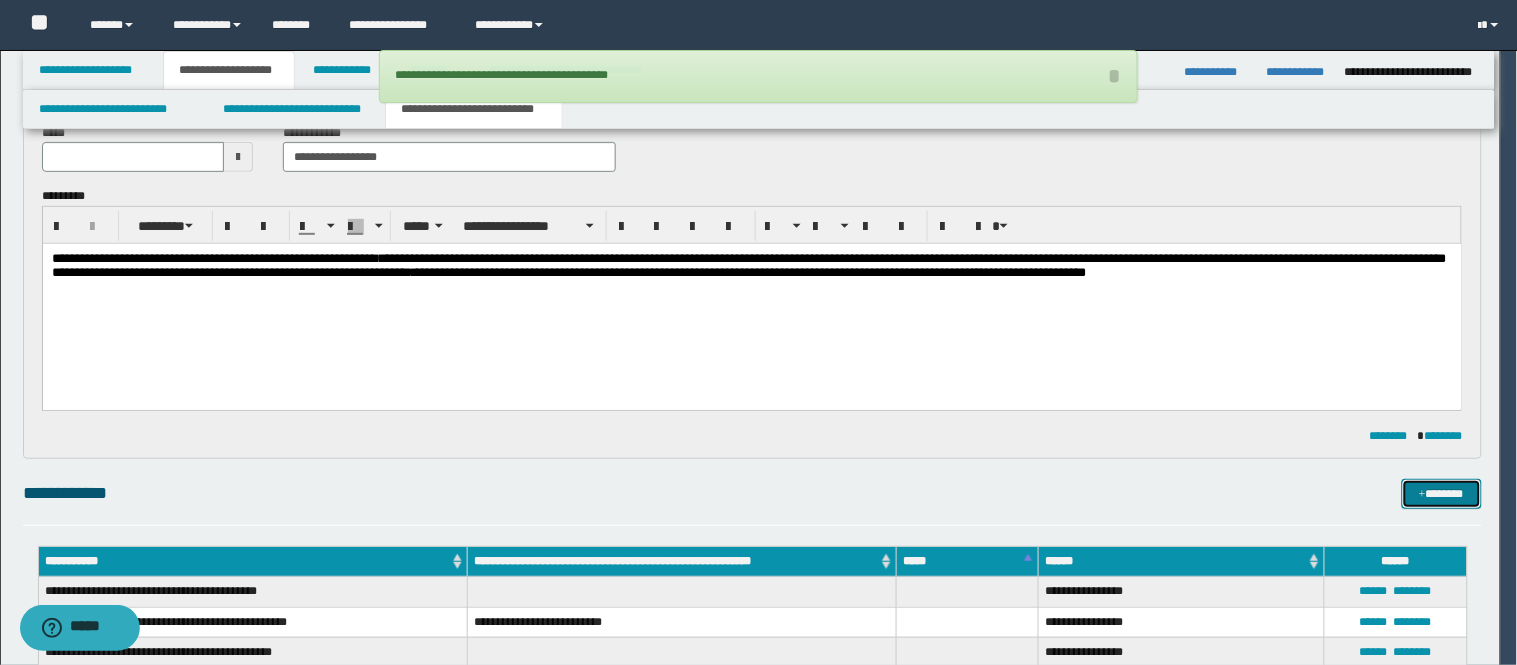 type 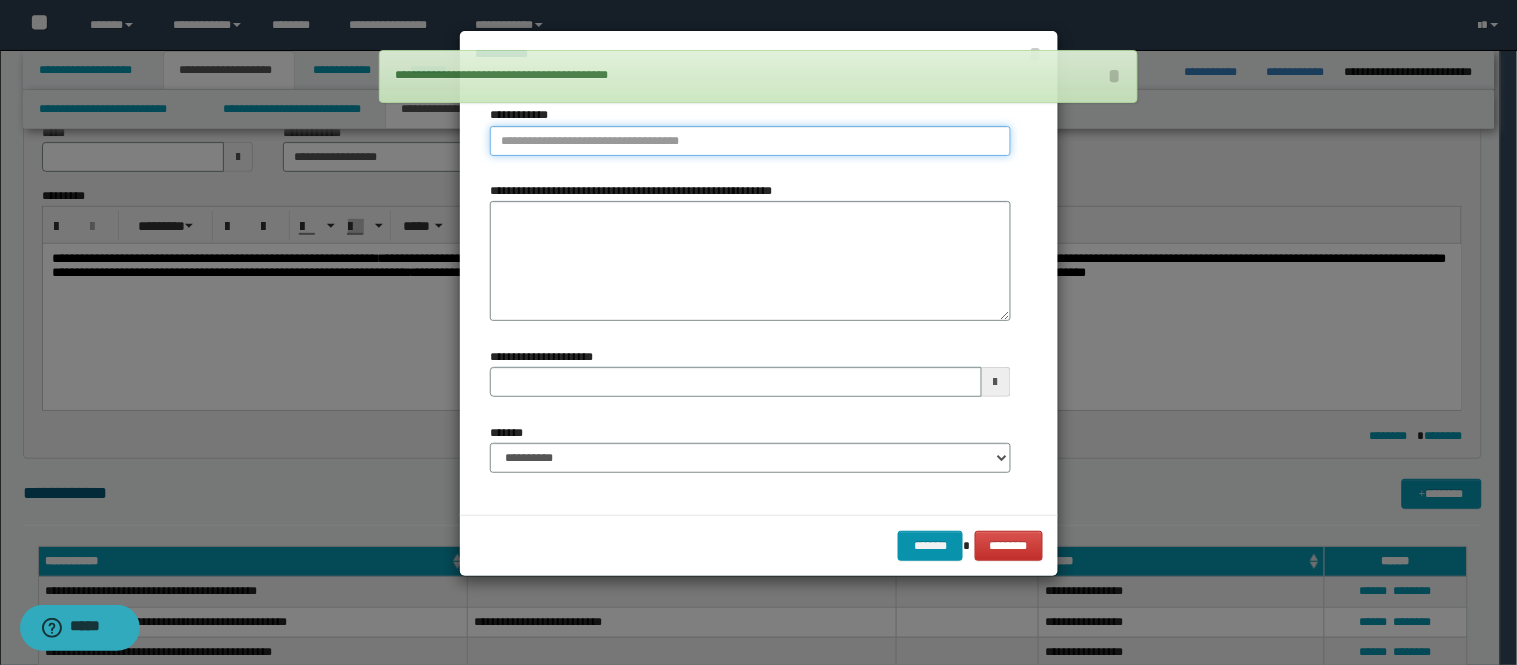 type on "**********" 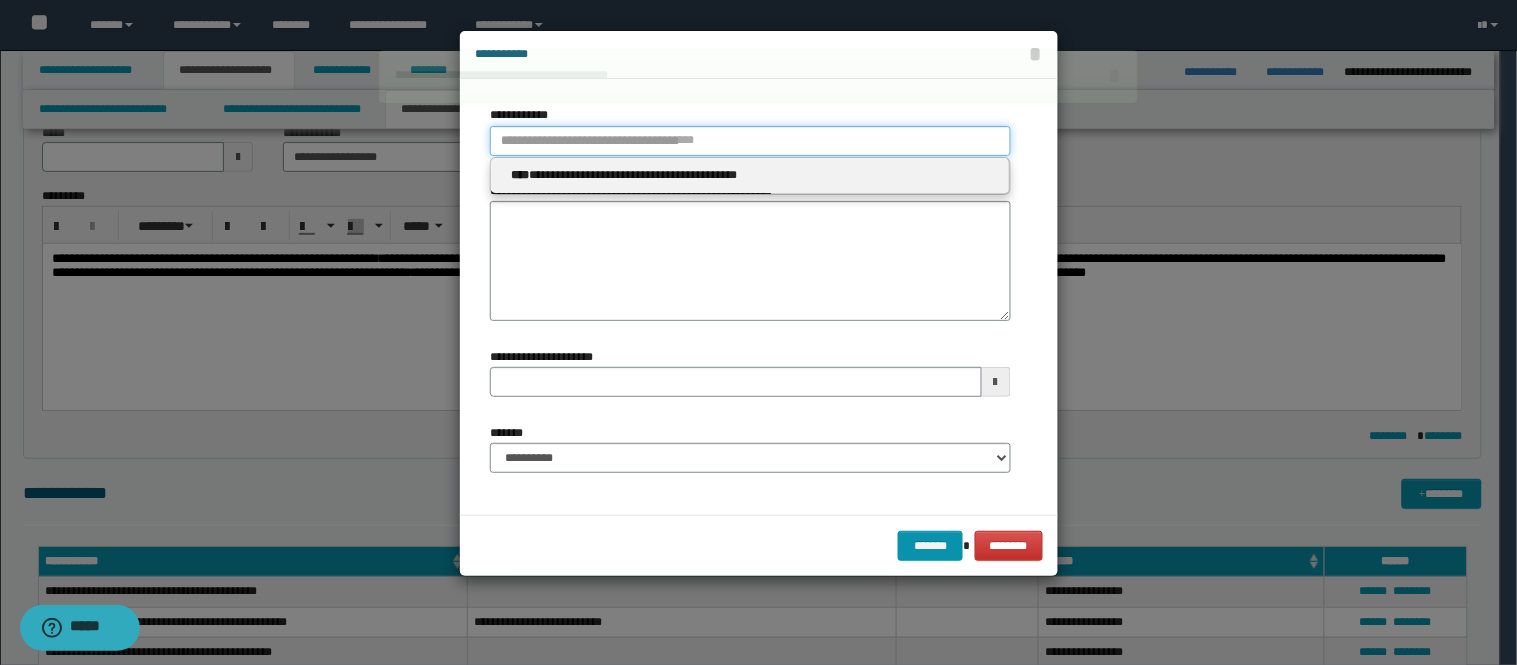 click on "**********" at bounding box center [750, 141] 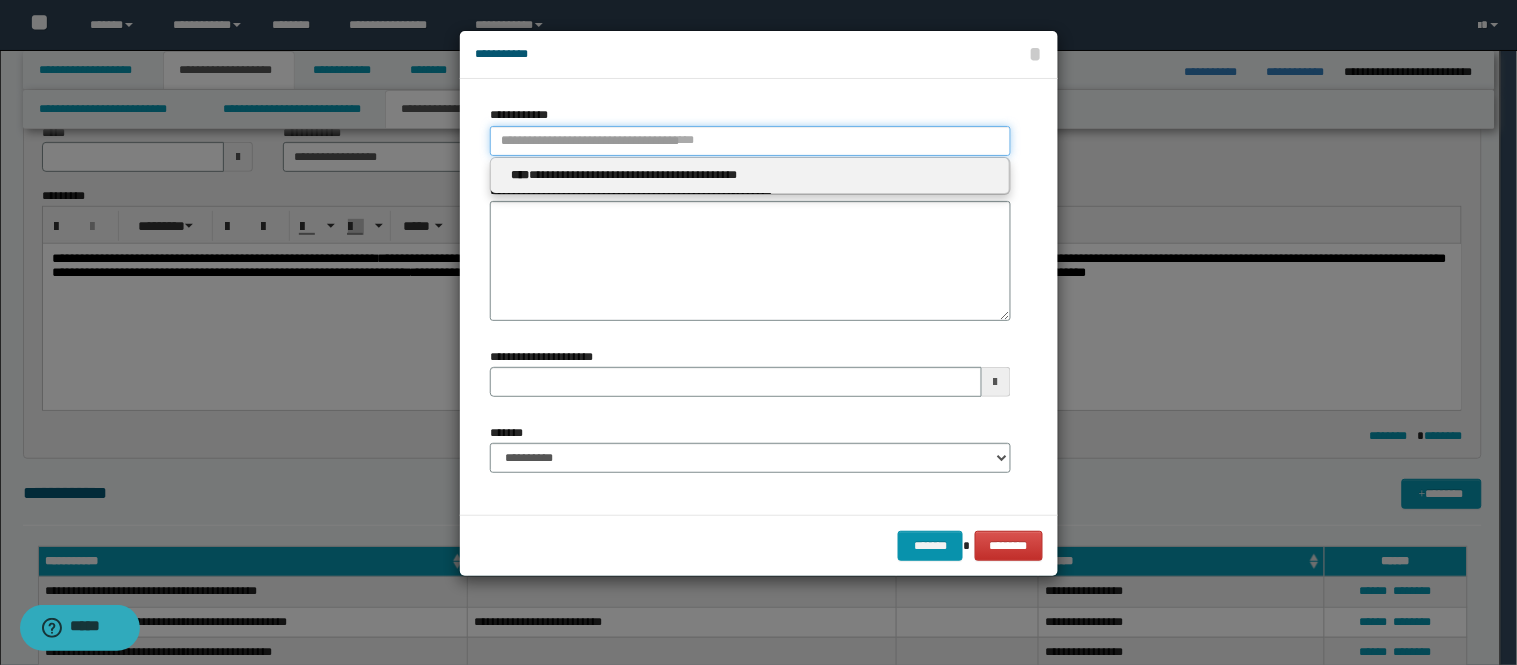 type 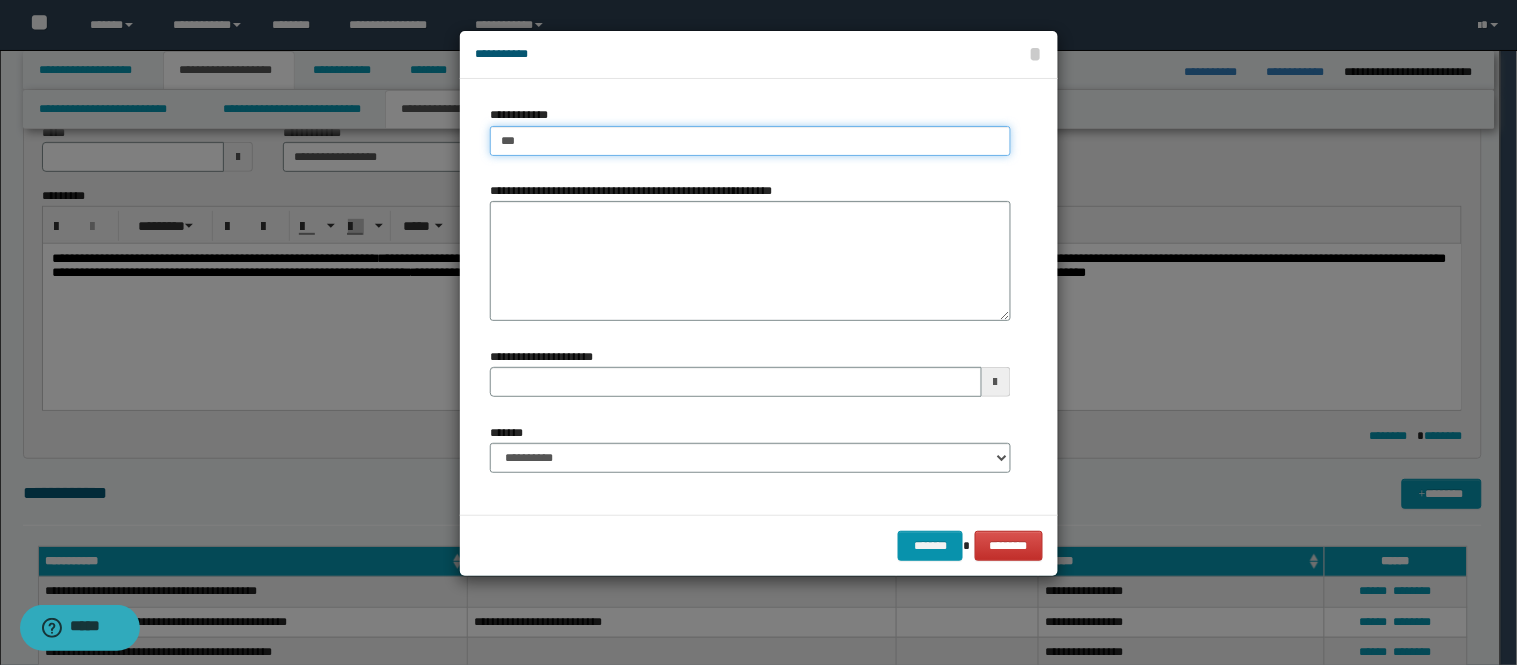 type on "****" 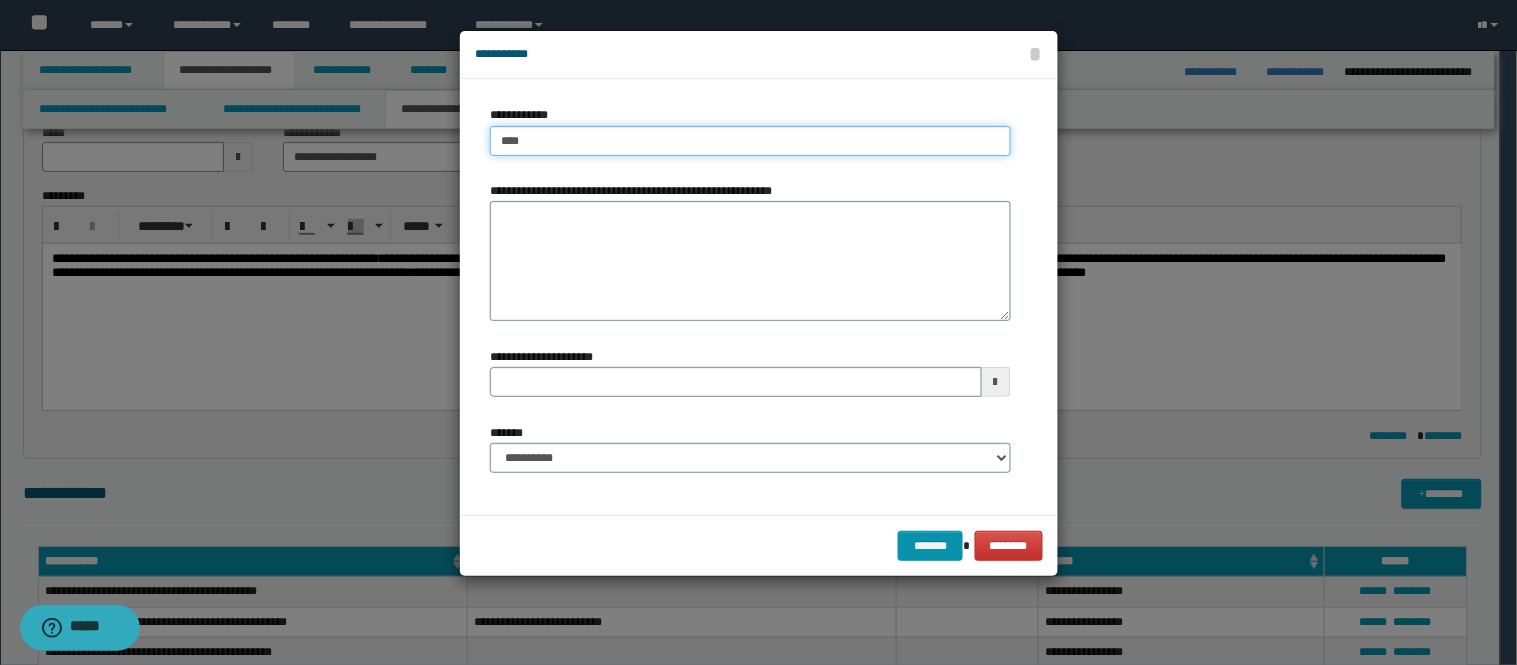 type on "****" 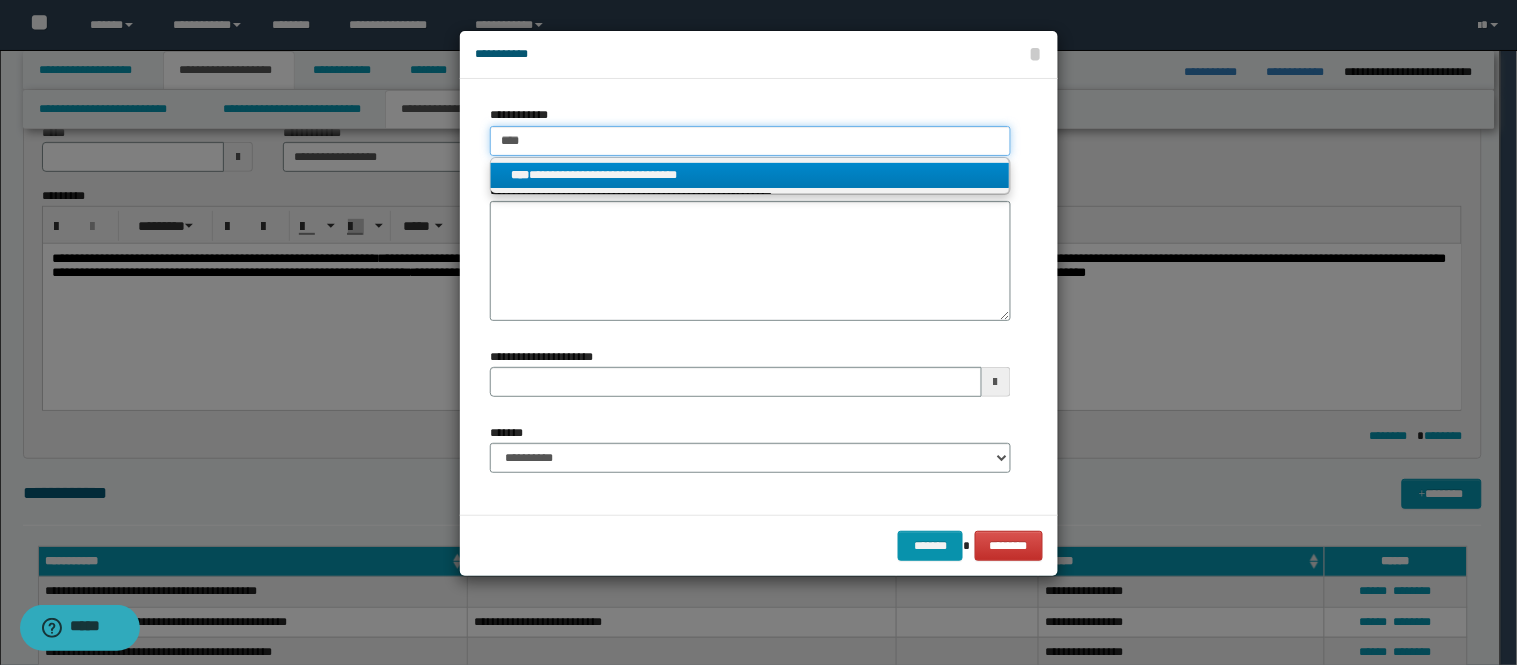 type on "****" 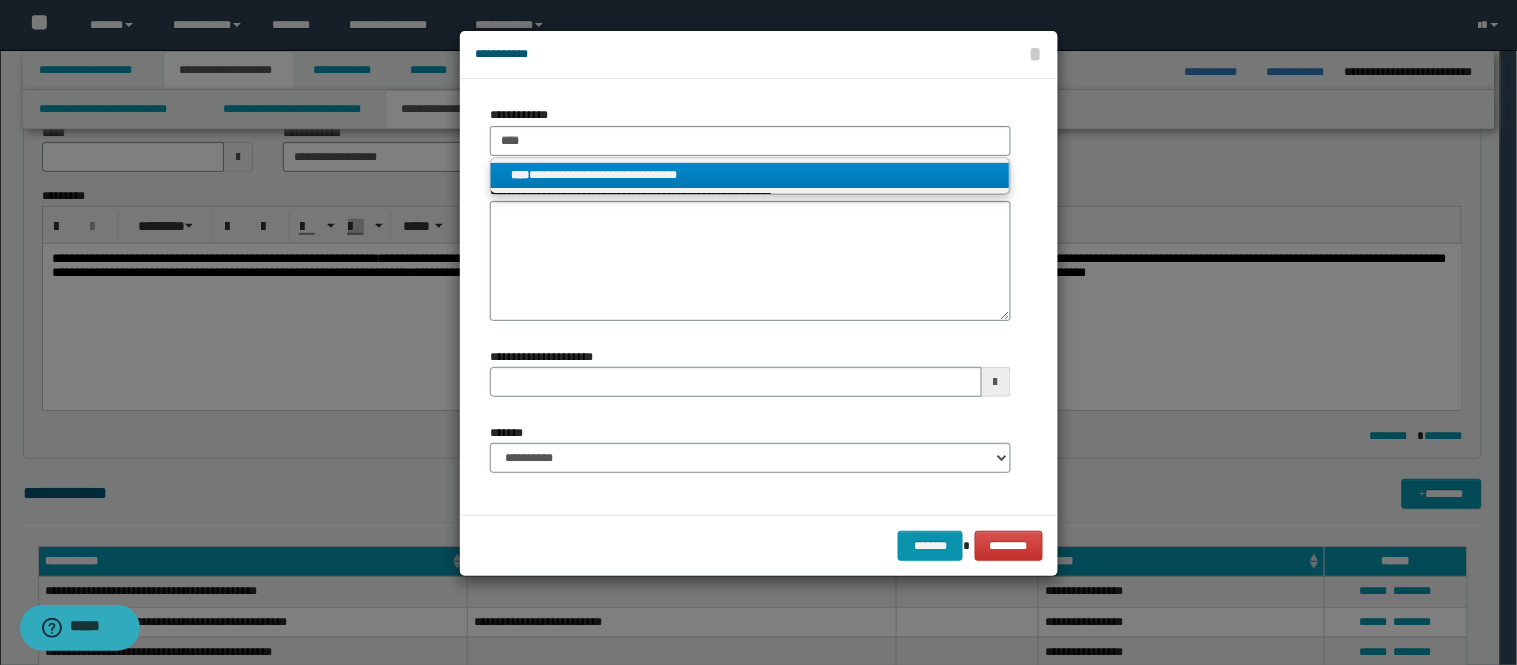 click on "**********" at bounding box center (750, 175) 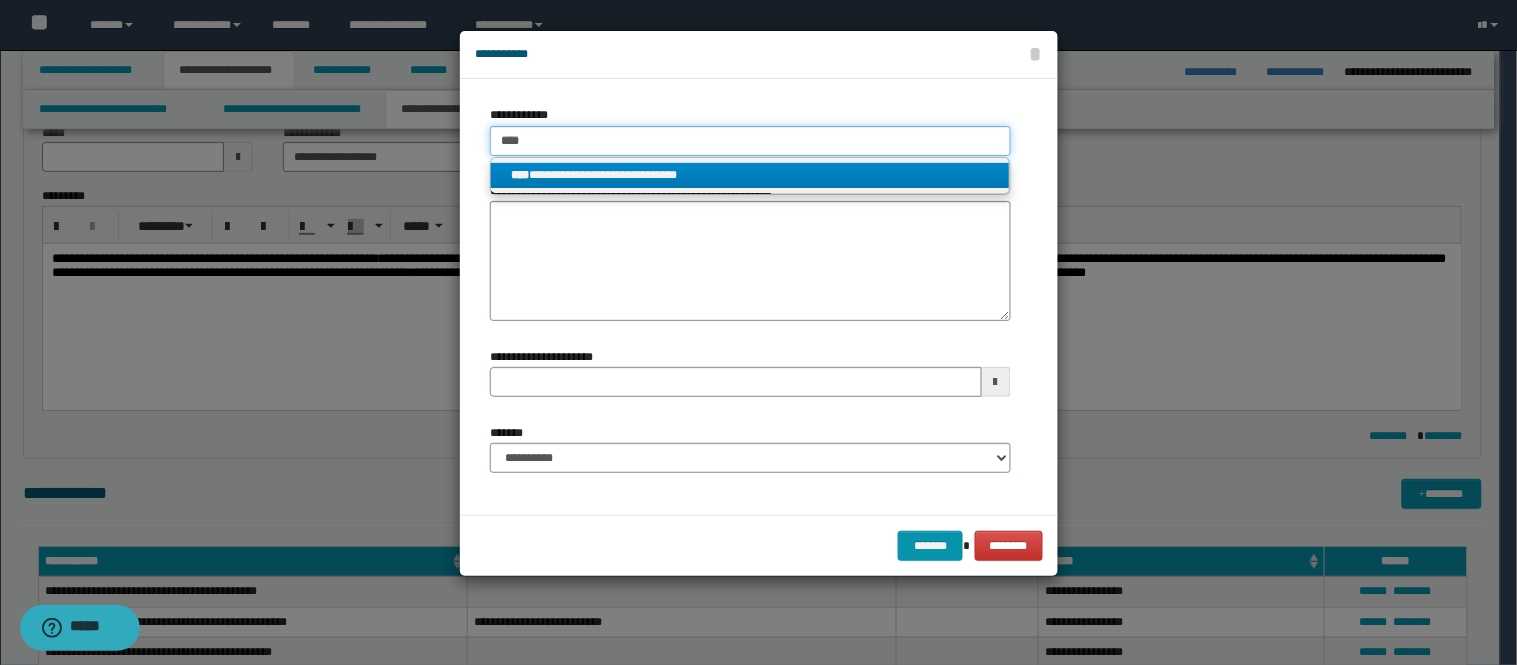 type 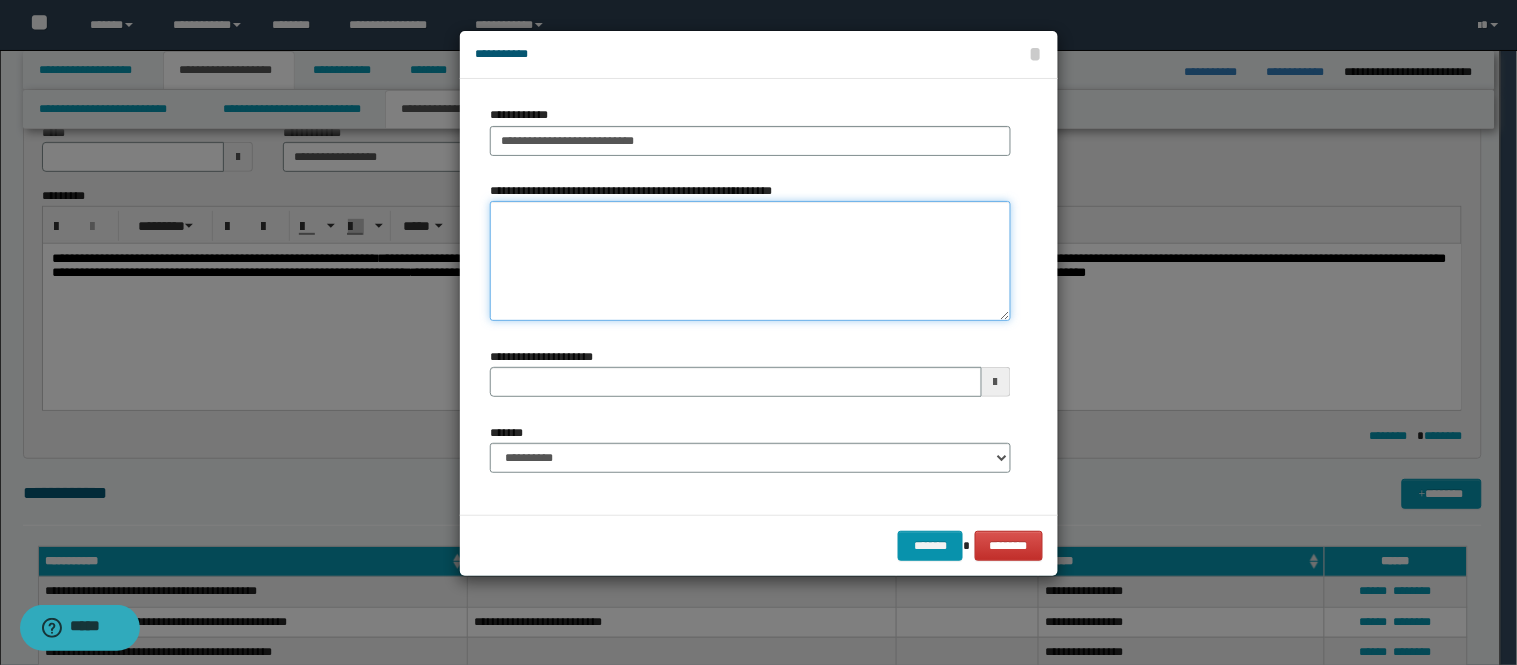 click on "**********" at bounding box center [750, 261] 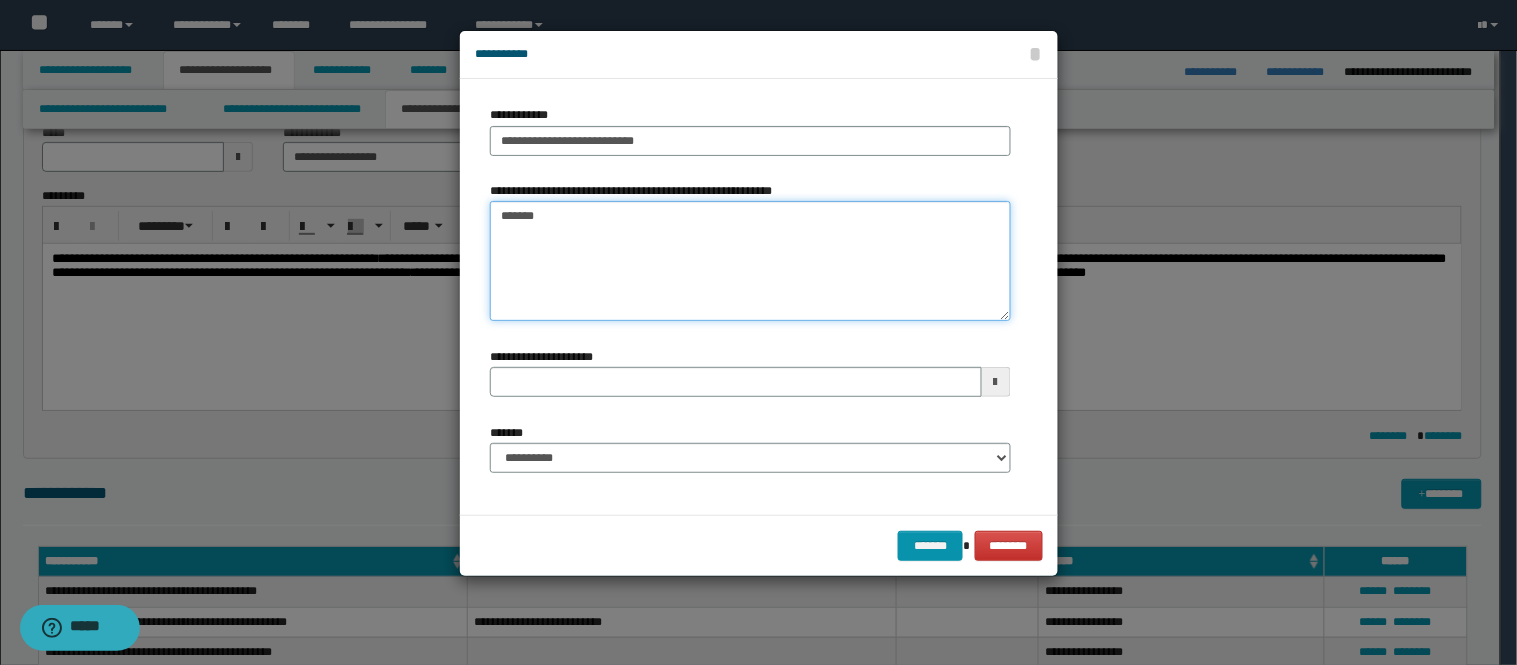 type on "*******" 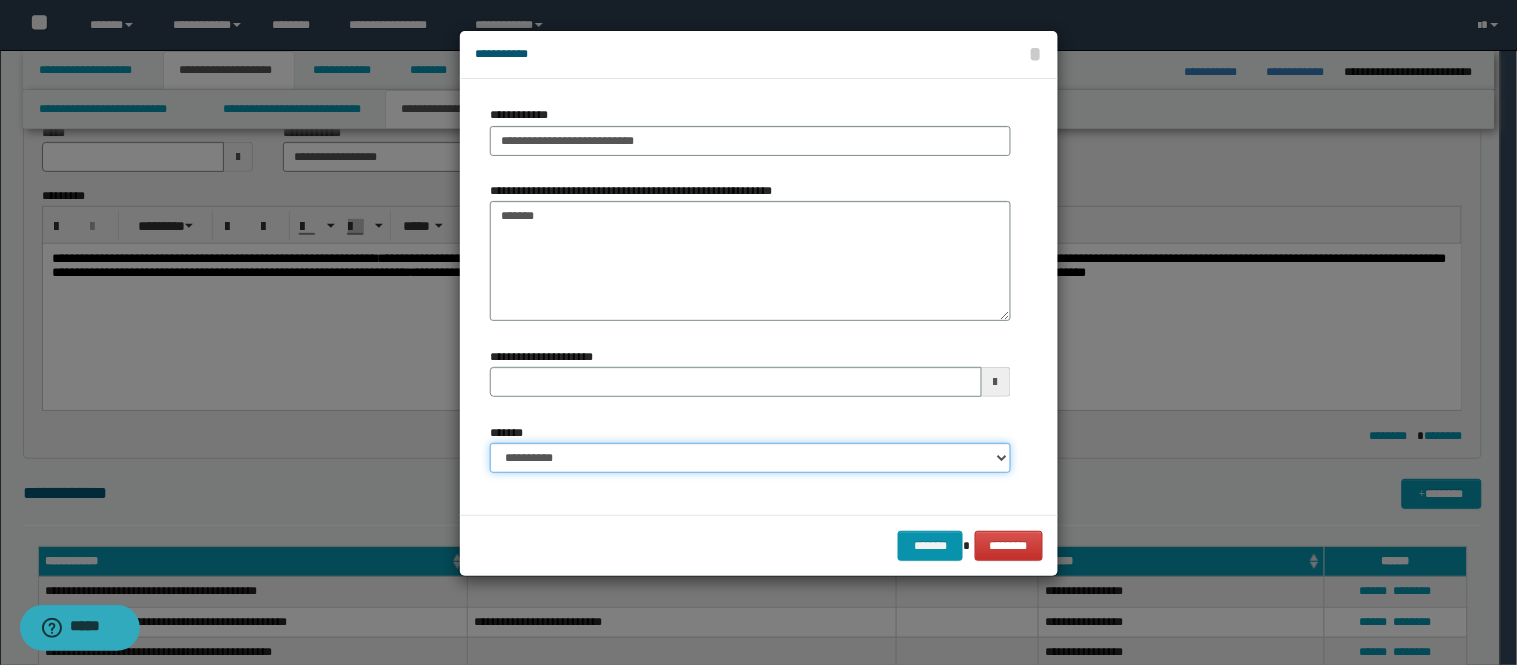 click on "**********" at bounding box center [750, 458] 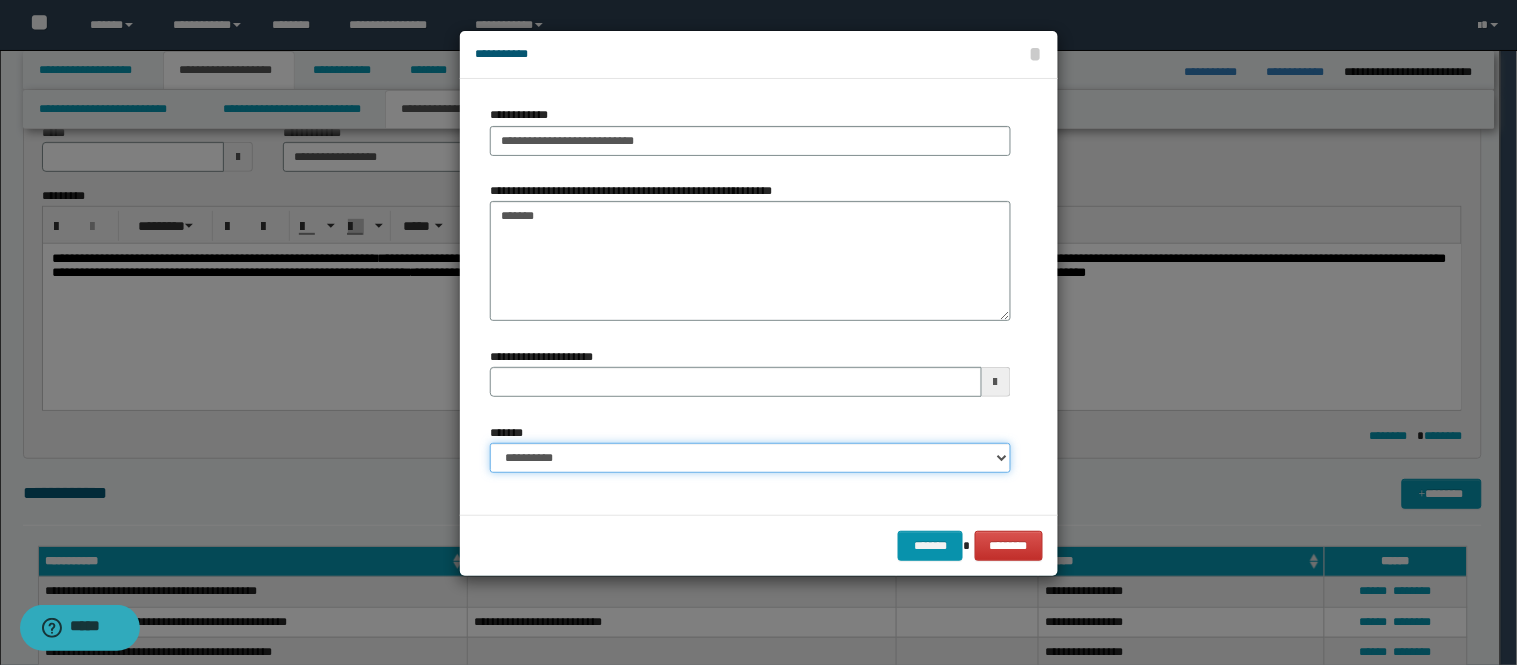 select on "*" 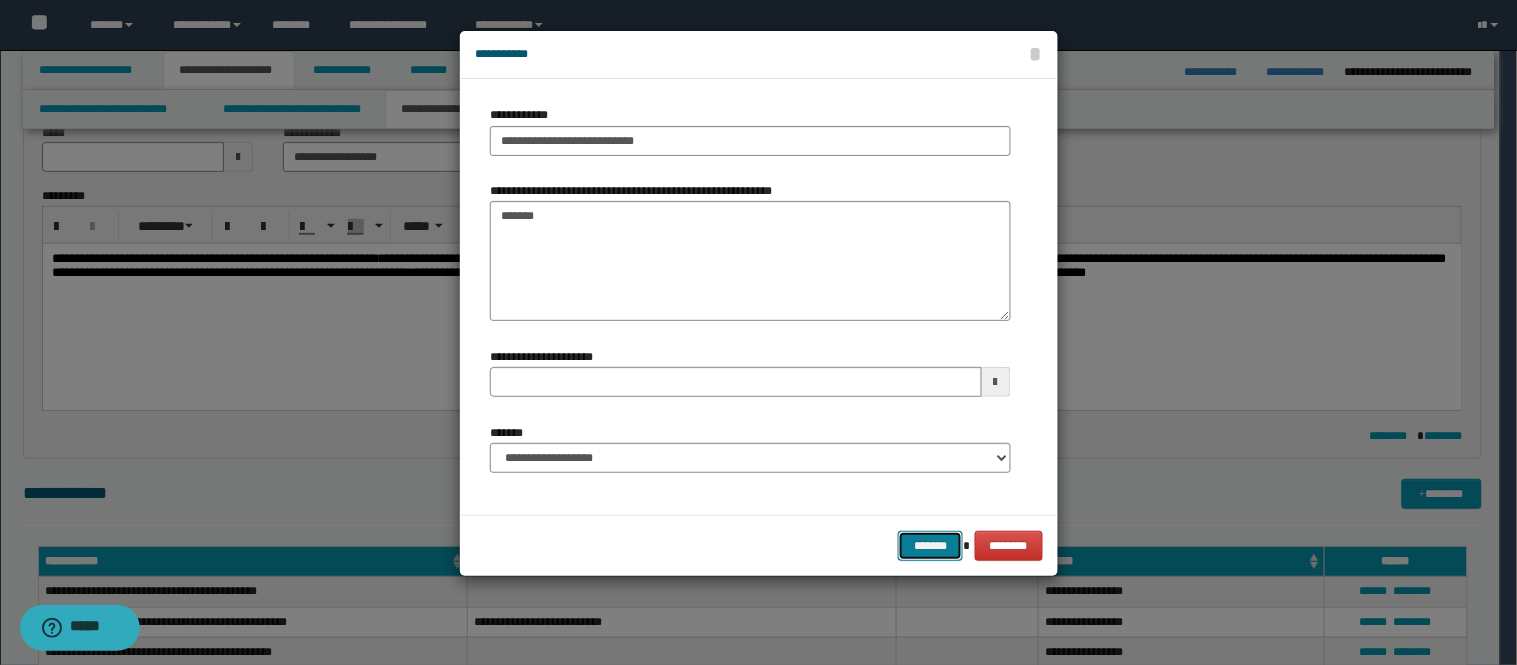 click on "*******" at bounding box center [930, 546] 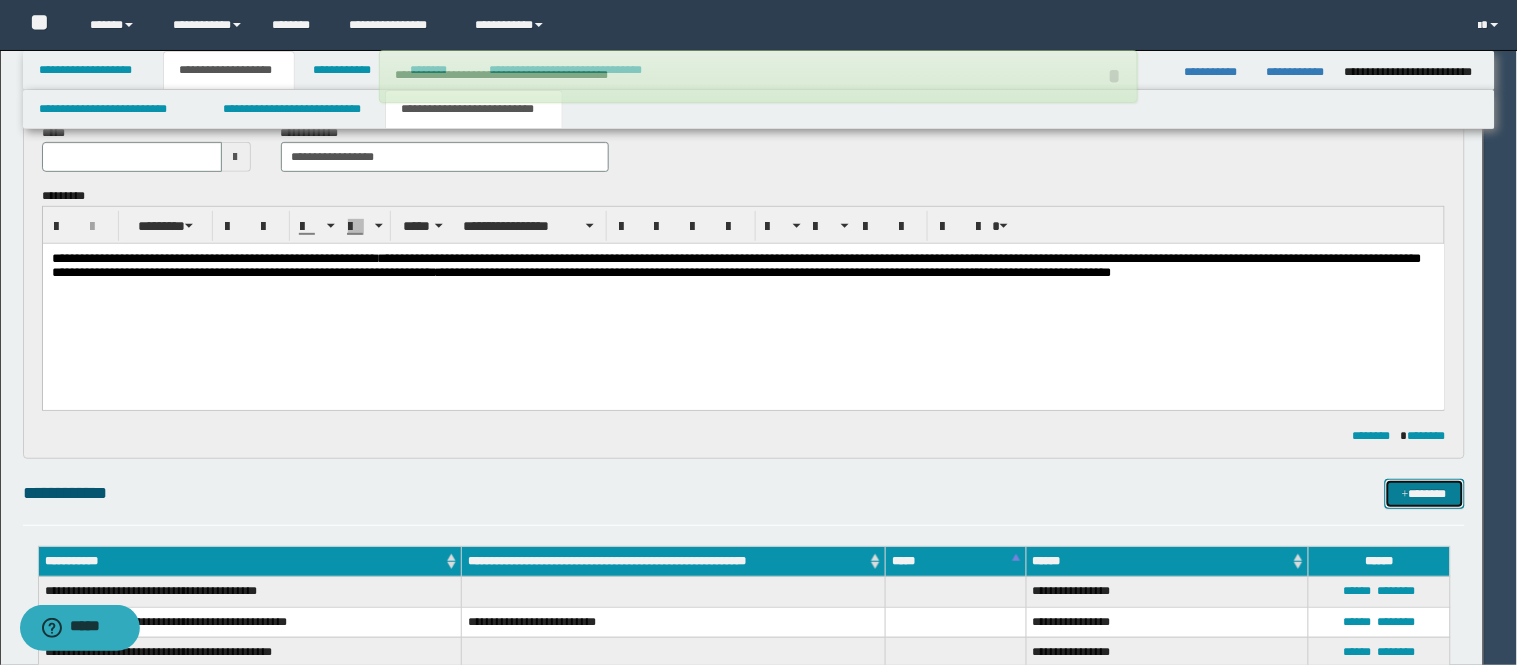 type 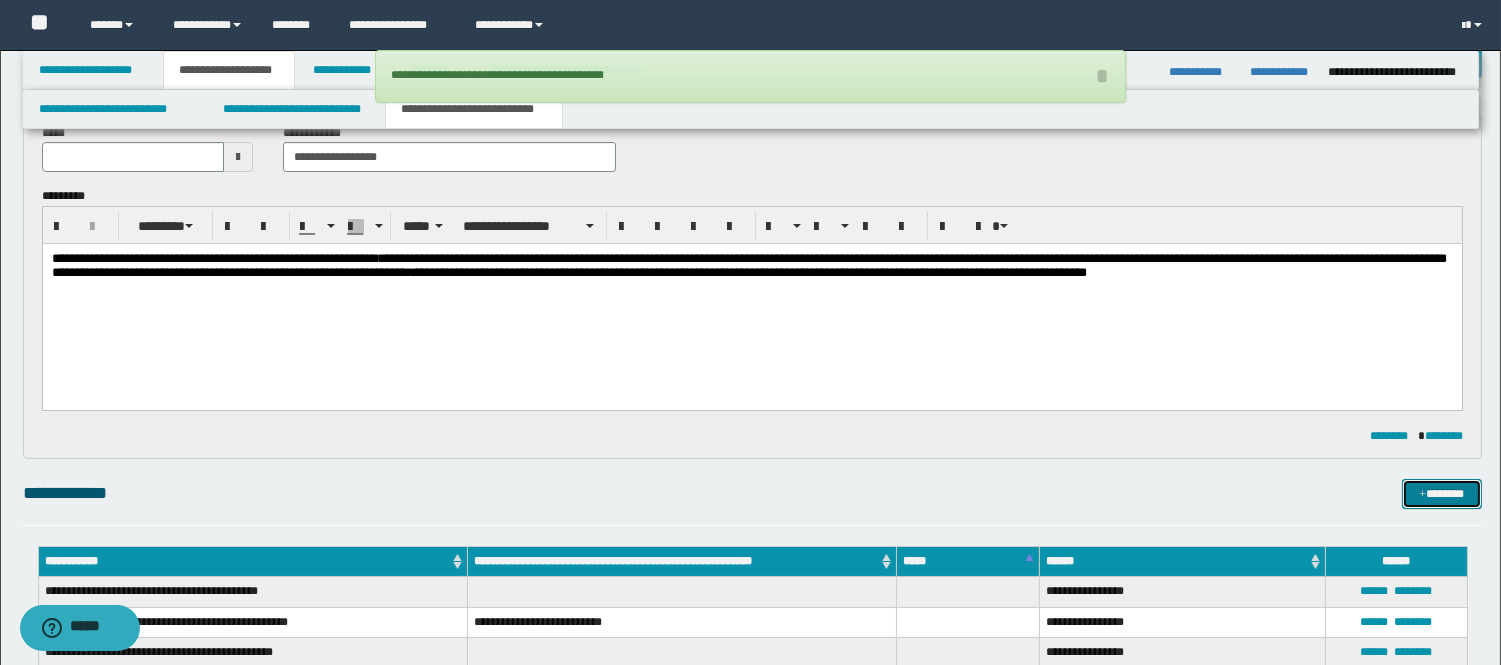 click on "*******" at bounding box center (1442, 494) 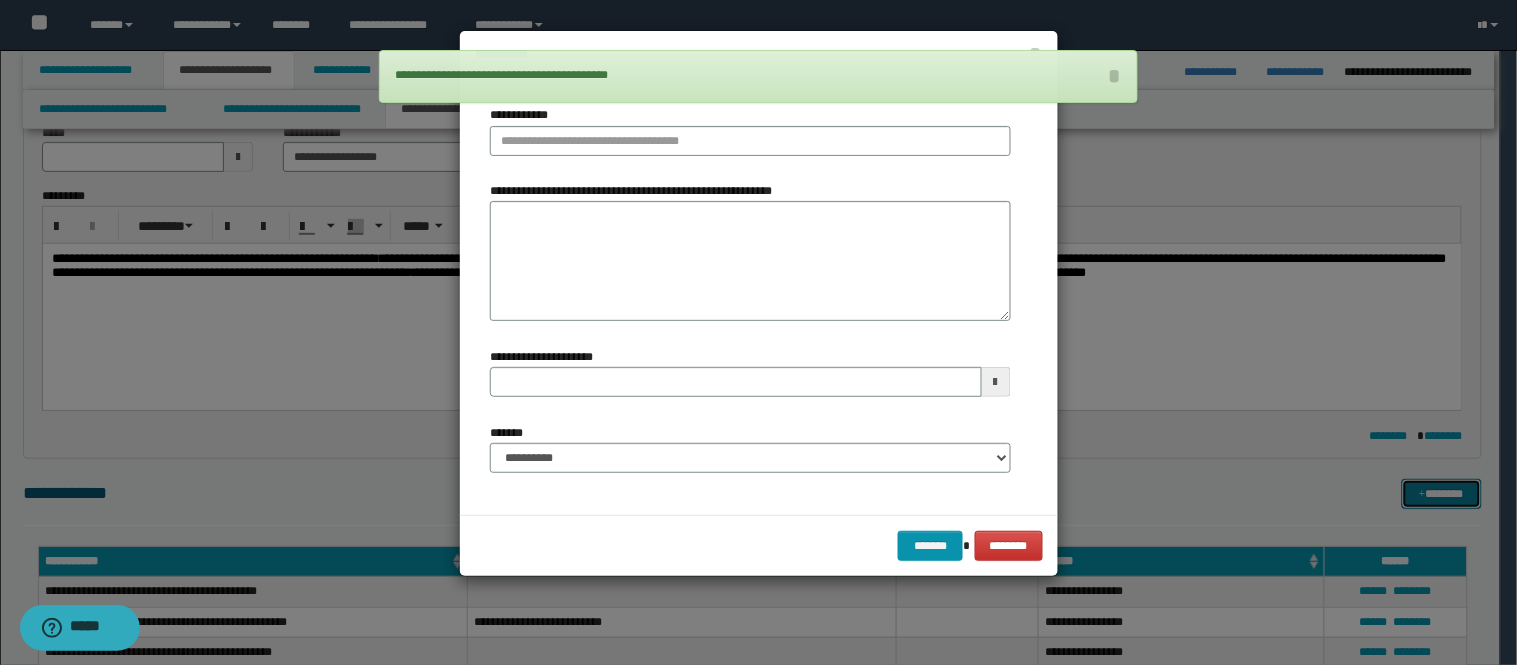 type 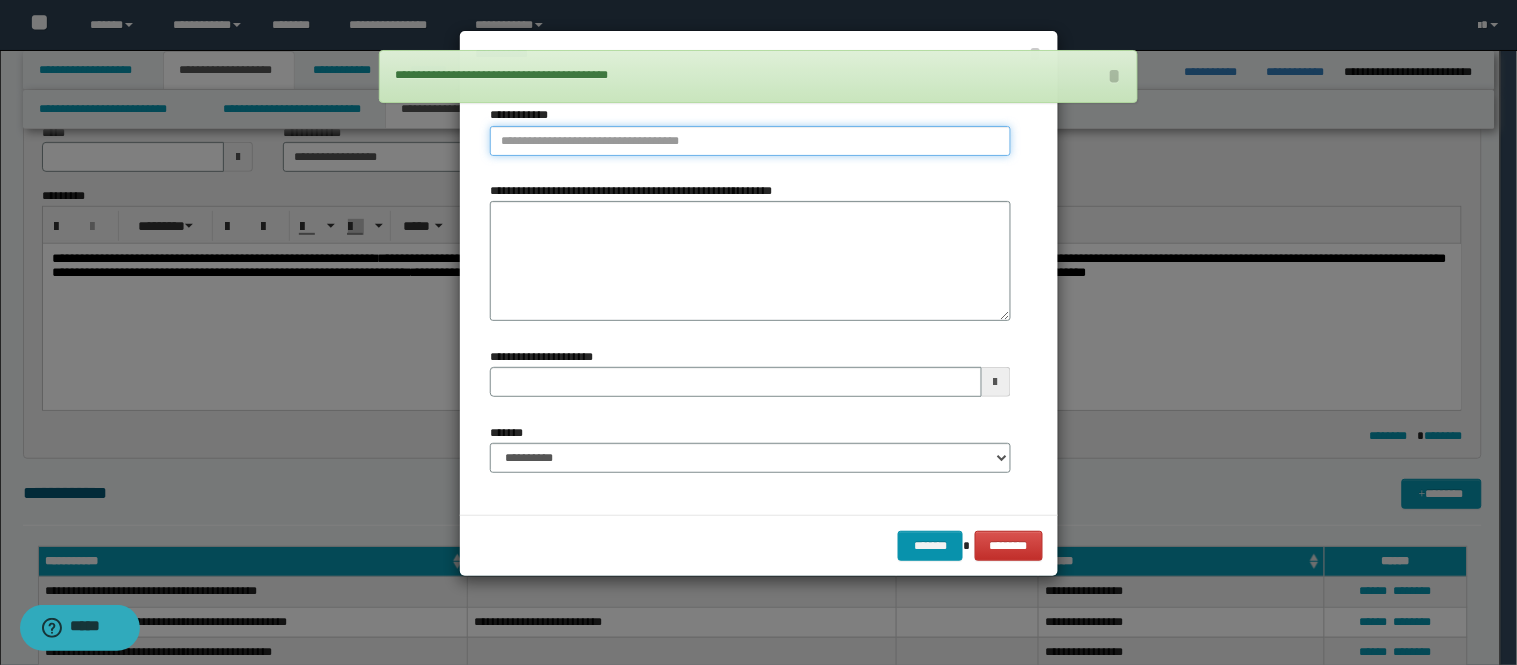 type on "**********" 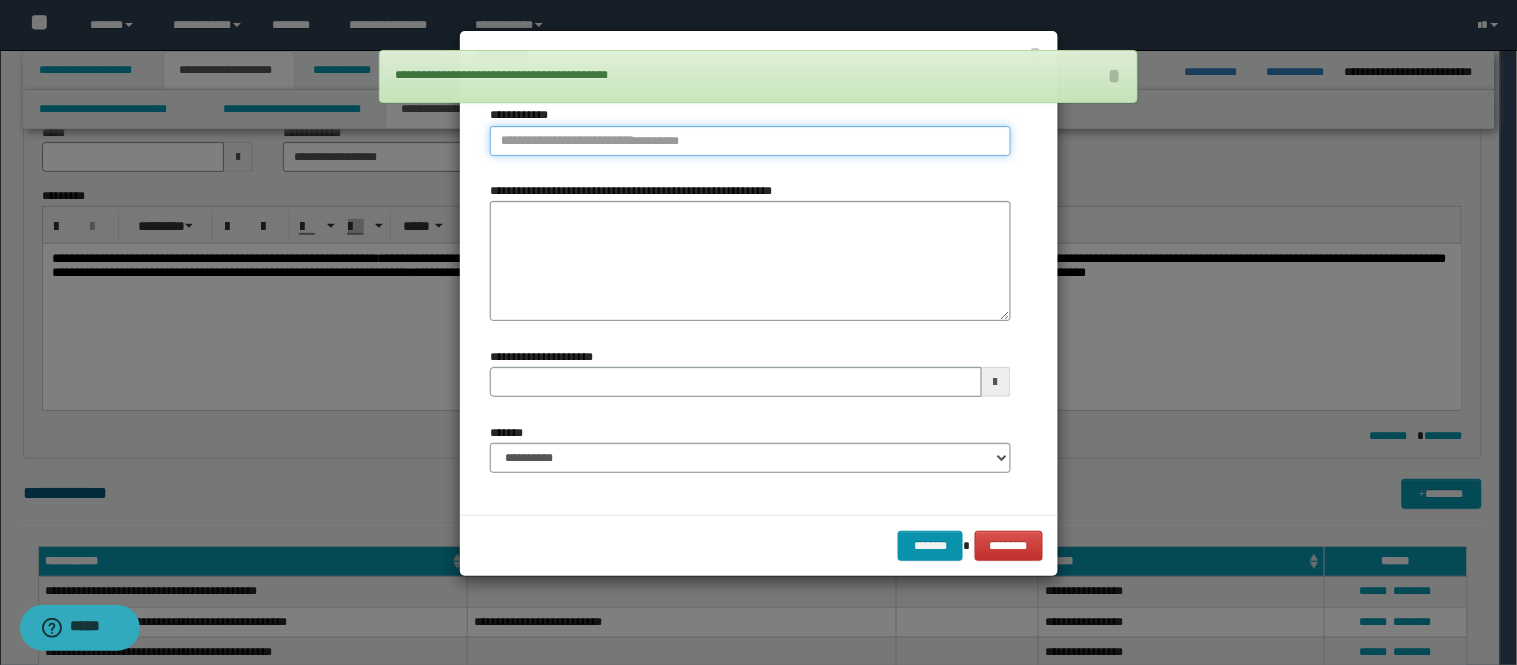 click on "**********" at bounding box center (750, 141) 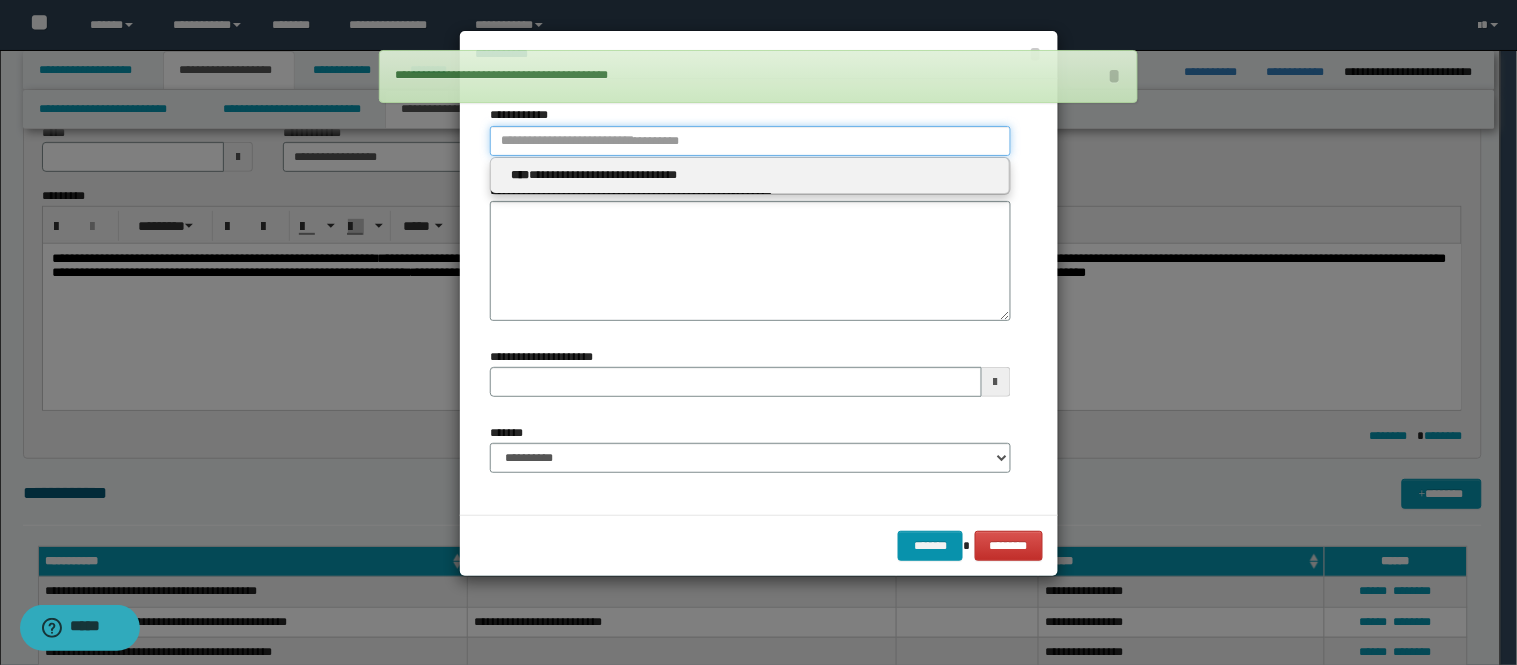 type 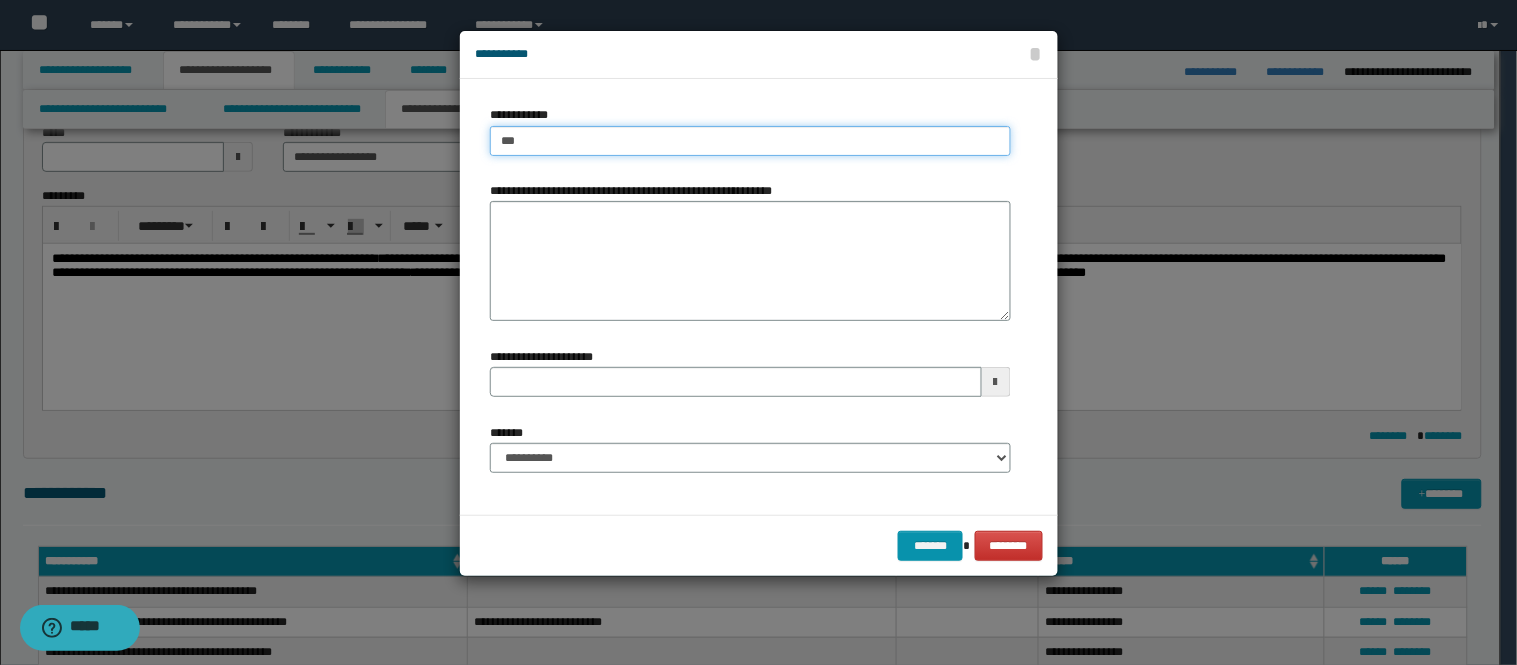 type on "****" 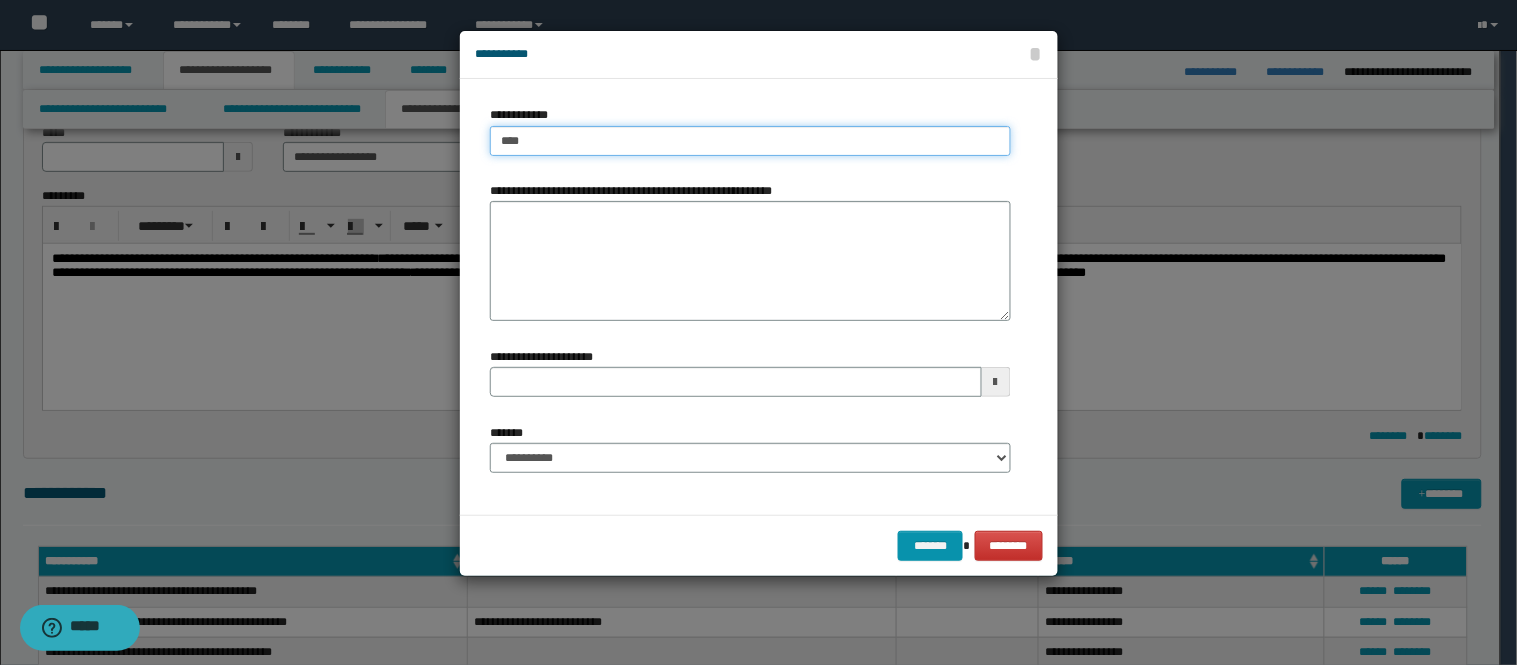 type on "****" 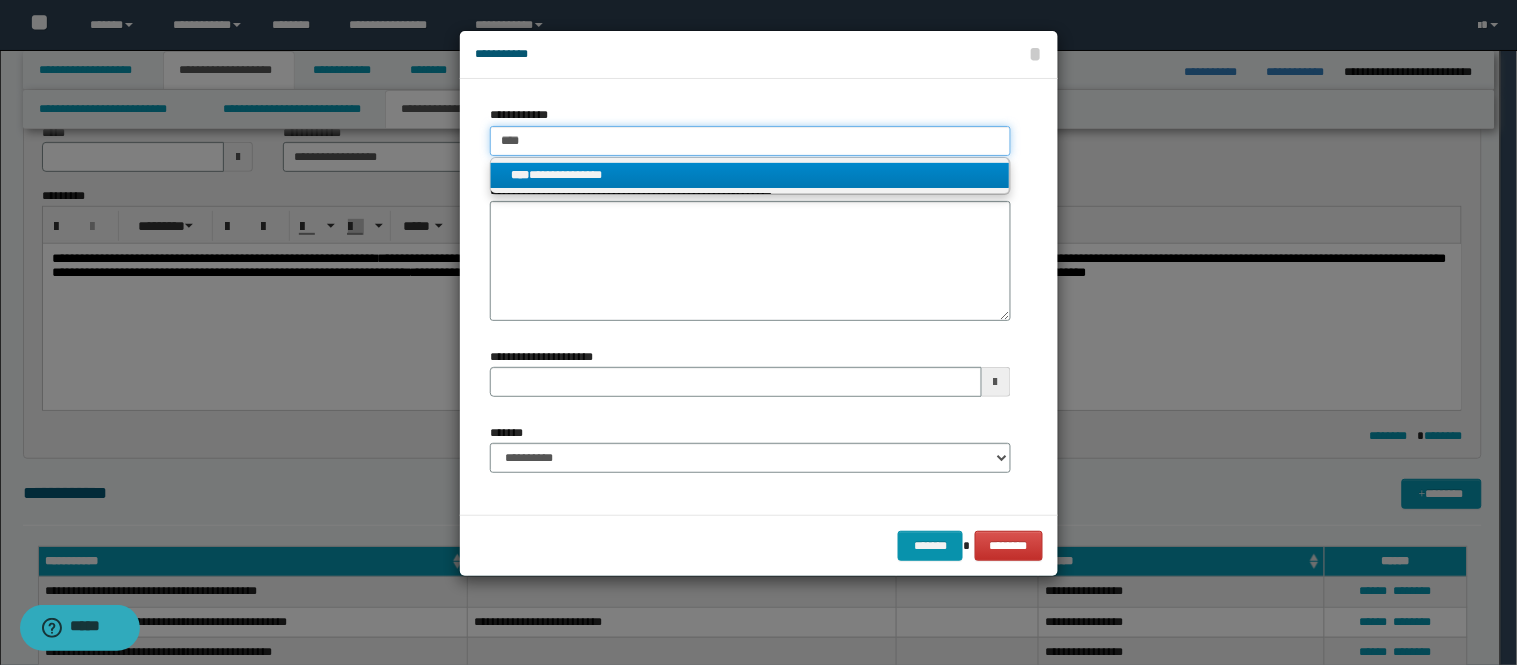 type on "****" 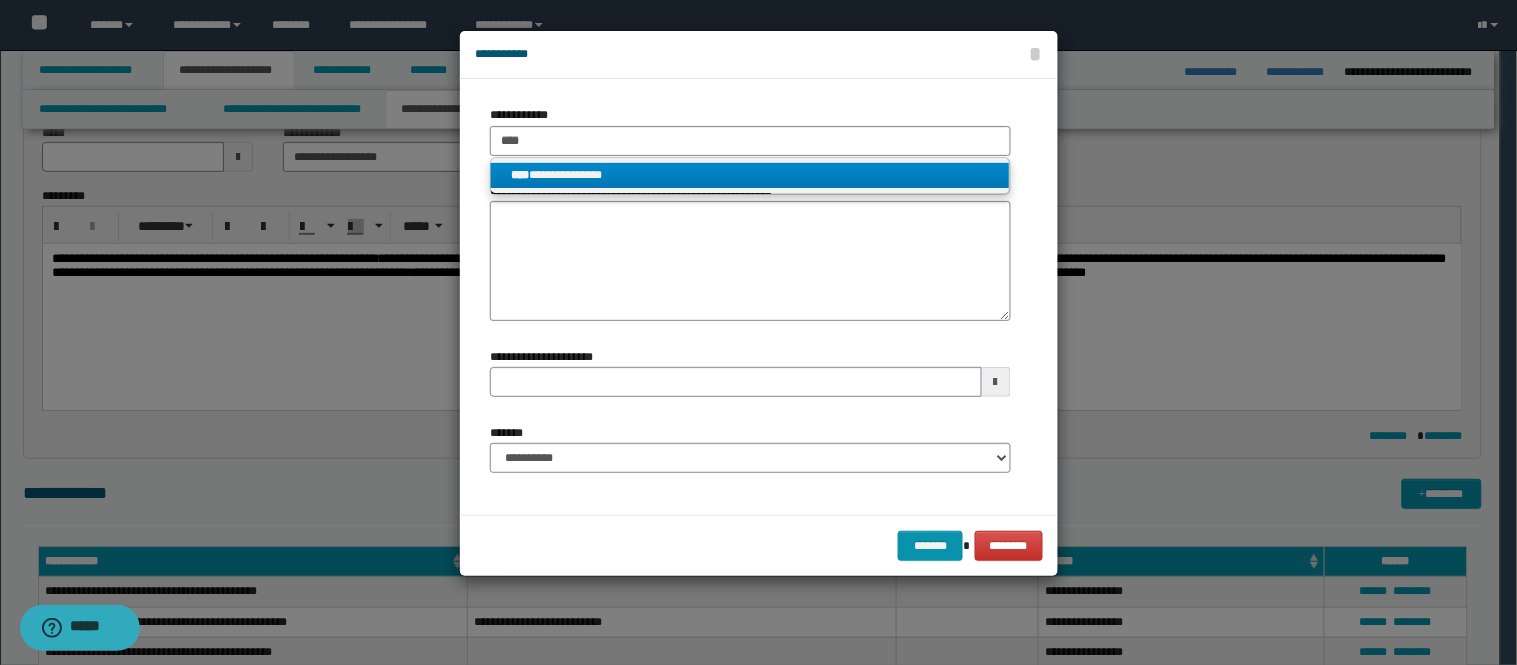 click on "**********" at bounding box center (750, 175) 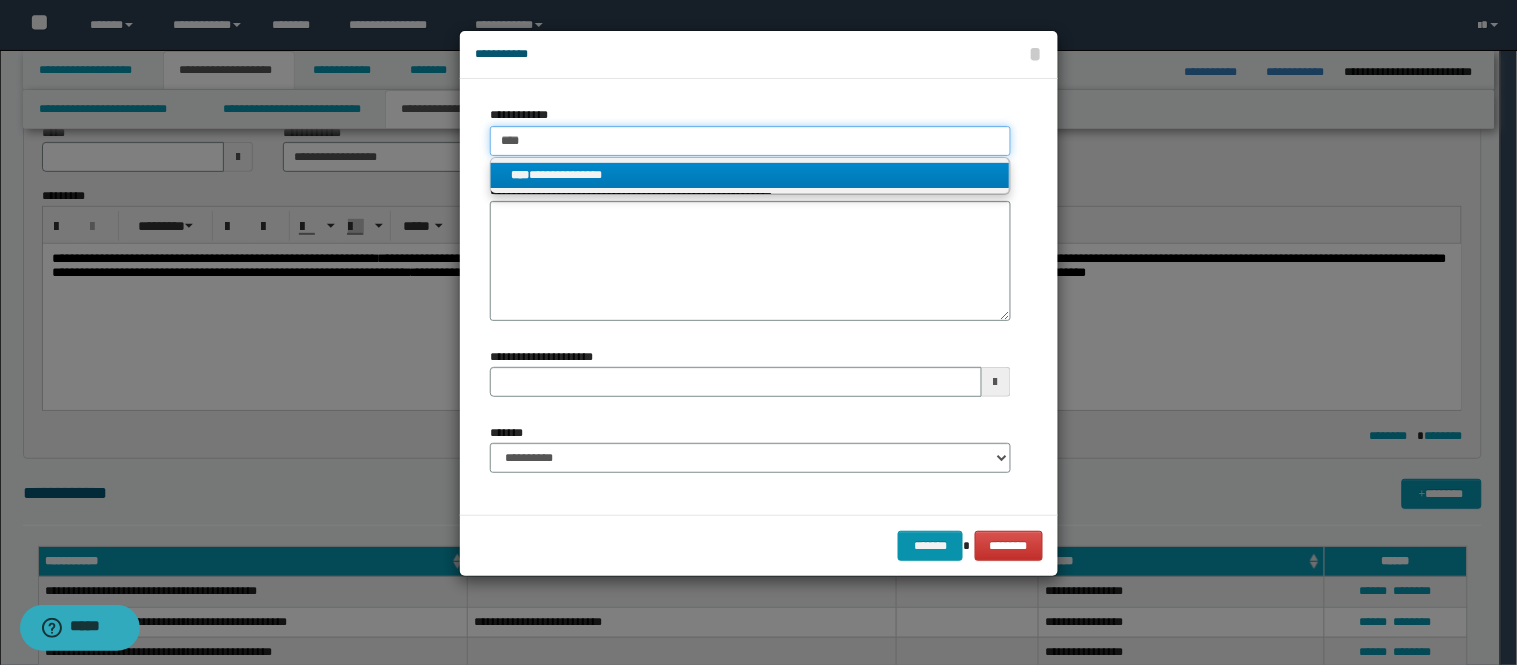 type 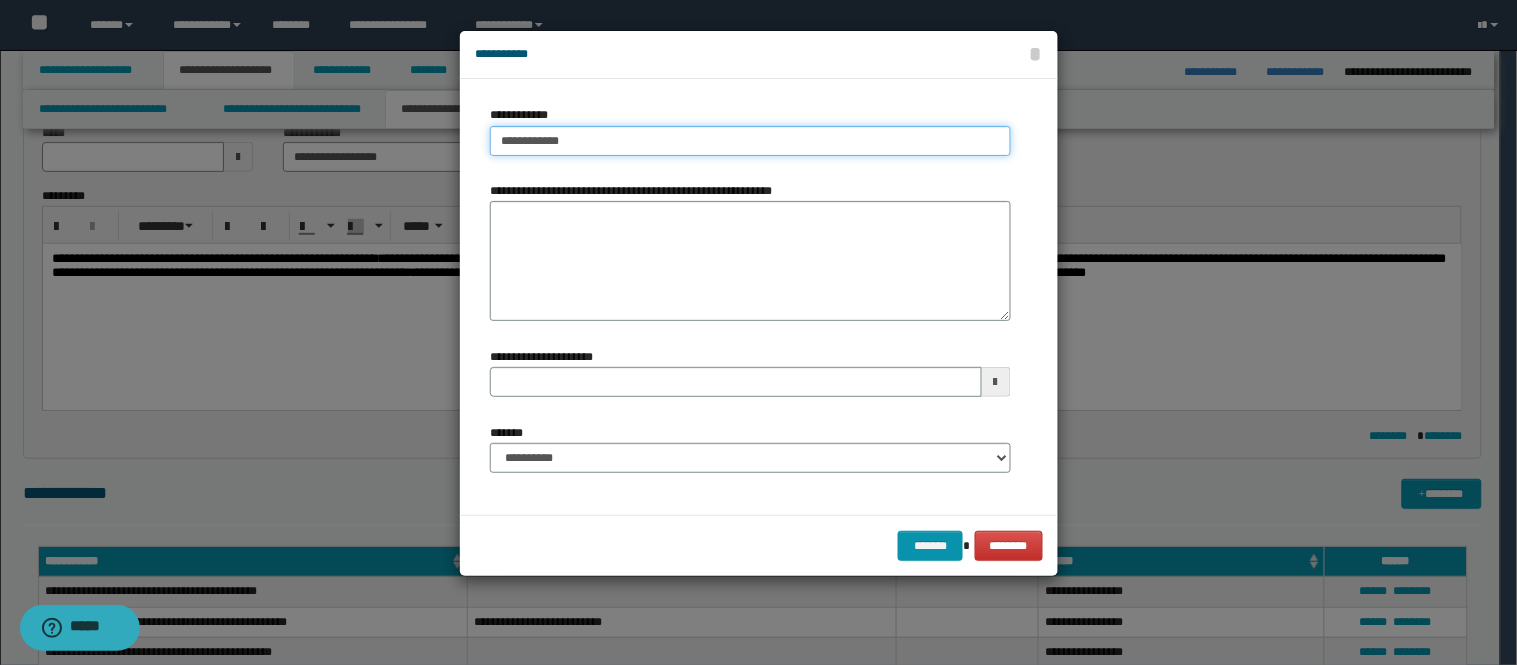 type 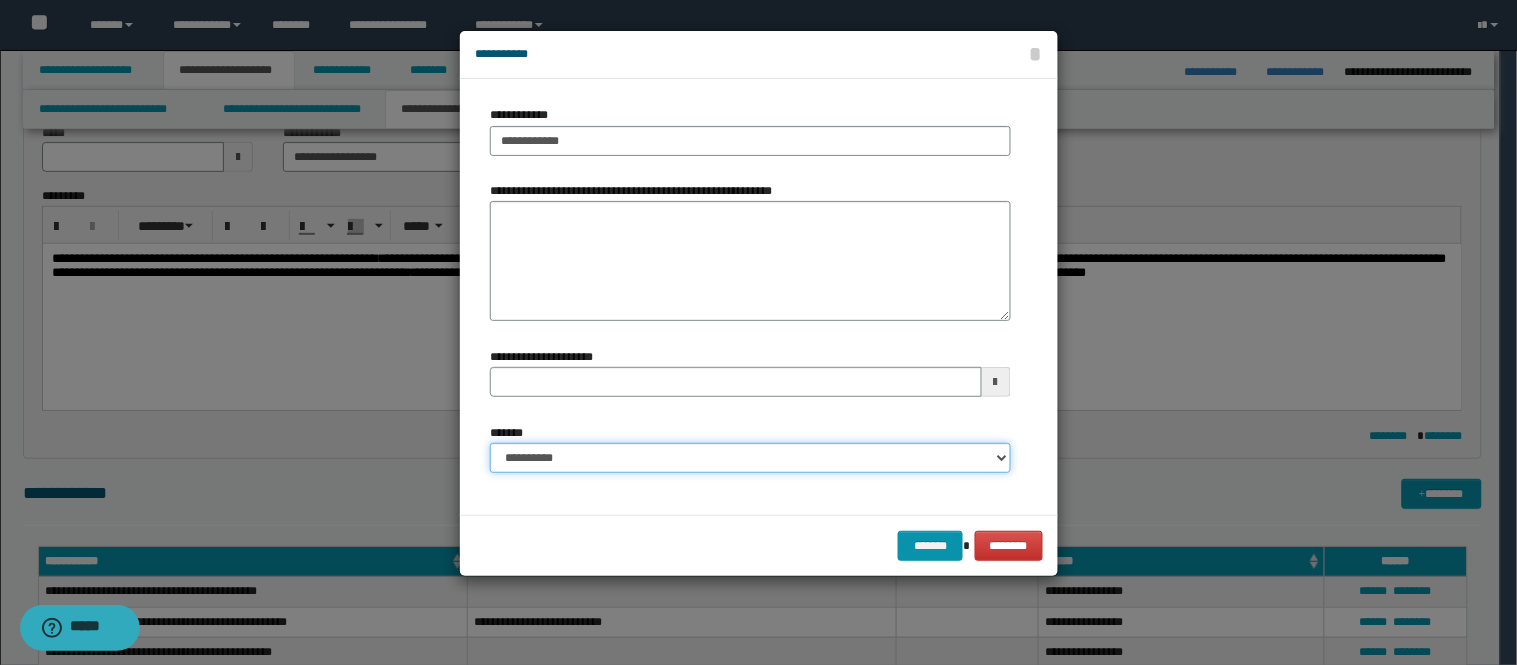 drag, startPoint x: 732, startPoint y: 467, endPoint x: 722, endPoint y: 443, distance: 26 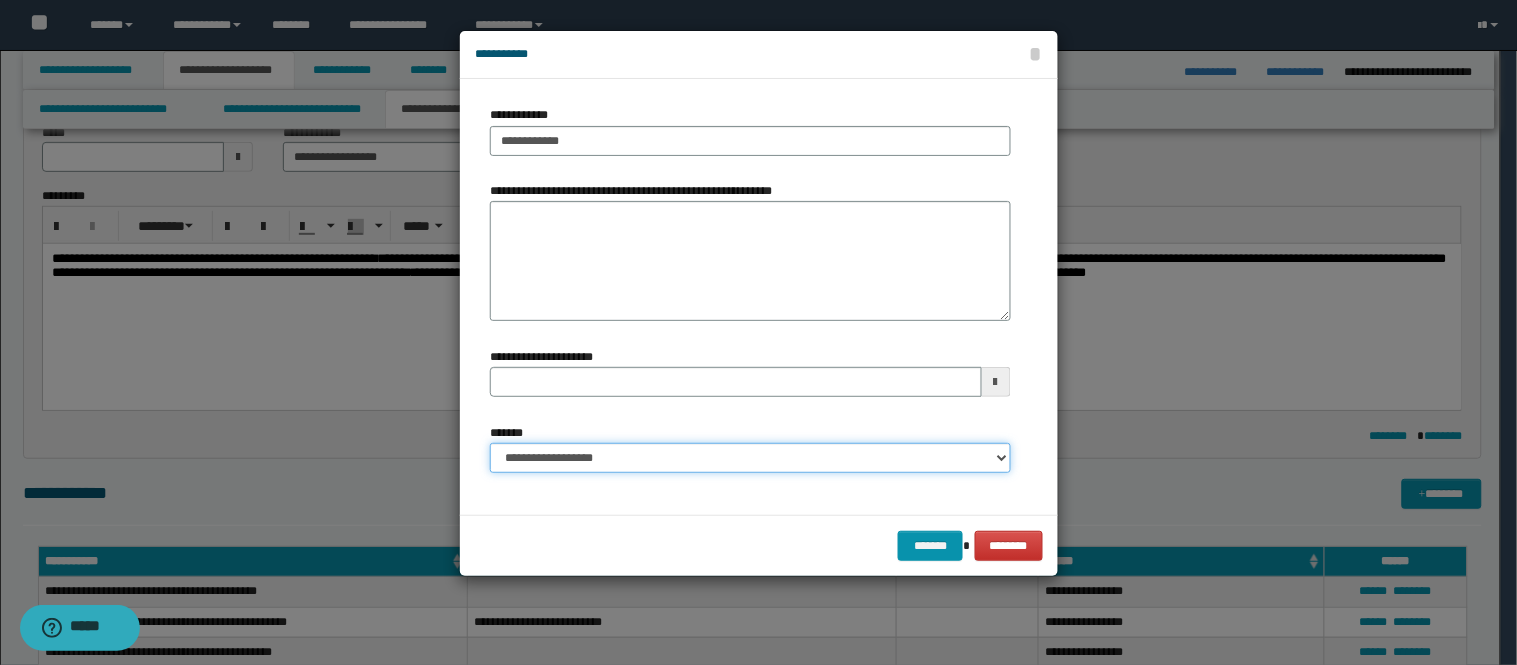 type 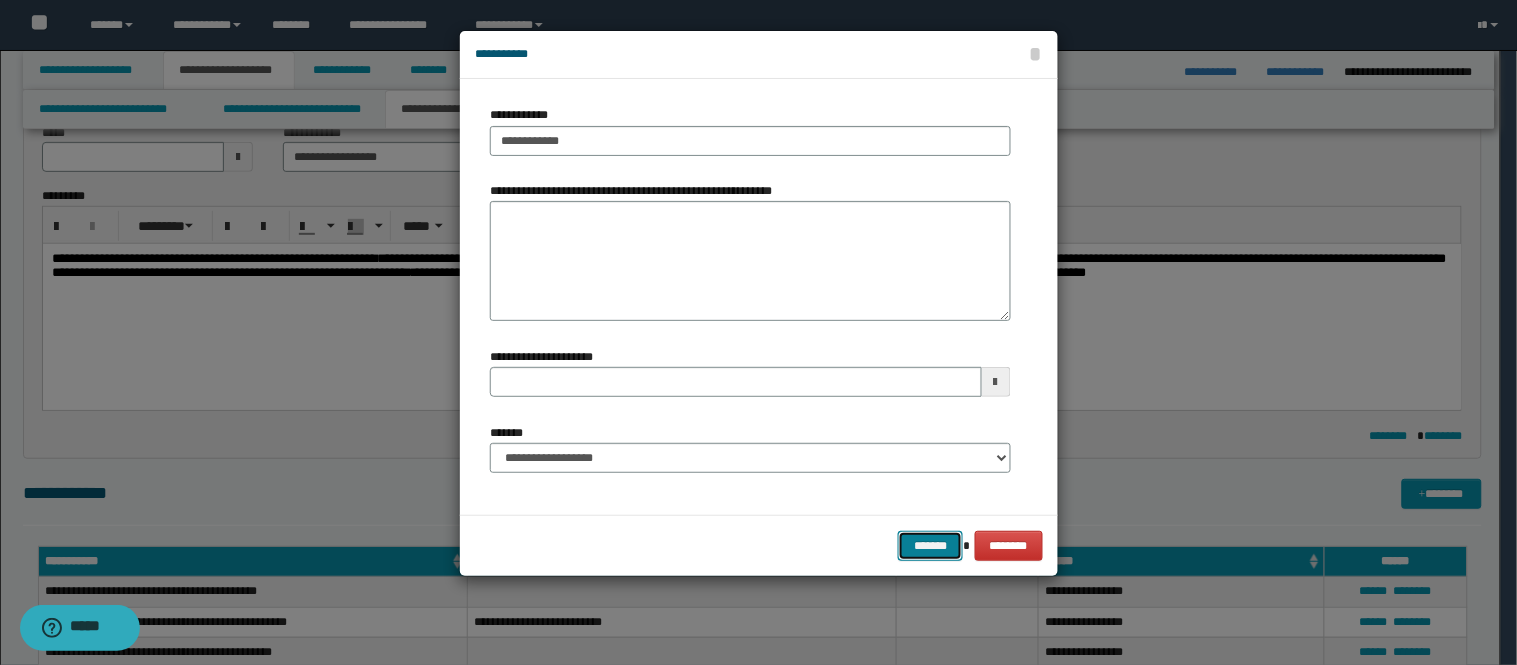 click on "*******" at bounding box center [930, 546] 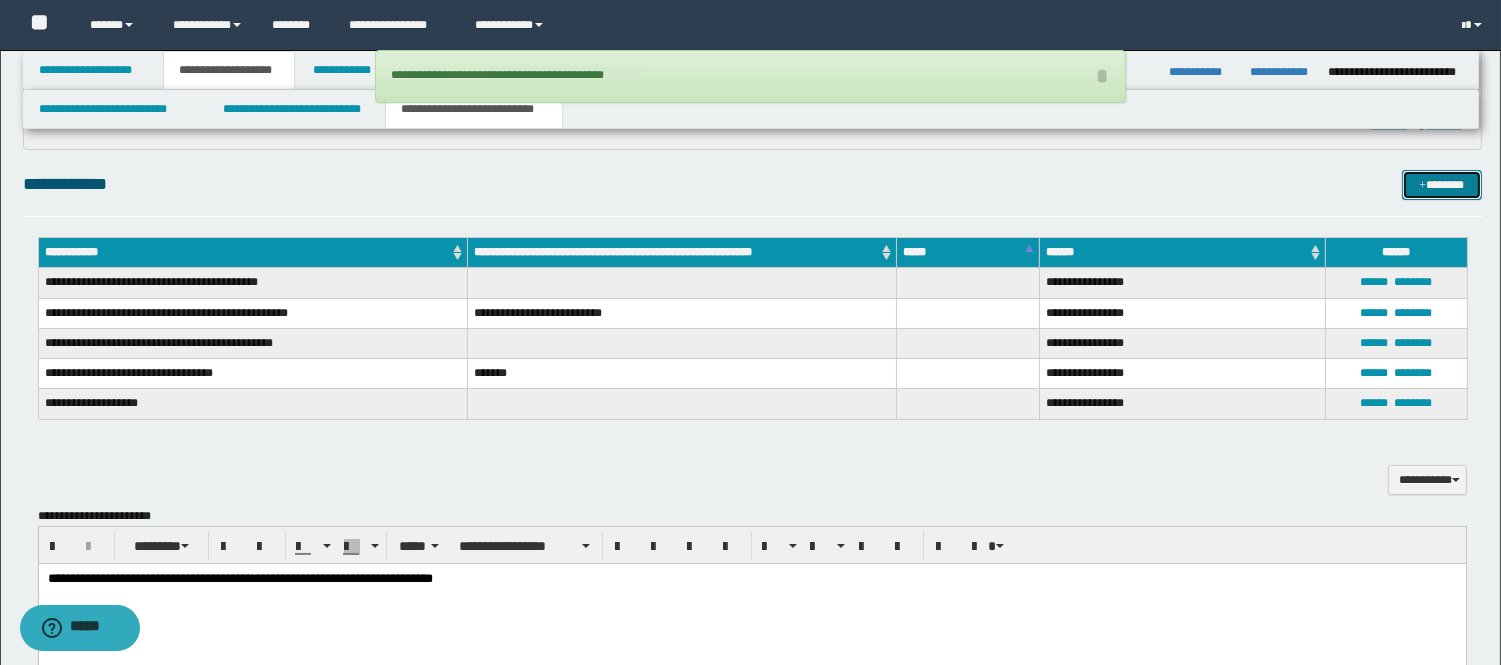 scroll, scrollTop: 444, scrollLeft: 0, axis: vertical 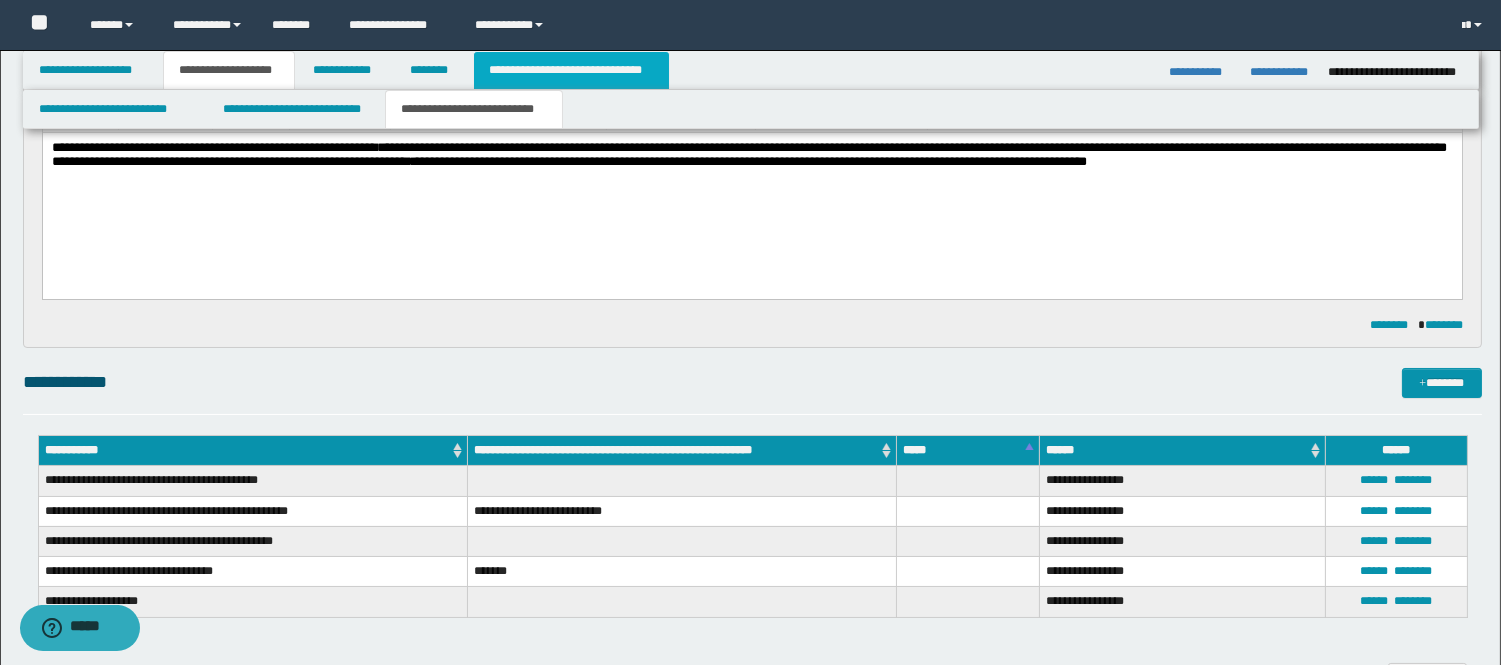 click on "**********" at bounding box center (571, 70) 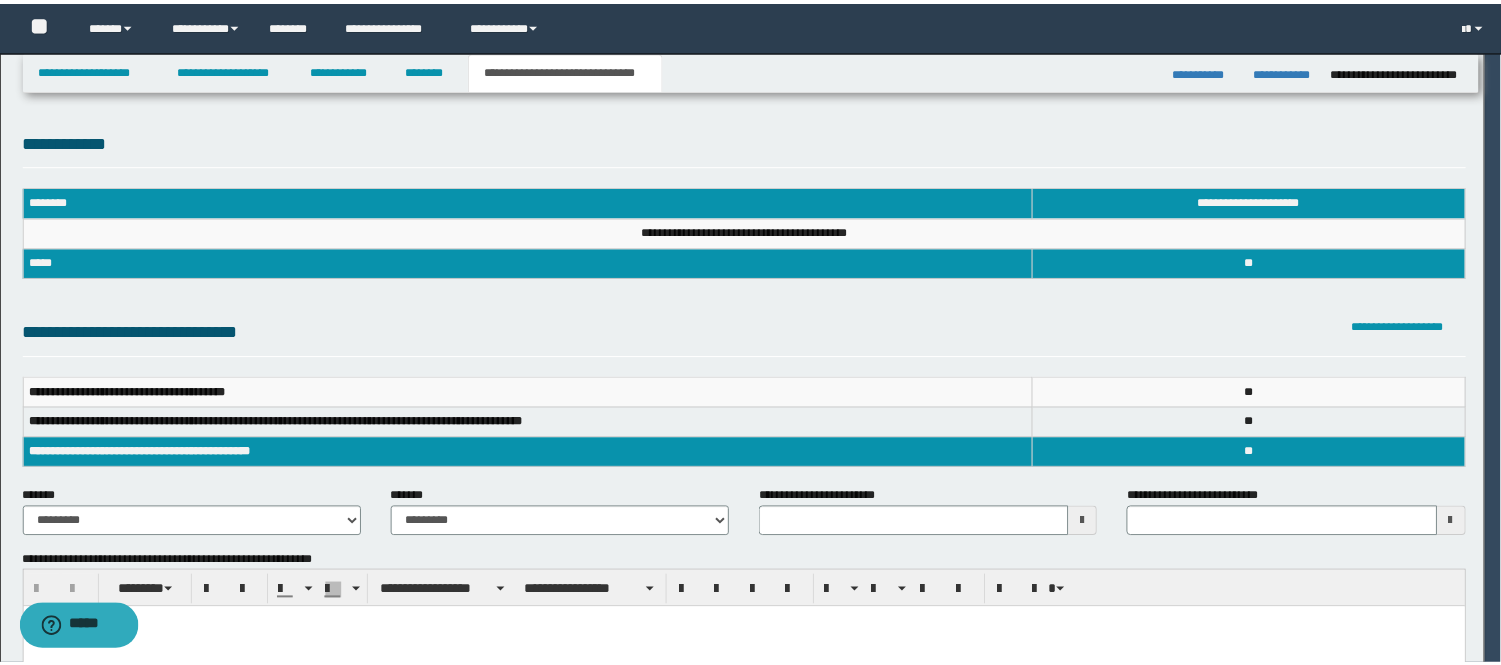 scroll, scrollTop: 0, scrollLeft: 0, axis: both 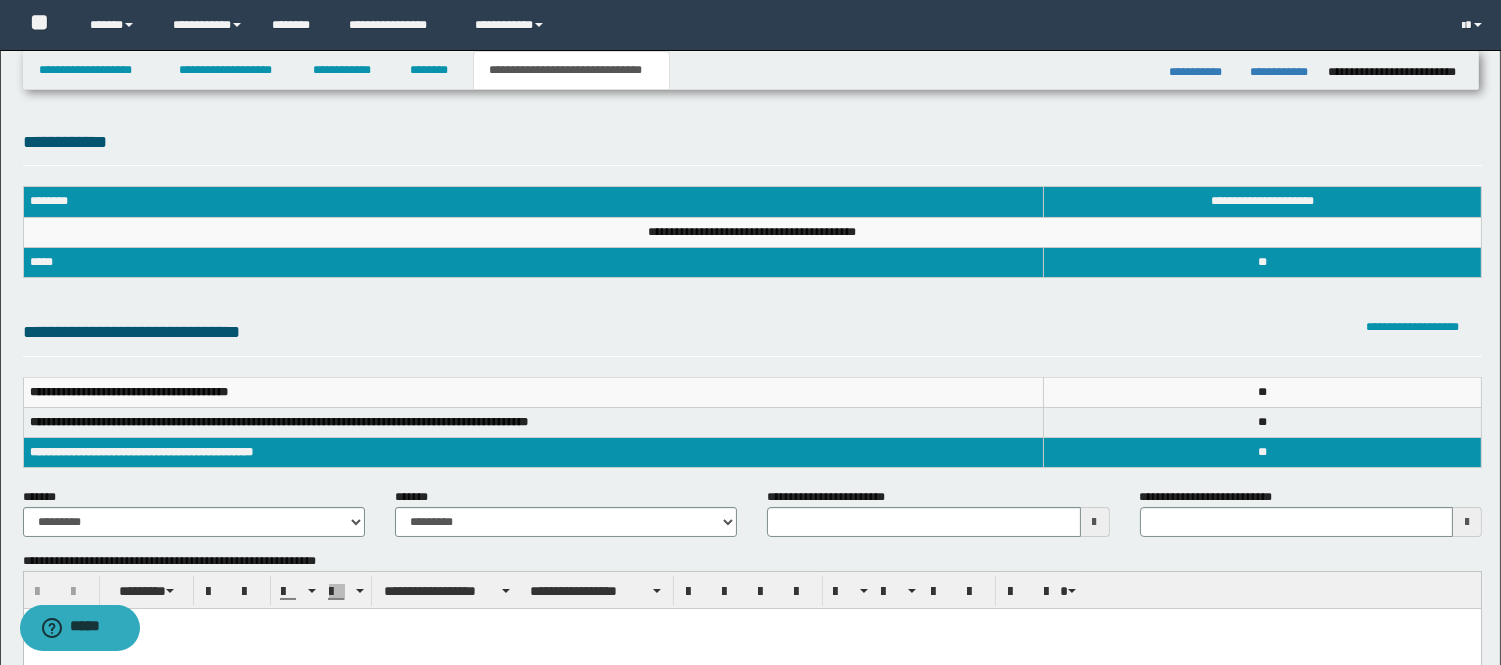 click at bounding box center (1095, 522) 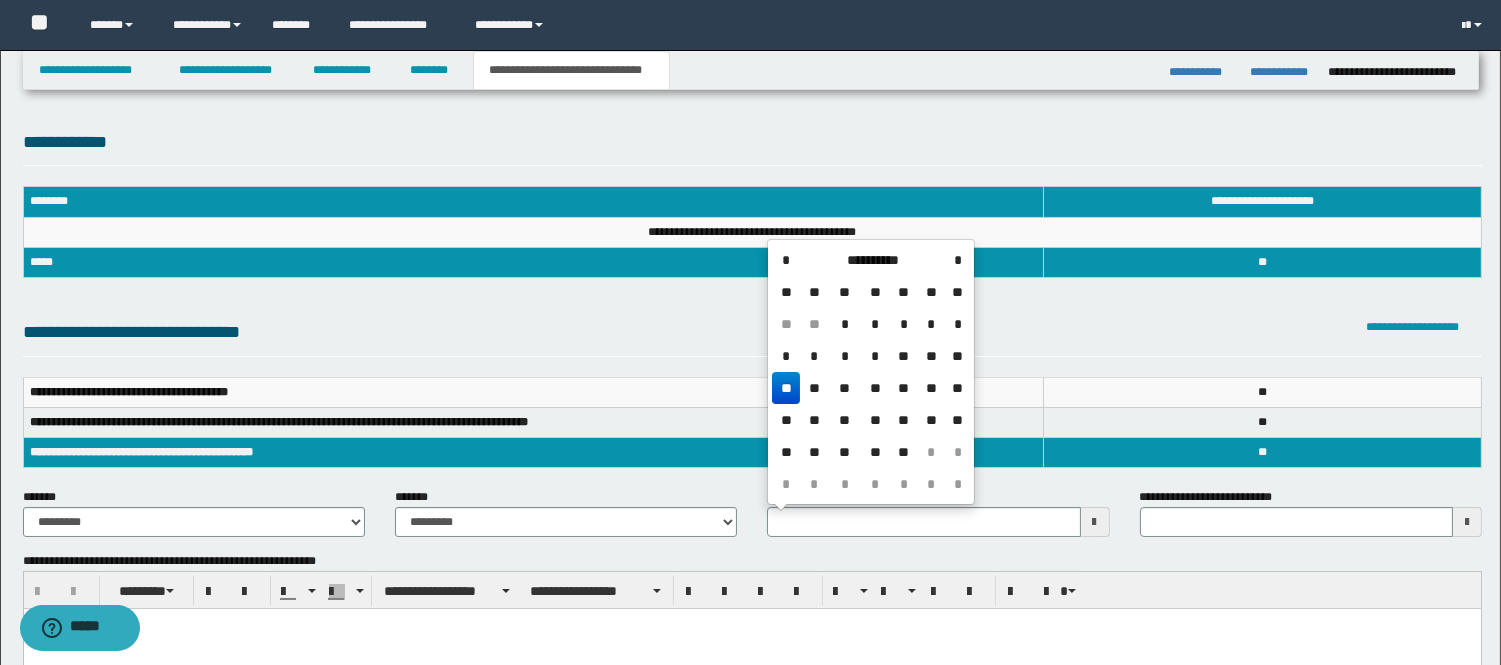 click on "**********" at bounding box center (872, 260) 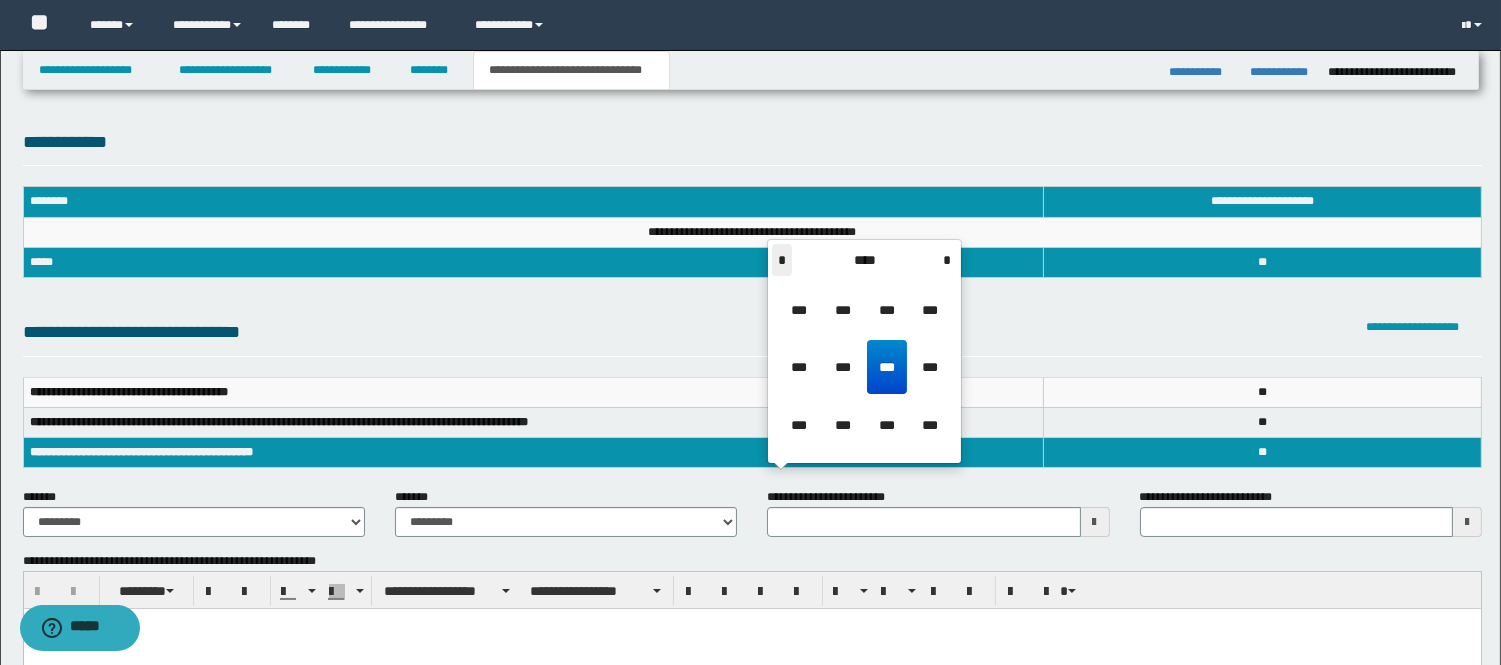 click on "*" at bounding box center (782, 260) 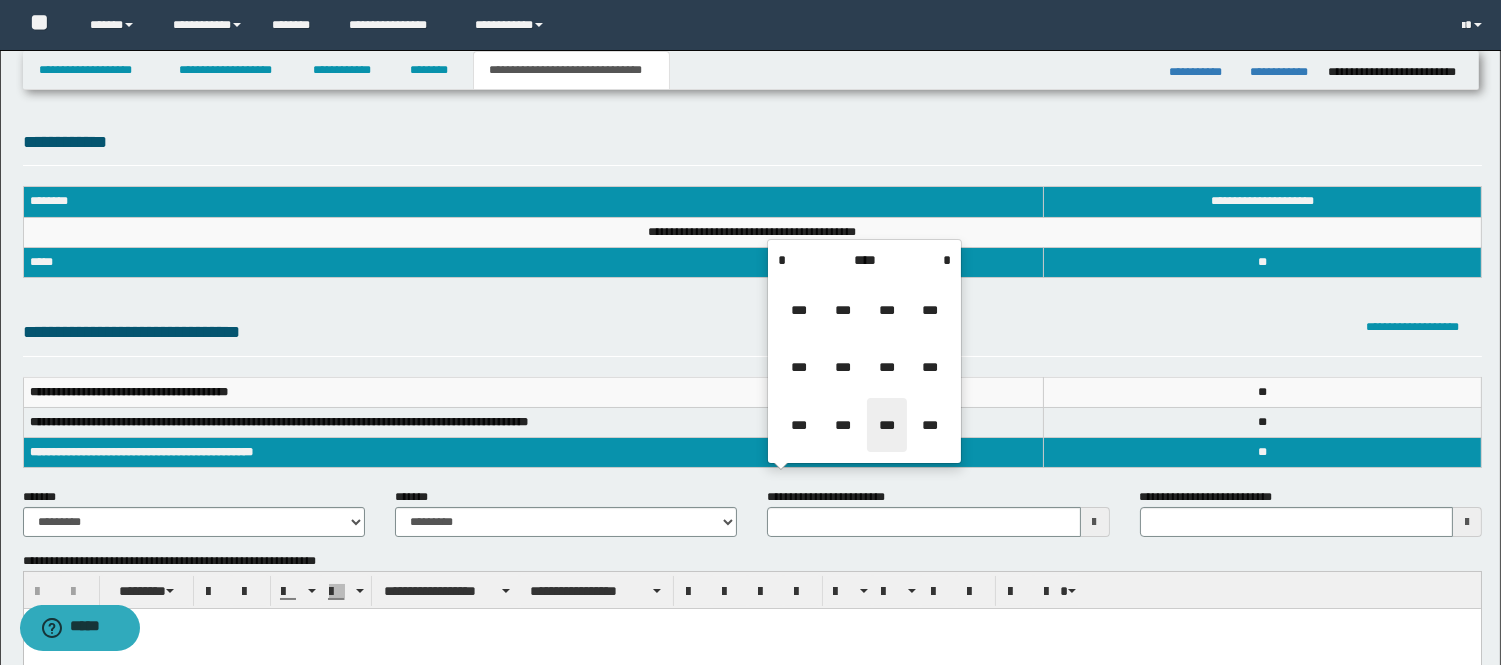 click on "***" at bounding box center (887, 425) 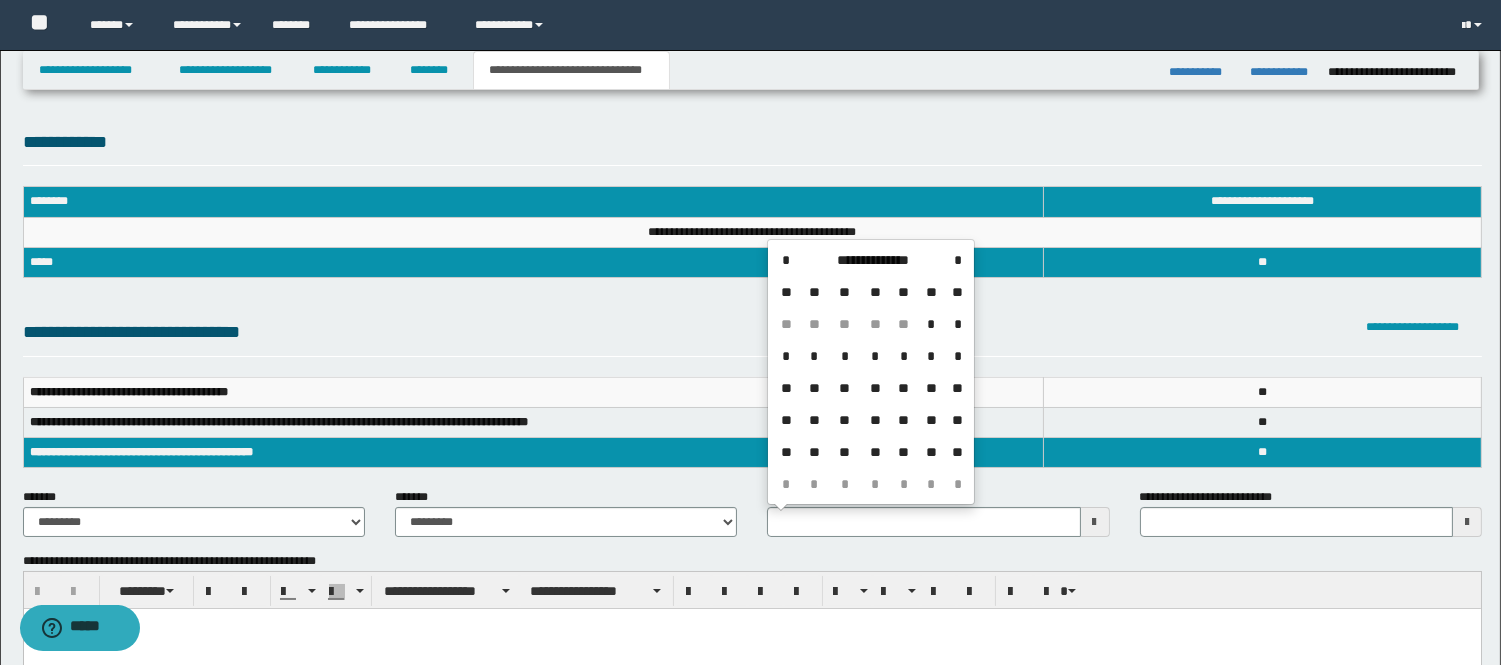 drag, startPoint x: 905, startPoint y: 450, endPoint x: 522, endPoint y: 531, distance: 391.4716 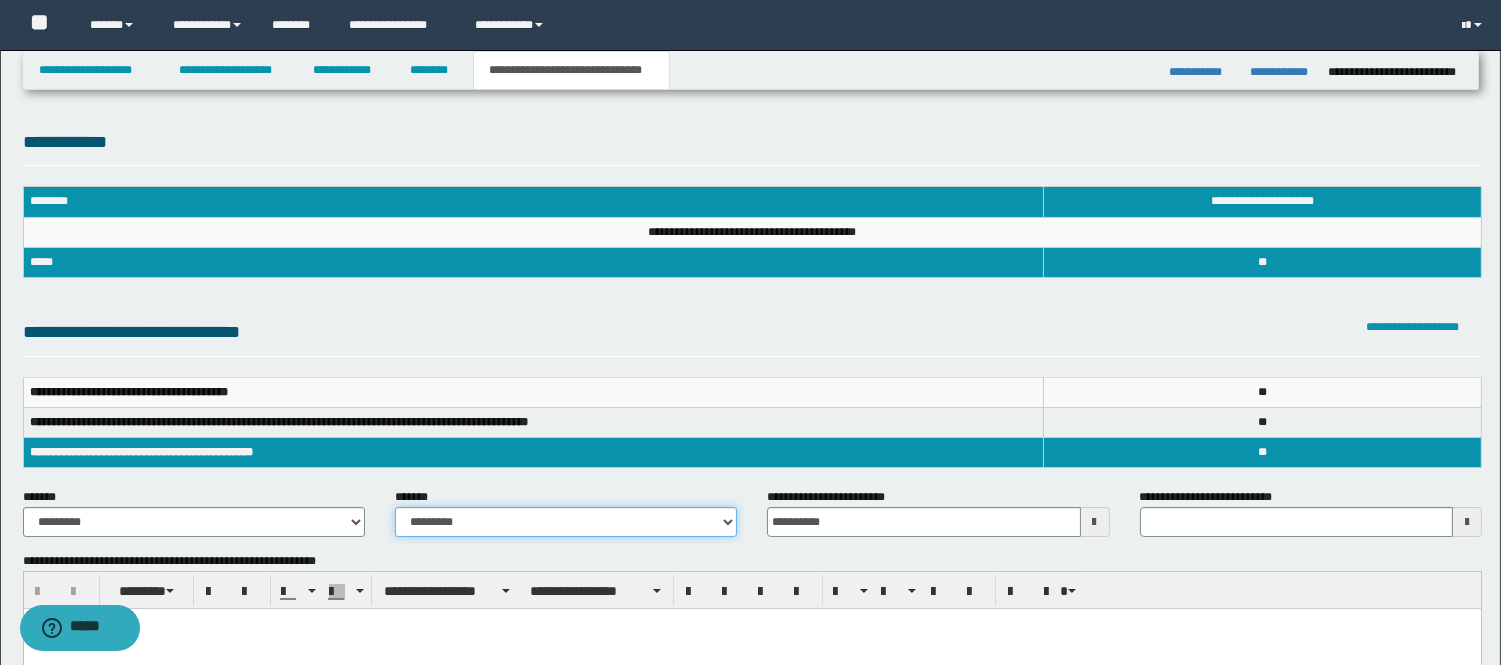 drag, startPoint x: 475, startPoint y: 534, endPoint x: 460, endPoint y: 524, distance: 18.027756 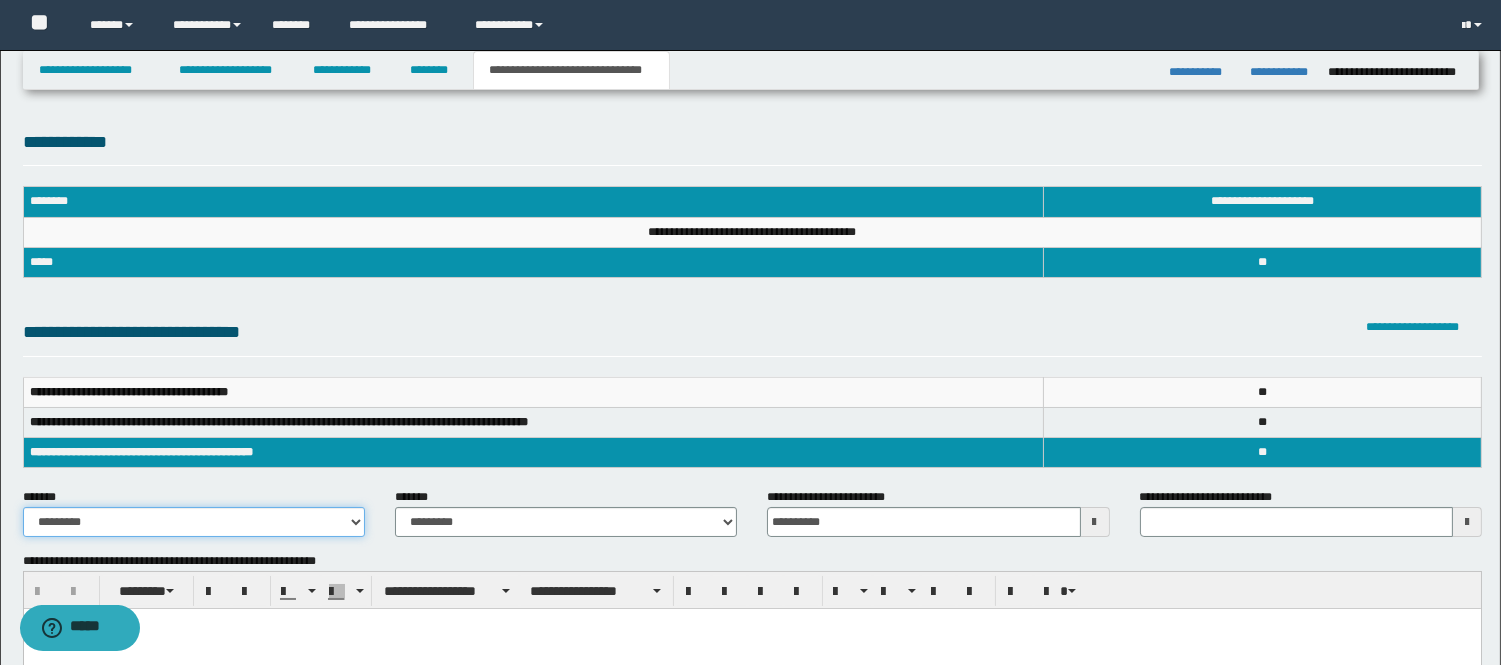 drag, startPoint x: 190, startPoint y: 518, endPoint x: 164, endPoint y: 520, distance: 26.076809 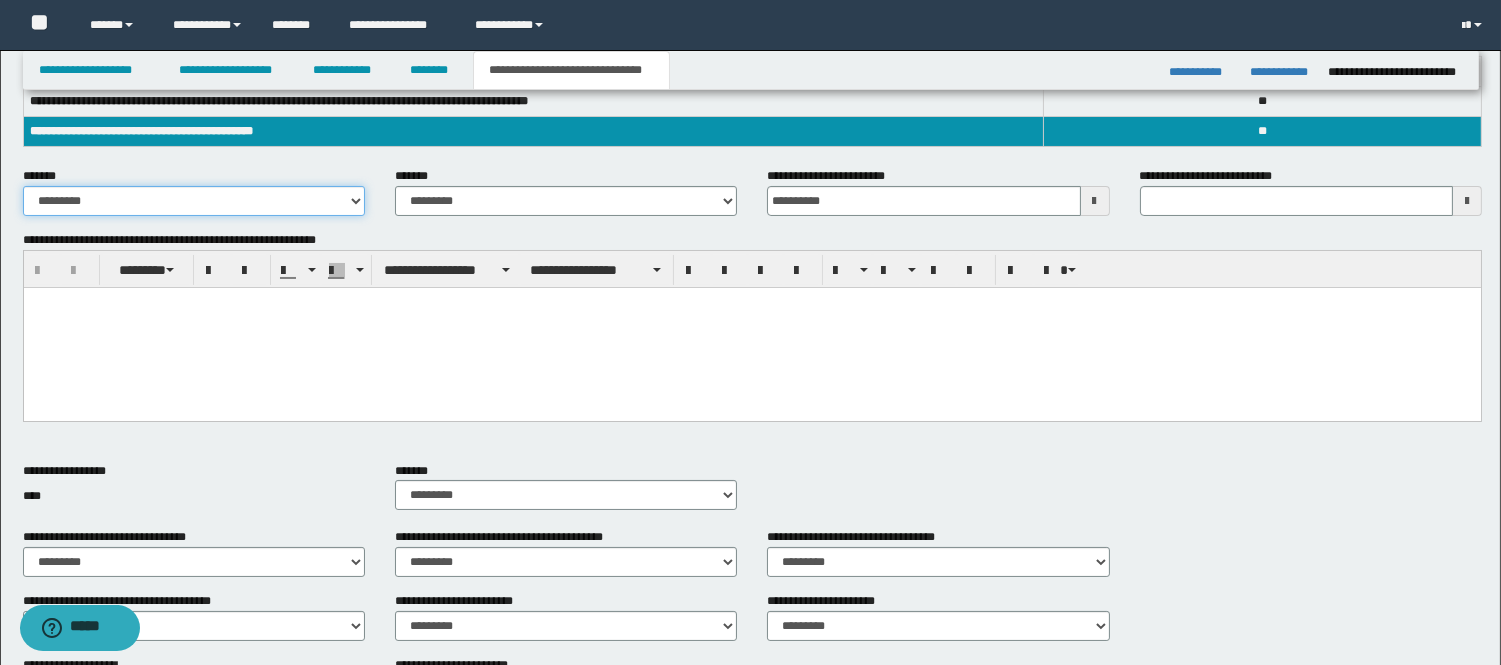 scroll, scrollTop: 333, scrollLeft: 0, axis: vertical 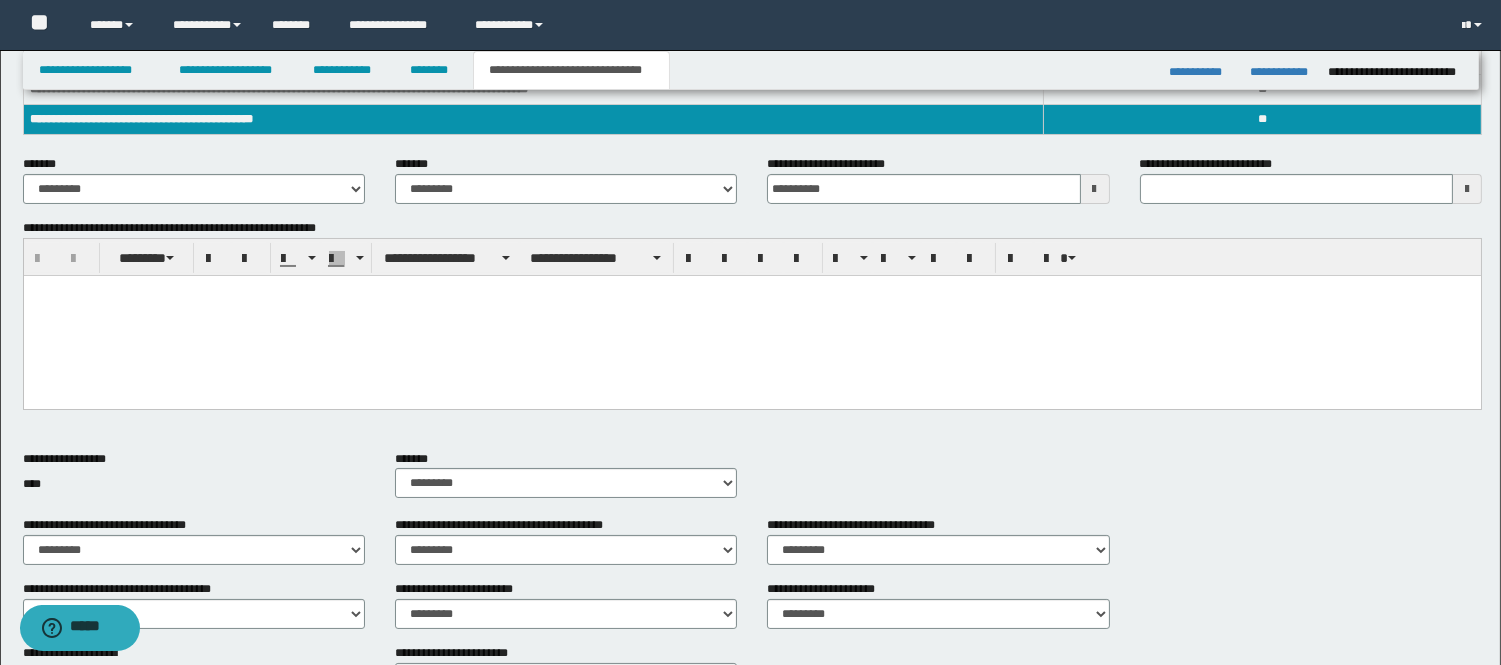 click at bounding box center [751, 316] 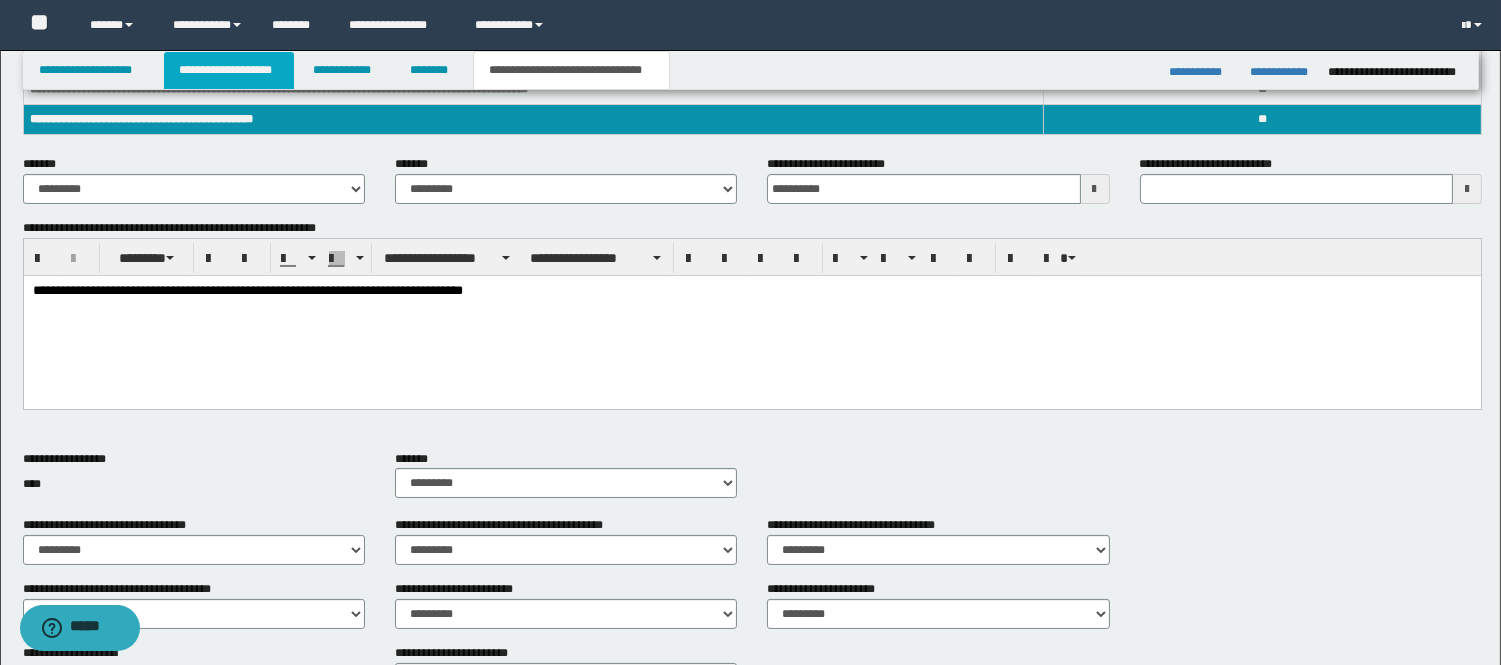 click on "**********" at bounding box center [229, 70] 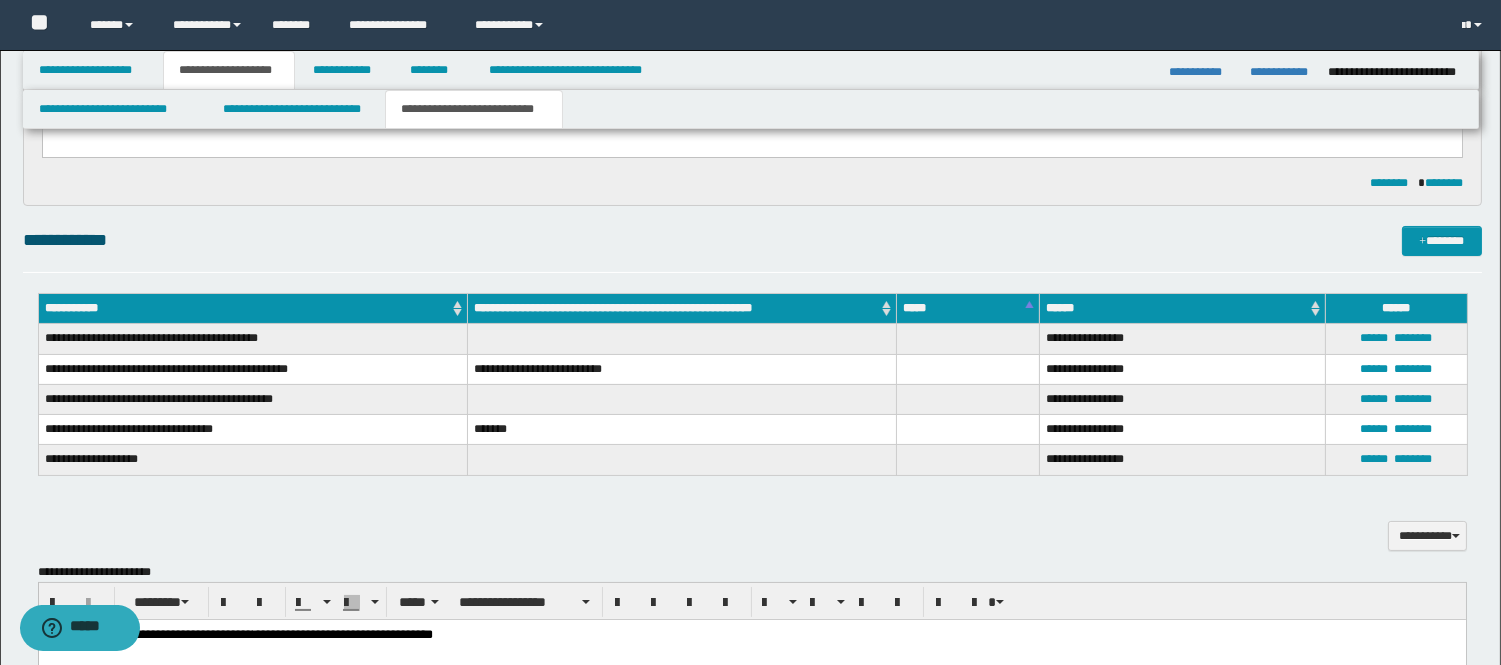 scroll, scrollTop: 808, scrollLeft: 0, axis: vertical 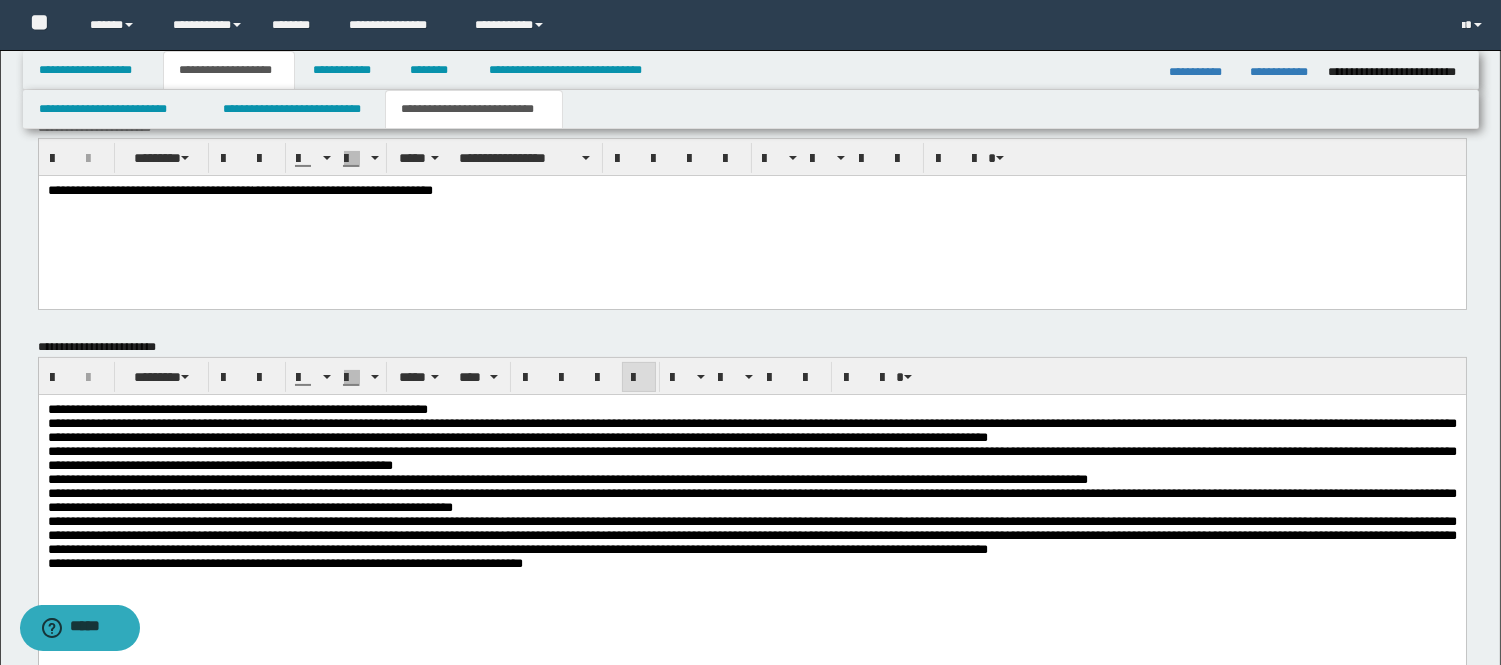 click on "**********" at bounding box center [751, 191] 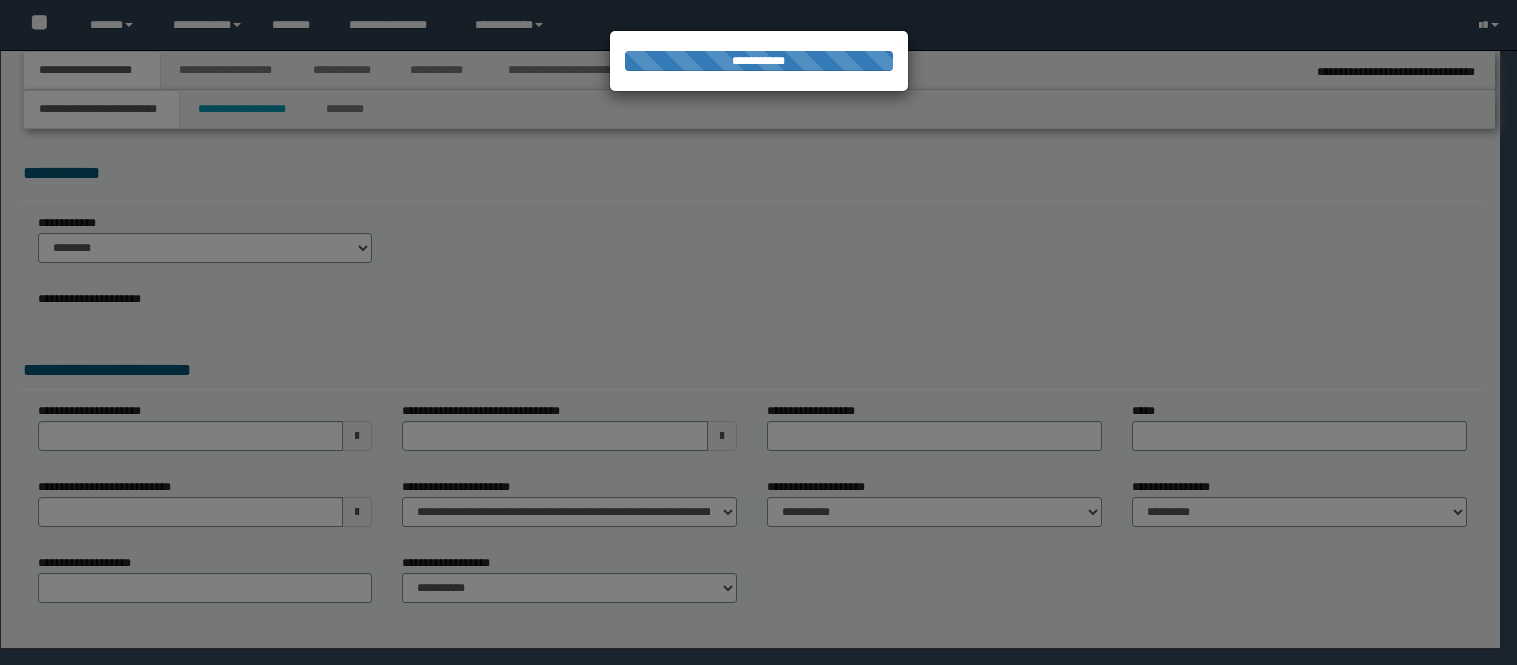 scroll, scrollTop: 0, scrollLeft: 0, axis: both 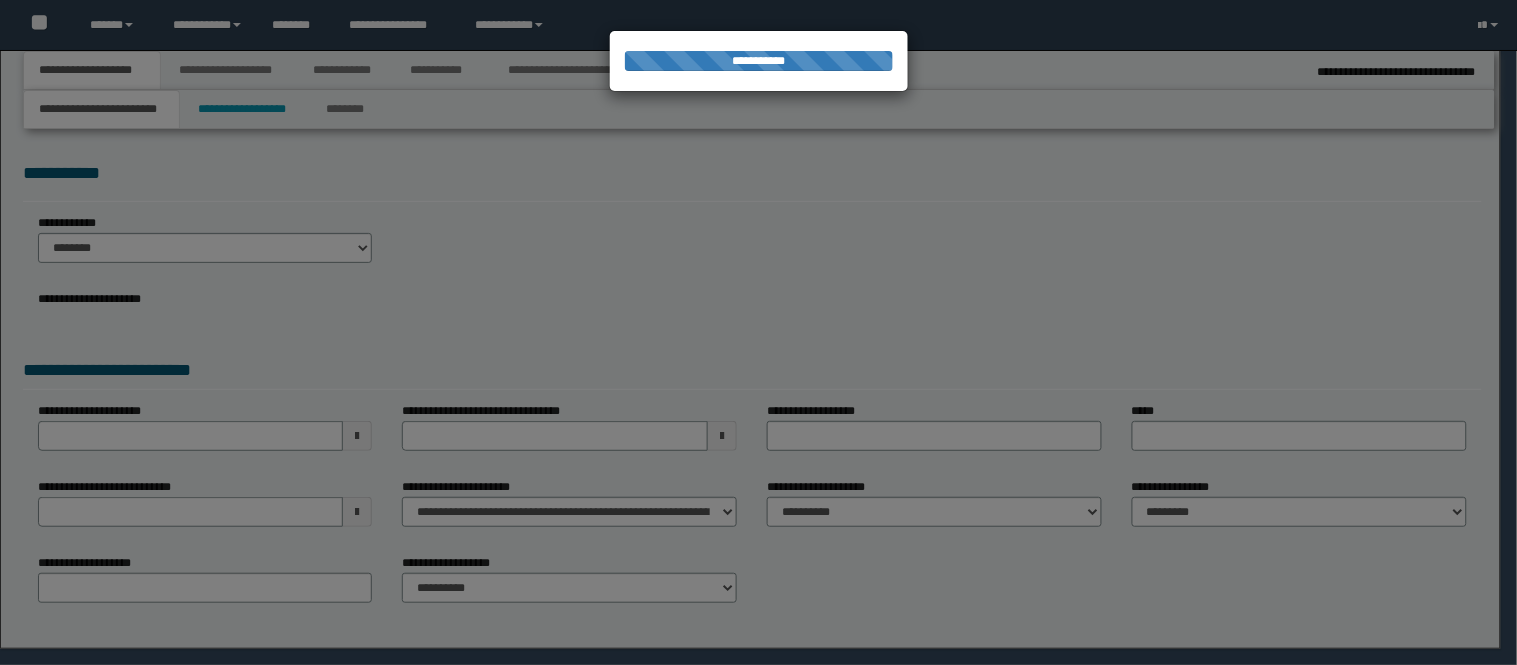 select on "*" 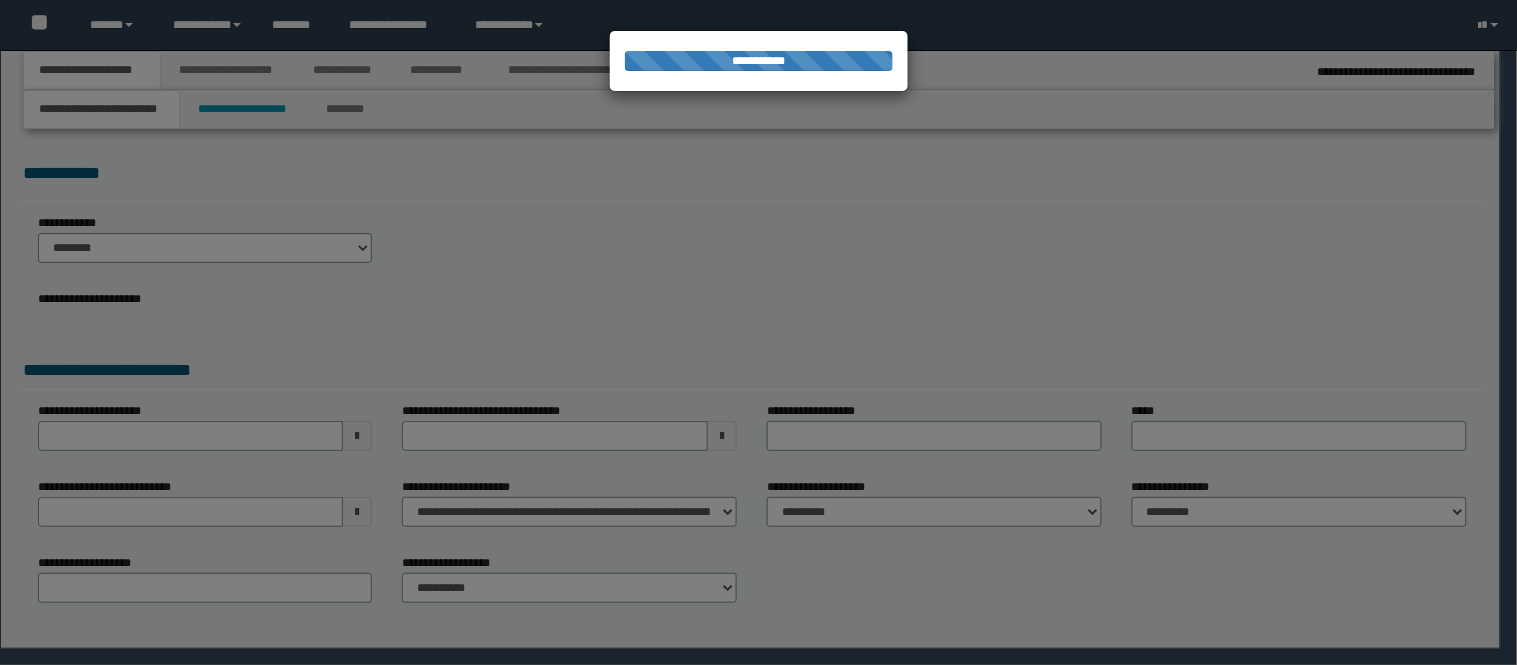 scroll, scrollTop: 0, scrollLeft: 0, axis: both 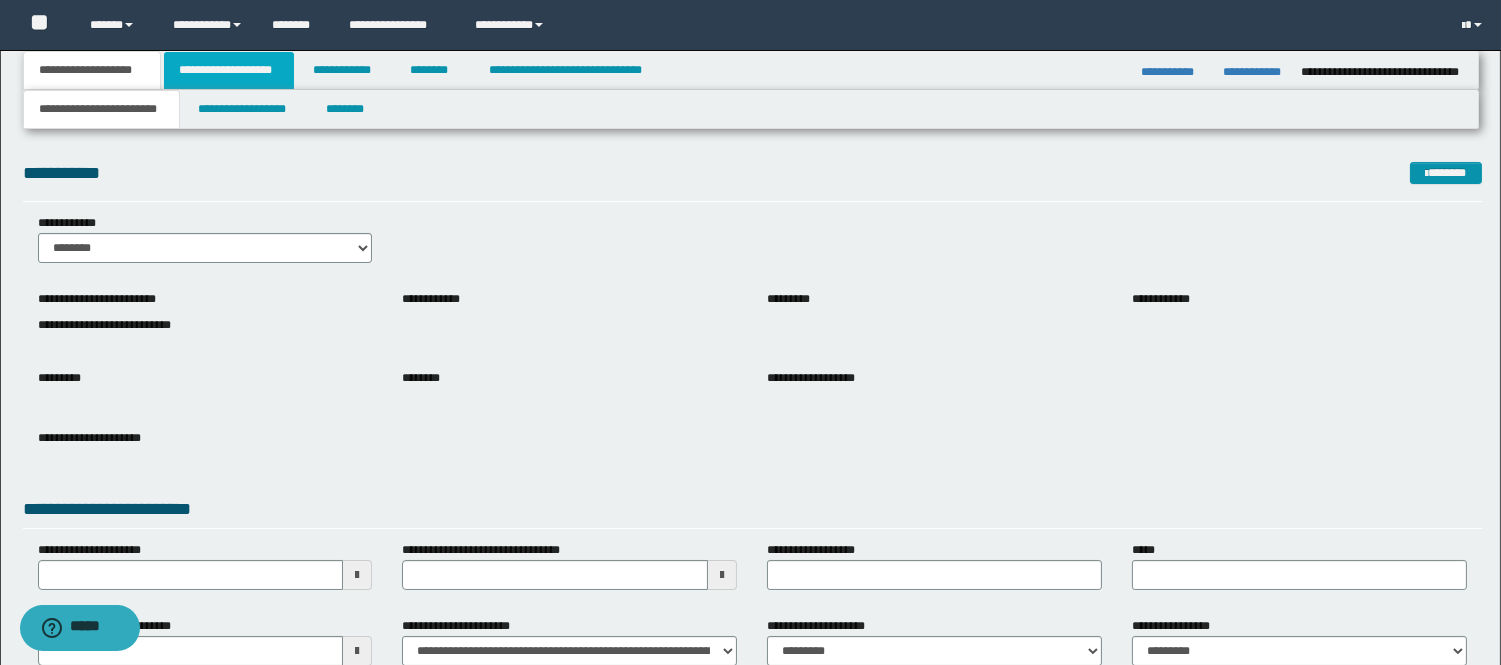 click on "**********" at bounding box center [229, 70] 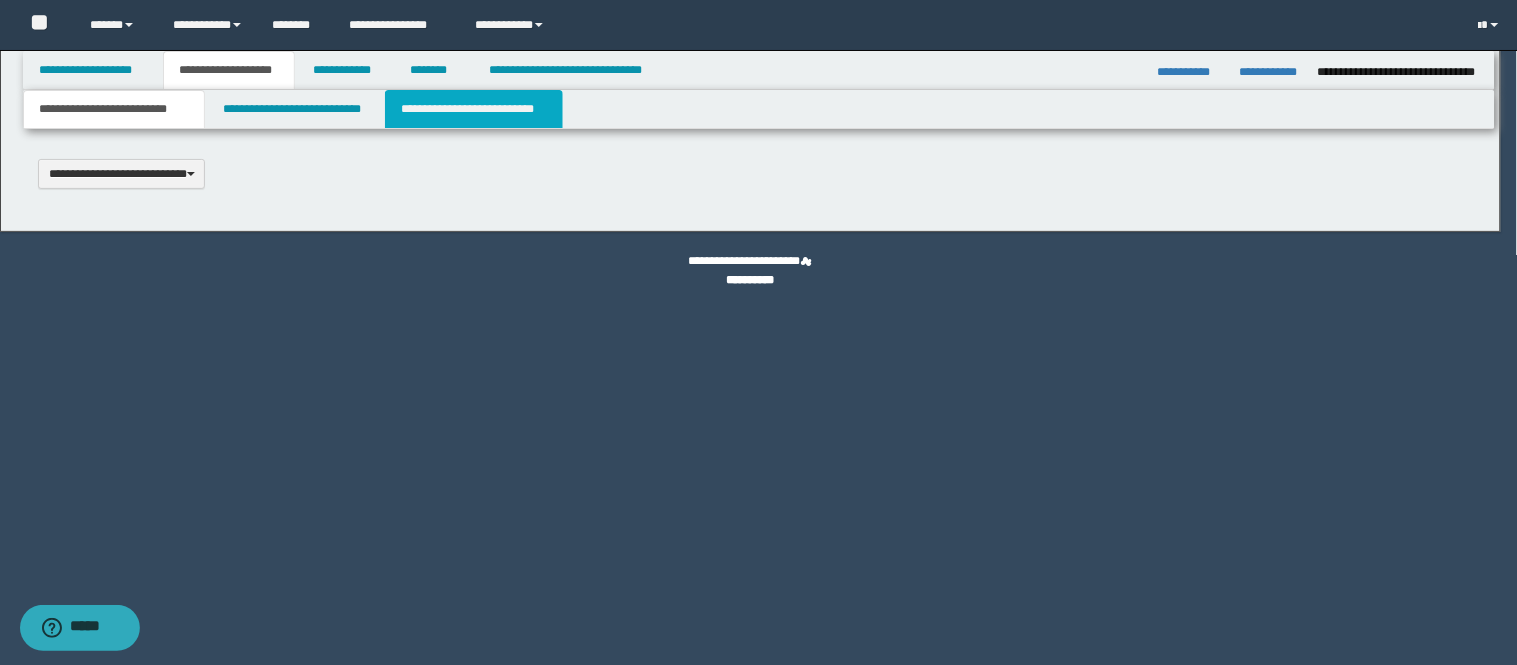 scroll, scrollTop: 0, scrollLeft: 0, axis: both 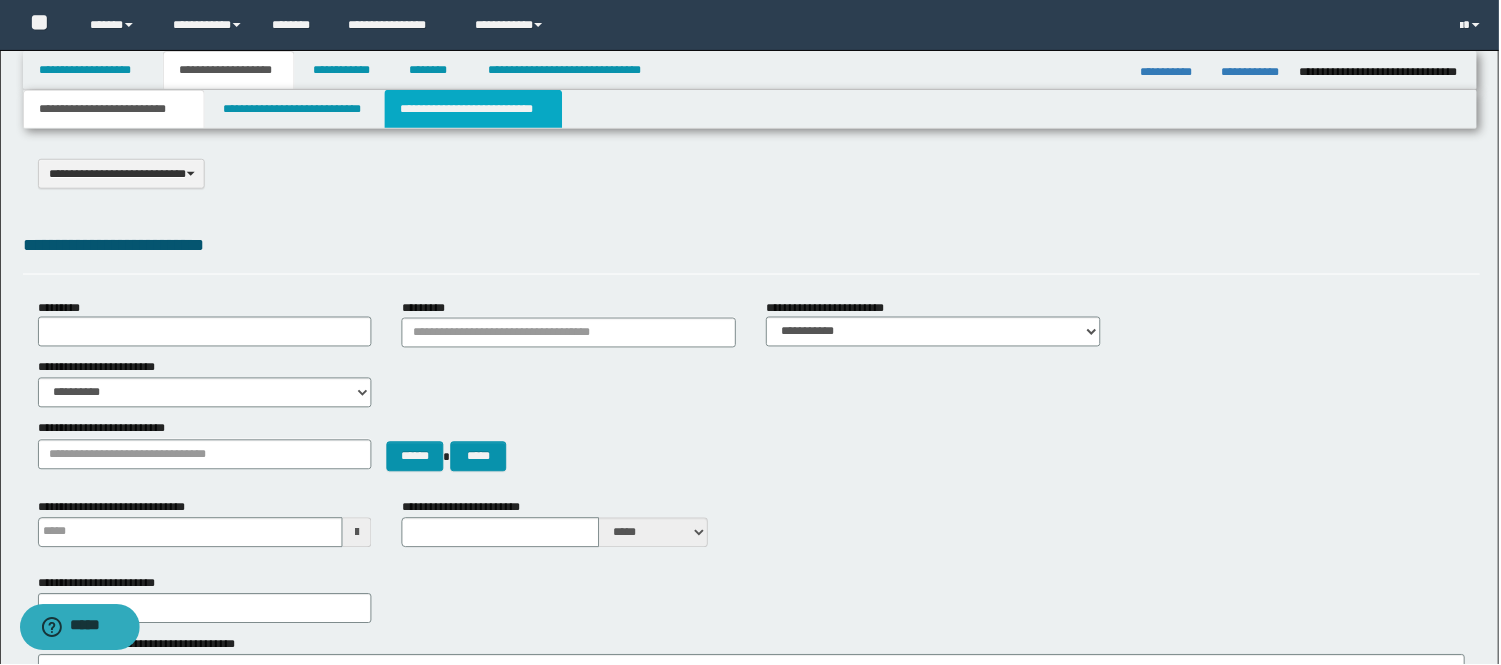 click on "**********" at bounding box center [474, 109] 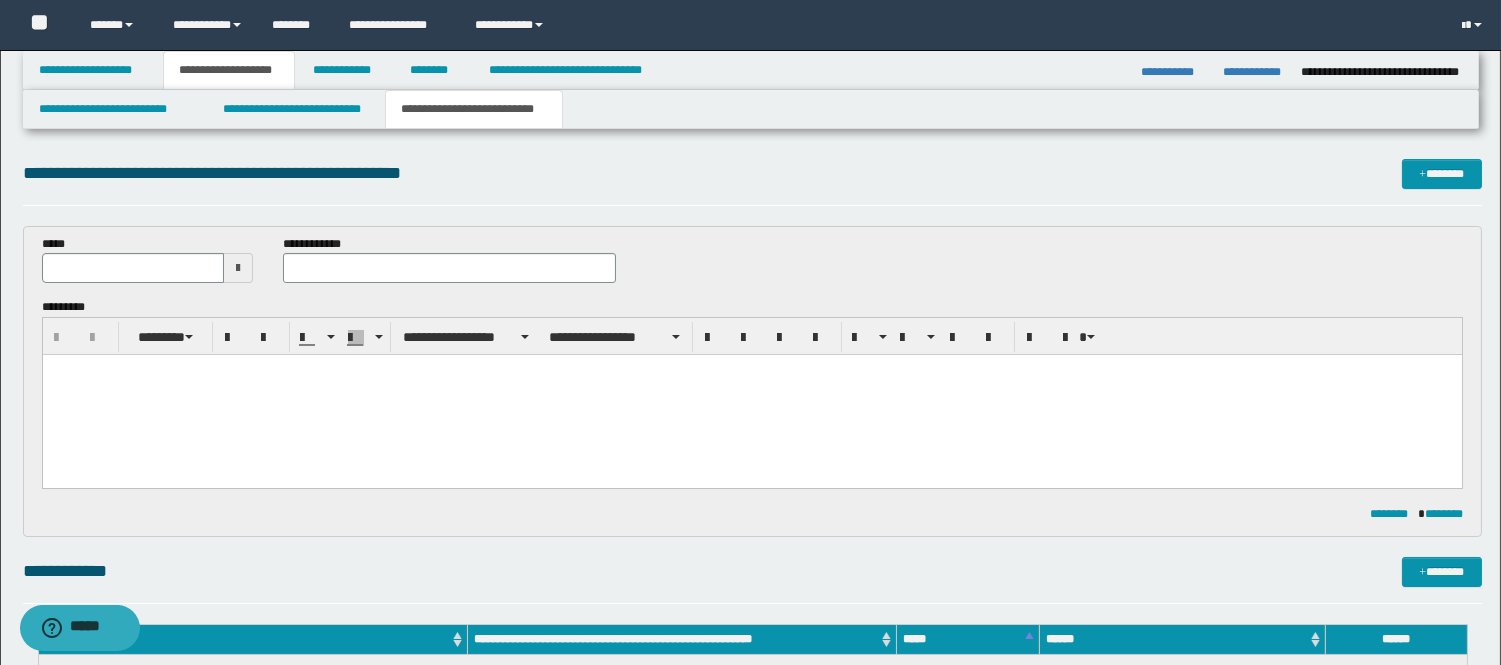 scroll, scrollTop: 0, scrollLeft: 0, axis: both 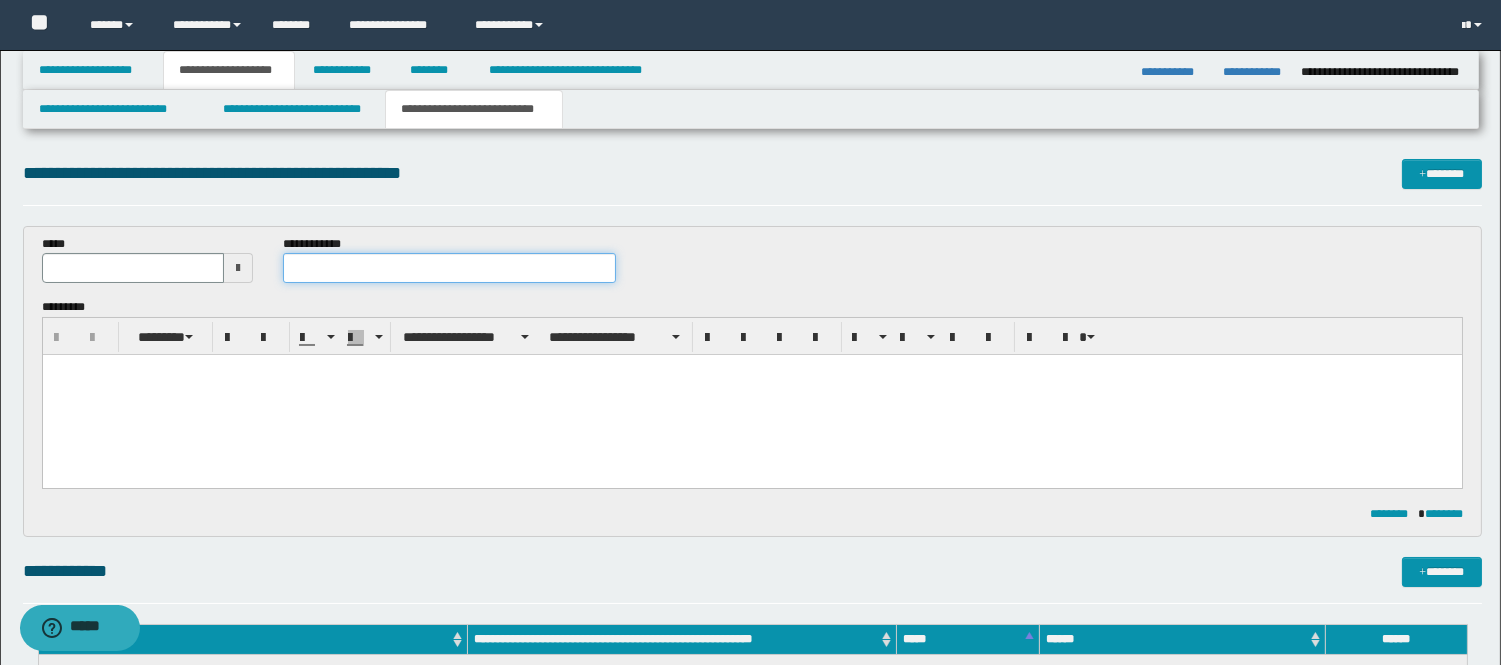 paste on "**********" 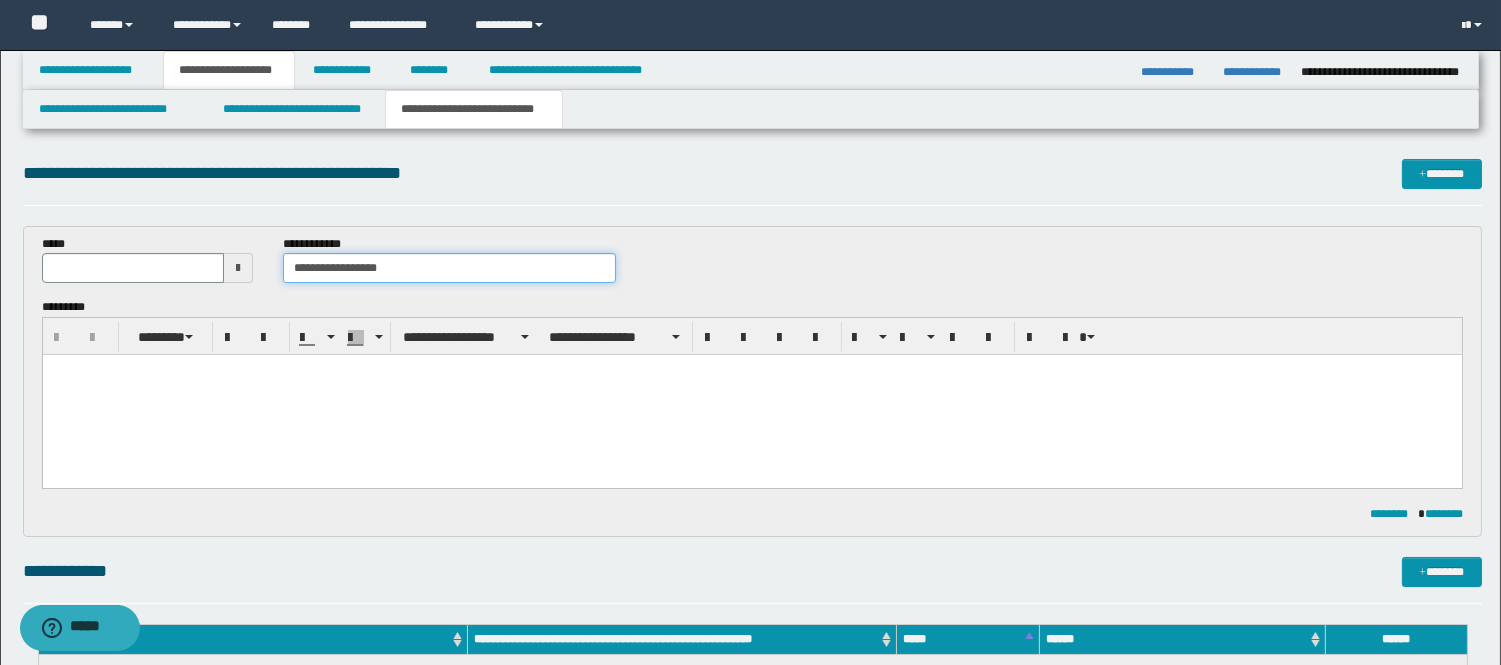 type on "**********" 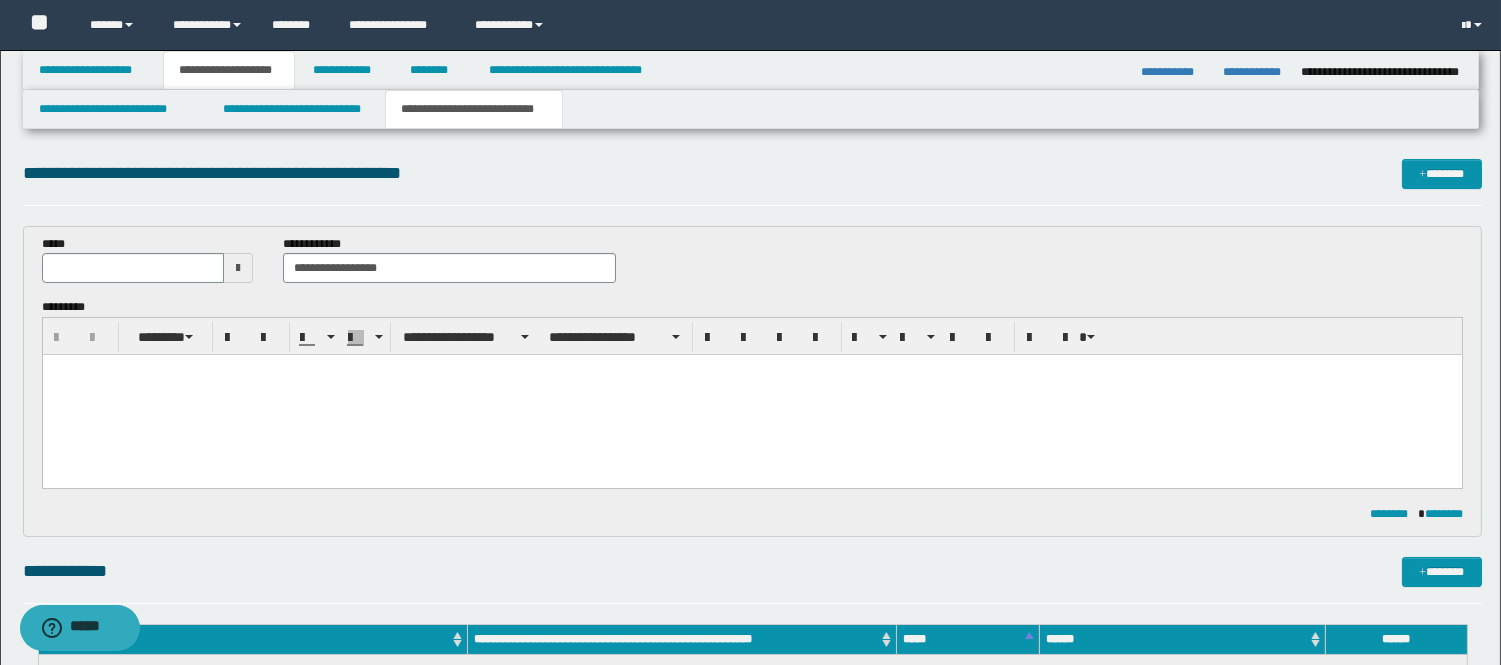 drag, startPoint x: 469, startPoint y: 702, endPoint x: 306, endPoint y: 393, distance: 349.35654 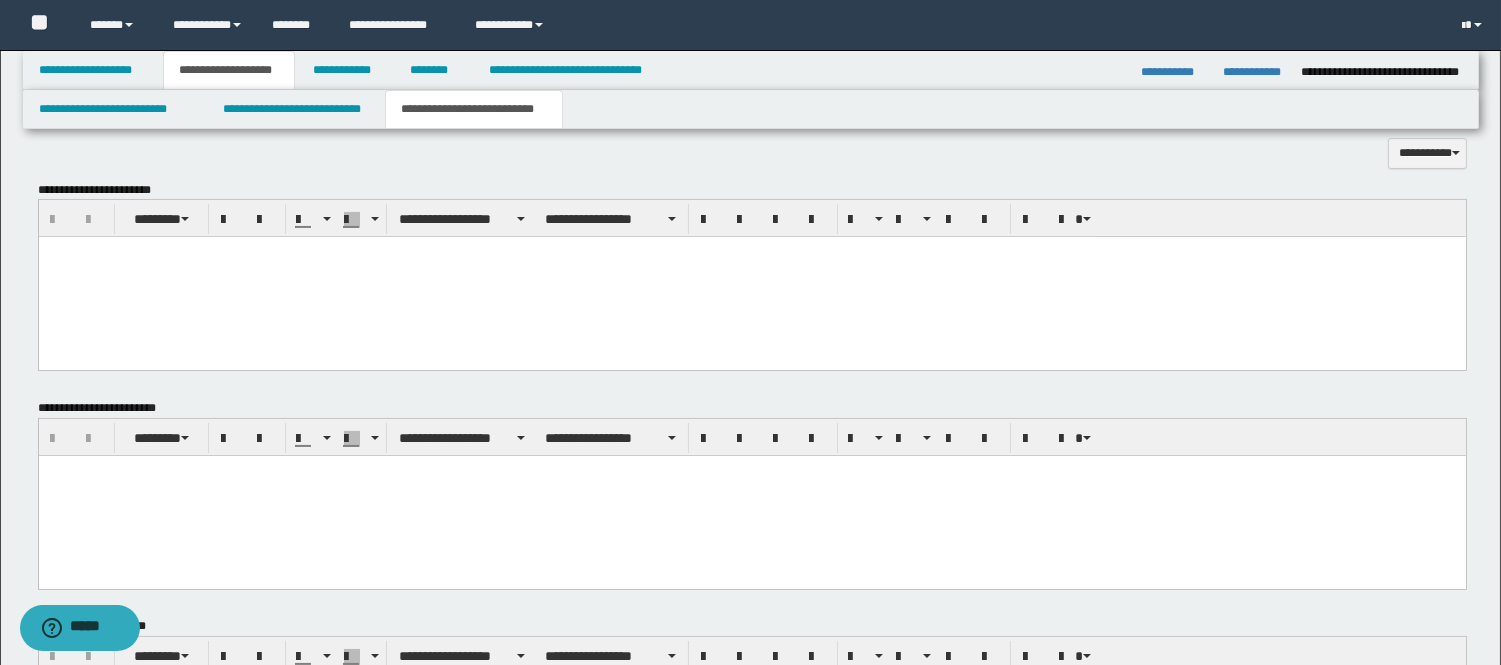 scroll, scrollTop: 666, scrollLeft: 0, axis: vertical 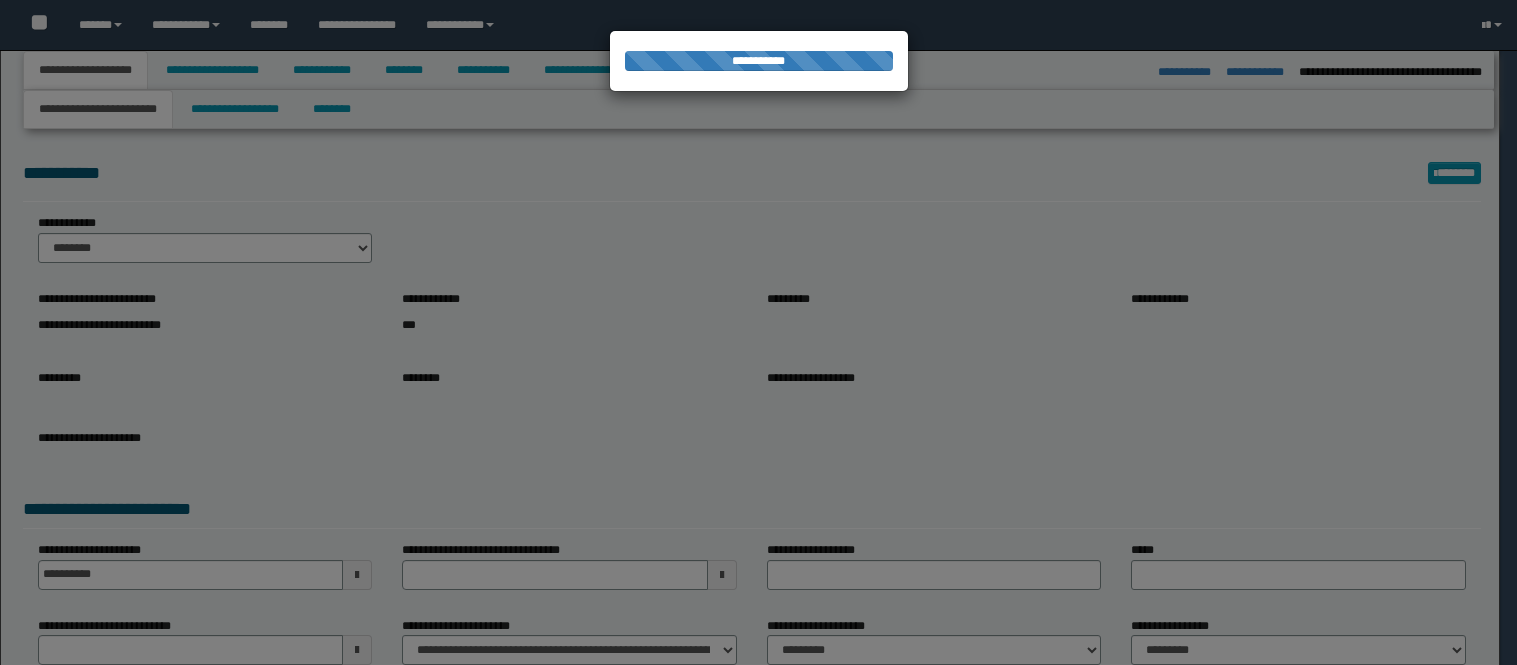 select on "*" 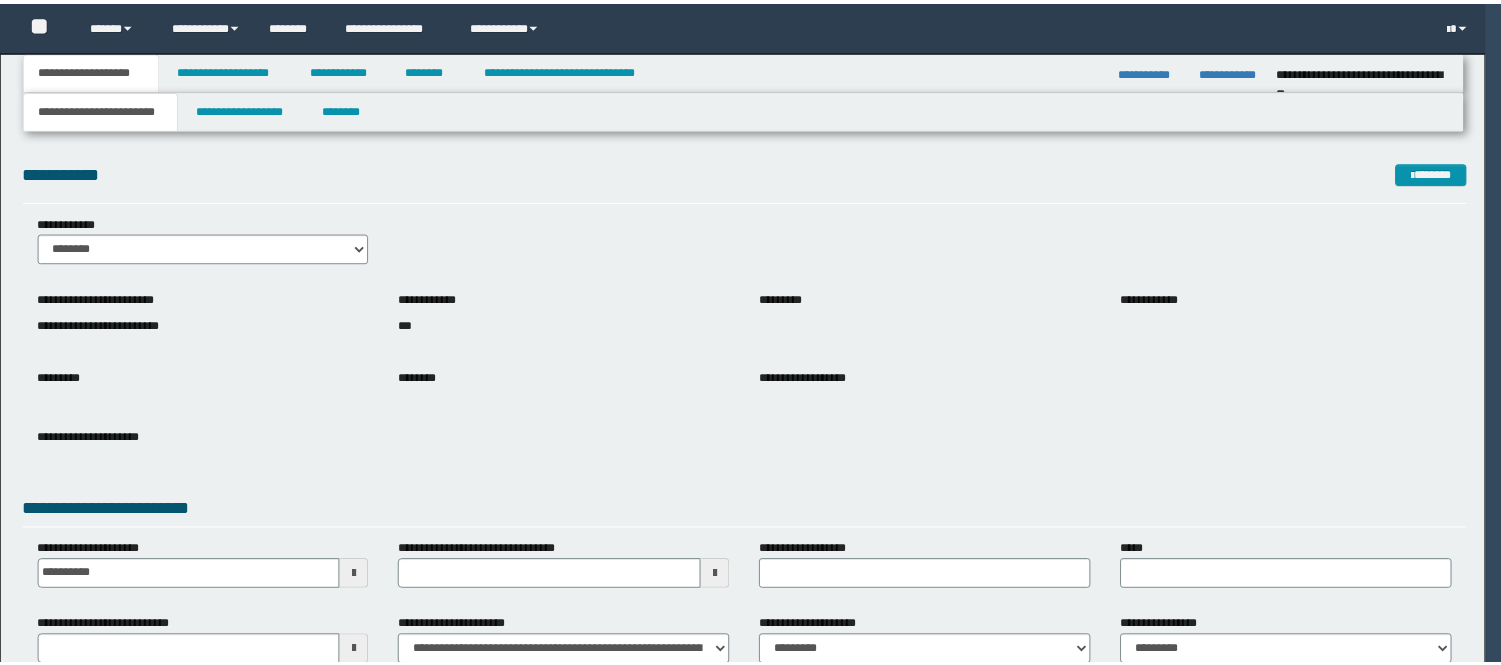 scroll, scrollTop: 0, scrollLeft: 0, axis: both 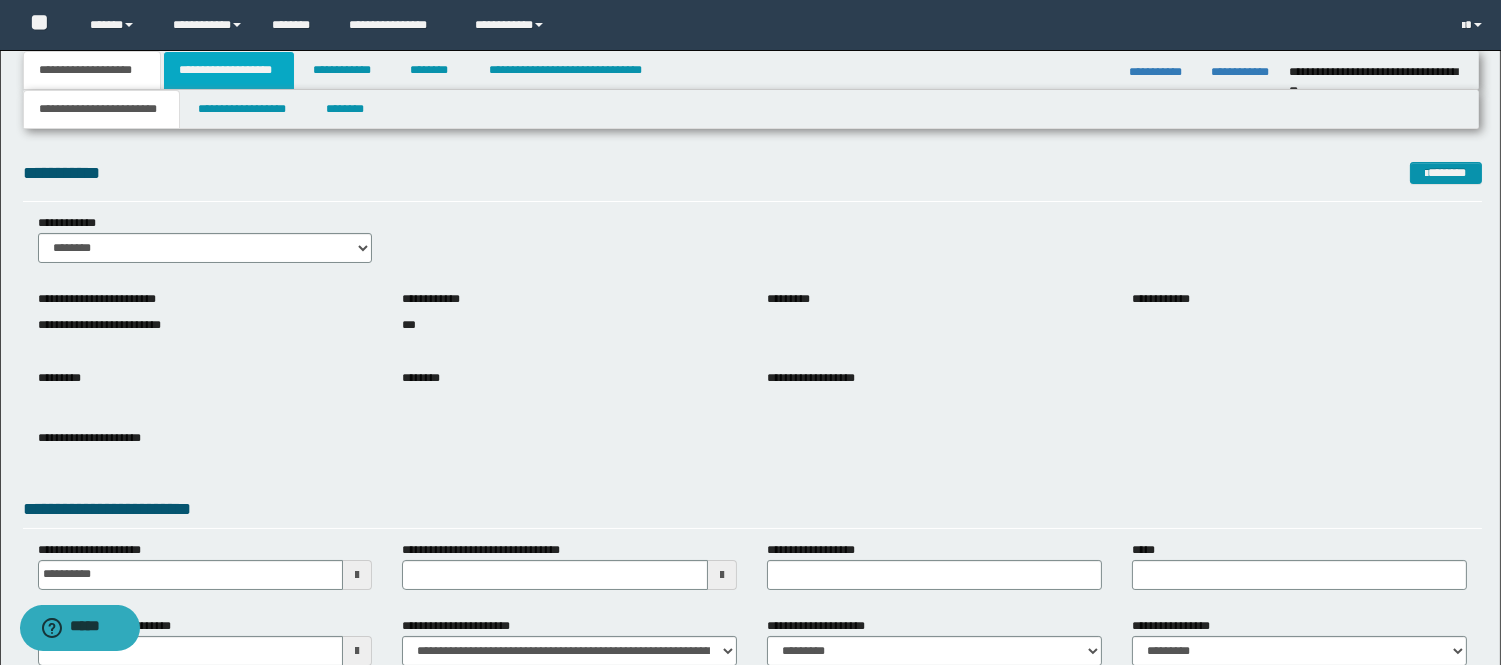 click on "**********" at bounding box center [229, 70] 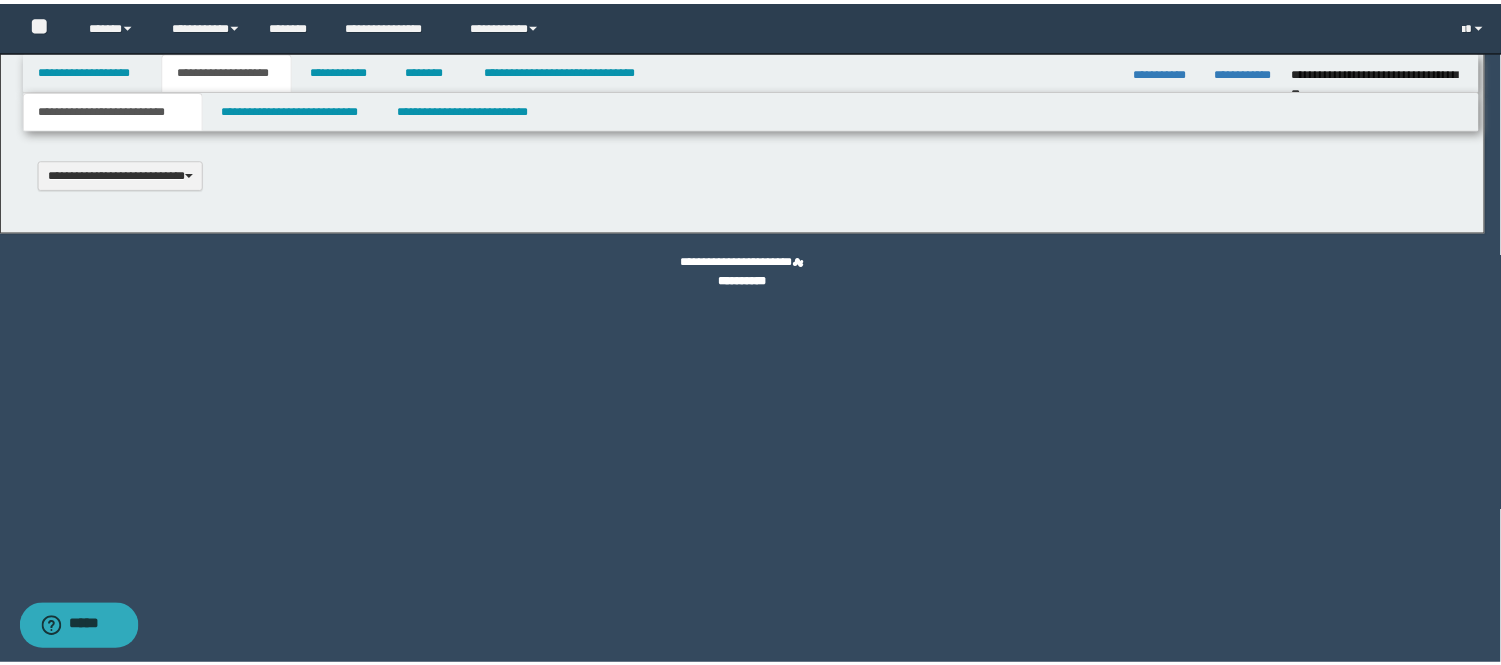 scroll, scrollTop: 0, scrollLeft: 0, axis: both 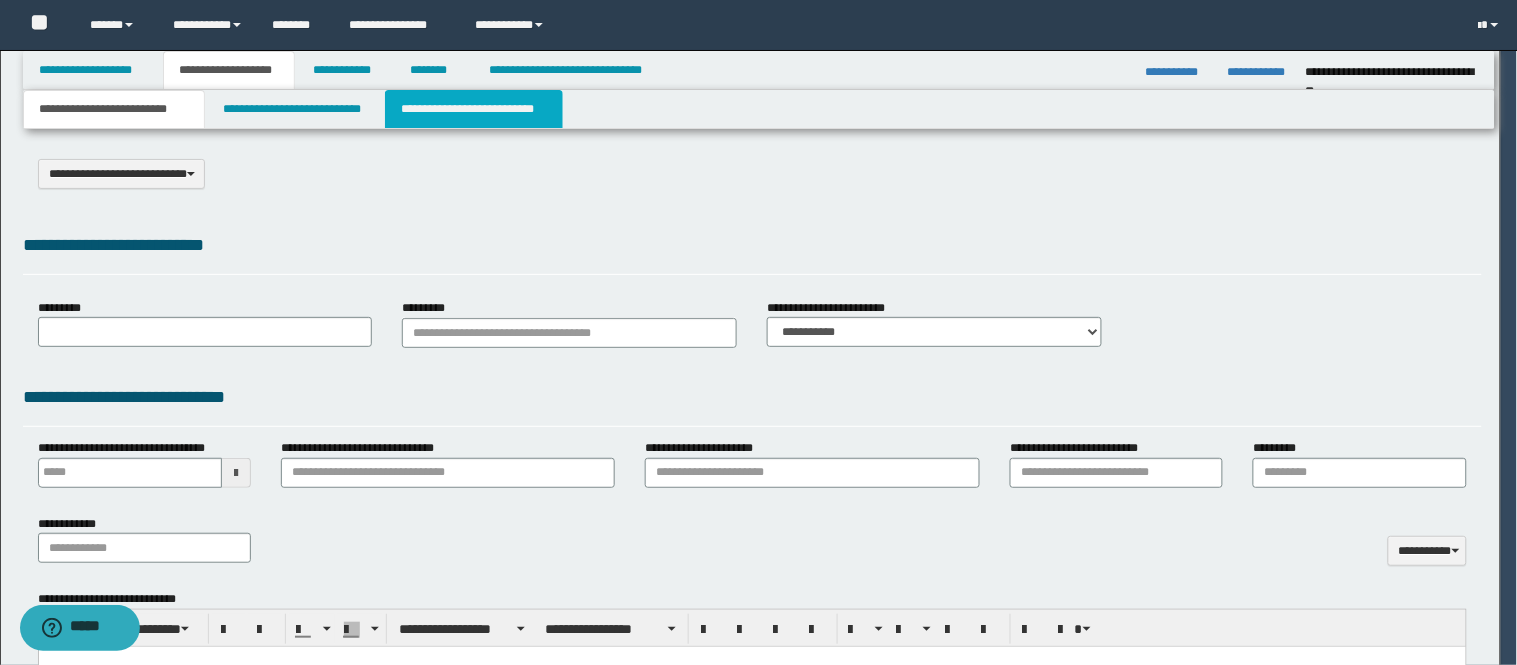 click on "**********" at bounding box center (474, 109) 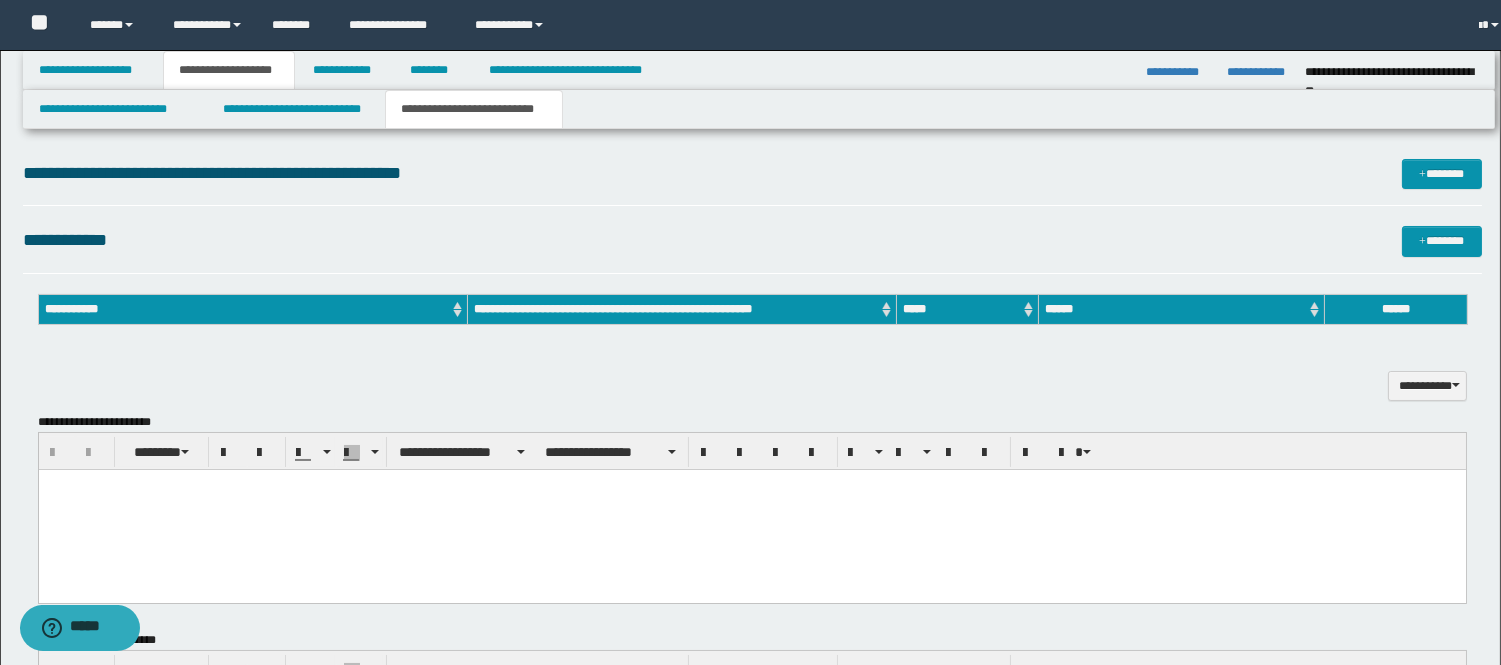 scroll, scrollTop: 0, scrollLeft: 0, axis: both 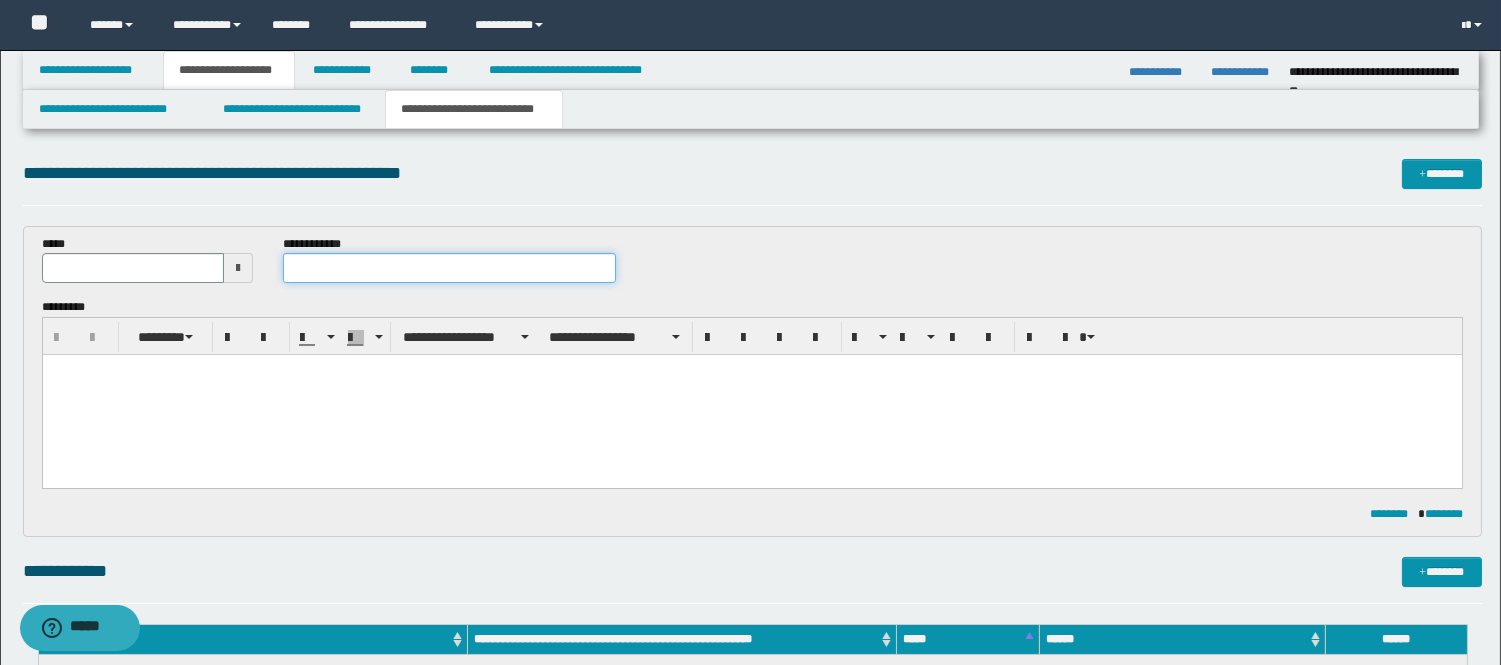 paste on "**********" 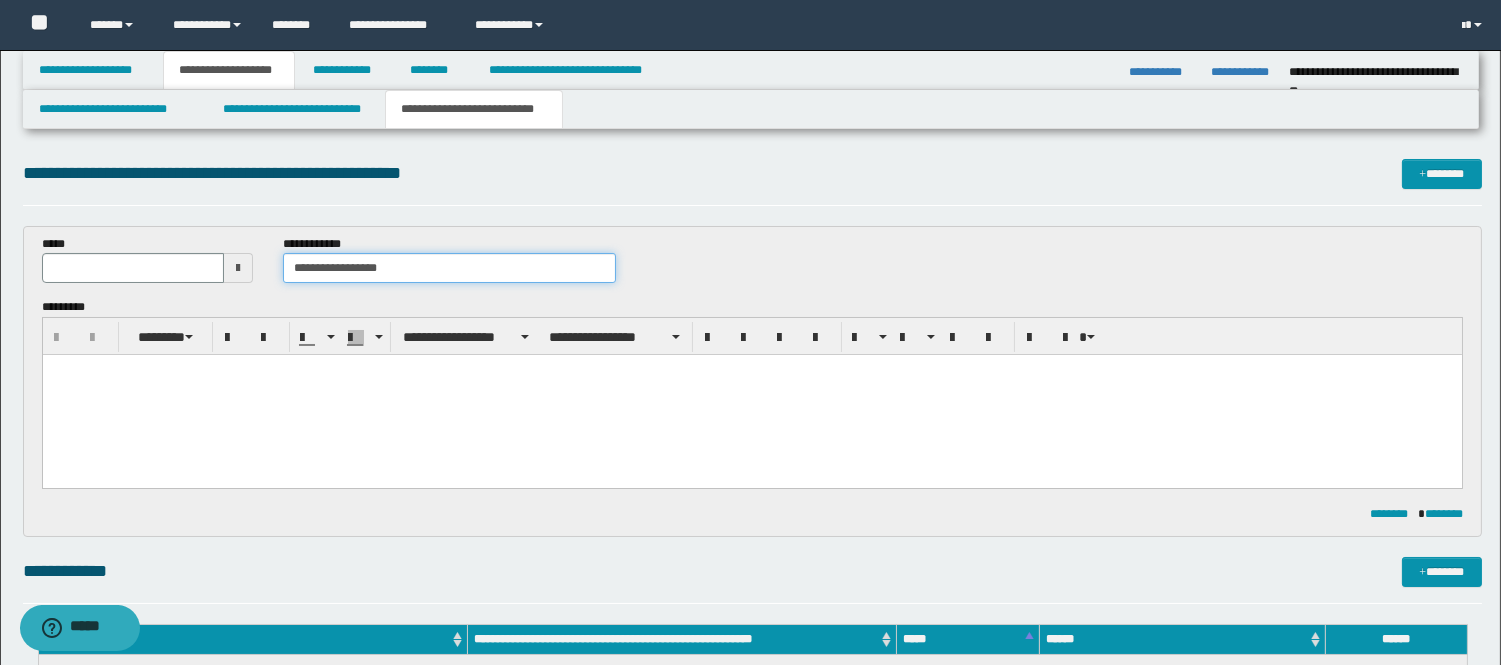 type on "**********" 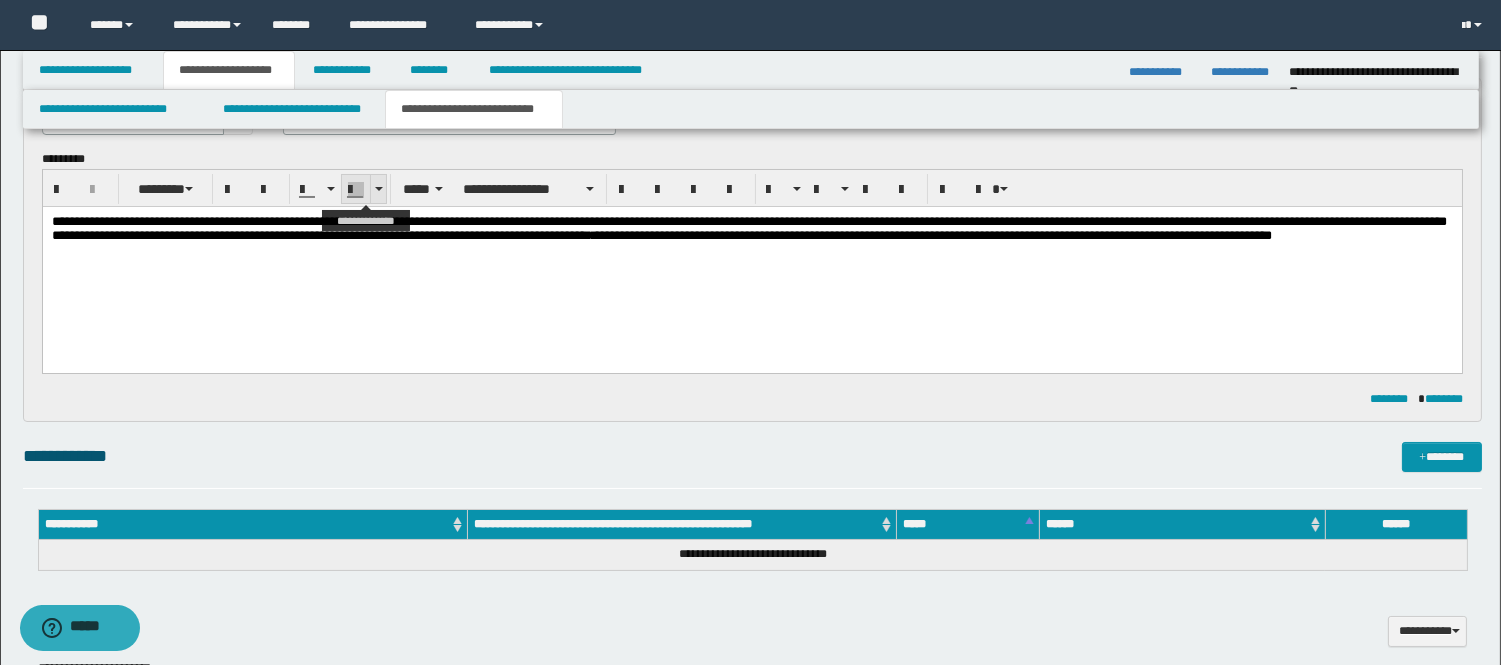 scroll, scrollTop: 333, scrollLeft: 0, axis: vertical 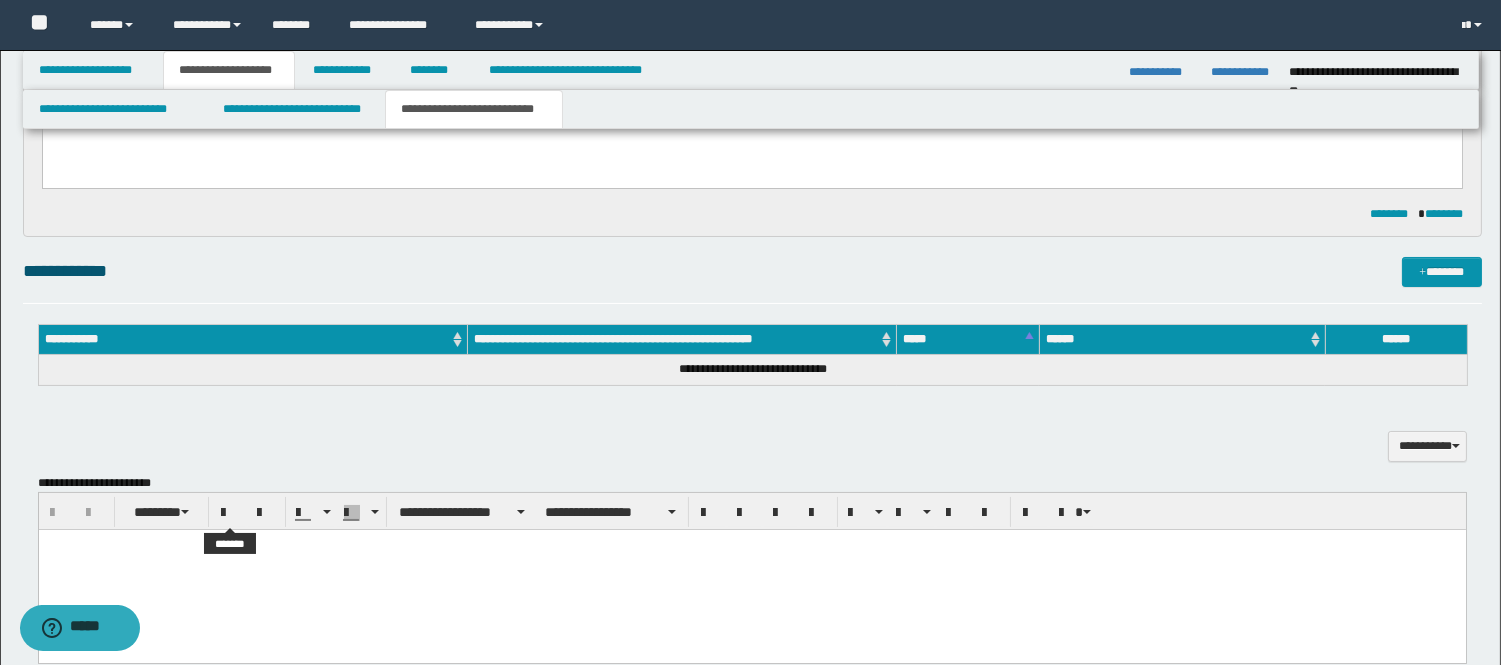 drag, startPoint x: 251, startPoint y: 1056, endPoint x: 206, endPoint y: 531, distance: 526.92505 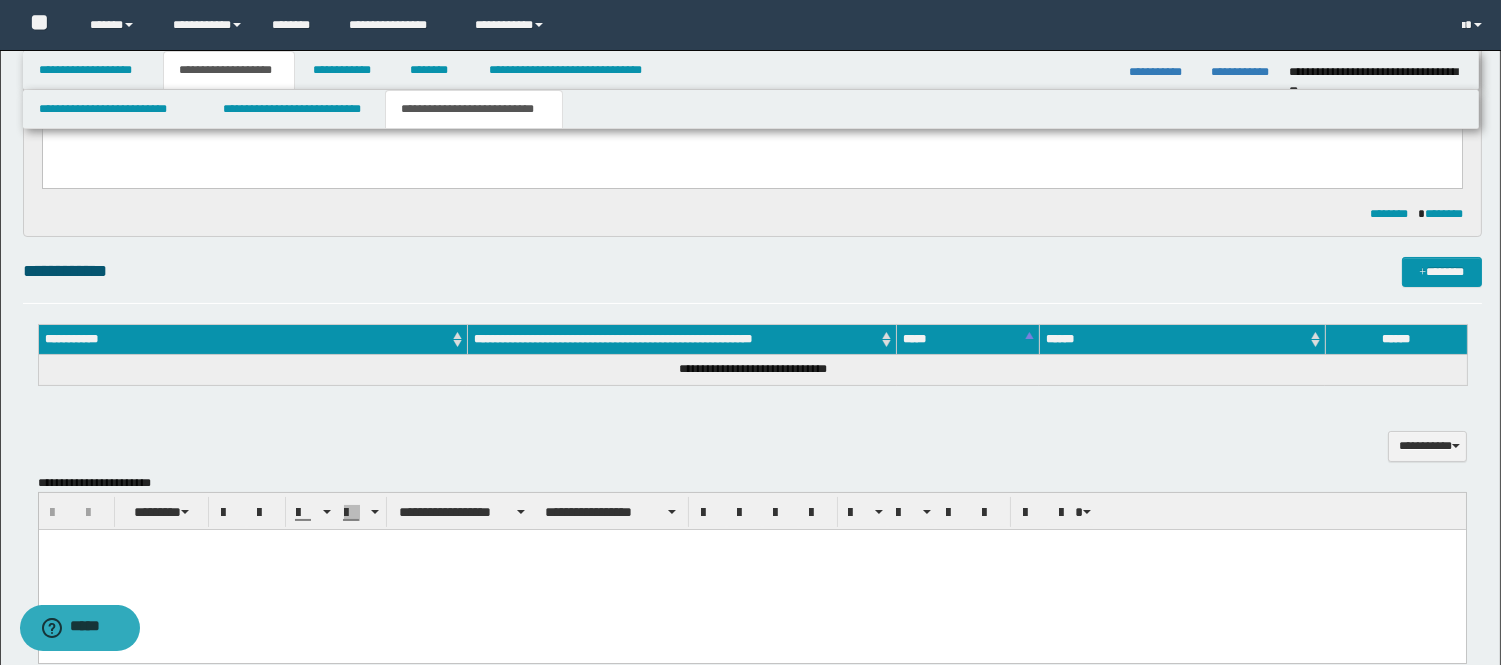 drag, startPoint x: 206, startPoint y: 531, endPoint x: 135, endPoint y: 561, distance: 77.07788 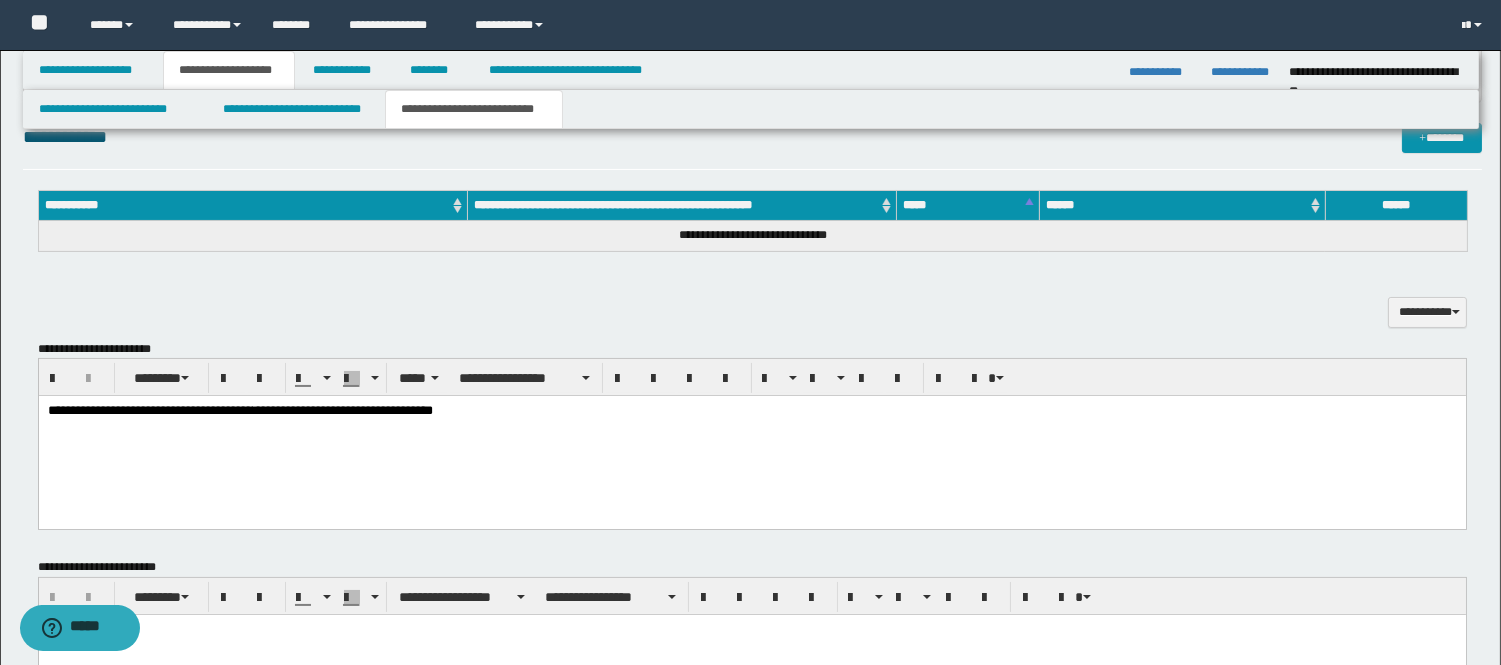 scroll, scrollTop: 777, scrollLeft: 0, axis: vertical 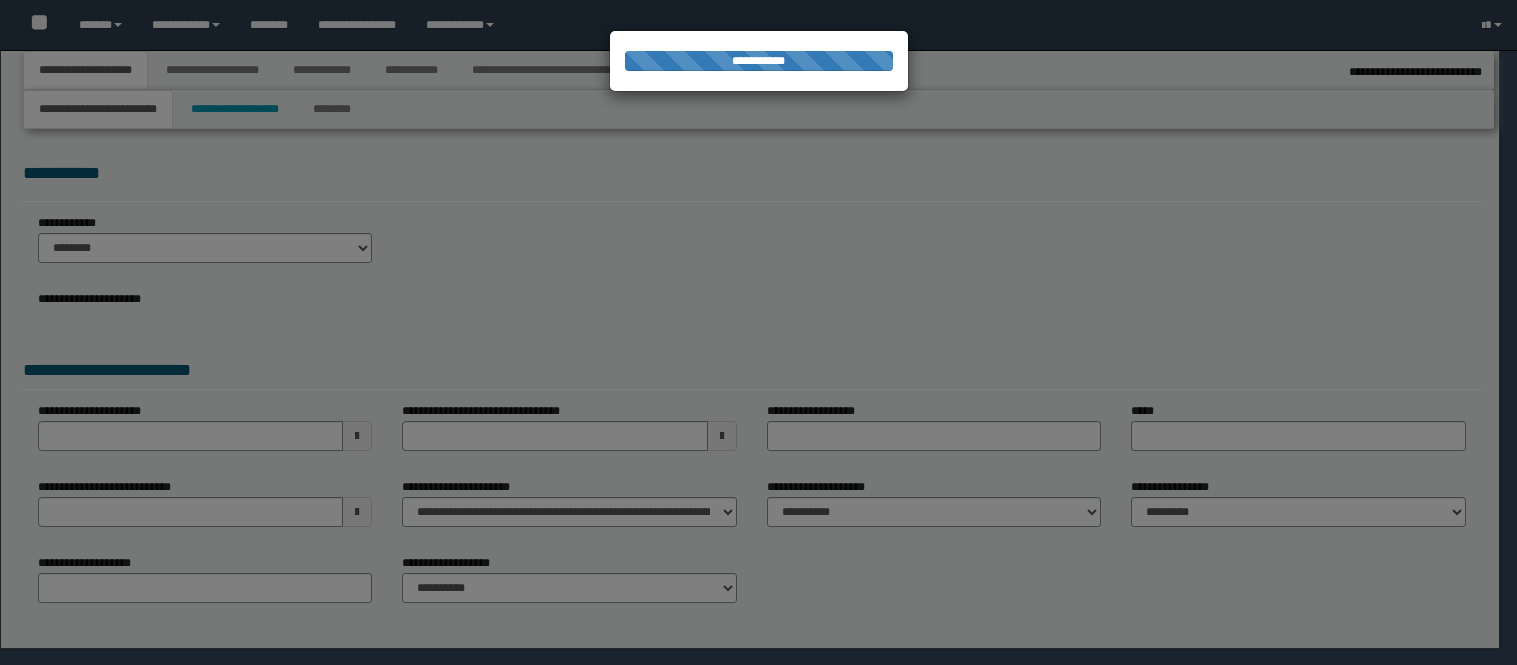 select on "*" 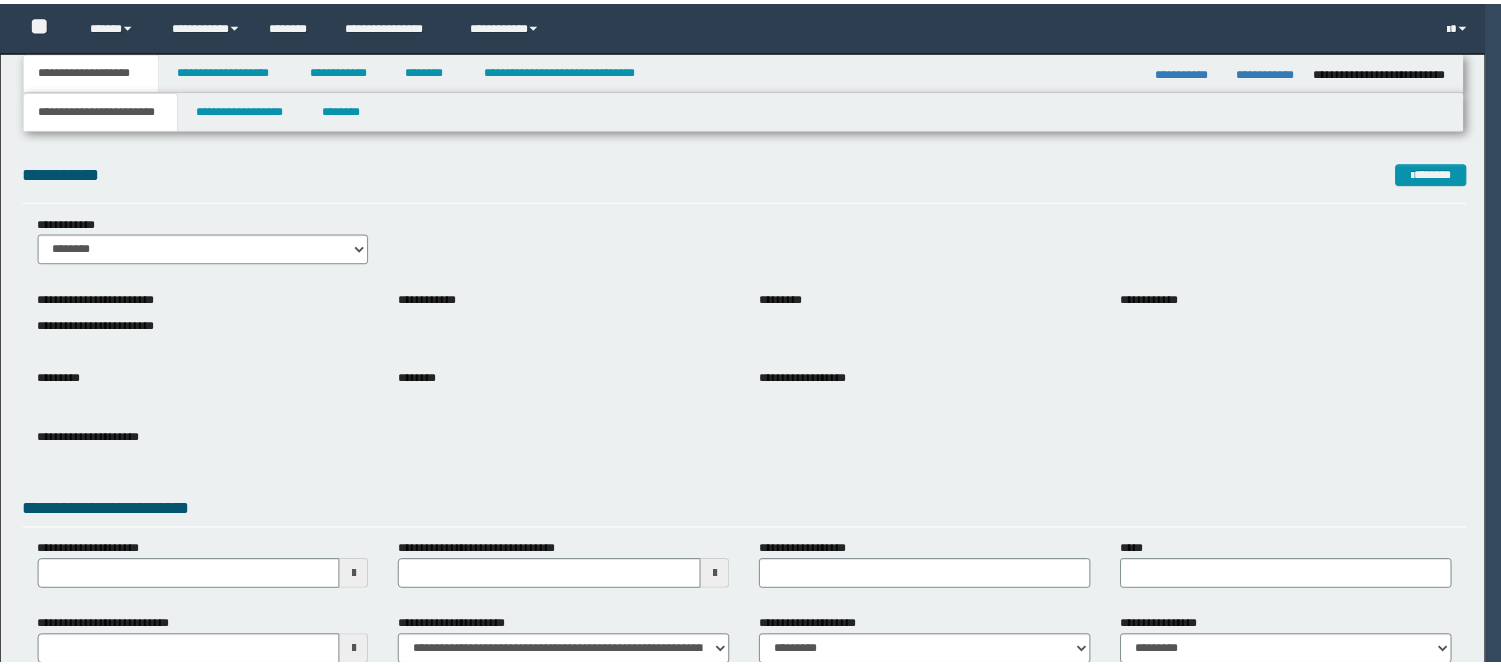 scroll, scrollTop: 0, scrollLeft: 0, axis: both 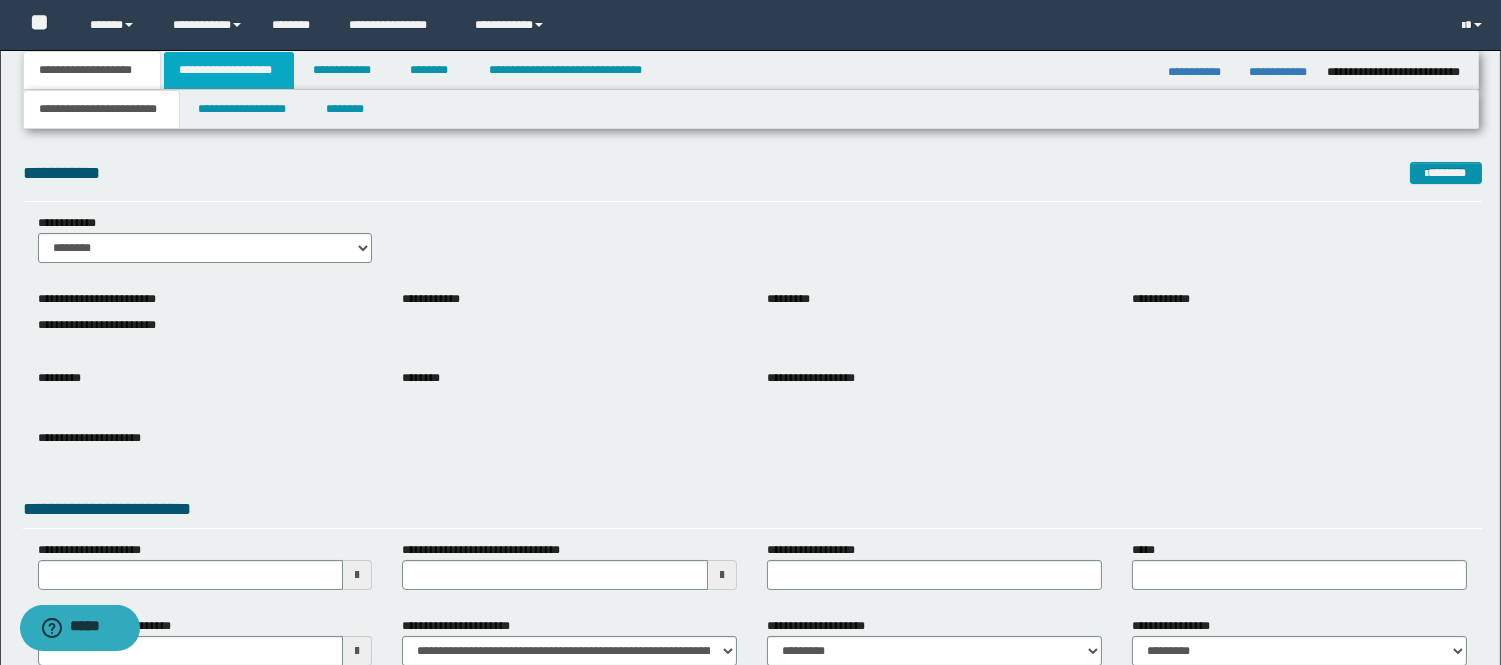 click on "**********" at bounding box center [229, 70] 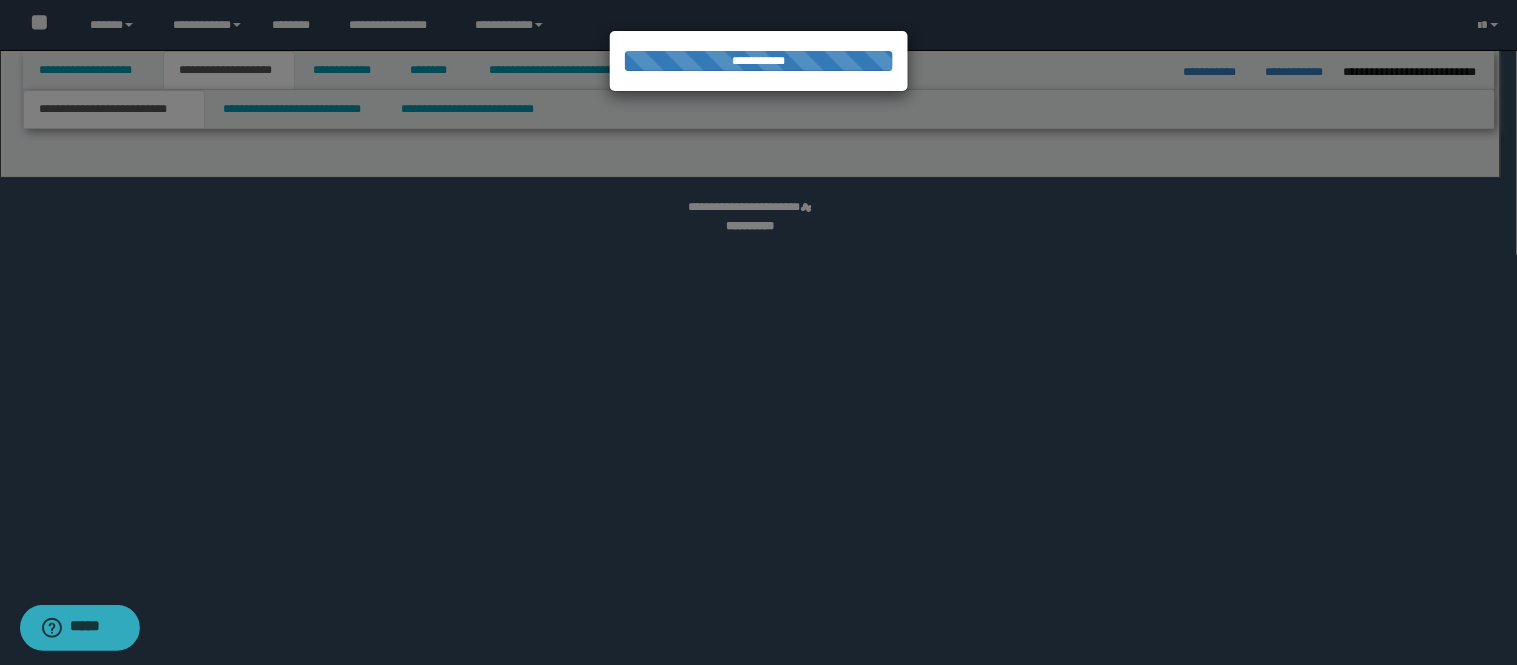 click at bounding box center [759, 333] 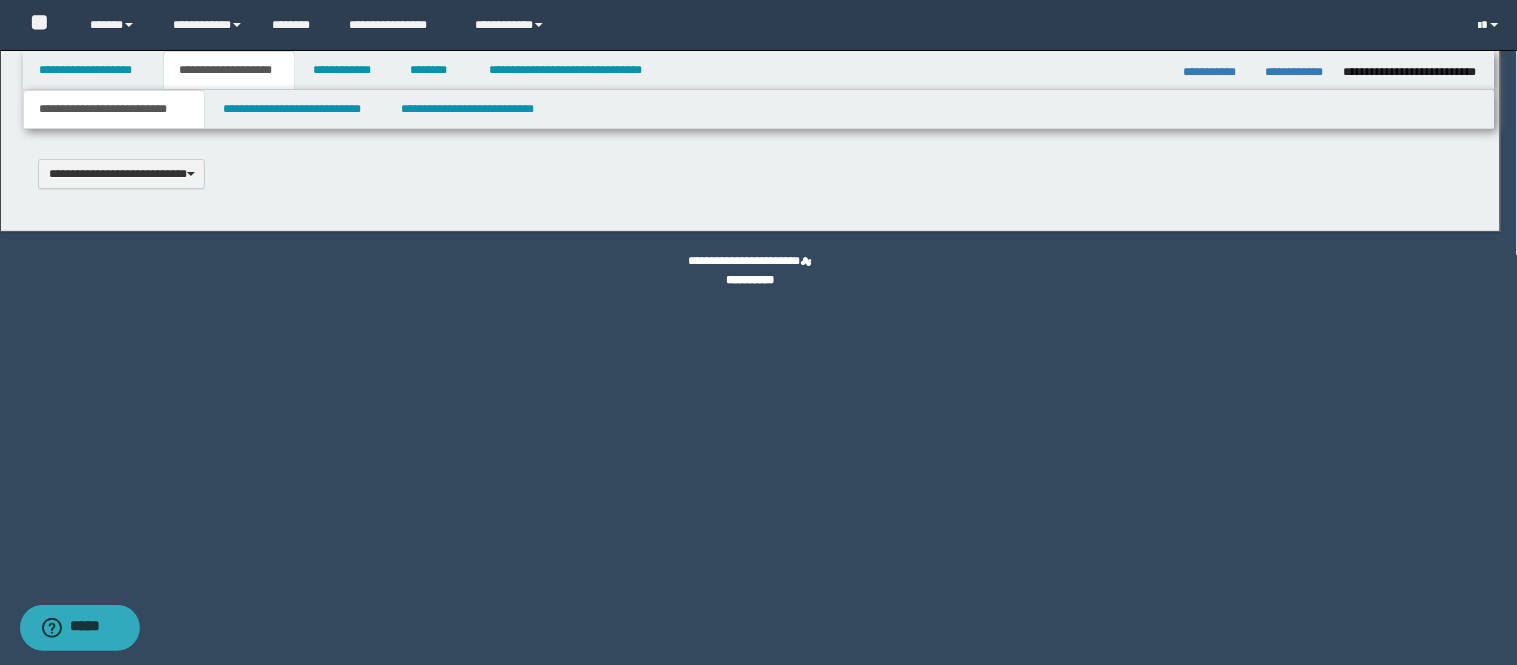 type 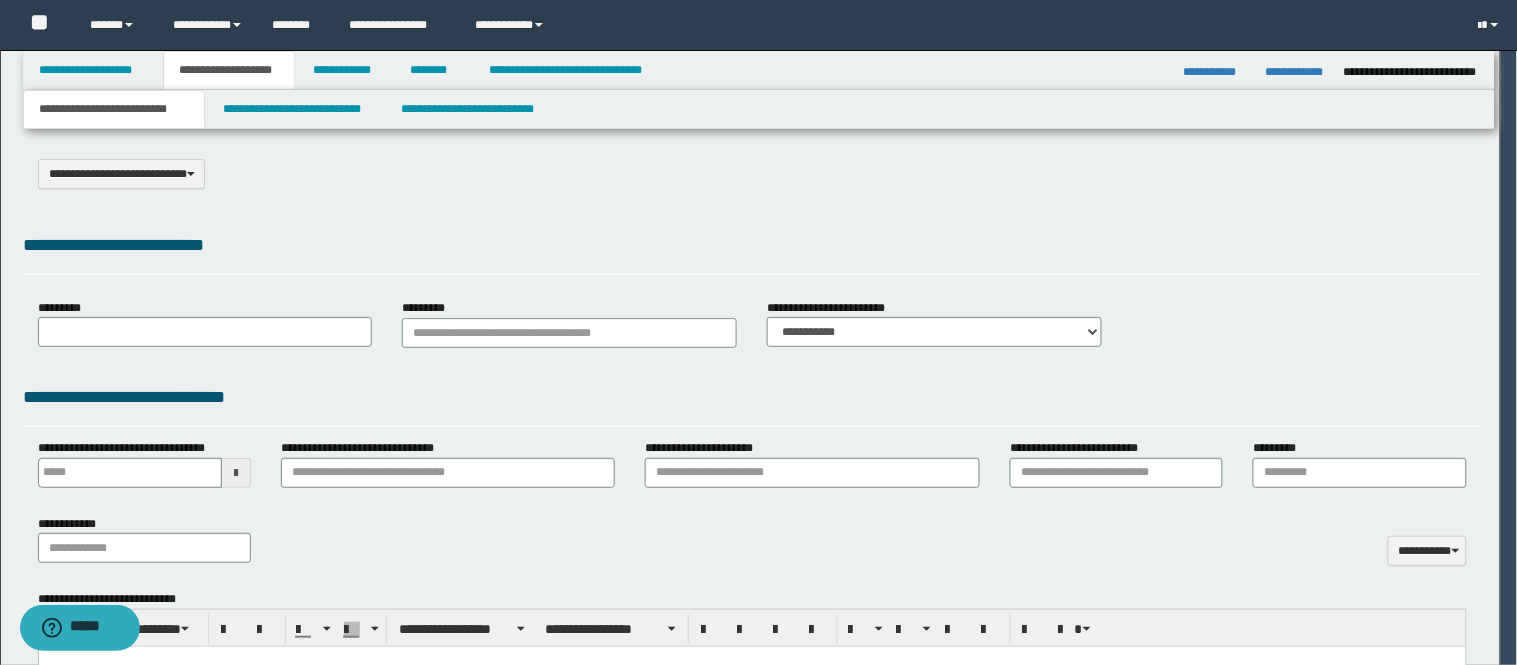 select on "*" 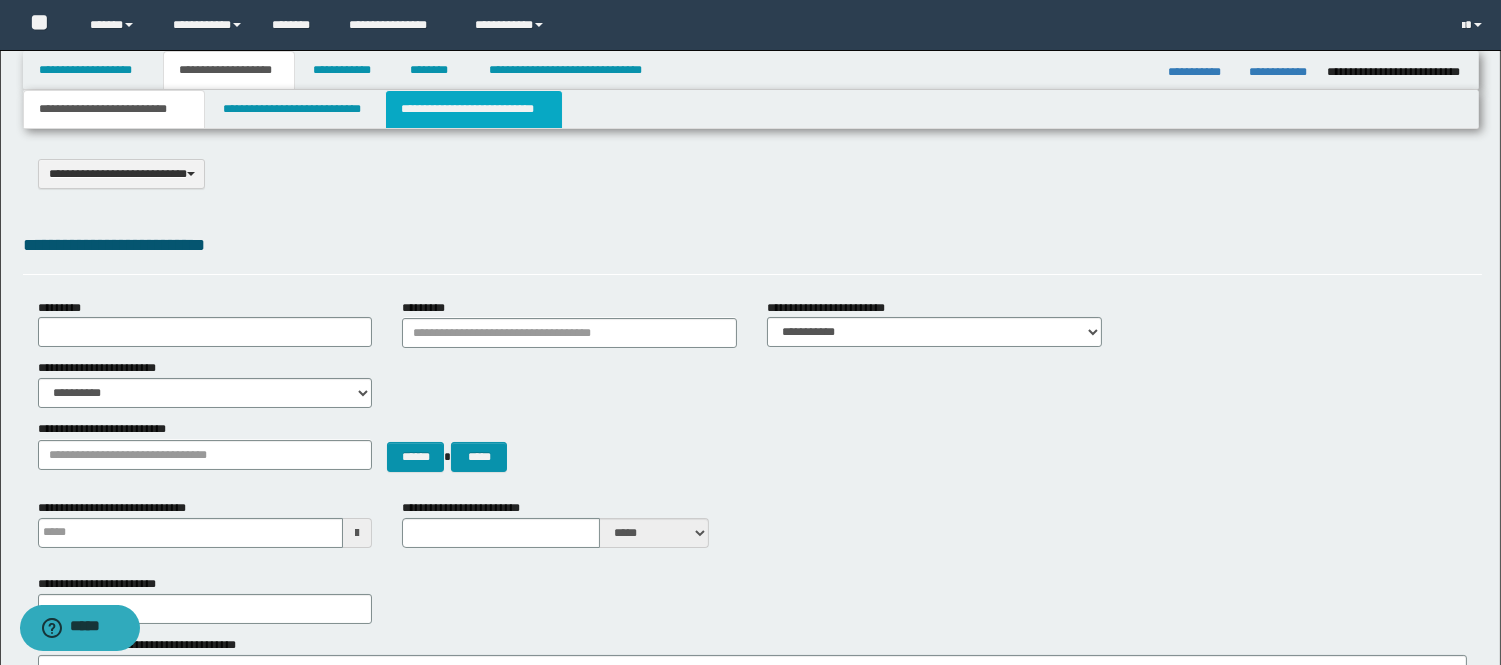 click on "**********" at bounding box center (474, 109) 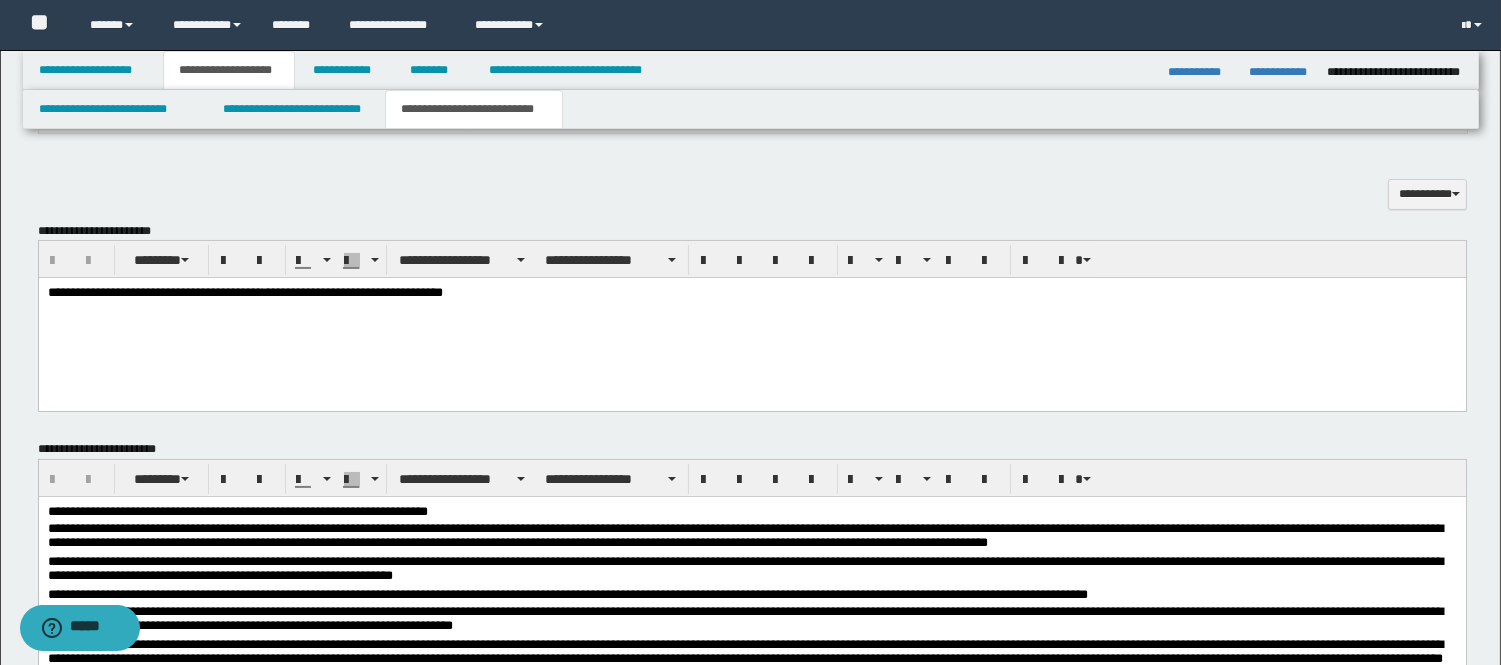 scroll, scrollTop: 555, scrollLeft: 0, axis: vertical 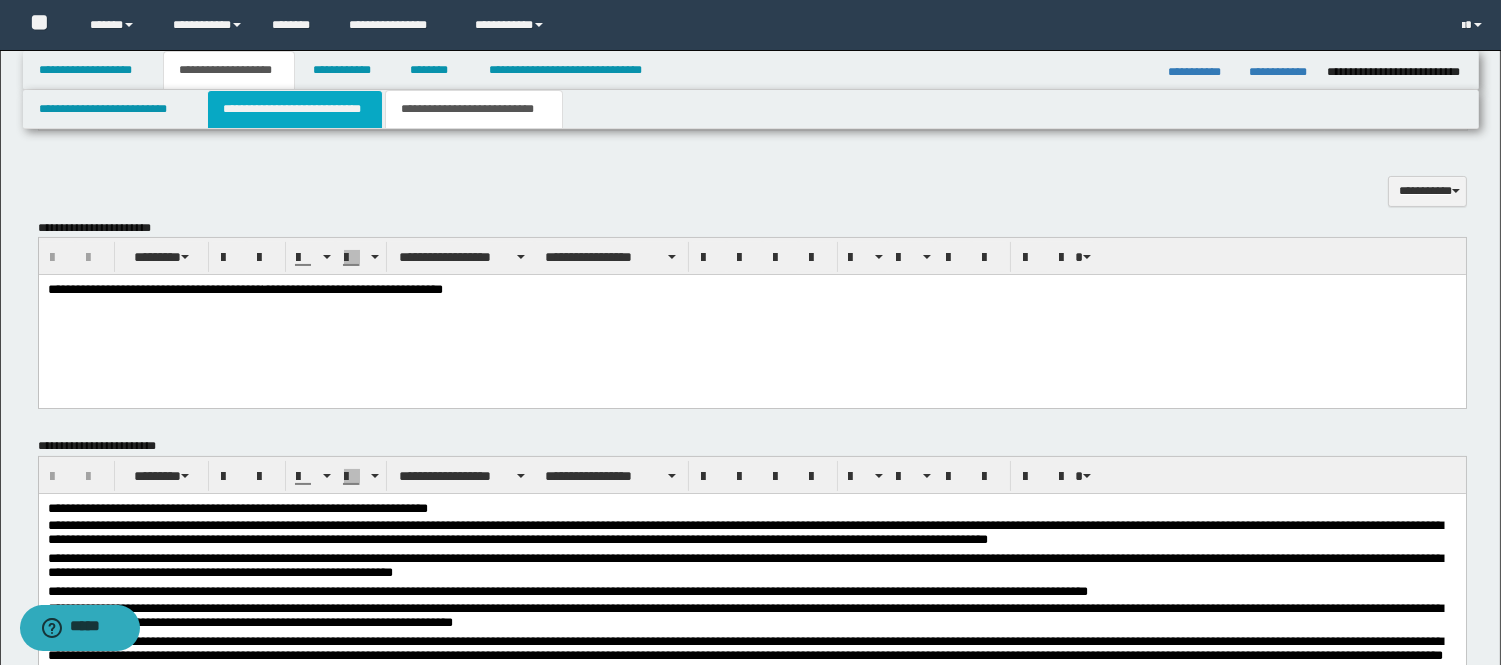 click on "**********" at bounding box center (295, 109) 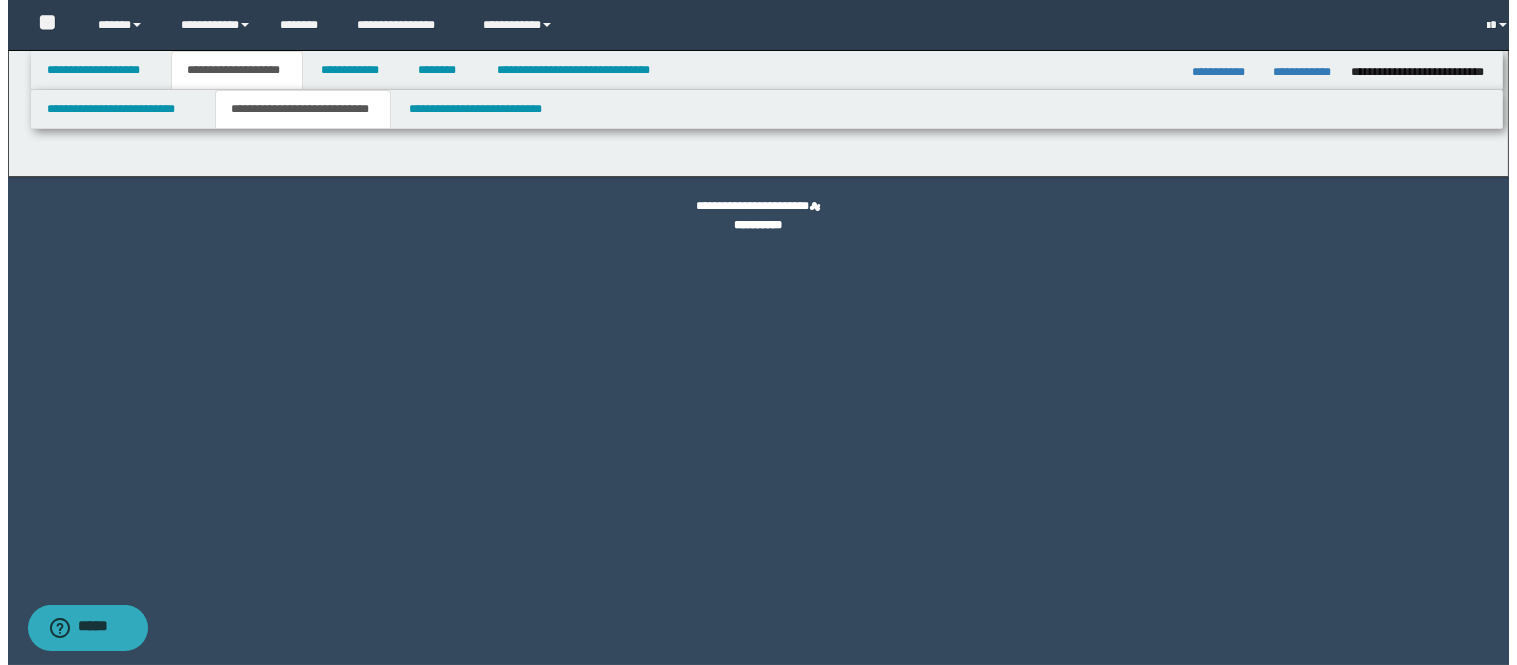 scroll, scrollTop: 0, scrollLeft: 0, axis: both 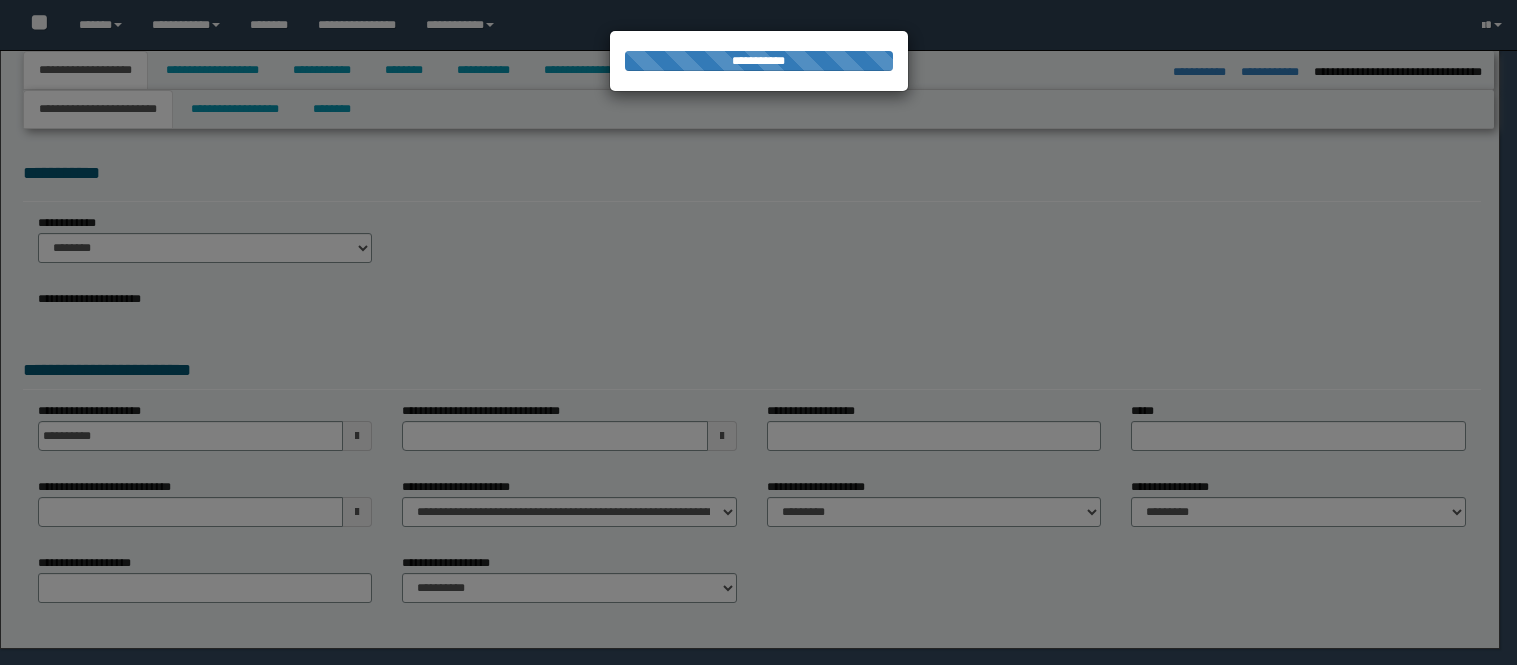 select on "*" 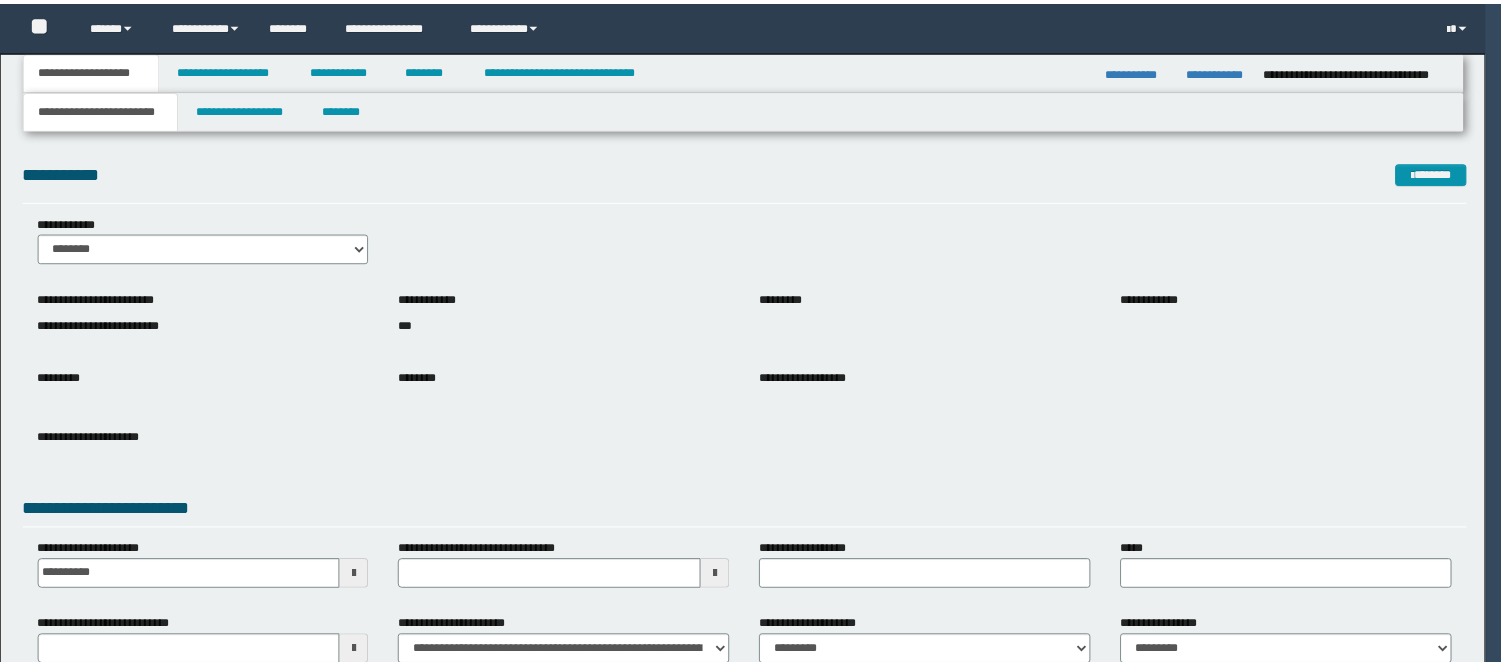 scroll, scrollTop: 0, scrollLeft: 0, axis: both 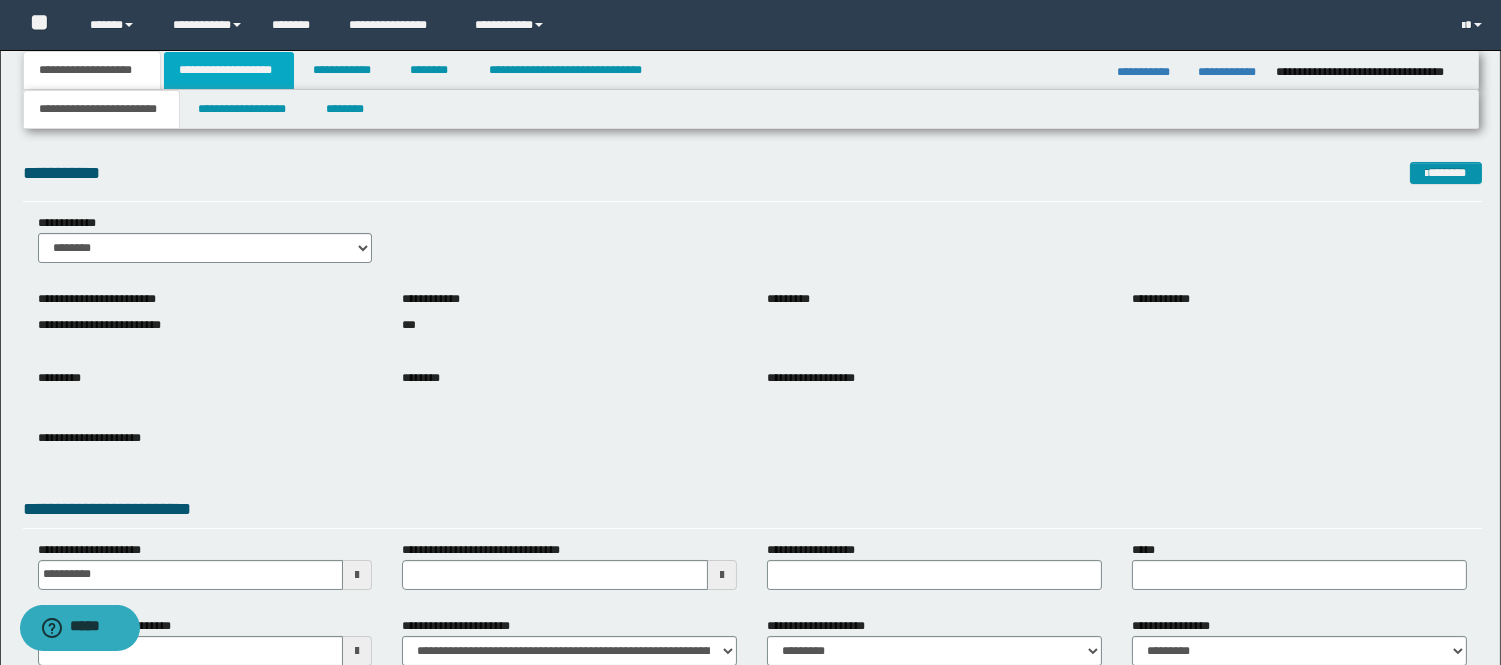 click on "**********" at bounding box center (229, 70) 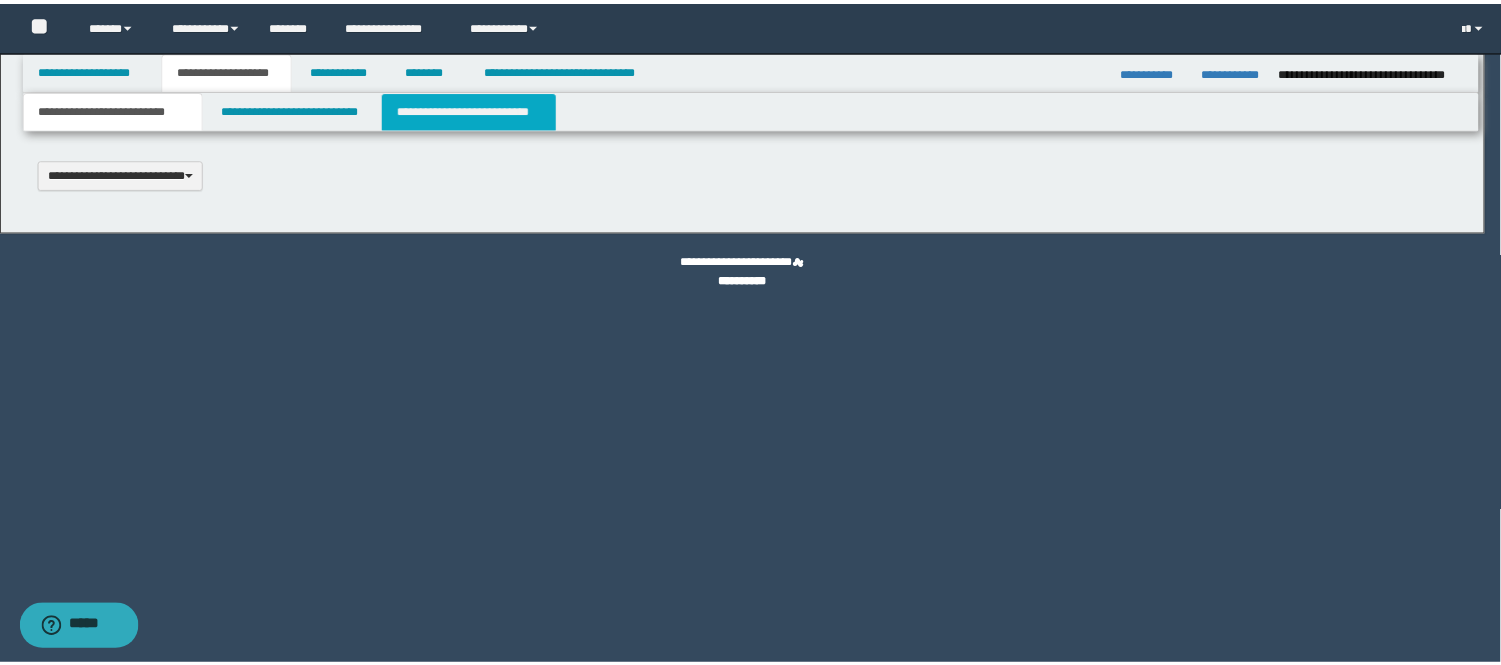 scroll, scrollTop: 0, scrollLeft: 0, axis: both 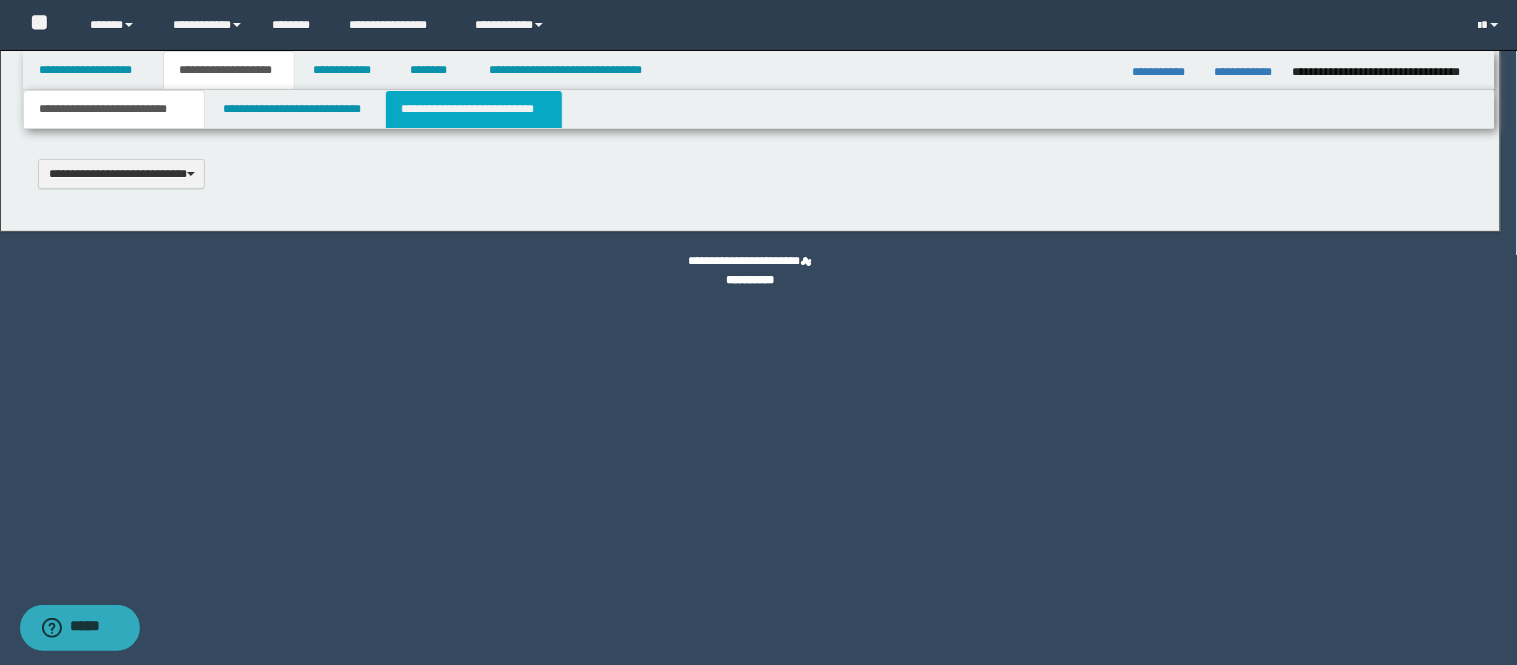 select on "*" 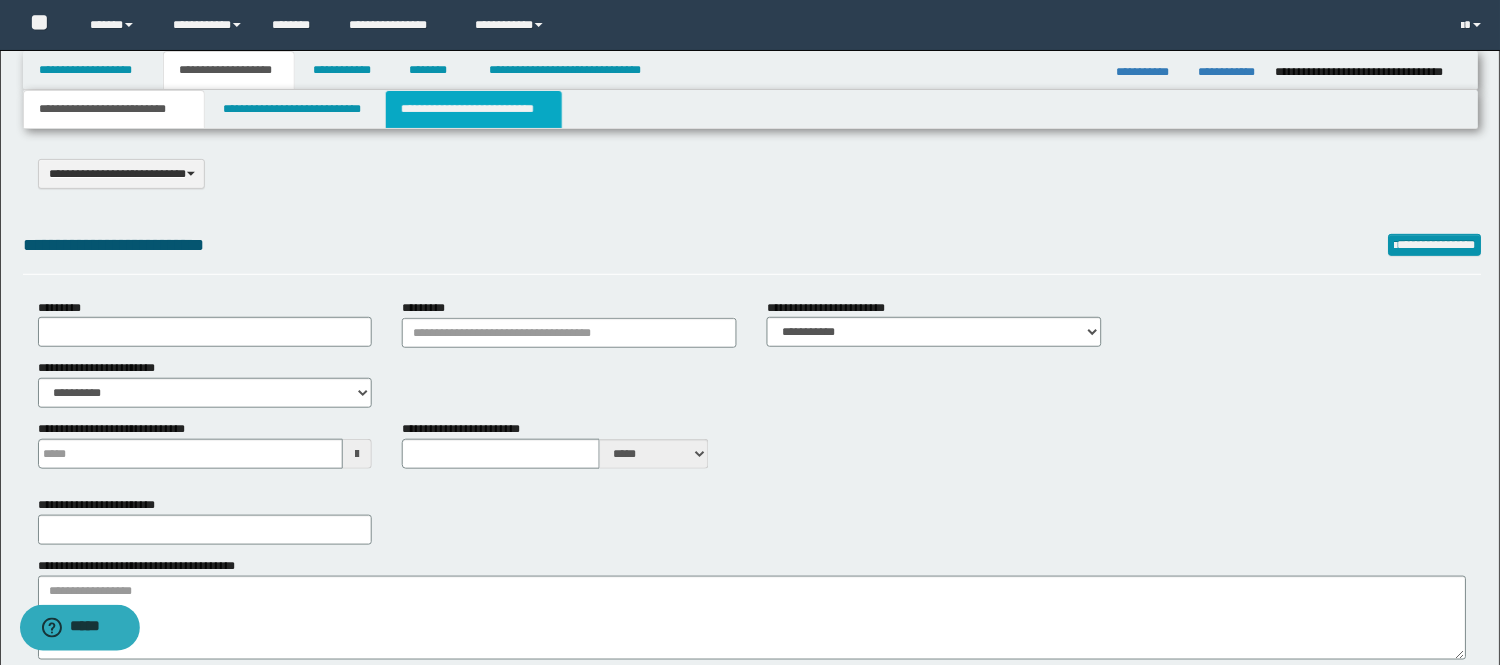 click on "**********" at bounding box center (474, 109) 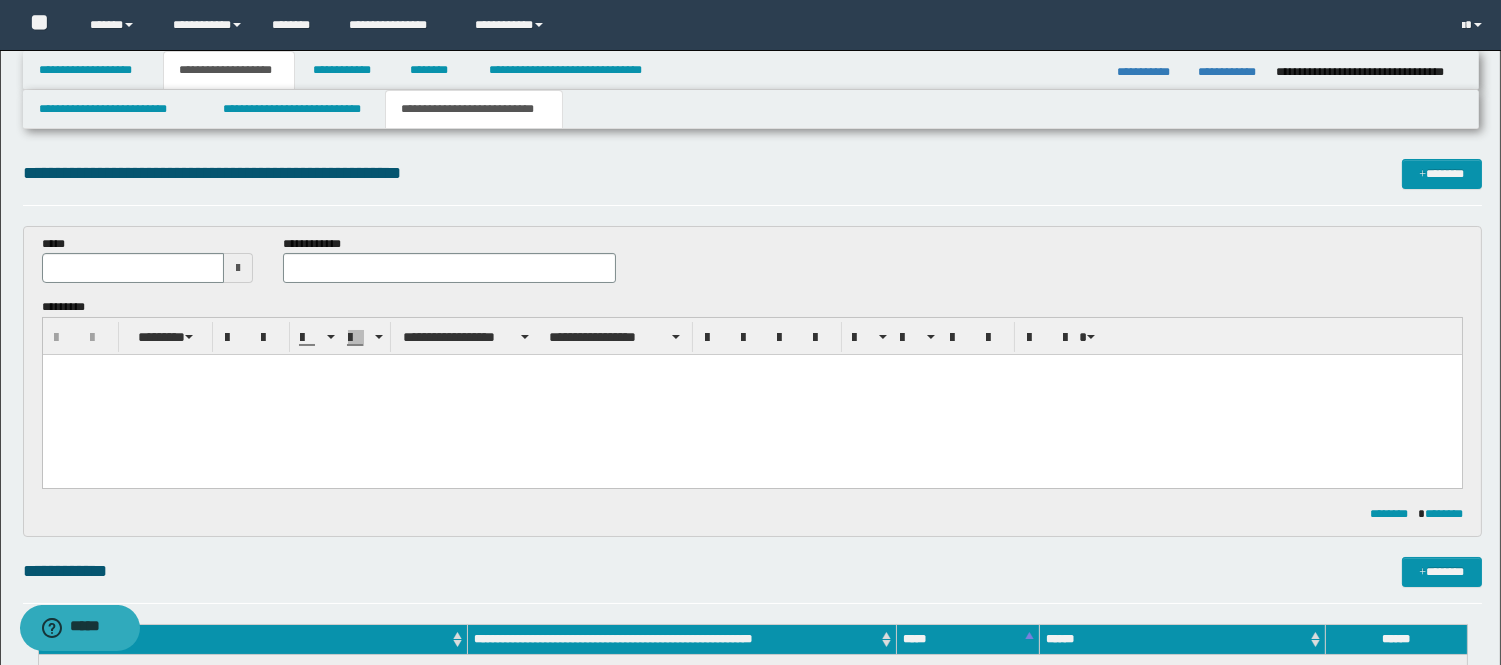 scroll, scrollTop: 0, scrollLeft: 0, axis: both 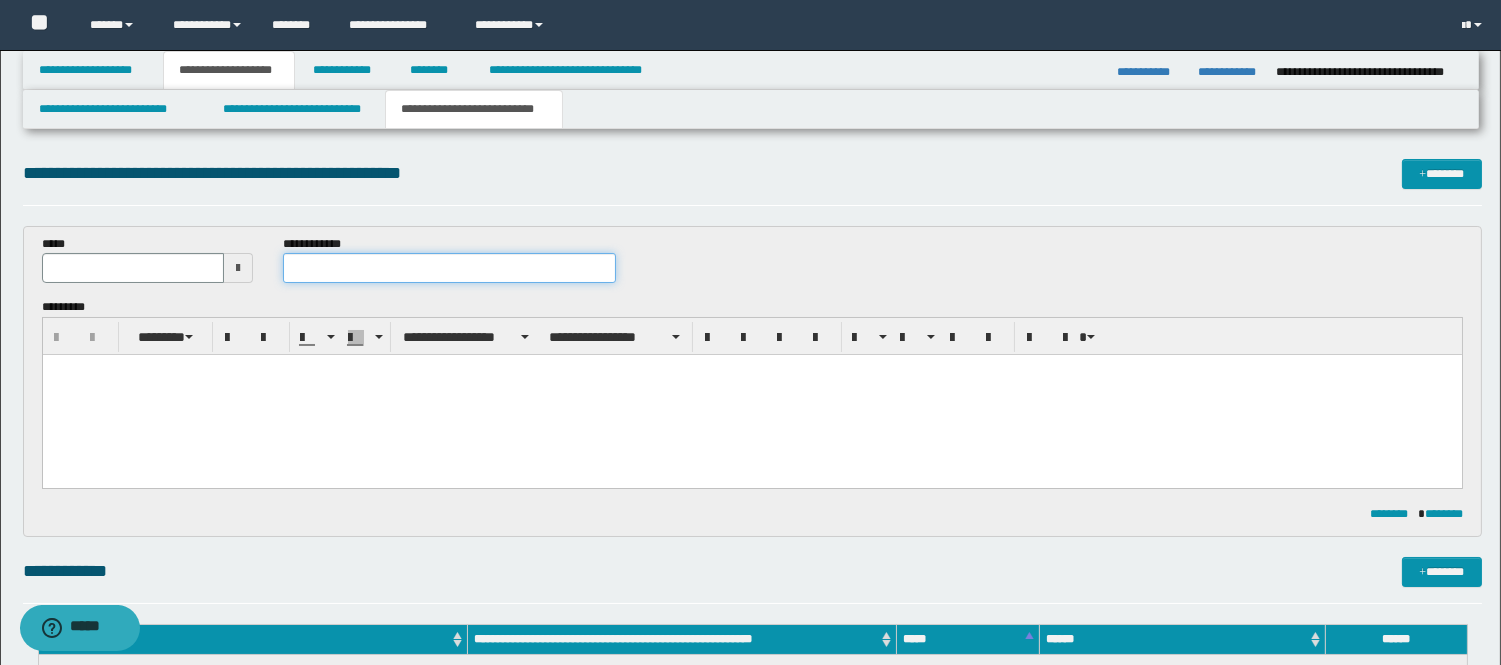 paste on "**********" 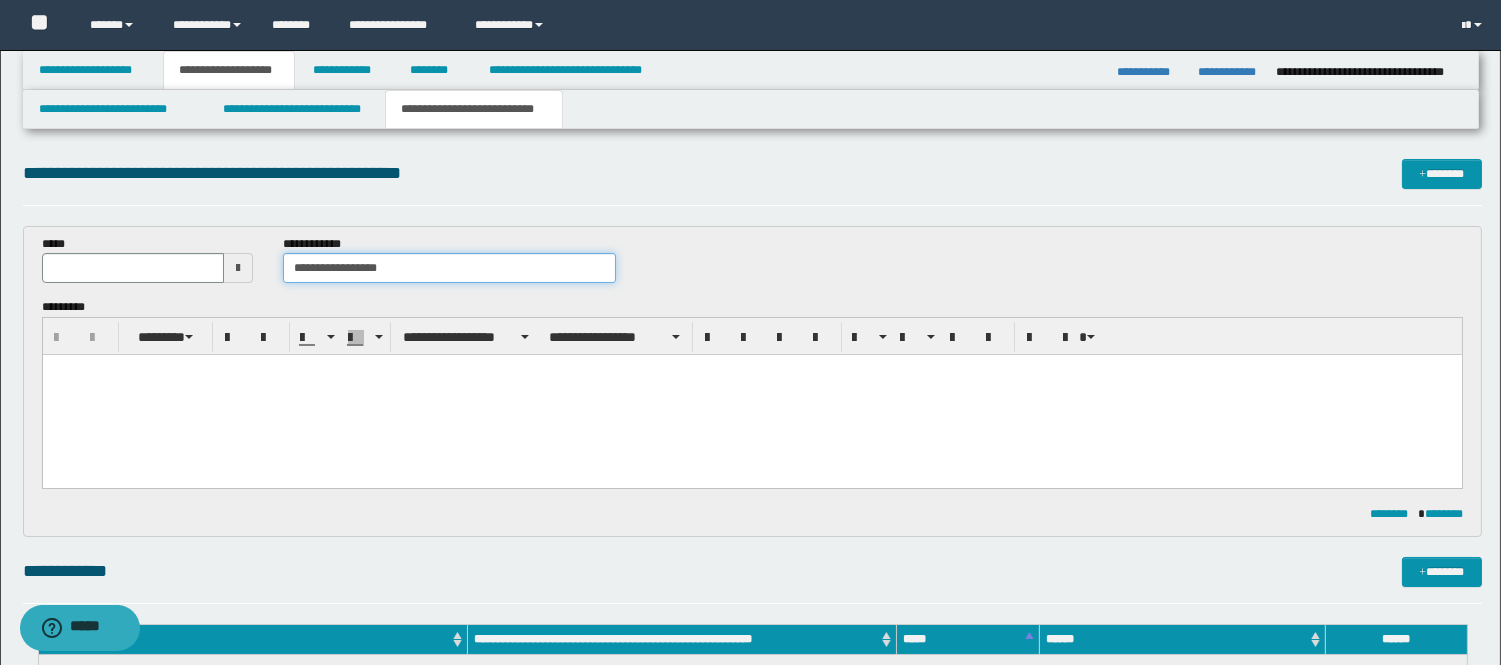 type on "**********" 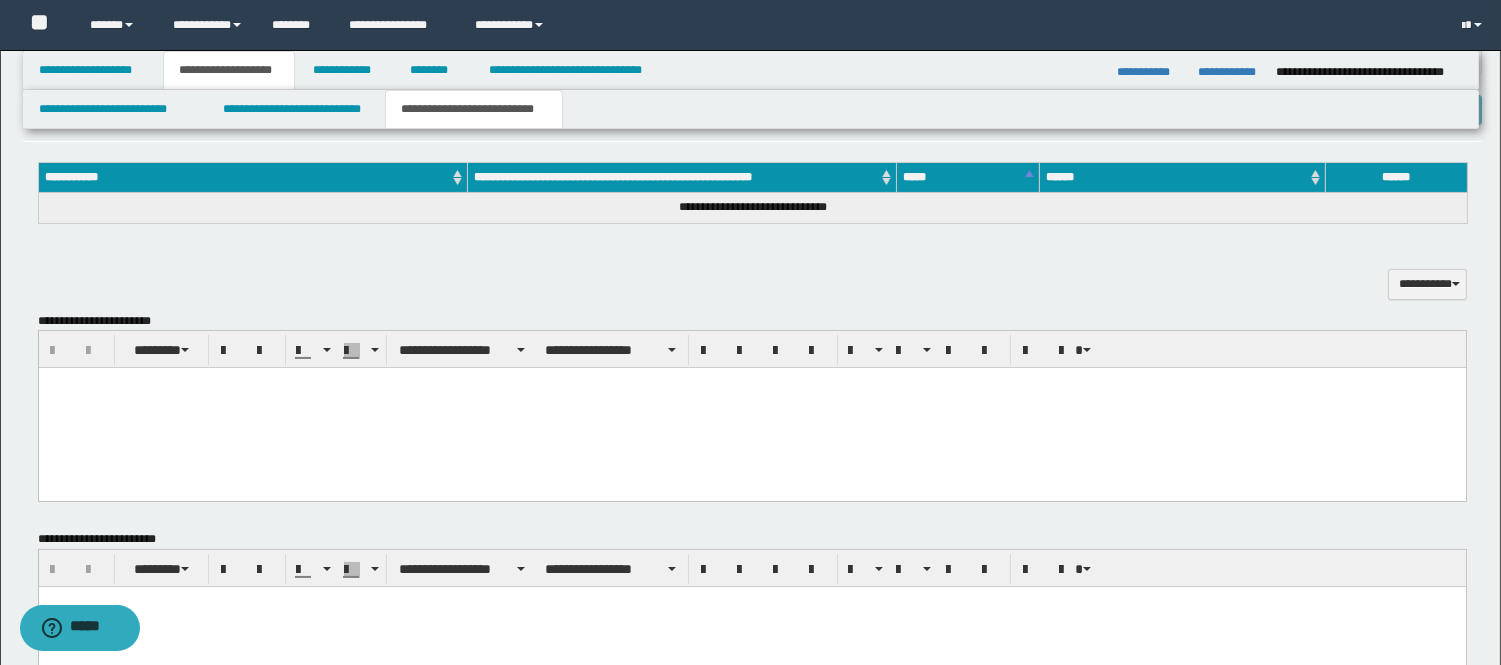 scroll, scrollTop: 444, scrollLeft: 0, axis: vertical 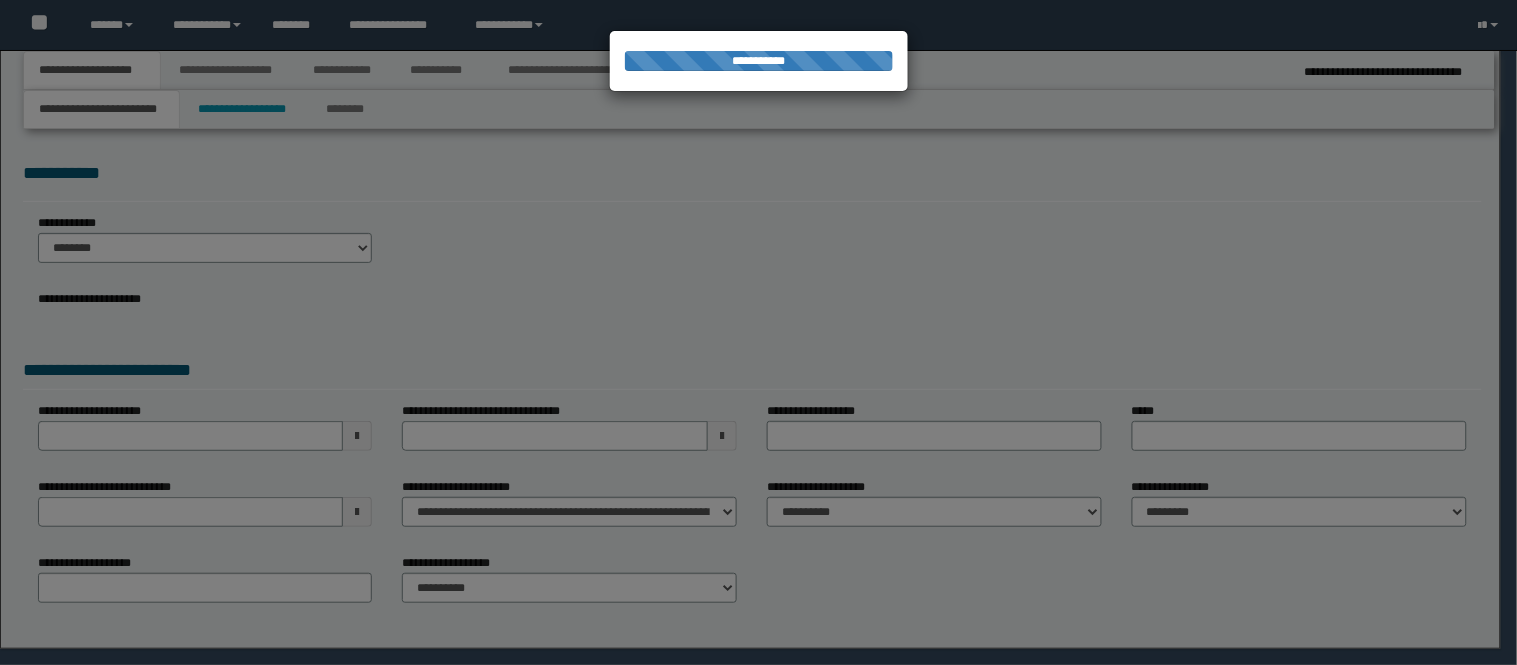 select on "*" 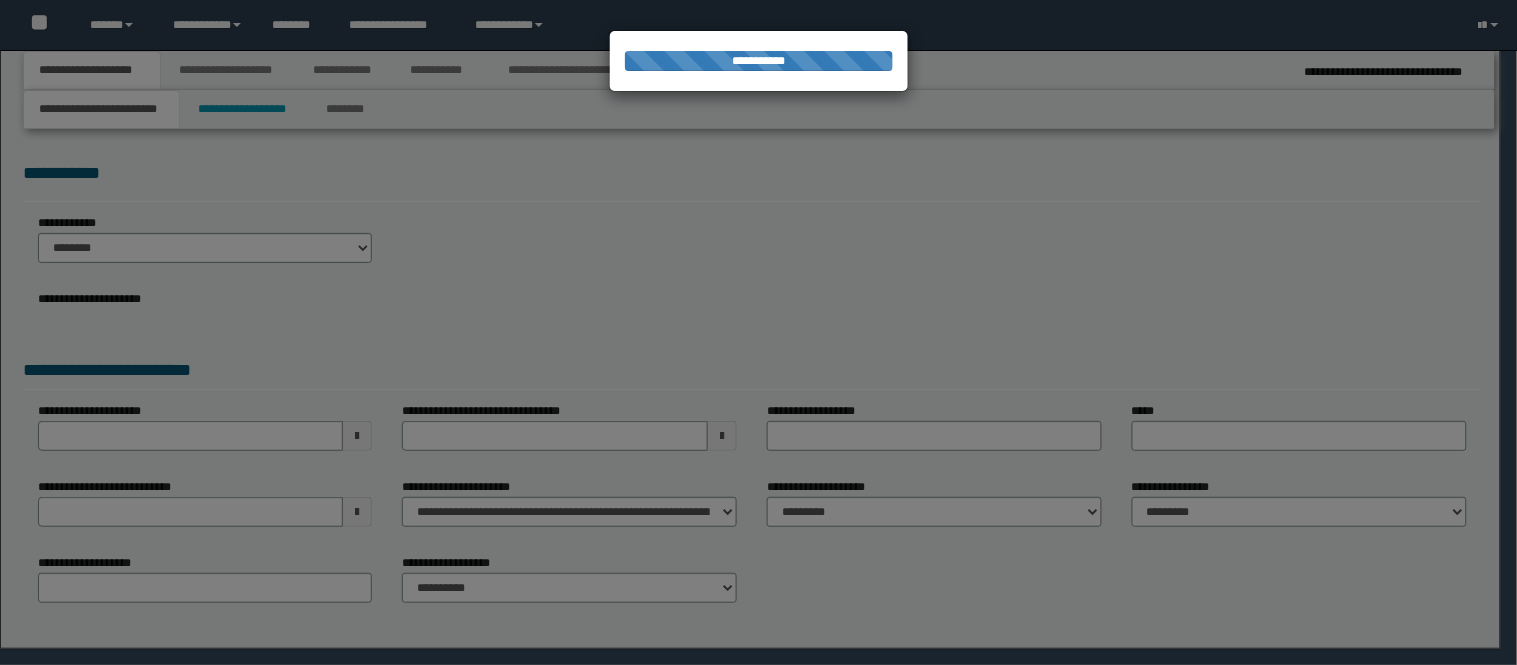 scroll, scrollTop: 0, scrollLeft: 0, axis: both 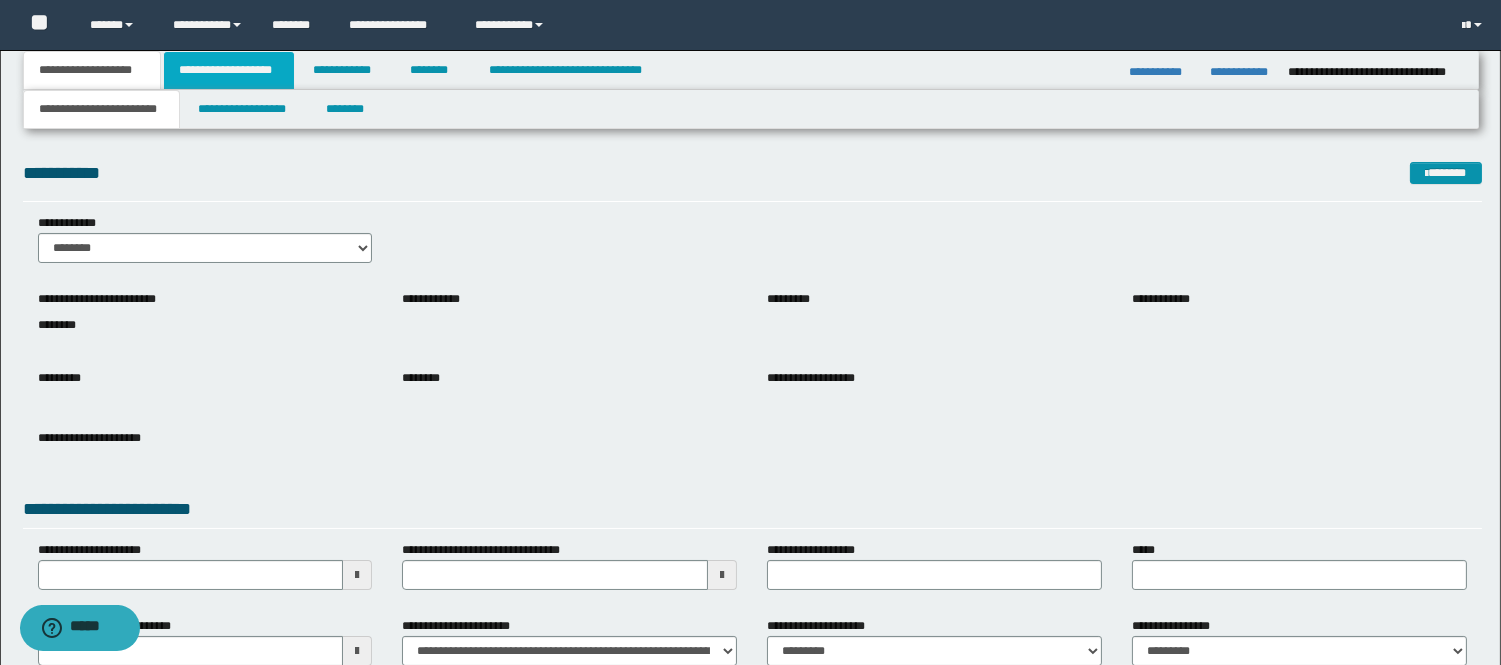 click on "**********" at bounding box center (229, 70) 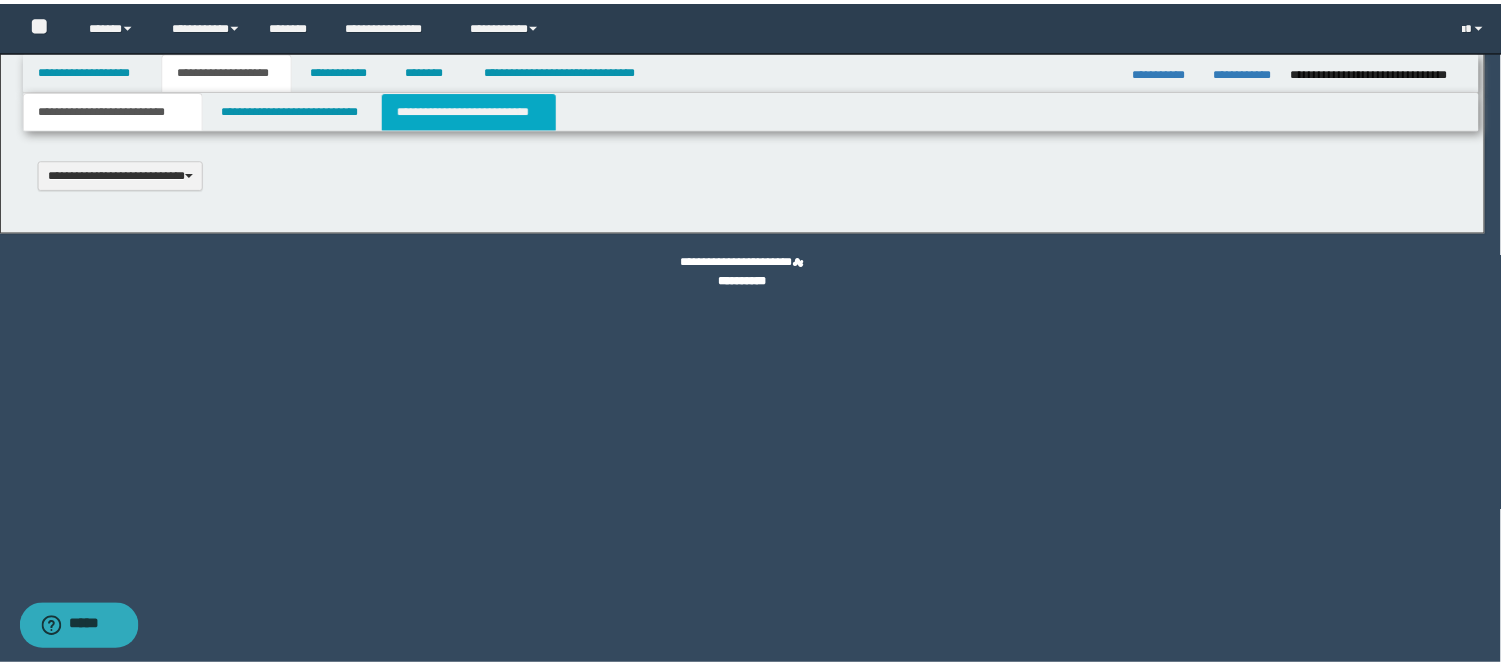 scroll, scrollTop: 0, scrollLeft: 0, axis: both 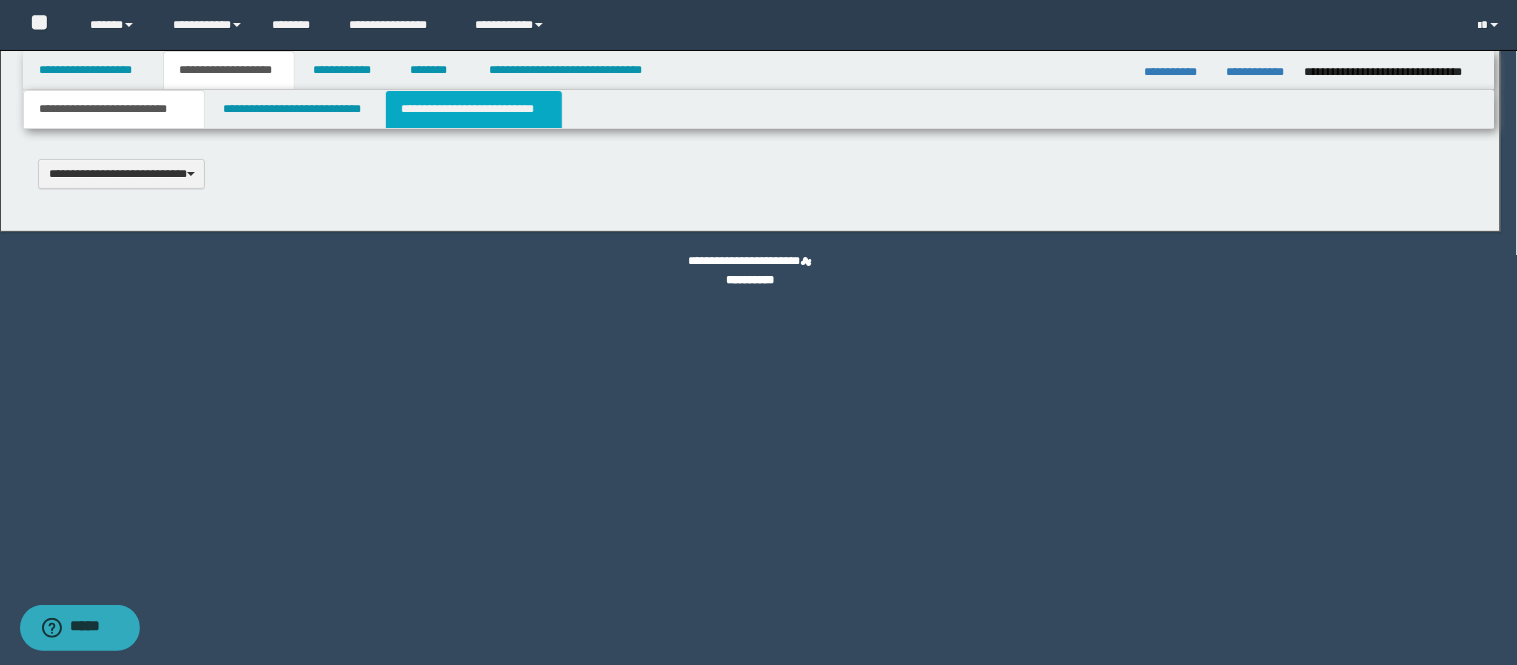 select on "*" 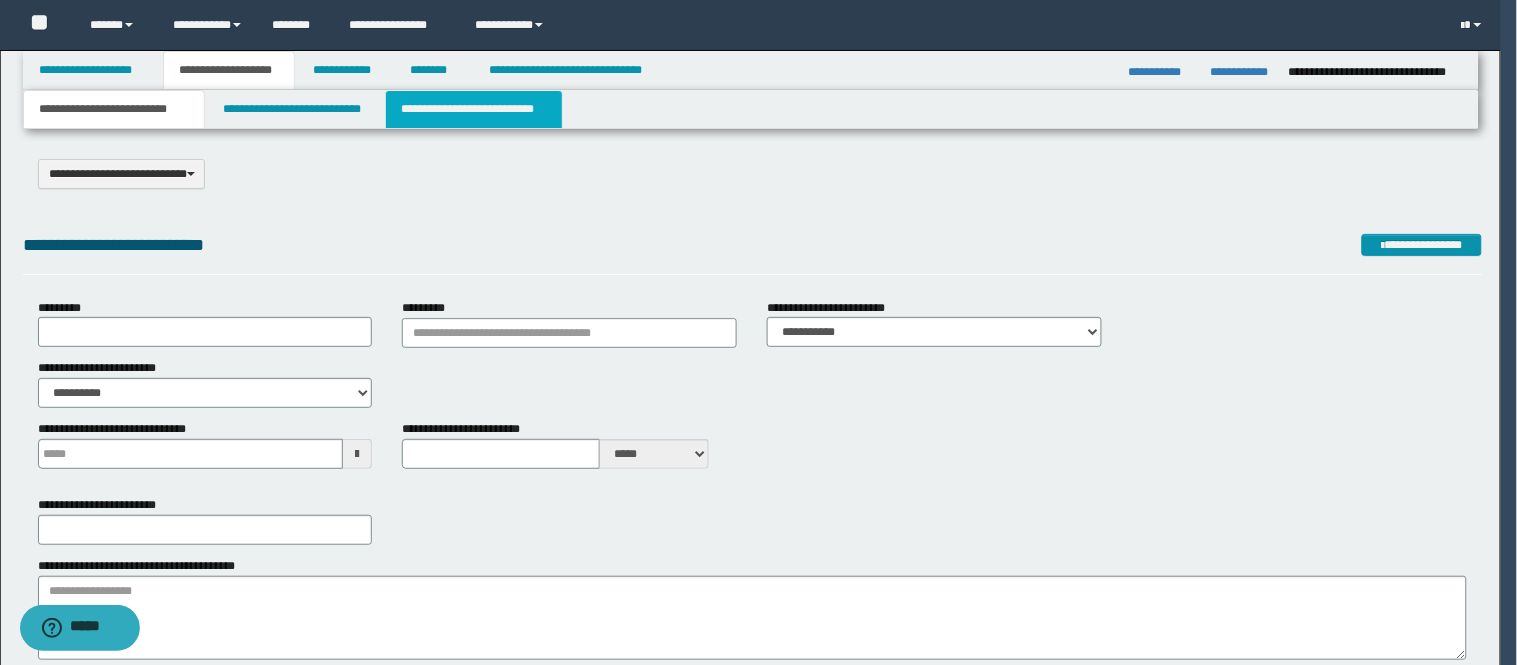 click on "**********" at bounding box center [474, 109] 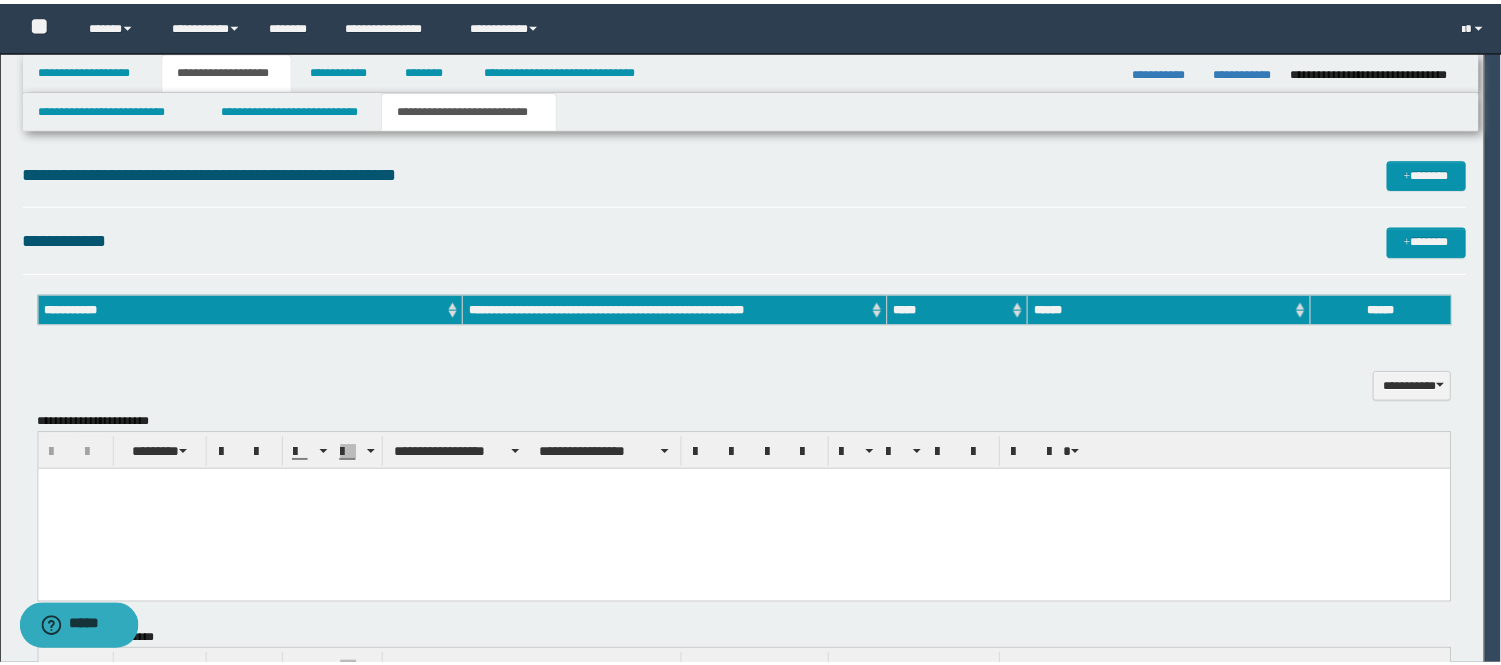 scroll, scrollTop: 0, scrollLeft: 0, axis: both 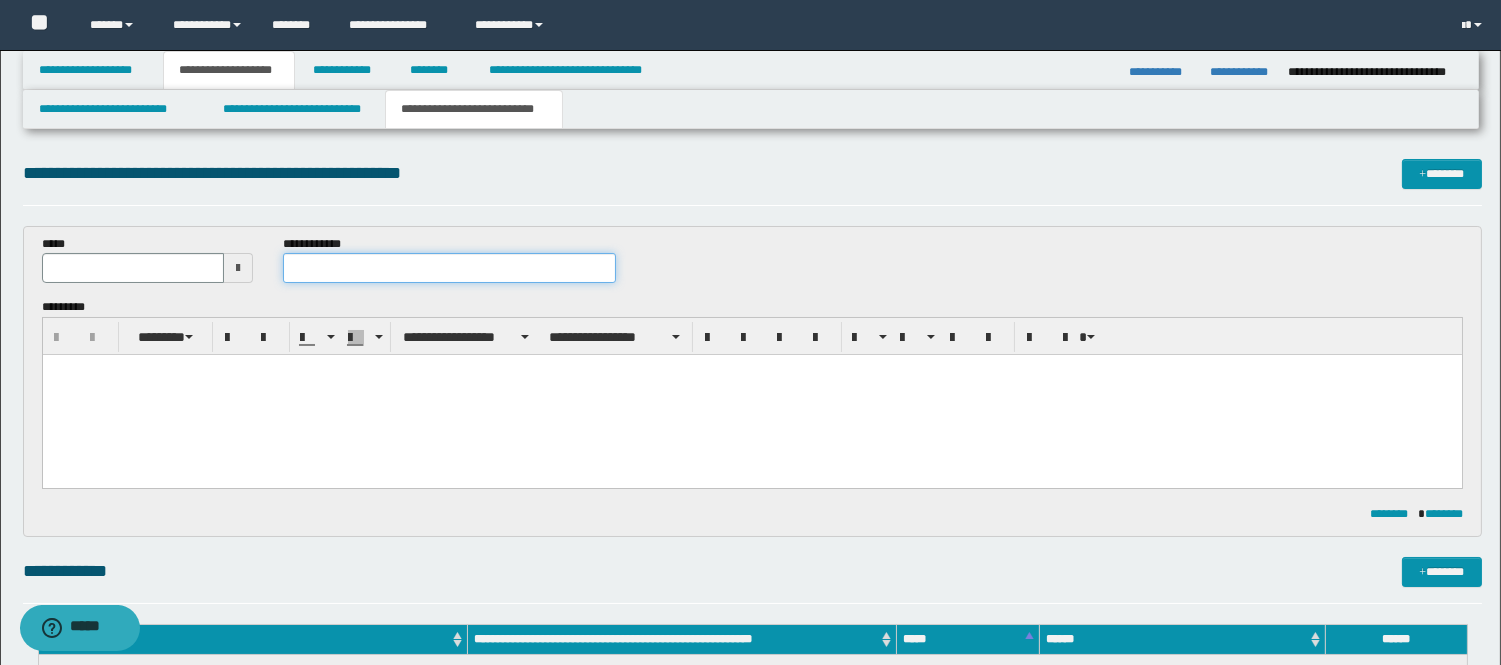 paste on "**********" 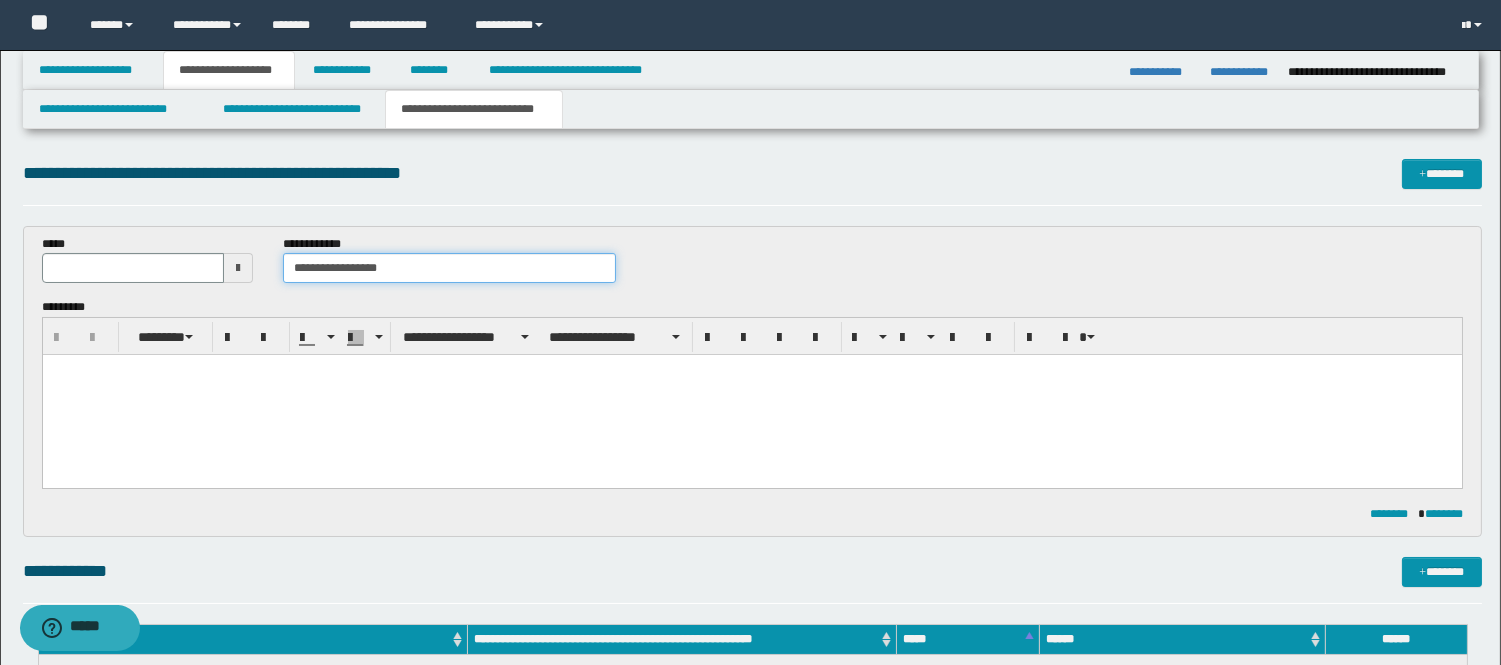type on "**********" 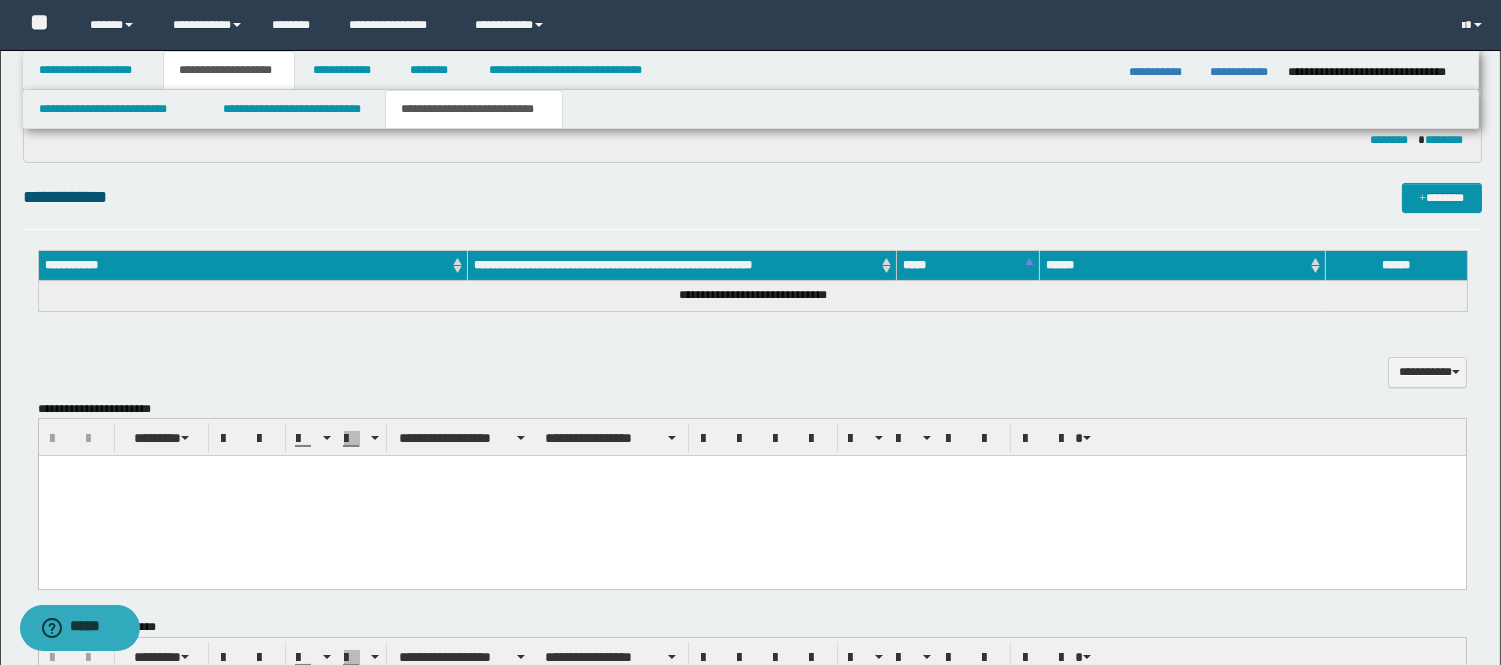 scroll, scrollTop: 444, scrollLeft: 0, axis: vertical 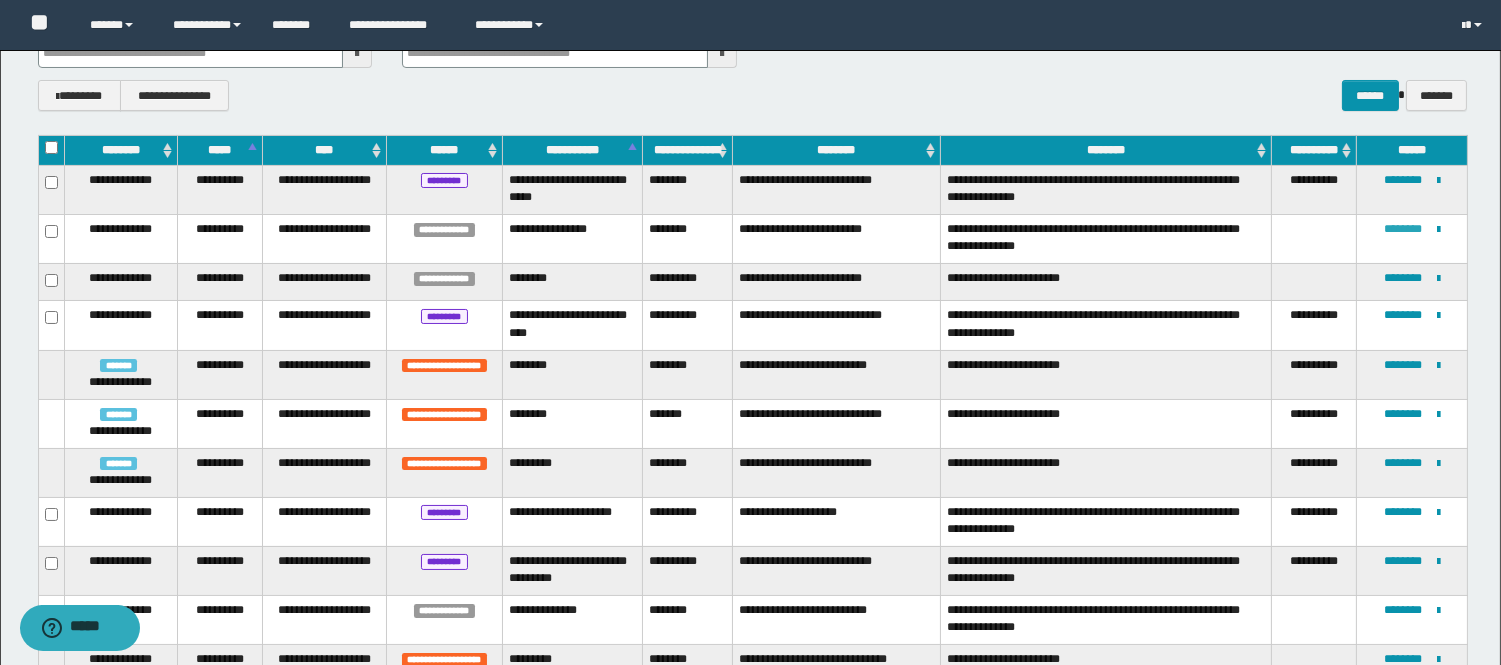click on "********" at bounding box center (1403, 229) 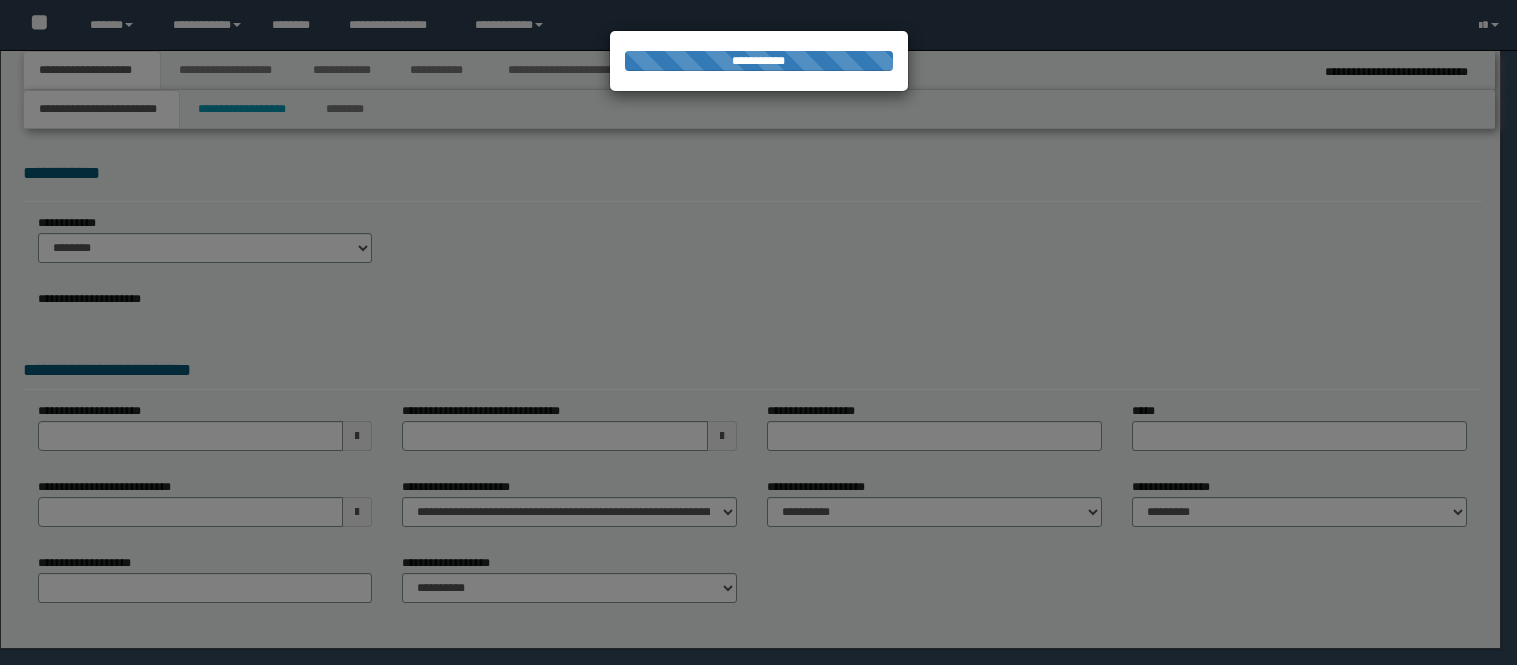 scroll, scrollTop: 0, scrollLeft: 0, axis: both 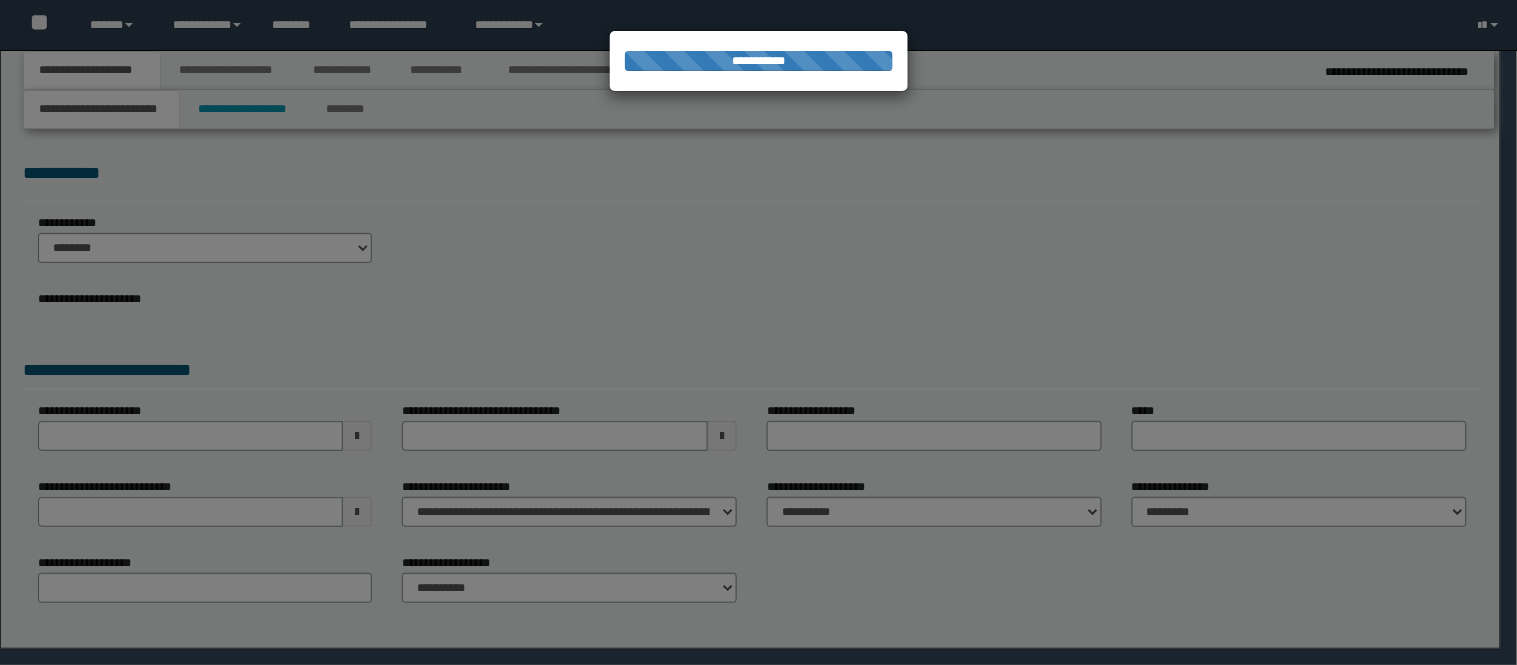 select on "*" 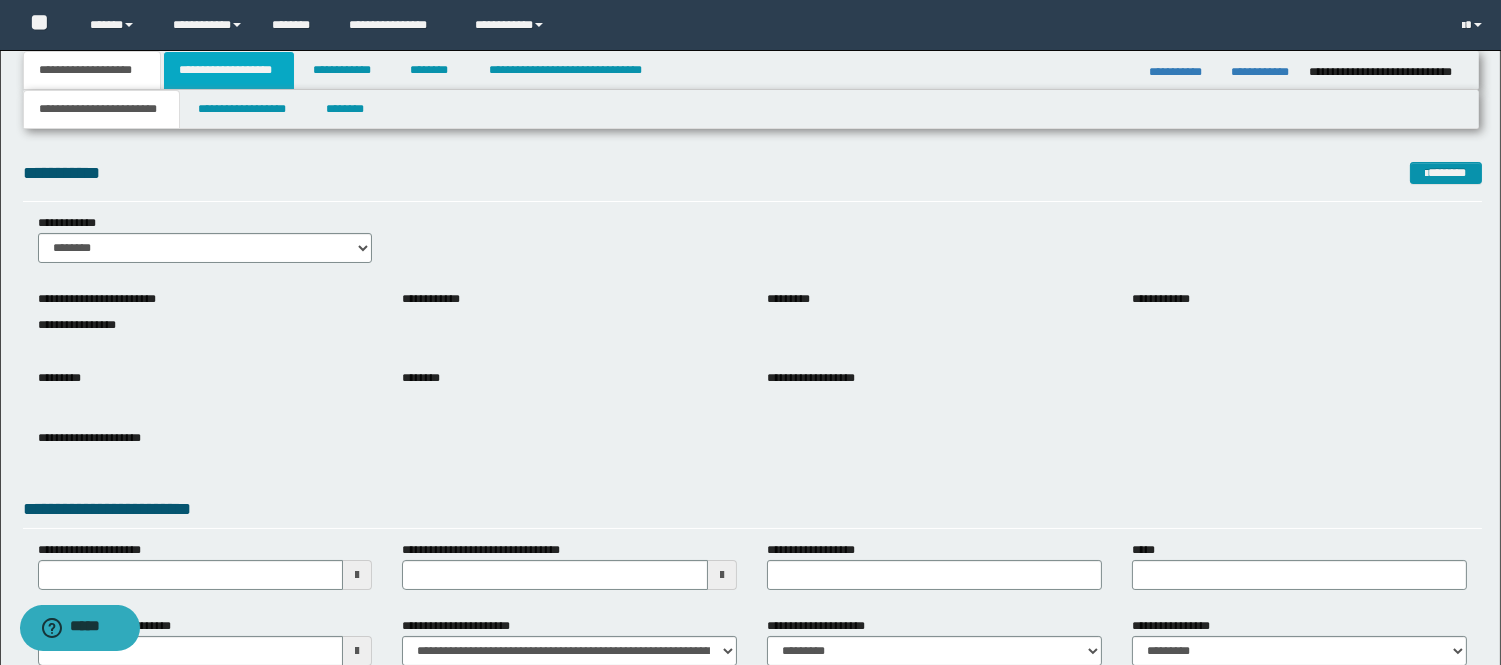 click on "**********" at bounding box center [229, 70] 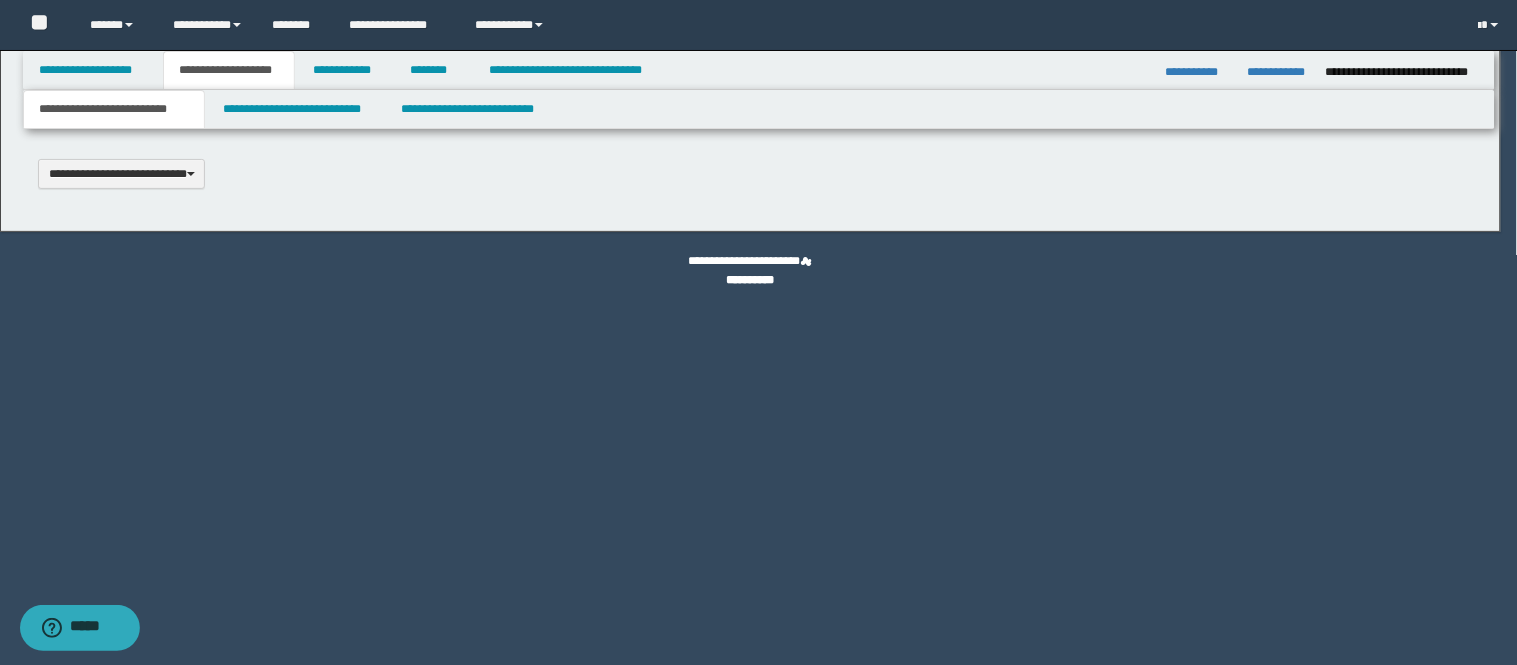 scroll, scrollTop: 0, scrollLeft: 0, axis: both 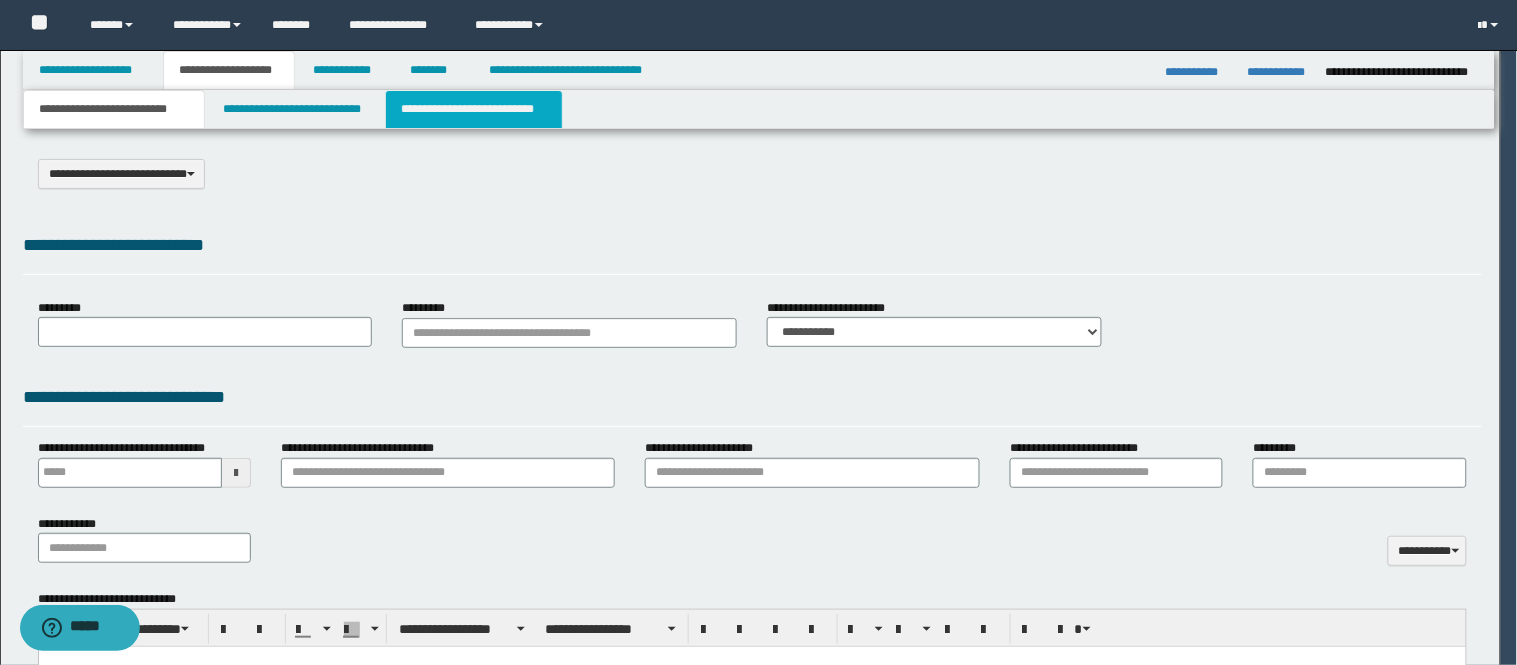 select on "*" 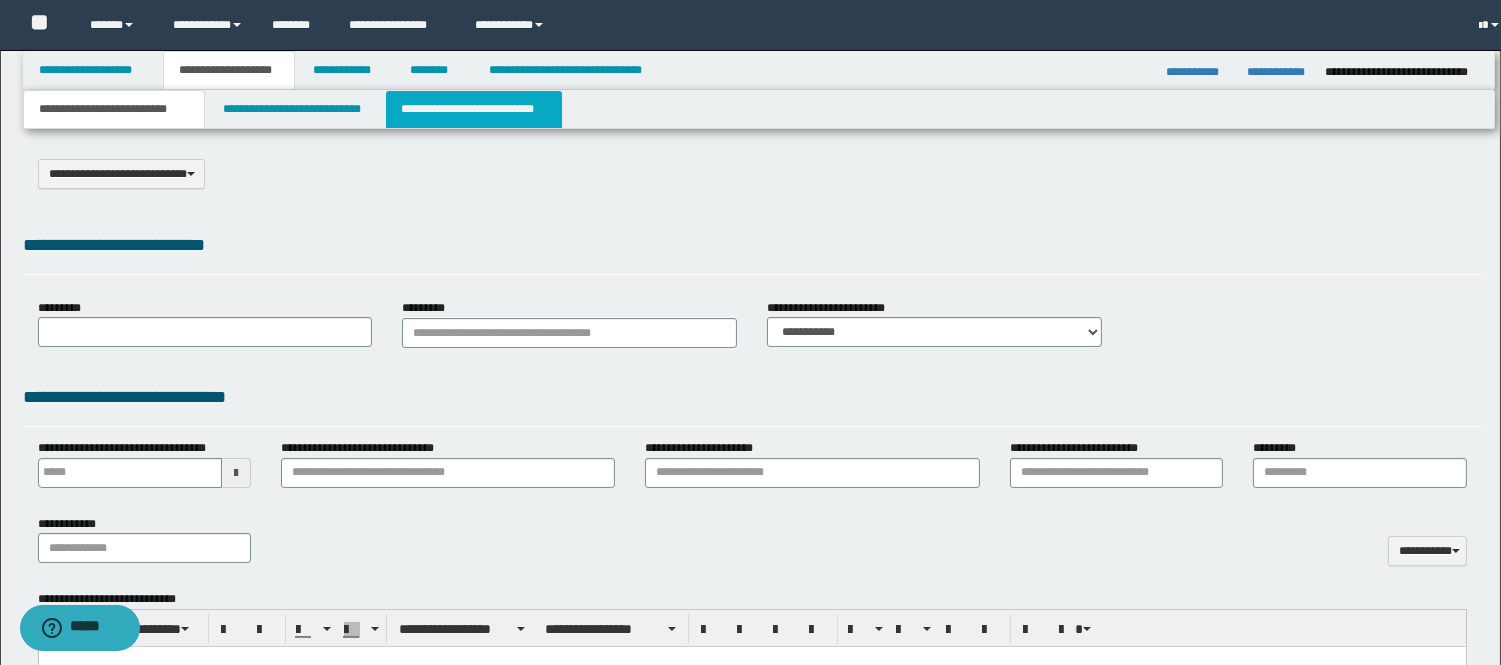 click on "**********" at bounding box center [474, 109] 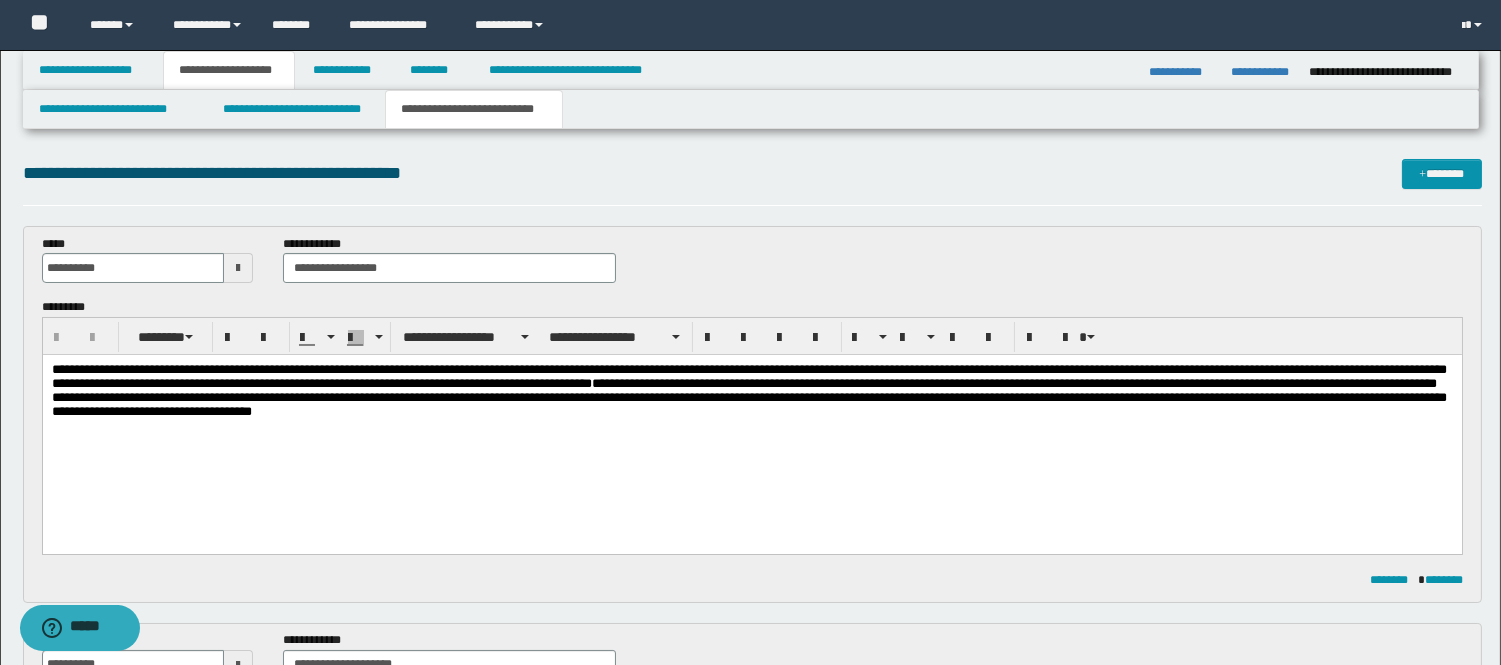 scroll, scrollTop: 0, scrollLeft: 0, axis: both 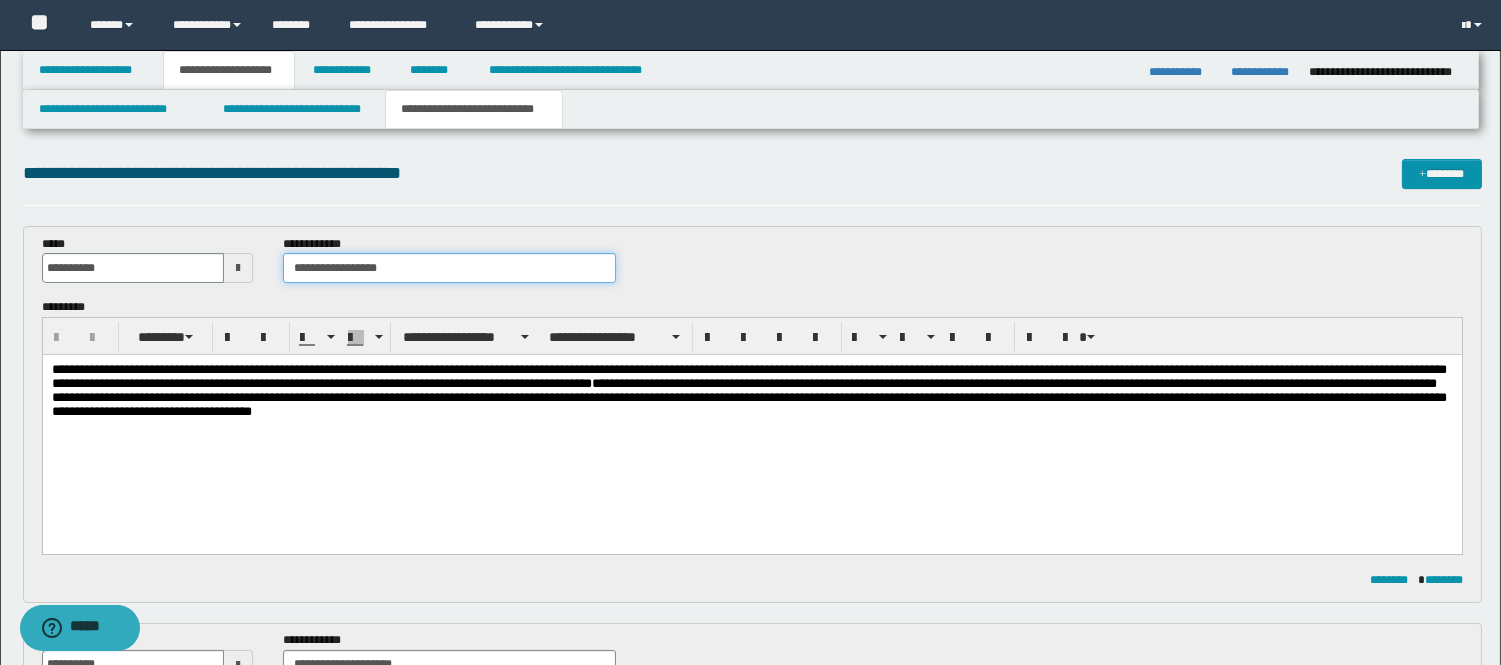 drag, startPoint x: 412, startPoint y: 271, endPoint x: 298, endPoint y: 285, distance: 114.85643 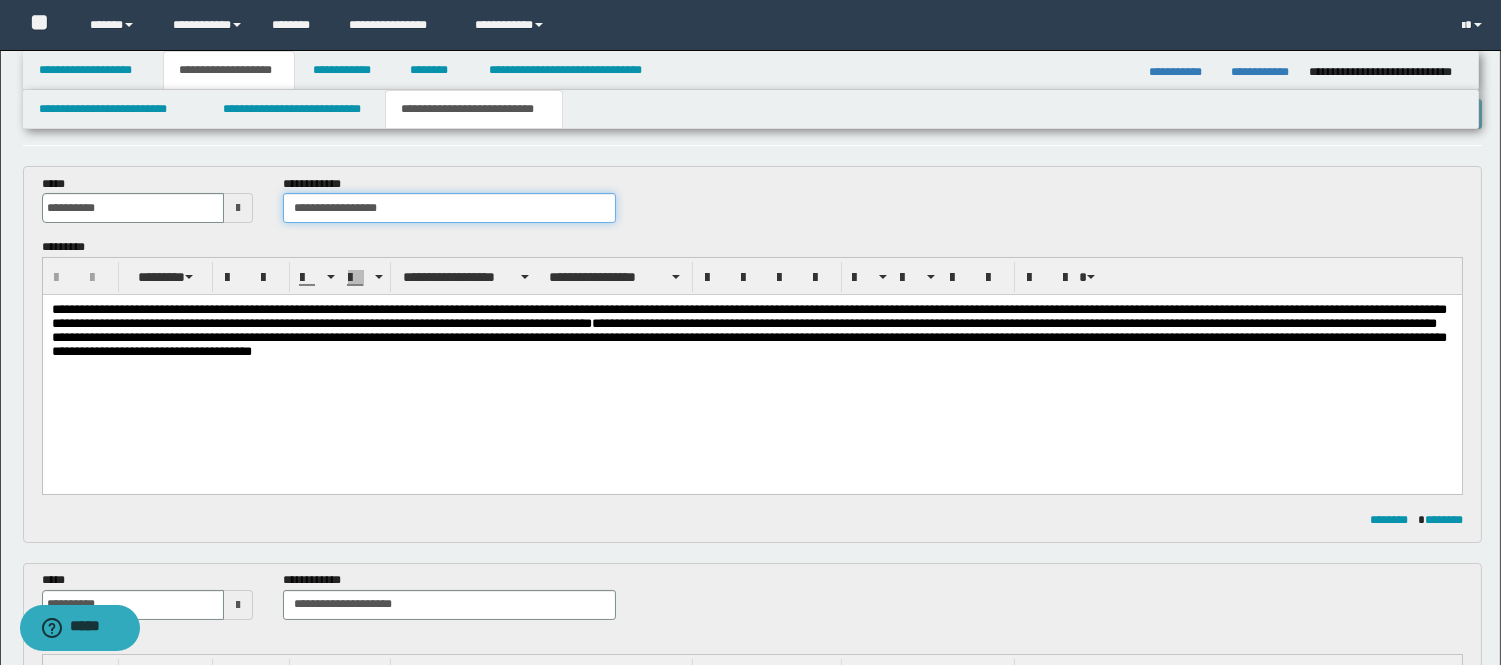 scroll, scrollTop: 111, scrollLeft: 0, axis: vertical 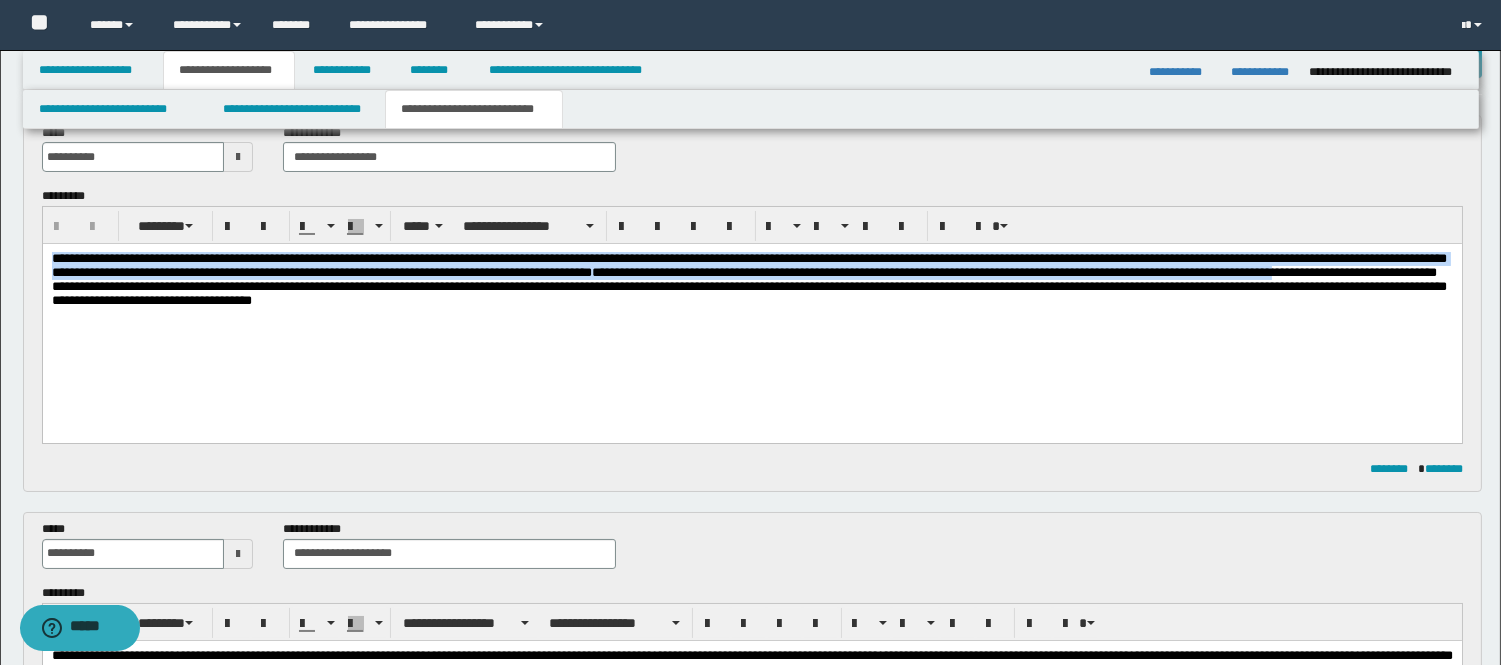 drag, startPoint x: 1153, startPoint y: 292, endPoint x: 43, endPoint y: 255, distance: 1110.6165 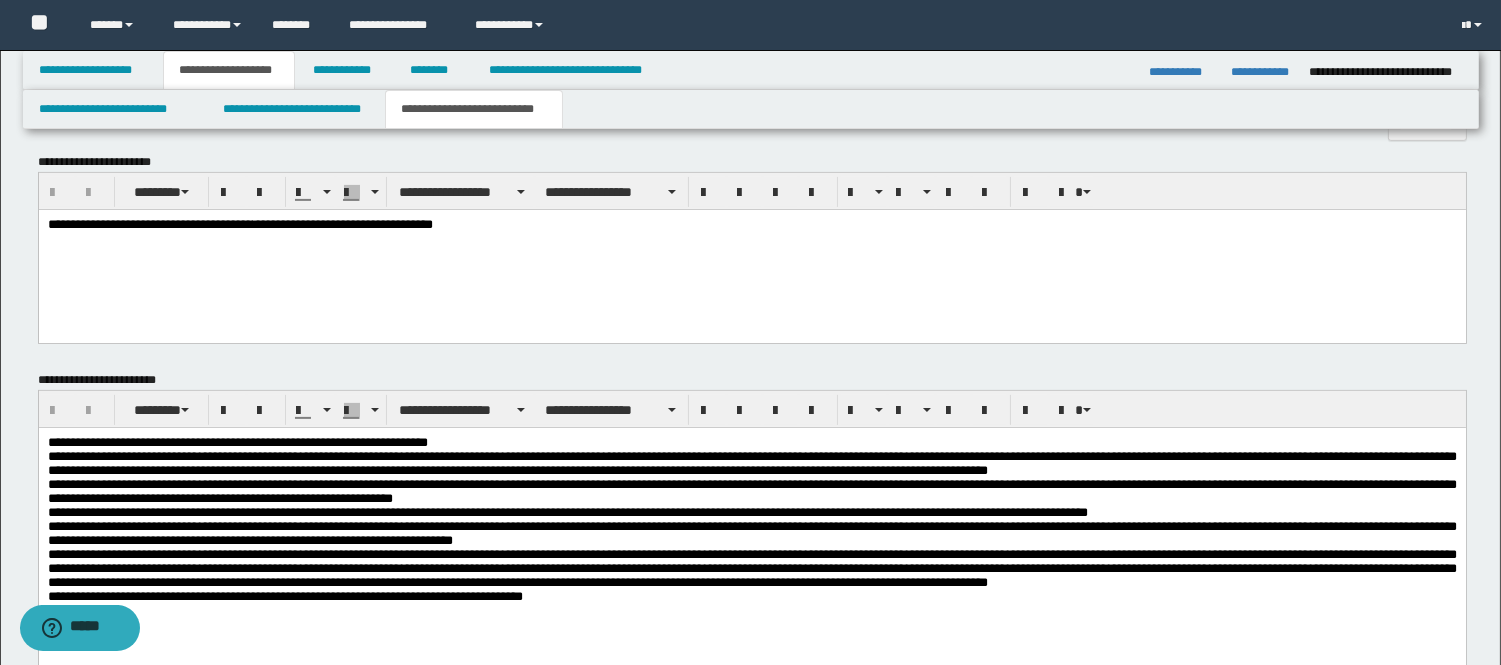 scroll, scrollTop: 1222, scrollLeft: 0, axis: vertical 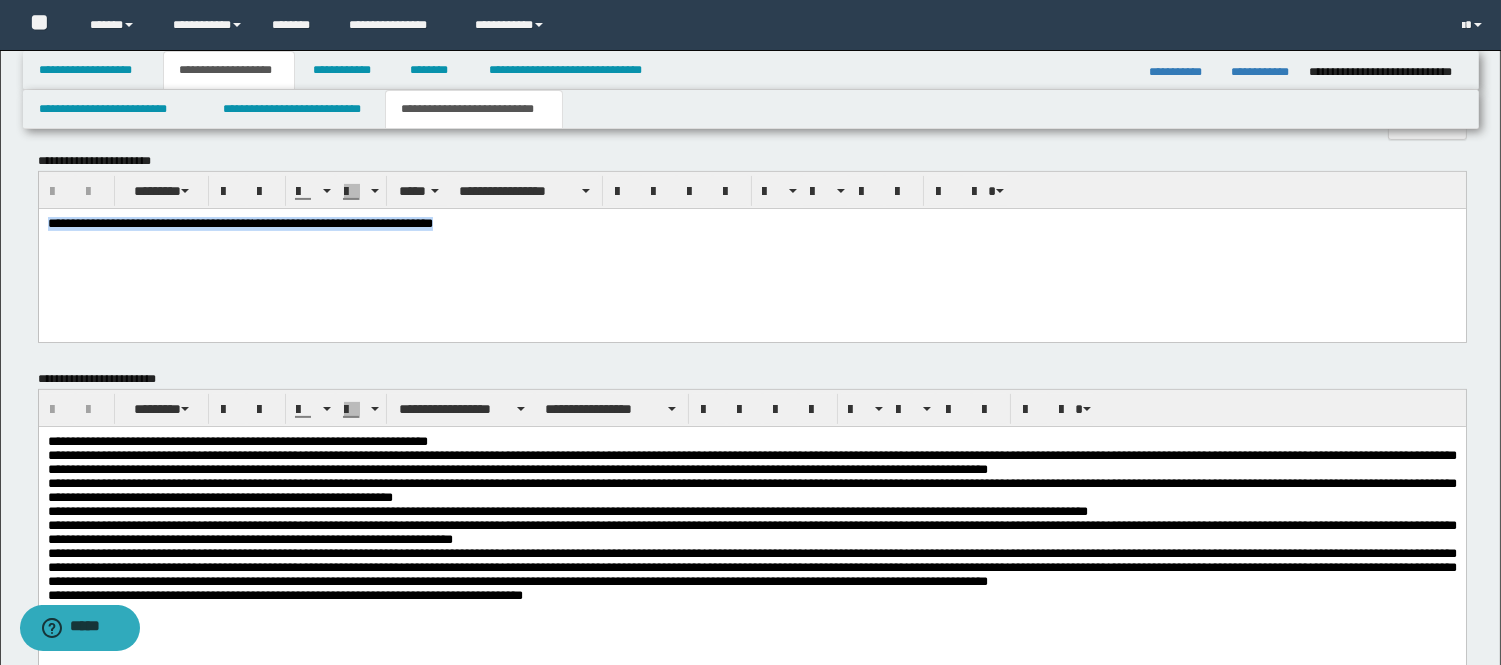 drag, startPoint x: 524, startPoint y: 234, endPoint x: -1, endPoint y: 210, distance: 525.5483 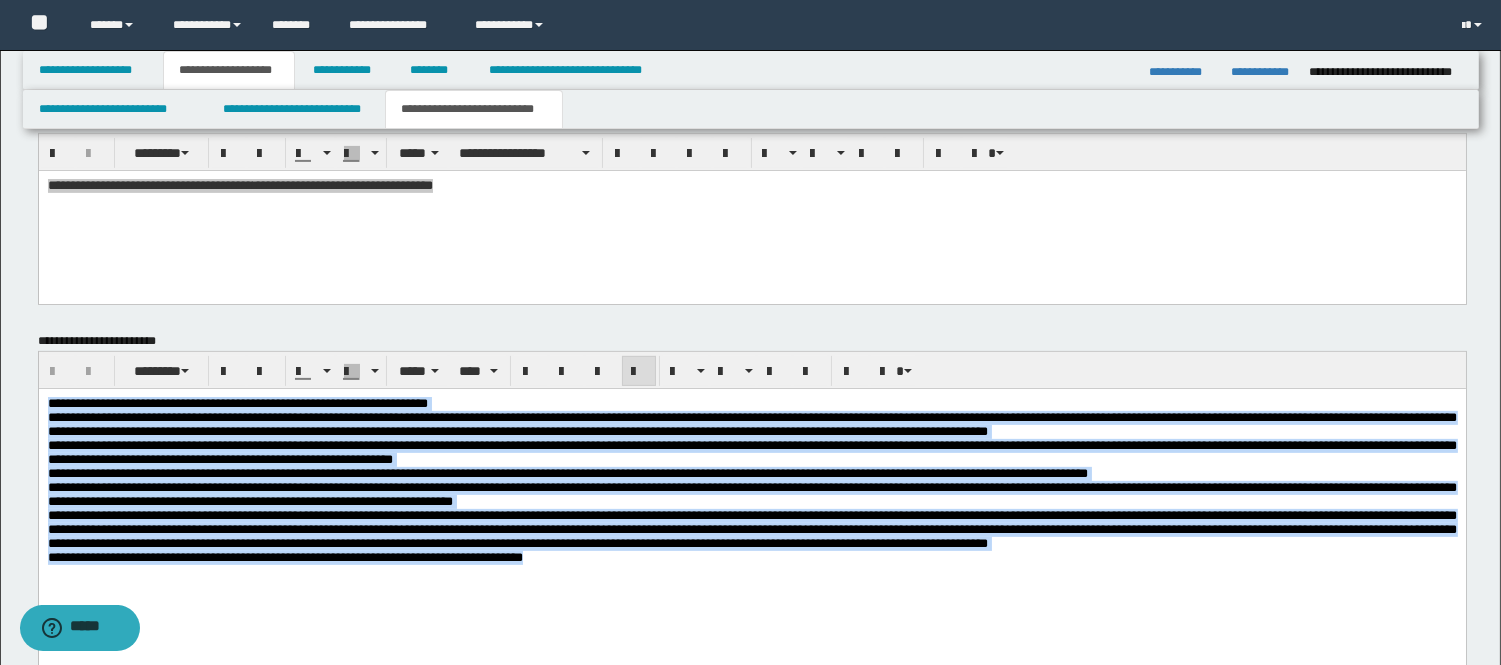 drag, startPoint x: 626, startPoint y: 618, endPoint x: -1, endPoint y: 63, distance: 837.34937 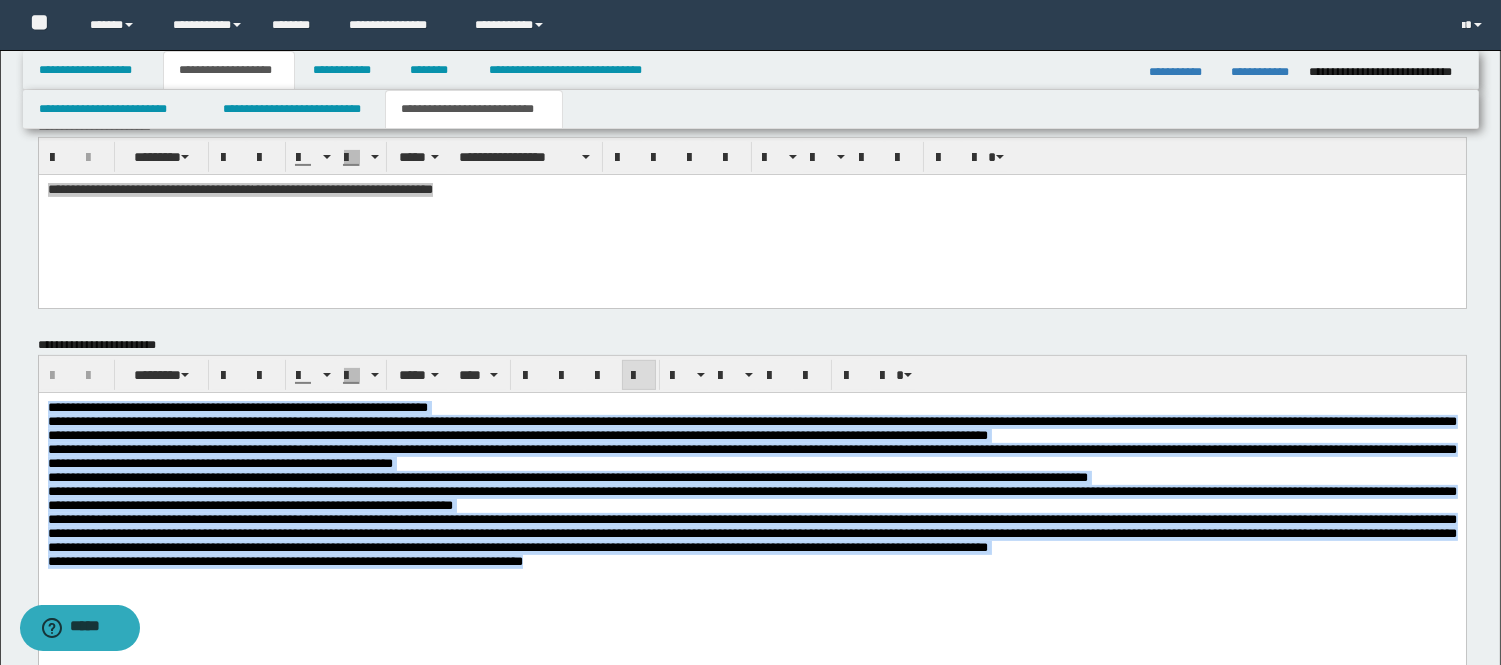 click on "**********" at bounding box center [751, 510] 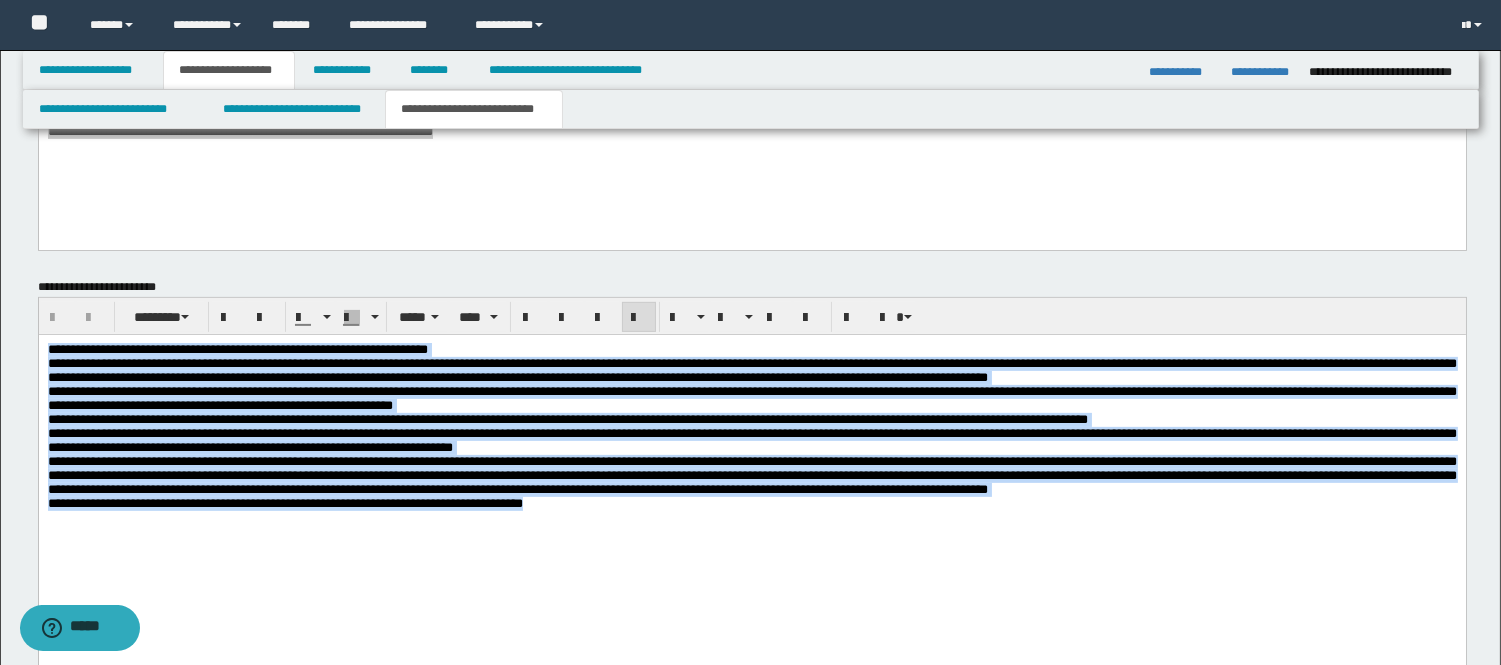 scroll, scrollTop: 1537, scrollLeft: 0, axis: vertical 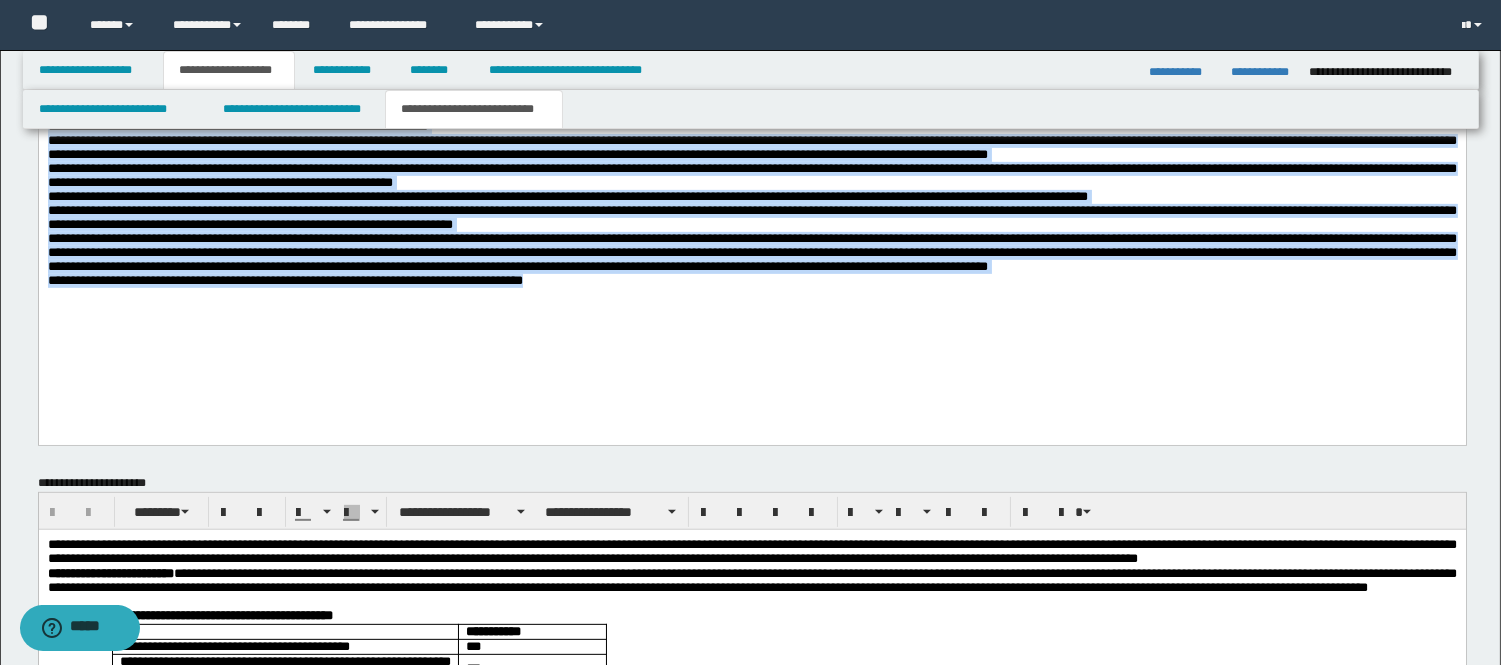 copy on "**********" 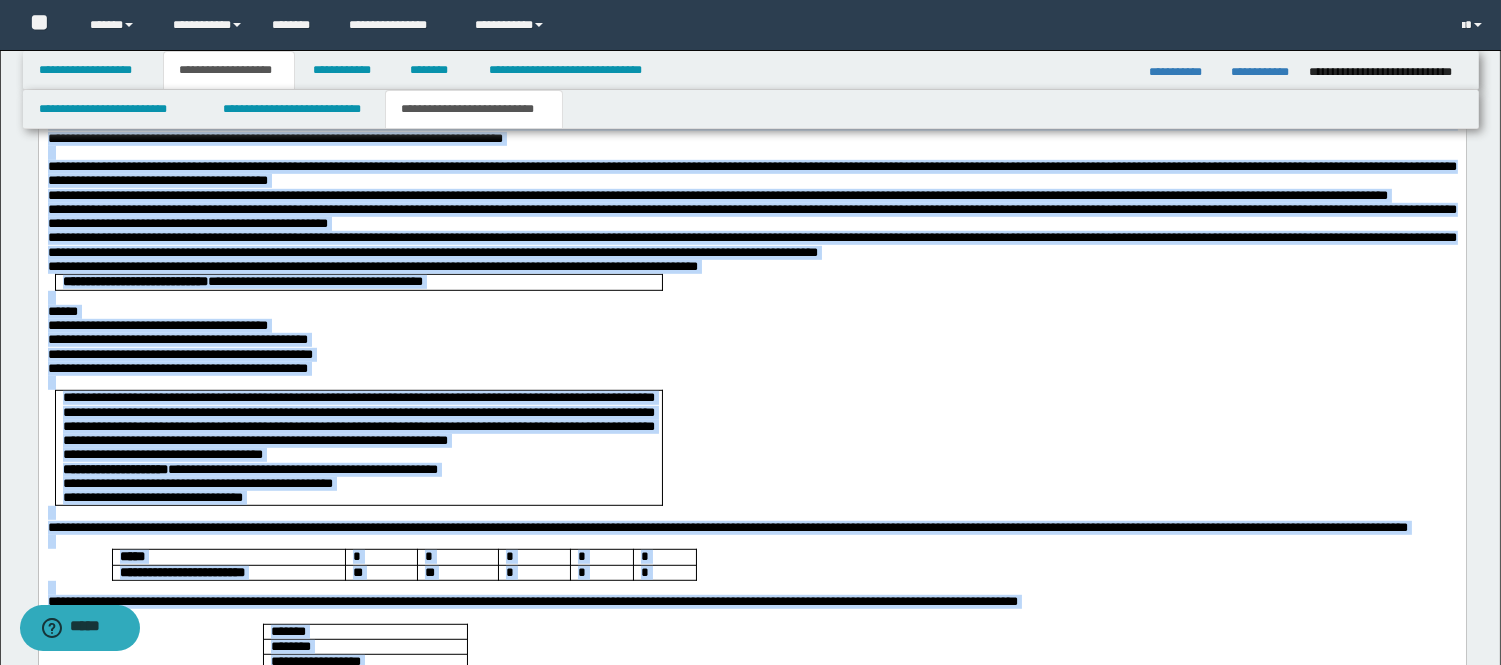 scroll, scrollTop: 3253, scrollLeft: 0, axis: vertical 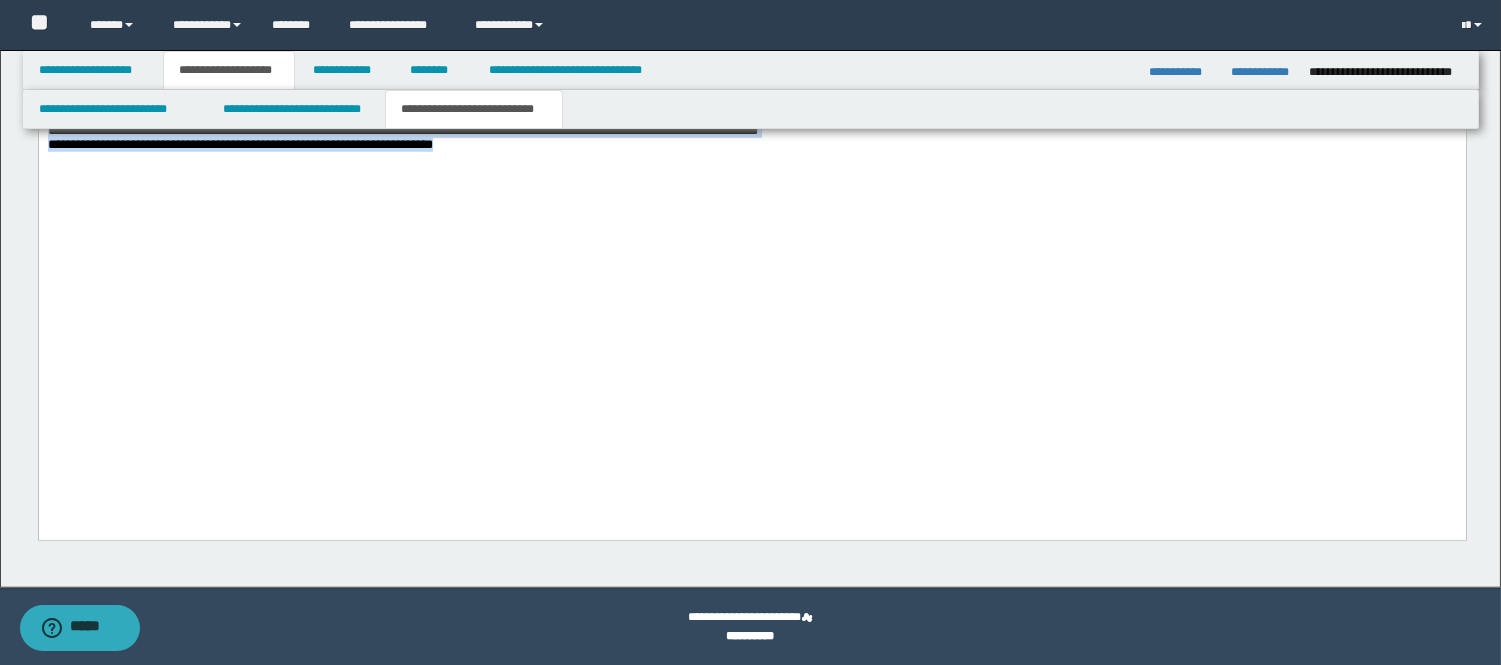 drag, startPoint x: 49, startPoint y: -1167, endPoint x: 1515, endPoint y: 717, distance: 2387.1765 